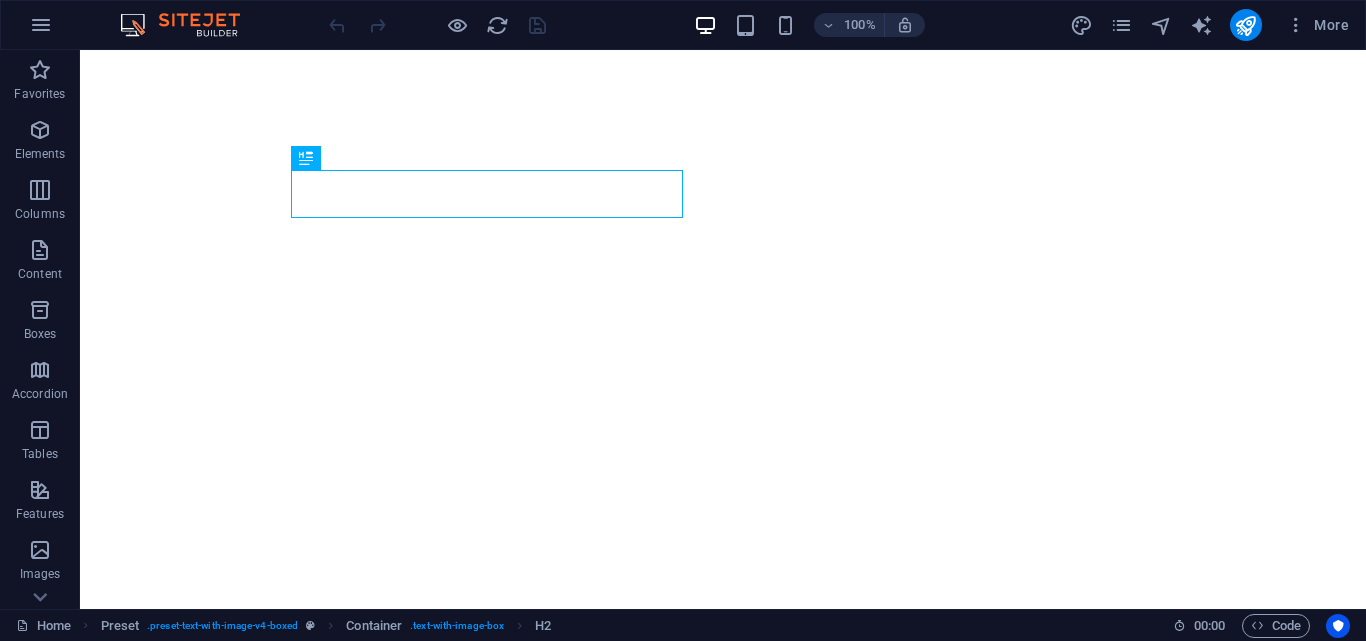 scroll, scrollTop: 0, scrollLeft: 0, axis: both 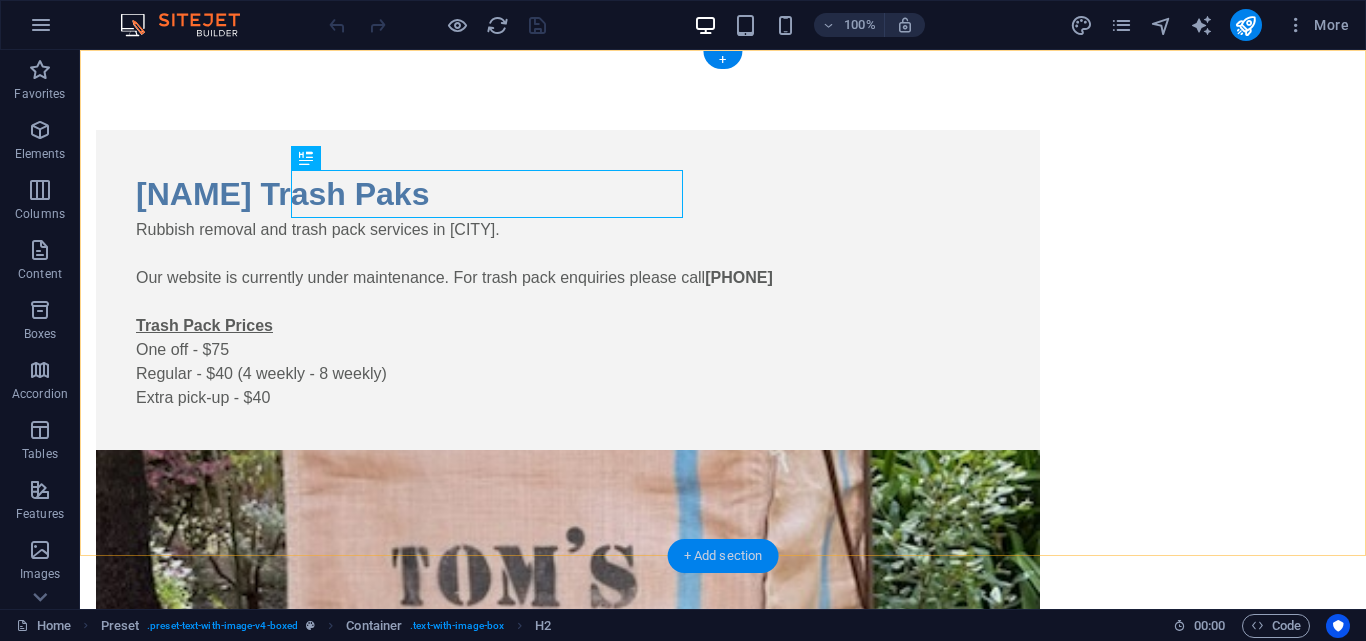 click on "+ Add section" at bounding box center [723, 556] 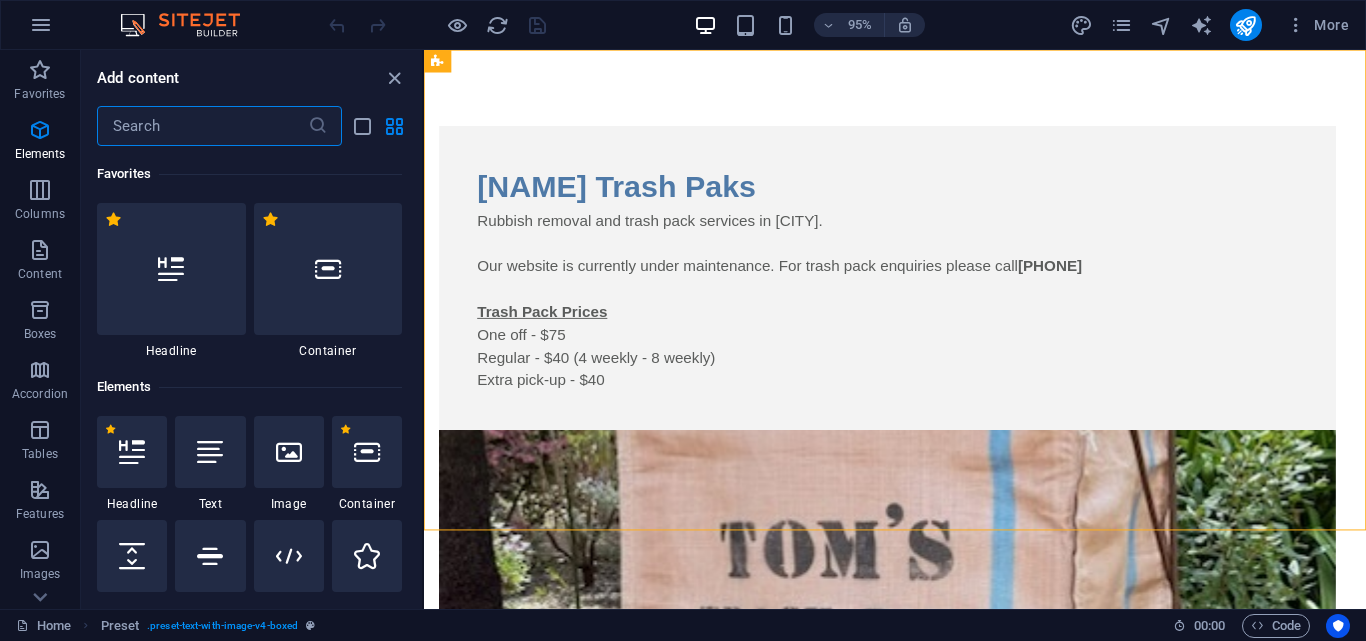 scroll, scrollTop: 3499, scrollLeft: 0, axis: vertical 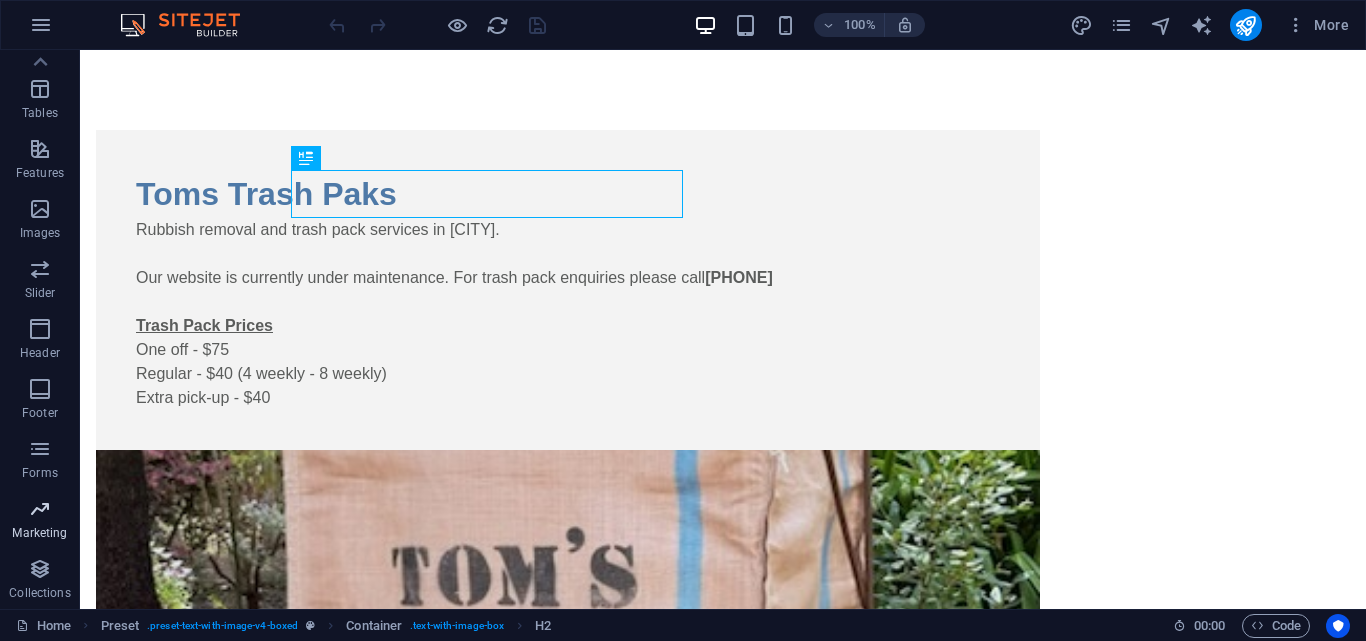 click at bounding box center [40, 509] 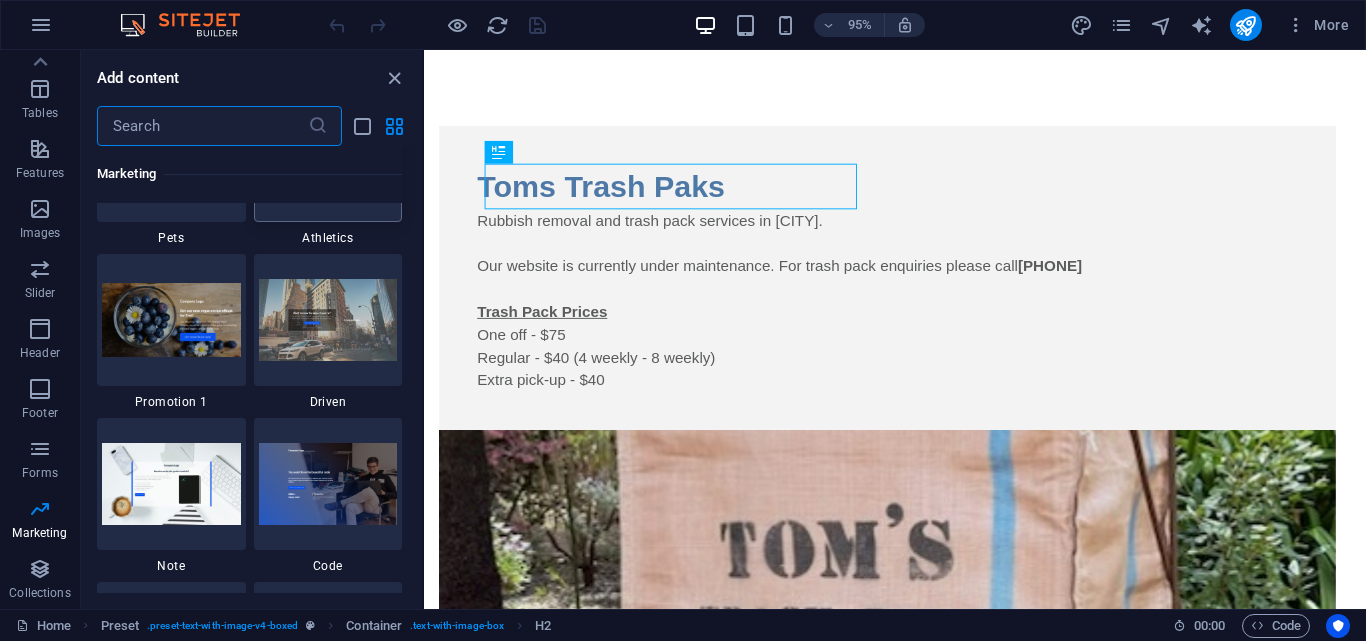 scroll, scrollTop: 17356, scrollLeft: 0, axis: vertical 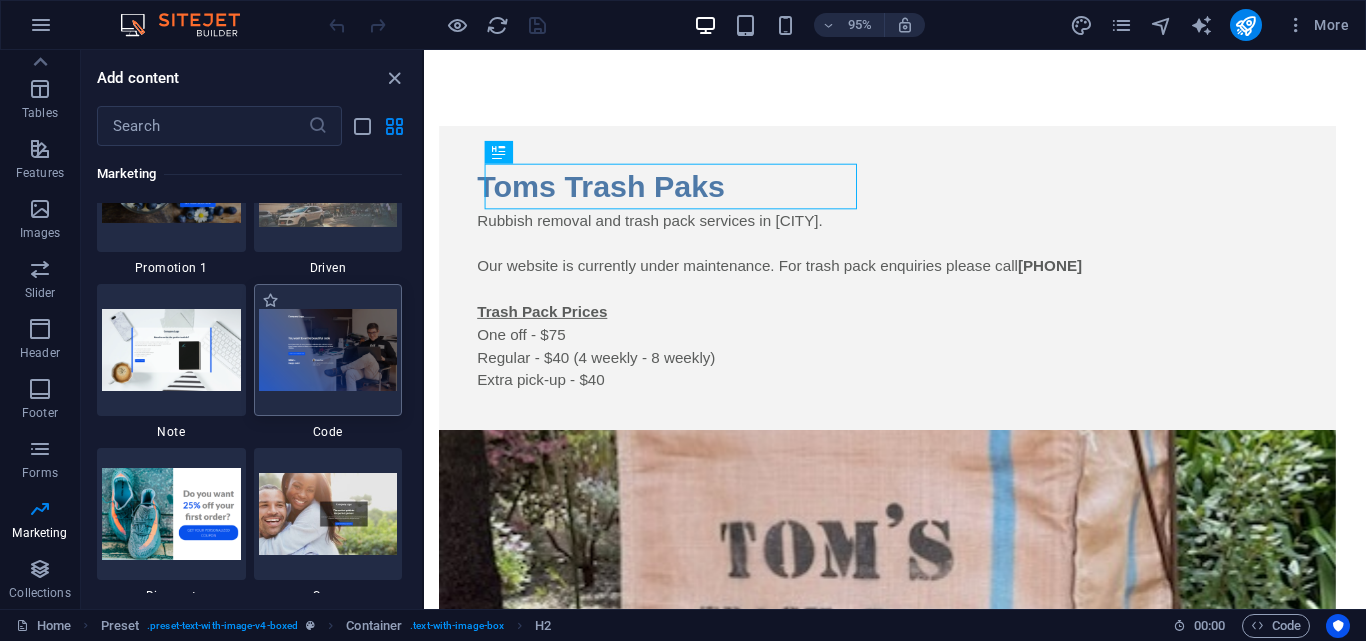 click at bounding box center [328, 350] 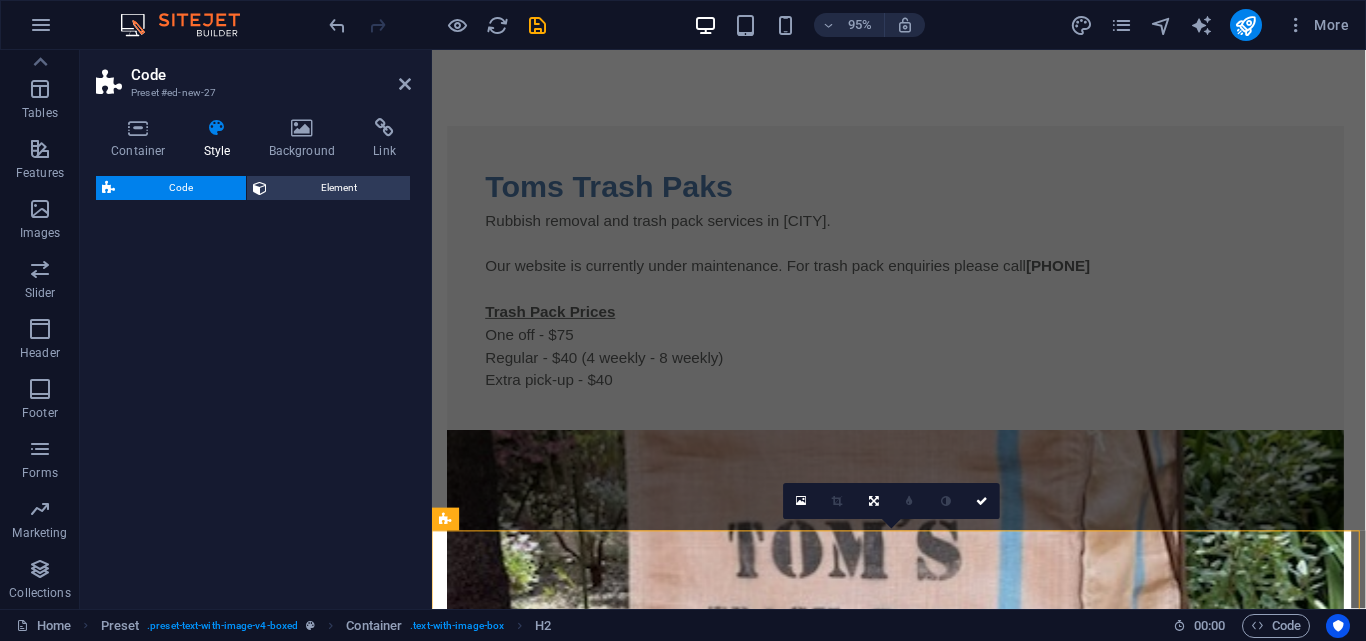 select on "%" 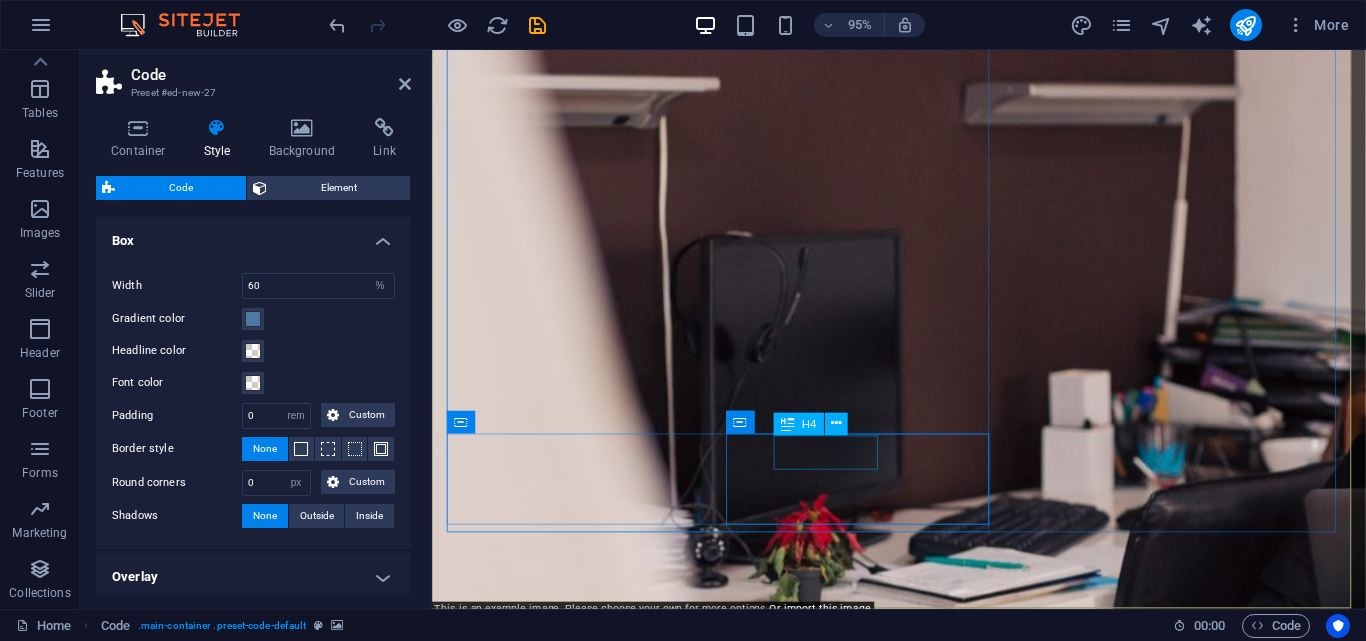scroll, scrollTop: 1262, scrollLeft: 0, axis: vertical 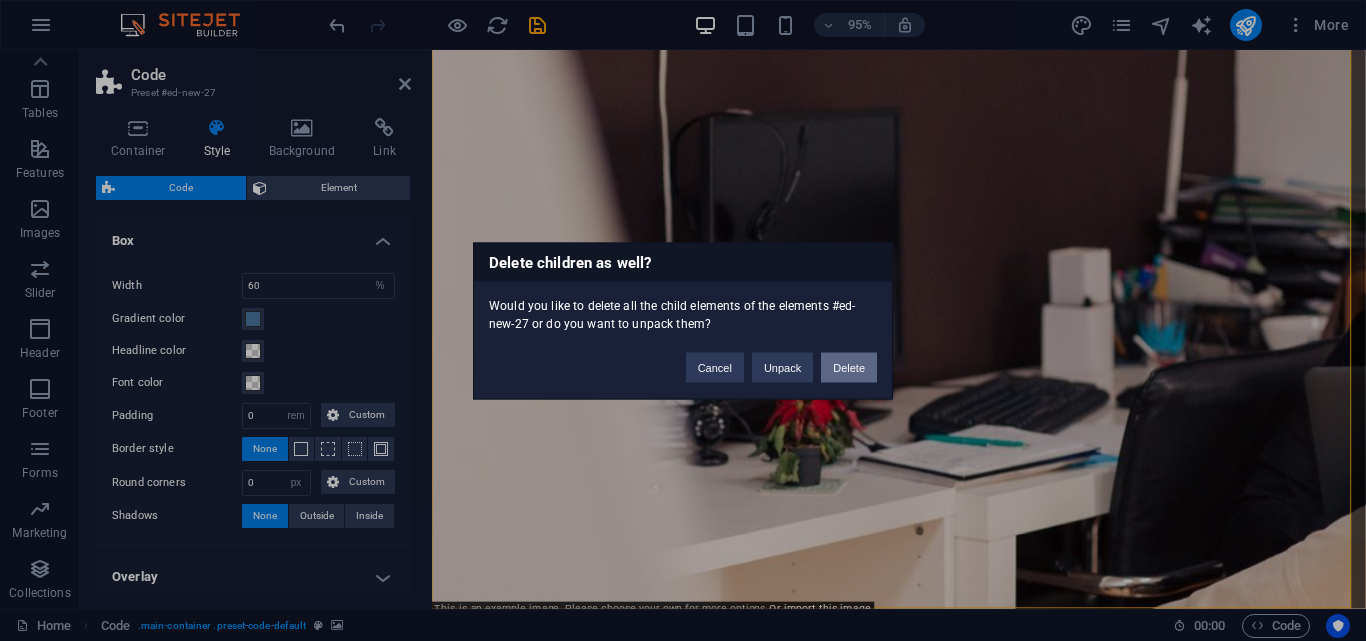 click on "Delete" at bounding box center (849, 367) 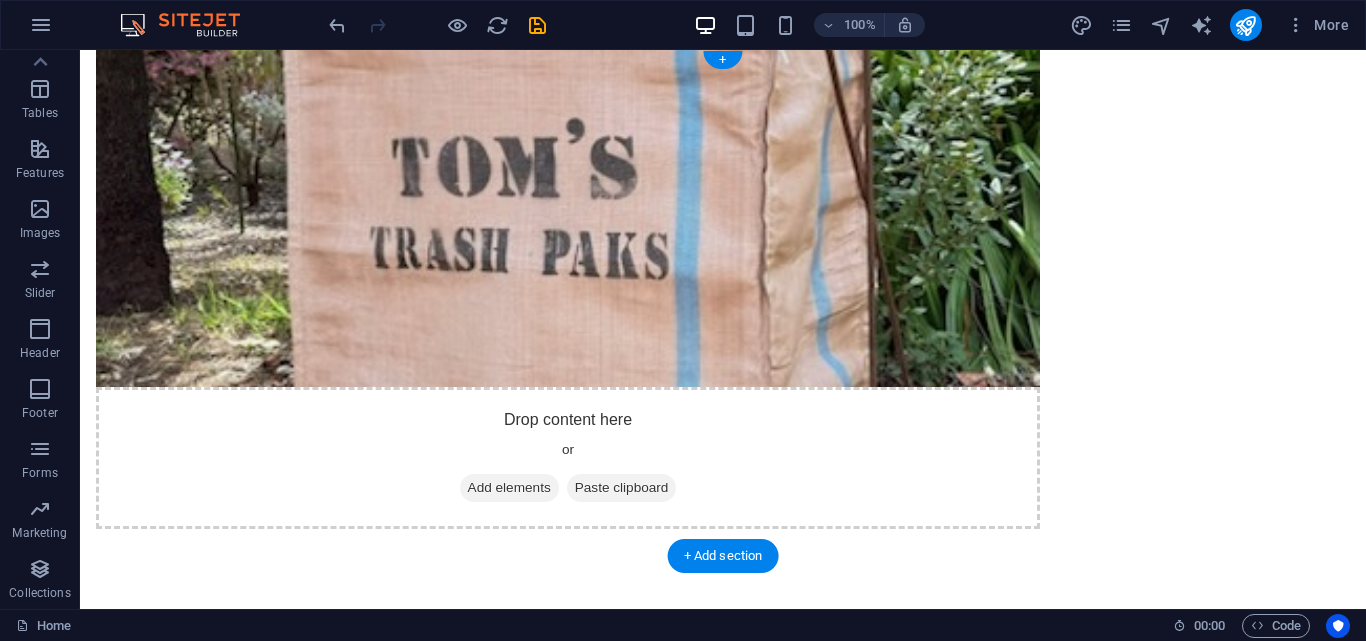 scroll, scrollTop: 0, scrollLeft: 0, axis: both 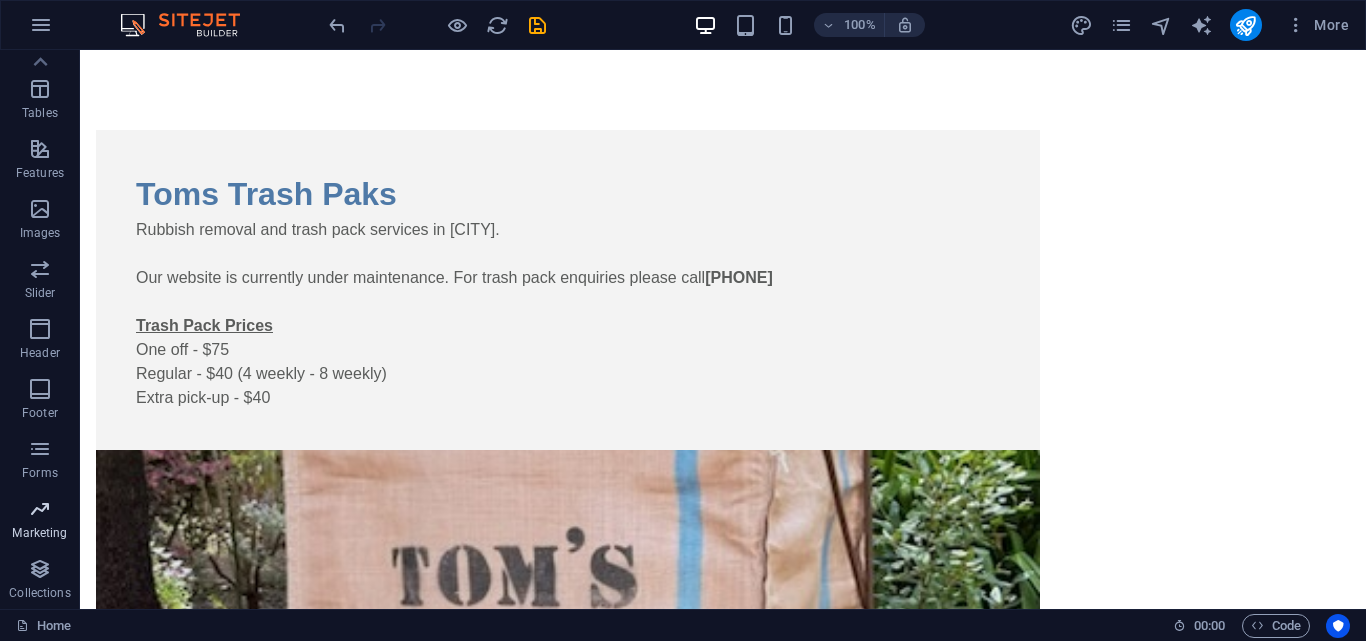 click on "Marketing" at bounding box center [39, 533] 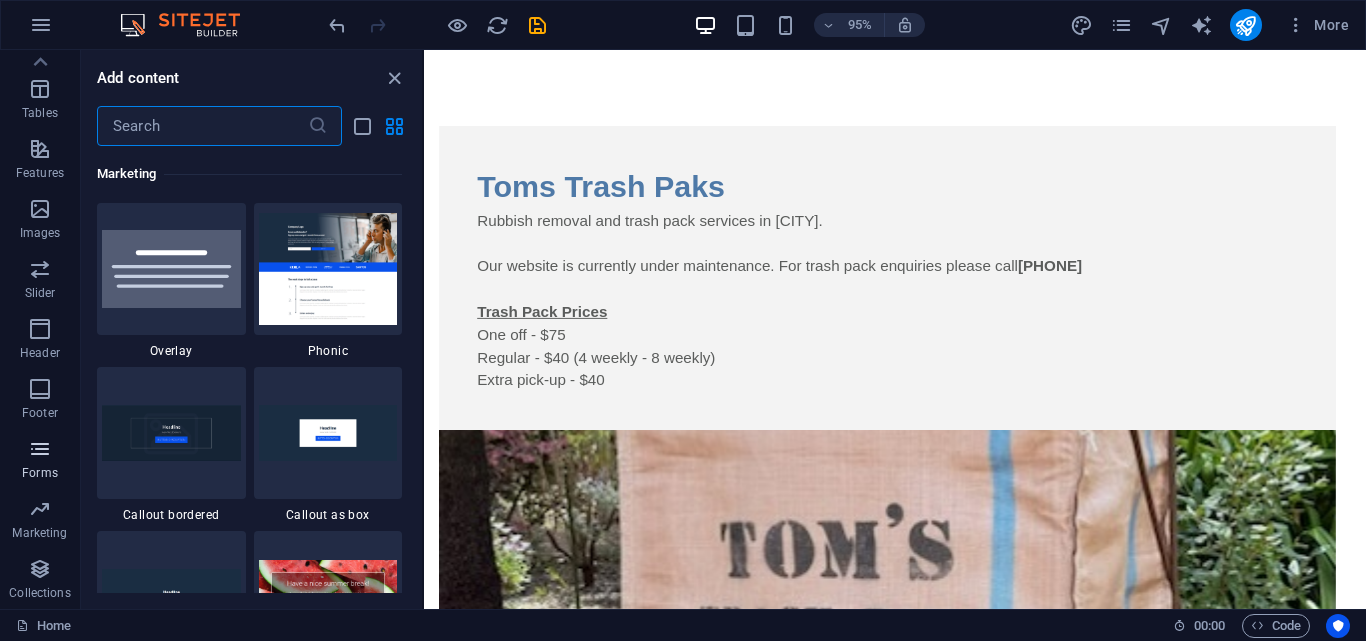 click at bounding box center (40, 449) 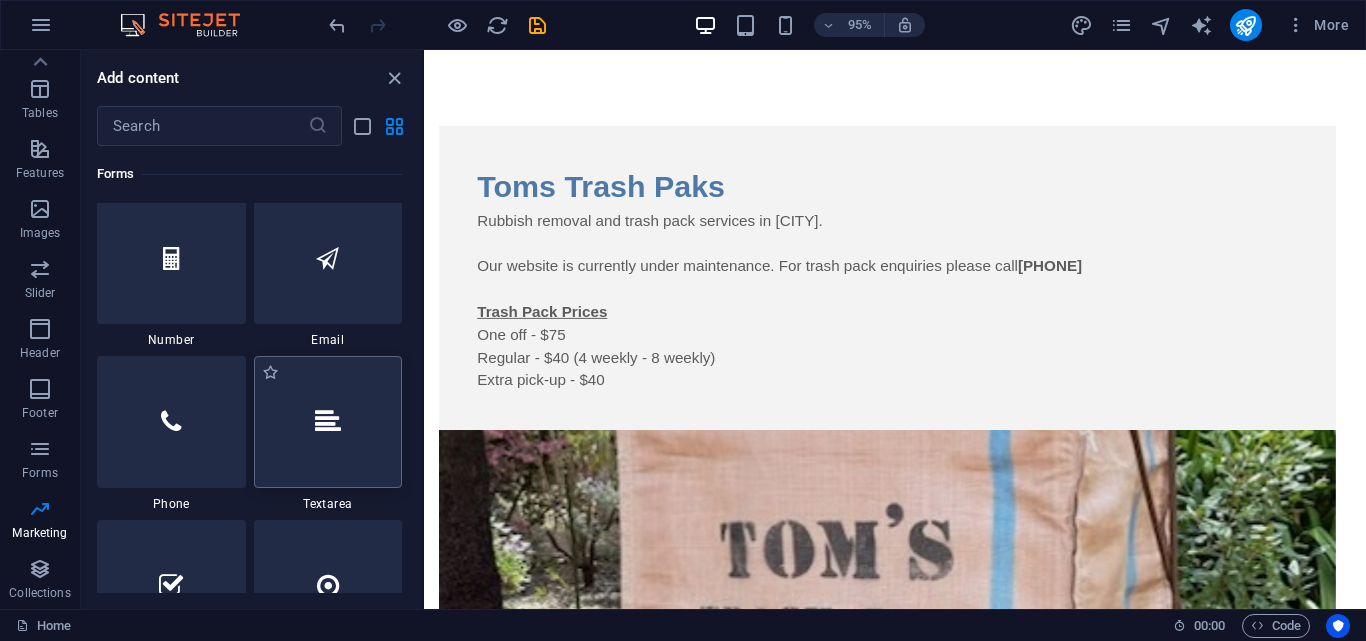 scroll, scrollTop: 15067, scrollLeft: 0, axis: vertical 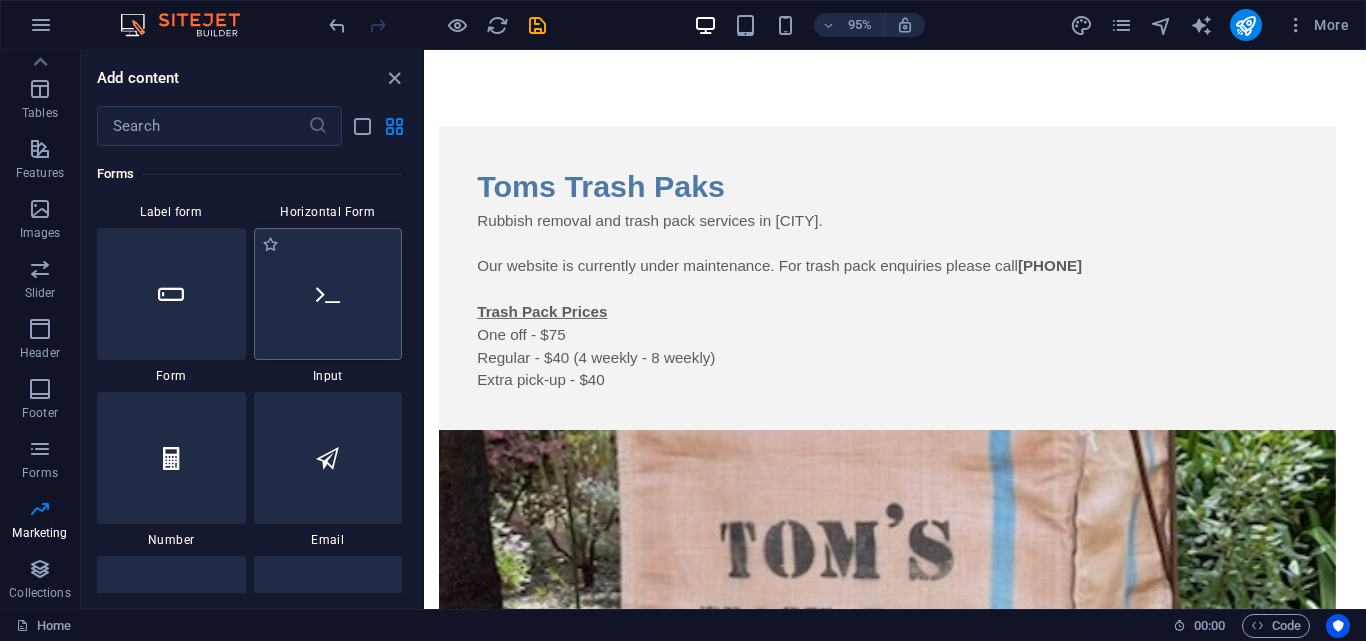 click at bounding box center (328, 294) 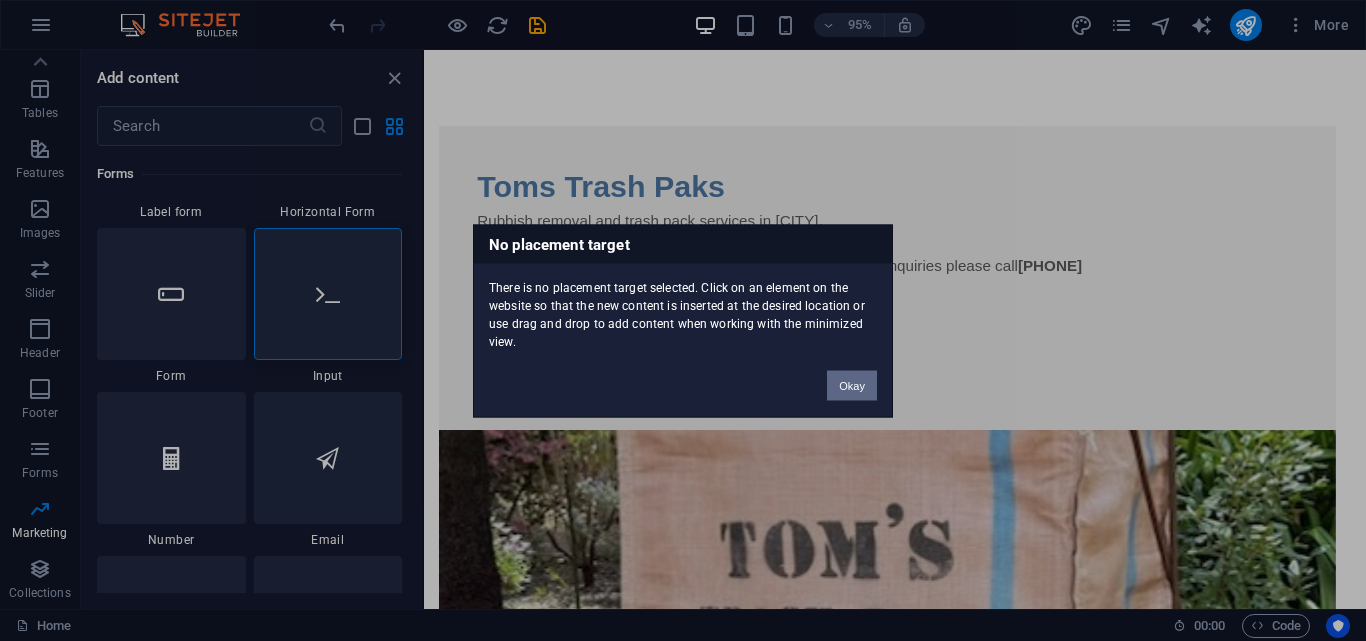 click on "Okay" at bounding box center [852, 385] 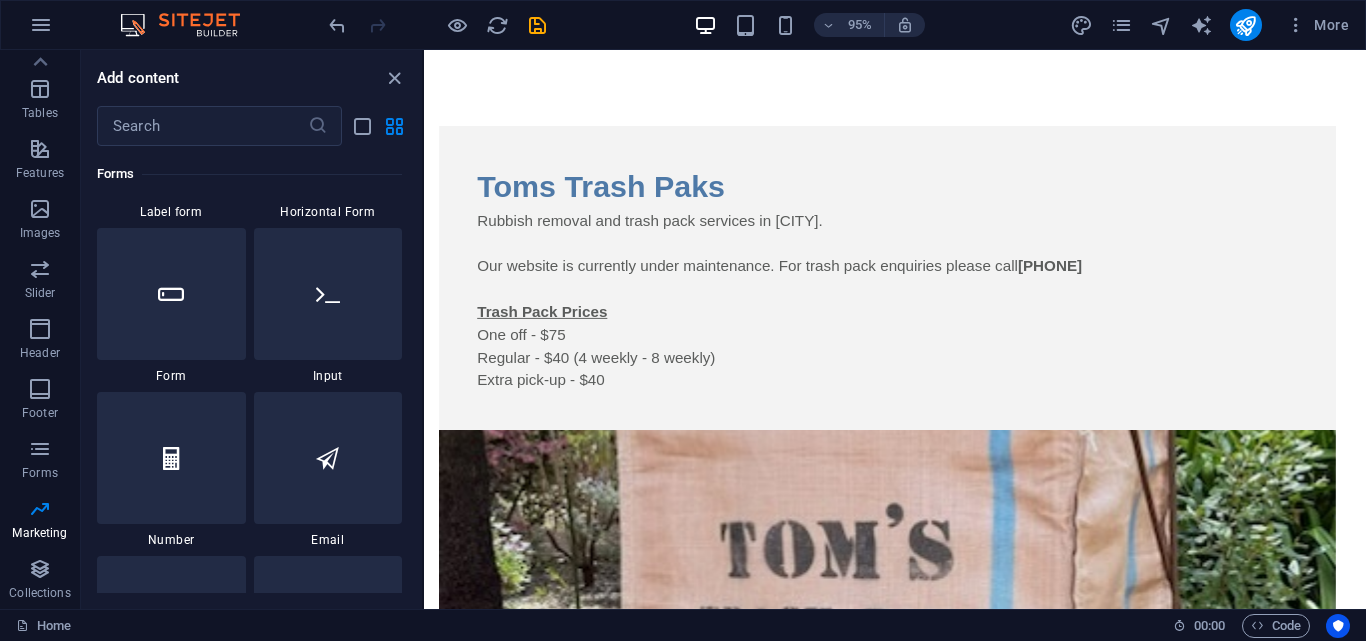 click on "Rubbish removal and trash pack services in [CITY]. Our website is currently under maintenance. For trash pack enquiries please call  [PHONE] Trash Pack Prices One off - $75 Regular - $40 (4 weekly - 8 weekly) Extra pick-up - $40" at bounding box center (912, 314) 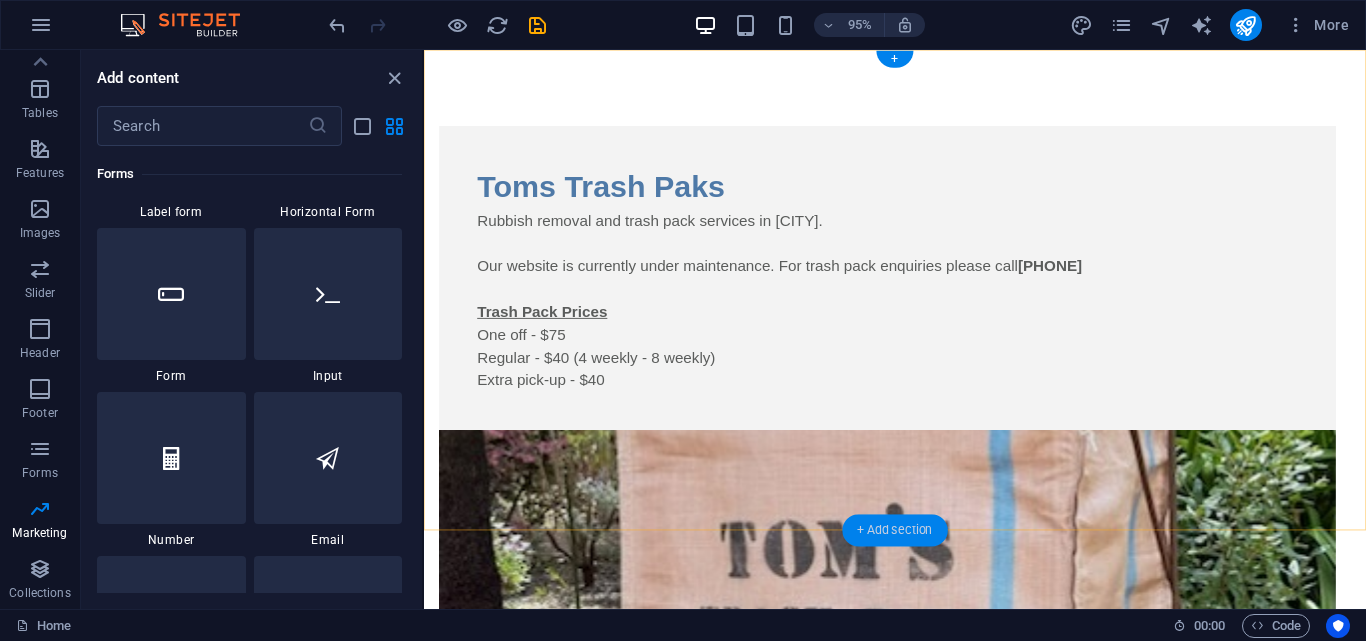 click on "+ Add section" at bounding box center (894, 531) 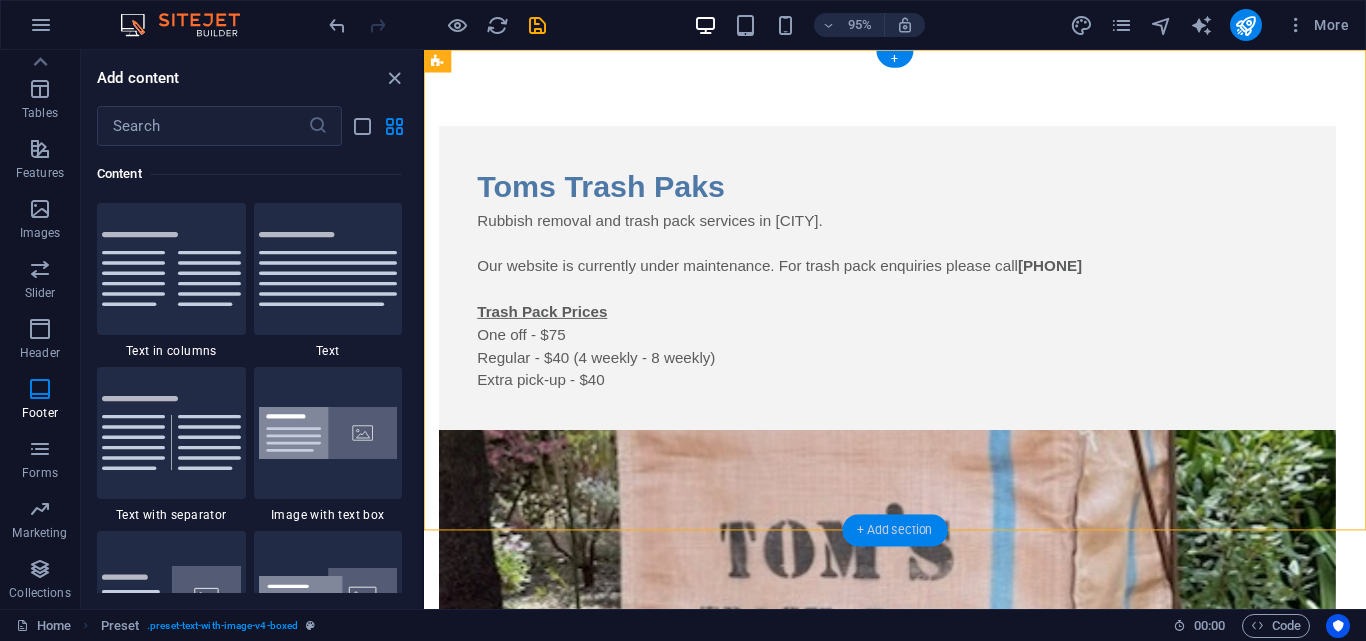 scroll, scrollTop: 3499, scrollLeft: 0, axis: vertical 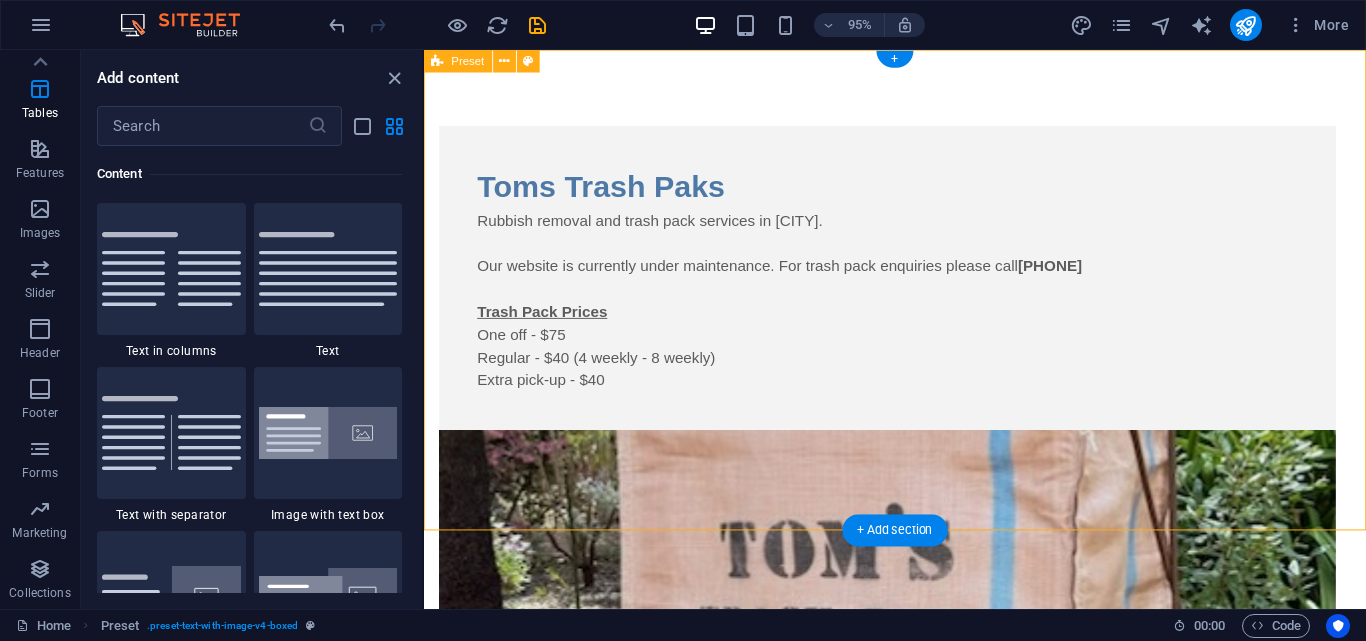 click on "Toms Trash Paks Rubbish removal and trash pack services in [CITY]. Our website is currently under maintenance. For trash pack enquiries please call  [PHONE] Trash Pack Prices One off - $75 Regular - $40 (4 weekly - 8 weekly) Extra pick-up - $40 Drop content here or  Add elements  Paste clipboard" at bounding box center [920, 534] 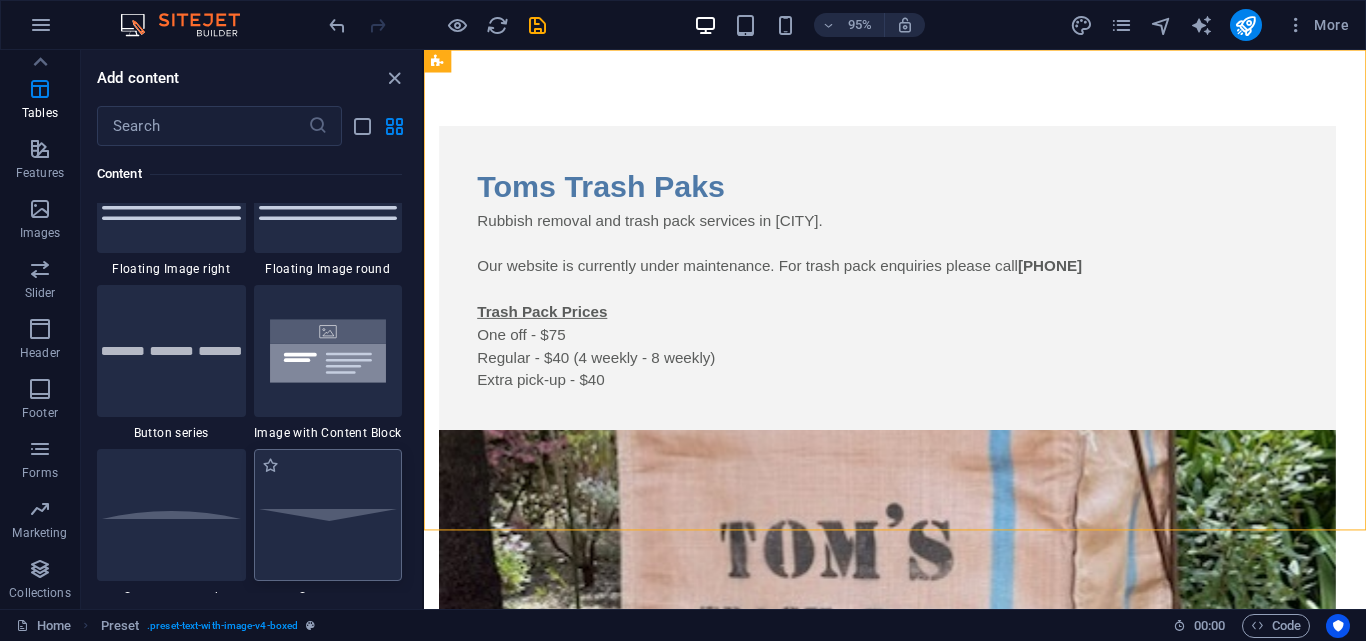 scroll, scrollTop: 4699, scrollLeft: 0, axis: vertical 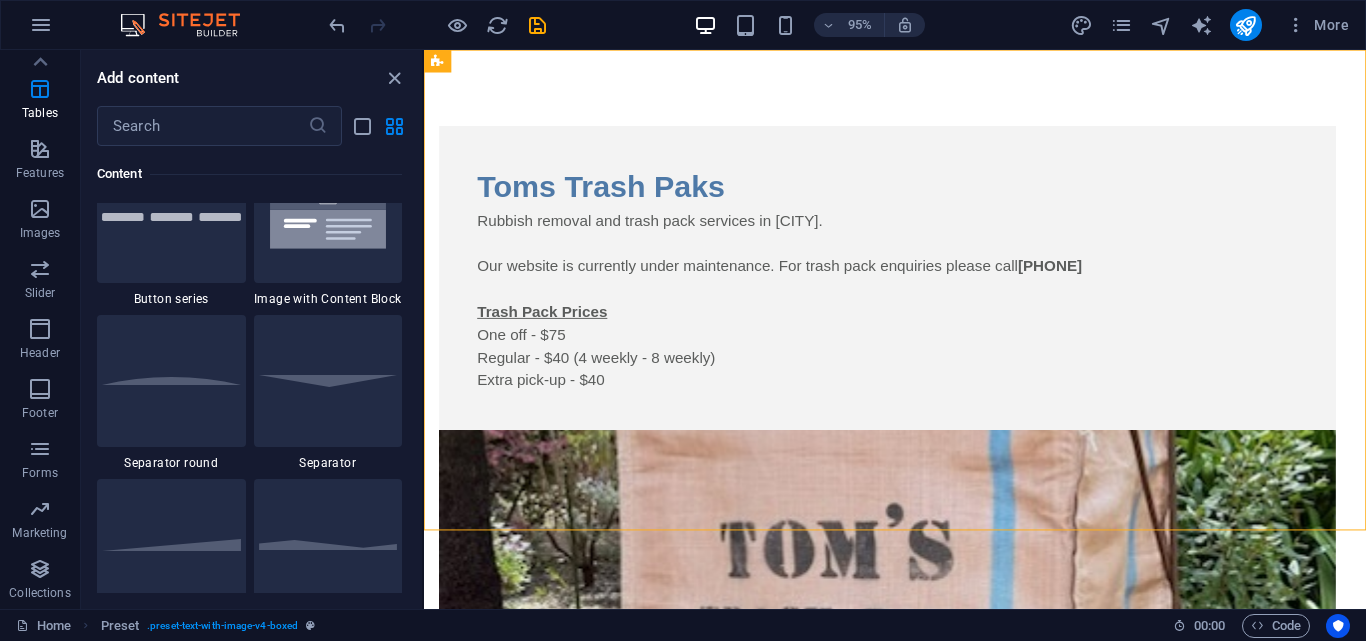click at bounding box center (328, 380) 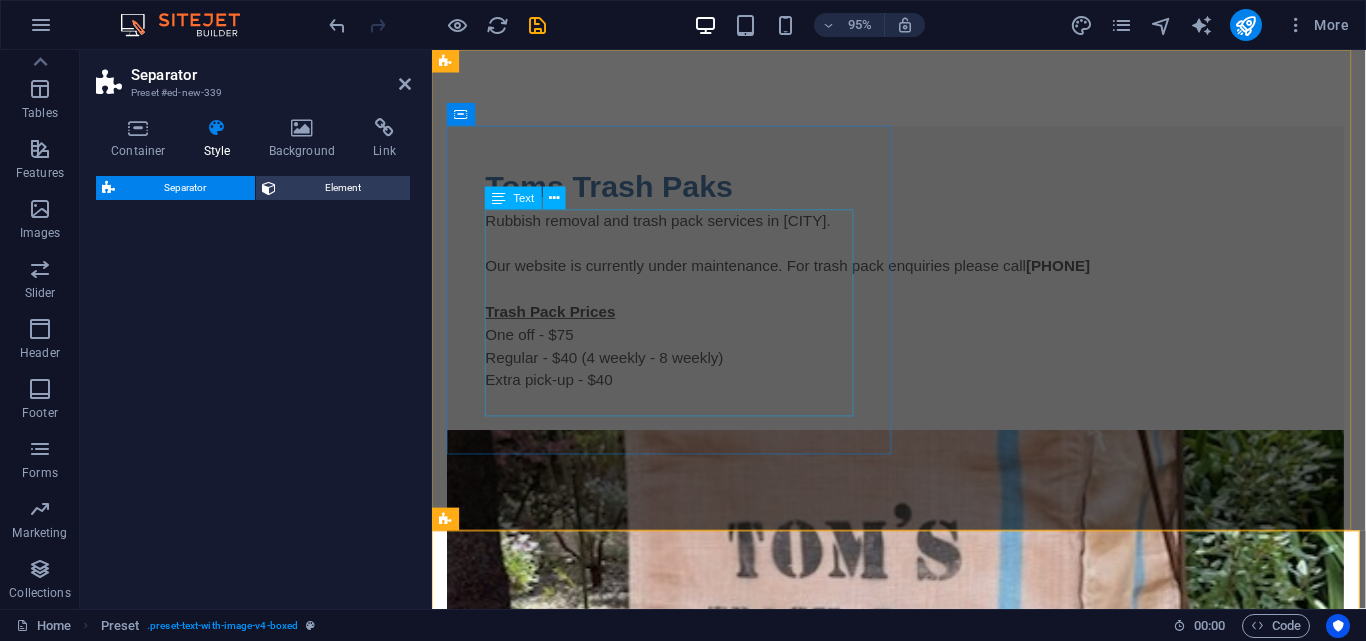 select on "rem" 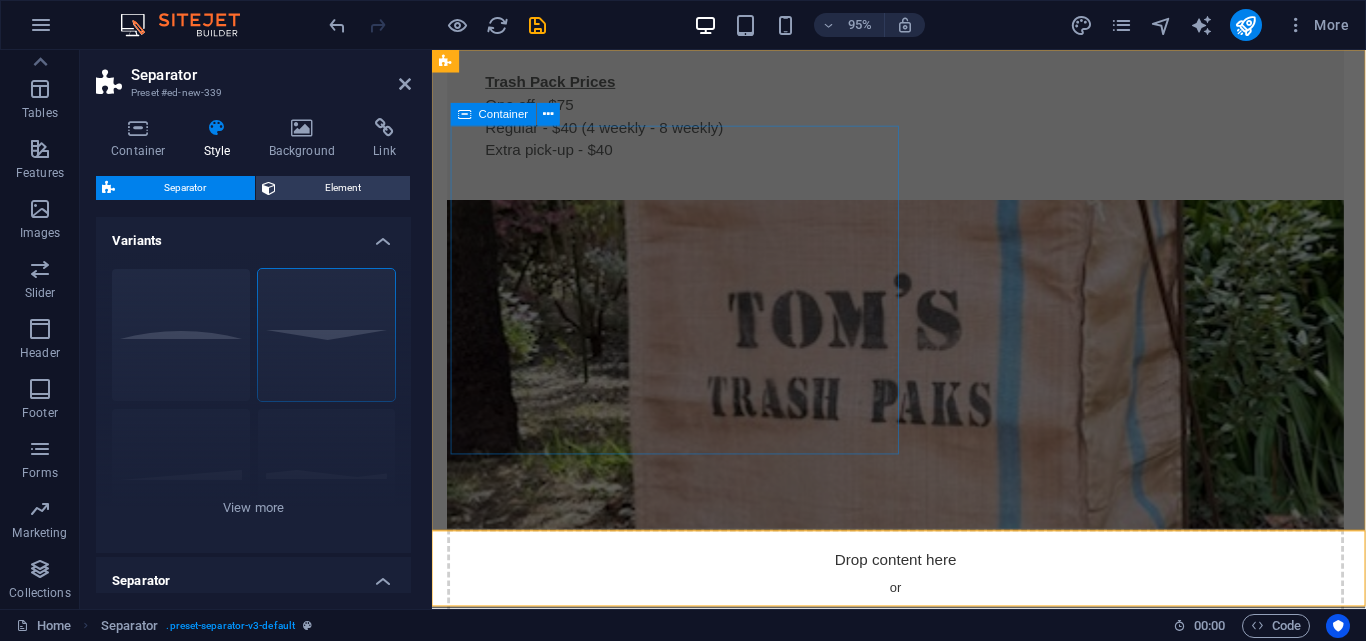 scroll, scrollTop: 0, scrollLeft: 0, axis: both 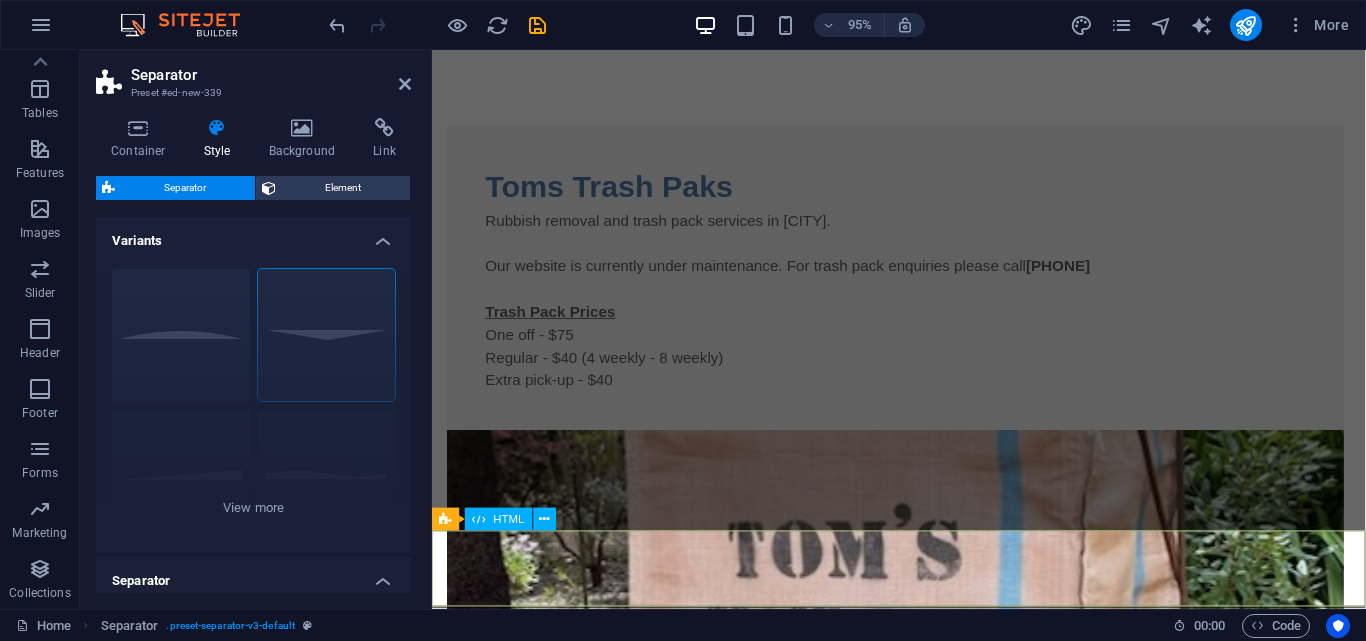 click at bounding box center [479, 519] 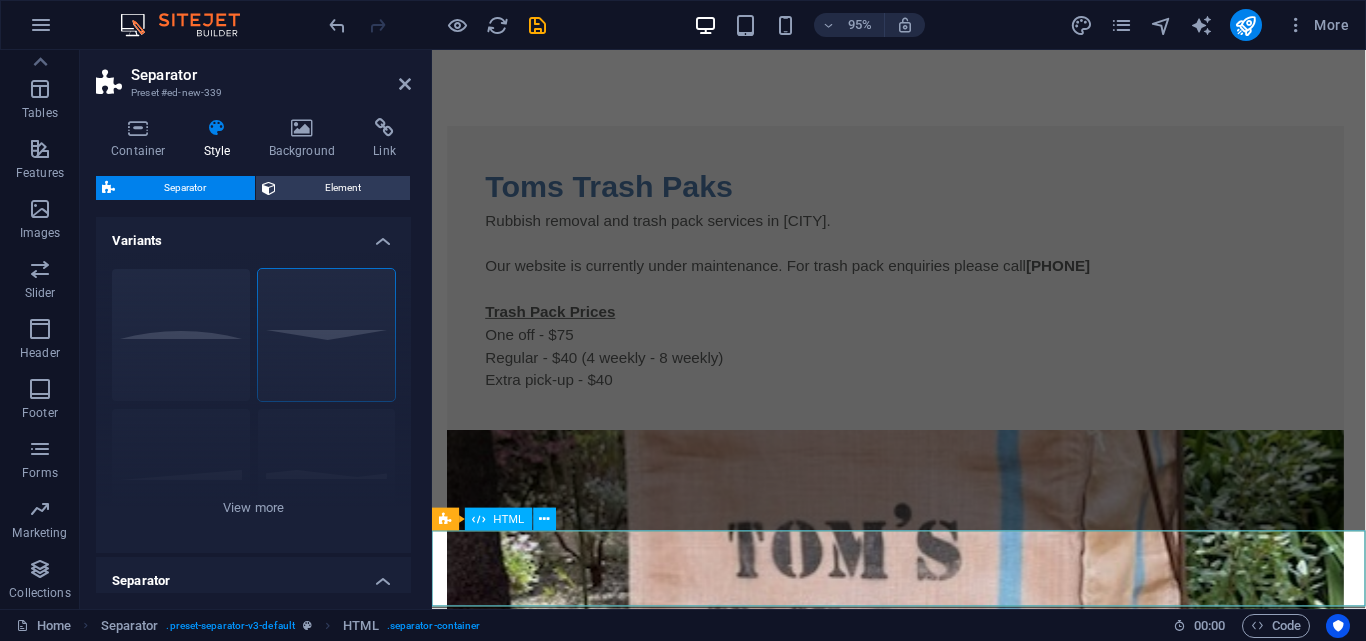 click at bounding box center (923, 1058) 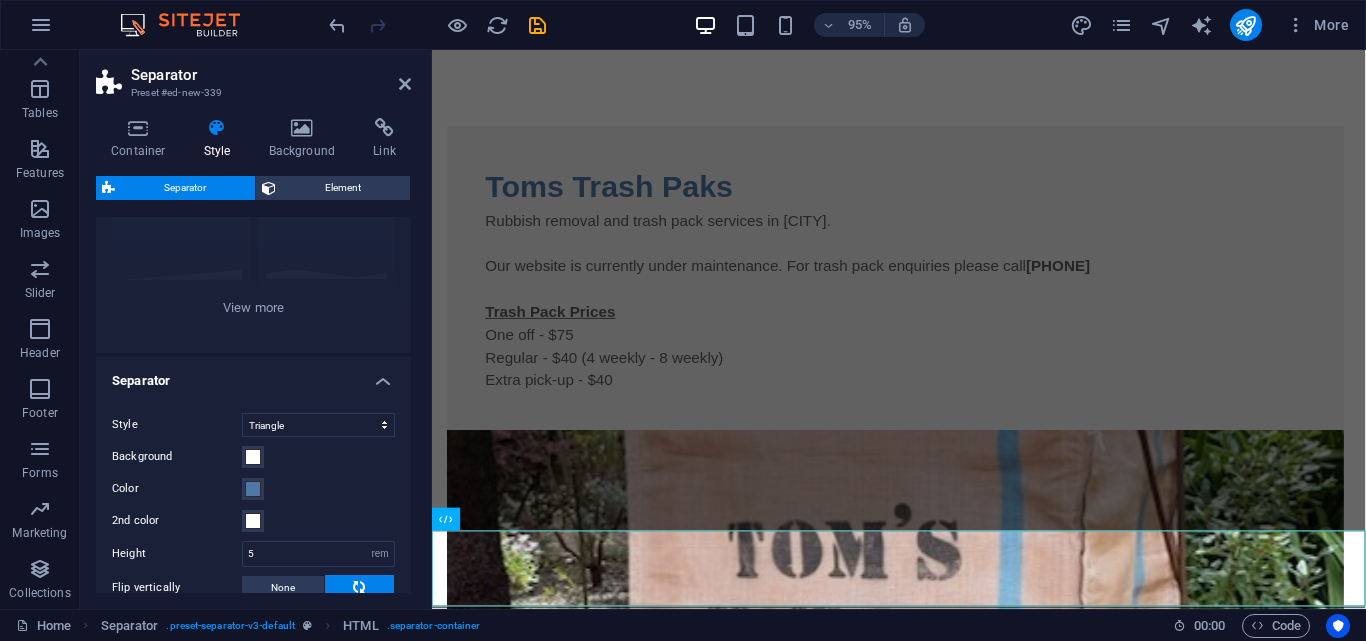 scroll, scrollTop: 309, scrollLeft: 0, axis: vertical 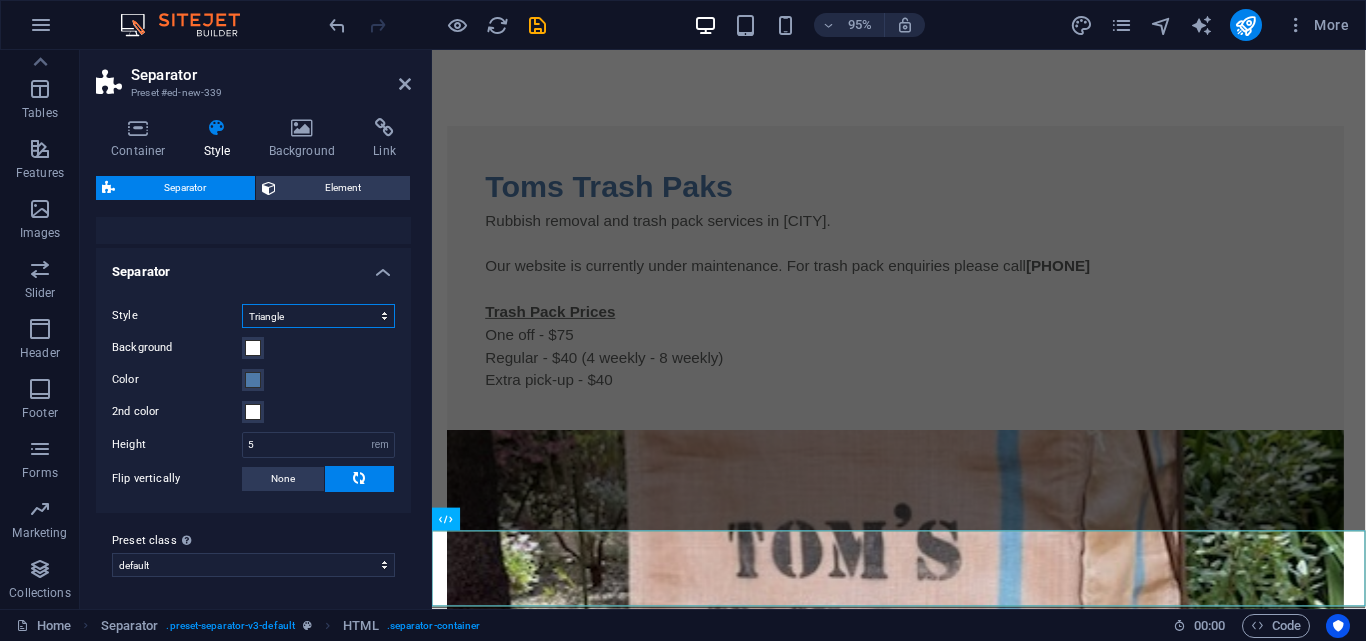 click on "Triangle Circle Diagonal Zigzag Polygon 1 Polygon 2 Square" at bounding box center (318, 316) 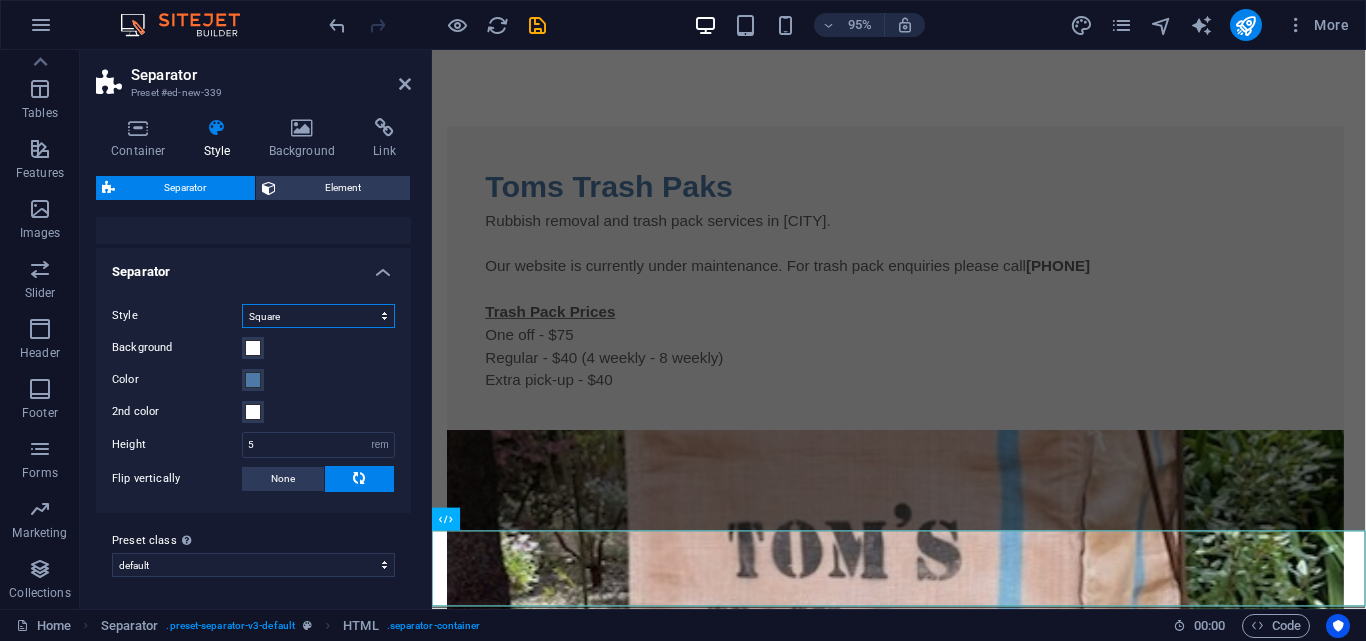 click on "Triangle Circle Diagonal Zigzag Polygon 1 Polygon 2 Square" at bounding box center (318, 316) 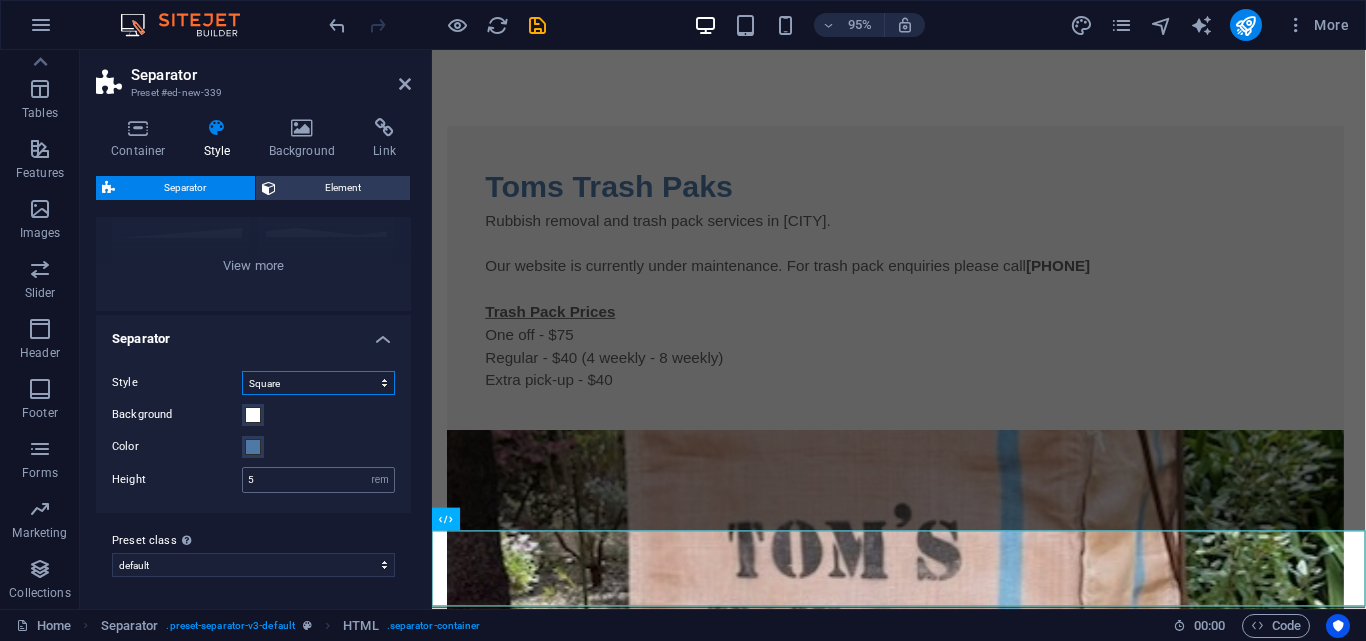 scroll, scrollTop: 242, scrollLeft: 0, axis: vertical 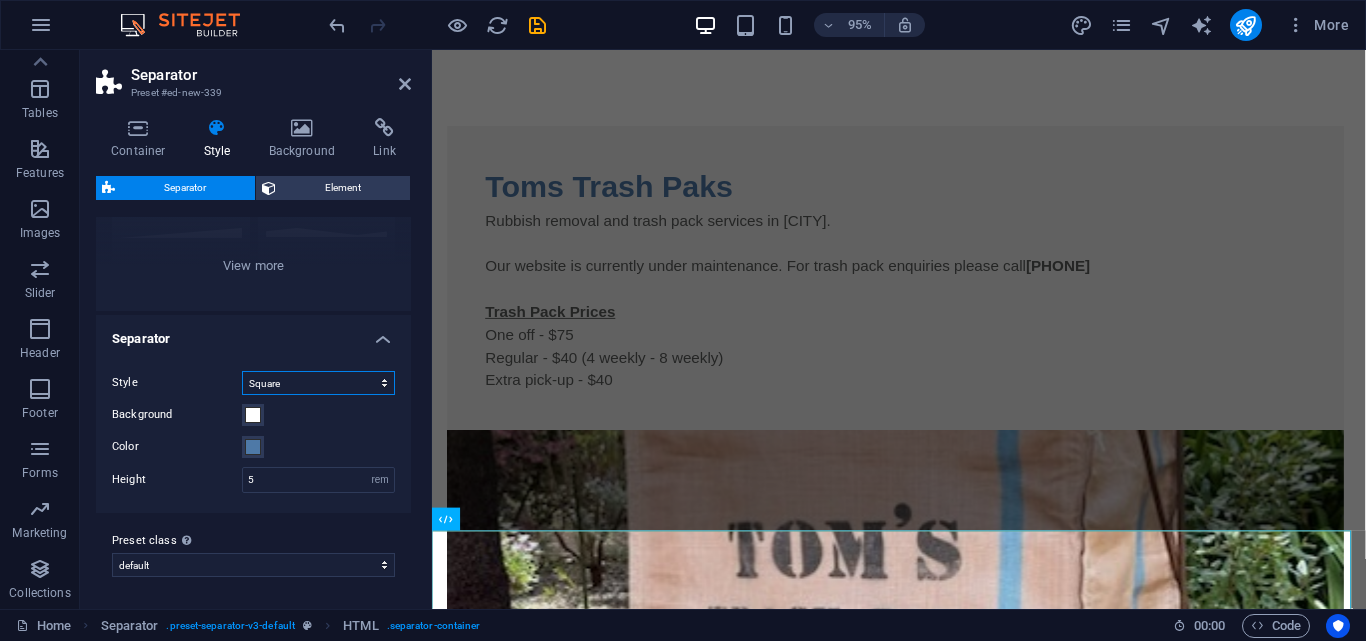 click on "Triangle Circle Diagonal Zigzag Polygon 1 Polygon 2 Square" at bounding box center [318, 383] 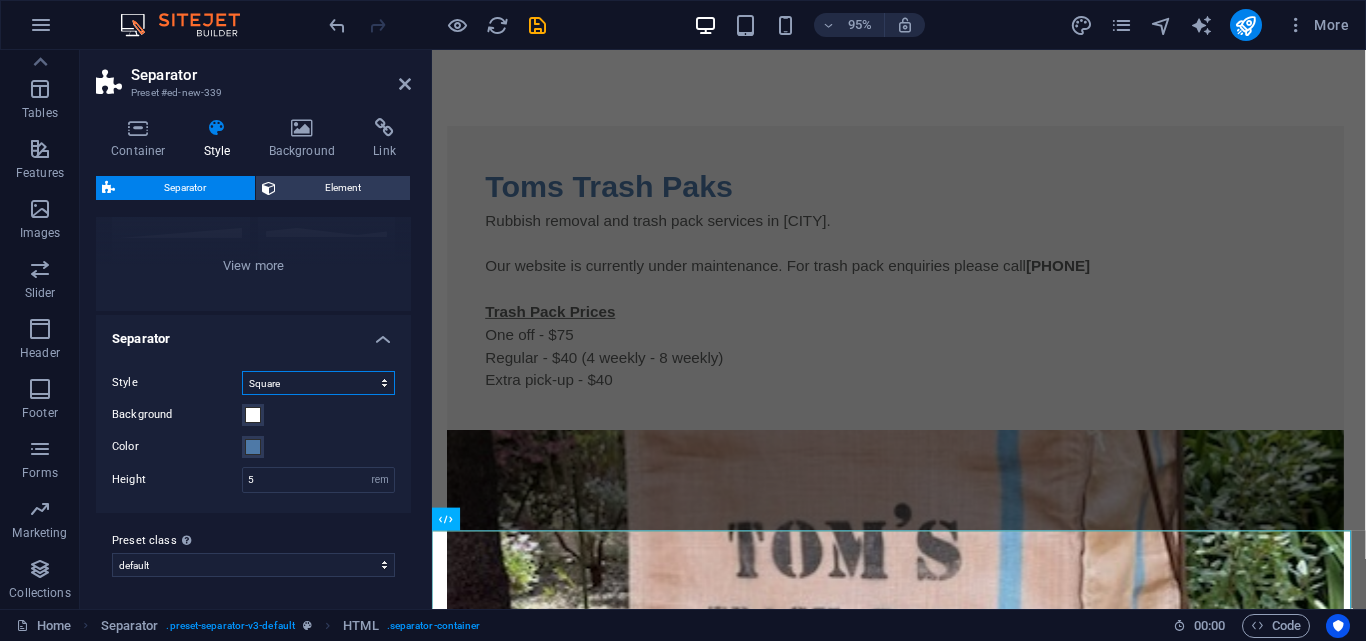select on "diagonal" 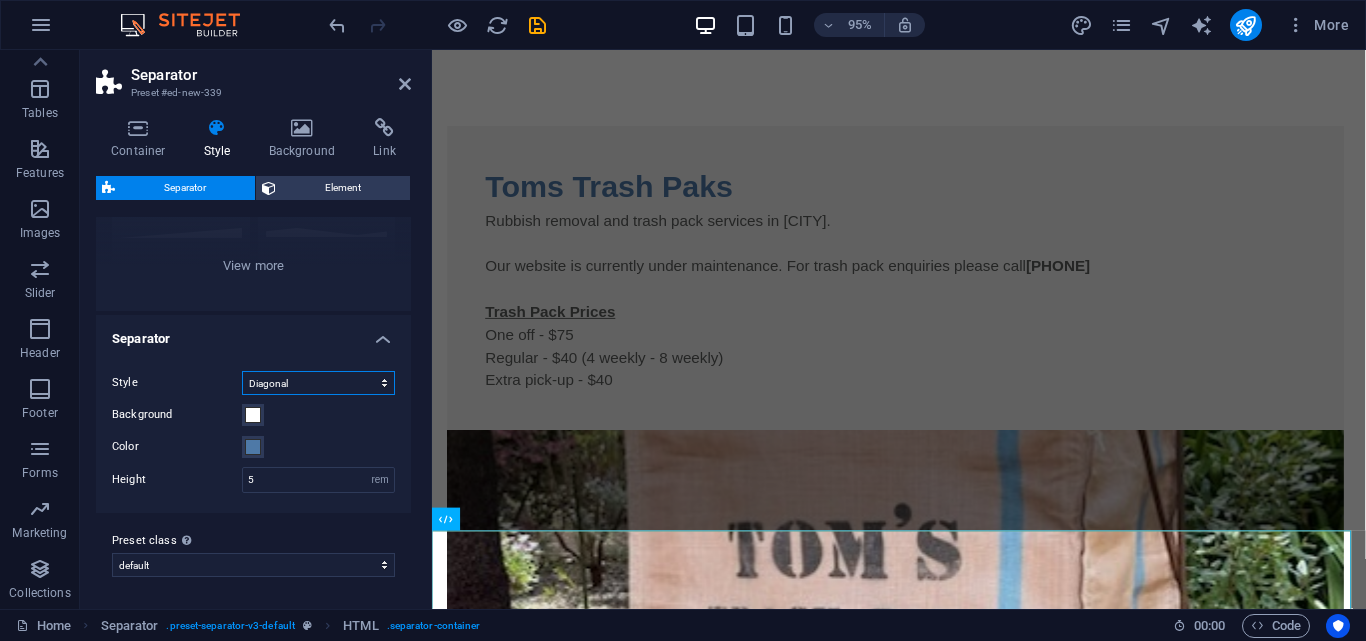 click on "Triangle Circle Diagonal Zigzag Polygon 1 Polygon 2 Square" at bounding box center [318, 383] 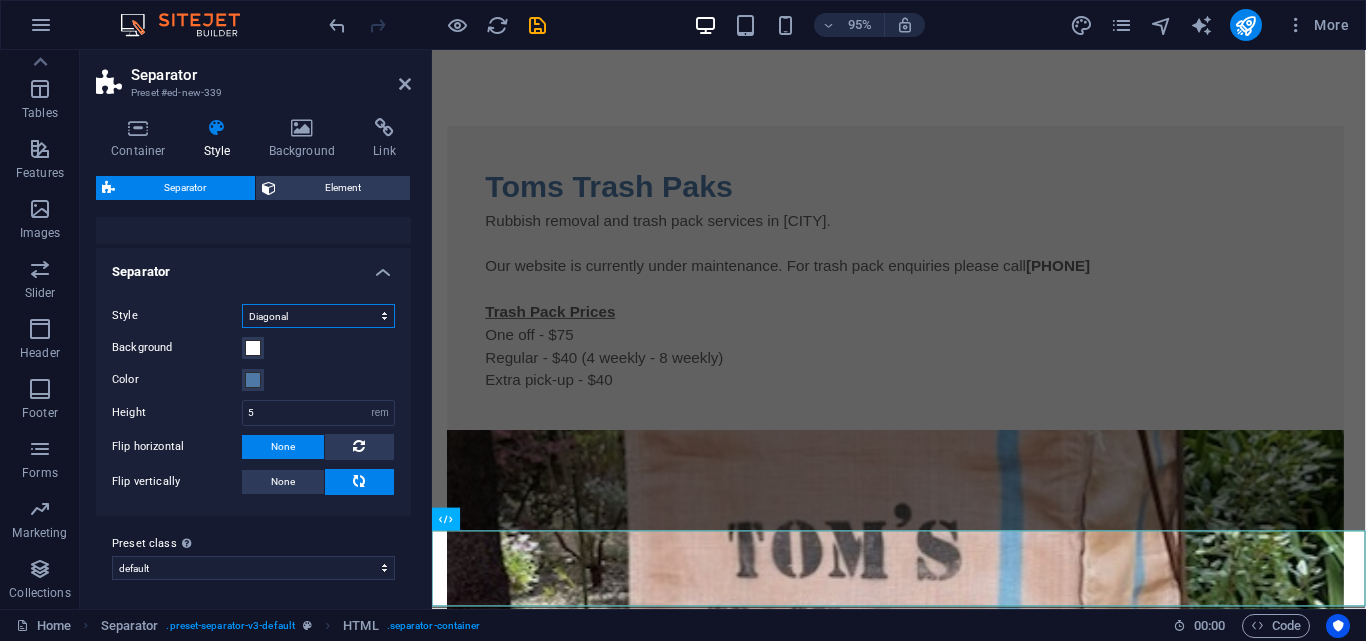 scroll, scrollTop: 312, scrollLeft: 0, axis: vertical 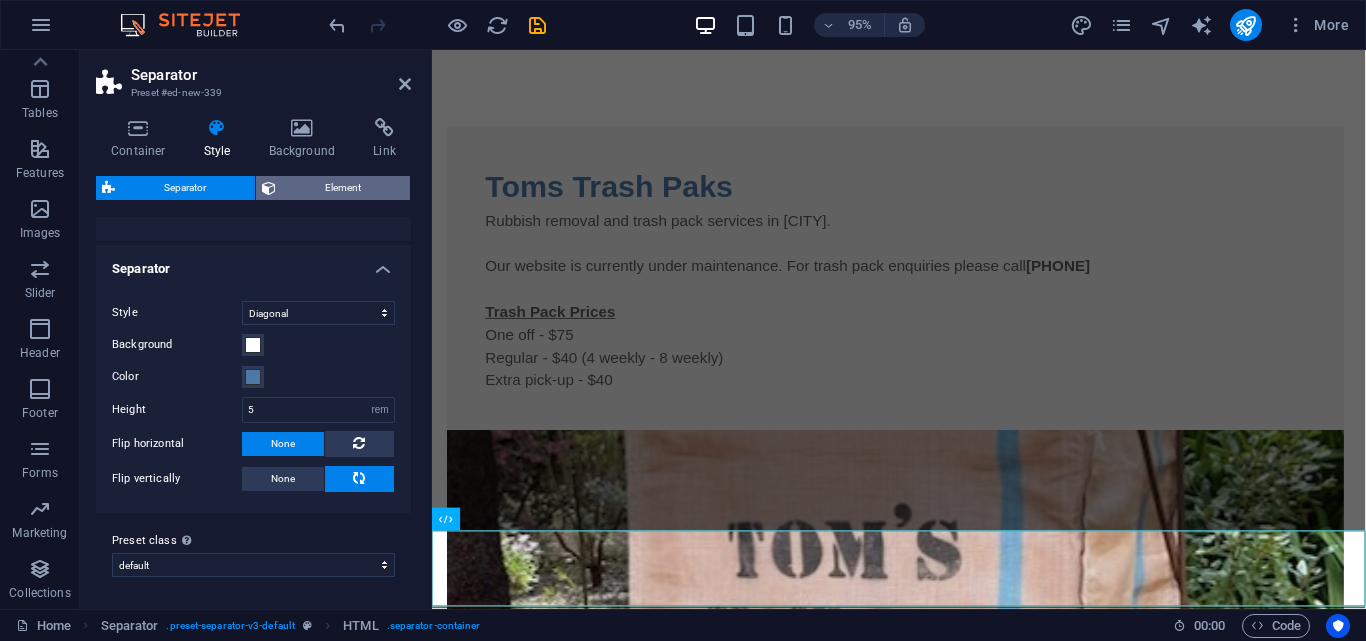 click on "Element" at bounding box center [343, 188] 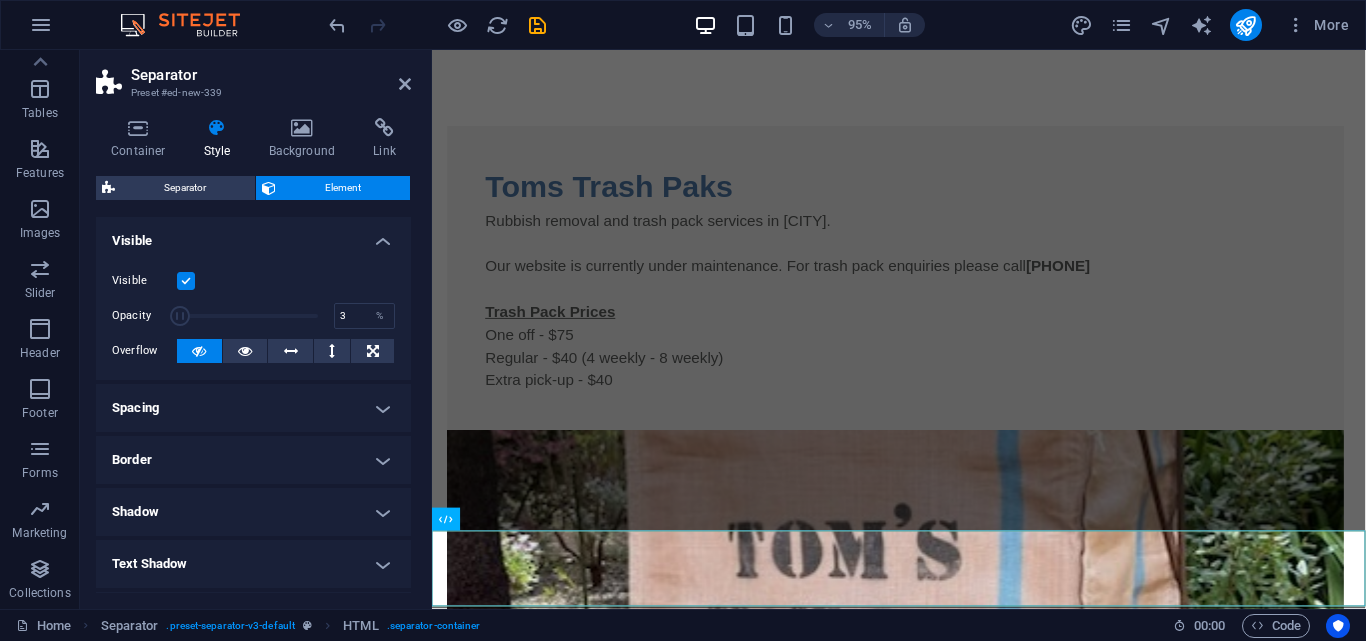 drag, startPoint x: 311, startPoint y: 315, endPoint x: 180, endPoint y: 318, distance: 131.03435 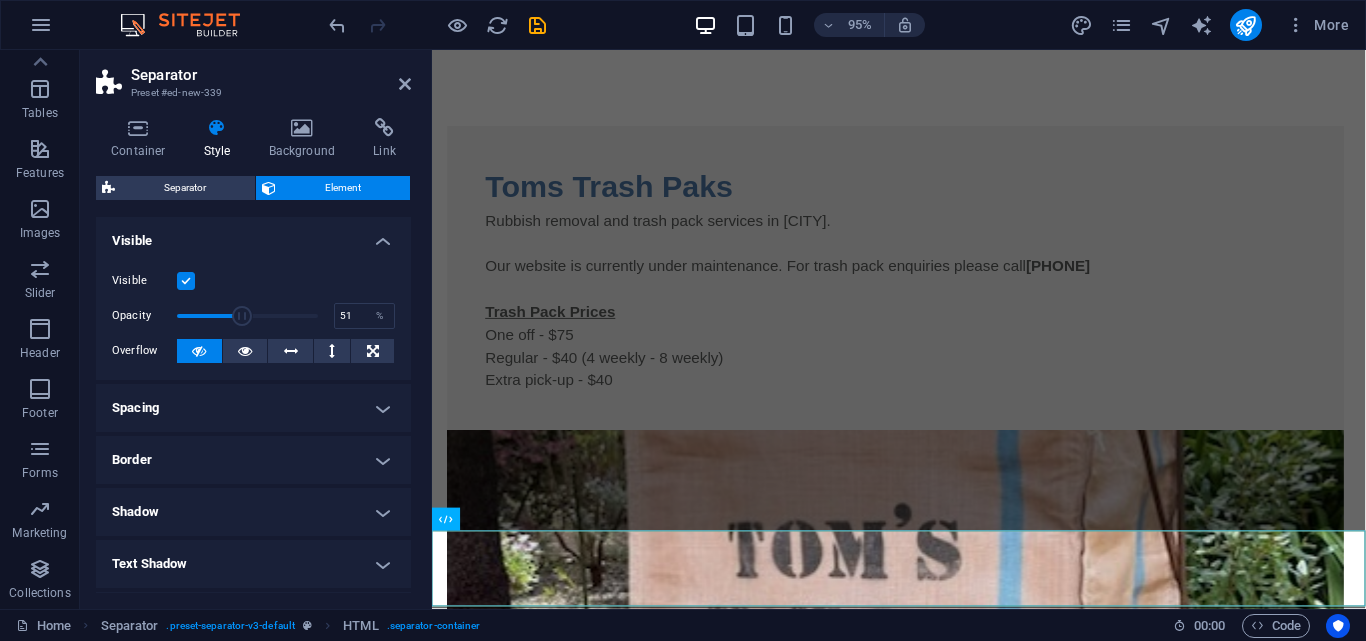drag, startPoint x: 180, startPoint y: 318, endPoint x: 246, endPoint y: 321, distance: 66.068146 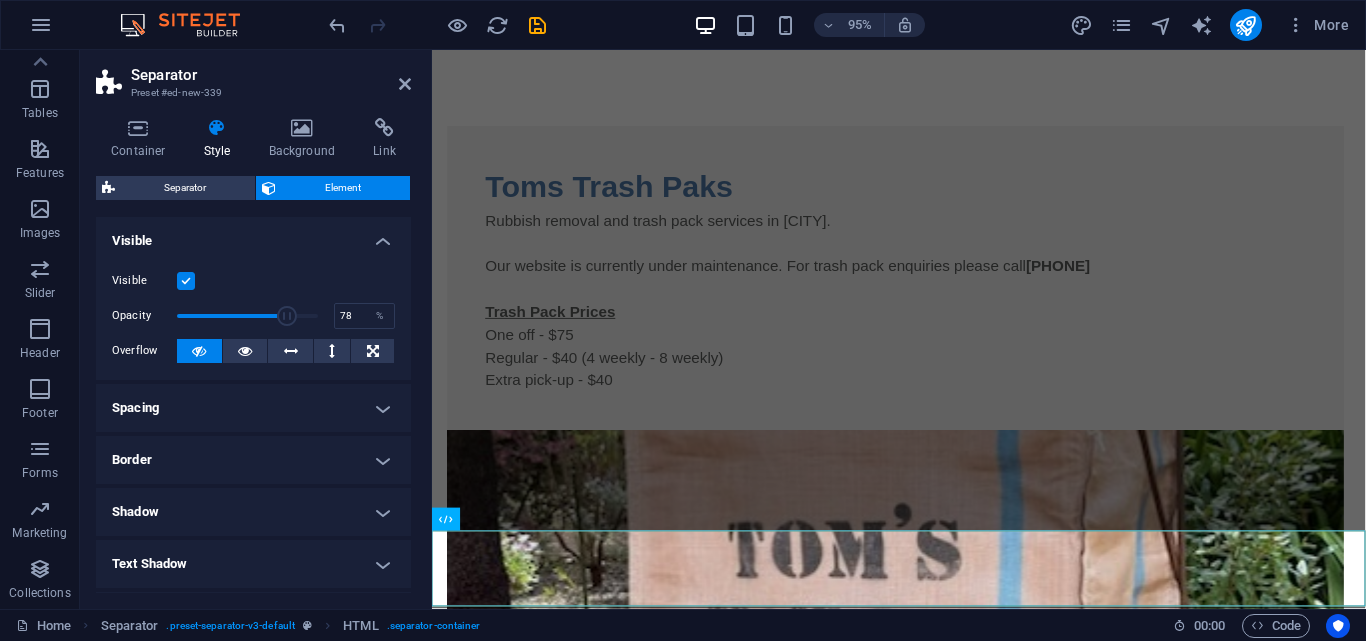 drag, startPoint x: 246, startPoint y: 321, endPoint x: 284, endPoint y: 322, distance: 38.013157 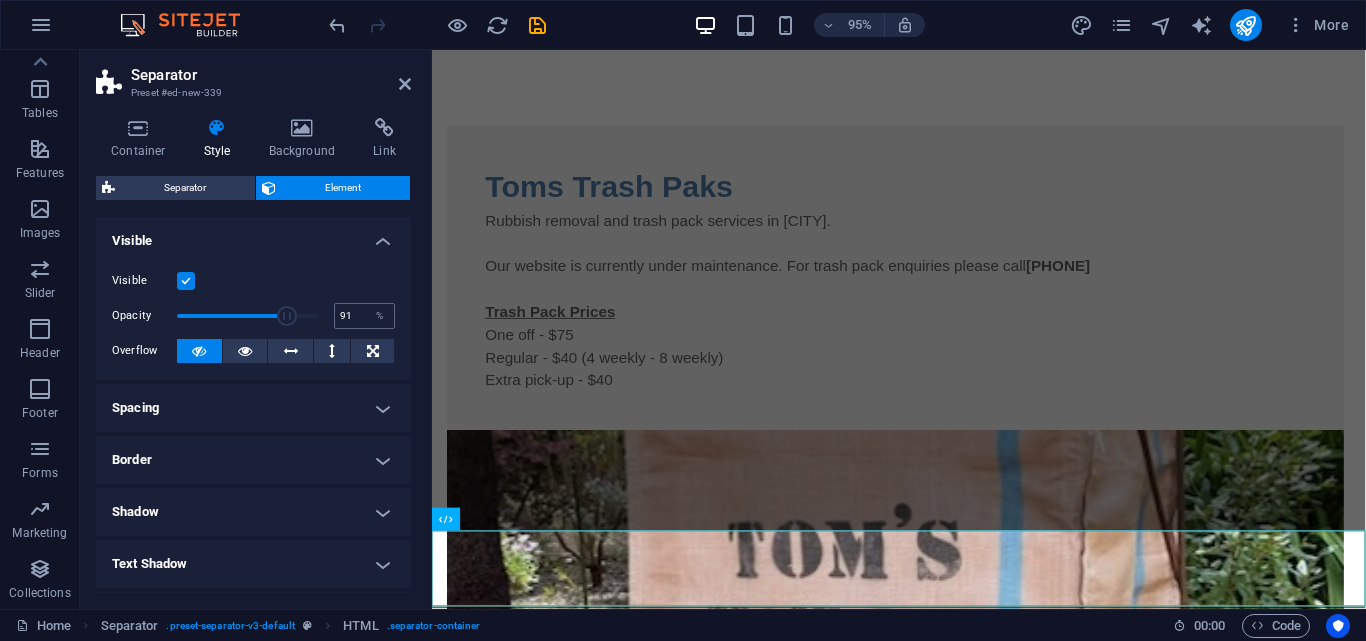 type on "100" 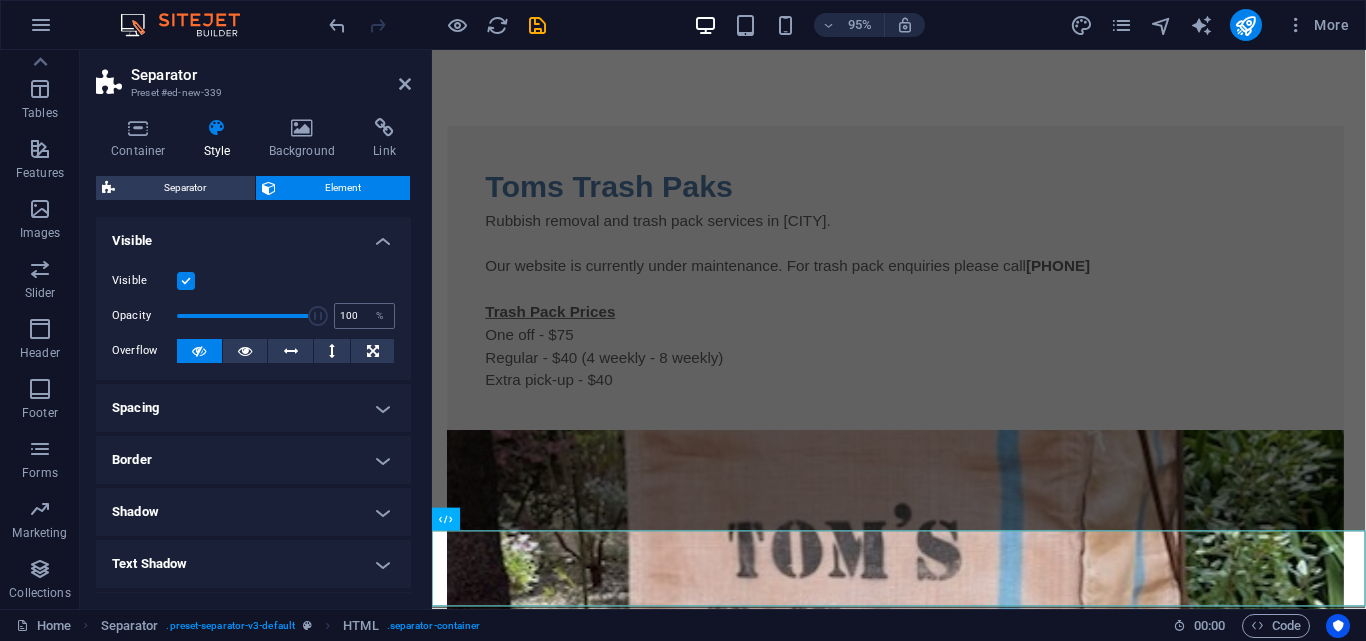 drag, startPoint x: 282, startPoint y: 321, endPoint x: 339, endPoint y: 318, distance: 57.07889 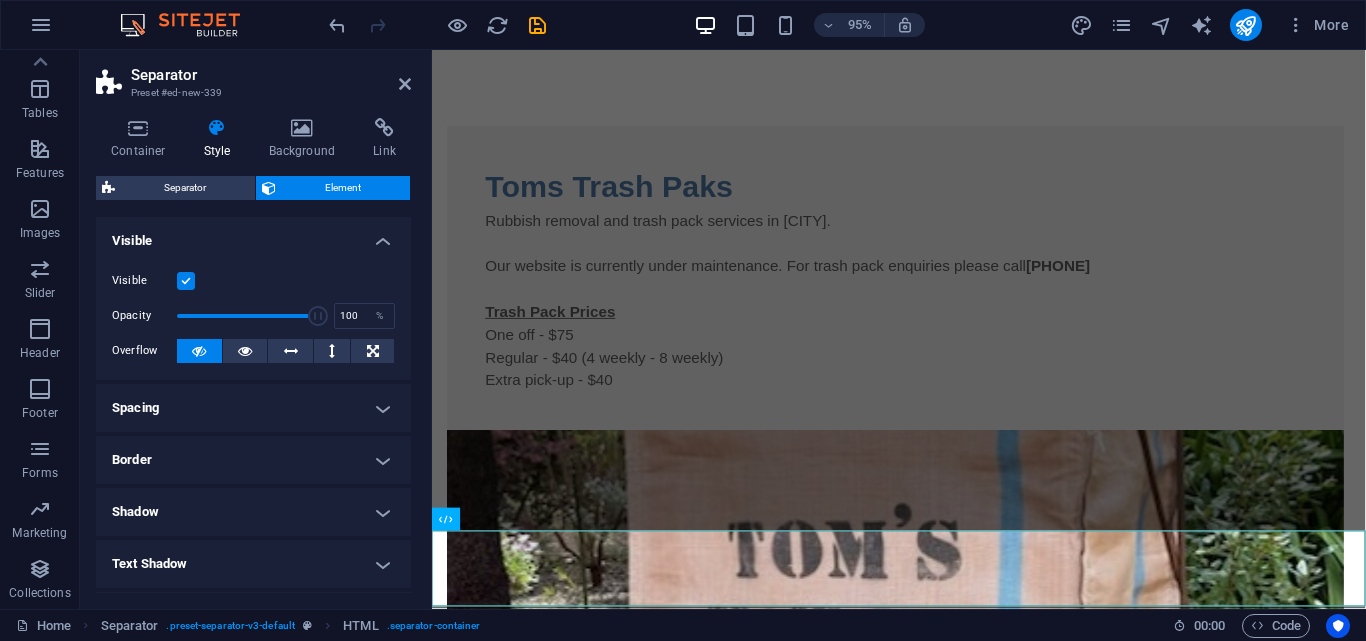 click on "Spacing" at bounding box center (253, 408) 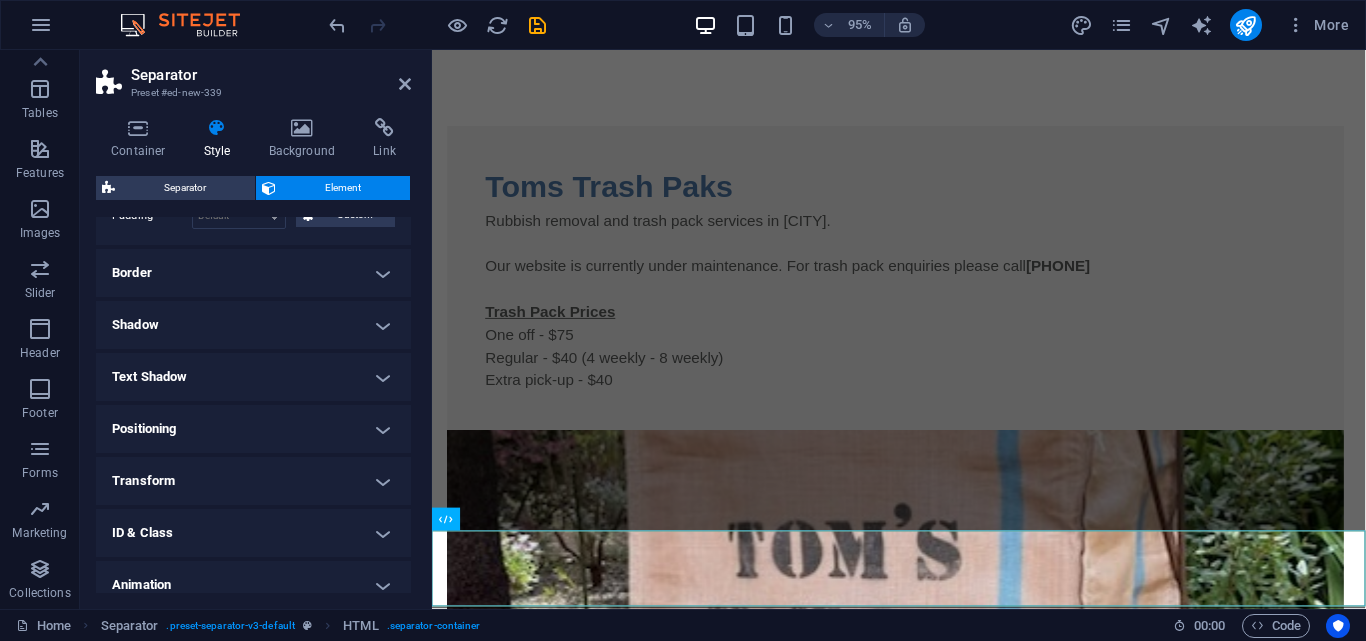 scroll, scrollTop: 335, scrollLeft: 0, axis: vertical 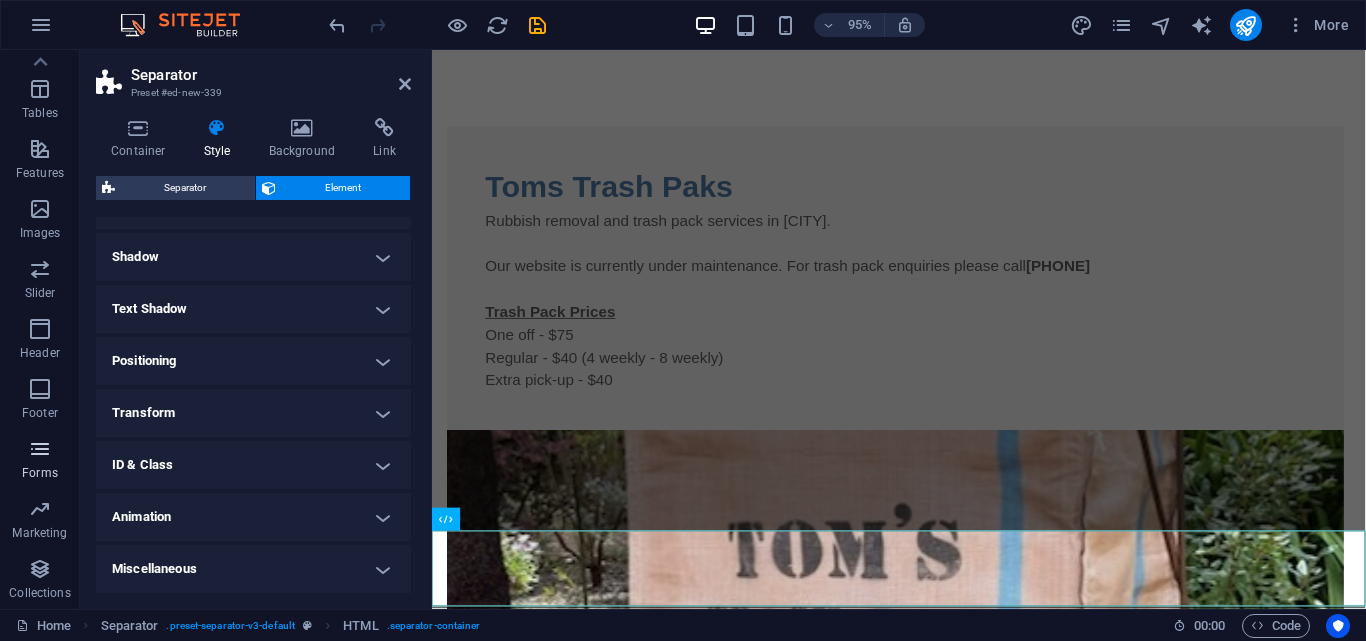 click on "Forms" at bounding box center [40, 473] 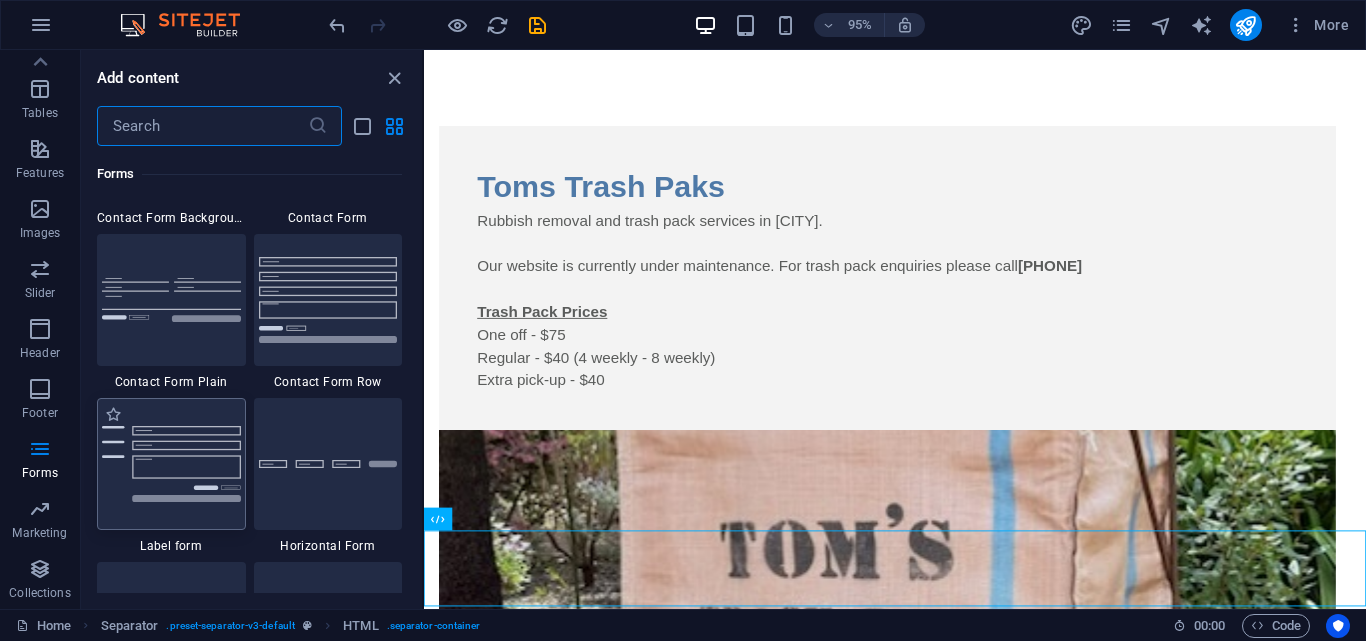 scroll, scrollTop: 14800, scrollLeft: 0, axis: vertical 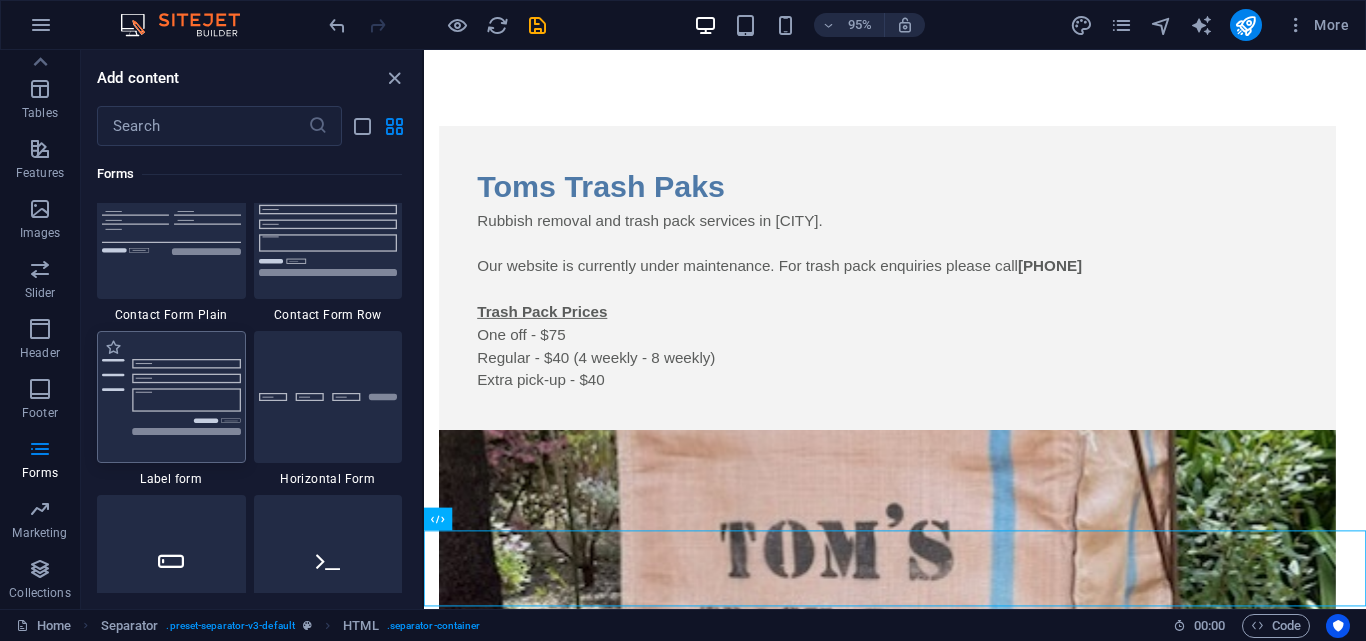 click at bounding box center [171, 397] 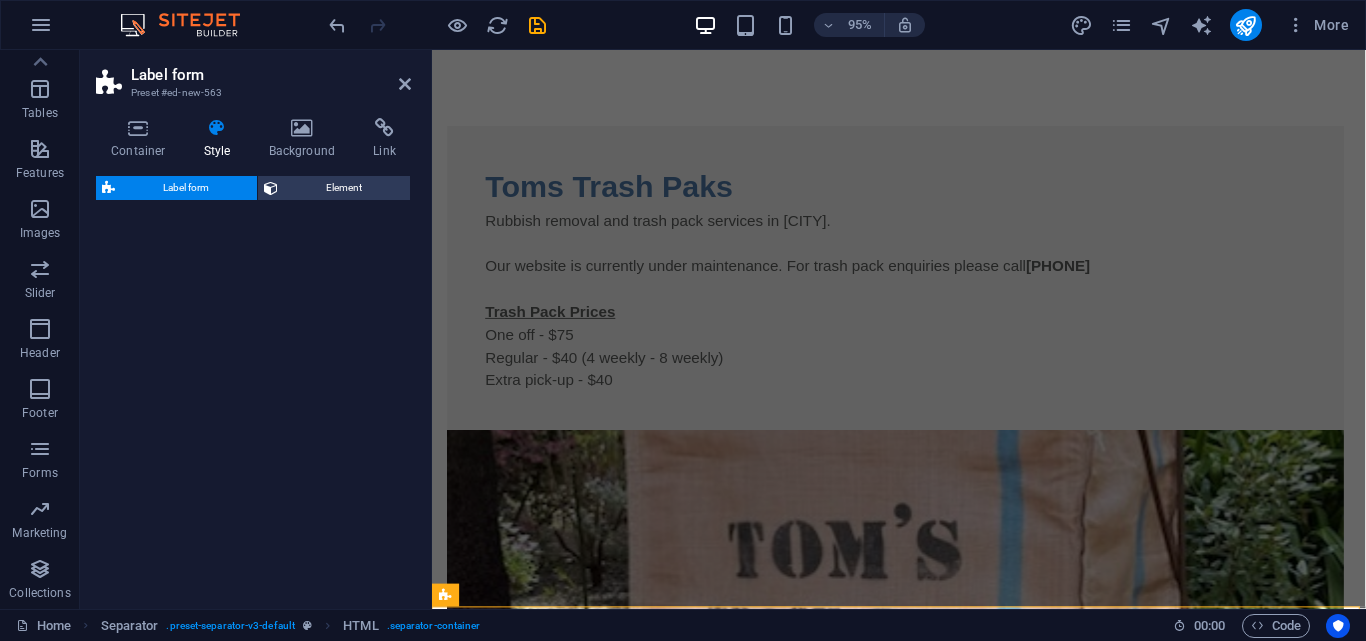 select on "rem" 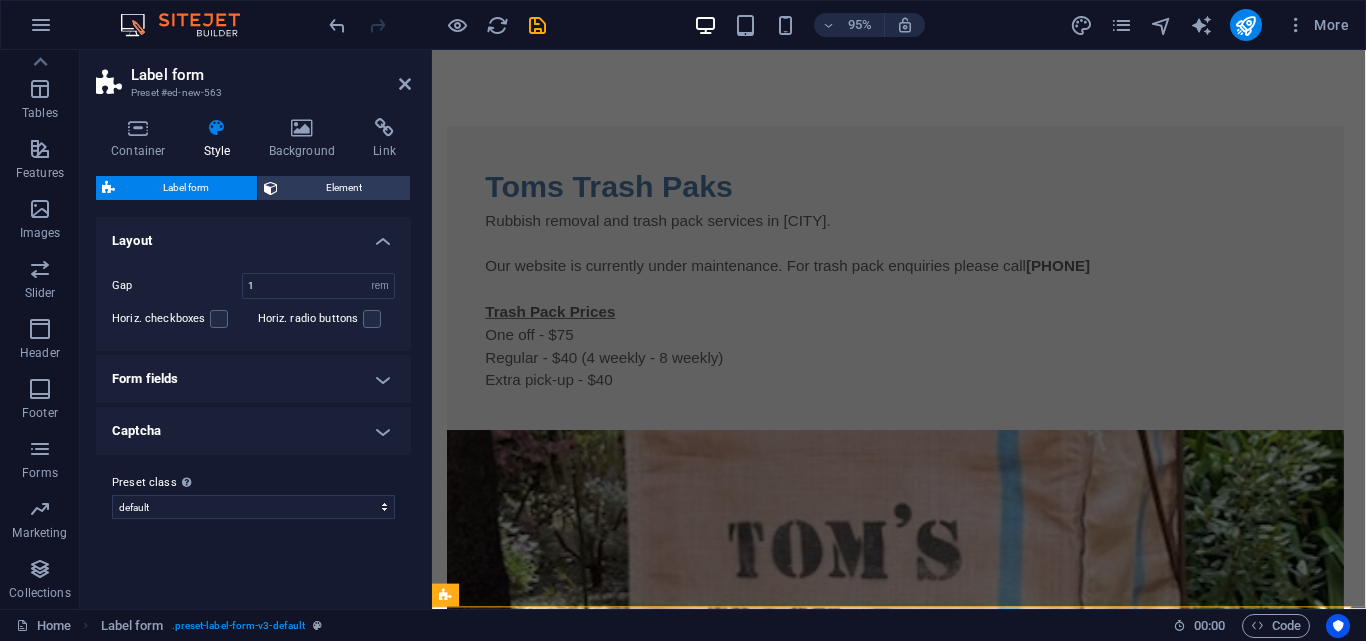 click on "Layout Gap 1 px rem % vh vw Horiz. checkboxes Horiz. radio buttons Form fields Switch to preview mode to test the hover and focus style Default Hover Focus Background Text  - Placeholder Label margin 0 px rem % vh vw  - Width 150 px rem % vh vw  - Color Padding px rem % vh vw Custom Custom 1 px rem % vh vw 0.5 px rem % vh vw 0.5 px rem % vh vw 1 px rem % vh vw Border style None              - Width 1 px rem vh vw Custom Custom 1 px rem vh vw 1 px rem vh vw 1 px rem vh vw 1 px rem vh vw  - Color Round corners 0 px rem % vh vw Custom Custom 0 px rem % vh vw 0 px rem % vh vw 0 px rem % vh vw 0 px rem % vh vw Shadows None Outside Inside Color X offset 0 px rem vh vw Y offset 0 px rem vh vw Blur 0 px rem % vh vw Spread 0 px rem vh vw Background Text  - Placeholder Padding auto px rem % vh vw Custom Custom 1 auto px rem % vh vw 0.5 auto px rem % vh vw 0.5 auto px rem % vh vw 1 auto px rem % vh vw Border style None              - Width 1 auto px rem vh vw Custom Custom 1 auto px rem vh vw 1 px" at bounding box center [253, 336] 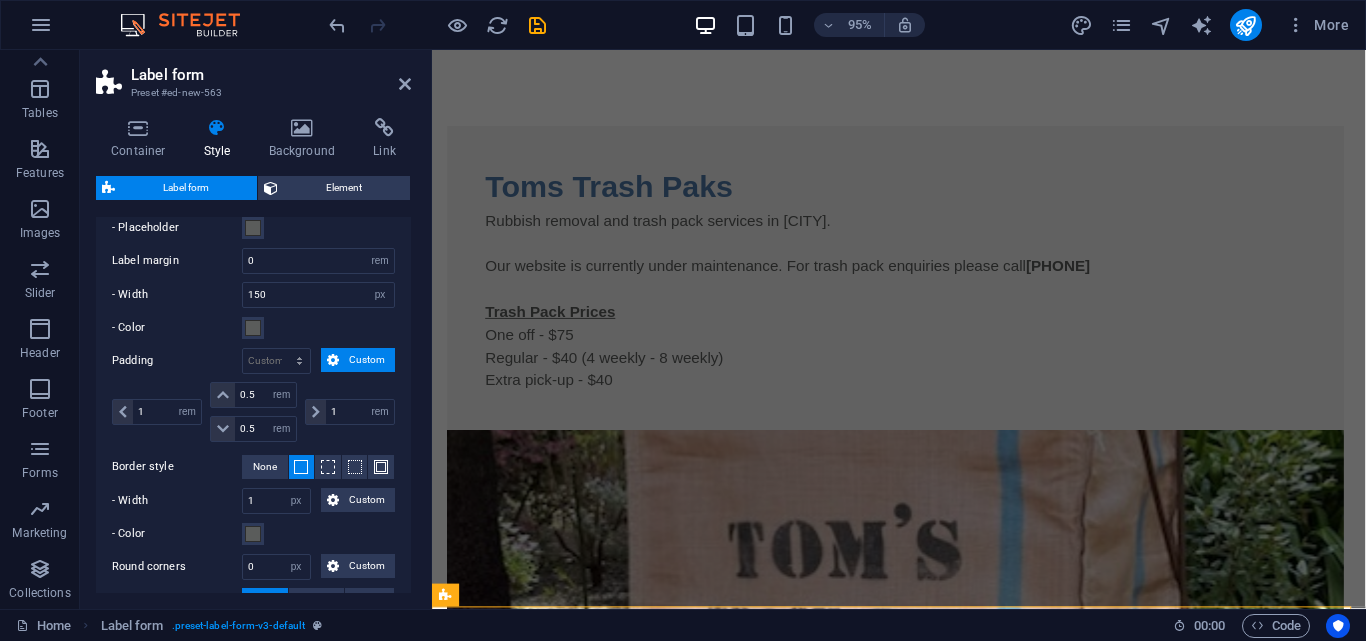 scroll, scrollTop: 505, scrollLeft: 0, axis: vertical 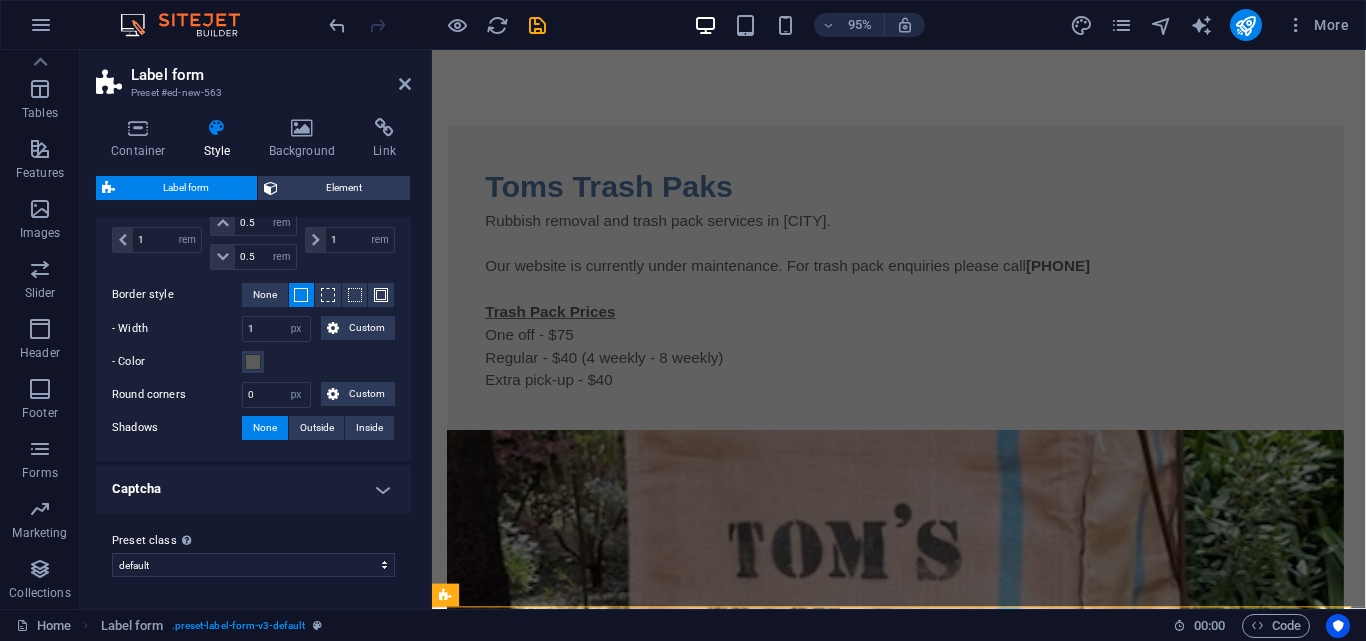 click on "Captcha" at bounding box center [253, 489] 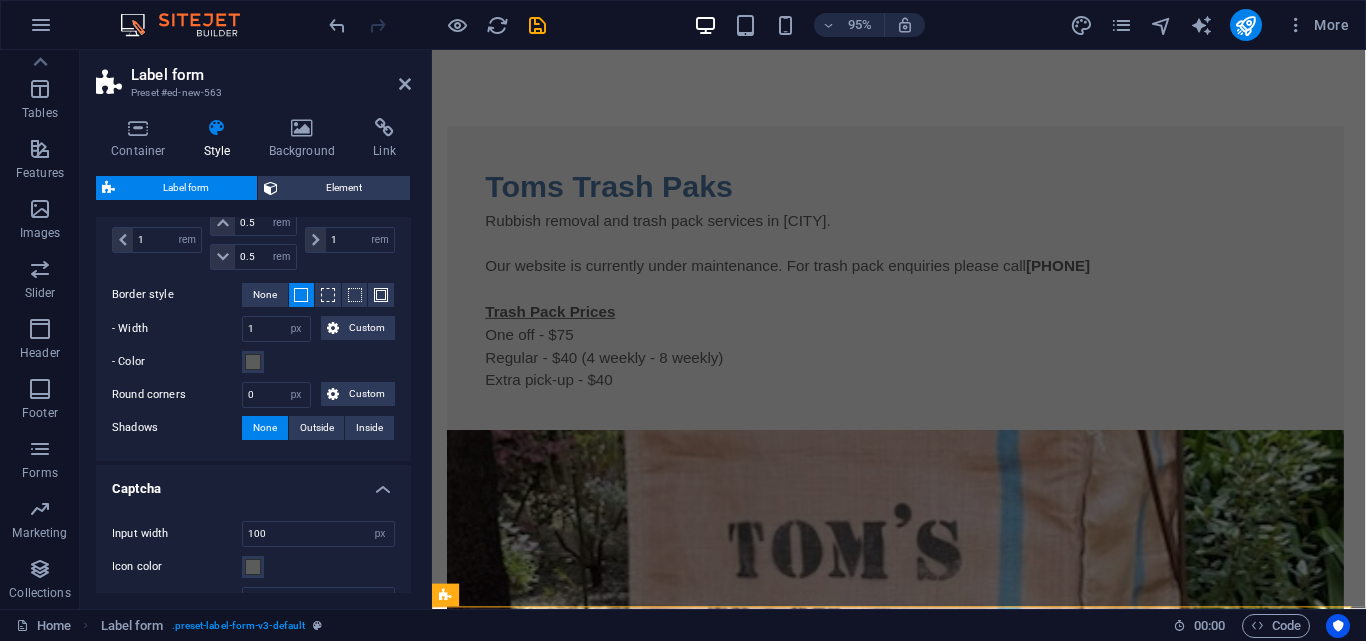 scroll, scrollTop: 625, scrollLeft: 0, axis: vertical 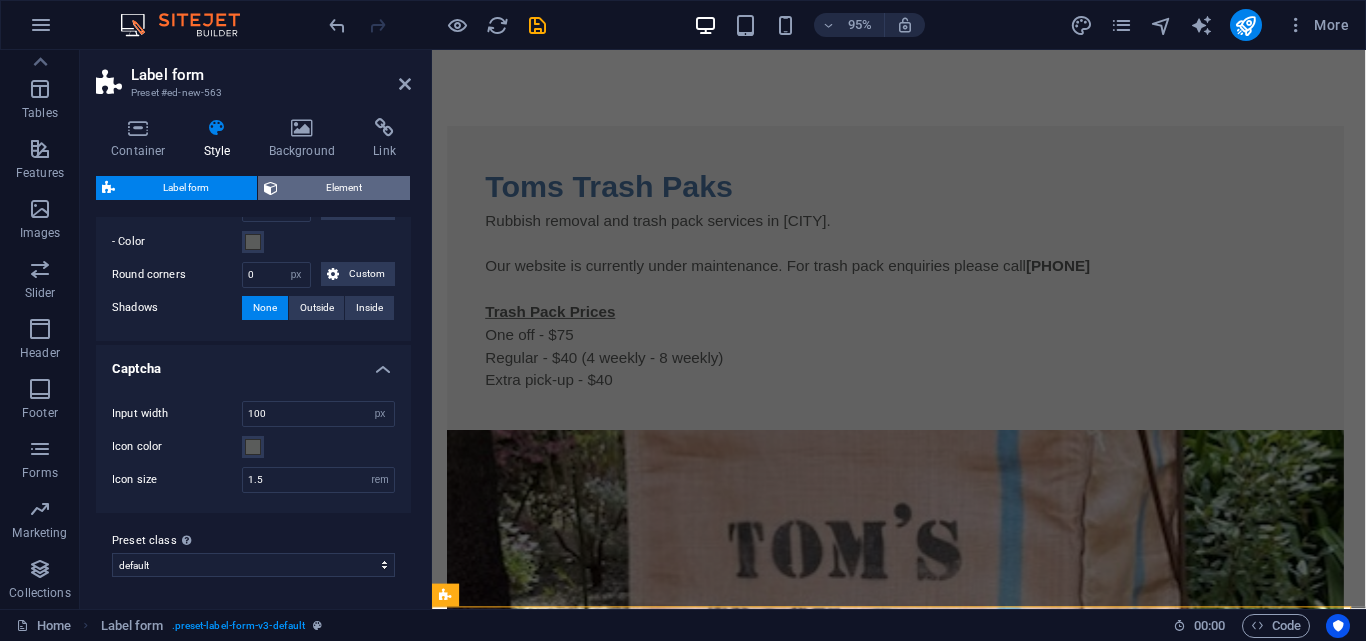 click on "Element" at bounding box center [344, 188] 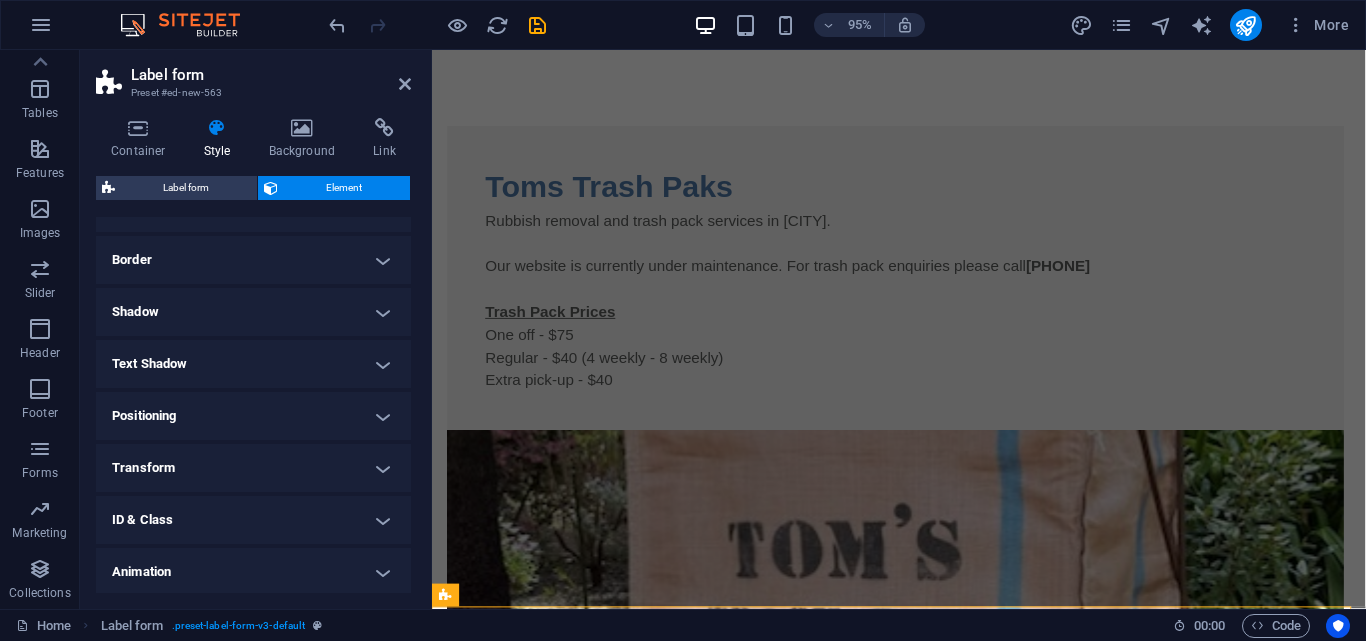 scroll, scrollTop: 255, scrollLeft: 0, axis: vertical 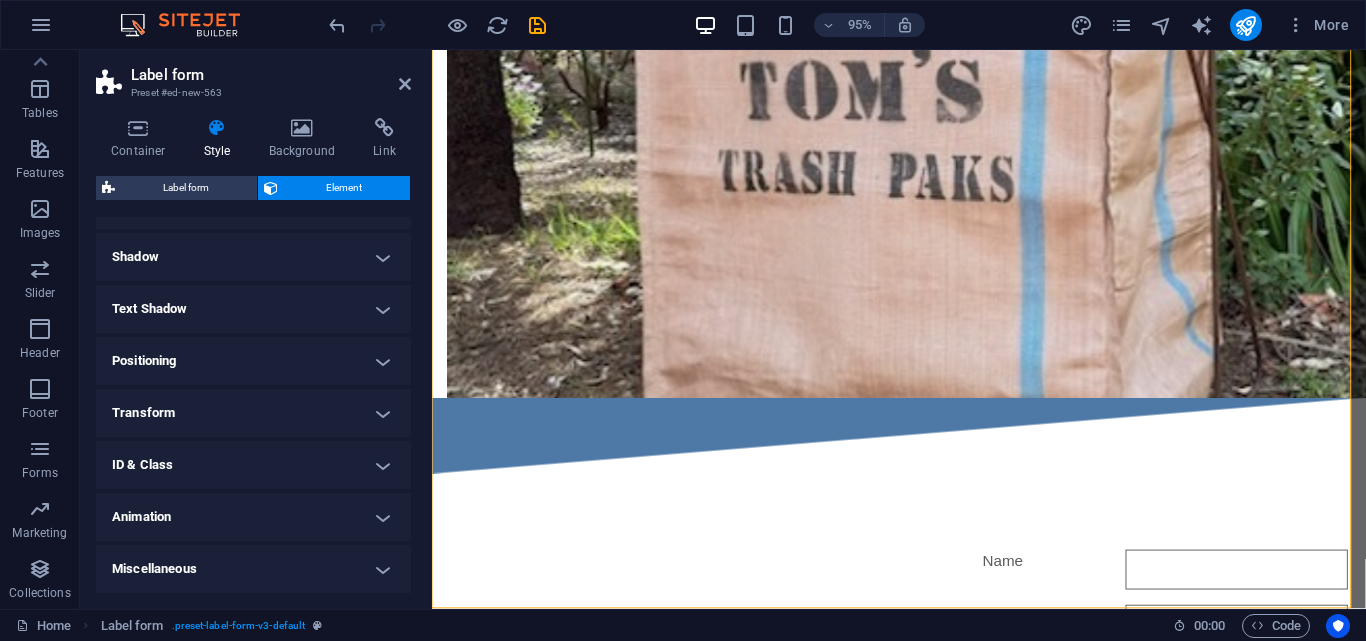 click on "Miscellaneous" at bounding box center (253, 569) 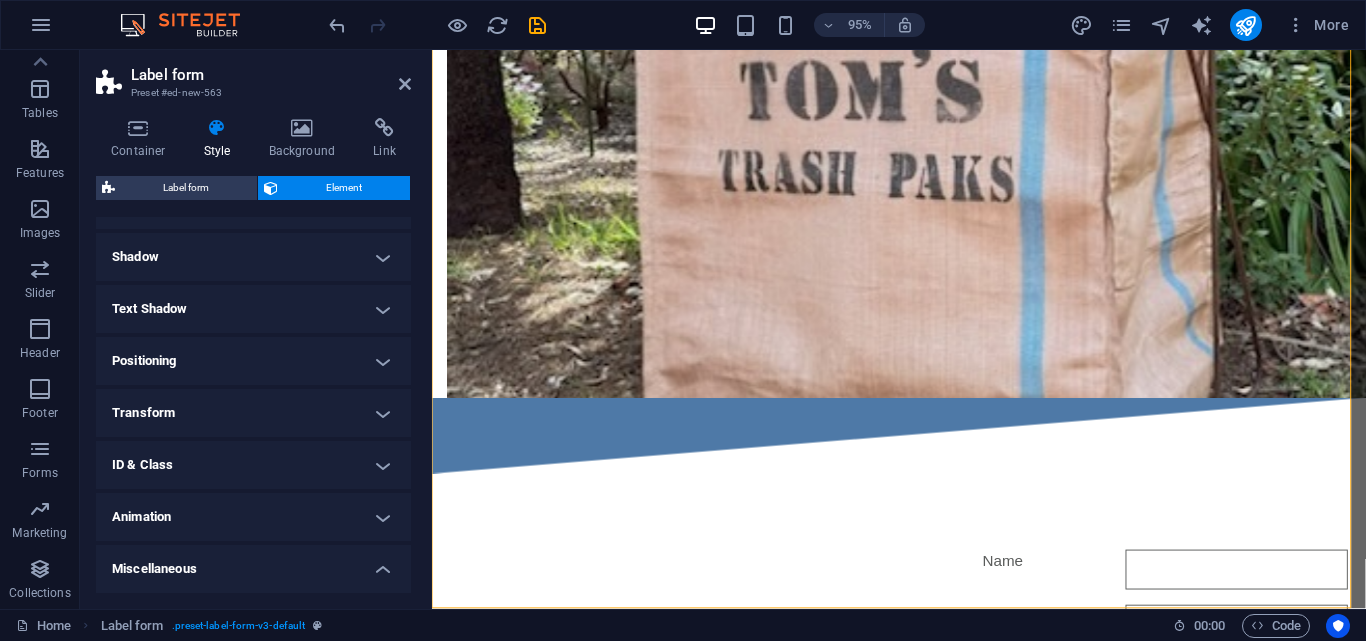 scroll, scrollTop: 379, scrollLeft: 0, axis: vertical 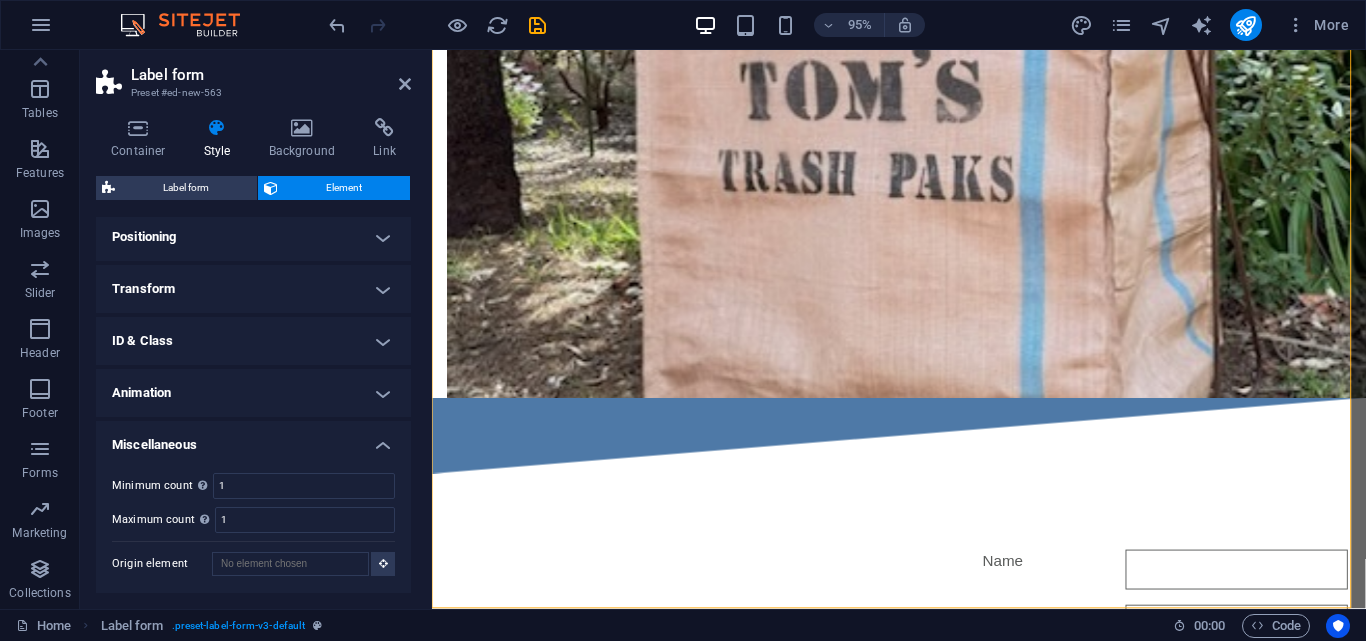 click on "Animation" at bounding box center (253, 393) 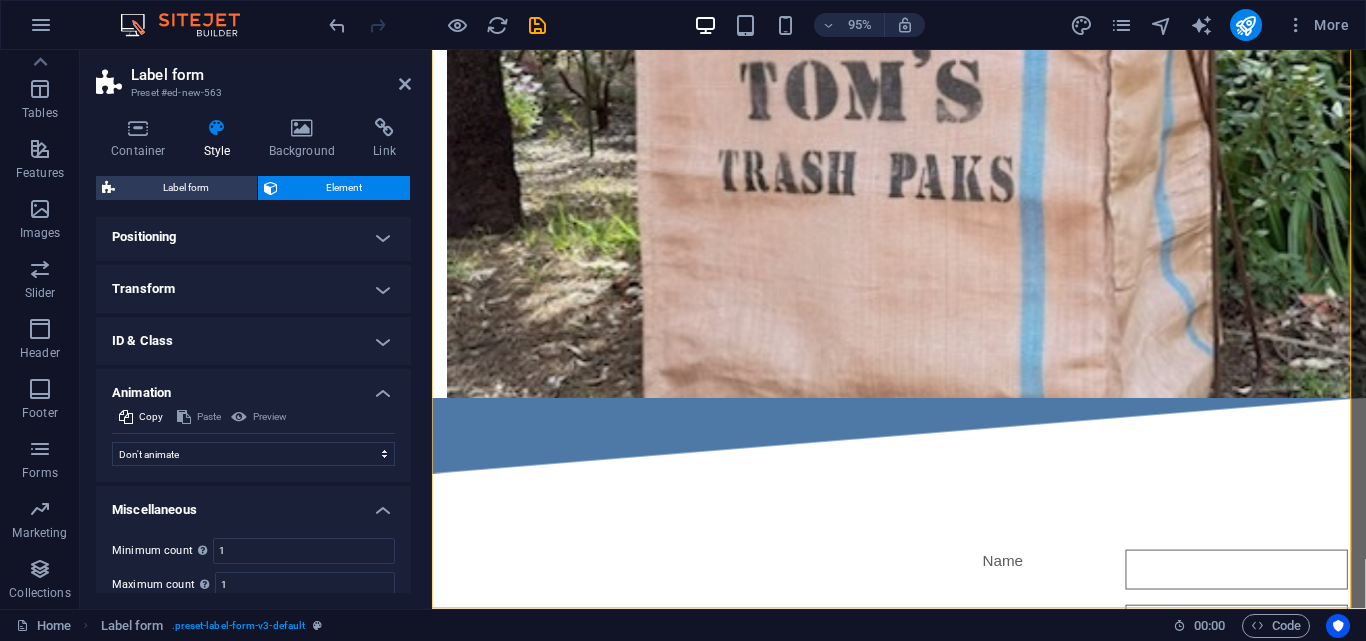 click on "ID & Class" at bounding box center (253, 341) 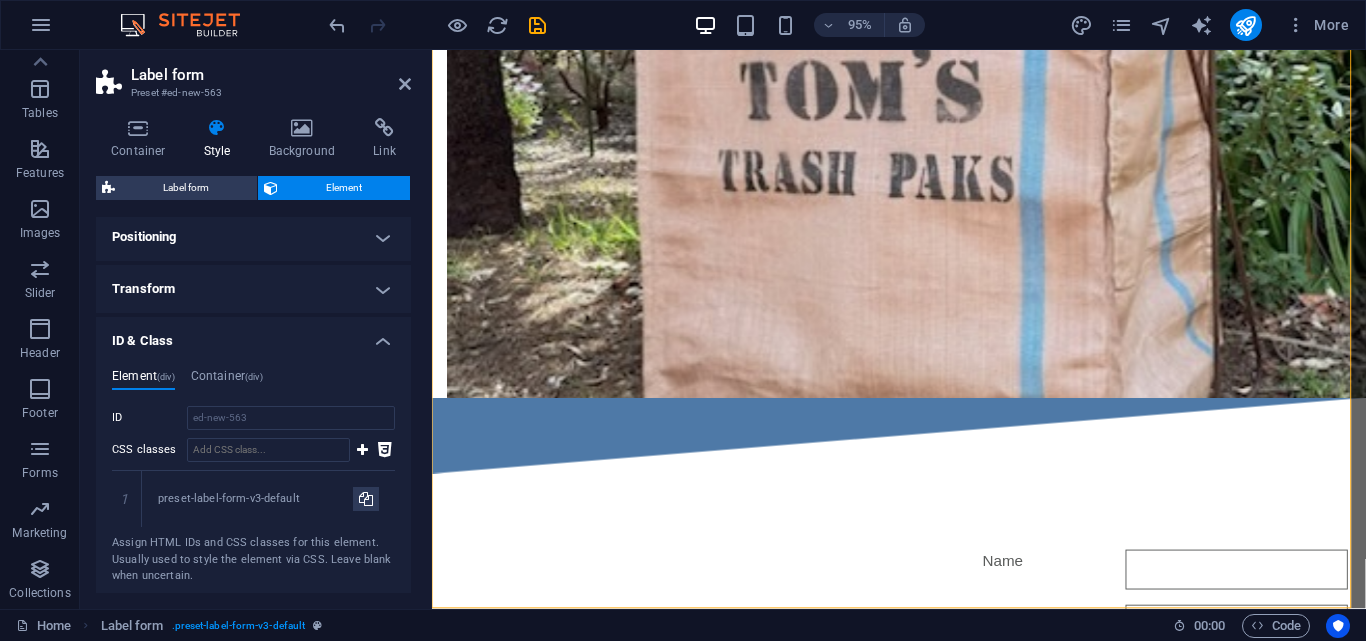 click on "Transform" at bounding box center [253, 289] 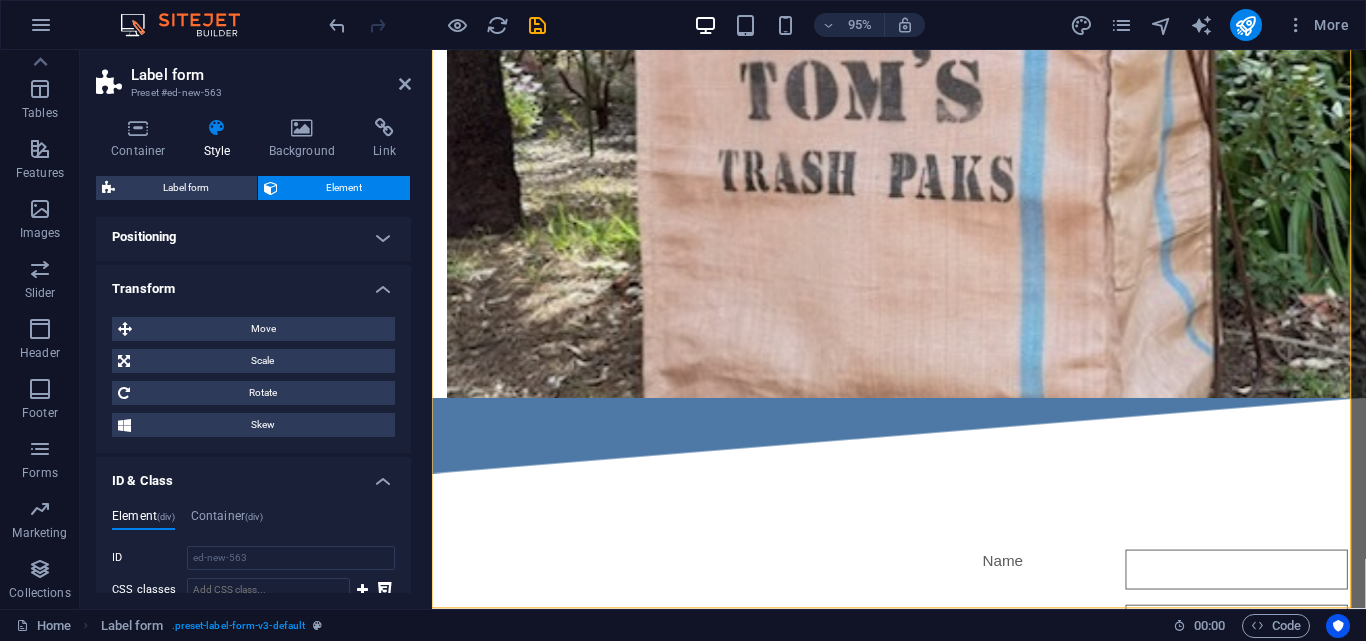 click on "Positioning" at bounding box center [253, 237] 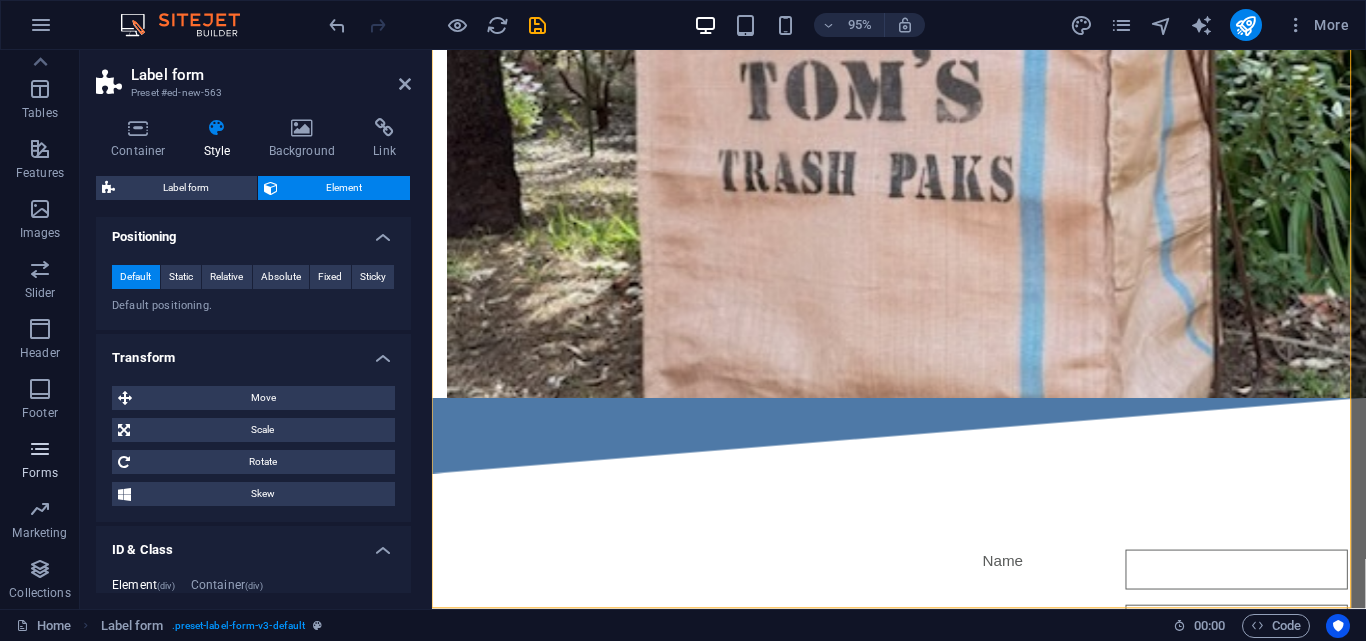 click on "Forms" at bounding box center [40, 473] 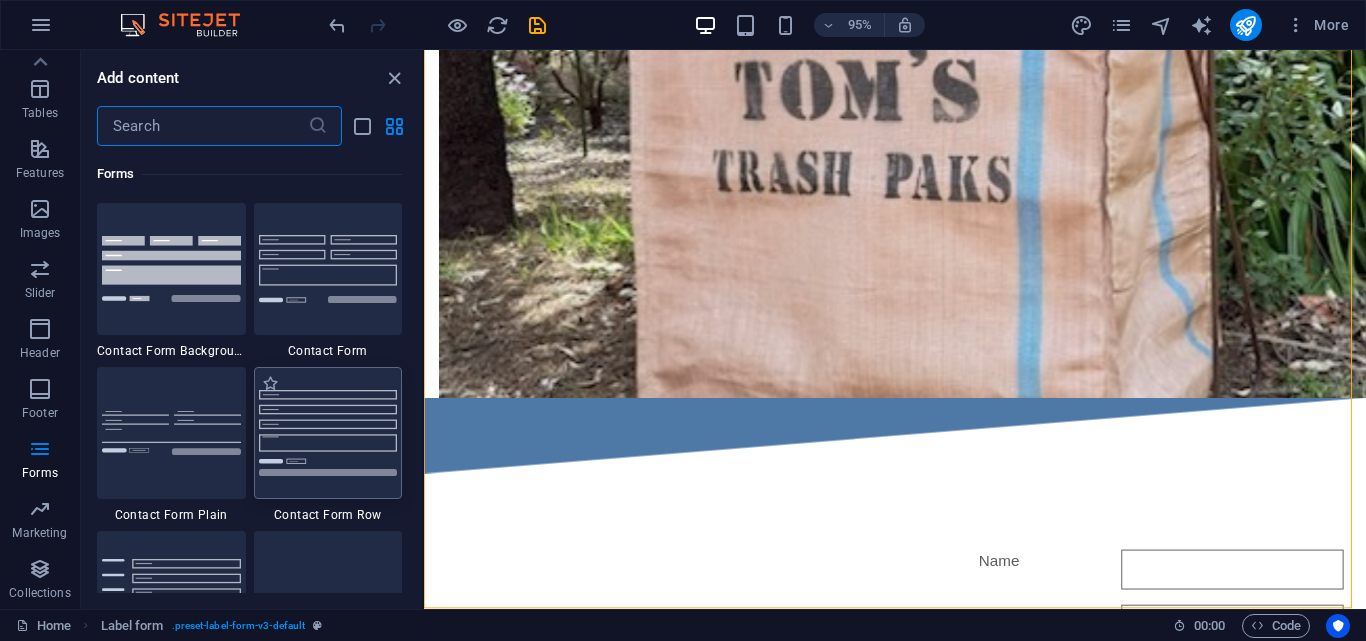 scroll, scrollTop: 14800, scrollLeft: 0, axis: vertical 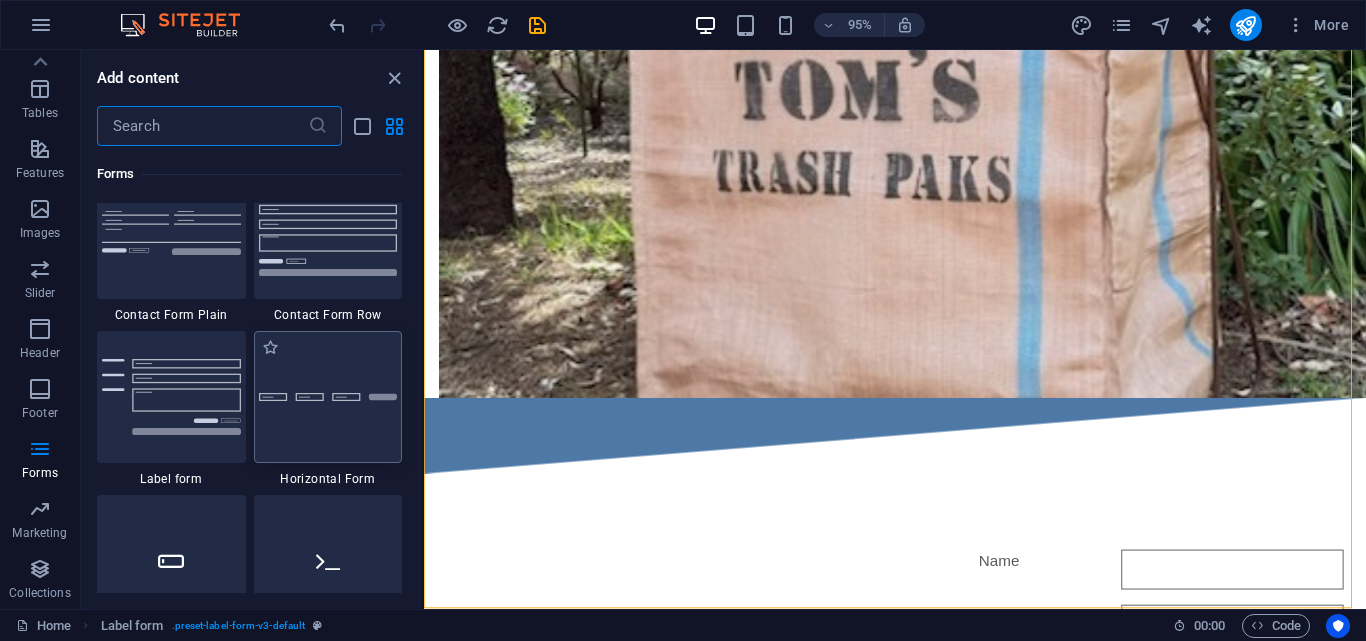 click at bounding box center (328, 397) 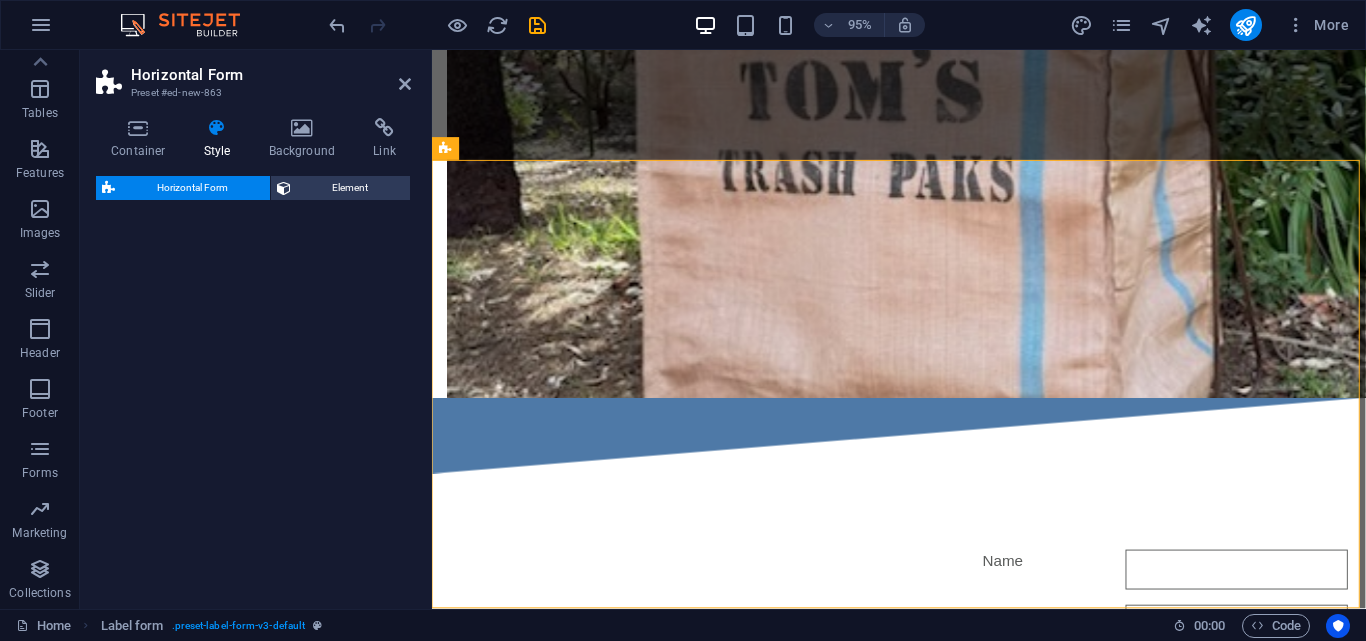 select on "rem" 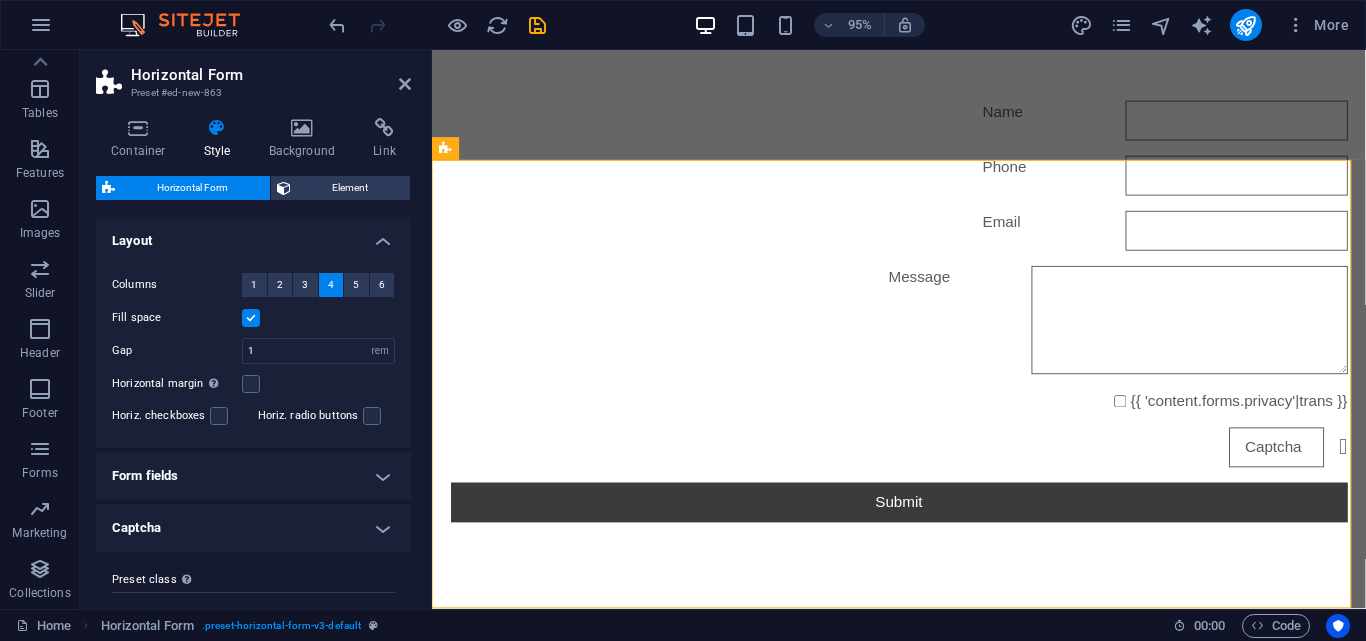 scroll, scrollTop: 1057, scrollLeft: 0, axis: vertical 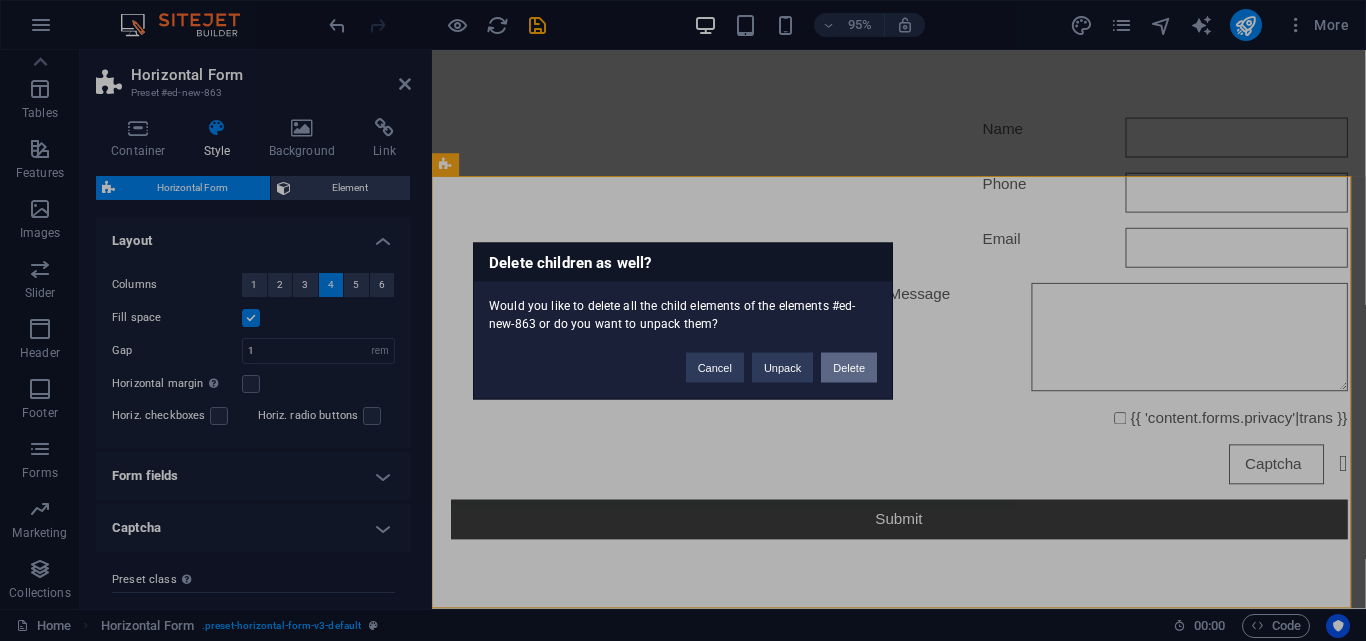click on "Delete" at bounding box center [849, 367] 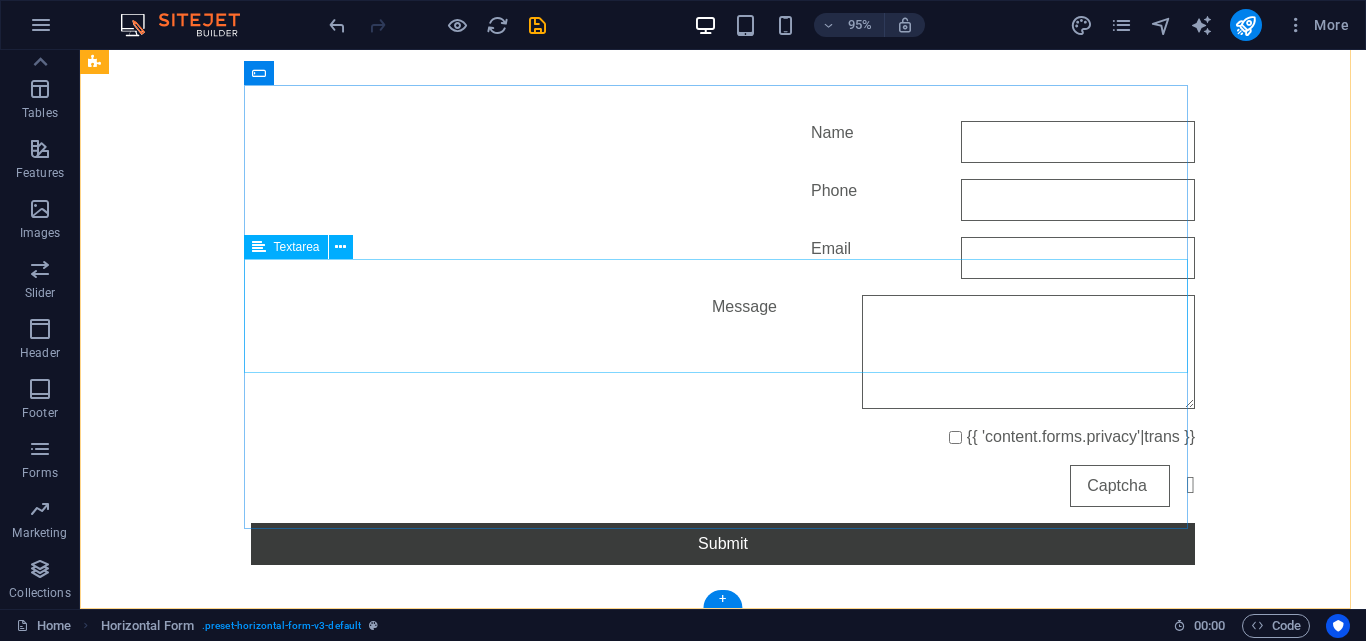 scroll, scrollTop: 631, scrollLeft: 0, axis: vertical 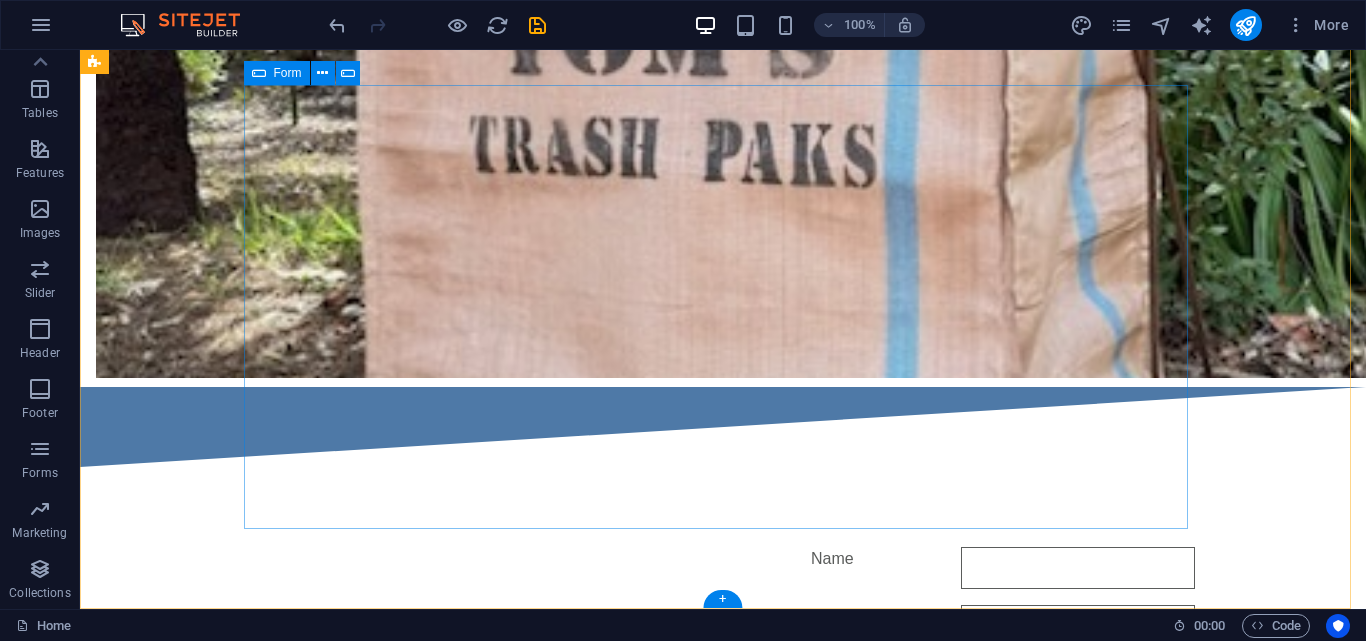 click on "Name Phone Email Message   {{ 'content.forms.privacy'|trans }} Unreadable? Load new Submit" at bounding box center [723, 769] 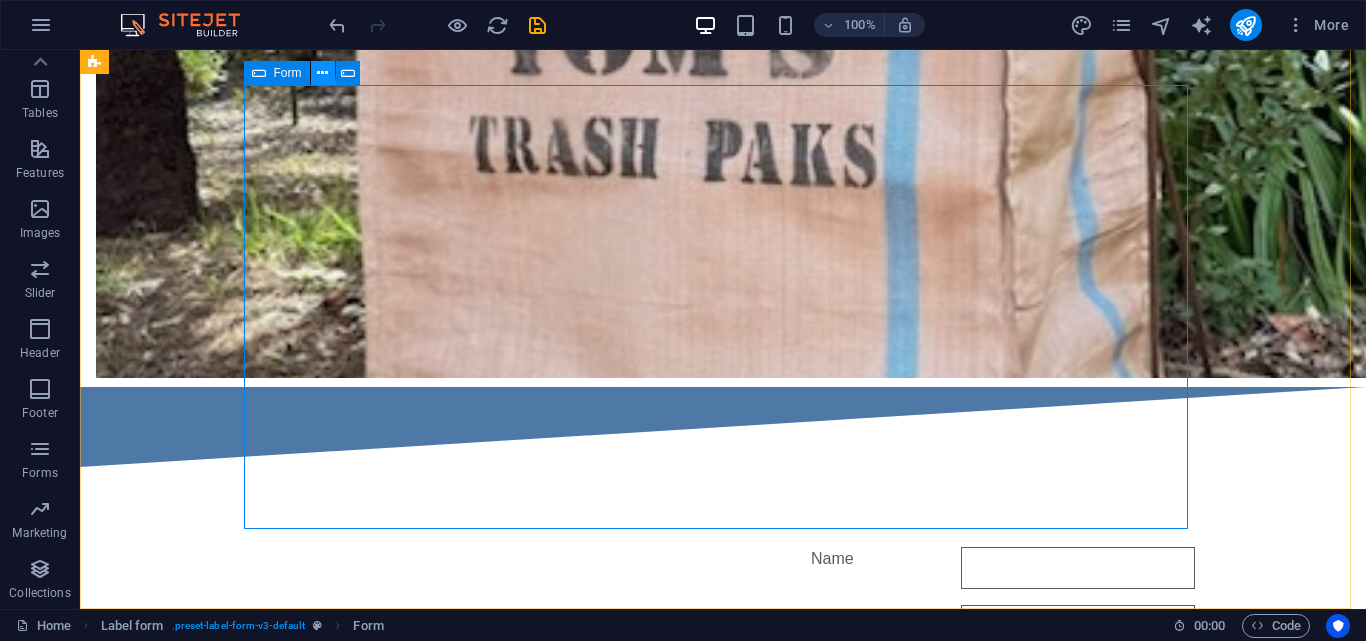 click at bounding box center (322, 73) 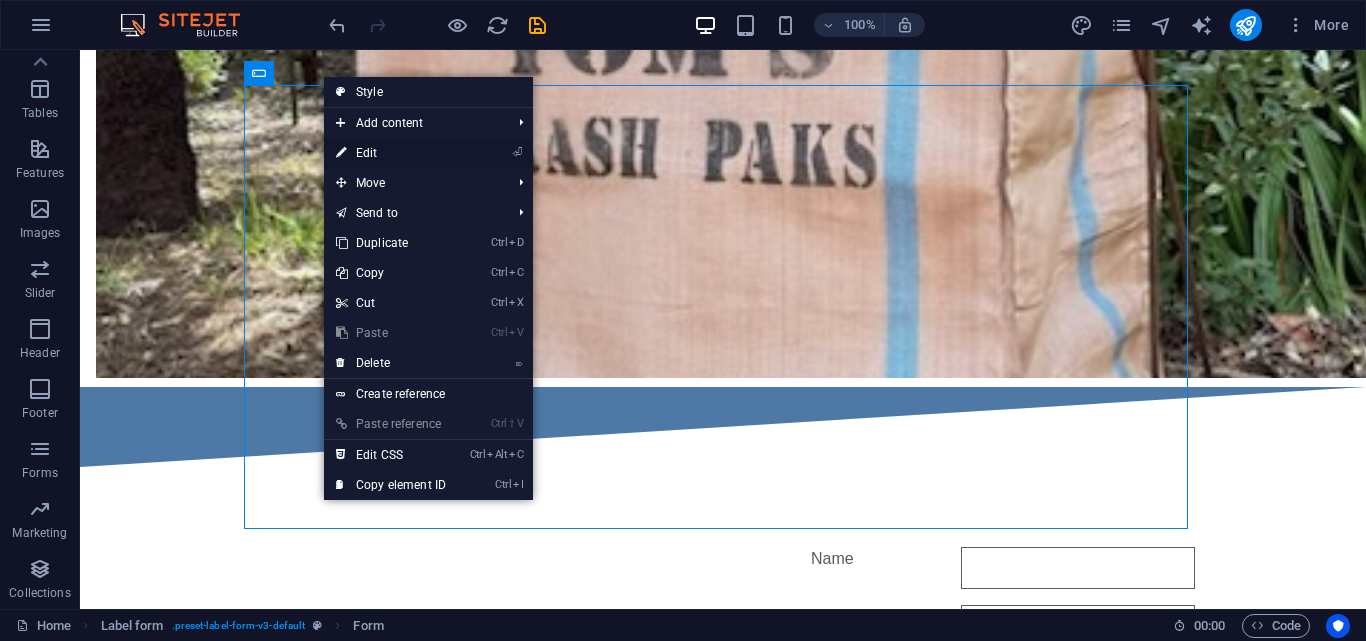 click on "⏎  Edit" at bounding box center [391, 153] 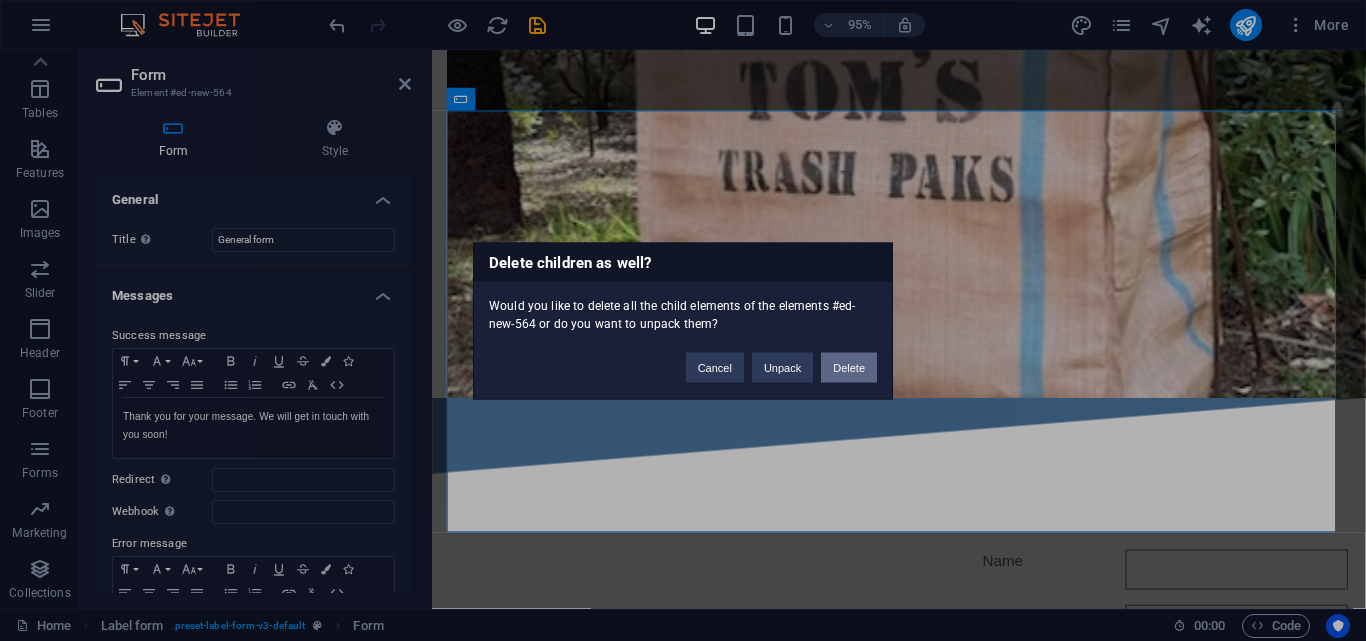 drag, startPoint x: 849, startPoint y: 367, endPoint x: 768, endPoint y: 317, distance: 95.189285 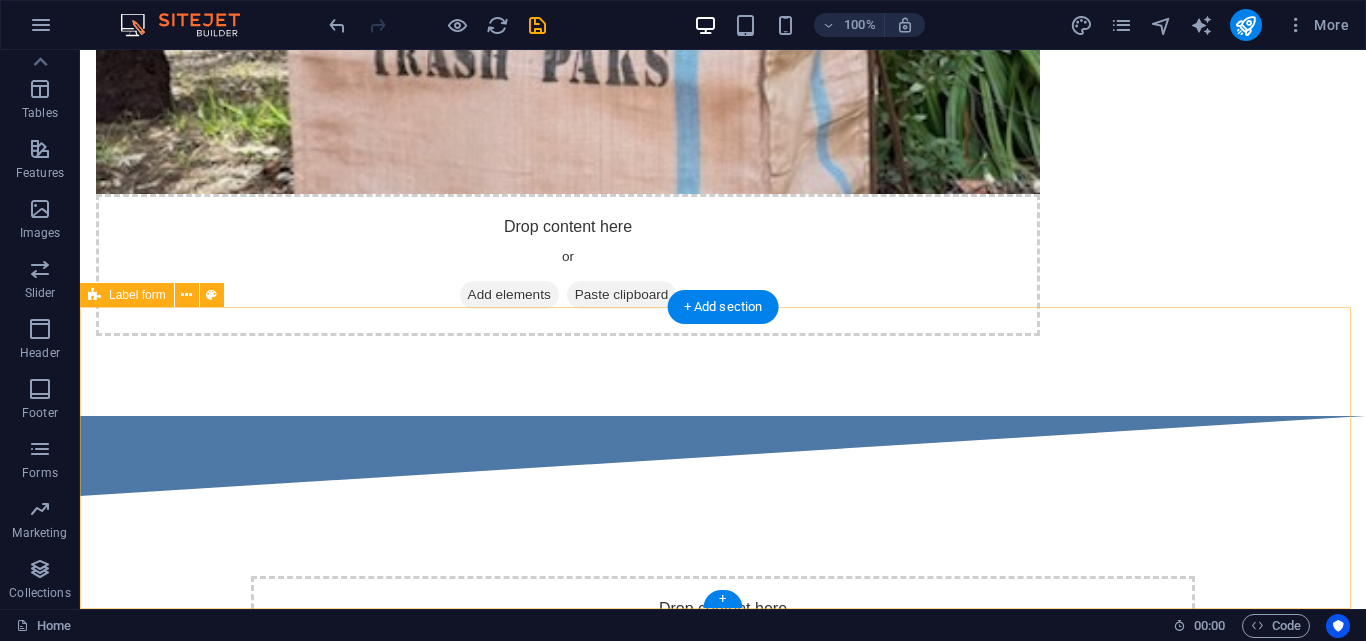 scroll, scrollTop: 329, scrollLeft: 0, axis: vertical 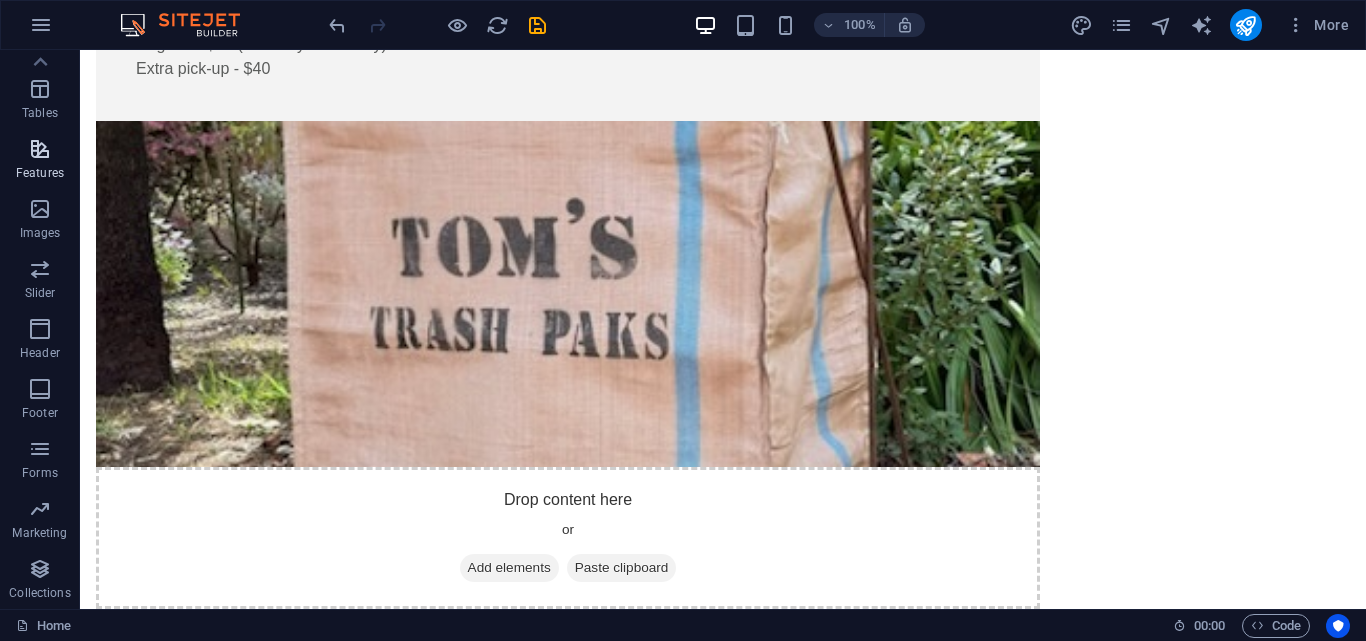click on "Features" at bounding box center (40, 173) 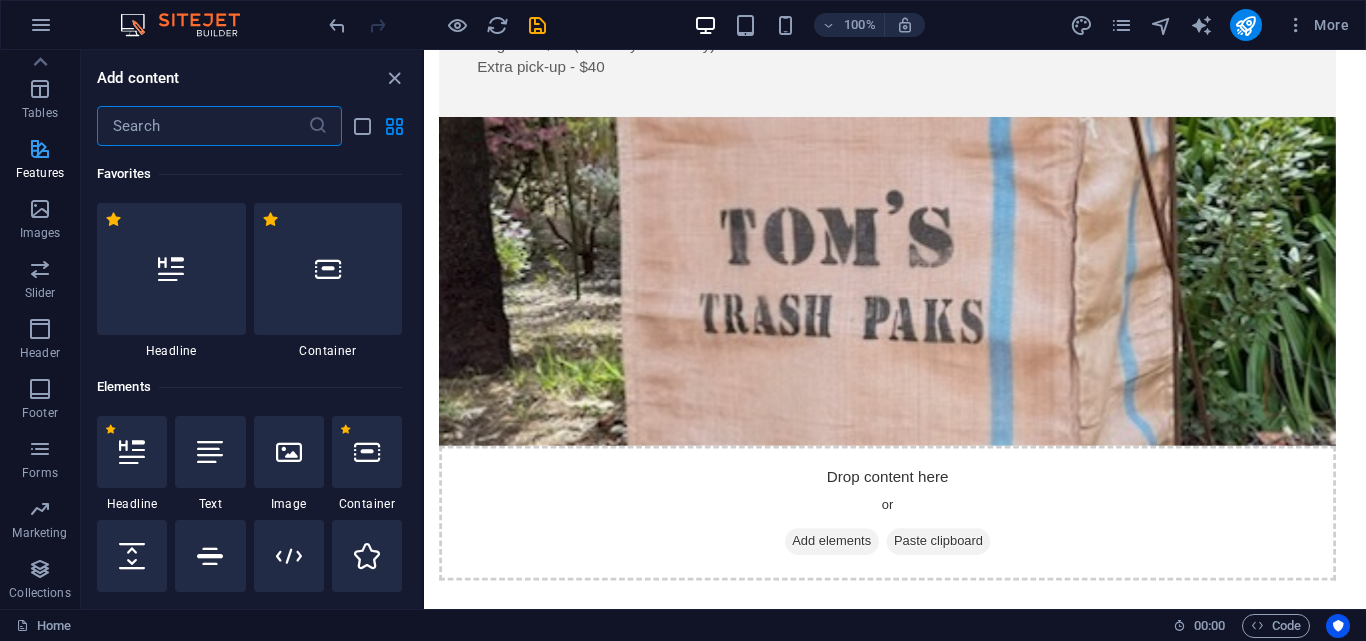 scroll, scrollTop: 300, scrollLeft: 0, axis: vertical 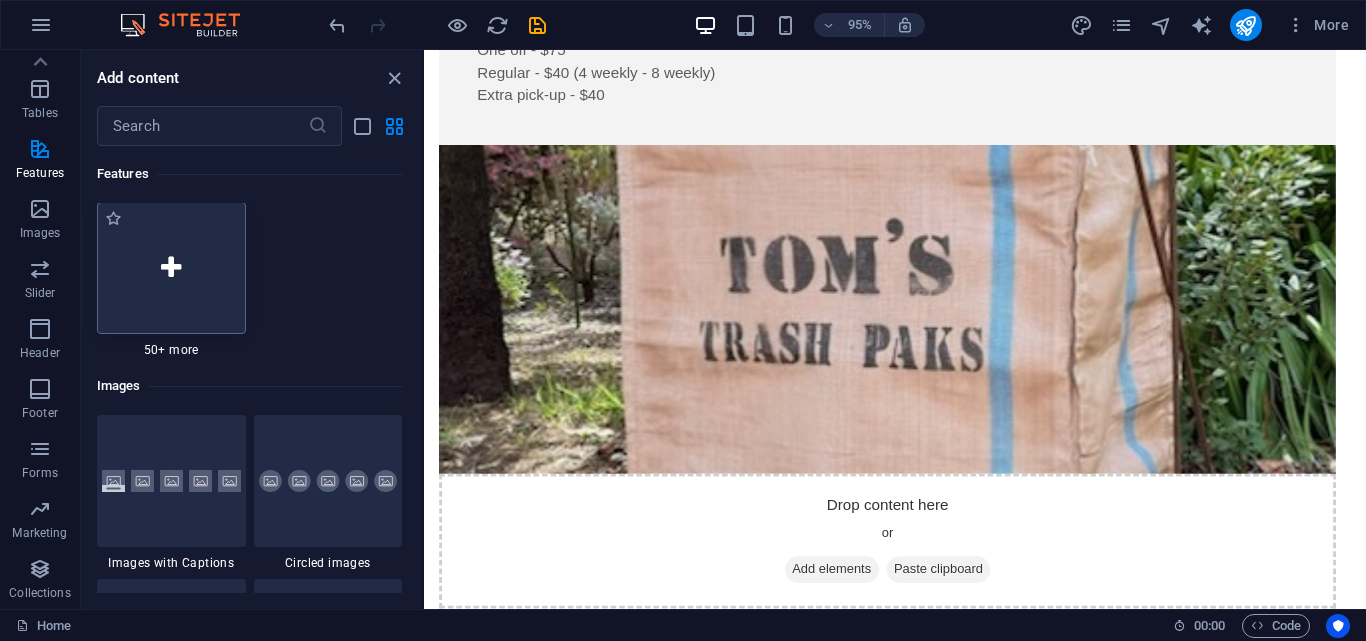 click at bounding box center (171, 268) 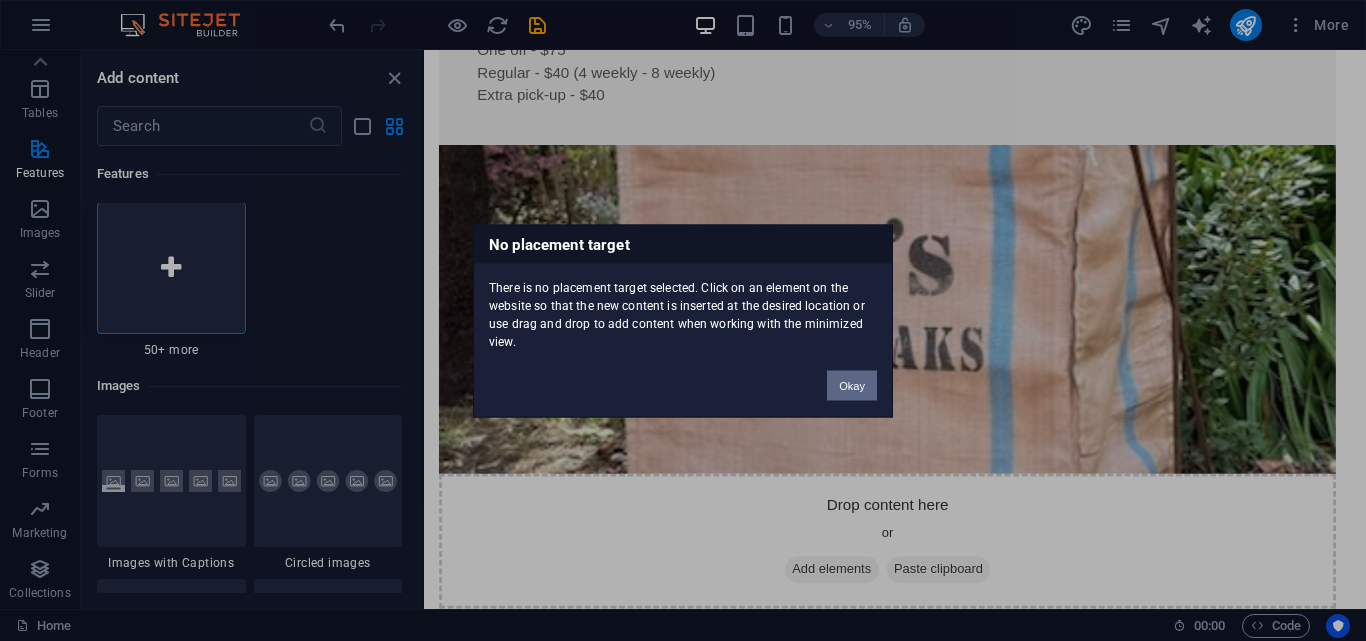 click on "Okay" at bounding box center (852, 385) 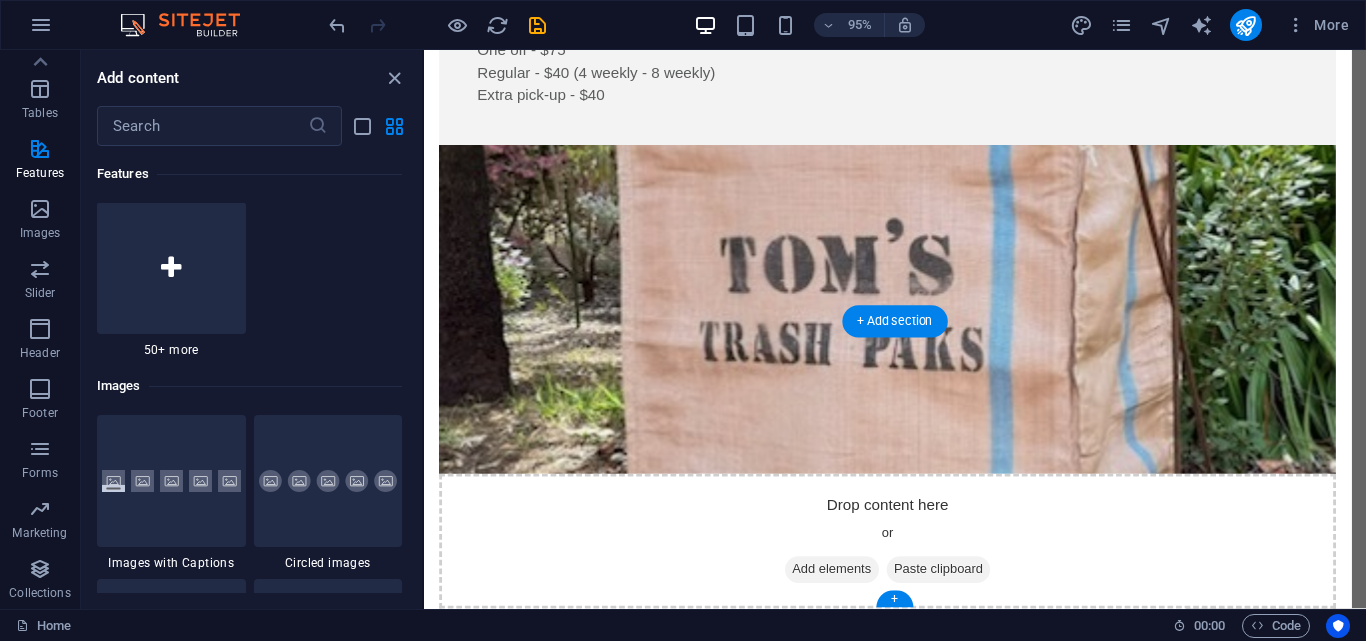 click on "Drop content here or  Add elements  Paste clipboard" at bounding box center [920, 949] 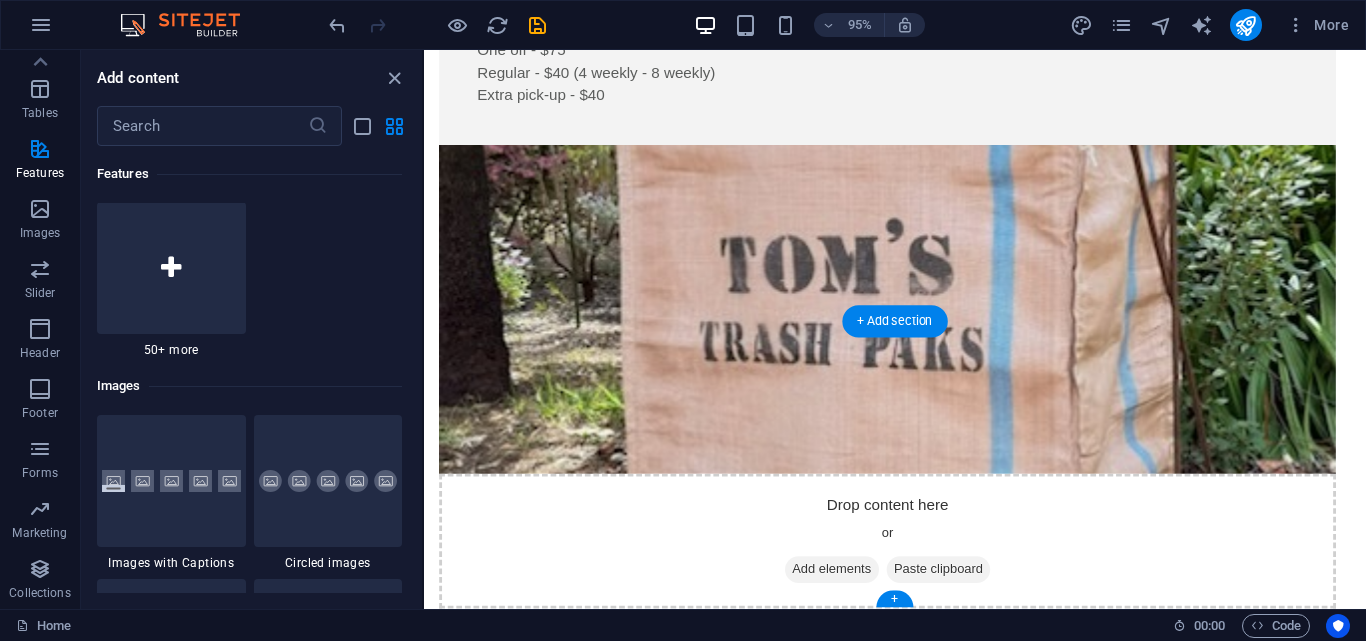 click at bounding box center [820, 979] 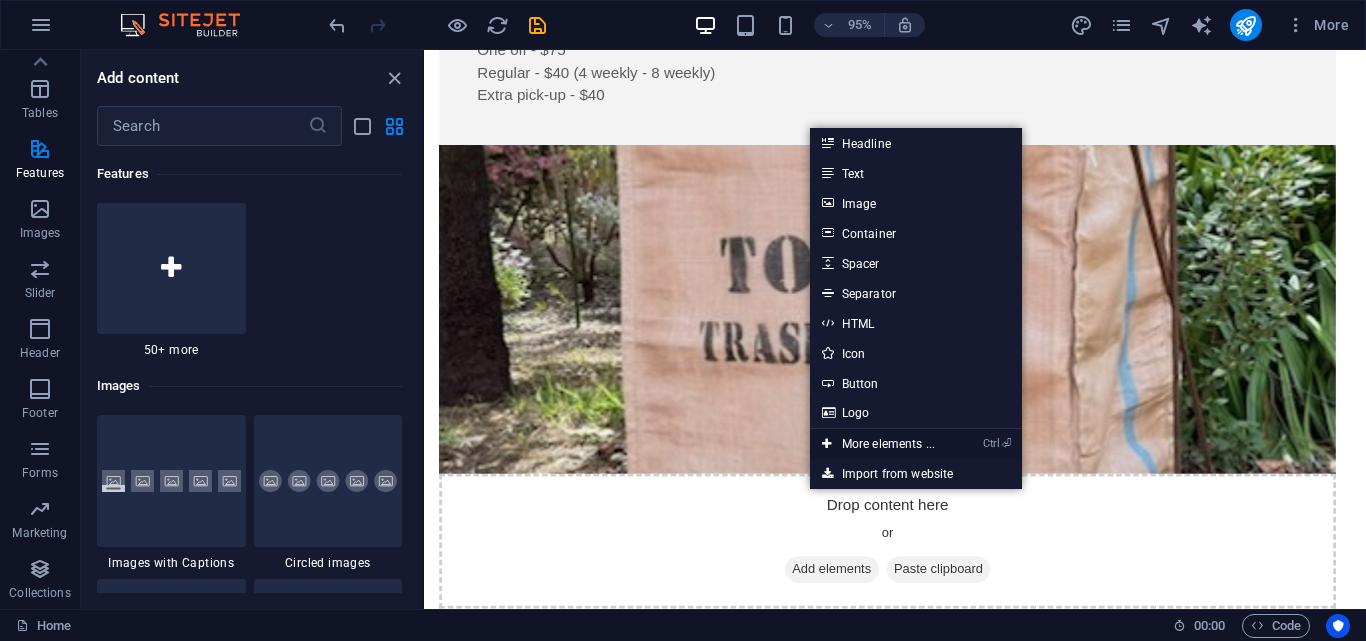 click on "Ctrl ⏎  More elements ..." at bounding box center (878, 444) 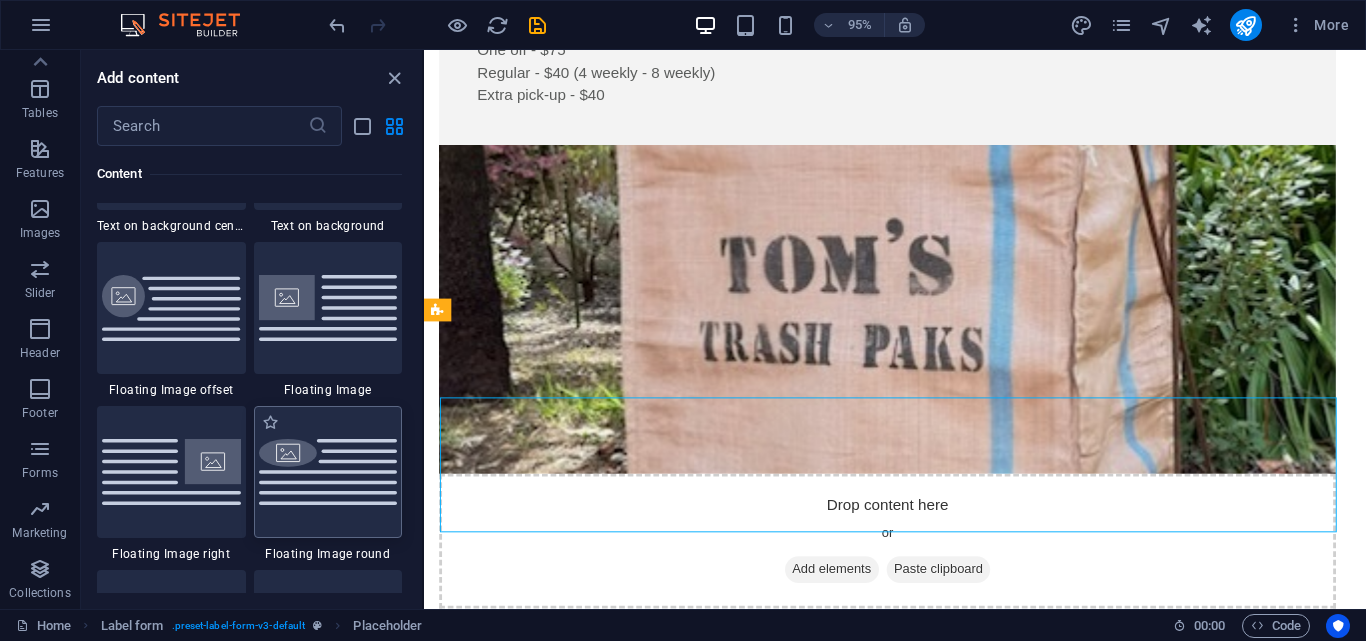 scroll, scrollTop: 4613, scrollLeft: 0, axis: vertical 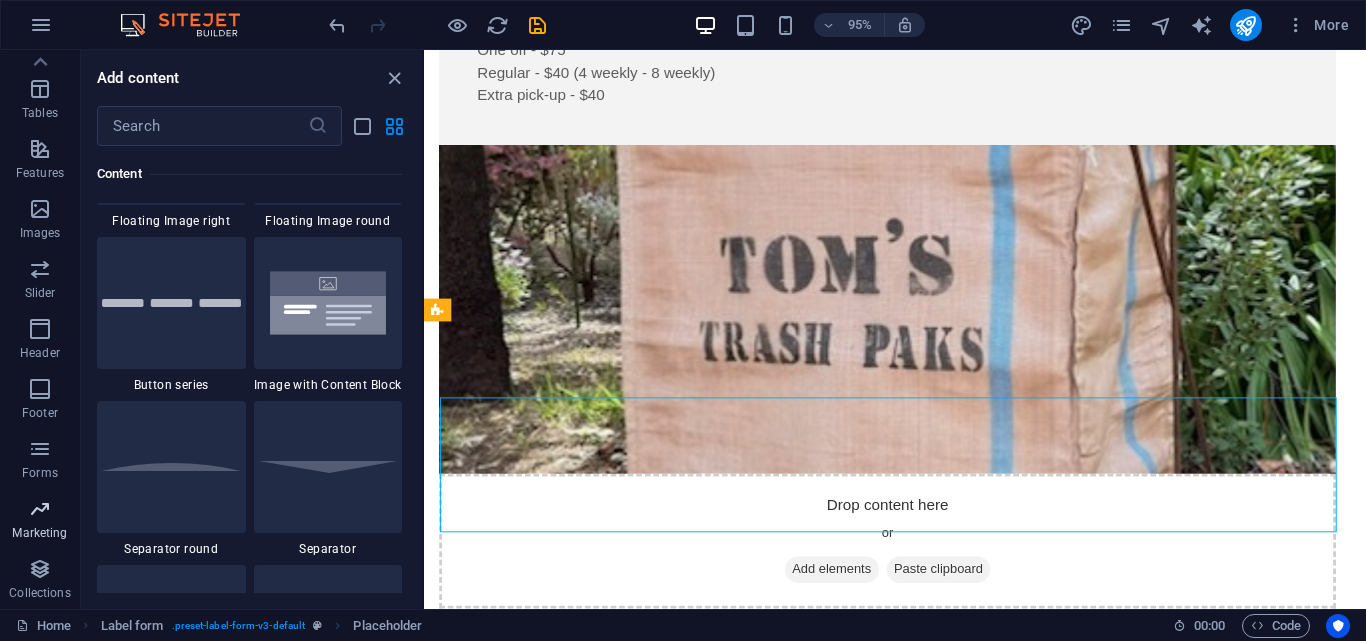 click at bounding box center (40, 509) 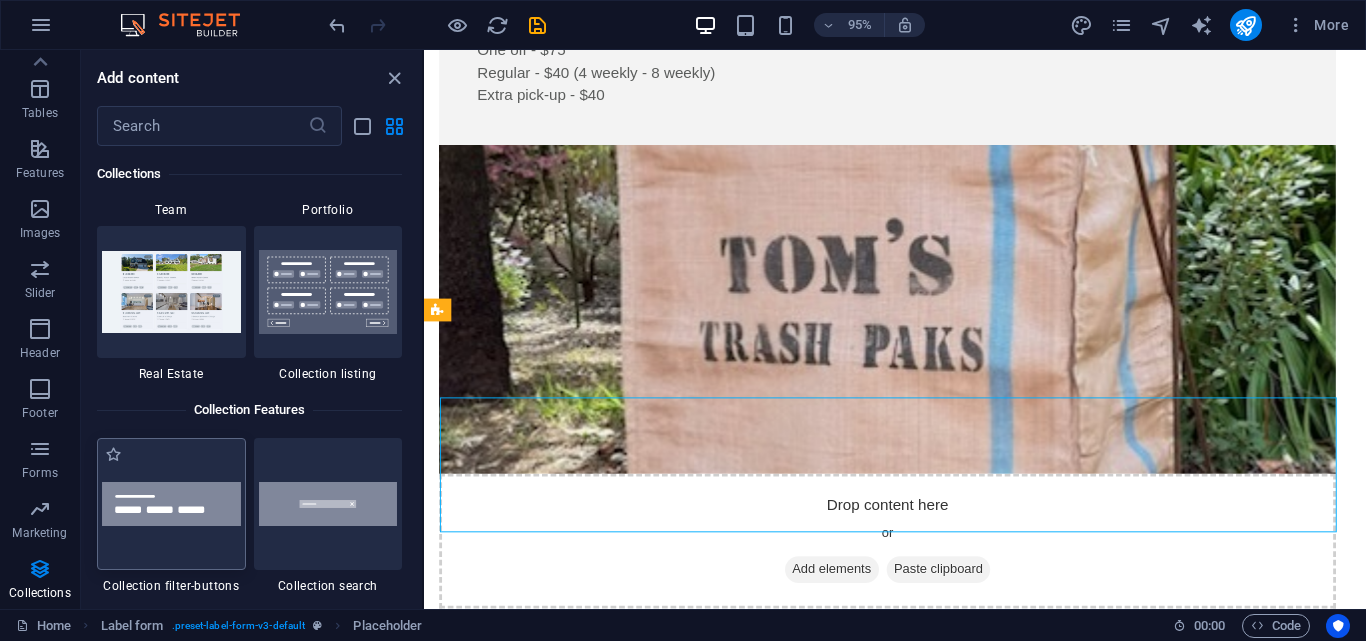 scroll, scrollTop: 18756, scrollLeft: 0, axis: vertical 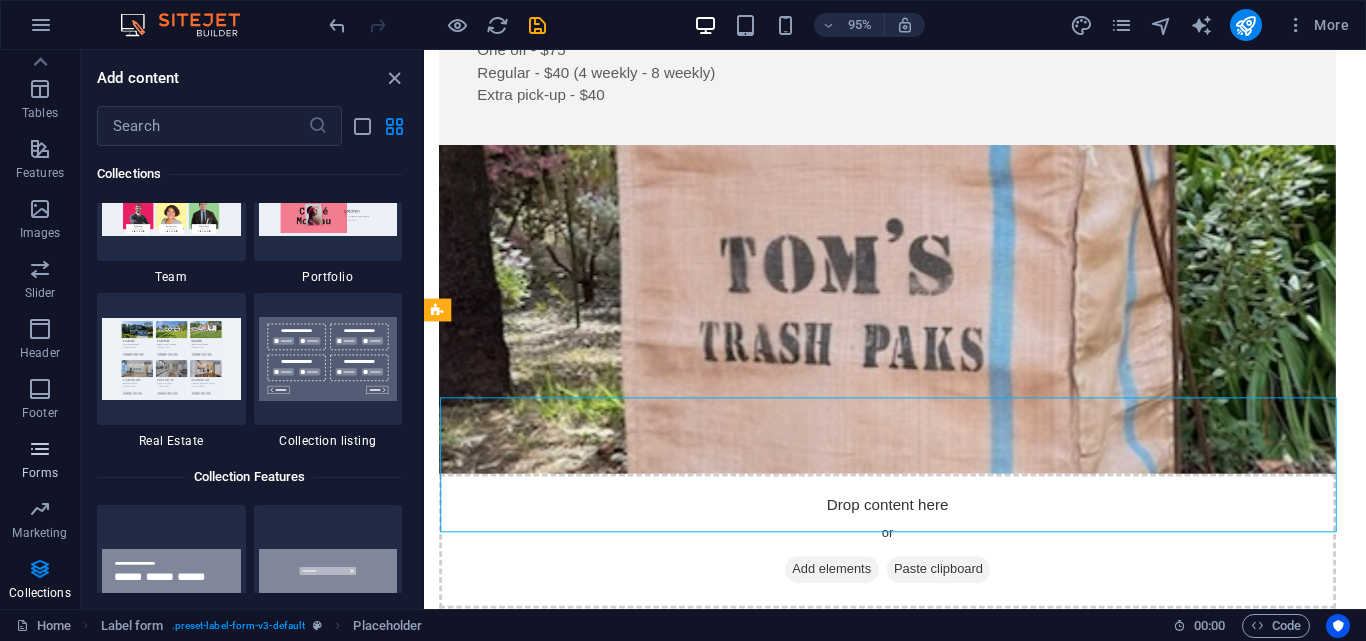 click at bounding box center (40, 449) 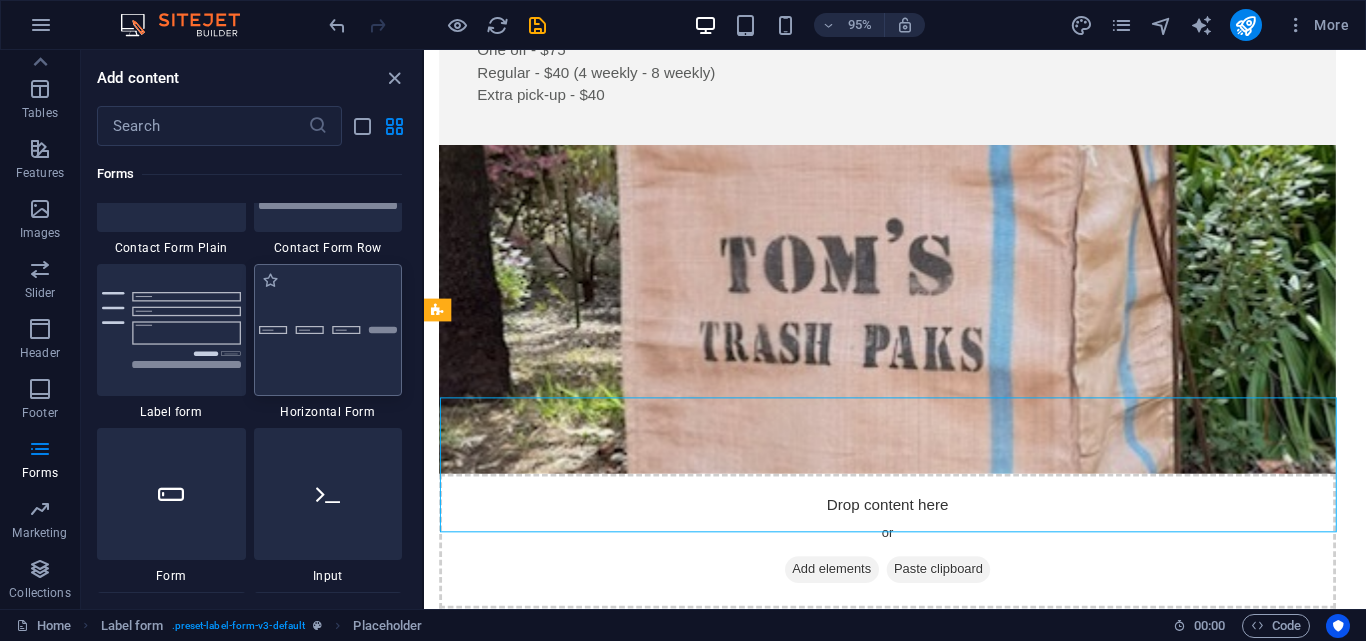 scroll, scrollTop: 15067, scrollLeft: 0, axis: vertical 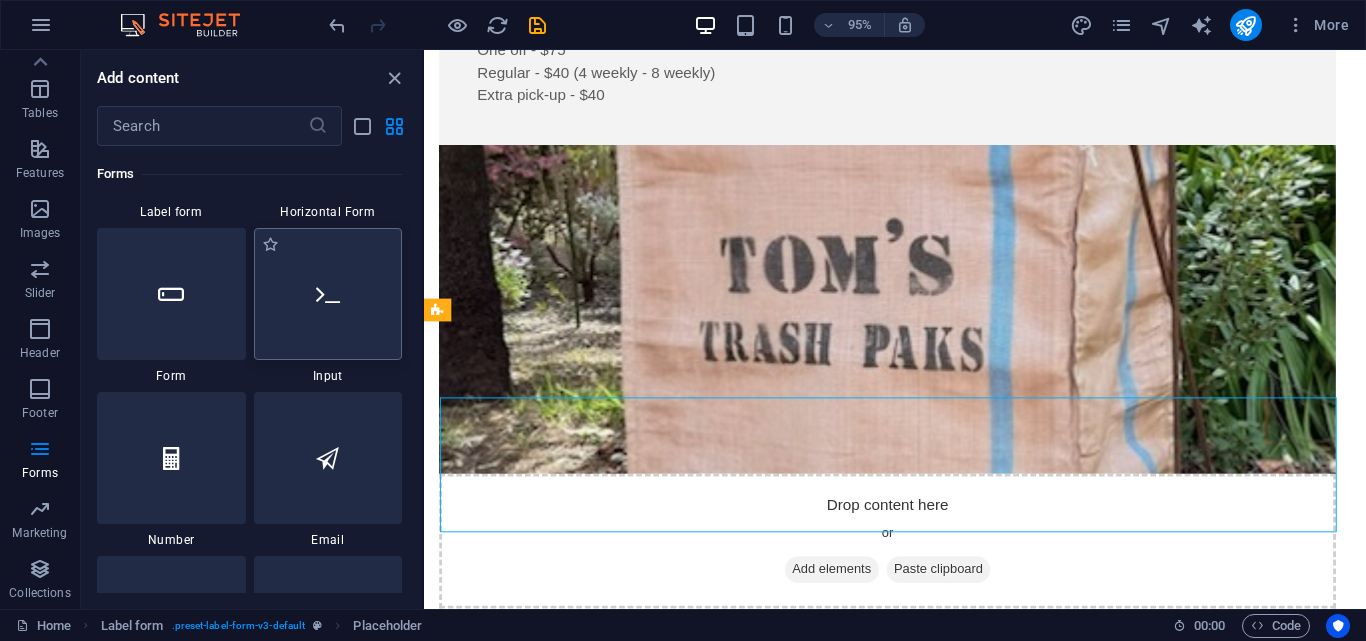 click at bounding box center [328, 294] 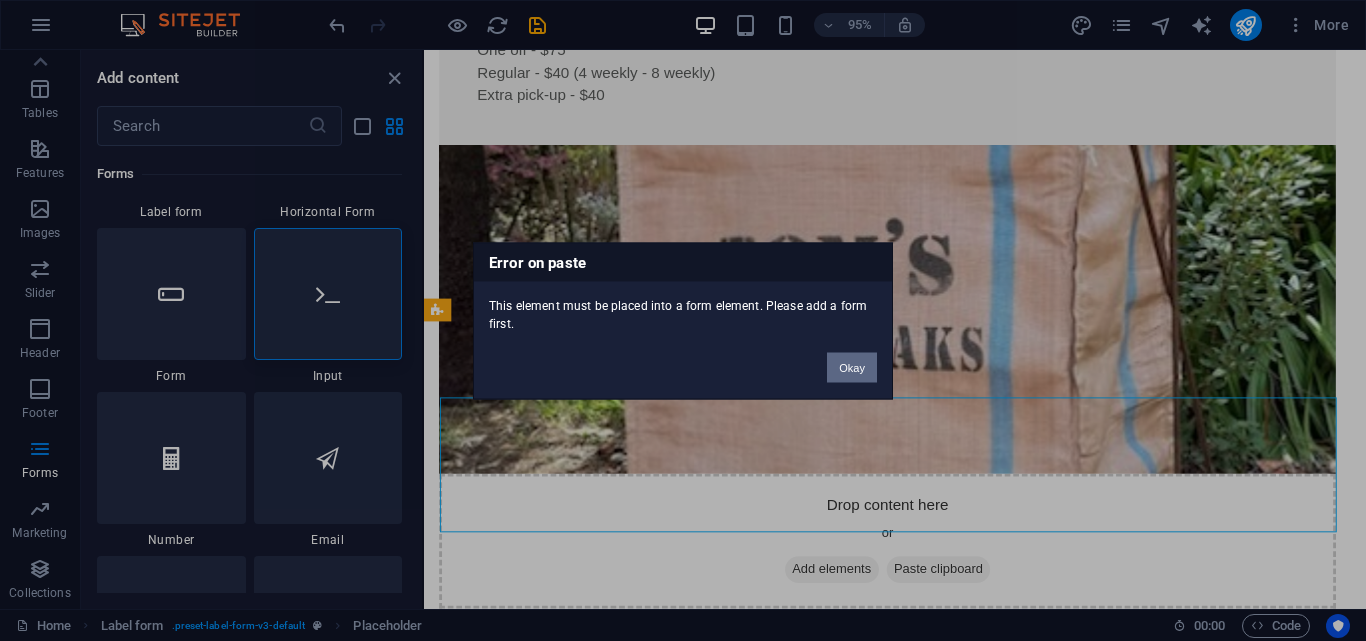click on "Okay" at bounding box center [852, 367] 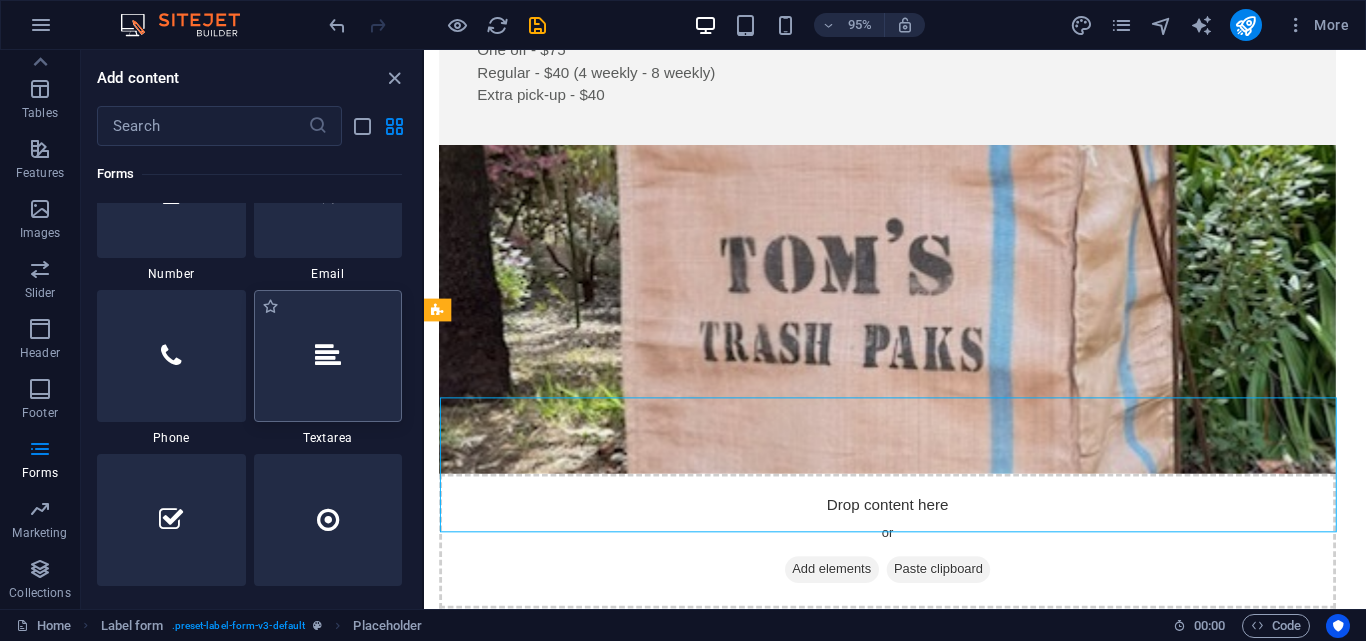 scroll, scrollTop: 15467, scrollLeft: 0, axis: vertical 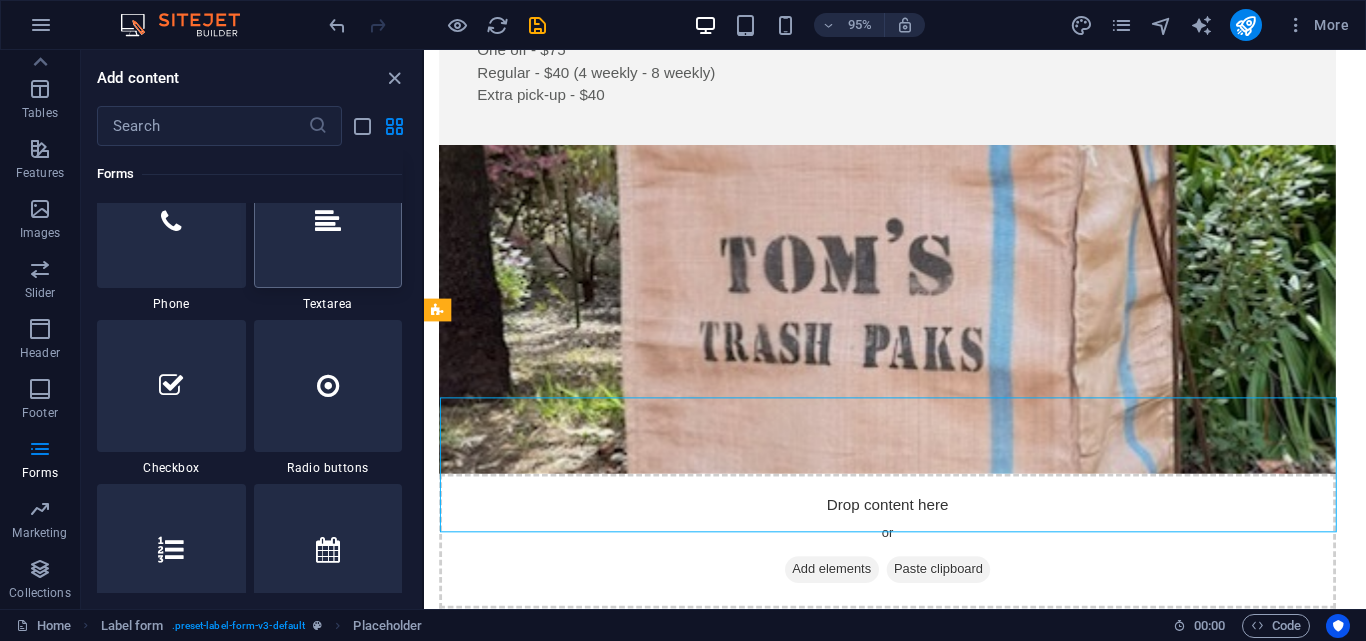 click at bounding box center [328, 222] 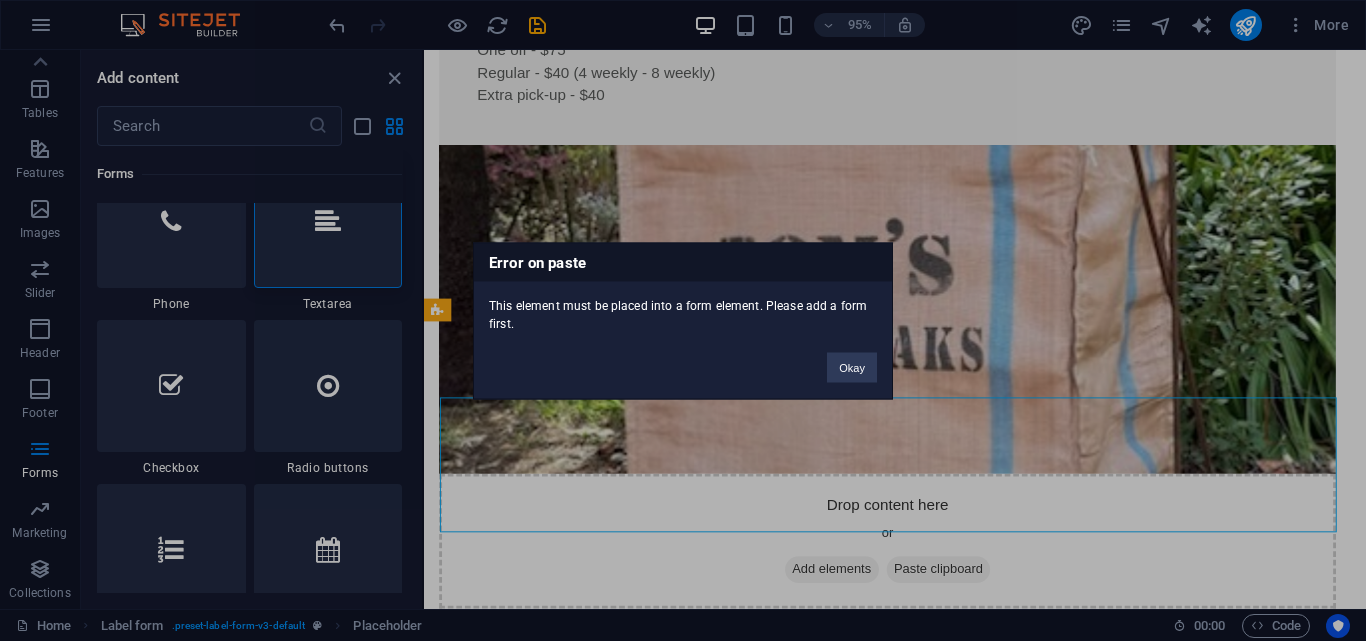 click on "Error on paste This element must be placed into a form element. Please add a form first. Okay" at bounding box center (683, 320) 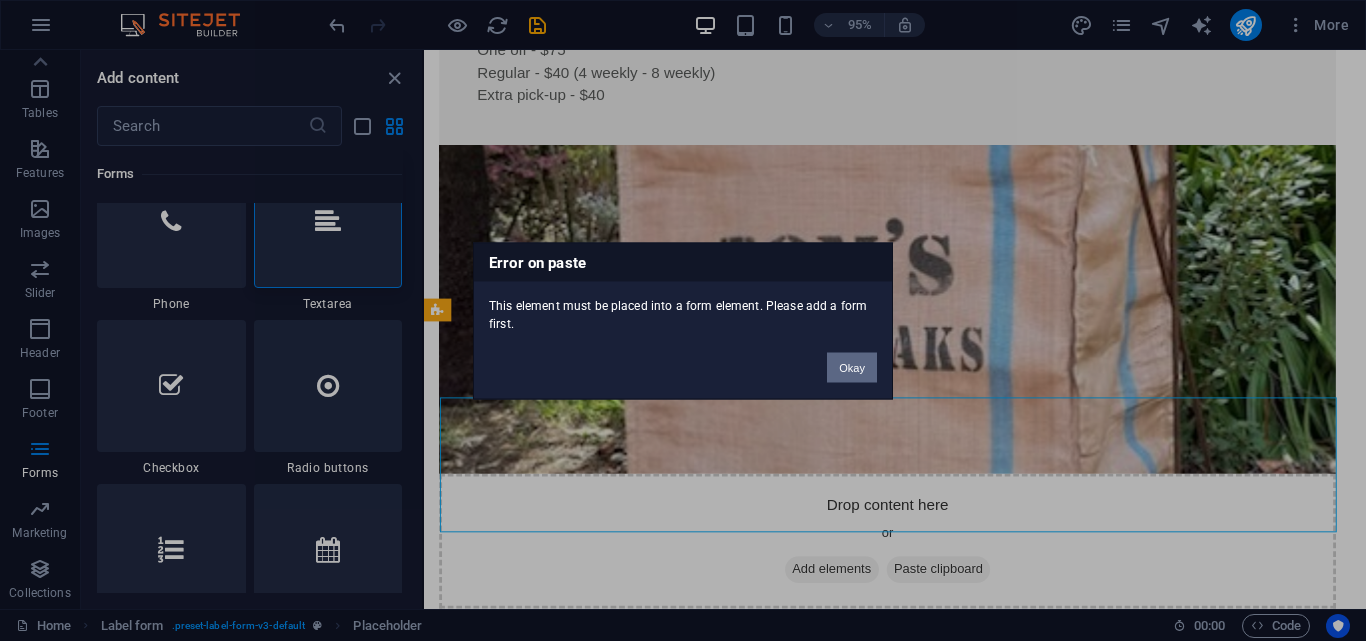 click on "Okay" at bounding box center (852, 367) 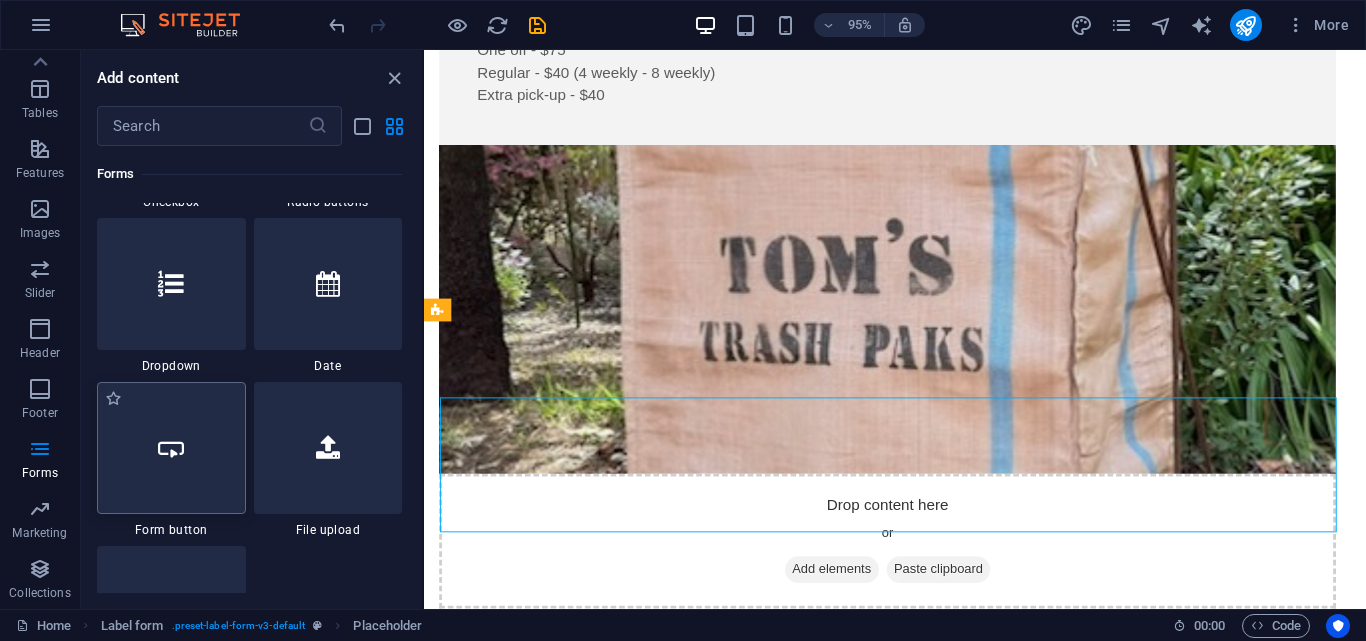 scroll, scrollTop: 15800, scrollLeft: 0, axis: vertical 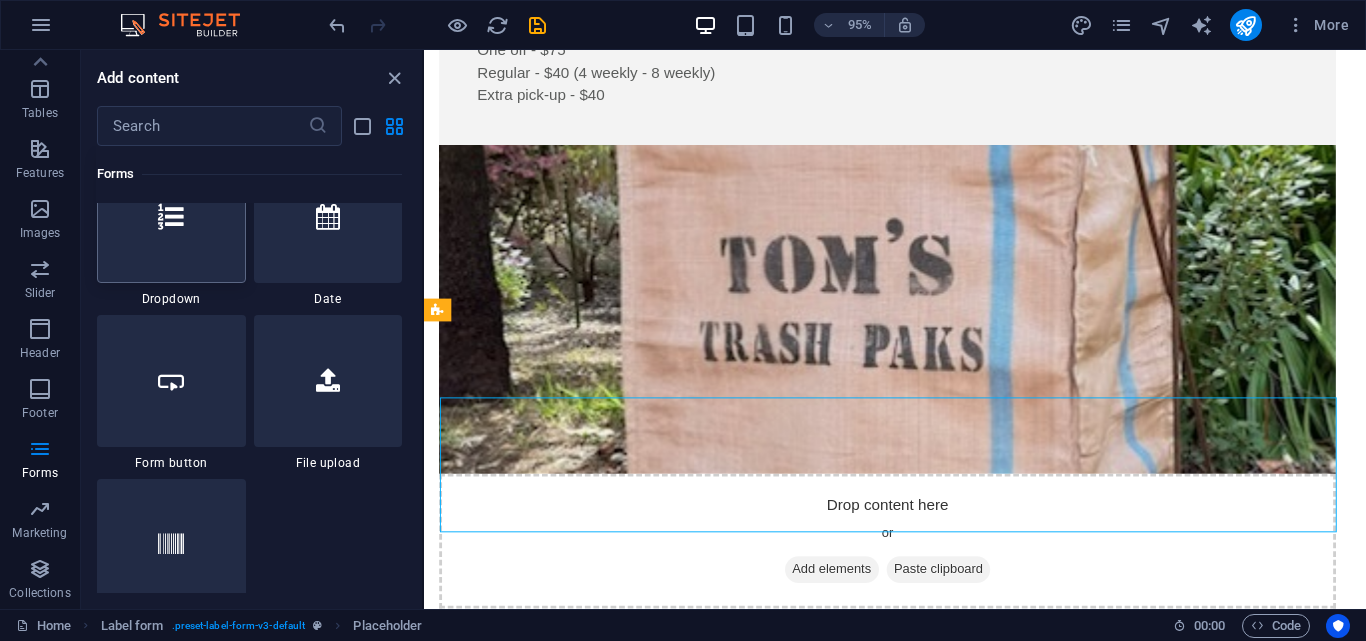 click at bounding box center [171, 217] 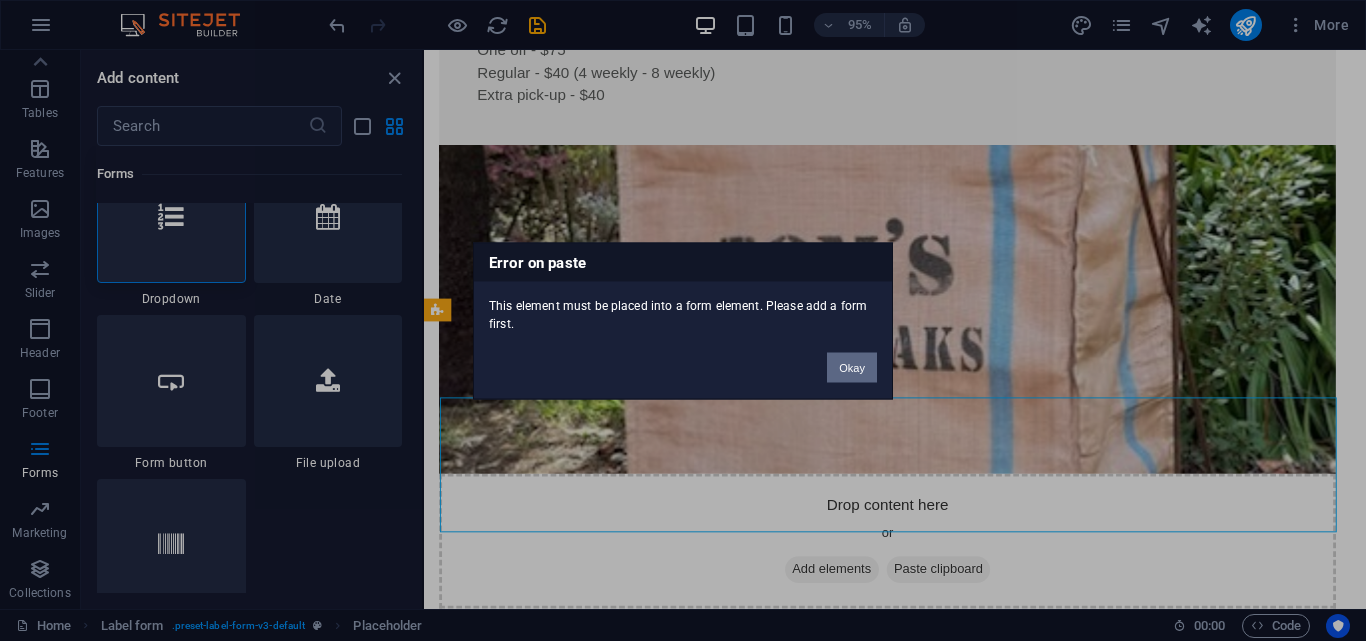 click on "Okay" at bounding box center [852, 367] 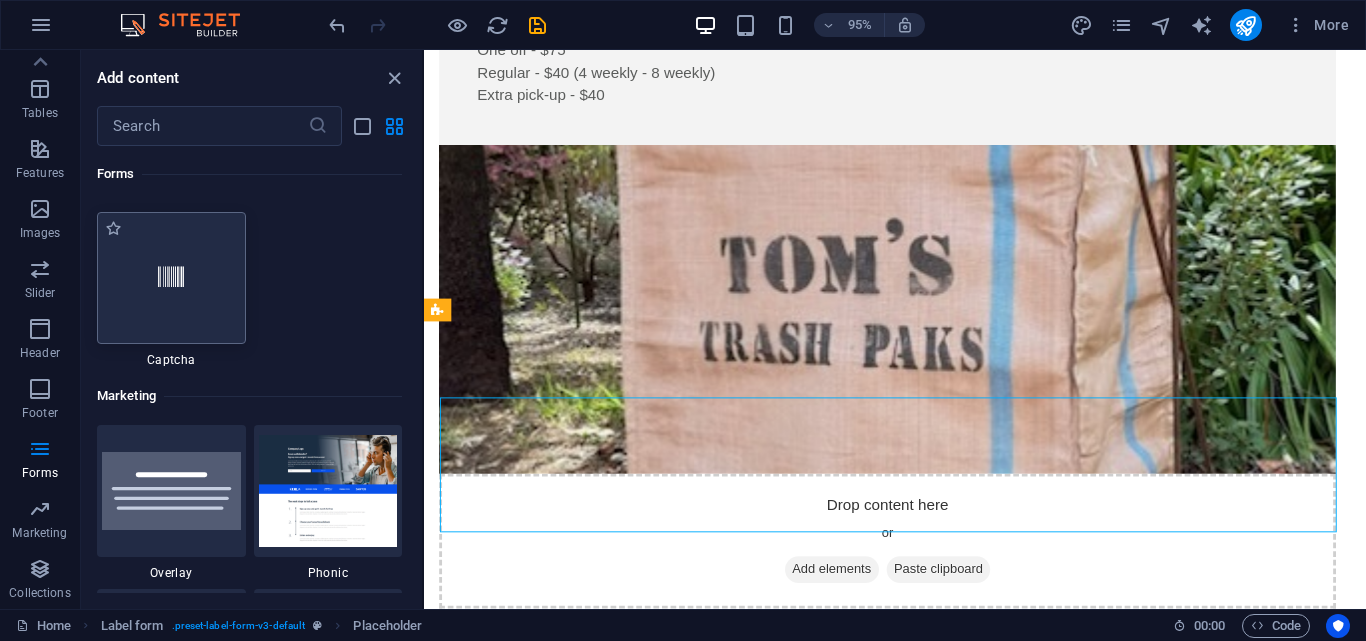 scroll, scrollTop: 15733, scrollLeft: 0, axis: vertical 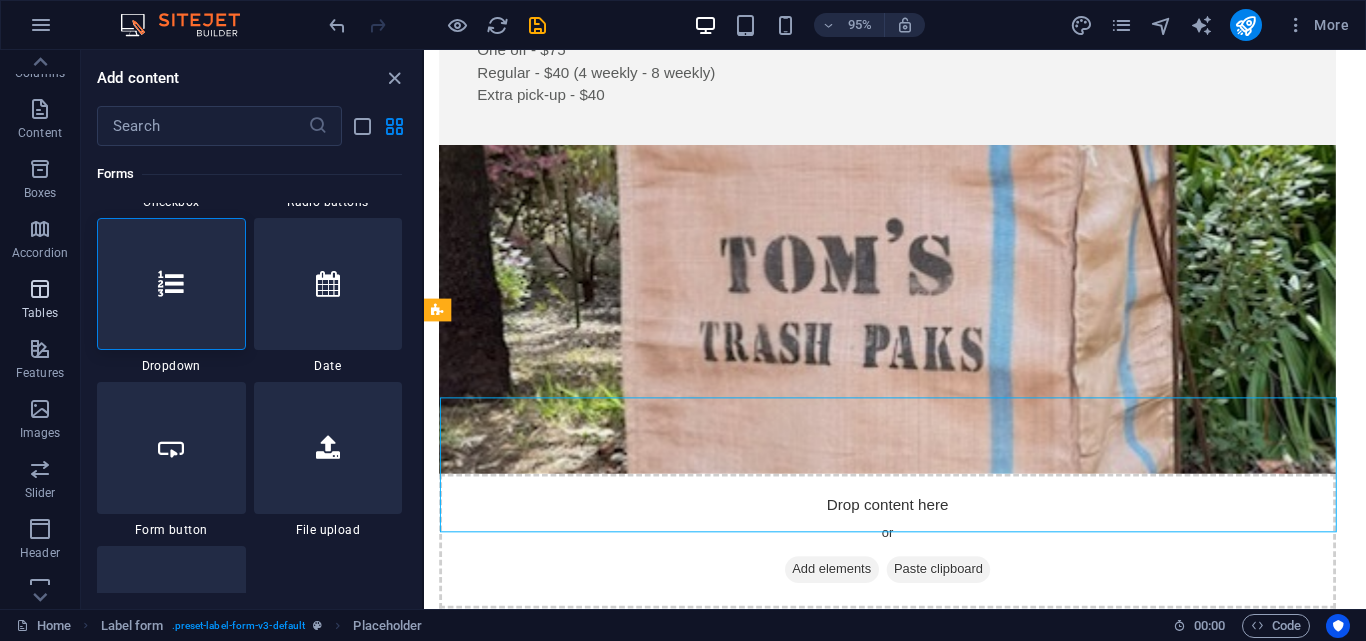 click at bounding box center [40, 289] 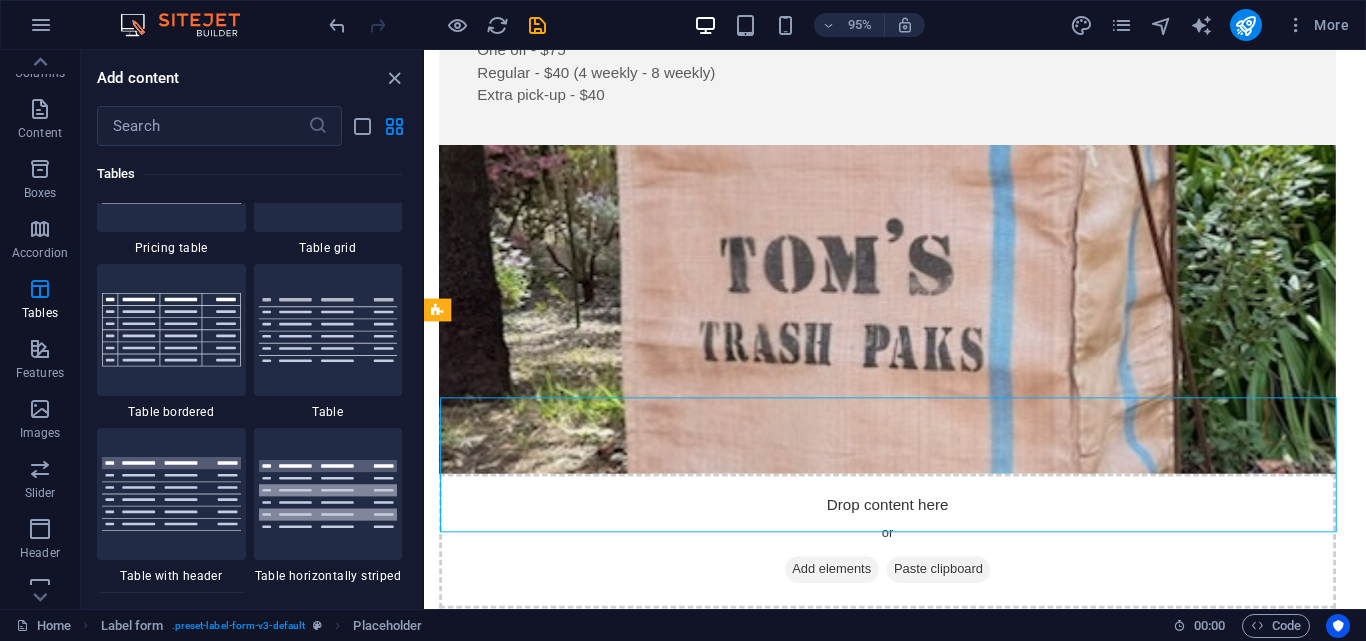 scroll, scrollTop: 6993, scrollLeft: 0, axis: vertical 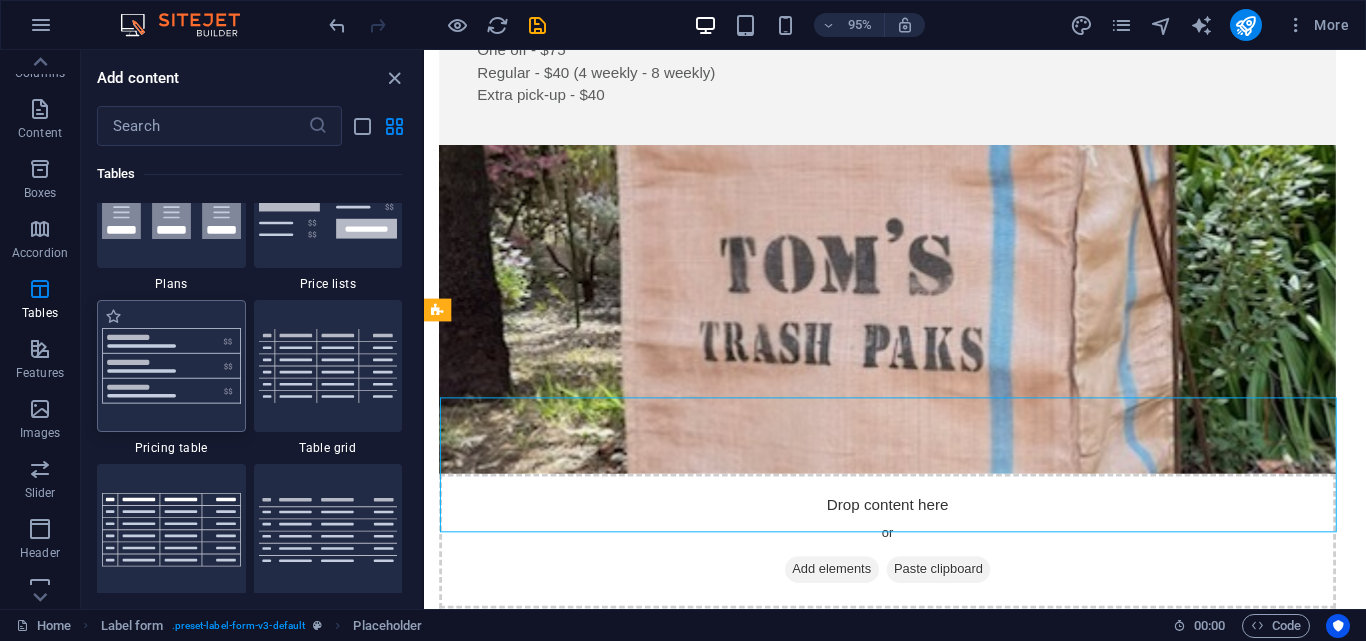 click at bounding box center [171, 366] 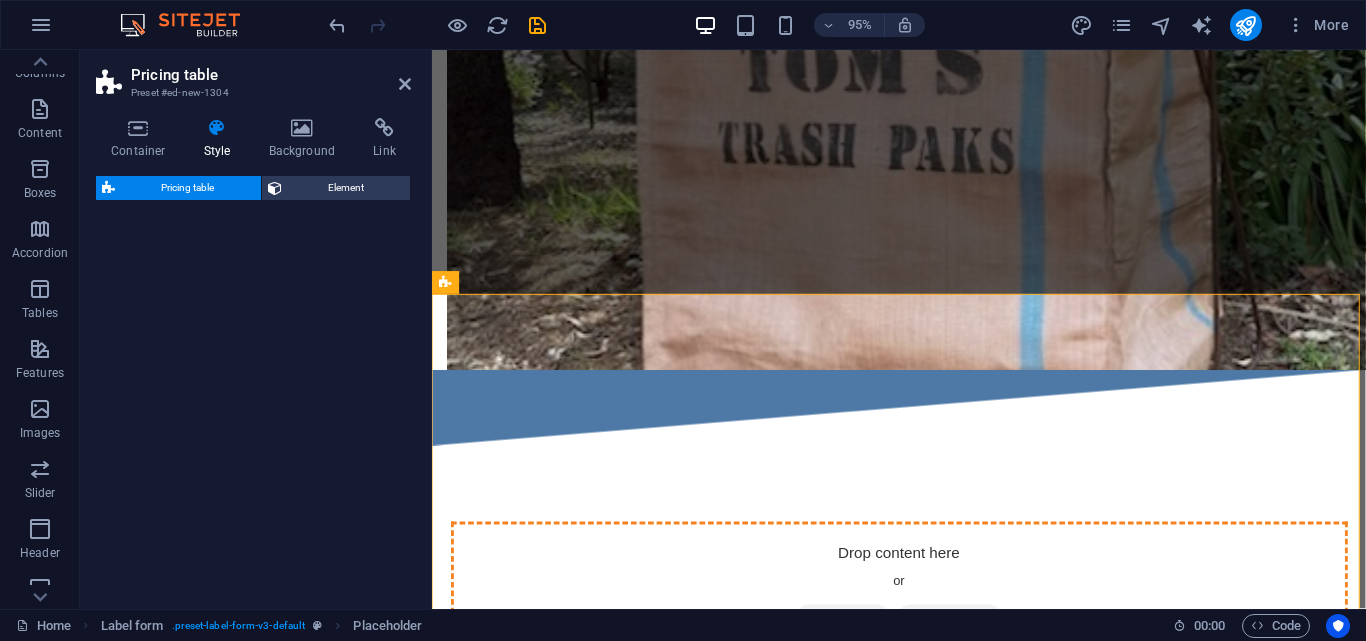 select on "rem" 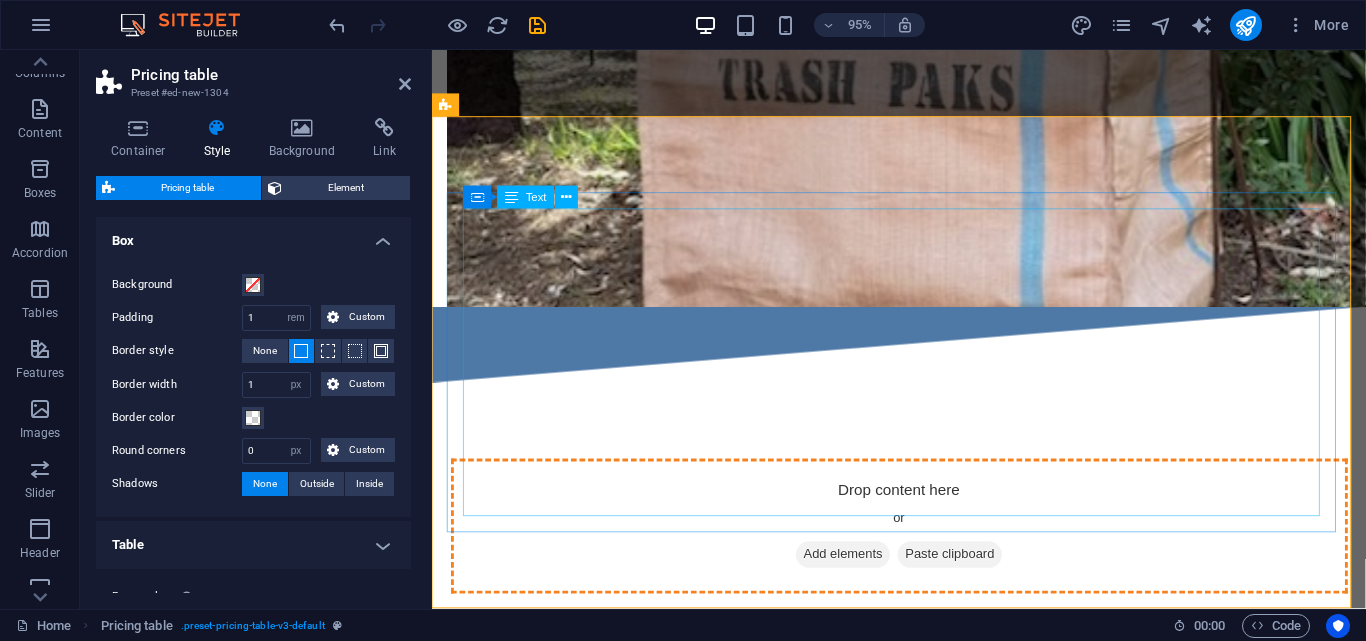scroll, scrollTop: 818, scrollLeft: 0, axis: vertical 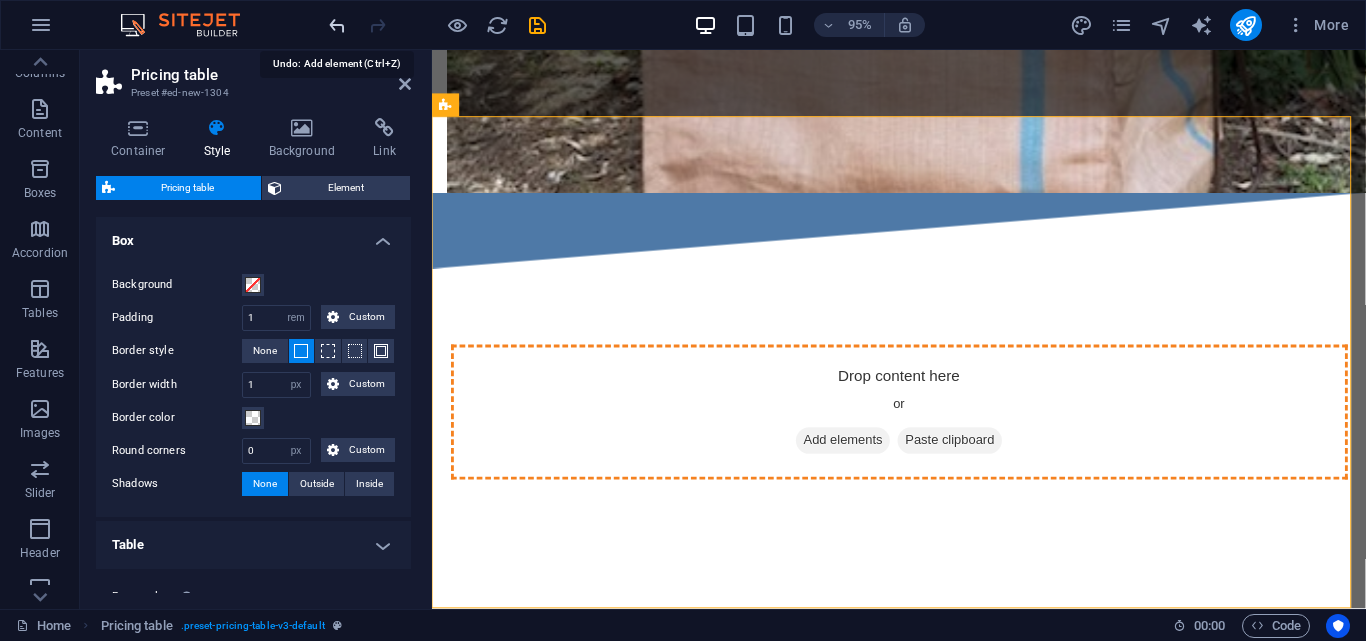 click at bounding box center (337, 25) 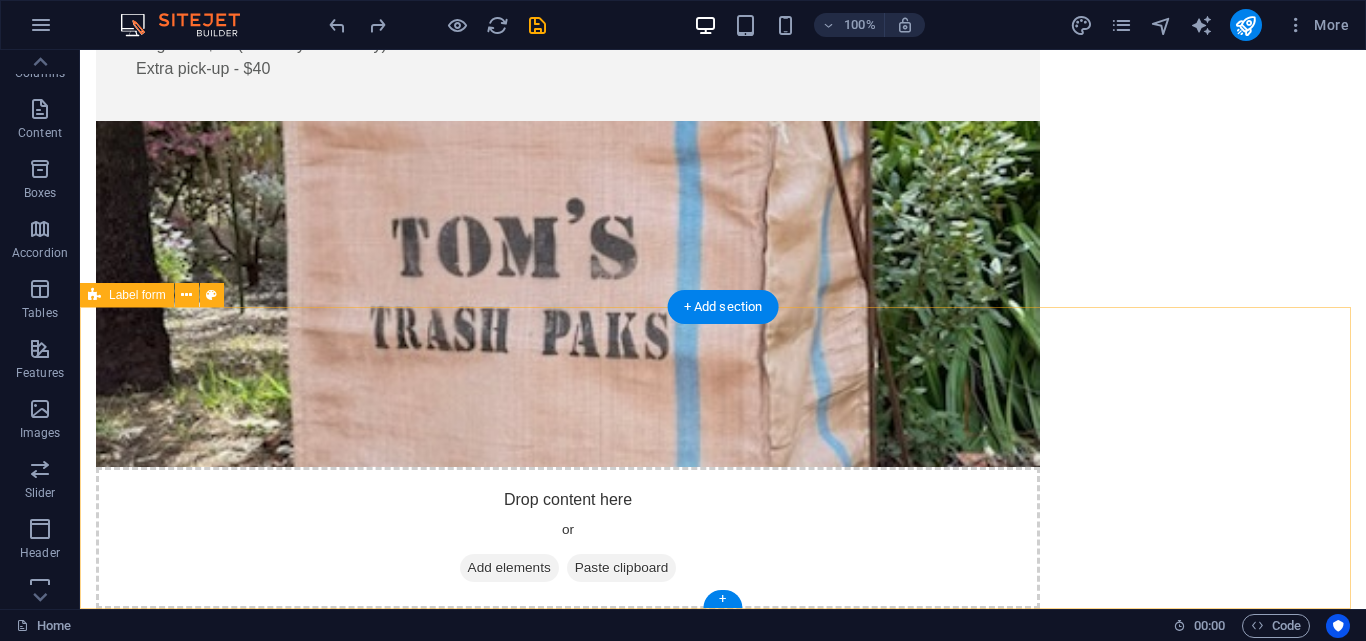 scroll, scrollTop: 0, scrollLeft: 0, axis: both 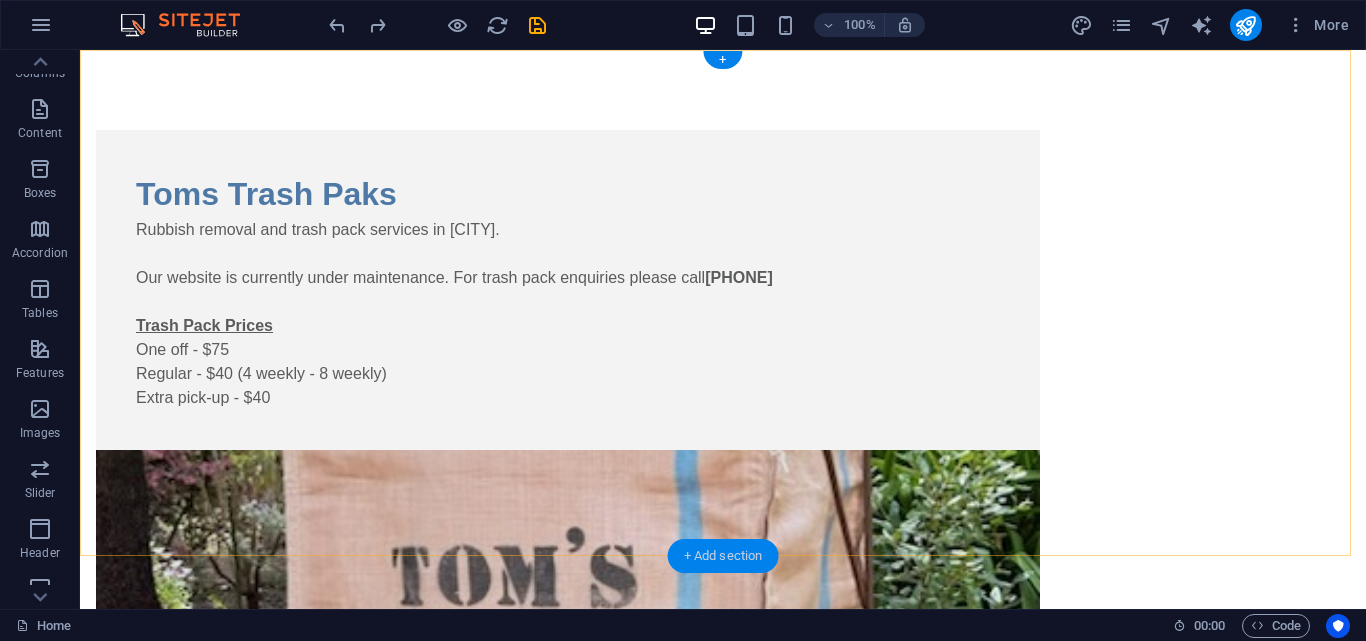 click on "+ Add section" at bounding box center (723, 556) 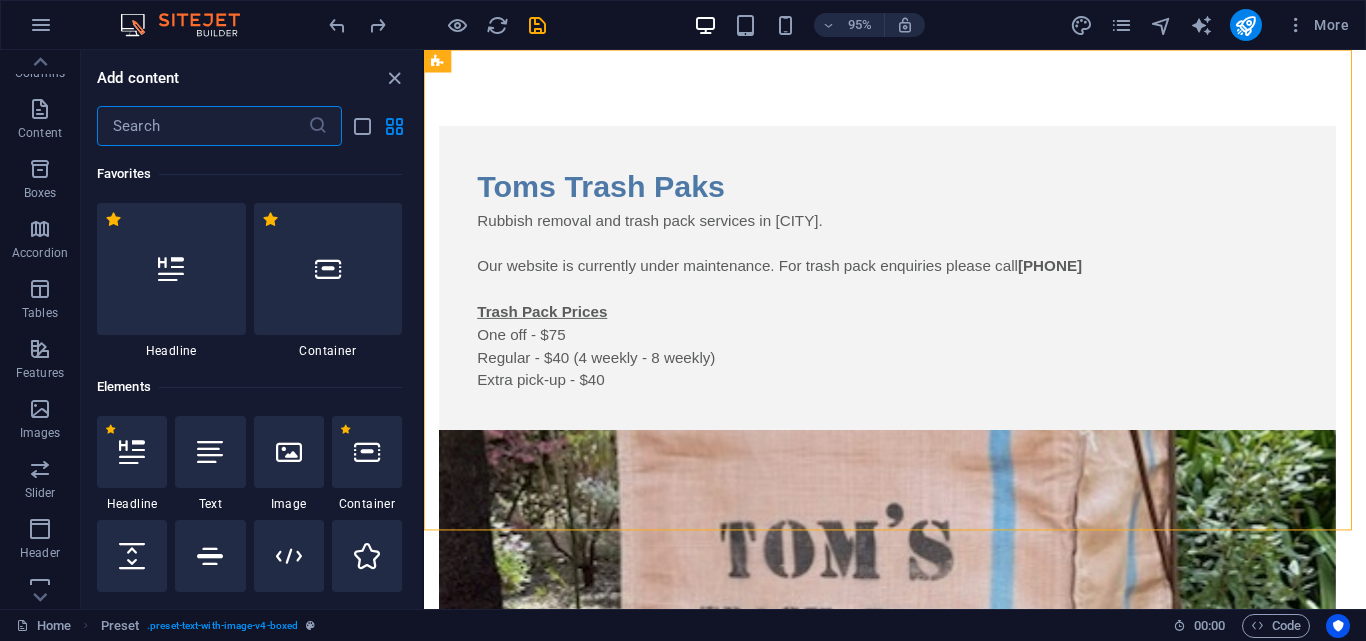 scroll, scrollTop: 3499, scrollLeft: 0, axis: vertical 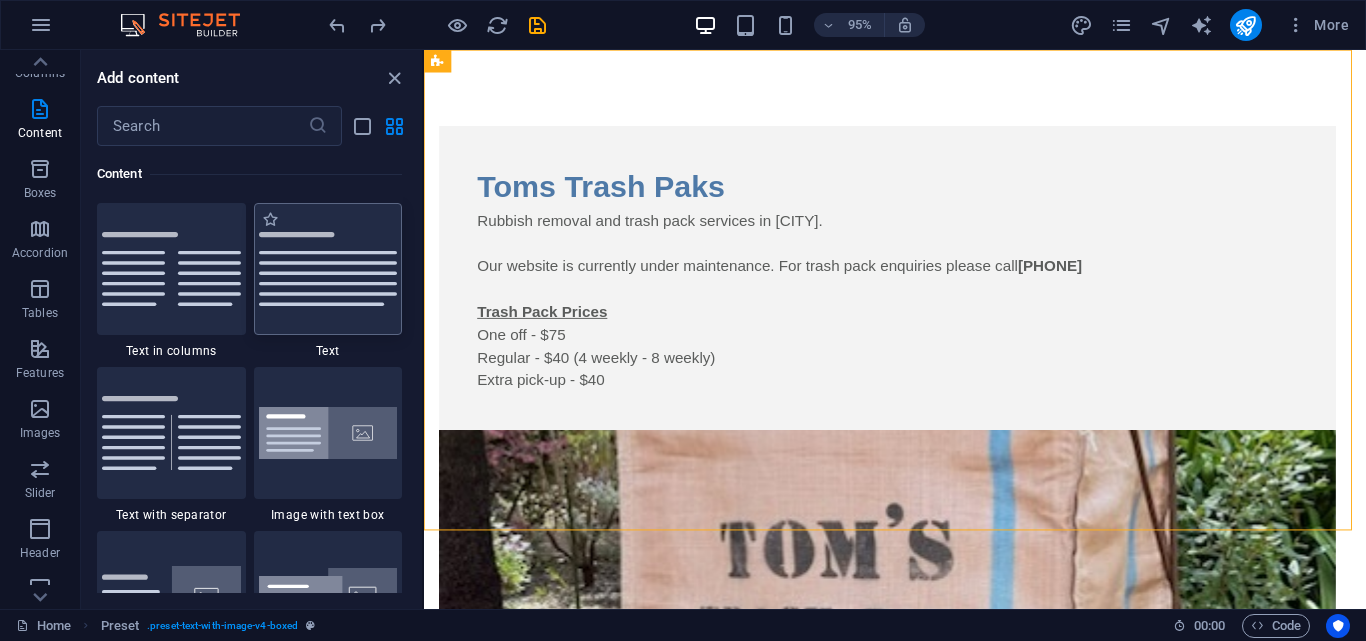 click at bounding box center (328, 269) 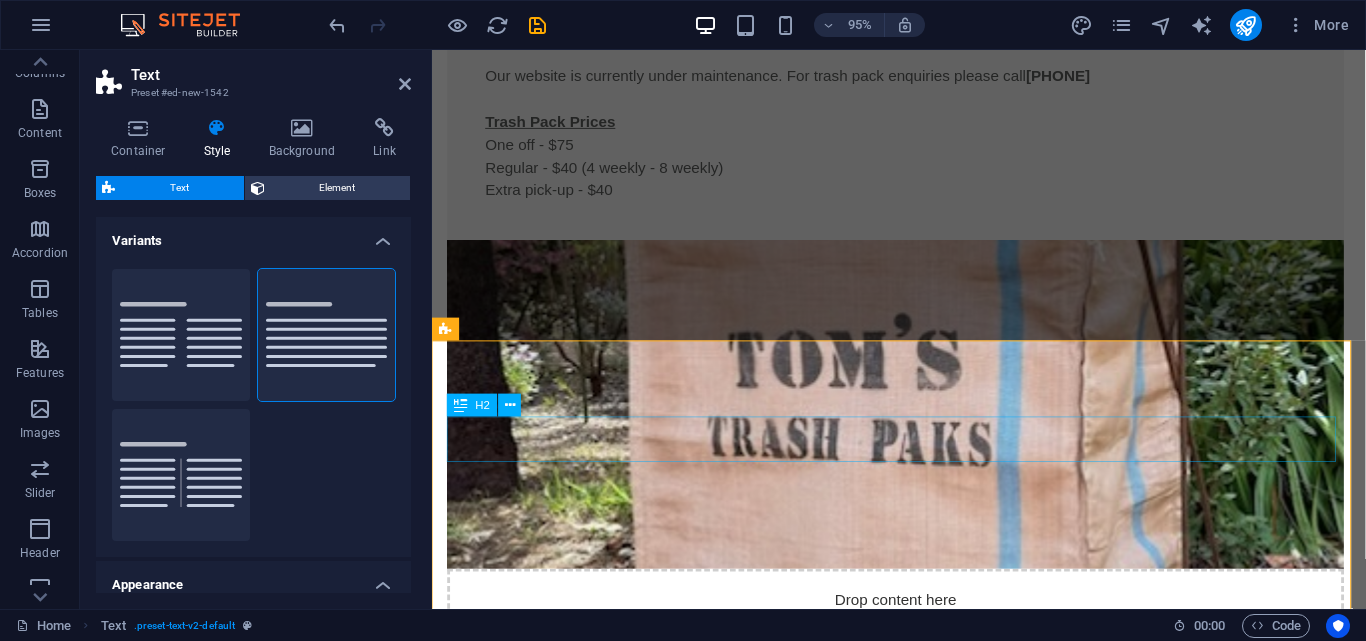 scroll, scrollTop: 400, scrollLeft: 0, axis: vertical 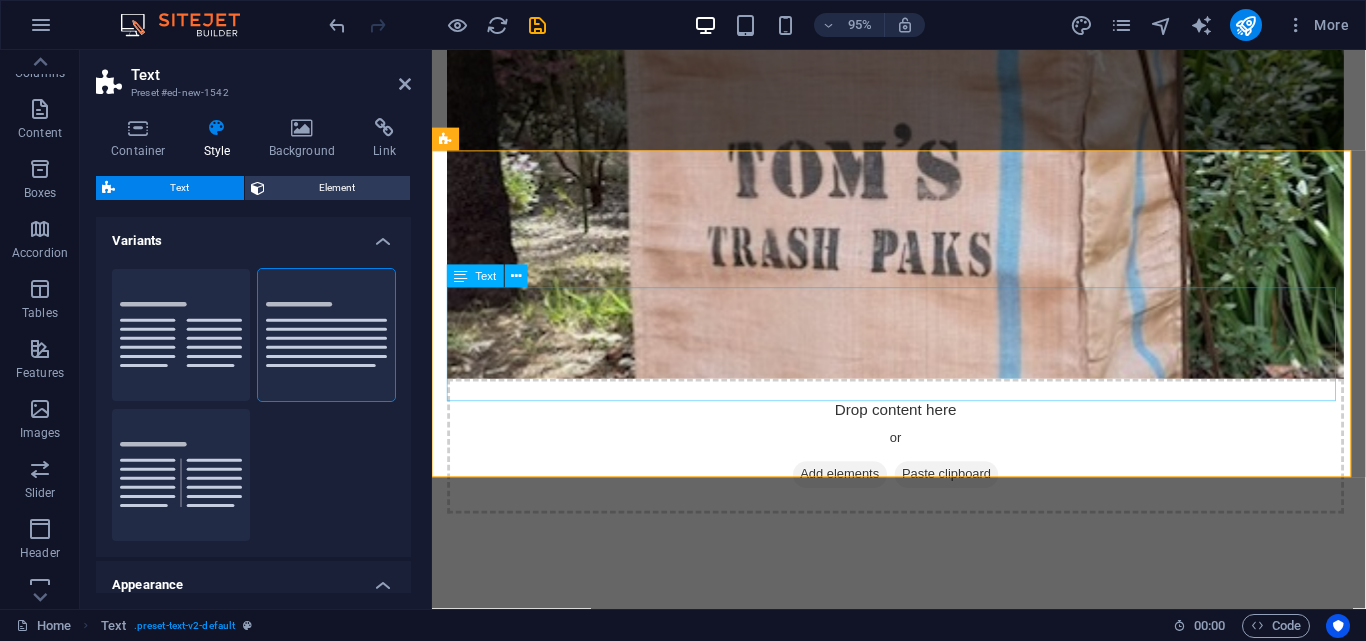 click on "Lorem ipsum dolor sitope amet, consectetur adipisicing elitip. Massumenda, dolore, cum vel modi asperiores consequatur suscipit quidem ducimus eveniet iure expedita consecteture odiogil voluptatum similique fugit voluptates atem accusamus quae quas dolorem tenetur facere tempora maiores adipisci reiciendis accusantium voluptatibus id voluptate tempore dolor harum nisi amet! Nobis, eaque. Aenean commodo ligula eget dolor. Lorem ipsum dolor sit amet, consectetuer adipiscing elit leget odiogil voluptatum similique fugit voluptates dolor. Libero assumenda, dolore, cum vel modi asperiores consequatur." at bounding box center (924, 822) 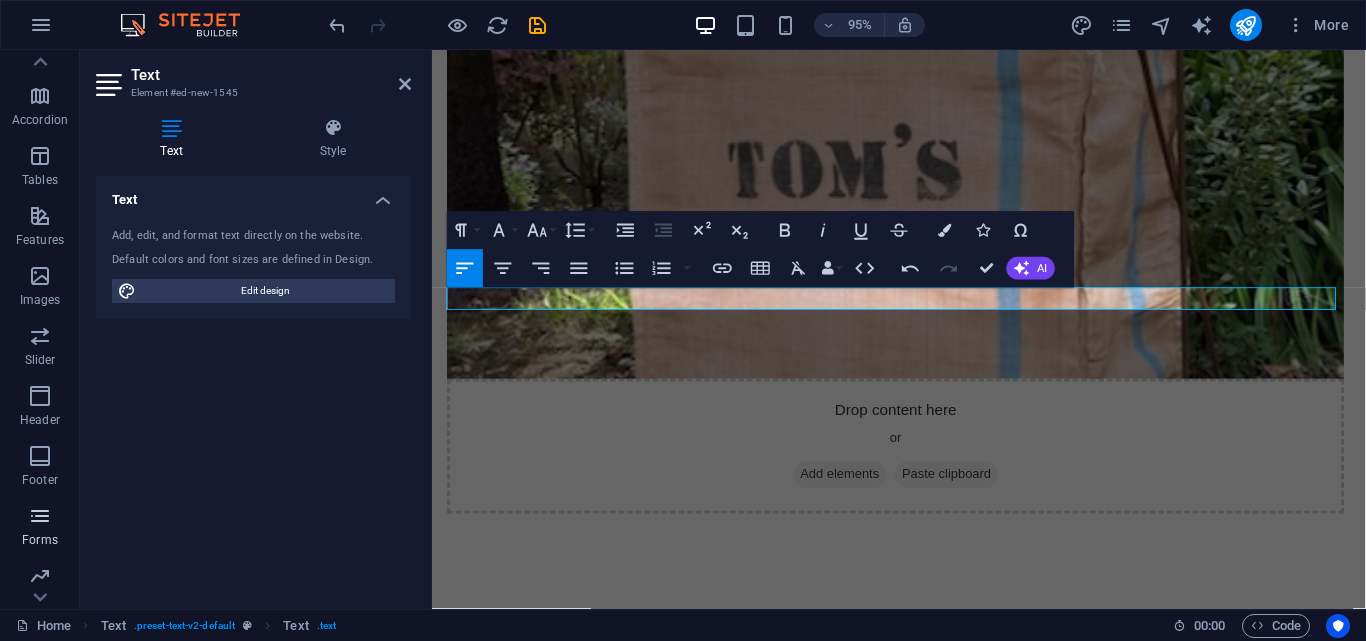scroll, scrollTop: 341, scrollLeft: 0, axis: vertical 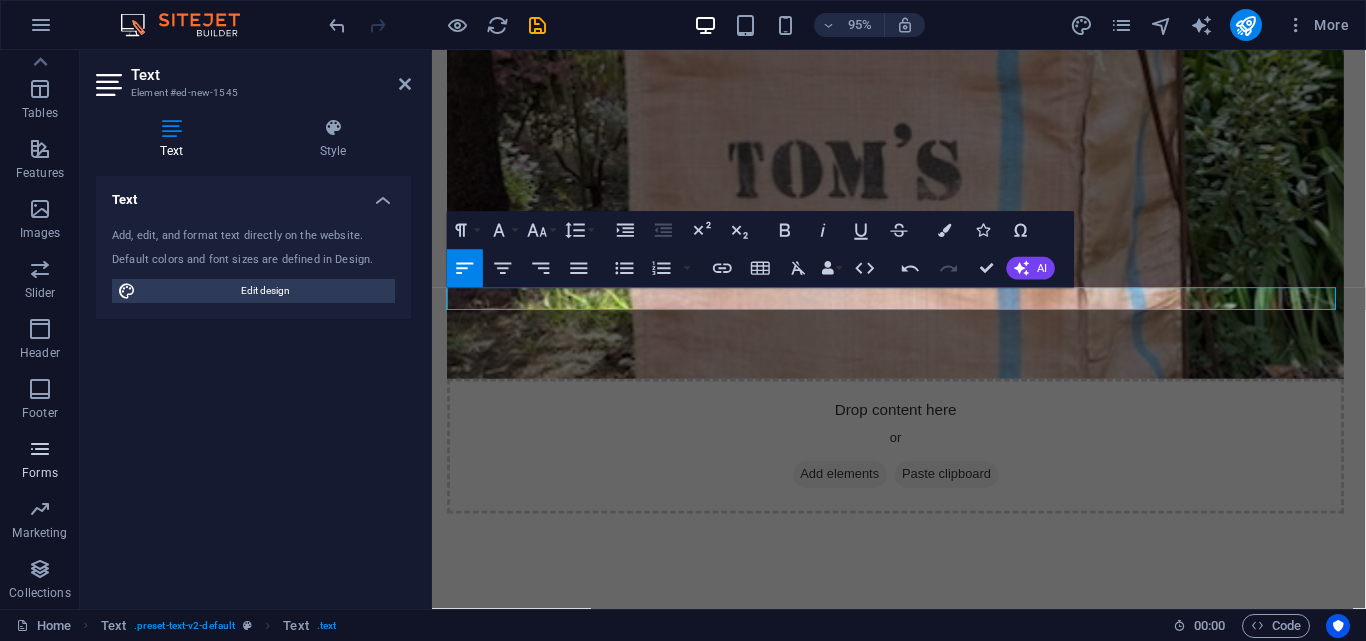 click at bounding box center (40, 449) 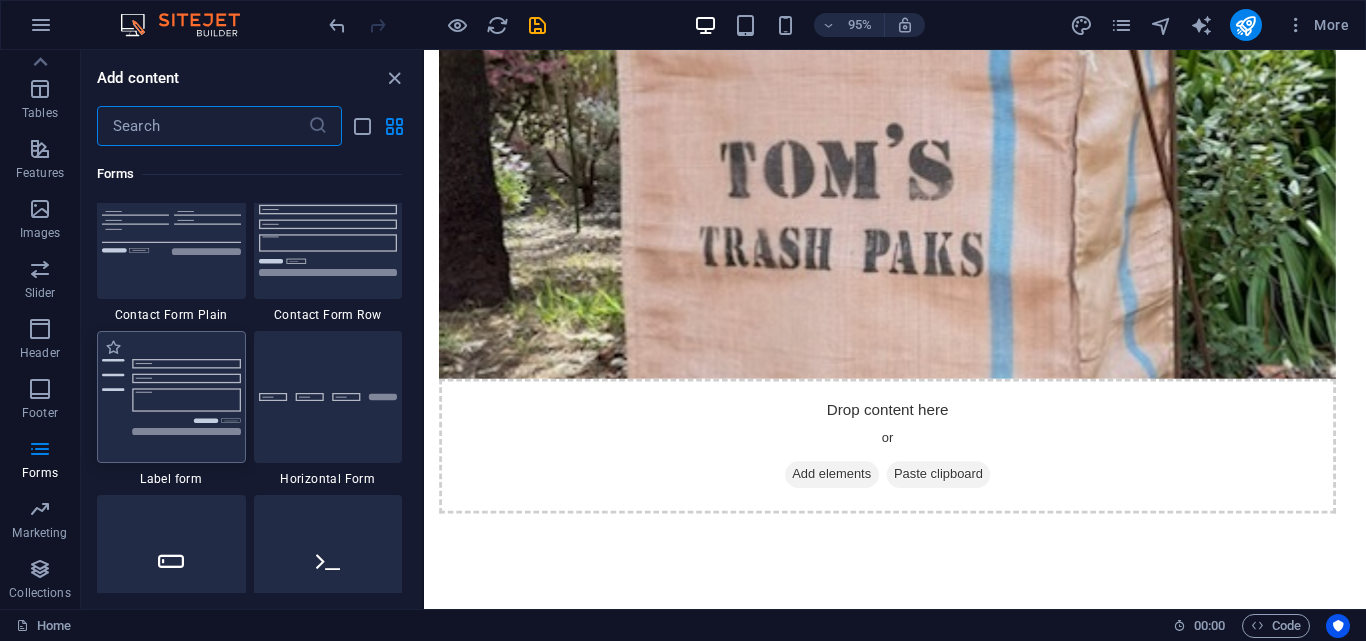 scroll, scrollTop: 14933, scrollLeft: 0, axis: vertical 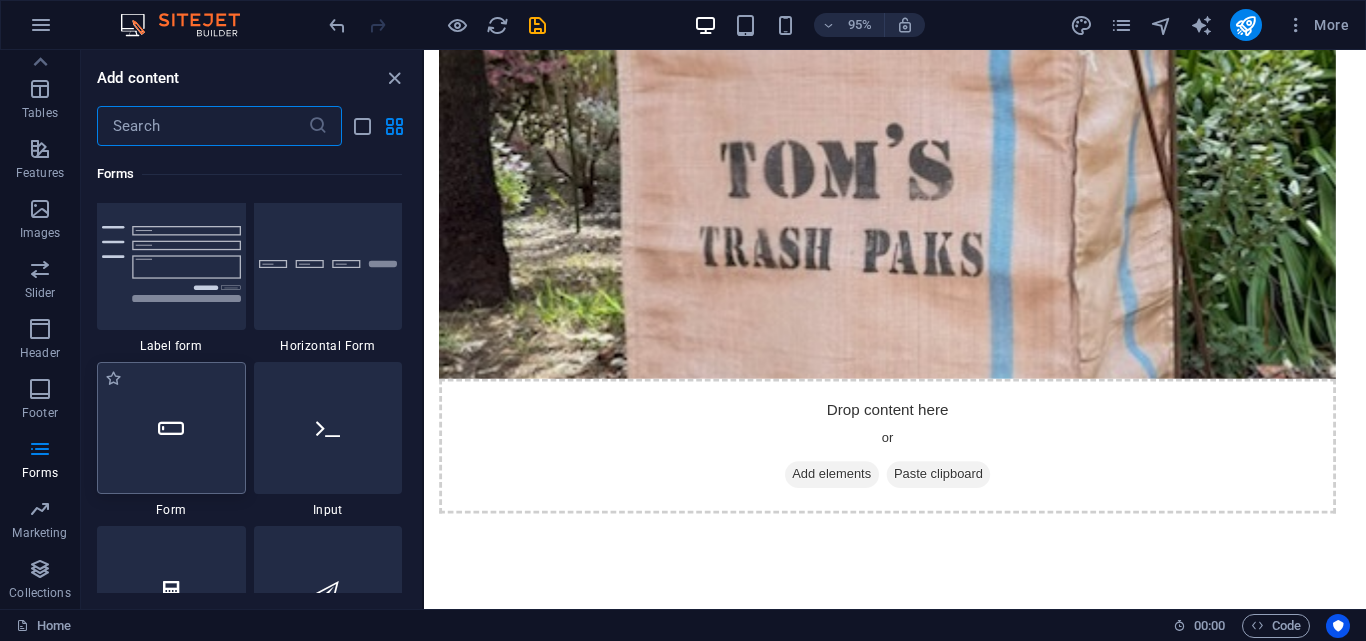 click at bounding box center (171, 428) 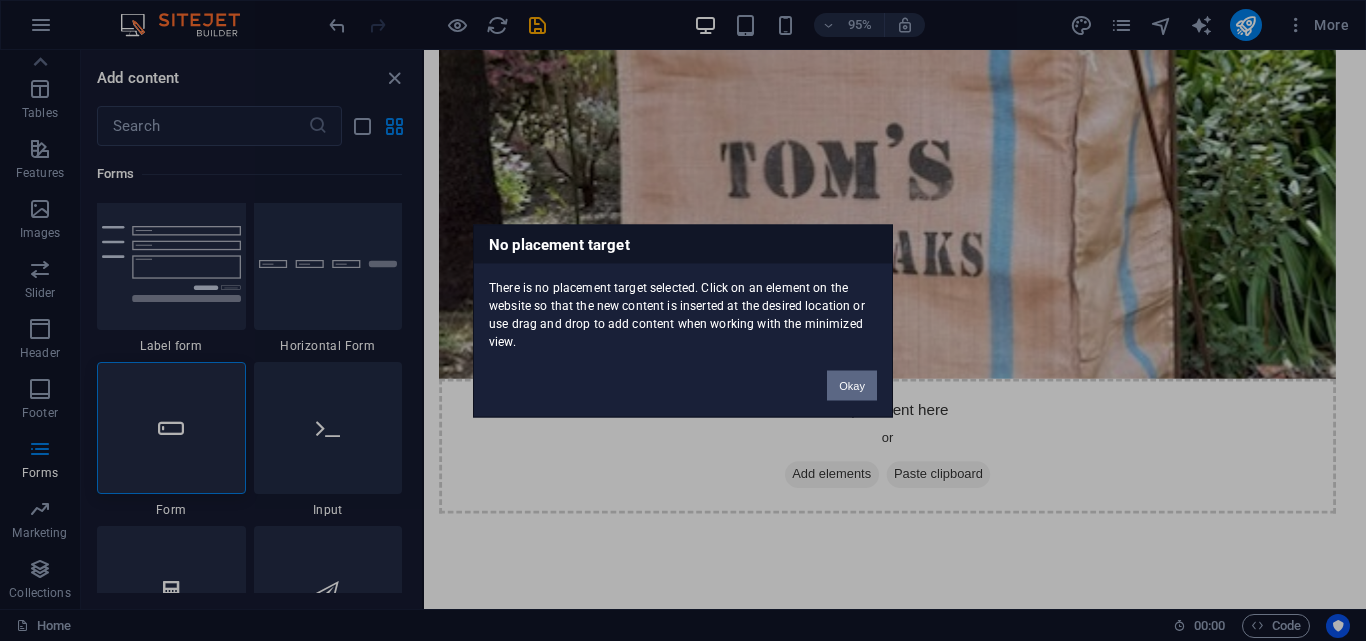 drag, startPoint x: 862, startPoint y: 388, endPoint x: 456, endPoint y: 361, distance: 406.8968 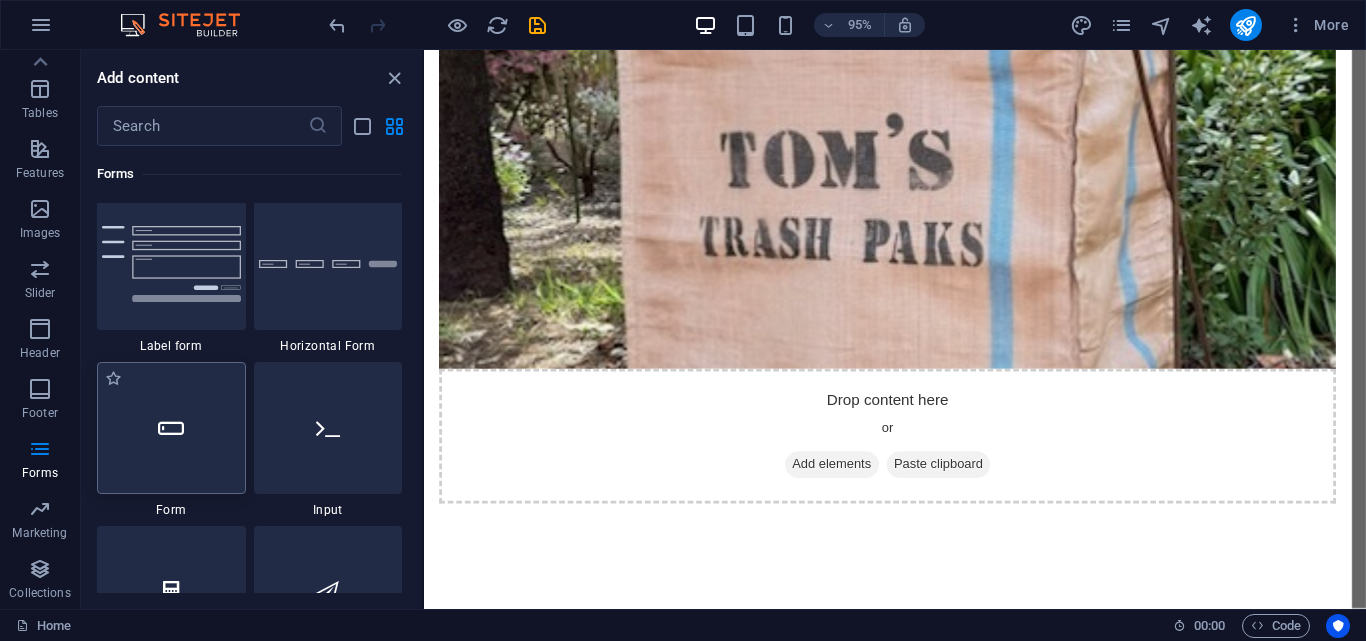 scroll, scrollTop: 465, scrollLeft: 0, axis: vertical 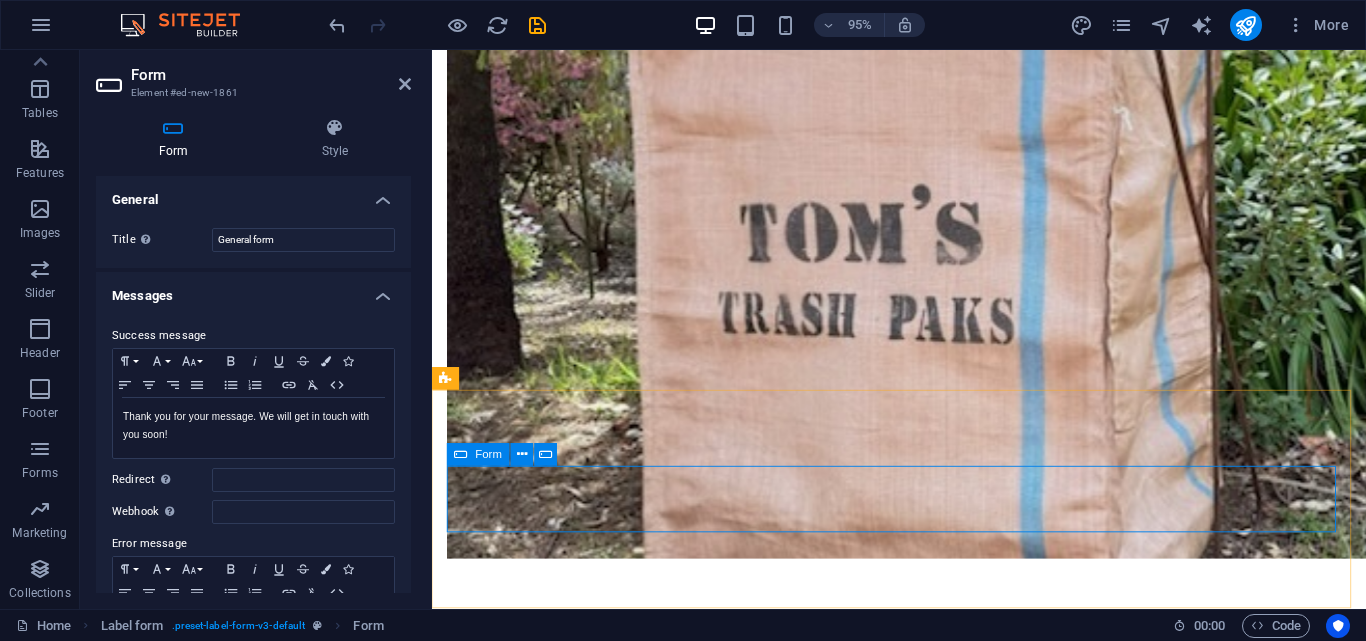click on "Drop content here or  Add elements  Paste clipboard" at bounding box center [924, 985] 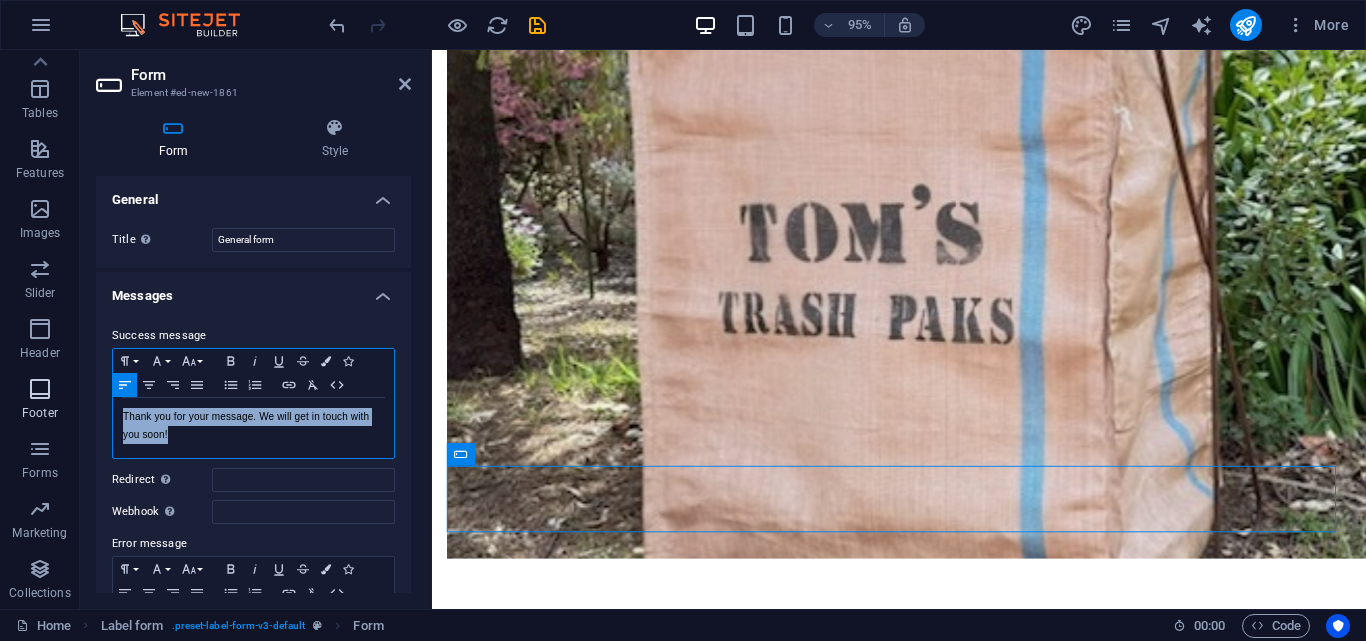 drag, startPoint x: 300, startPoint y: 439, endPoint x: 77, endPoint y: 390, distance: 228.31995 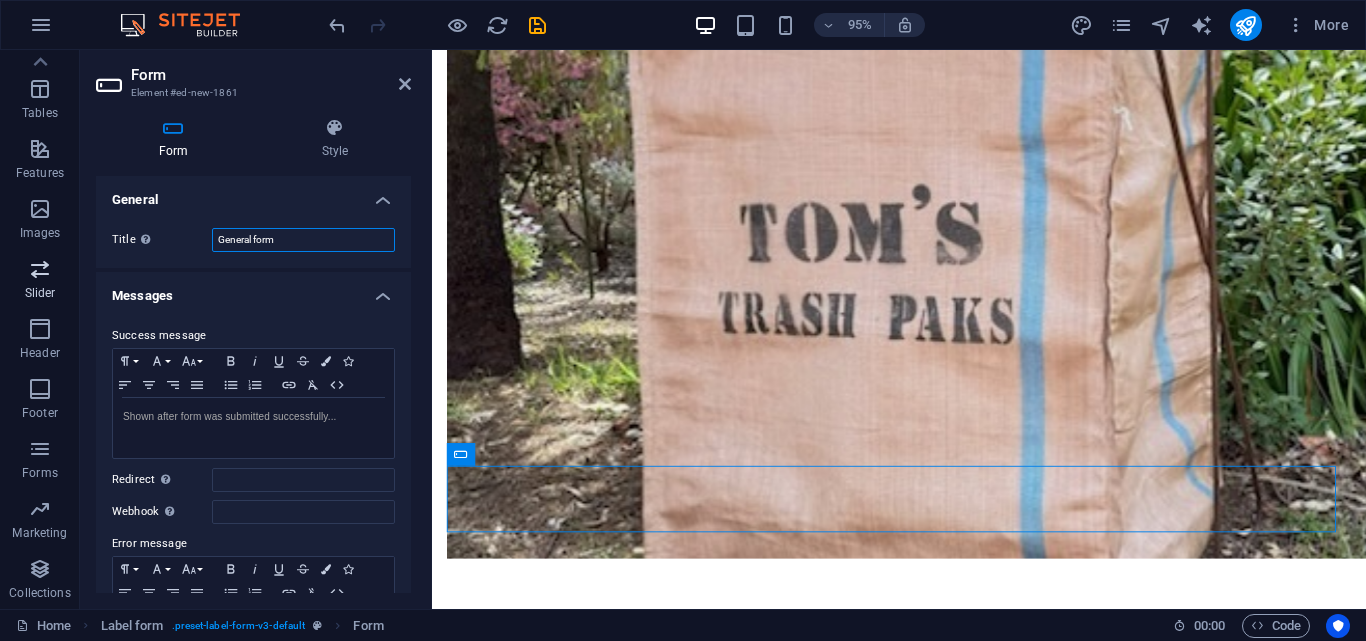 drag, startPoint x: 290, startPoint y: 248, endPoint x: 10, endPoint y: 250, distance: 280.00714 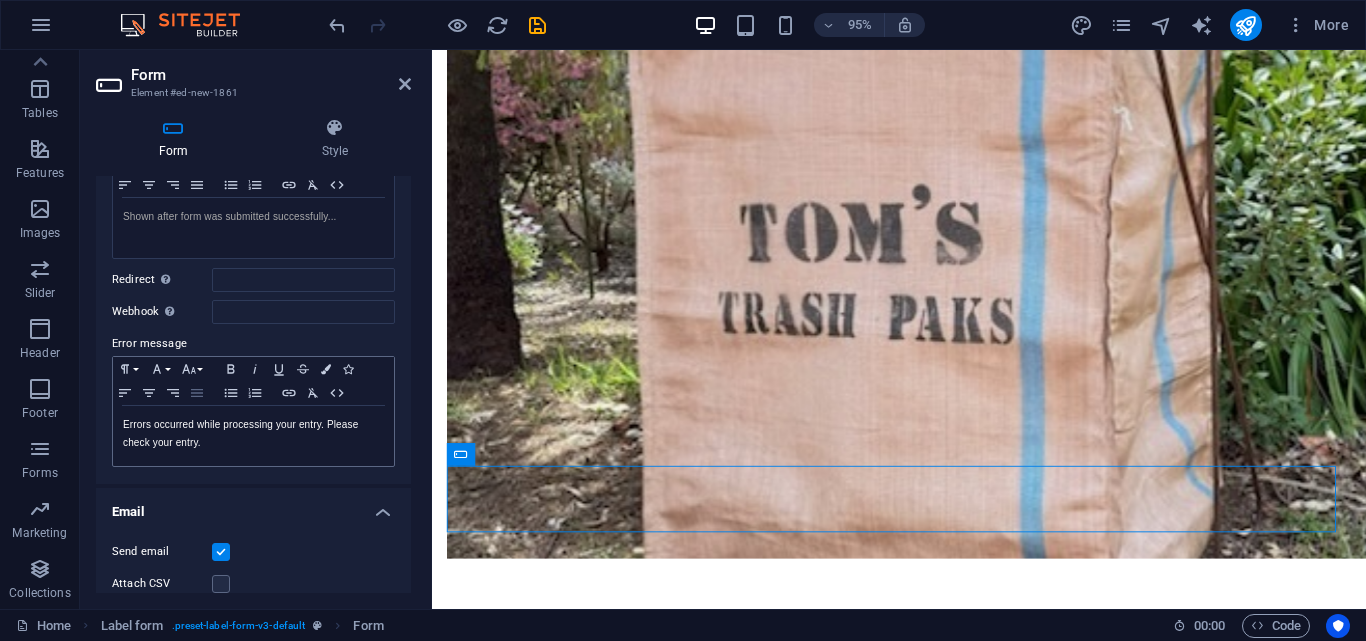 scroll, scrollTop: 267, scrollLeft: 0, axis: vertical 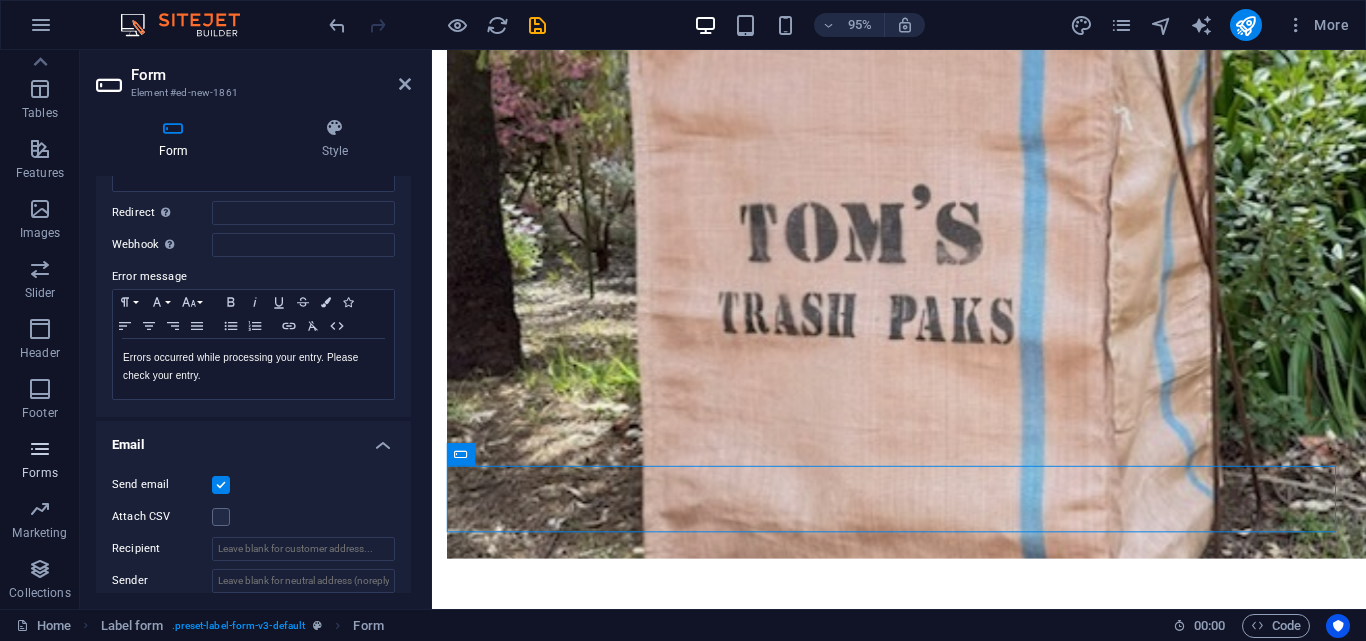 type 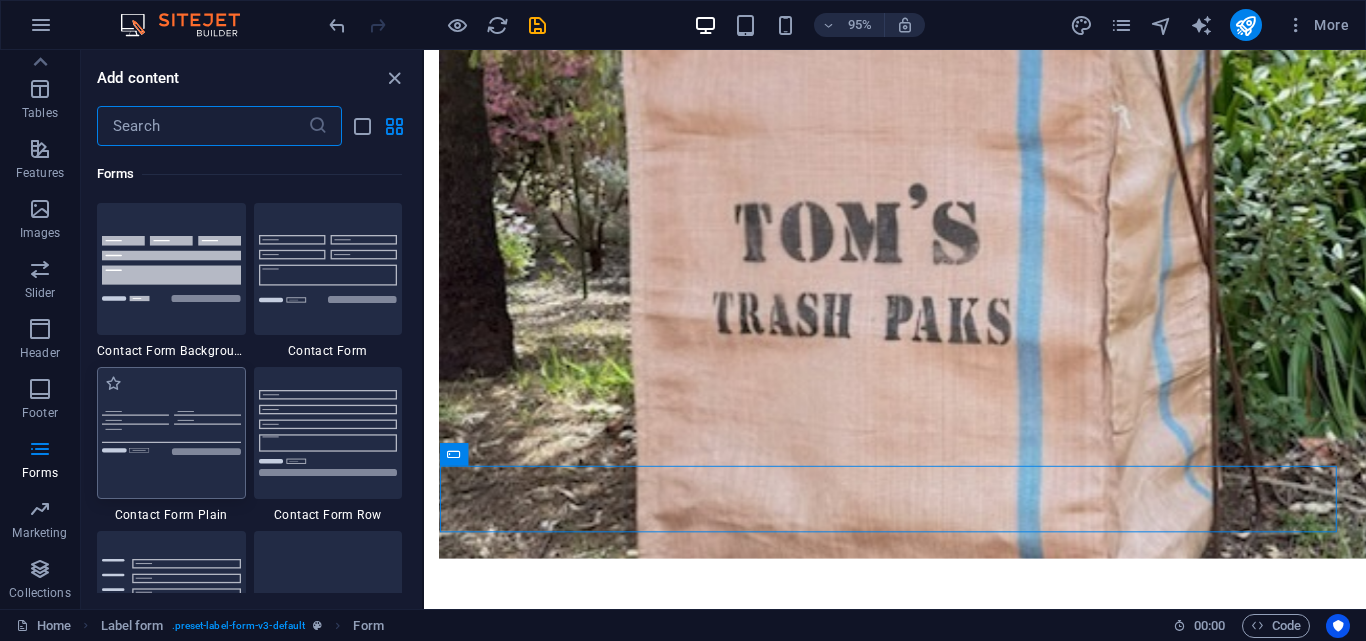 scroll, scrollTop: 14933, scrollLeft: 0, axis: vertical 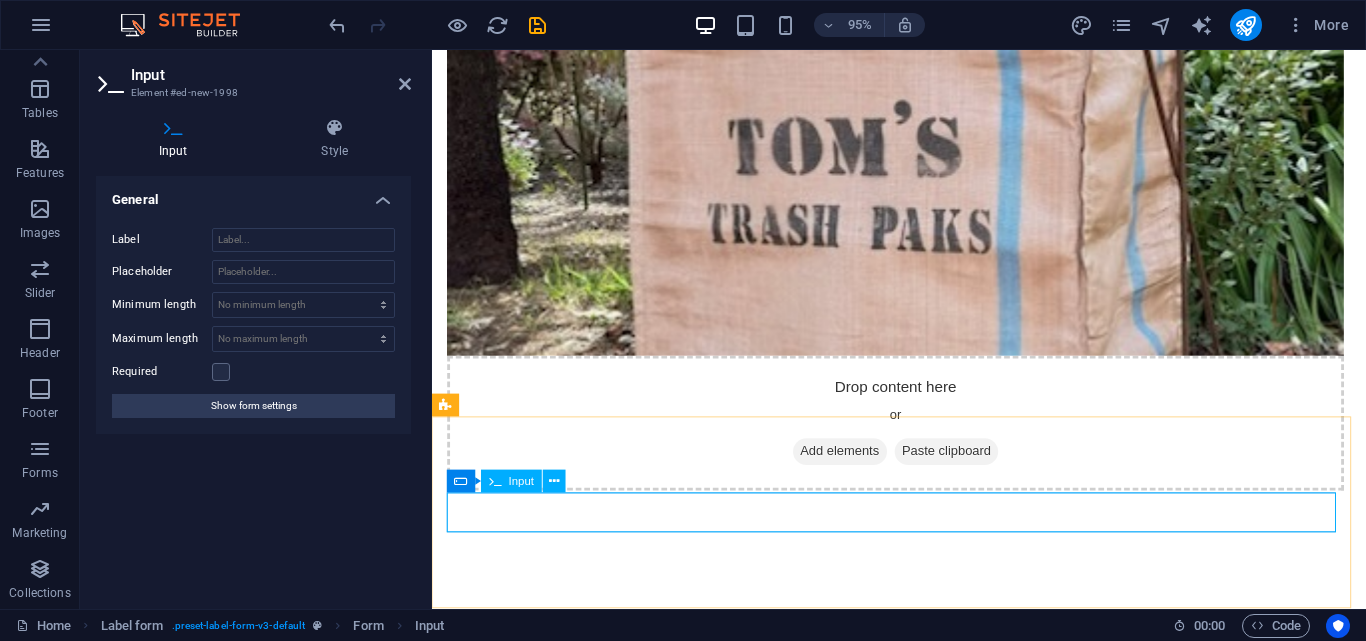 click at bounding box center [1279, 999] 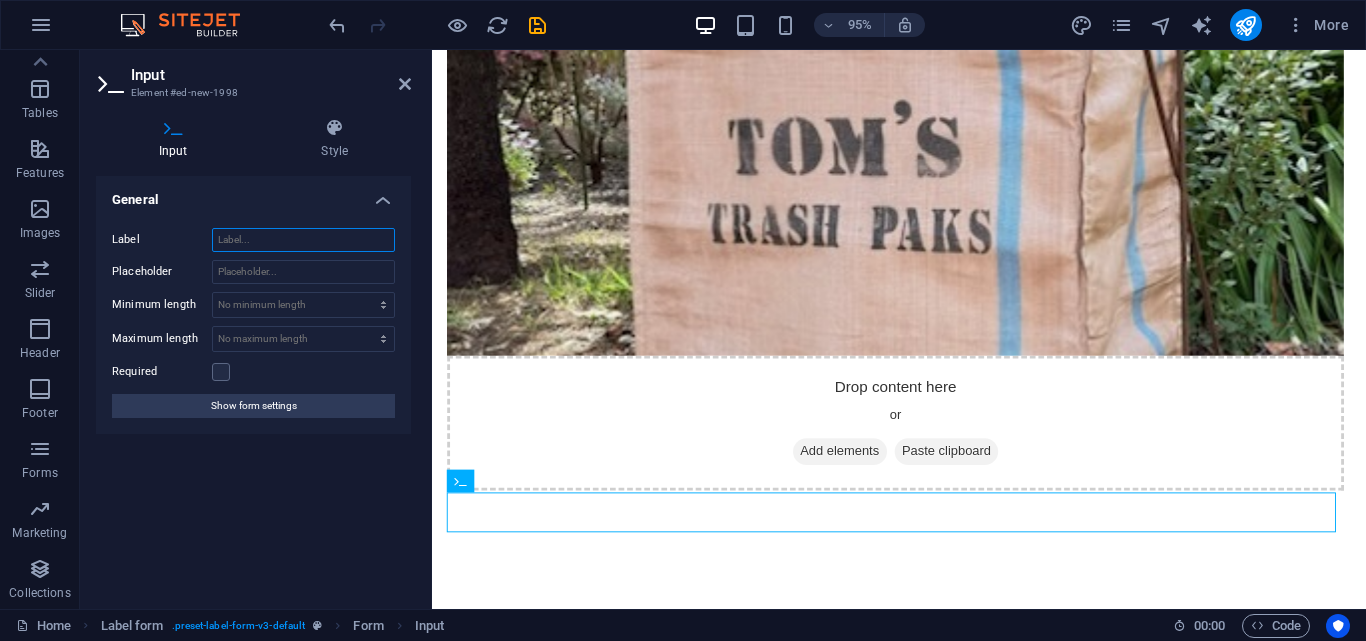 click on "Label" at bounding box center (303, 240) 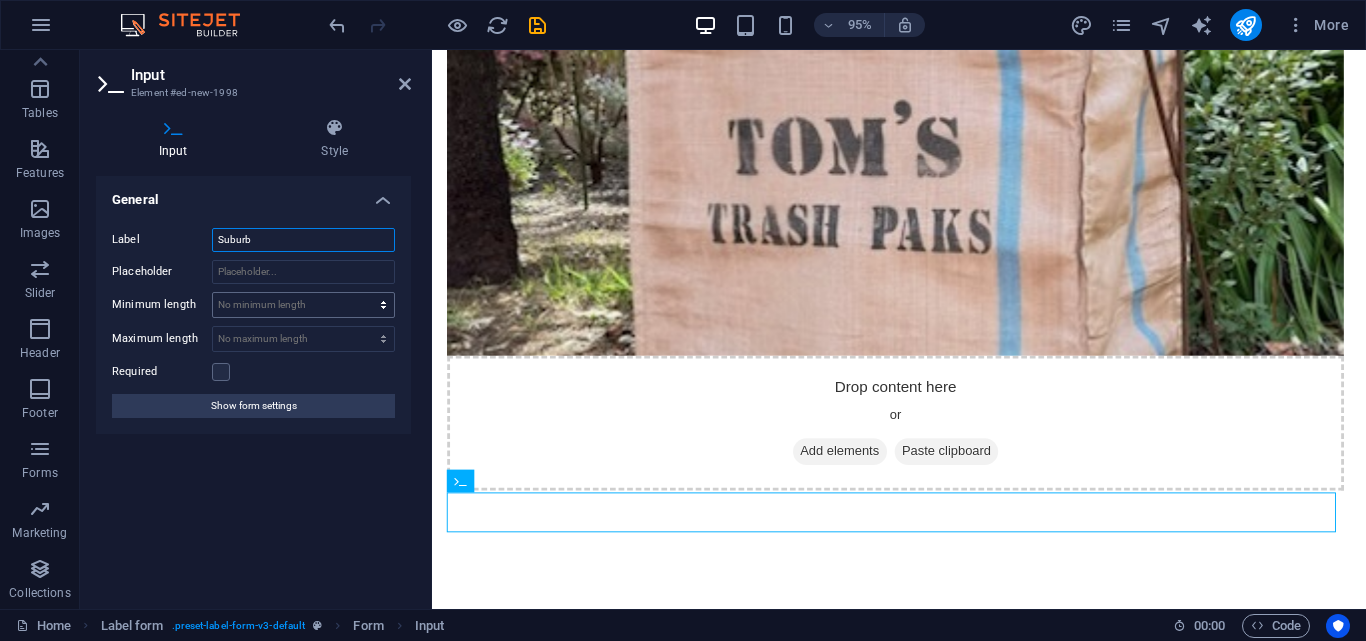 type on "Suburb" 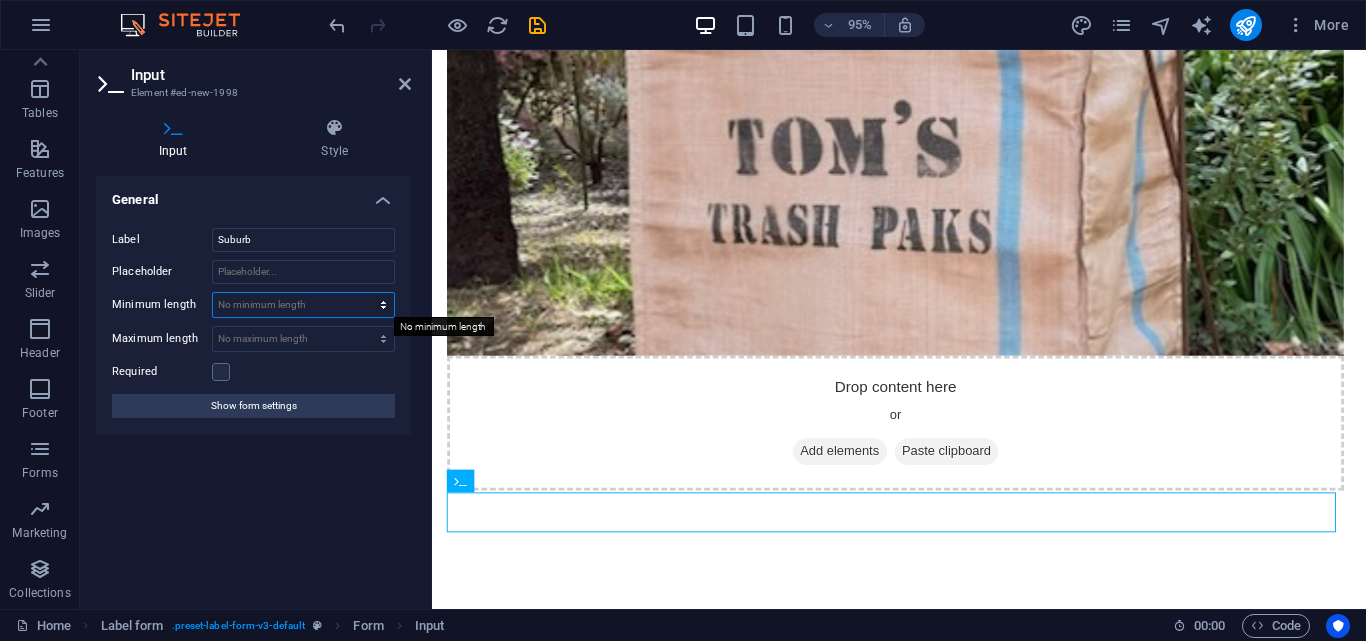 click on "No minimum length chars" at bounding box center (303, 305) 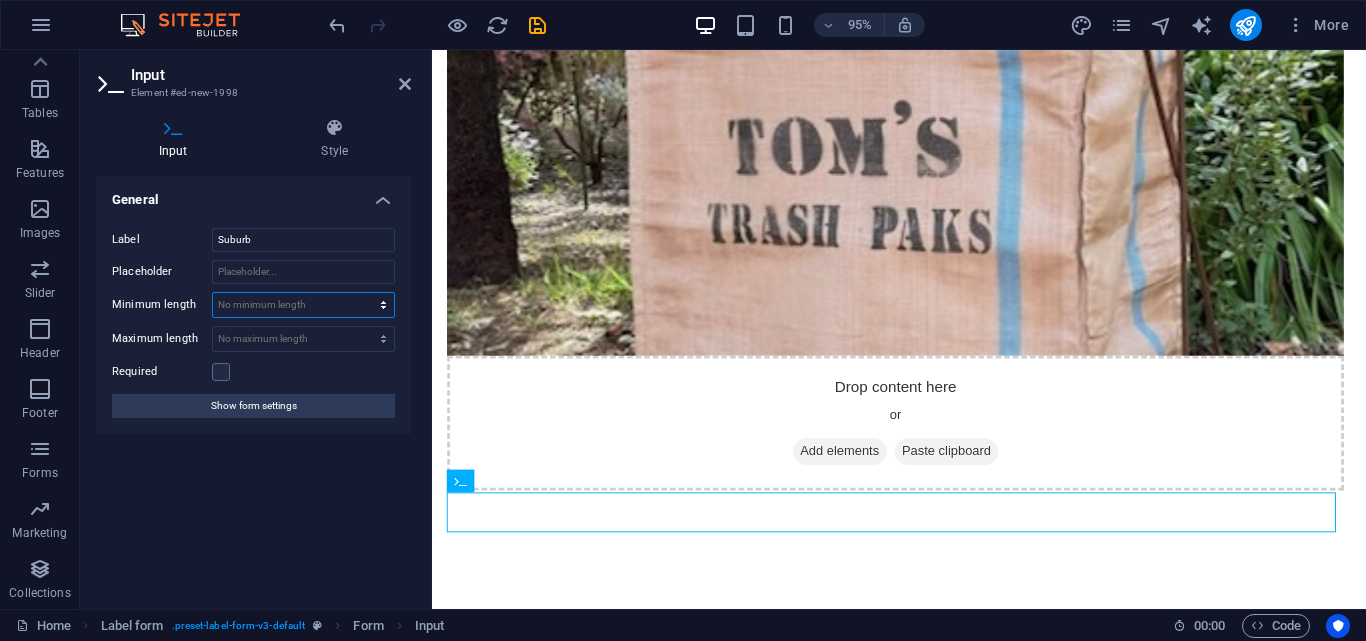 click on "No minimum length chars" at bounding box center [303, 305] 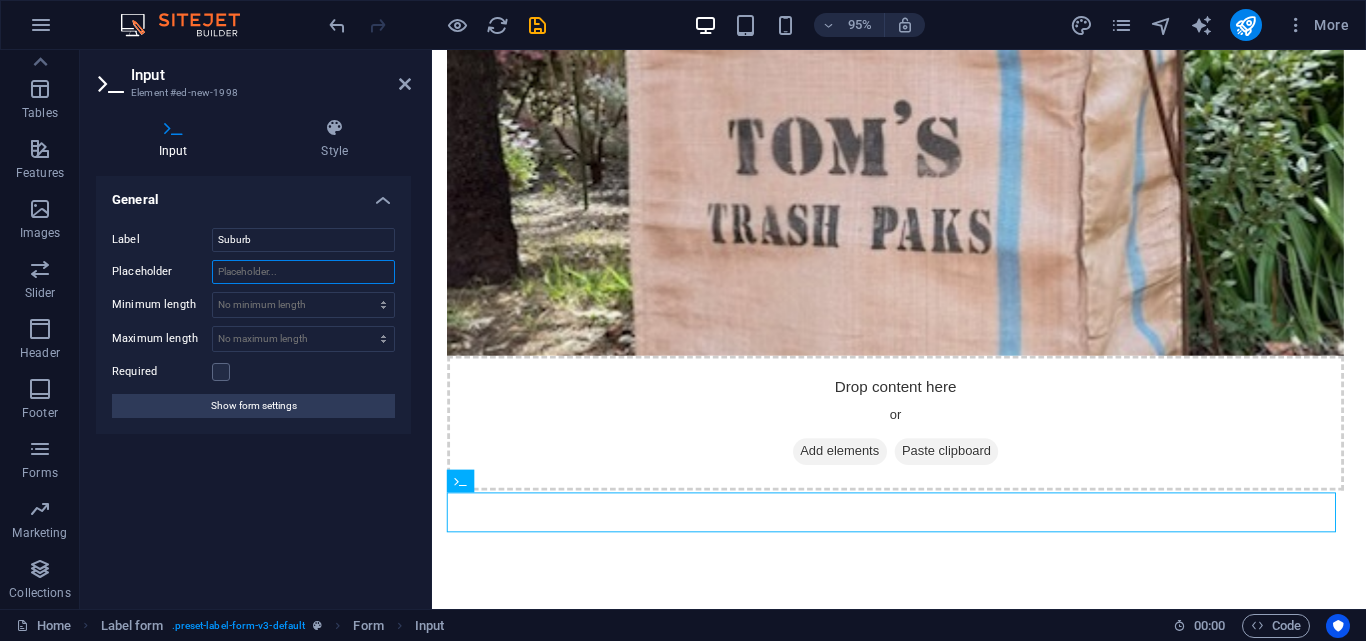 click on "Placeholder" at bounding box center [303, 272] 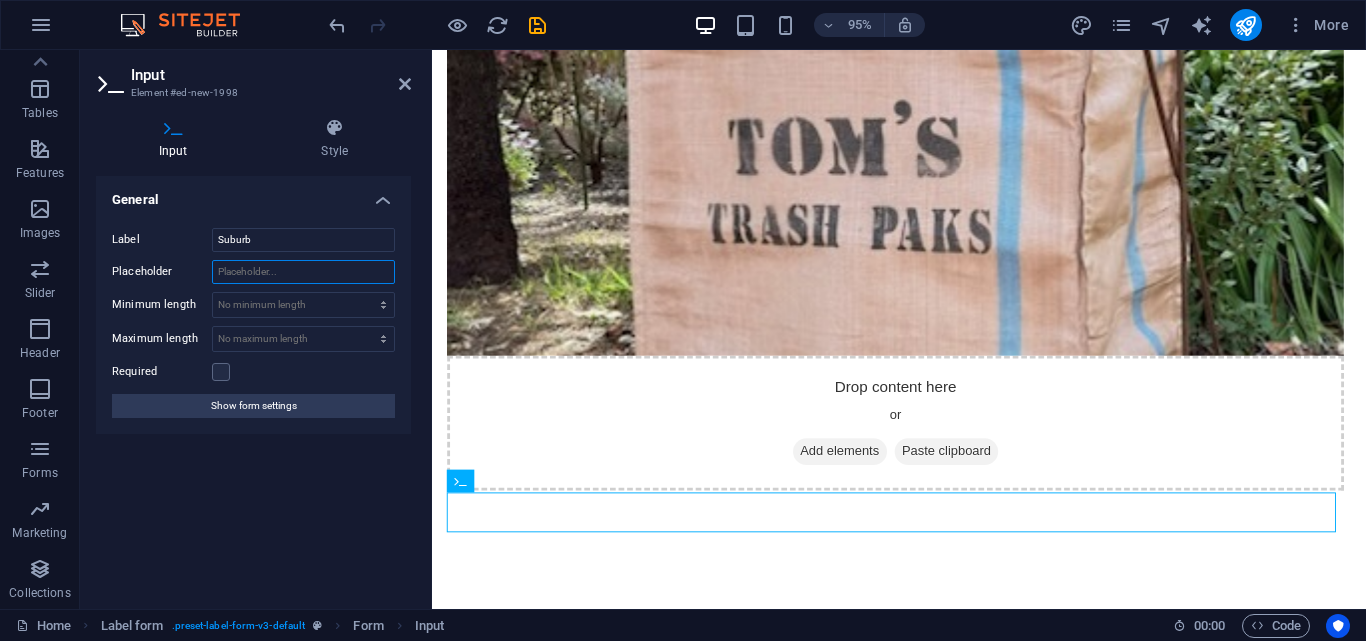 type on "e" 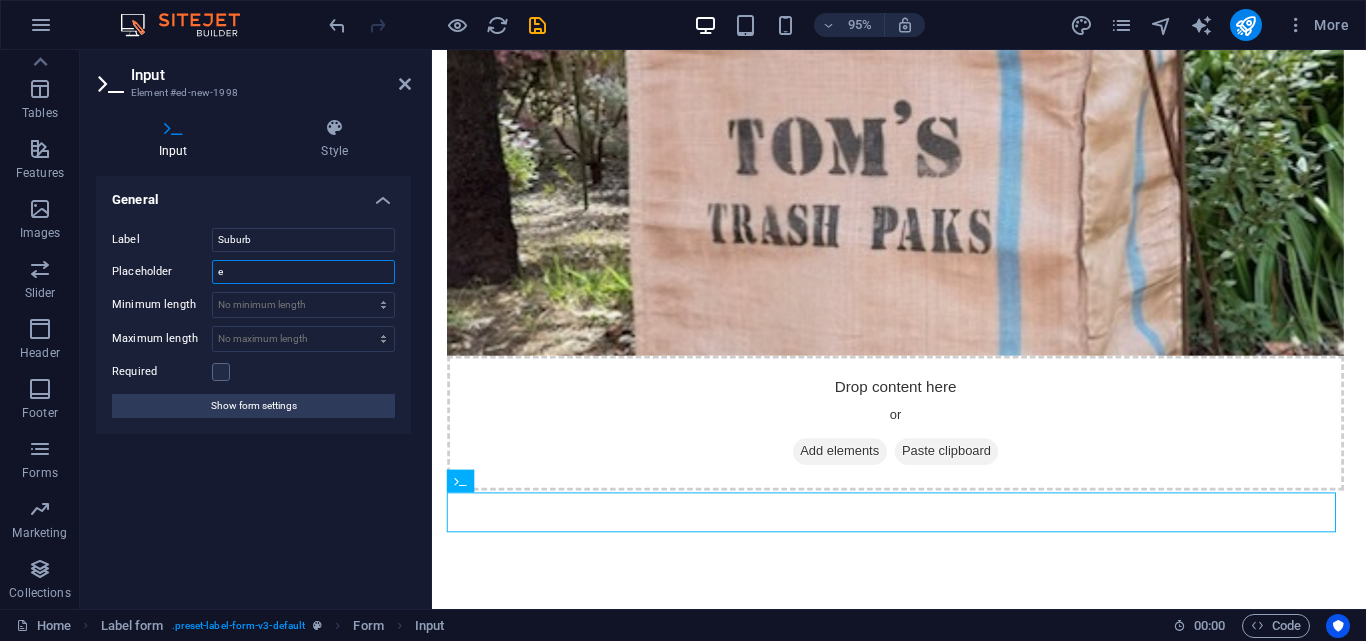 type 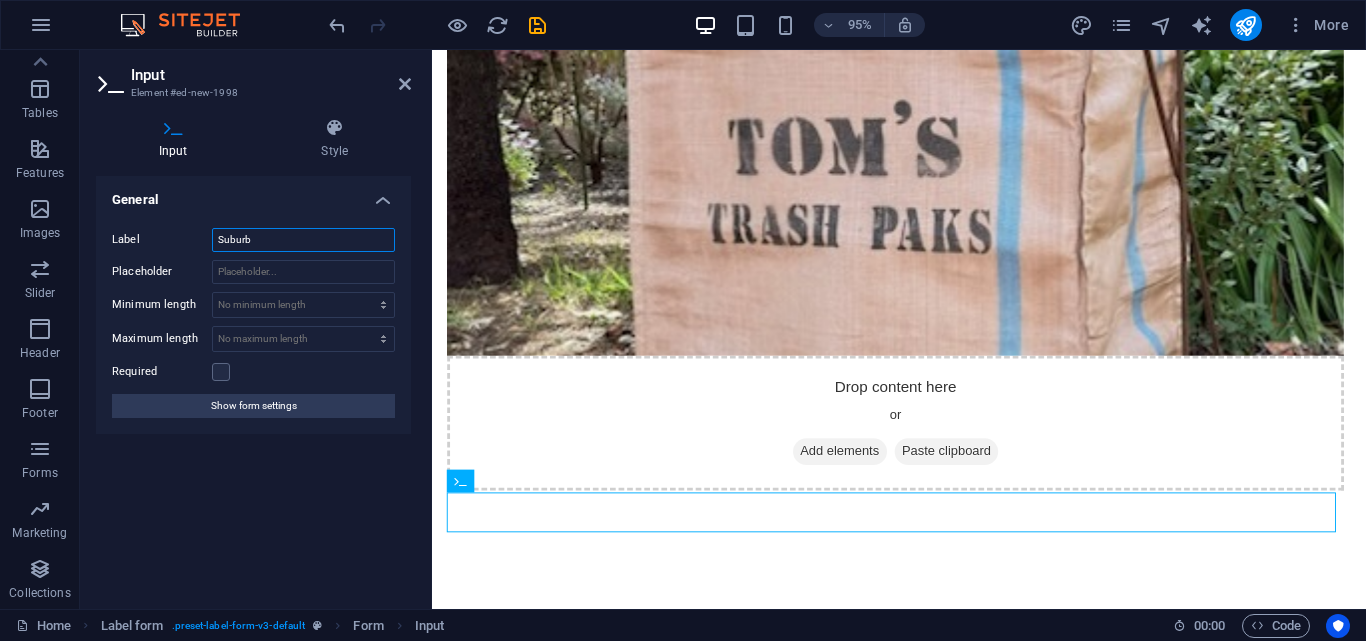 click on "Suburb" at bounding box center (303, 240) 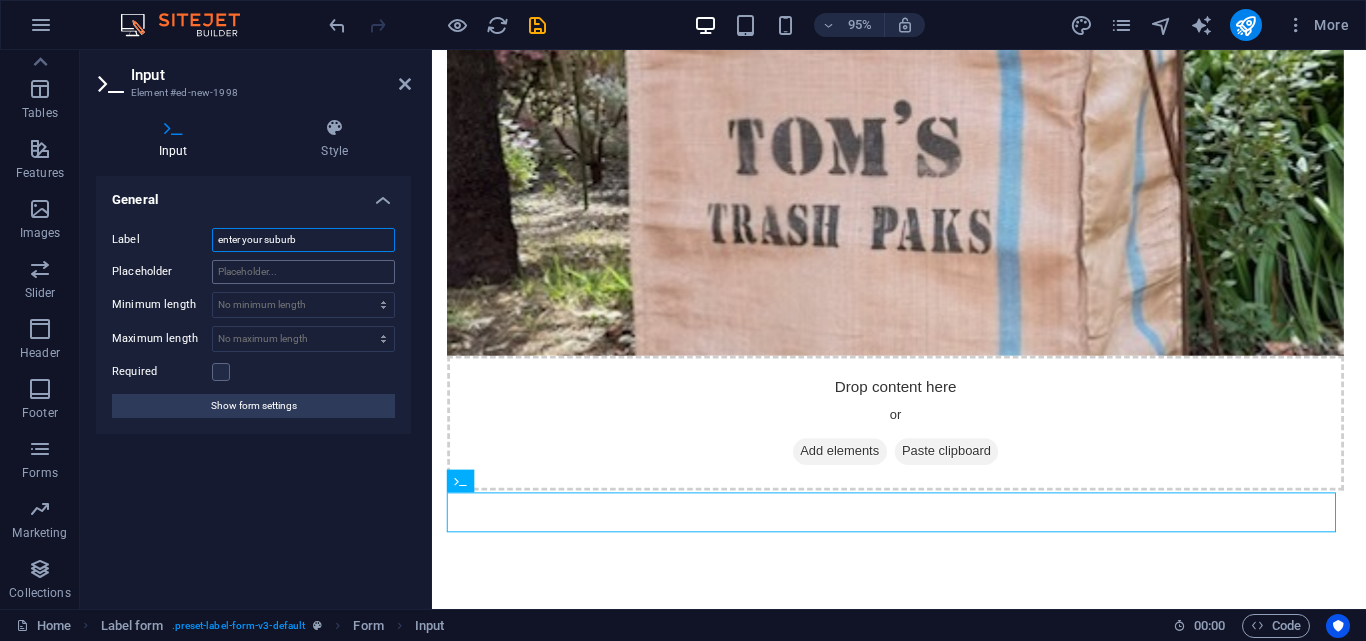 type on "enter your suburb" 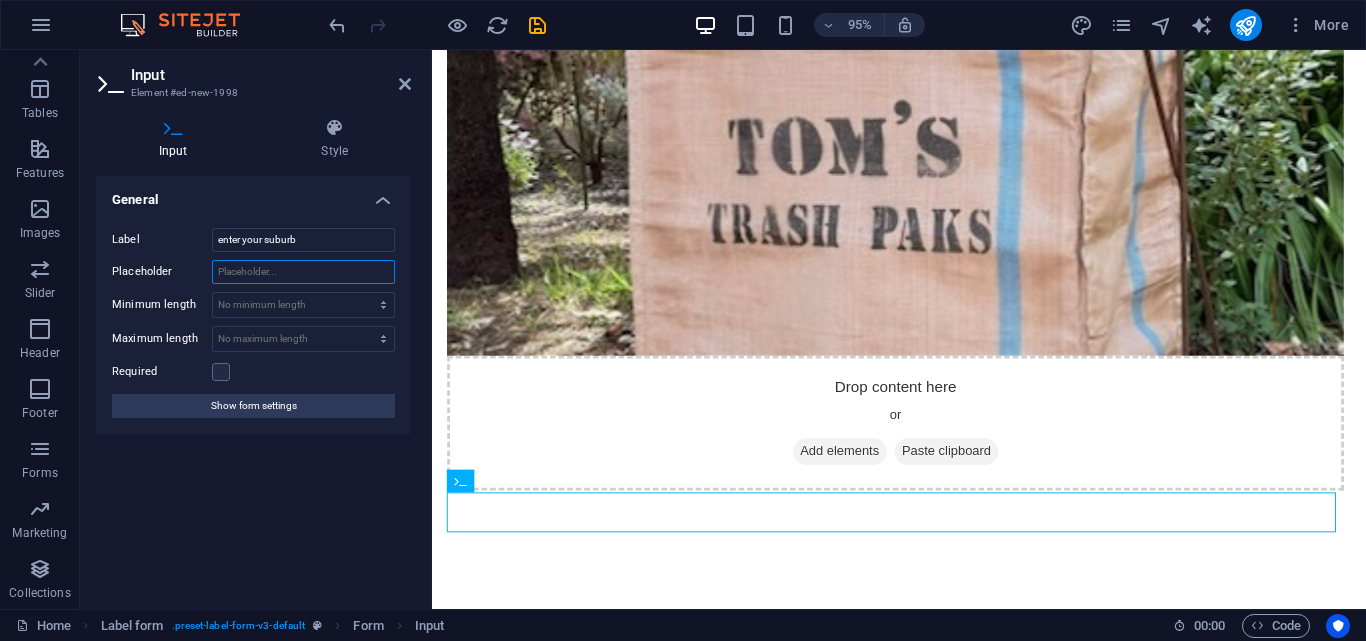 click on "Placeholder" at bounding box center [303, 272] 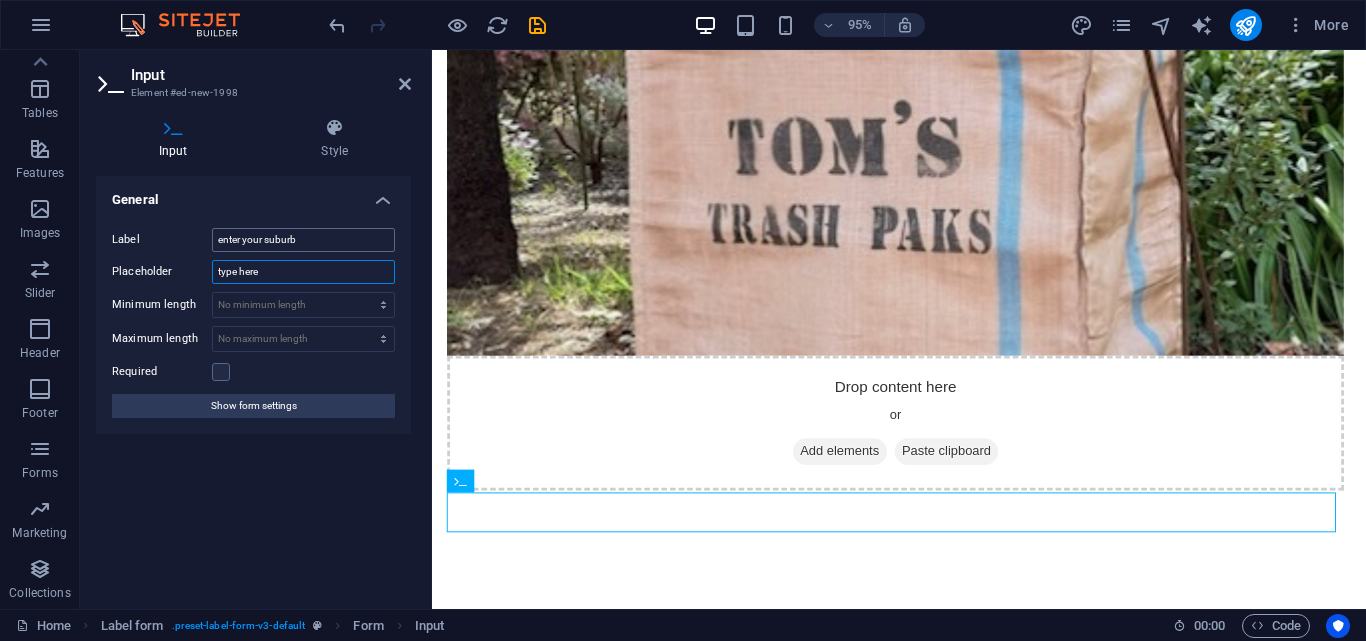 type on "type here" 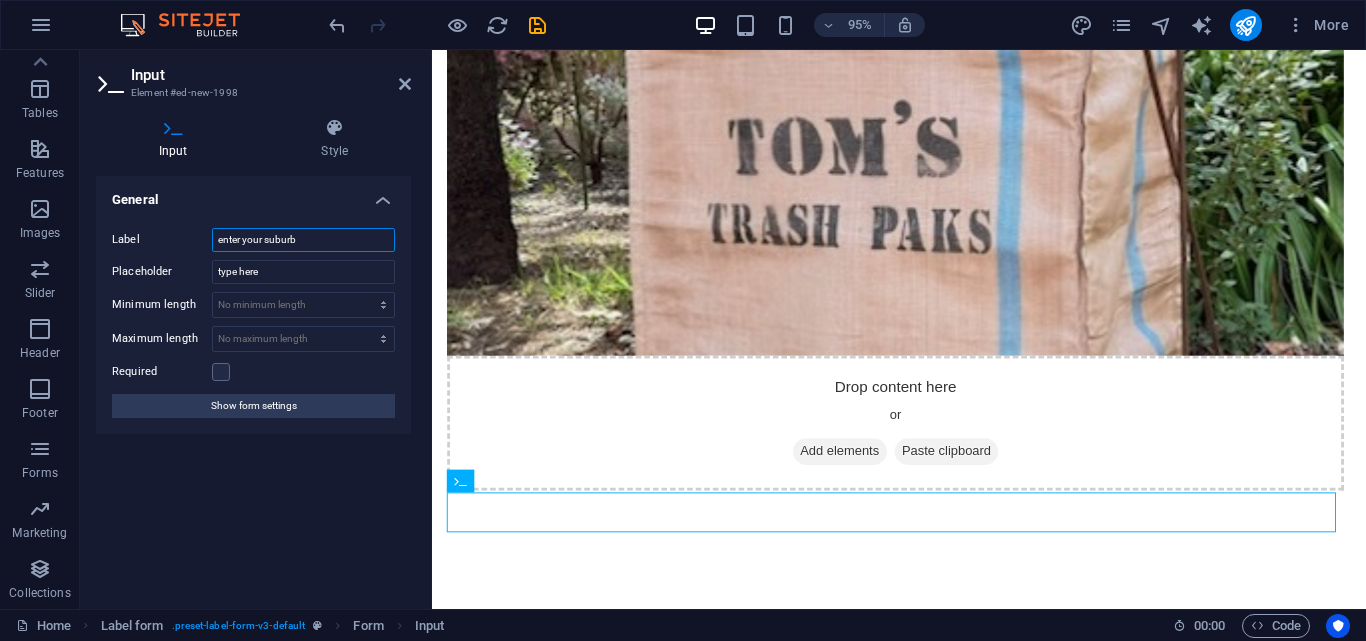 drag, startPoint x: 334, startPoint y: 236, endPoint x: 206, endPoint y: 230, distance: 128.14055 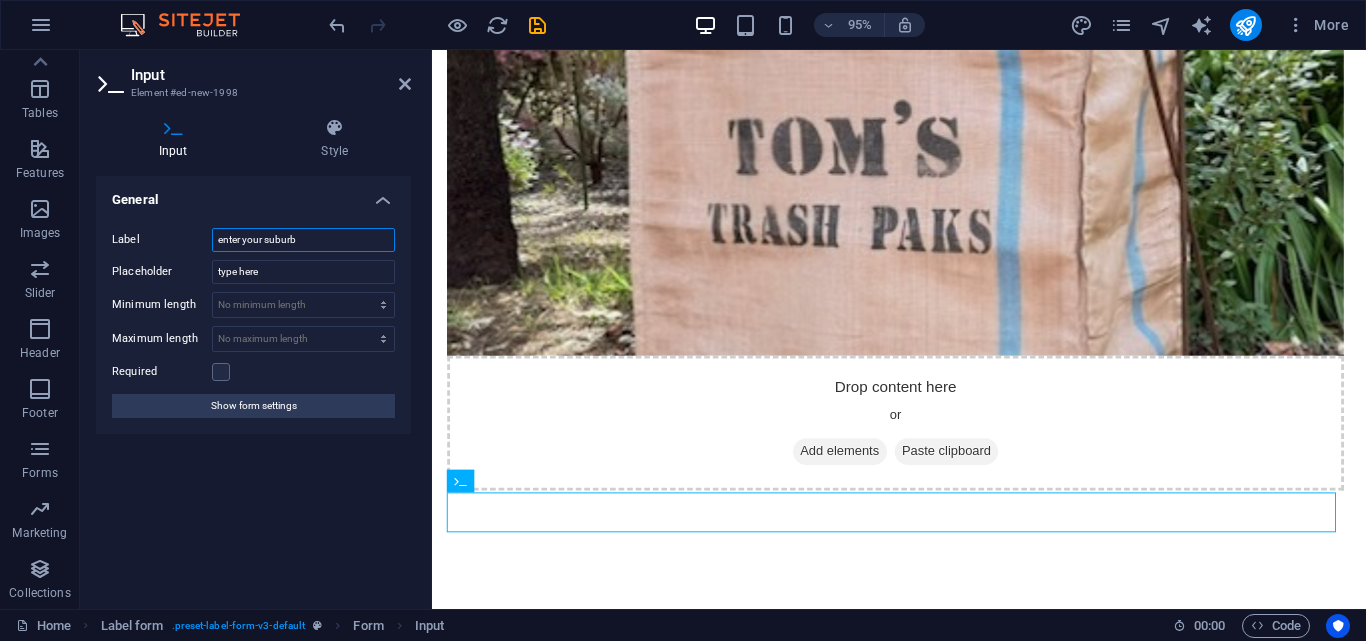 click on "Label enter your suburb" at bounding box center [253, 240] 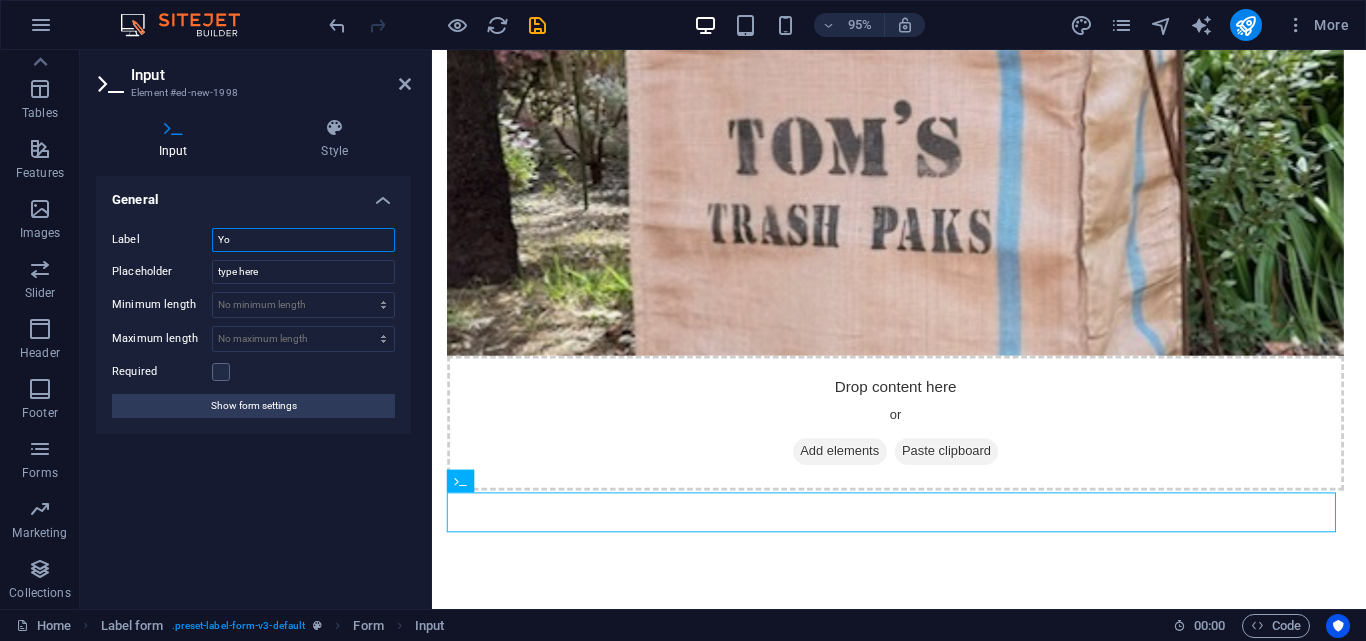 type on "Y" 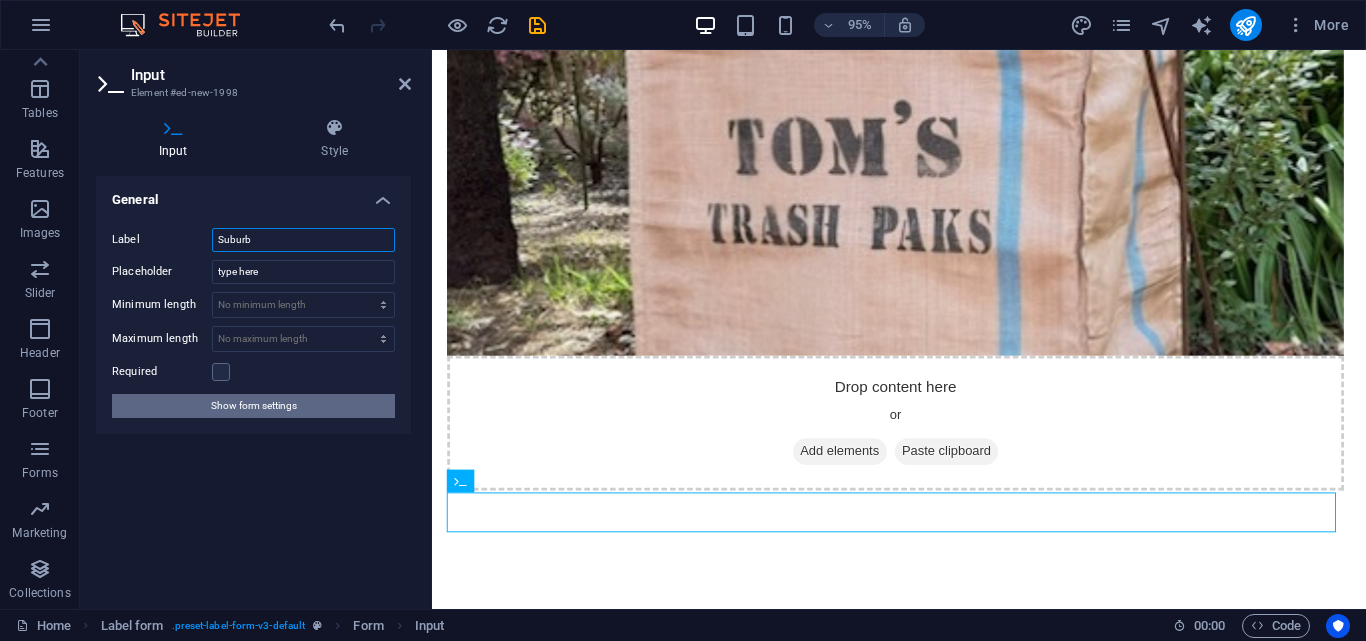type on "Suburb" 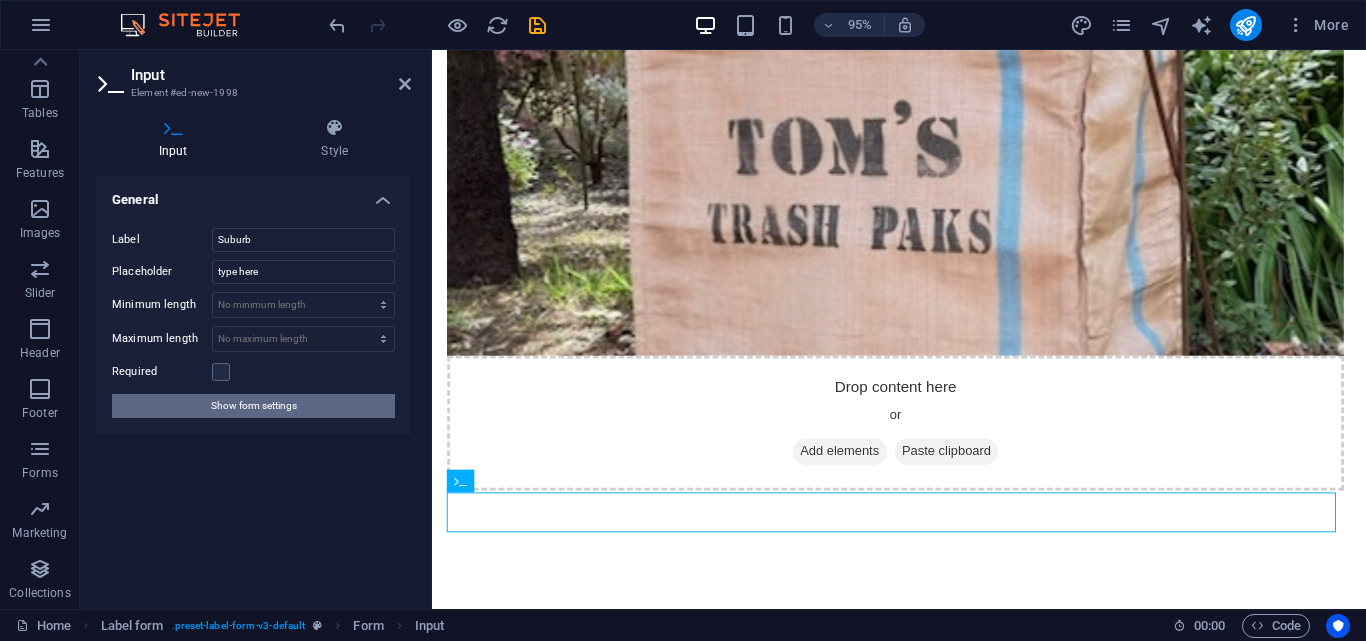 click on "Show form settings" at bounding box center (253, 406) 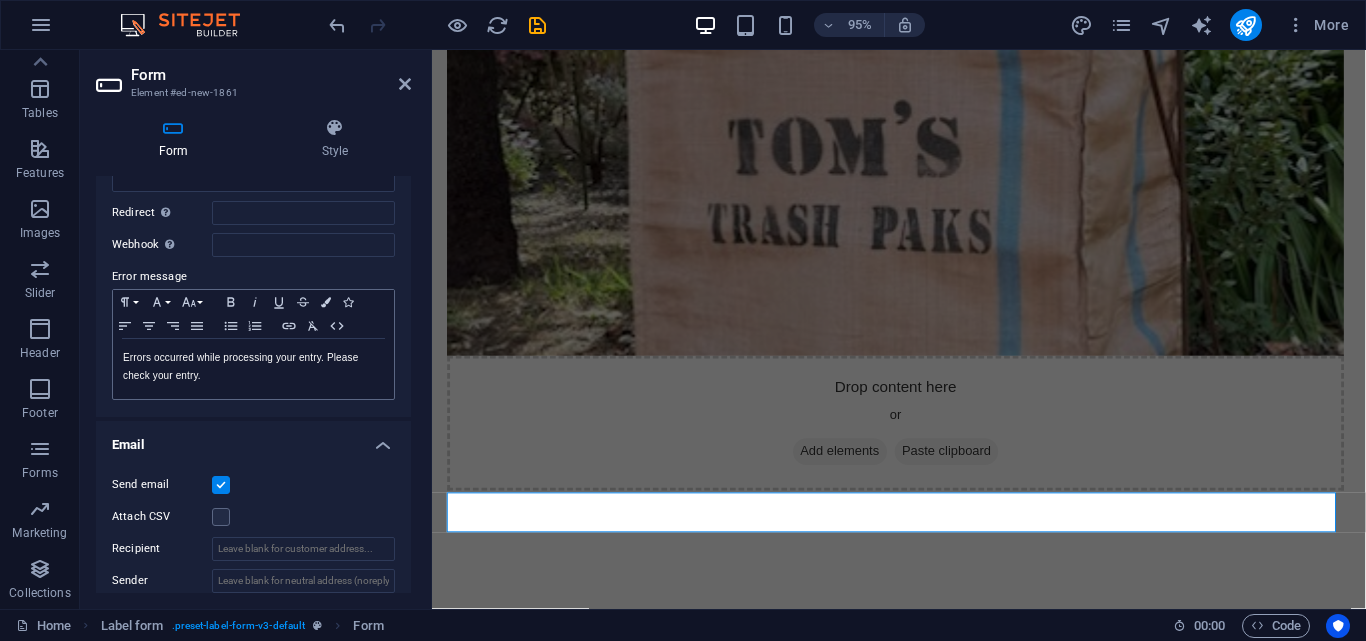 scroll, scrollTop: 333, scrollLeft: 0, axis: vertical 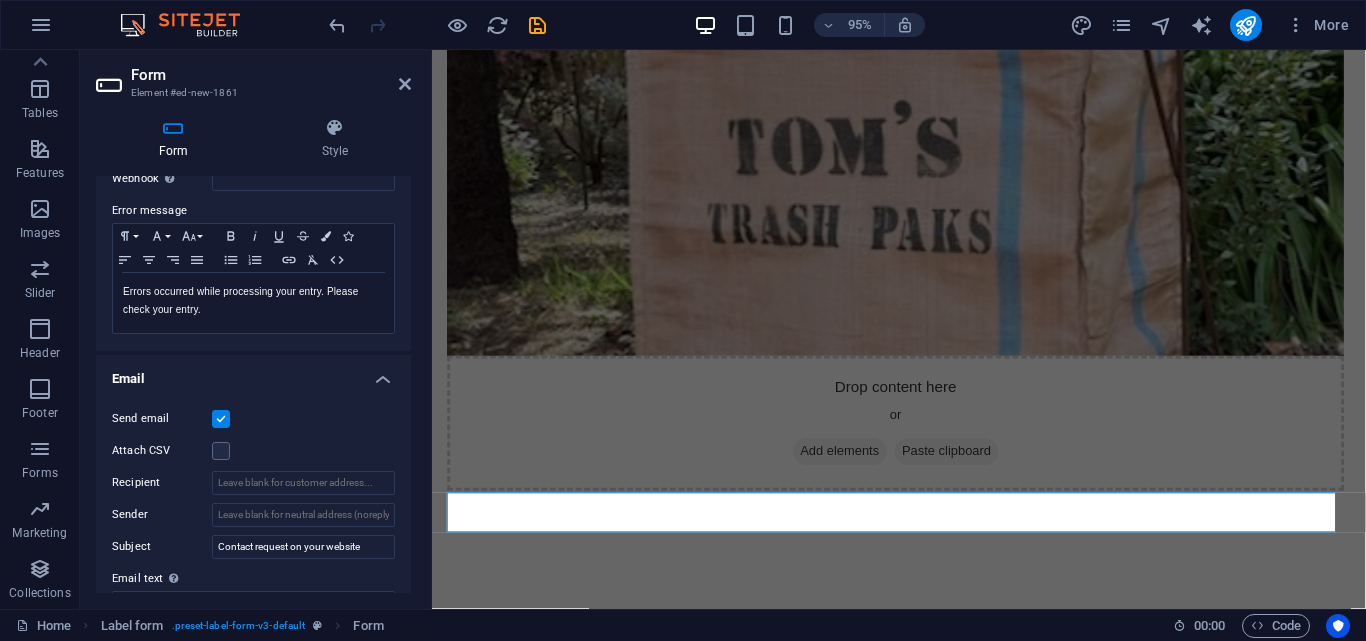 click on "Send email" at bounding box center [162, 419] 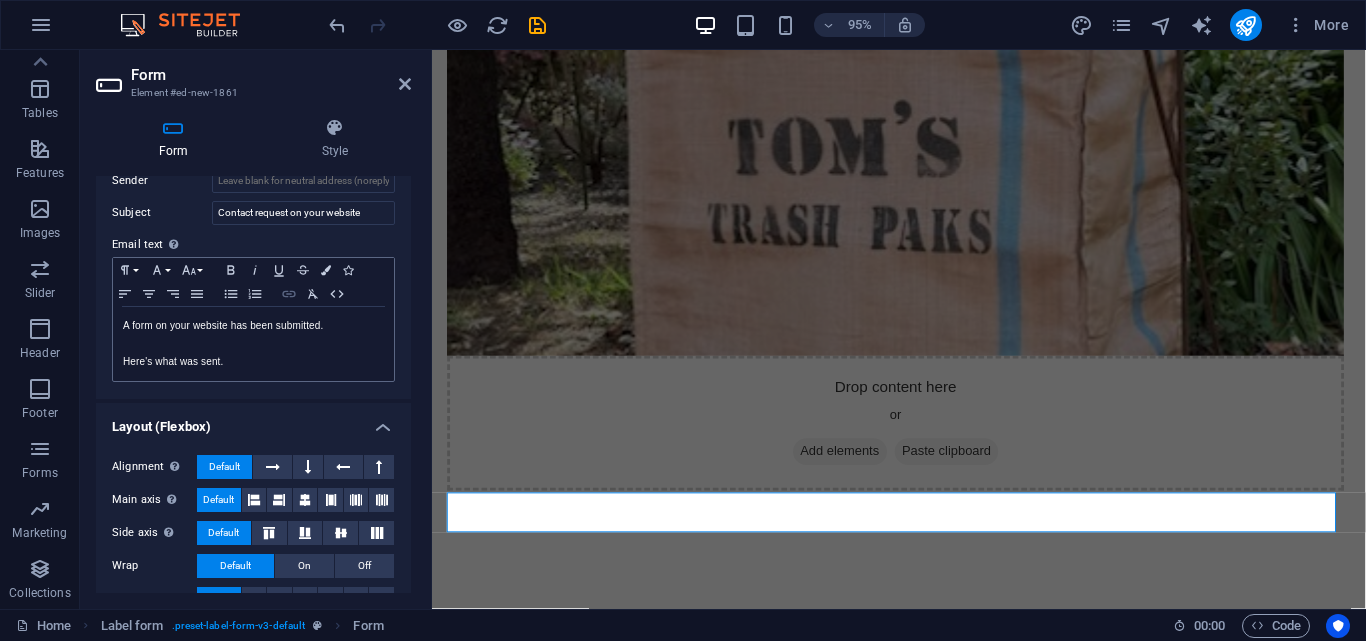 scroll, scrollTop: 702, scrollLeft: 0, axis: vertical 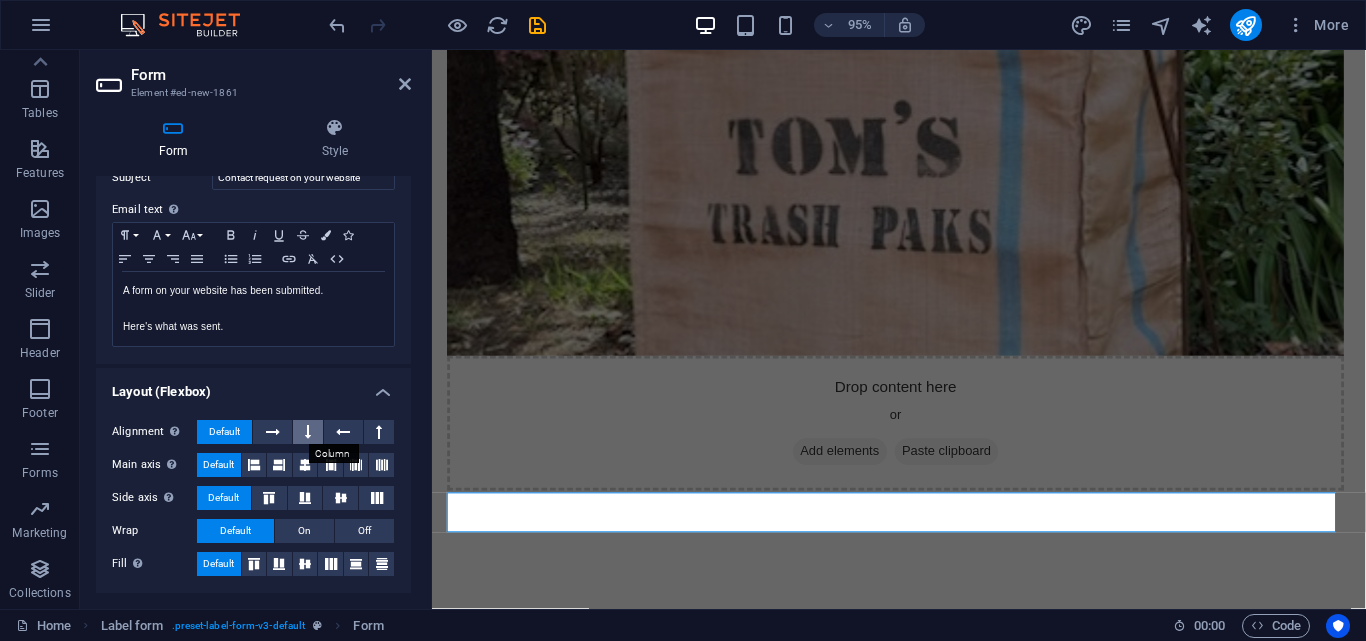 click at bounding box center (308, 432) 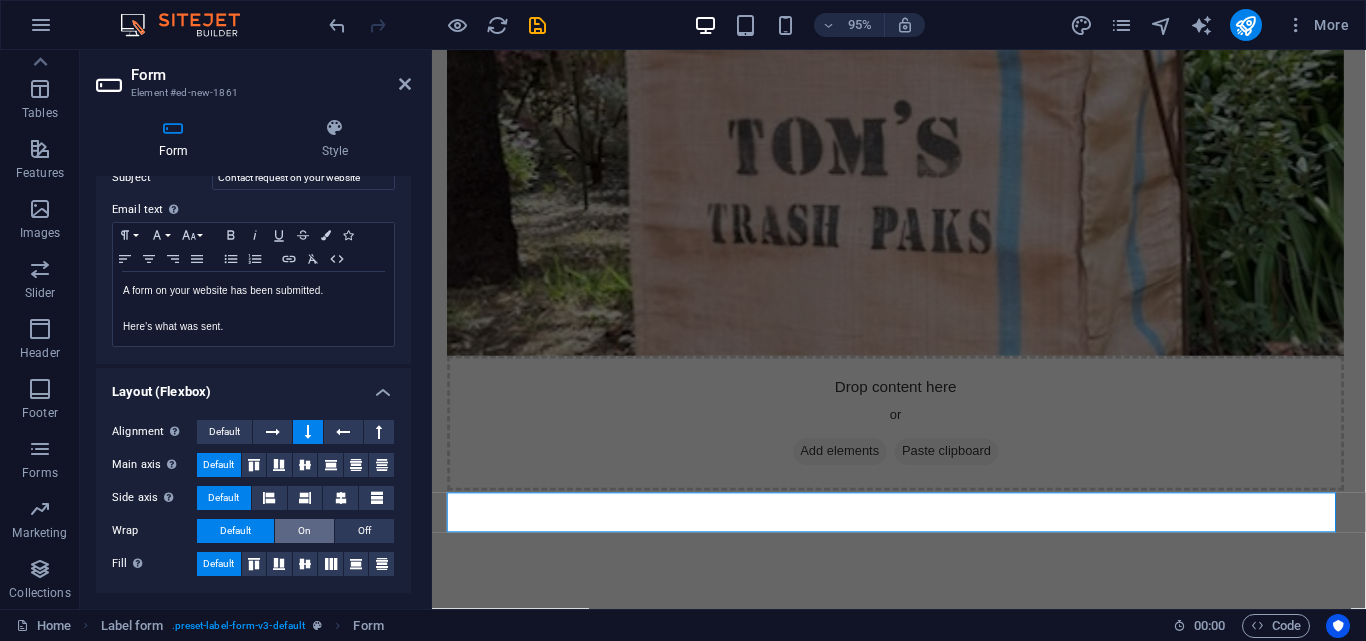 click on "On" at bounding box center [304, 531] 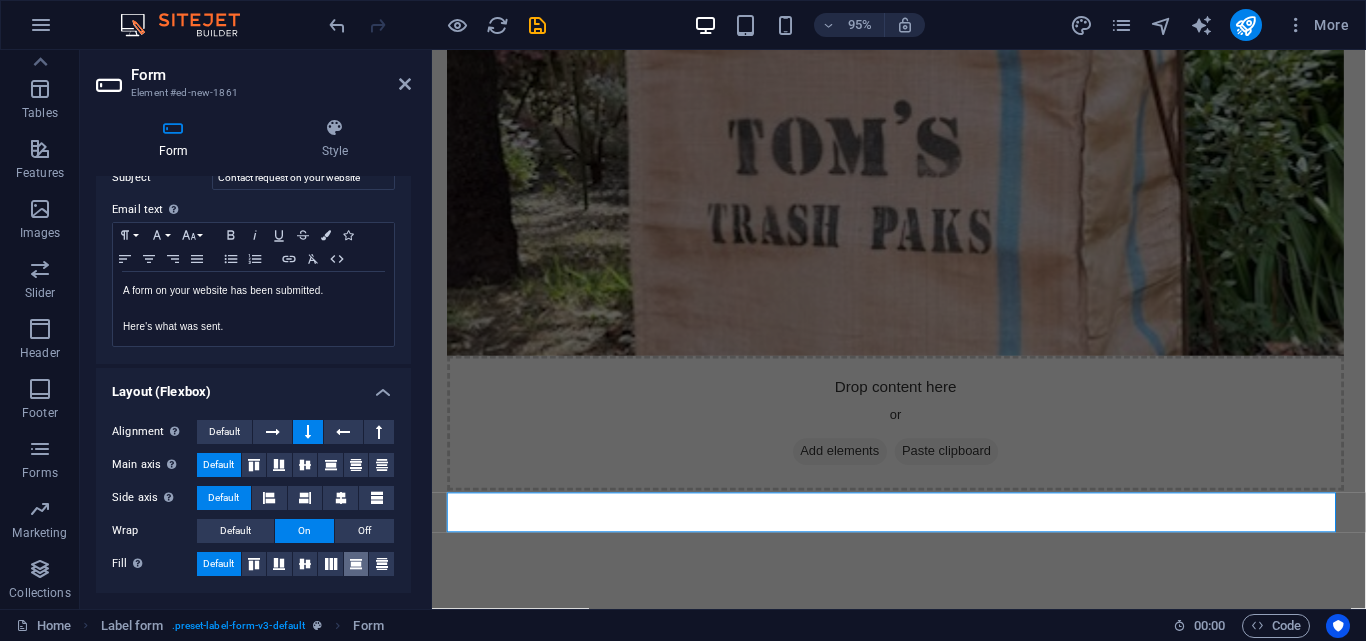 click at bounding box center [356, 564] 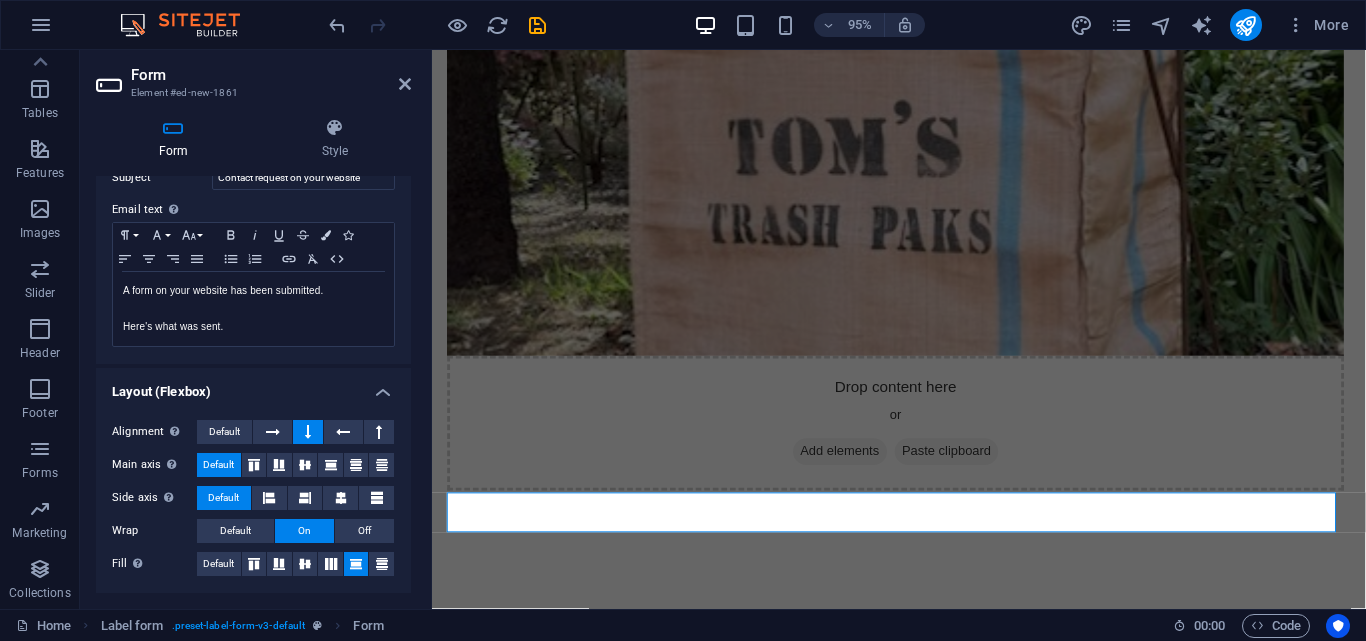 click at bounding box center (356, 564) 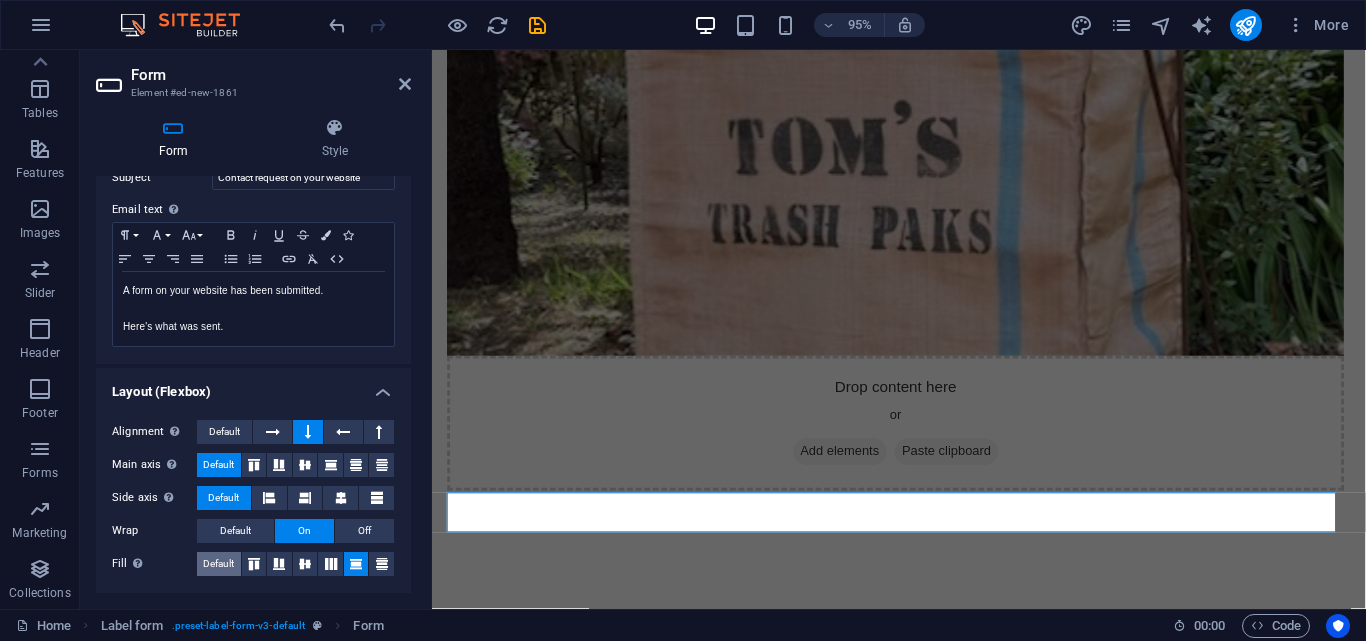 click on "Default" at bounding box center (218, 564) 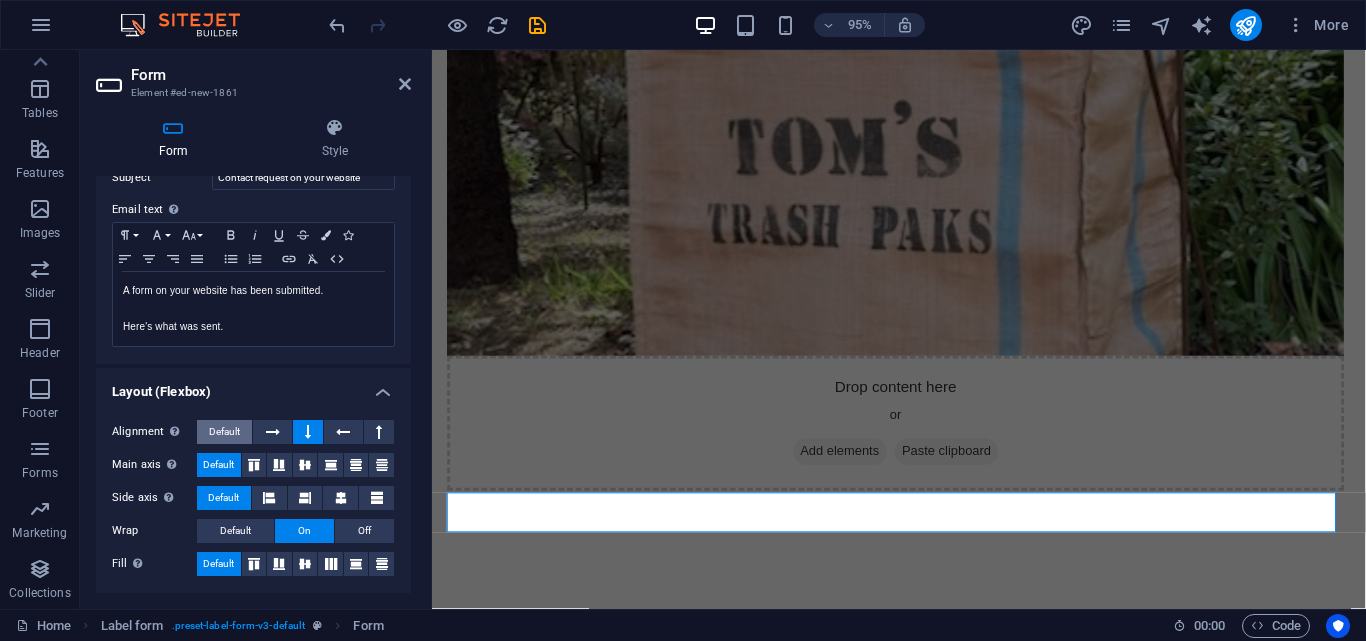 click on "Default" at bounding box center [224, 432] 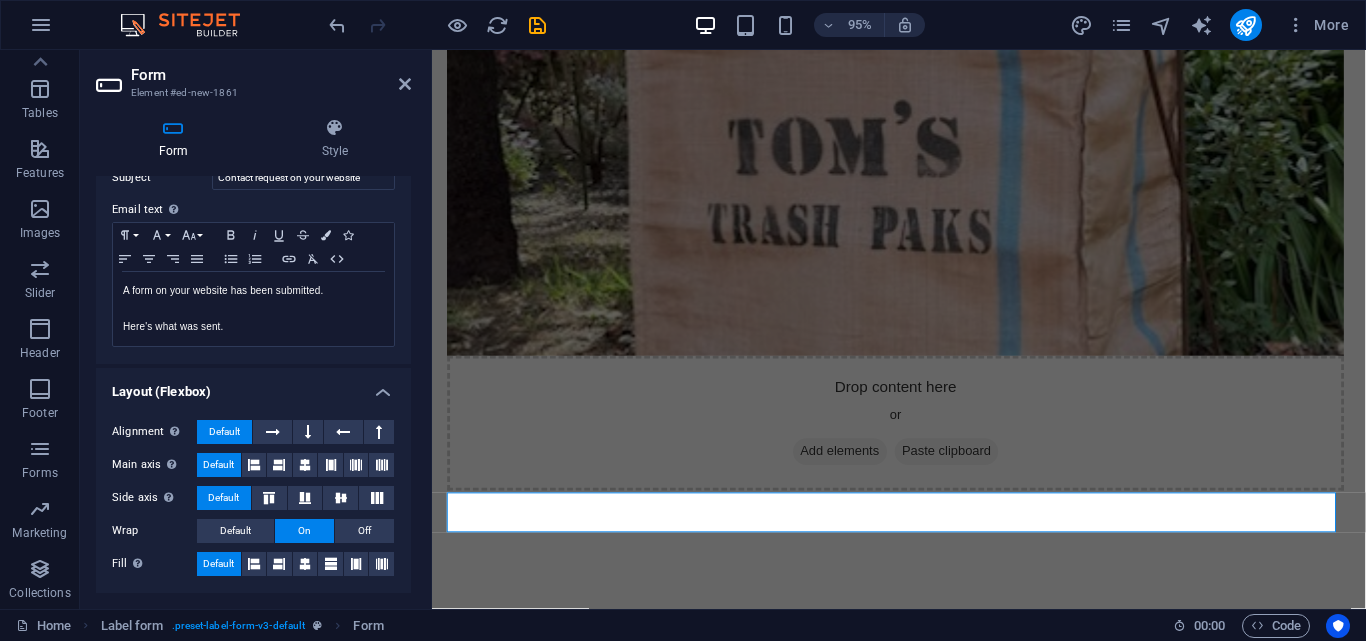 click on "Default" at bounding box center [224, 432] 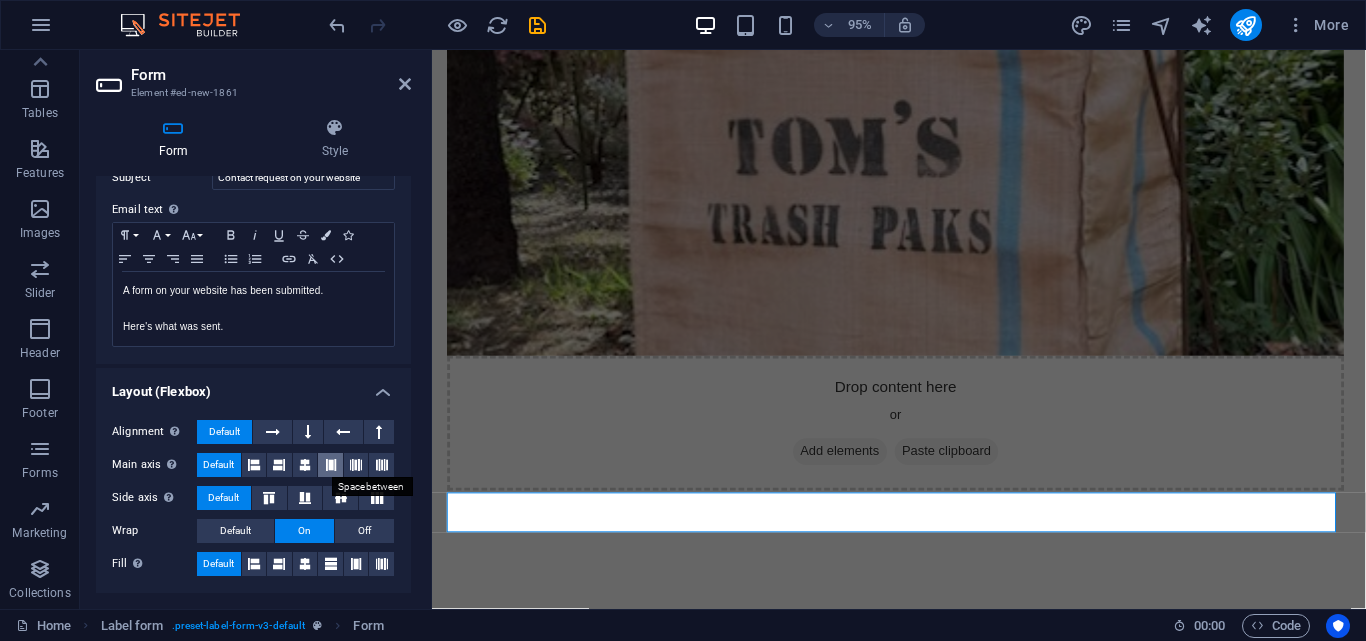 click at bounding box center (331, 465) 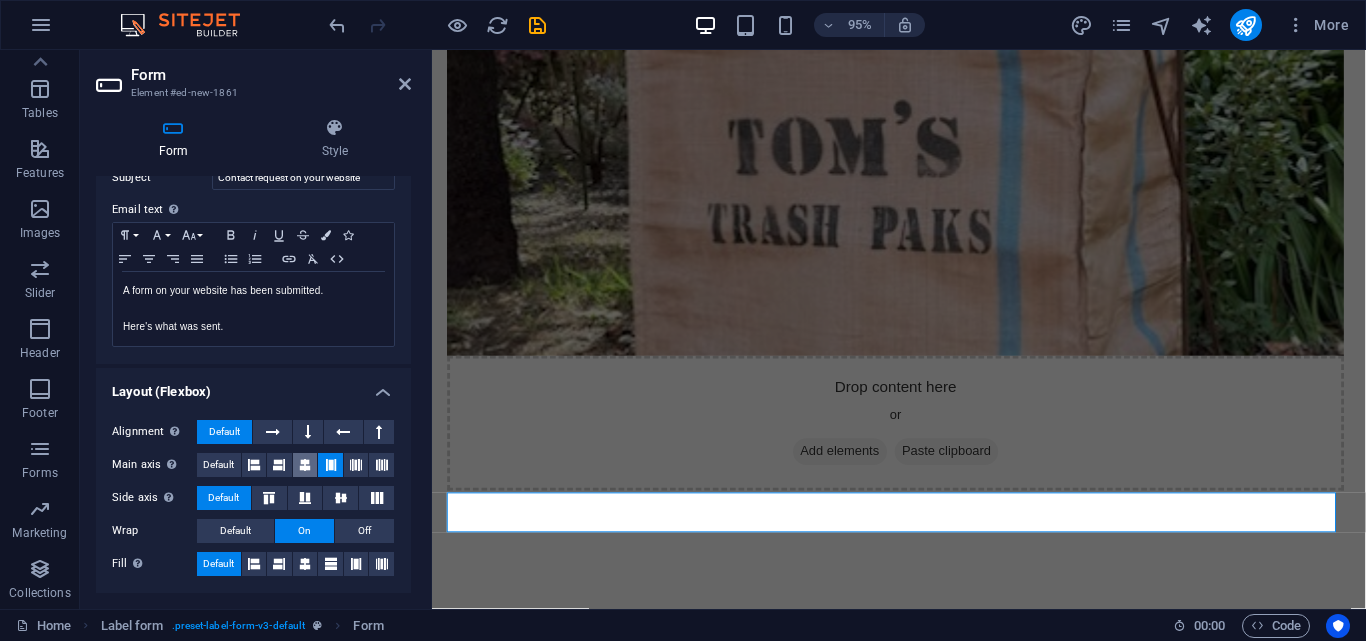click at bounding box center [305, 465] 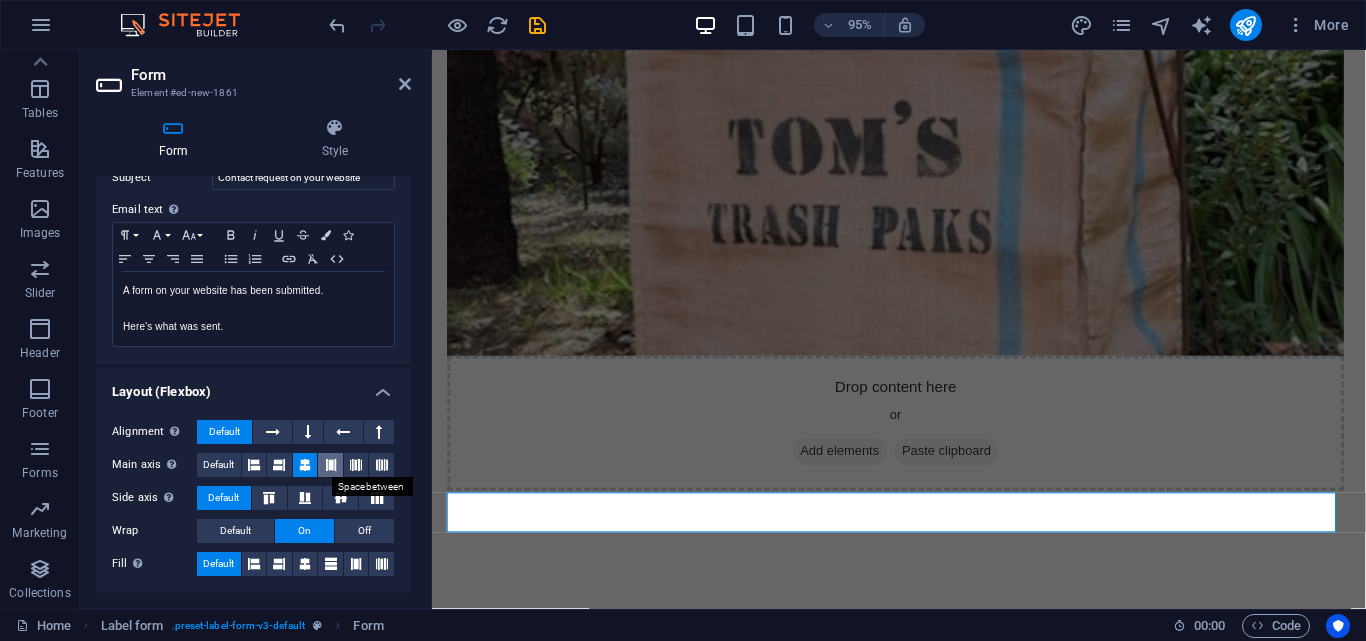 click at bounding box center [331, 465] 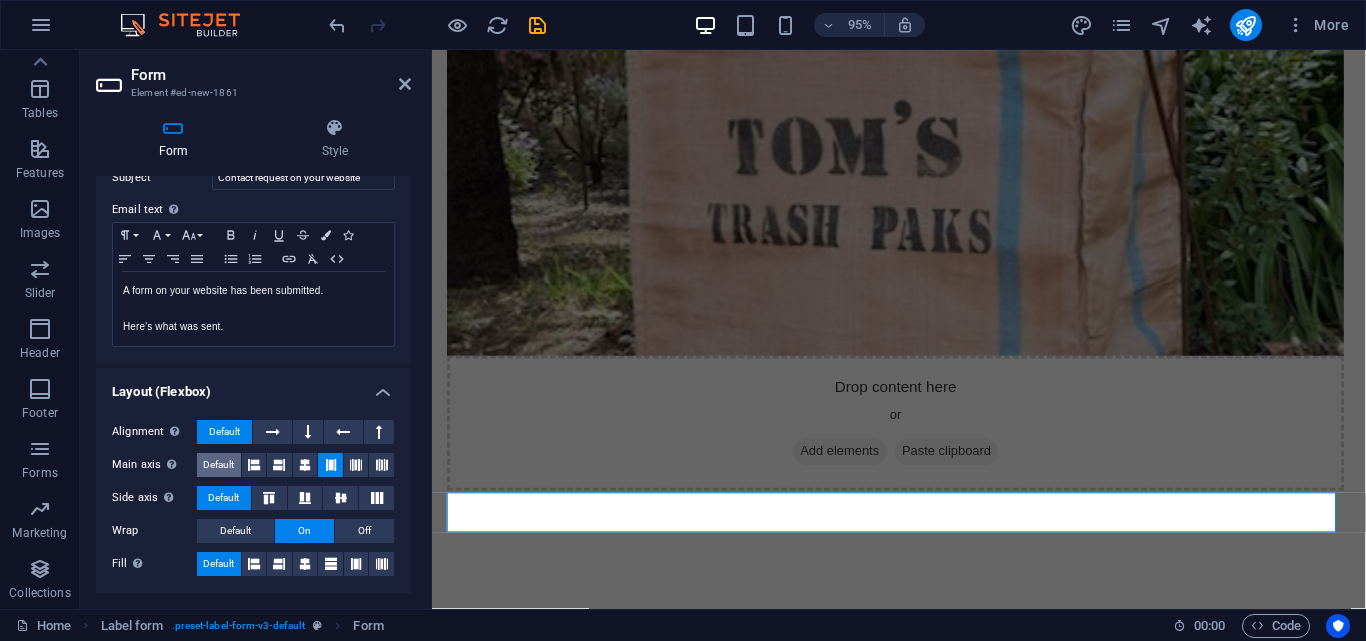 click on "Default" at bounding box center [218, 465] 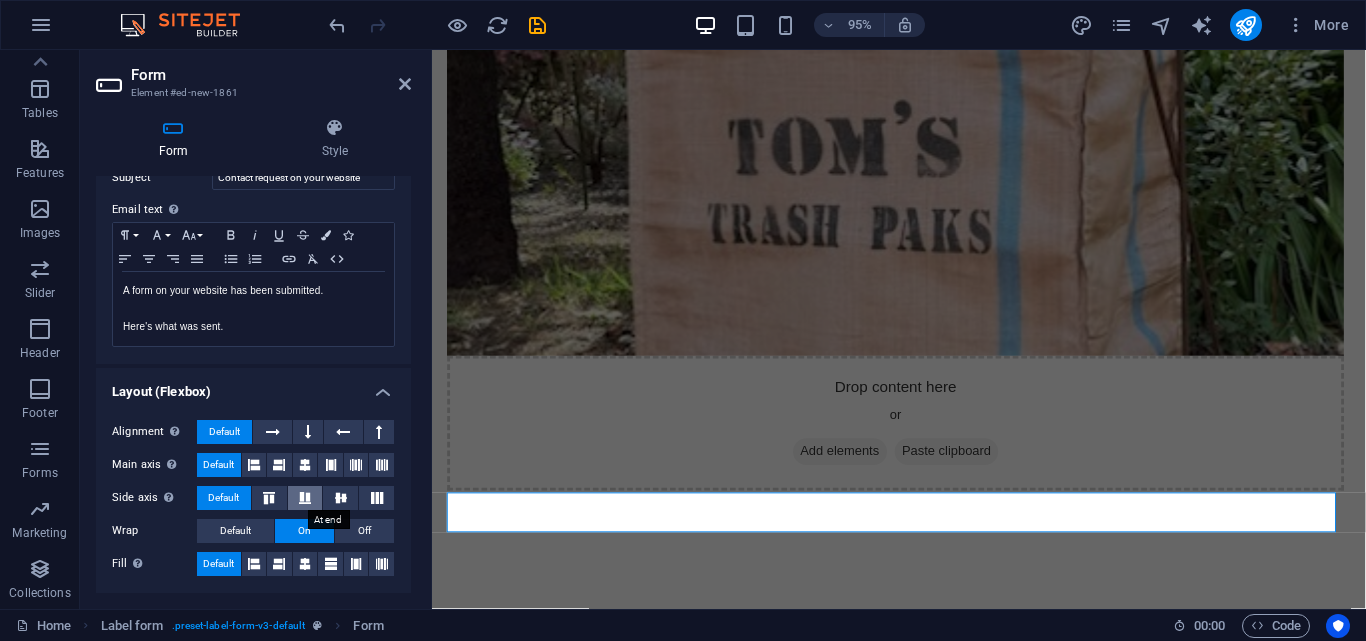 click at bounding box center [305, 498] 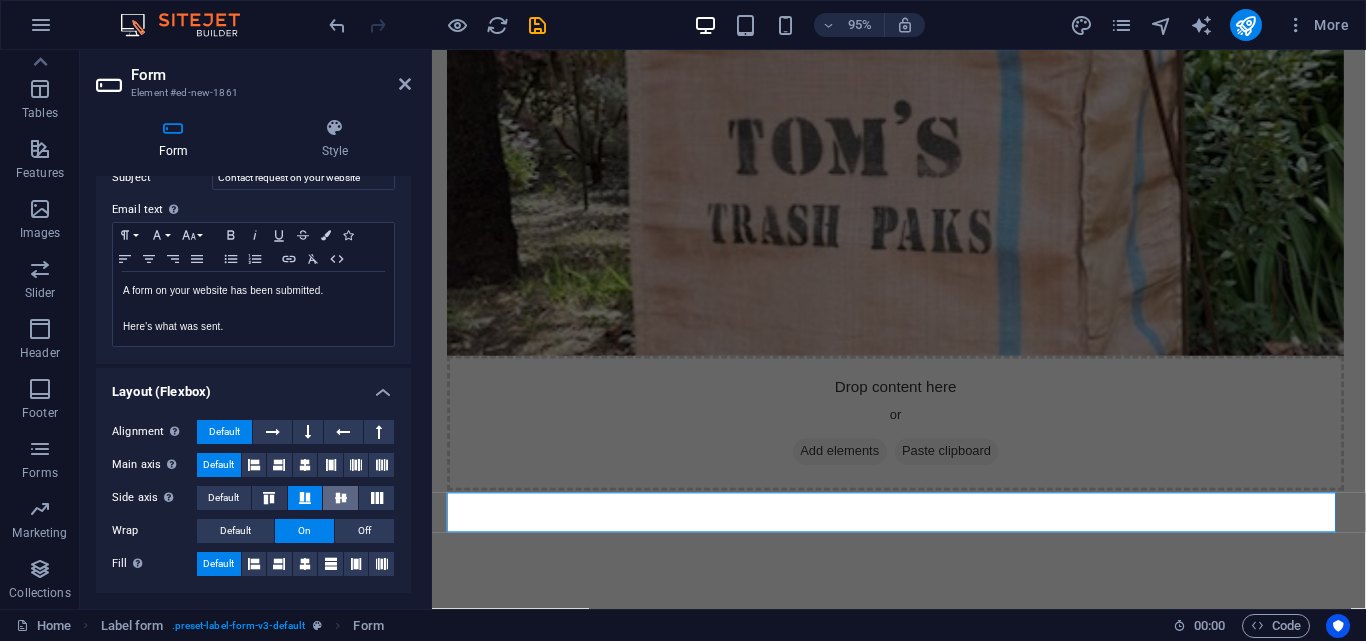 click at bounding box center [340, 498] 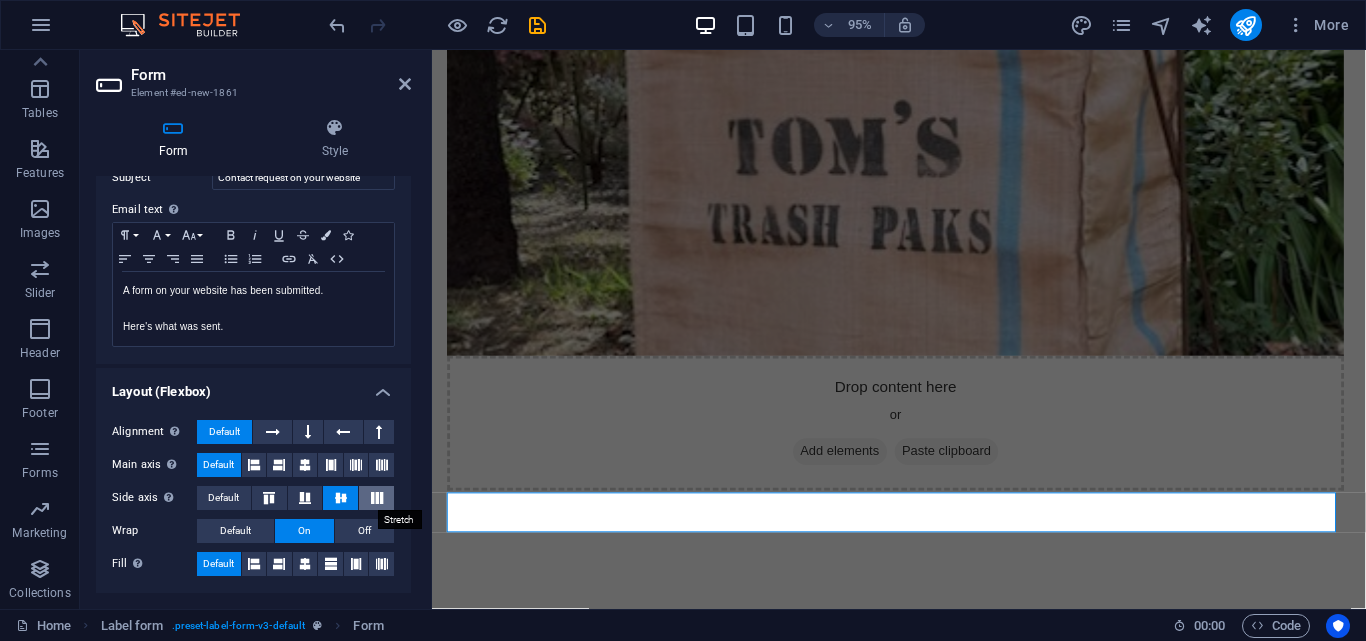 click at bounding box center [377, 498] 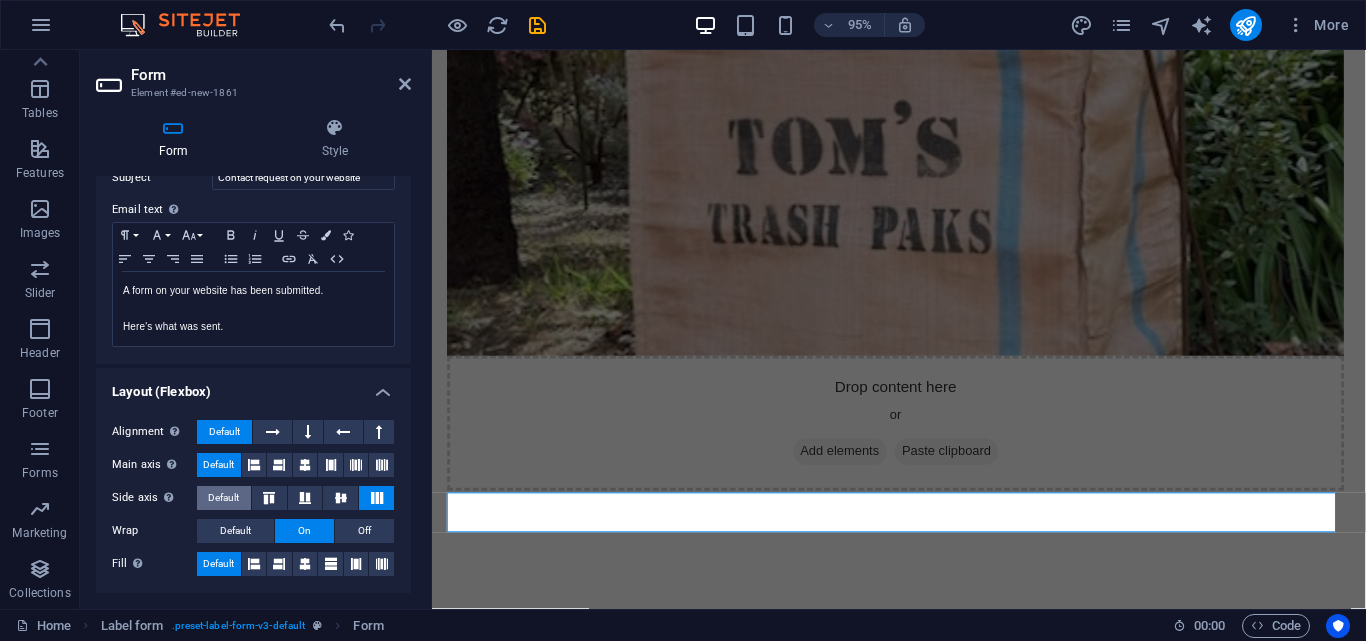 click on "Default" at bounding box center (223, 498) 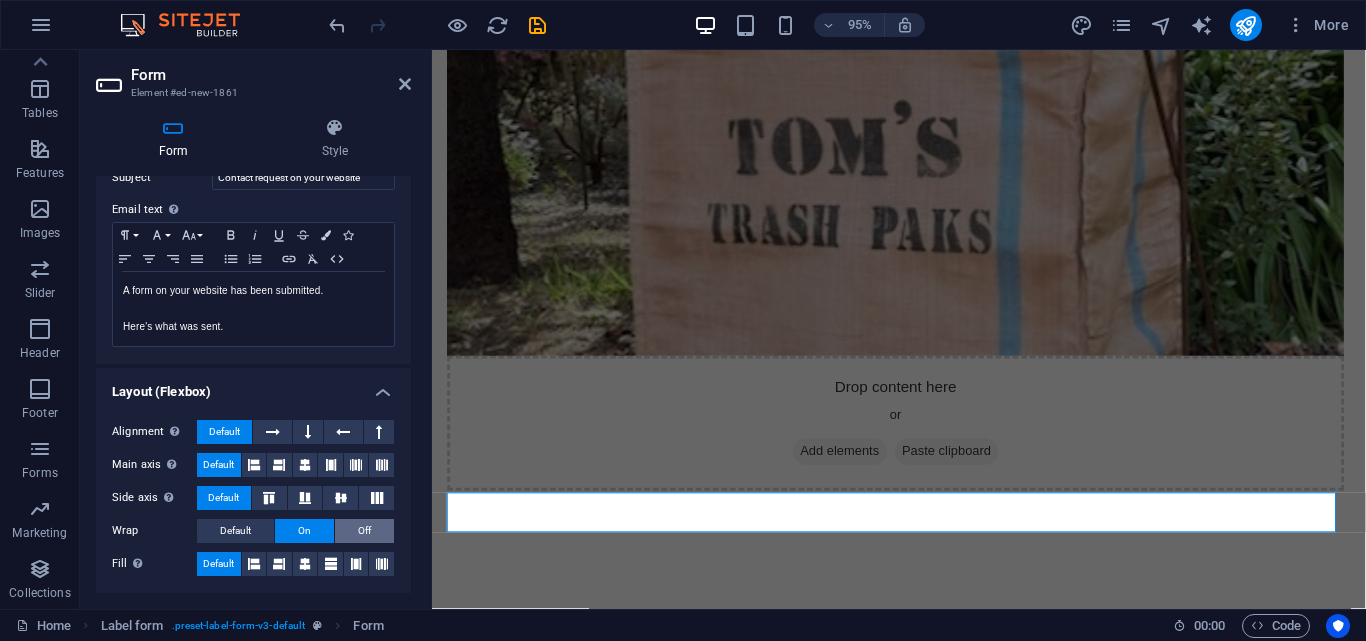click on "Off" at bounding box center [364, 531] 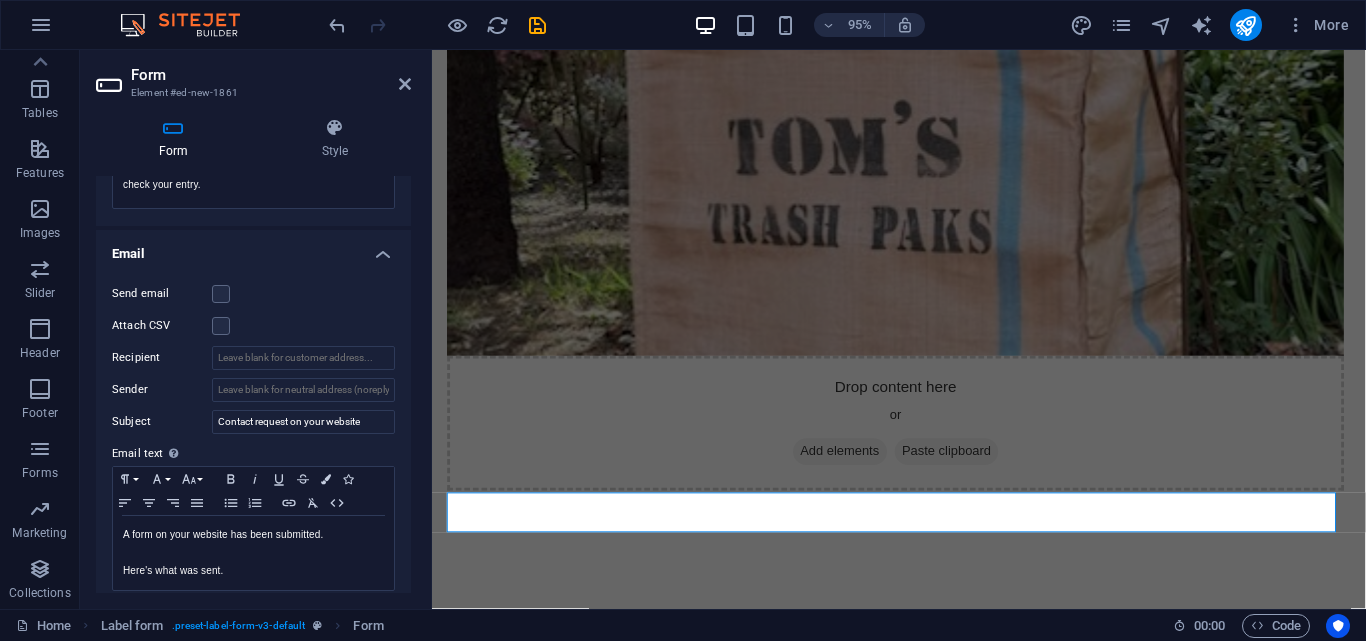 scroll, scrollTop: 445, scrollLeft: 0, axis: vertical 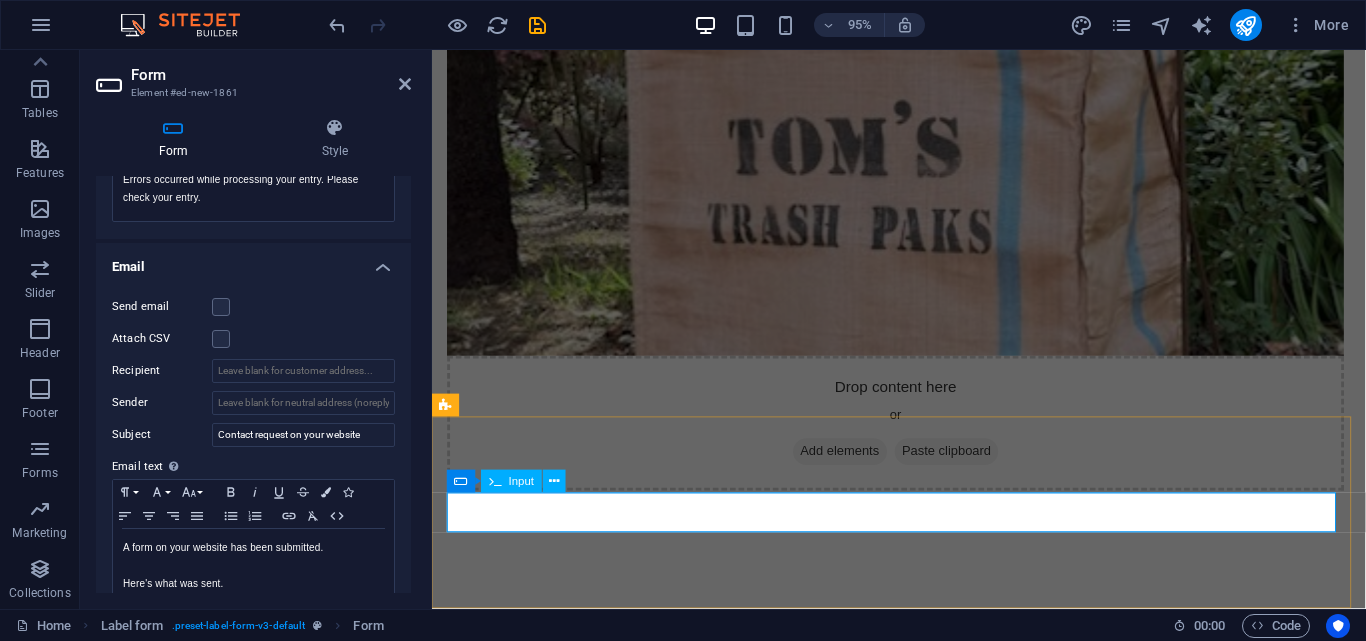 click on "Suburb" at bounding box center (924, 999) 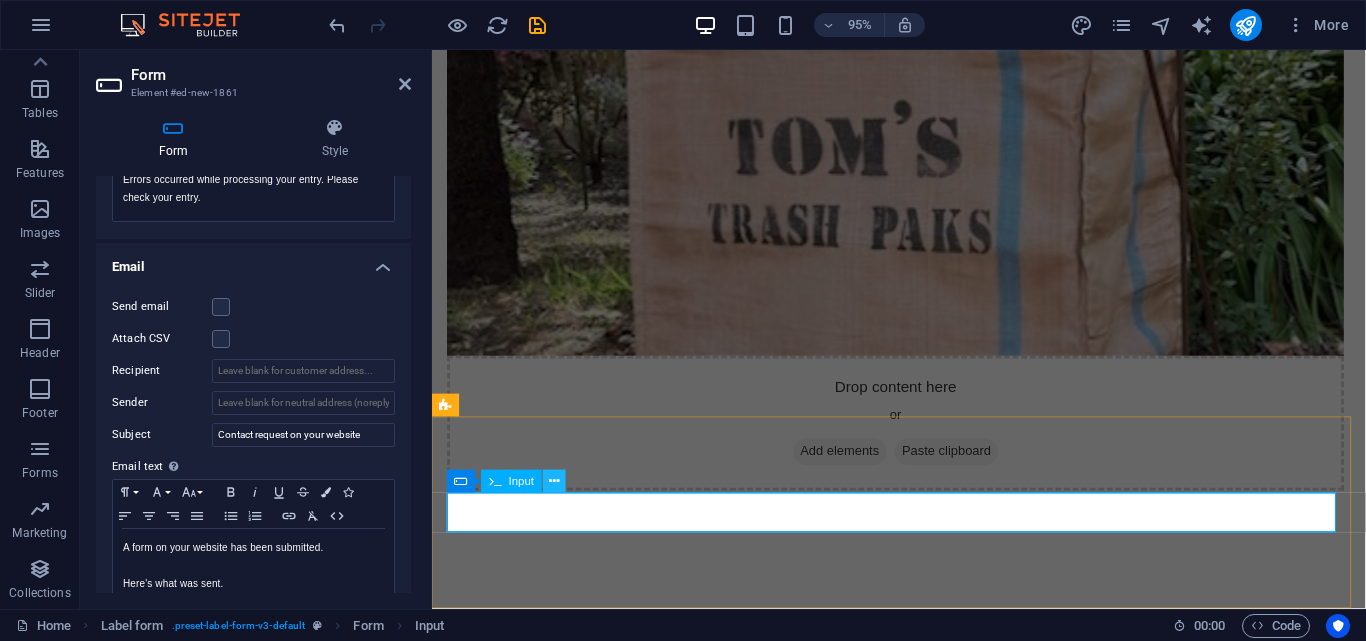 click at bounding box center [554, 481] 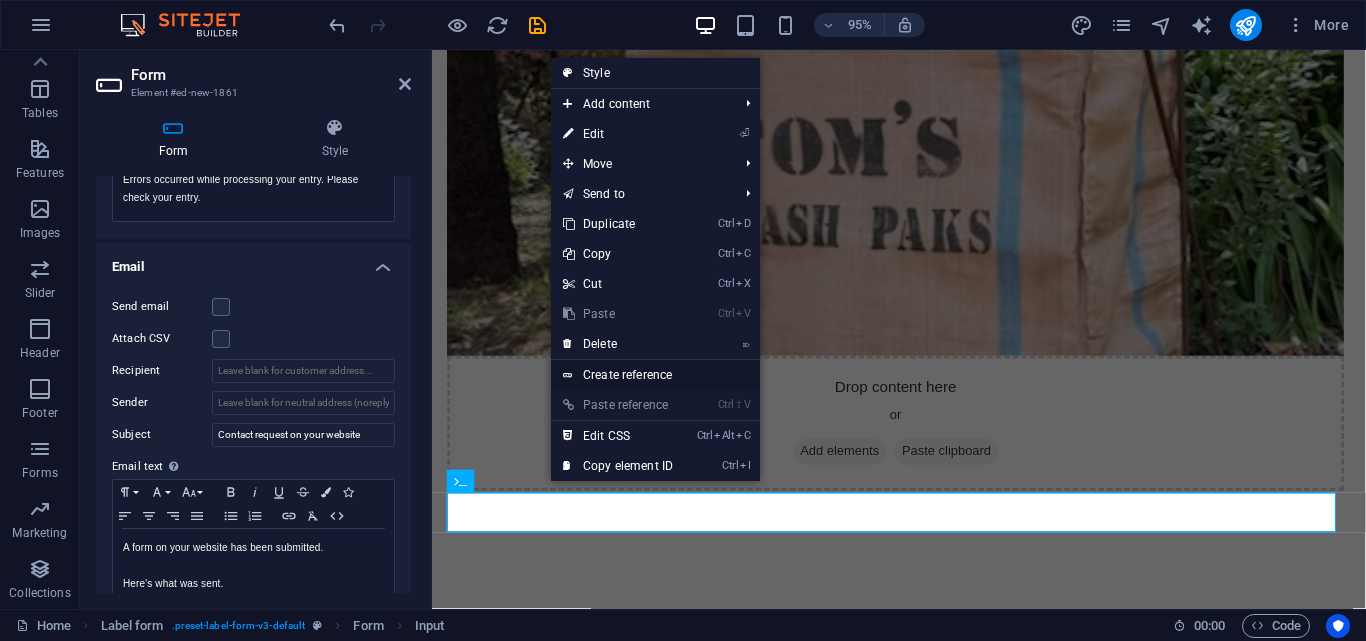 click on "Create reference" at bounding box center (655, 375) 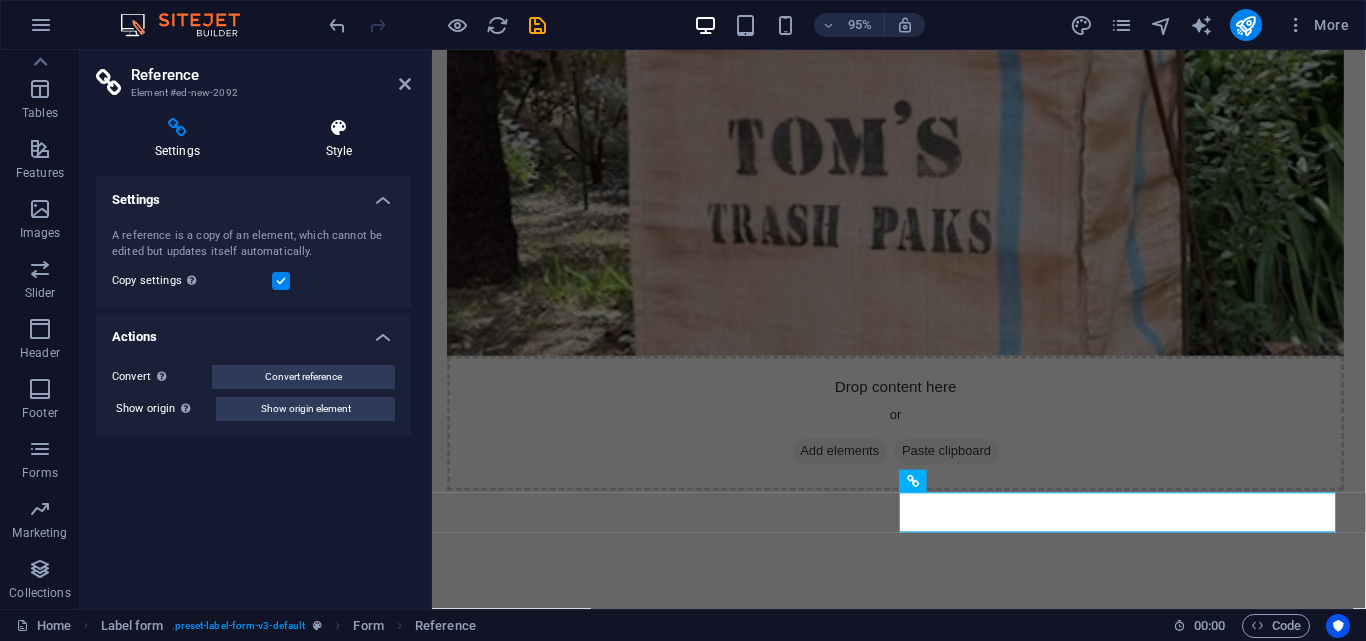 click at bounding box center [339, 128] 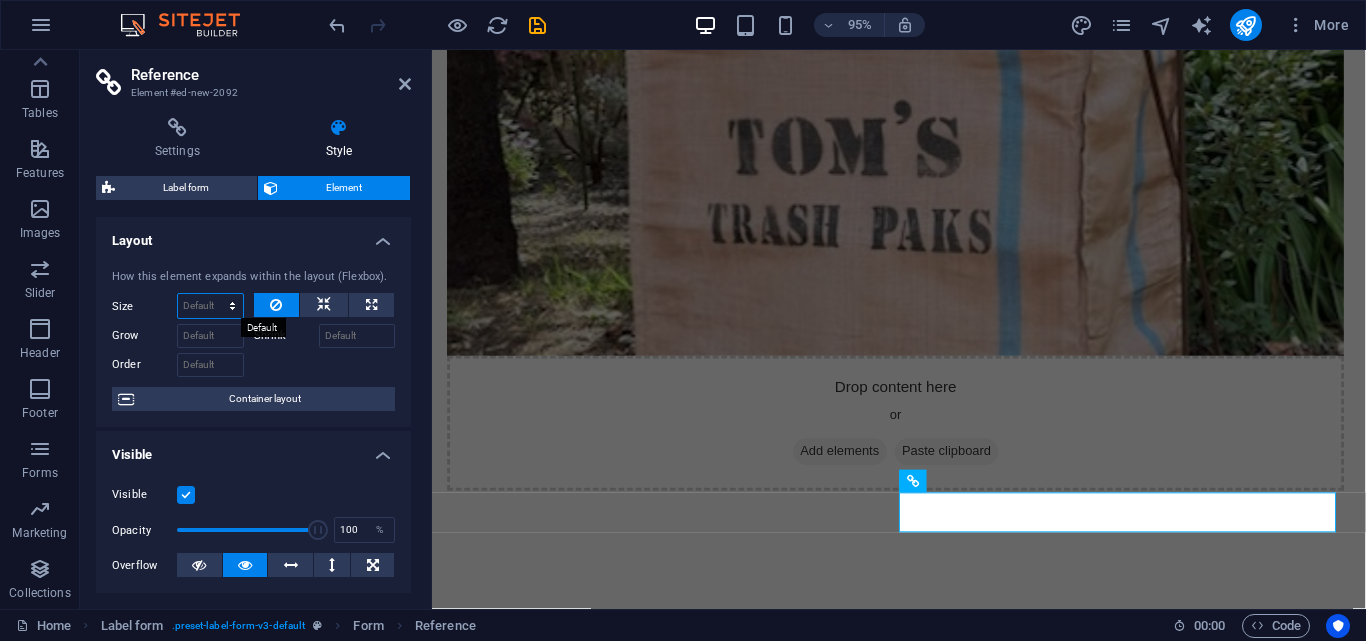 click on "Default auto px % 1/1 1/2 1/3 1/4 1/5 1/6 1/7 1/8 1/9 1/10" at bounding box center [210, 306] 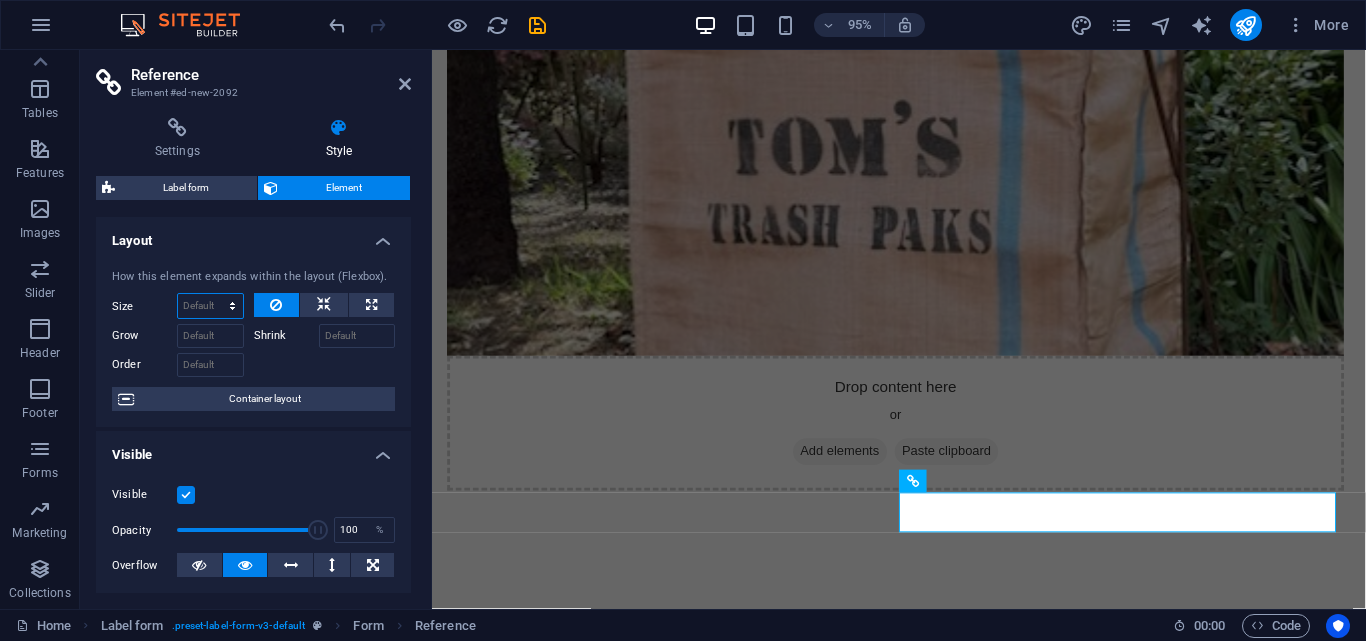 select on "1/3" 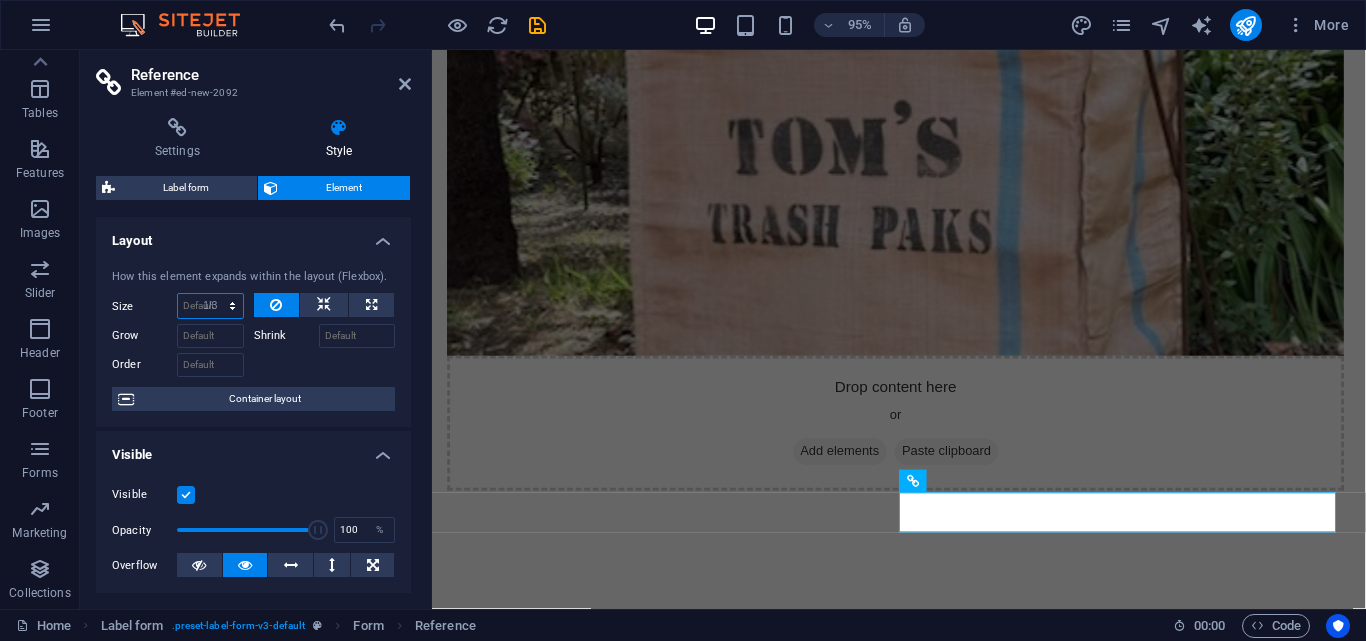 click on "Default auto px % 1/1 1/2 1/3 1/4 1/5 1/6 1/7 1/8 1/9 1/10" at bounding box center (210, 306) 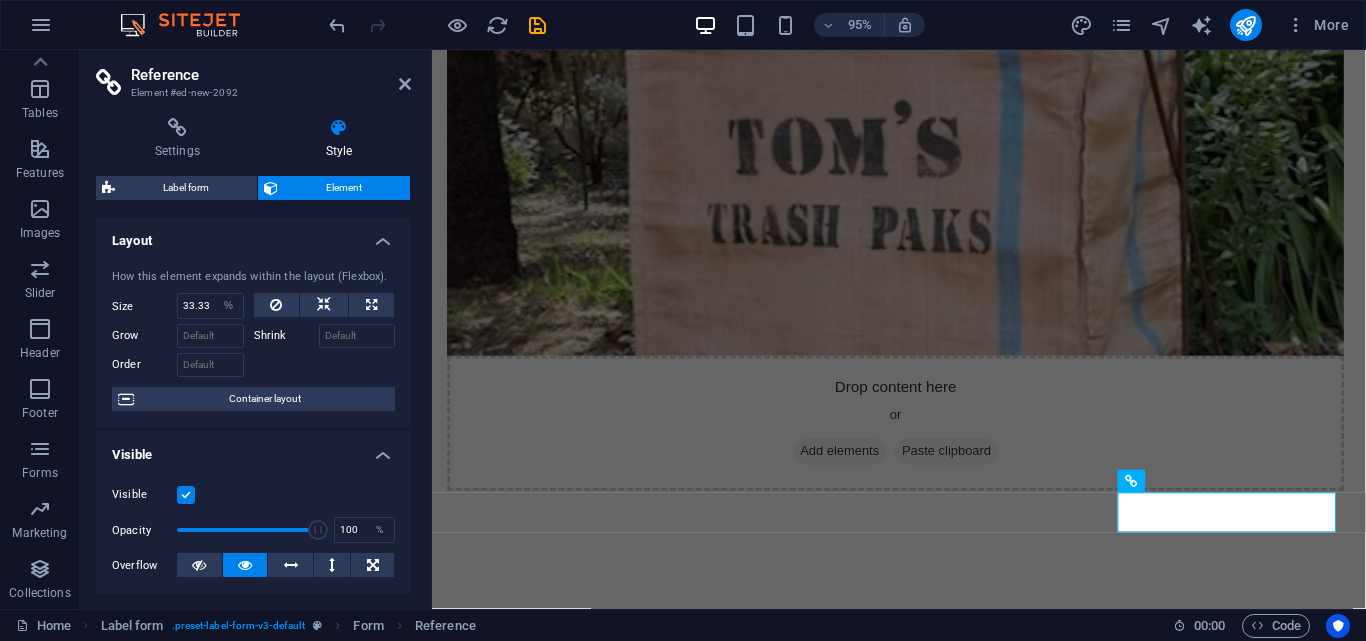 type 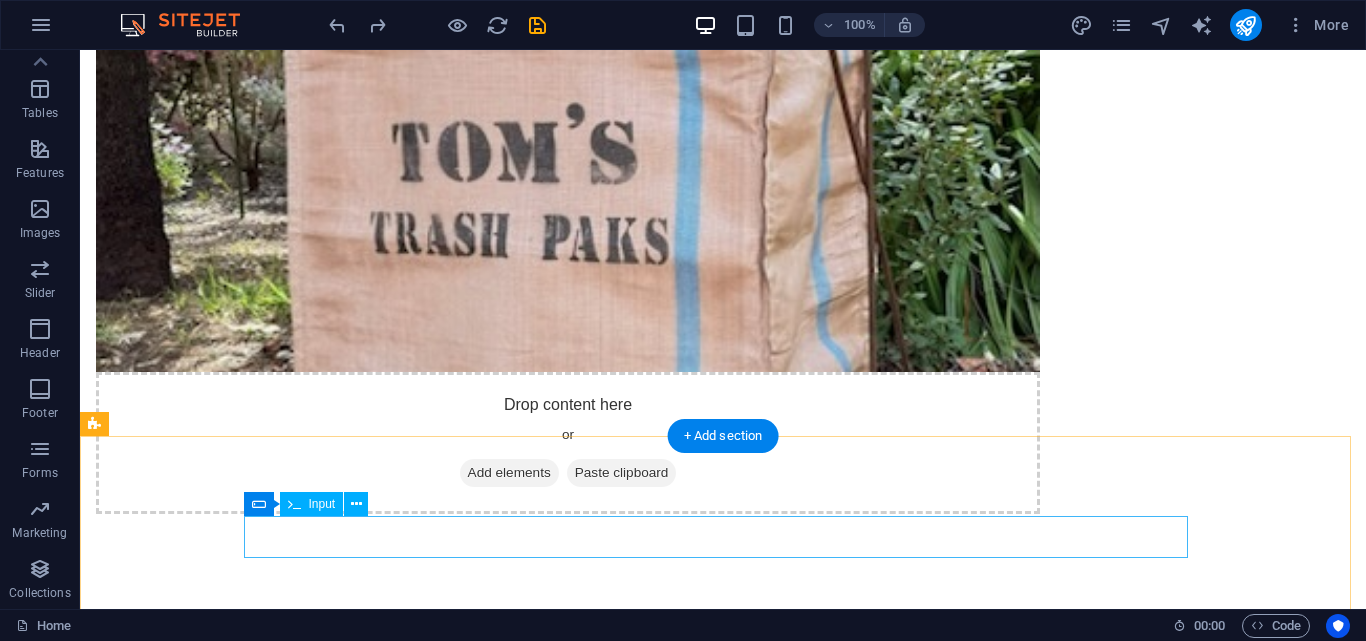click on "Suburb" at bounding box center (723, 999) 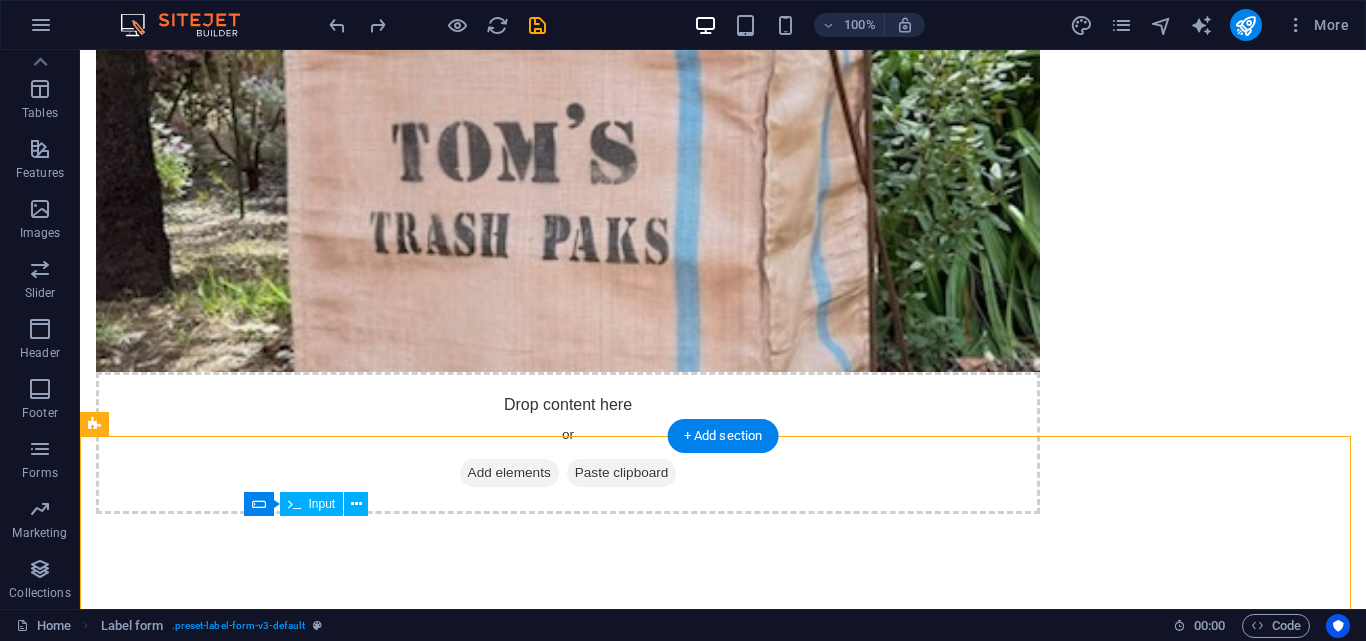 click on "Suburb" at bounding box center [723, 999] 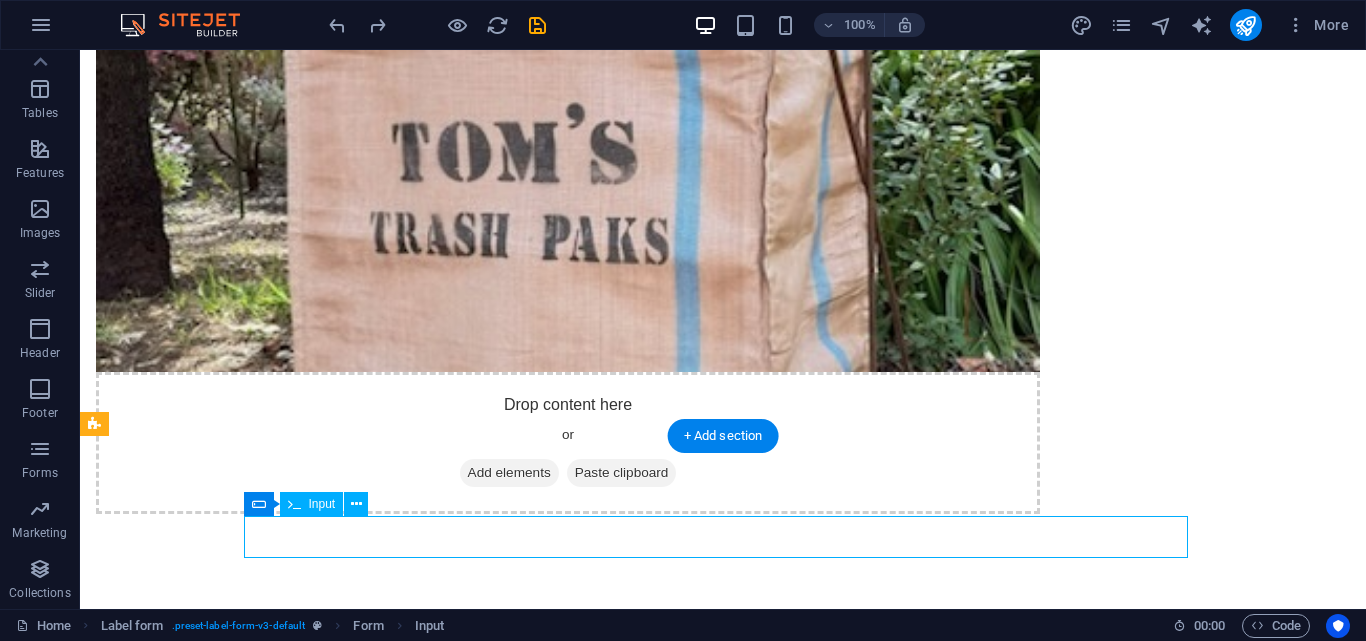 click on "Suburb" at bounding box center [723, 999] 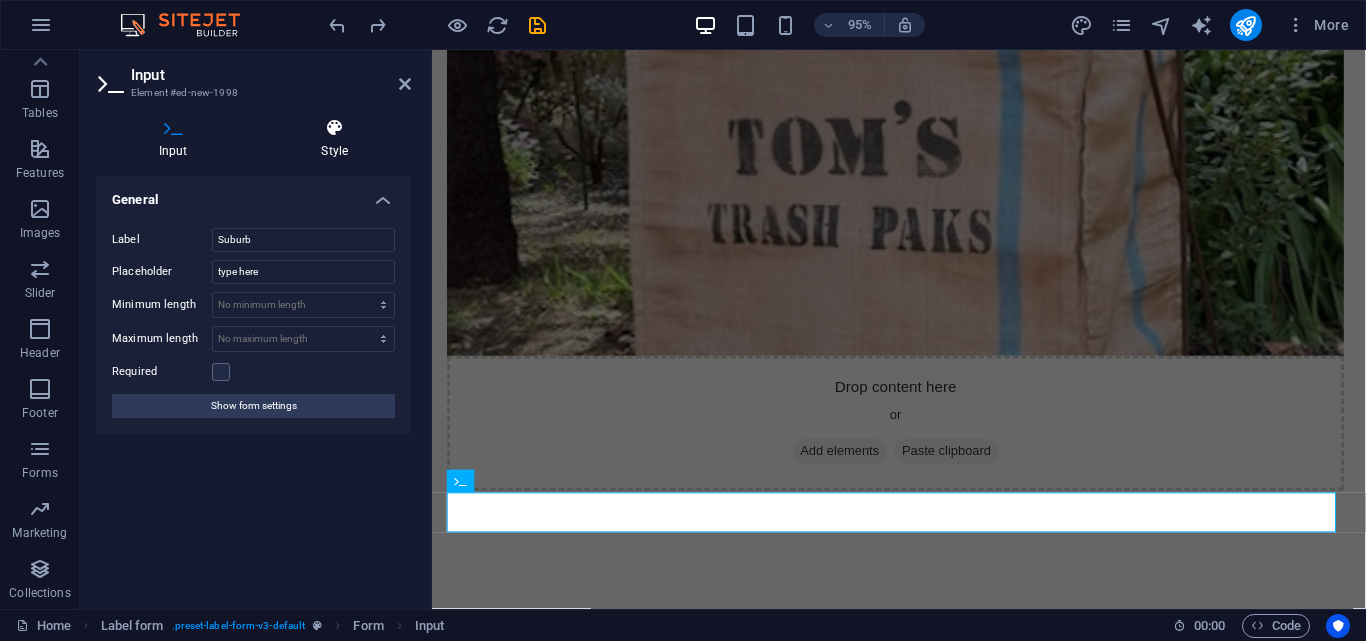 click on "Style" at bounding box center [335, 139] 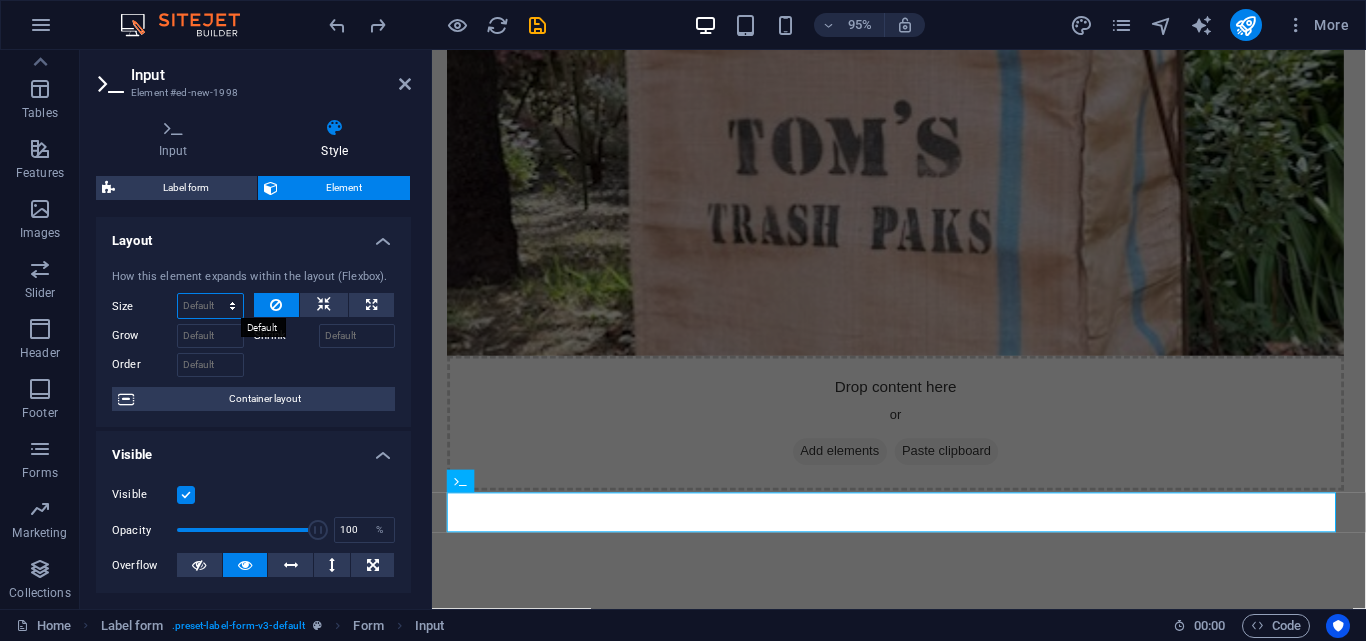 click on "Default auto px % 1/1 1/2 1/3 1/4 1/5 1/6 1/7 1/8 1/9 1/10" at bounding box center (210, 306) 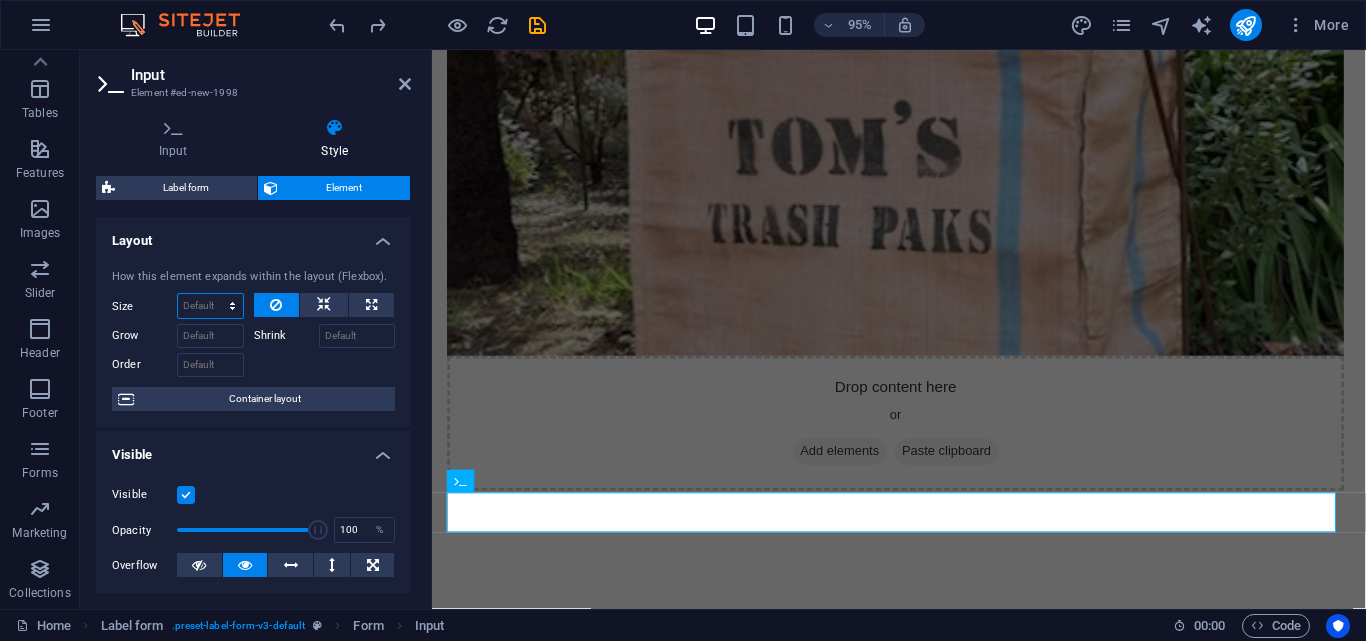 select on "1/3" 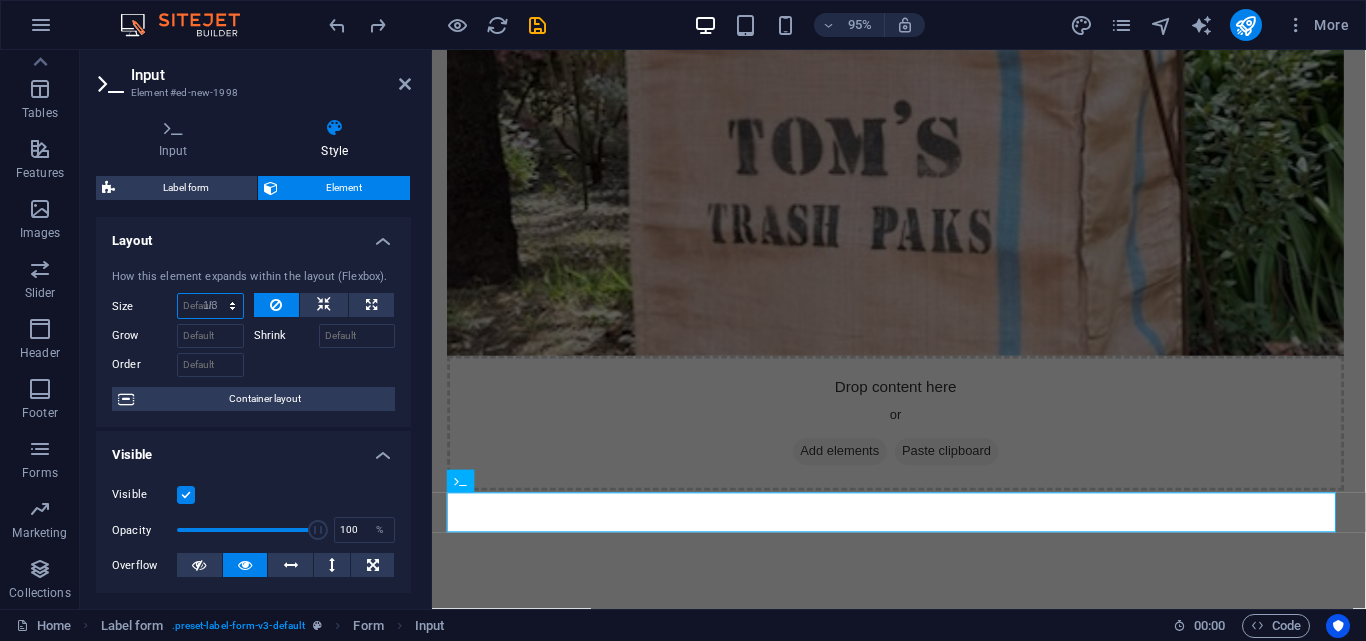 click on "Default auto px % 1/1 1/2 1/3 1/4 1/5 1/6 1/7 1/8 1/9 1/10" at bounding box center (210, 306) 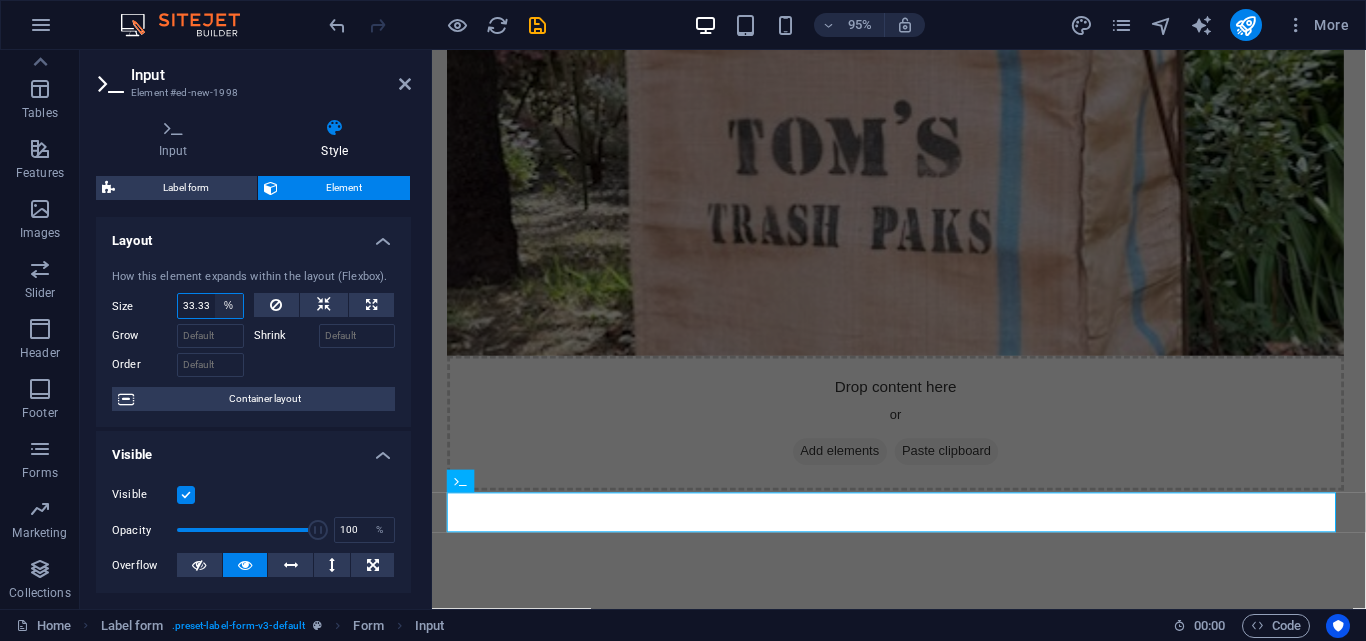 click on "Default auto px % 1/1 1/2 1/3 1/4 1/5 1/6 1/7 1/8 1/9 1/10" at bounding box center [229, 306] 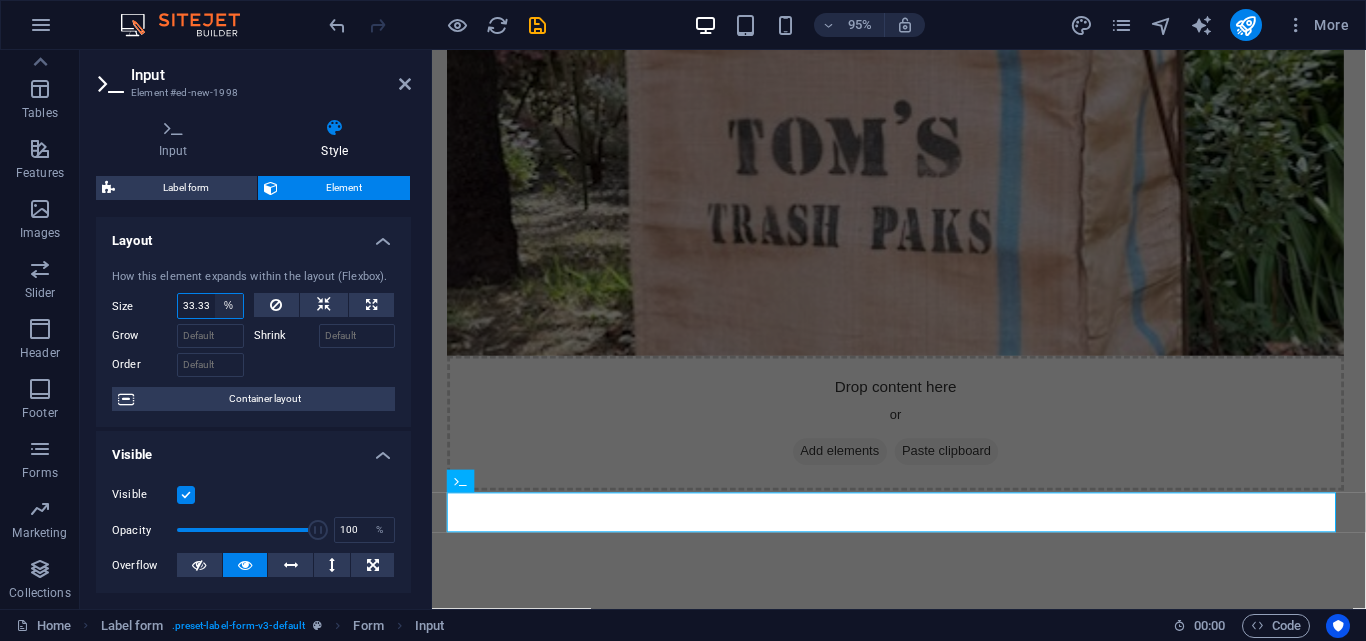 select on "1/4" 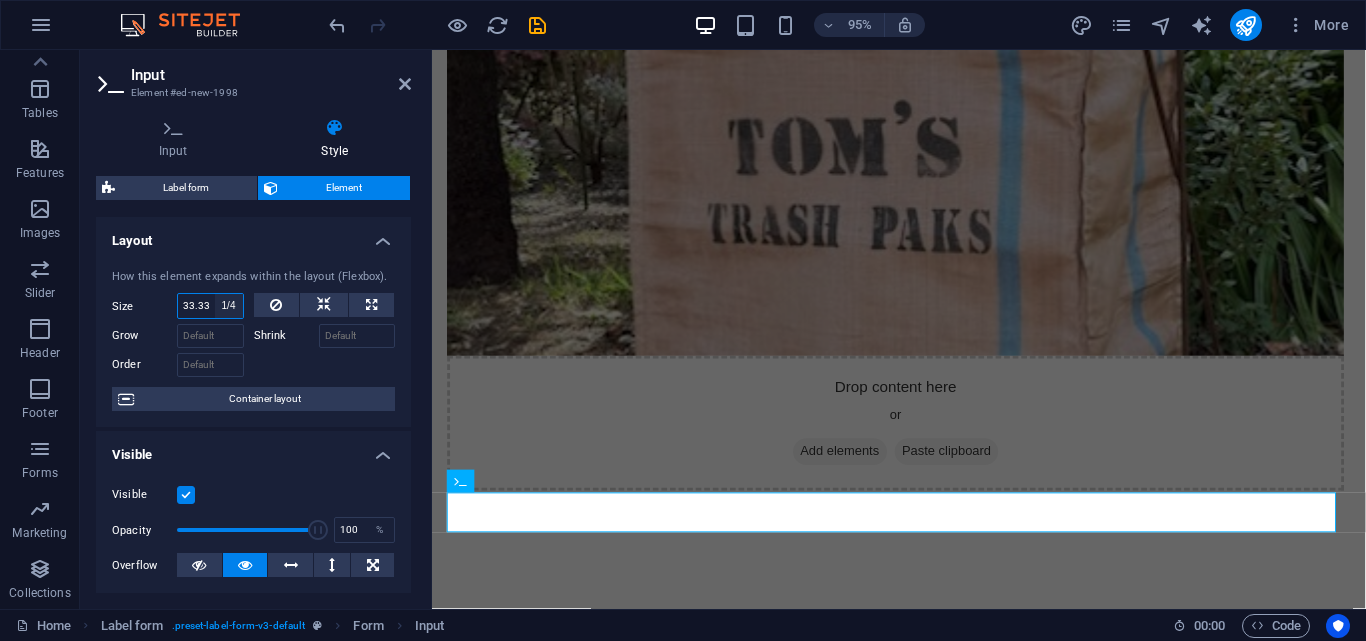 click on "Default auto px % 1/1 1/2 1/3 1/4 1/5 1/6 1/7 1/8 1/9 1/10" at bounding box center (229, 306) 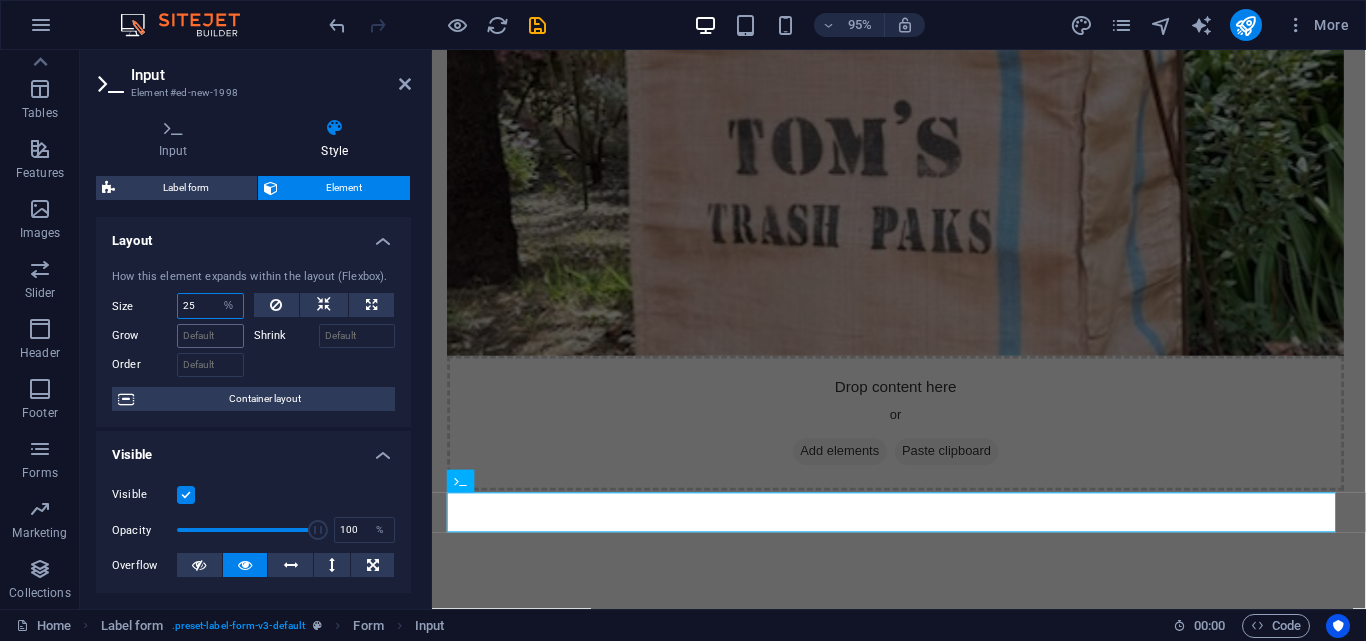 scroll, scrollTop: 67, scrollLeft: 0, axis: vertical 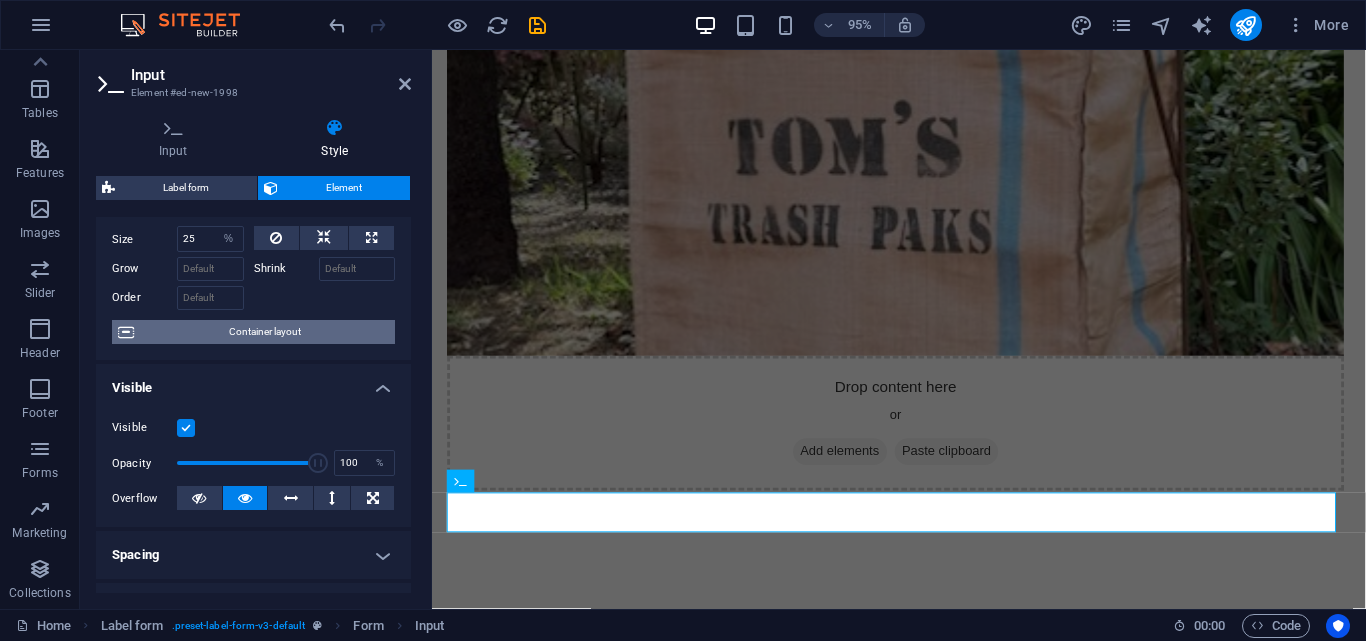 click on "Container layout" at bounding box center (264, 332) 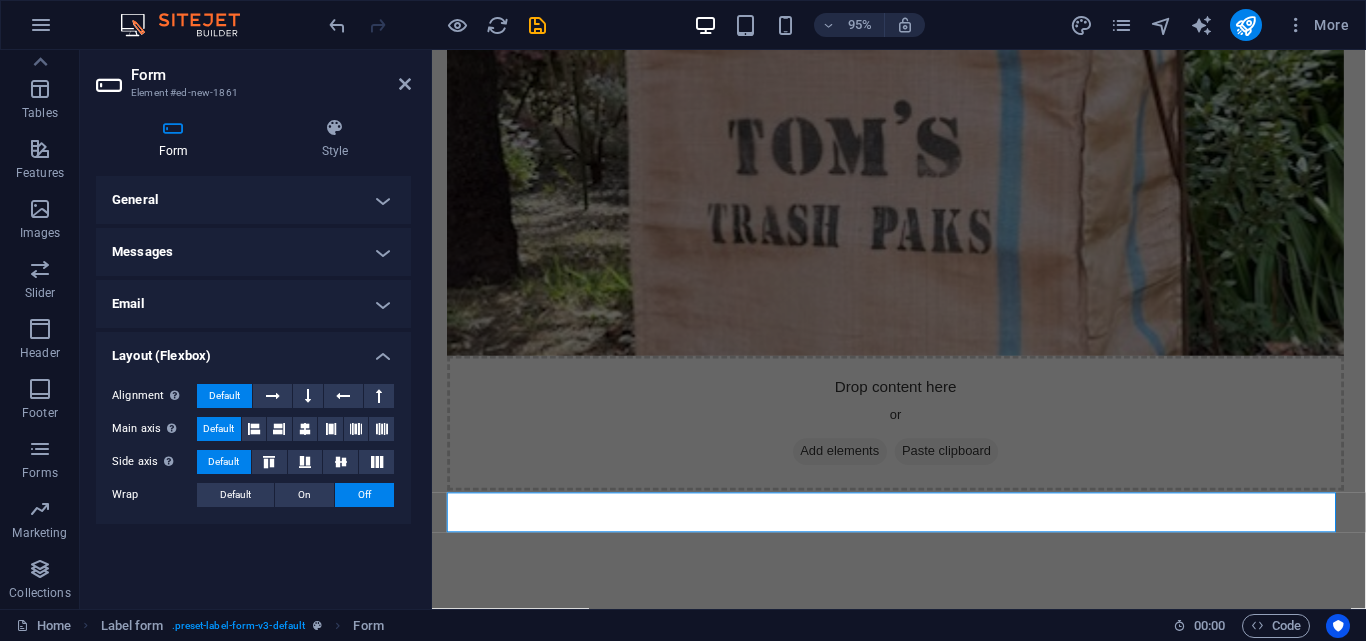 click on "General" at bounding box center (253, 200) 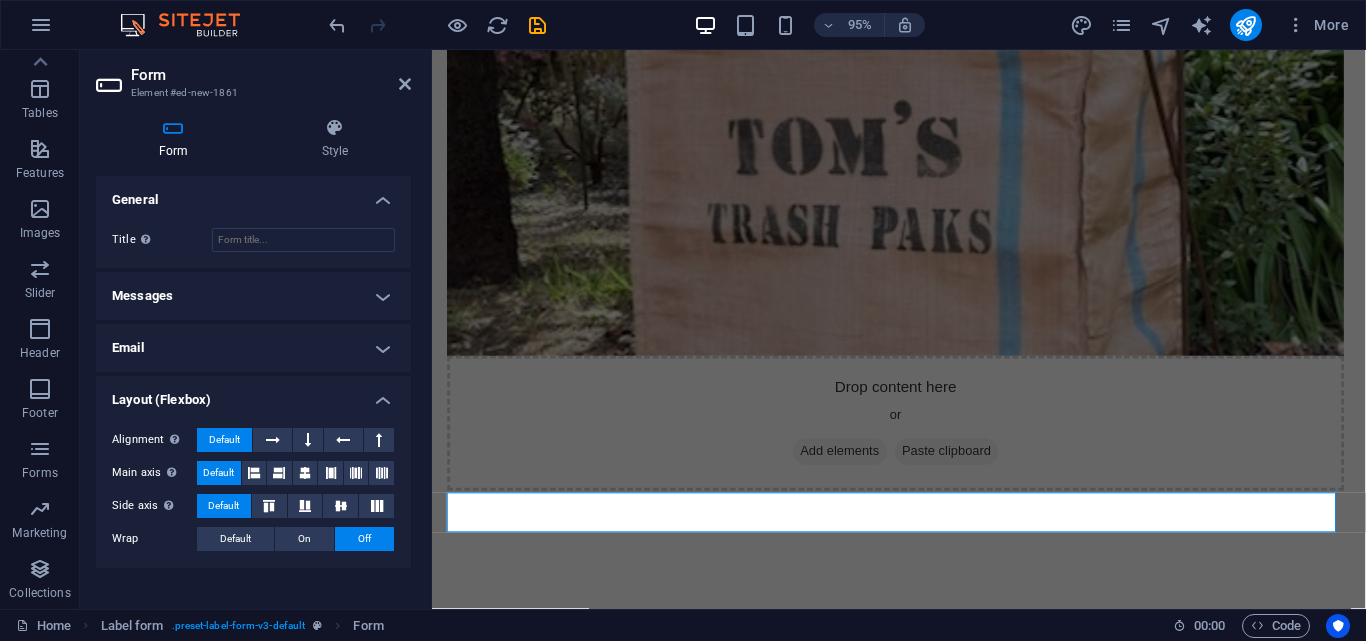 click on "Messages" at bounding box center [253, 296] 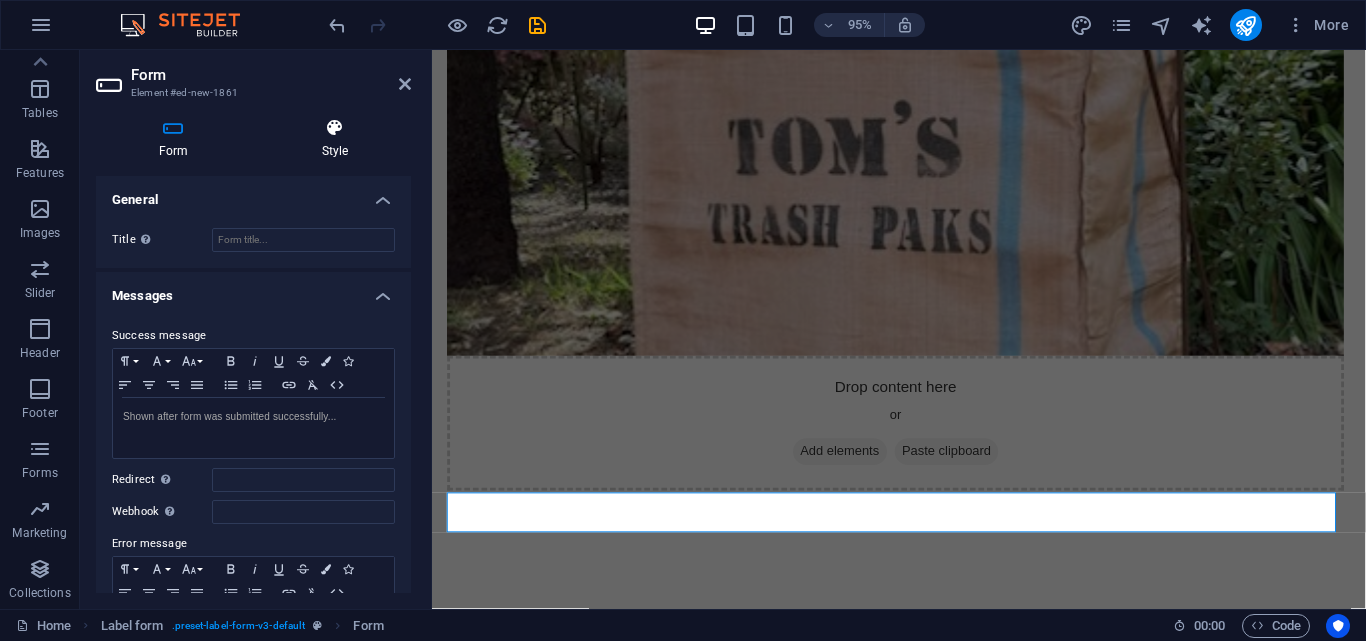 click at bounding box center [335, 128] 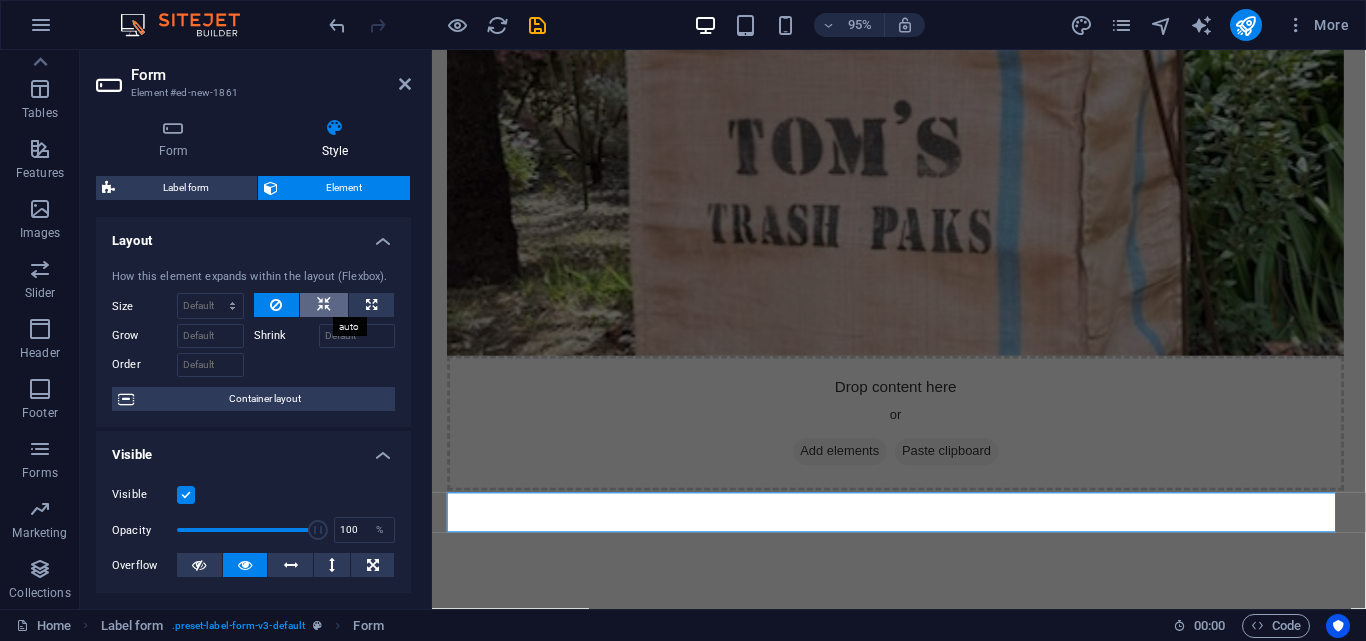 click at bounding box center (324, 305) 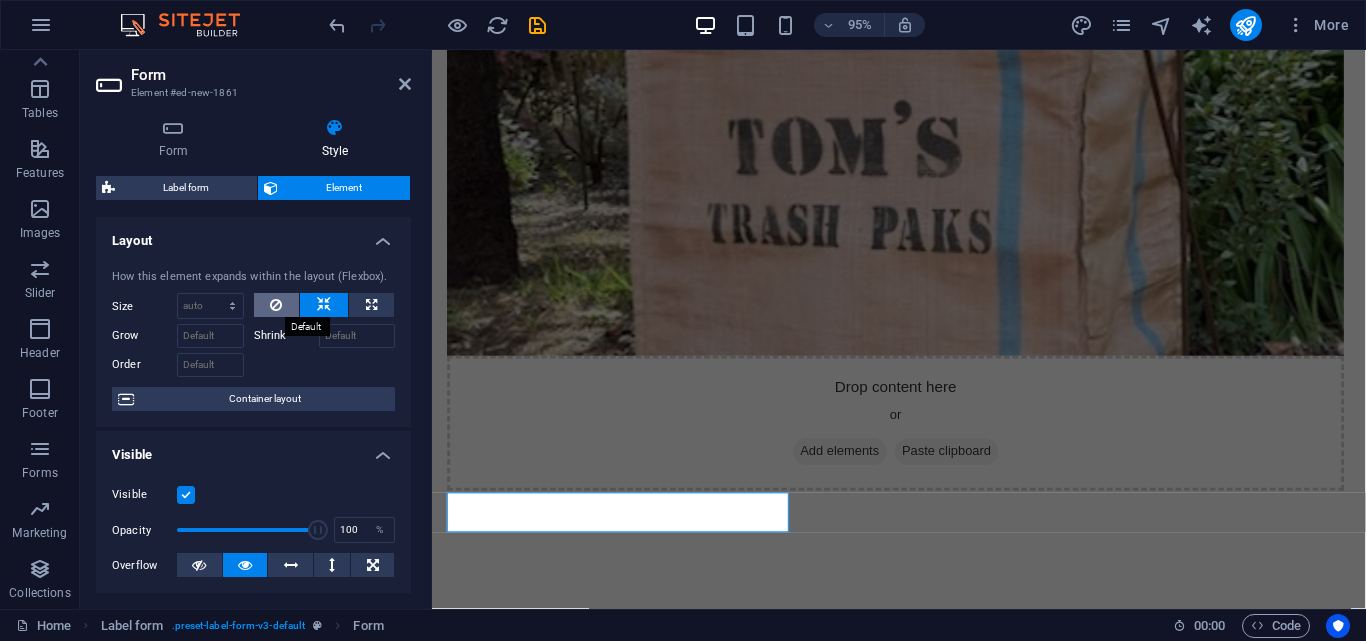 click at bounding box center (276, 305) 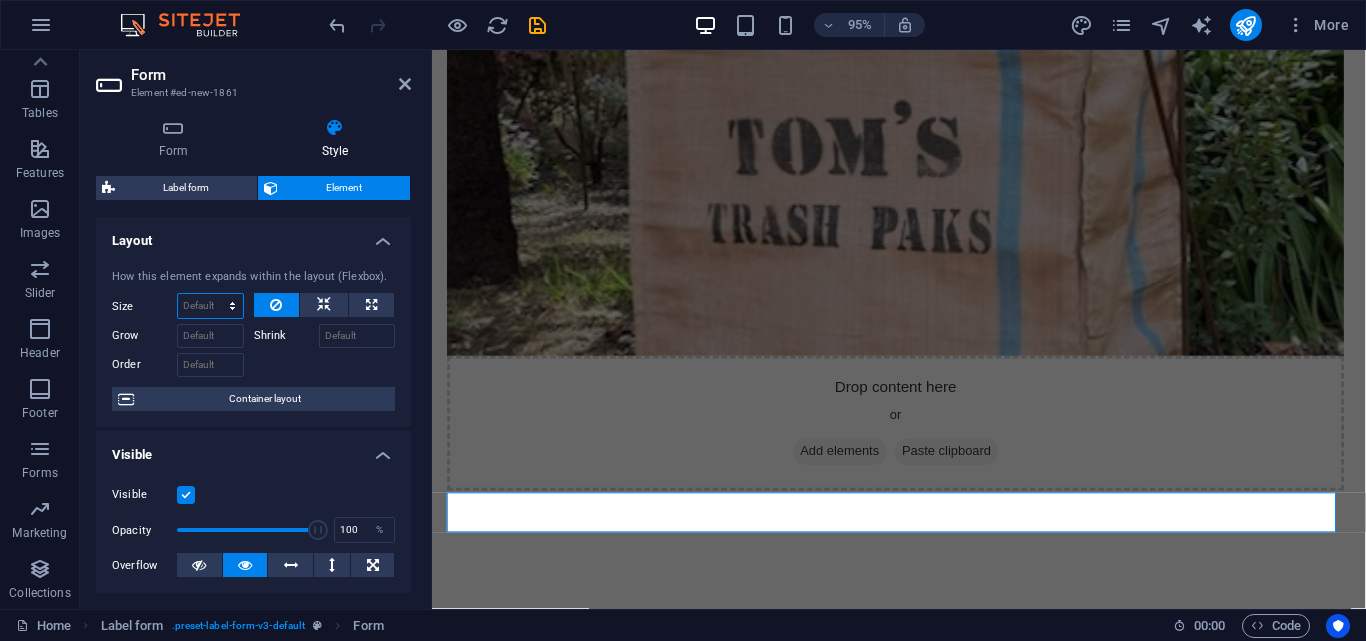 click on "Default auto px % 1/1 1/2 1/3 1/4 1/5 1/6 1/7 1/8 1/9 1/10" at bounding box center [210, 306] 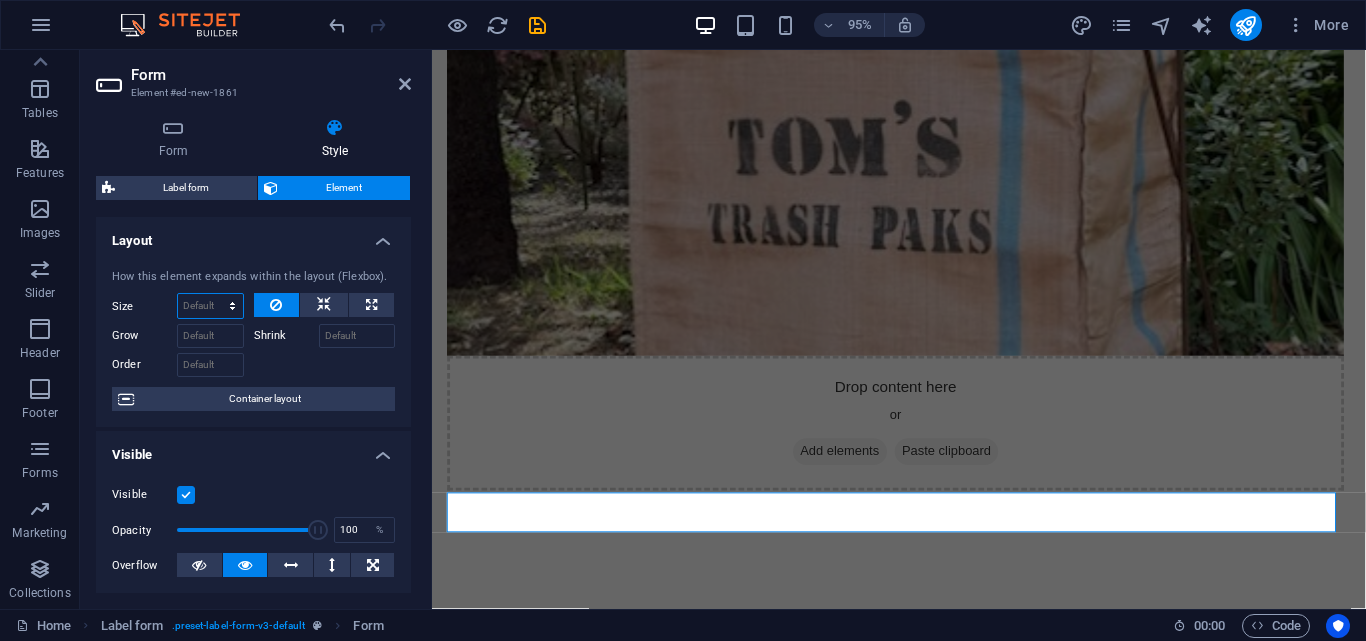 select on "1/5" 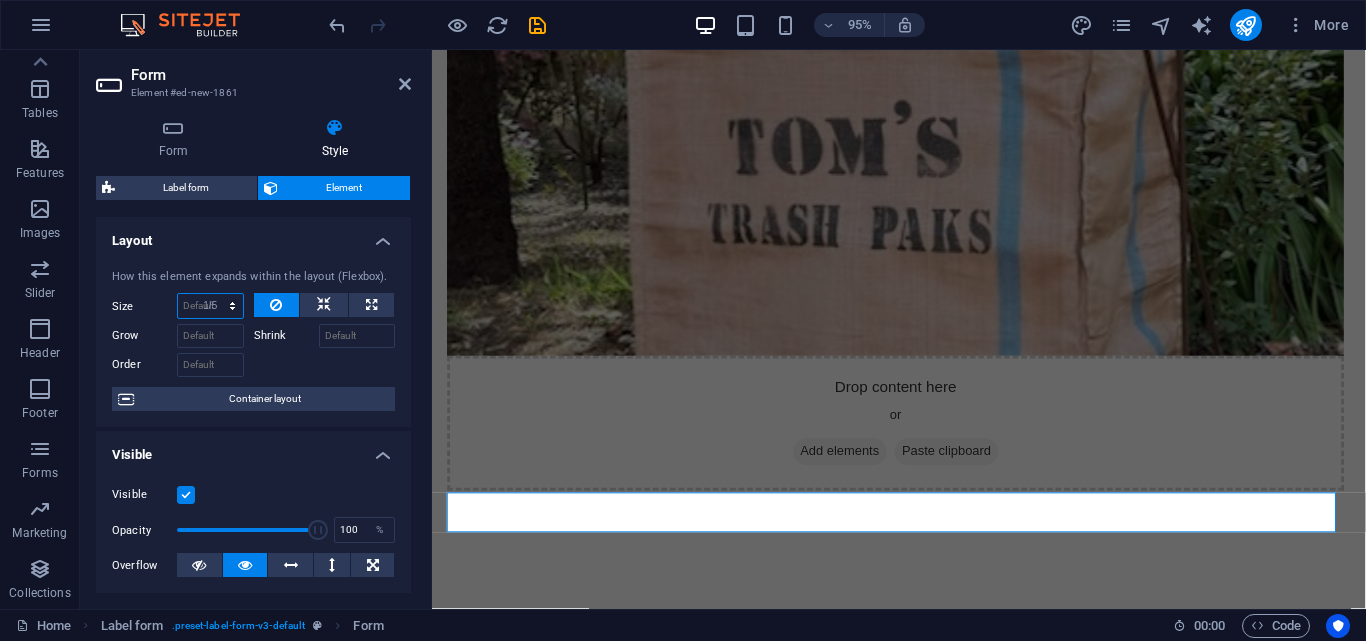 click on "Default auto px % 1/1 1/2 1/3 1/4 1/5 1/6 1/7 1/8 1/9 1/10" at bounding box center [210, 306] 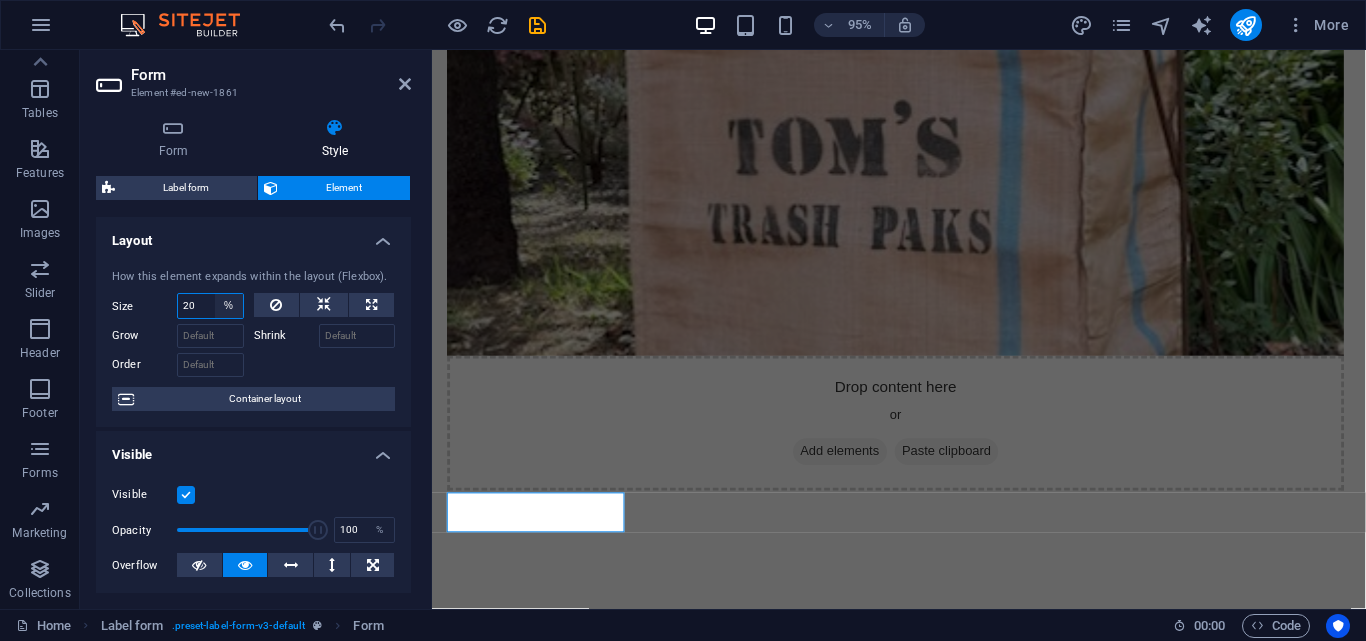 click on "Default auto px % 1/1 1/2 1/3 1/4 1/5 1/6 1/7 1/8 1/9 1/10" at bounding box center (229, 306) 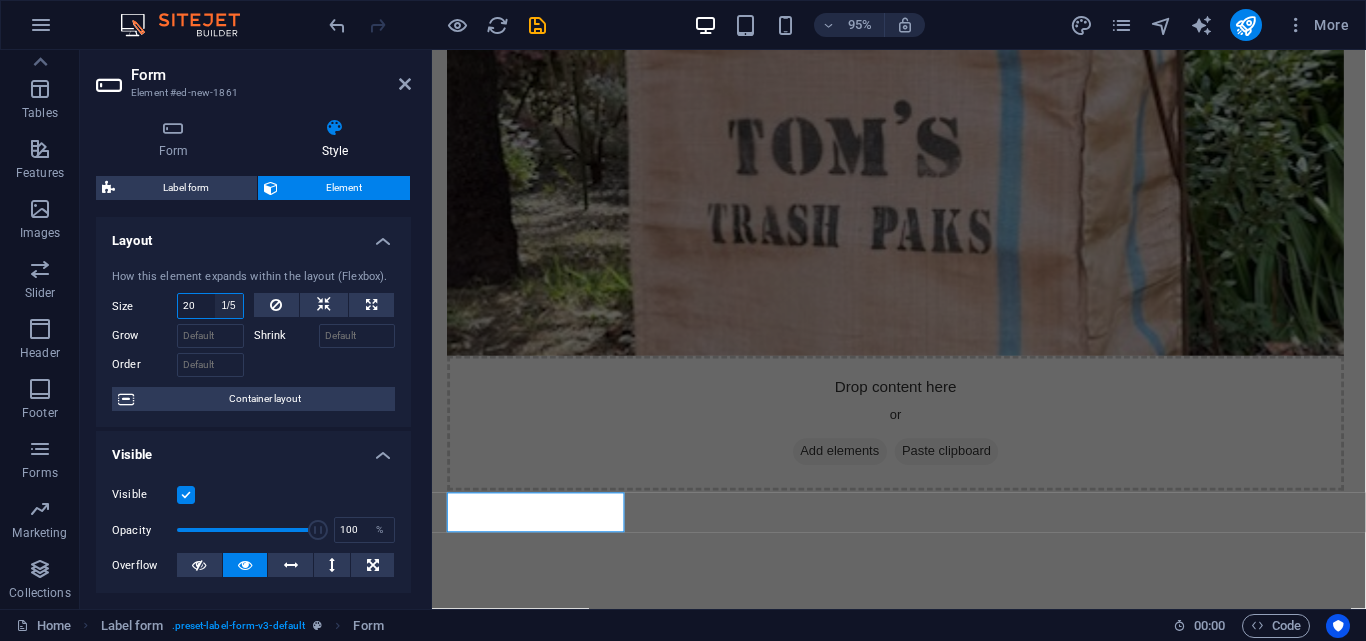 click on "Default auto px % 1/1 1/2 1/3 1/4 1/5 1/6 1/7 1/8 1/9 1/10" at bounding box center [229, 306] 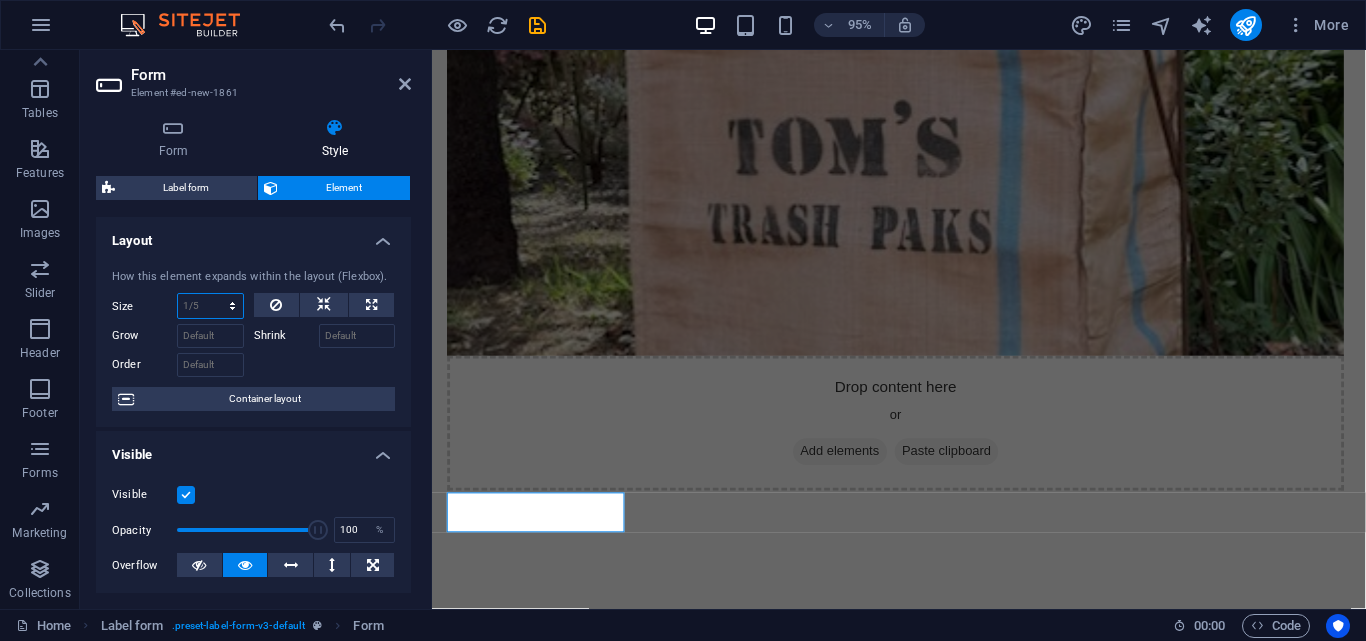 click on "Default auto px % 1/1 1/2 1/3 1/4 1/5 1/6 1/7 1/8 1/9 1/10" at bounding box center (210, 306) 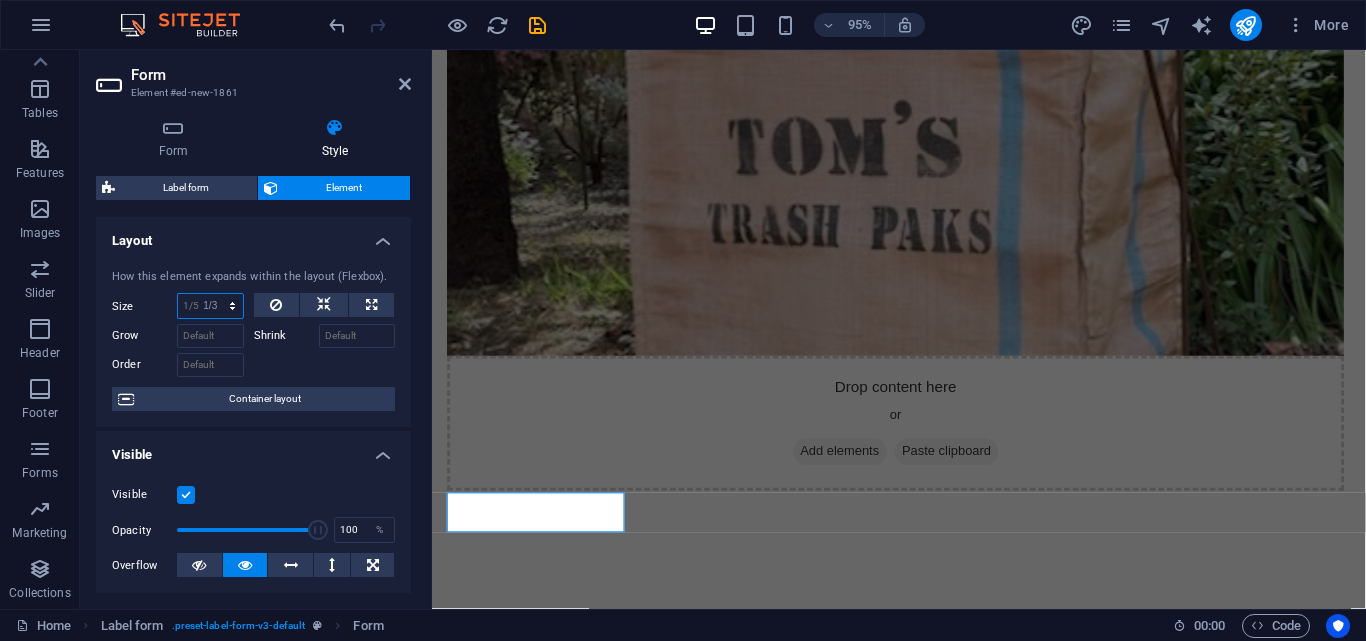 click on "Default auto px % 1/1 1/2 1/3 1/4 1/5 1/6 1/7 1/8 1/9 1/10" at bounding box center (210, 306) 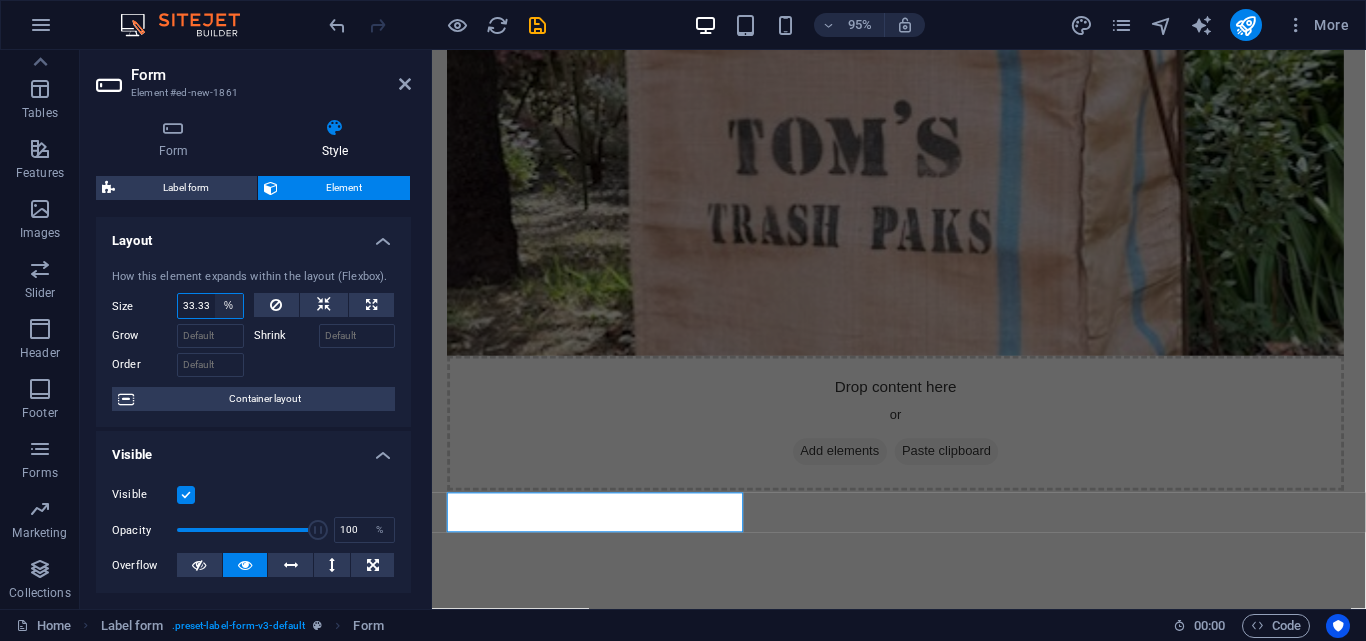 click on "Default auto px % 1/1 1/2 1/3 1/4 1/5 1/6 1/7 1/8 1/9 1/10" at bounding box center (229, 306) 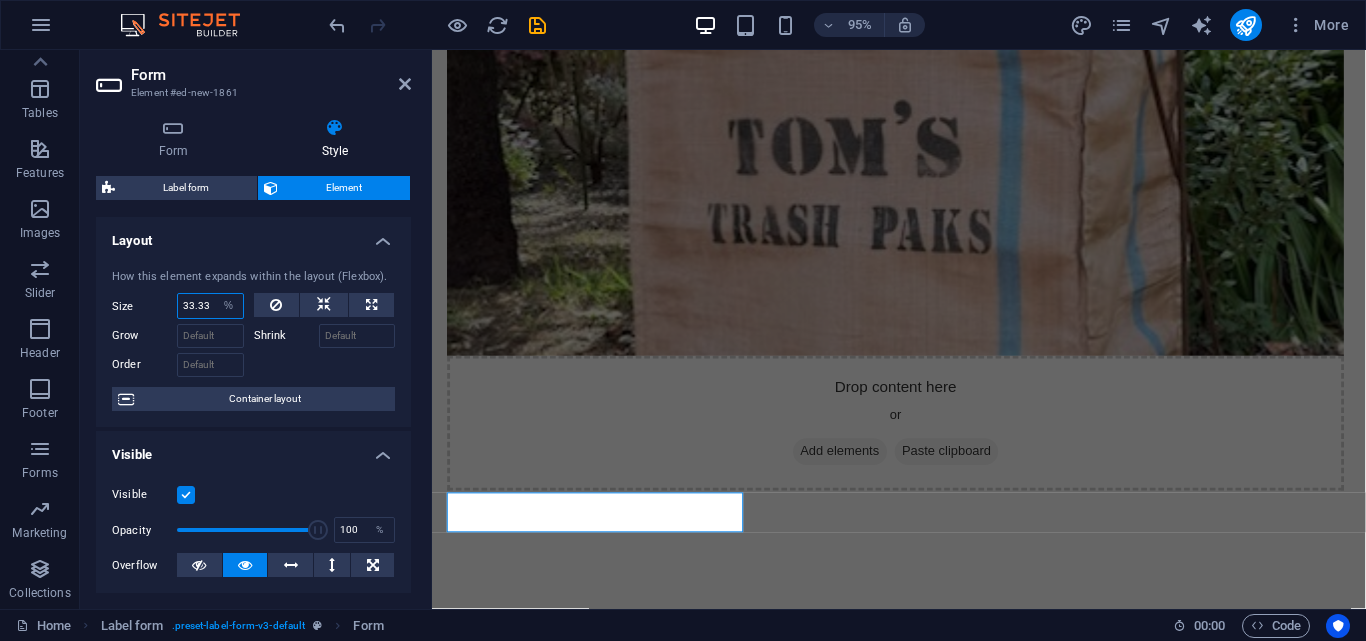 select on "1/2" 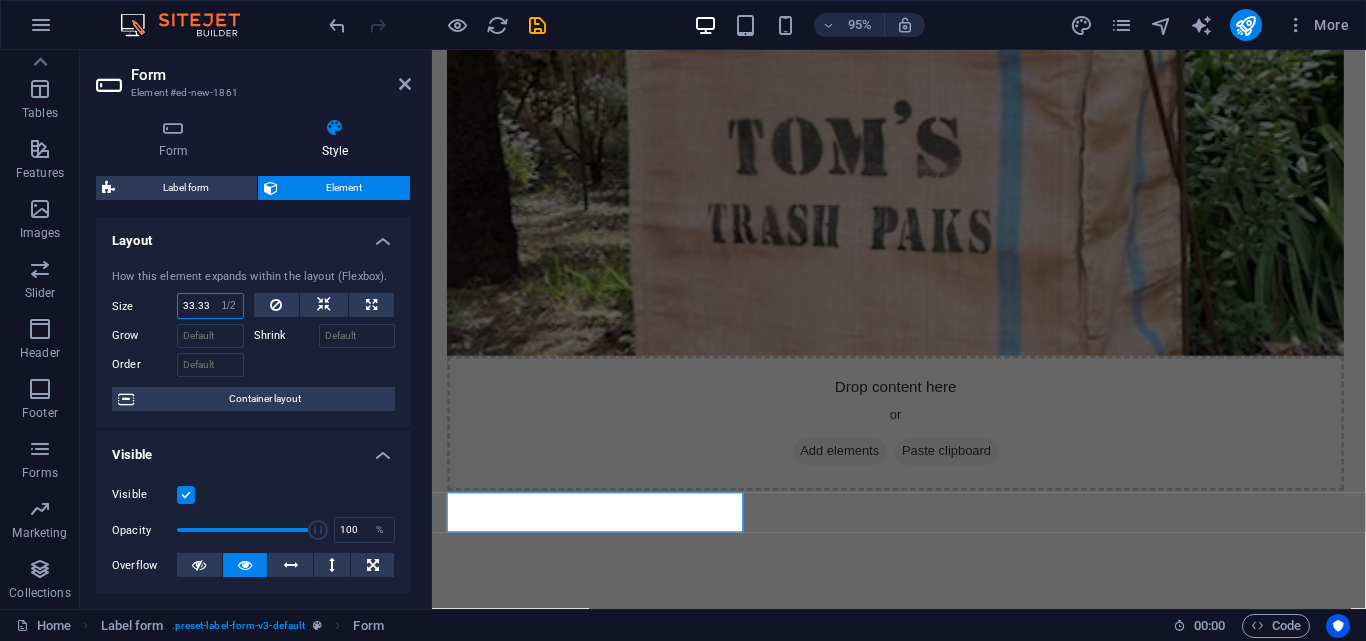 click on "Default auto px % 1/1 1/2 1/3 1/4 1/5 1/6 1/7 1/8 1/9 1/10" at bounding box center (229, 306) 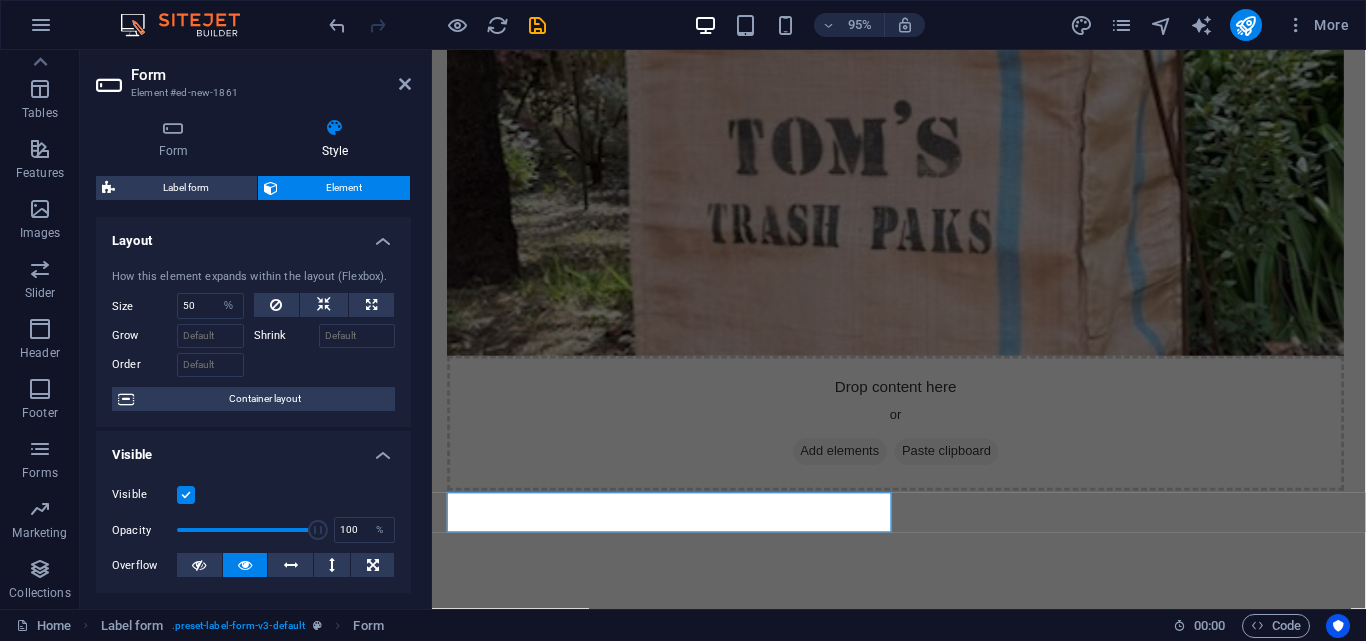 click at bounding box center (325, 362) 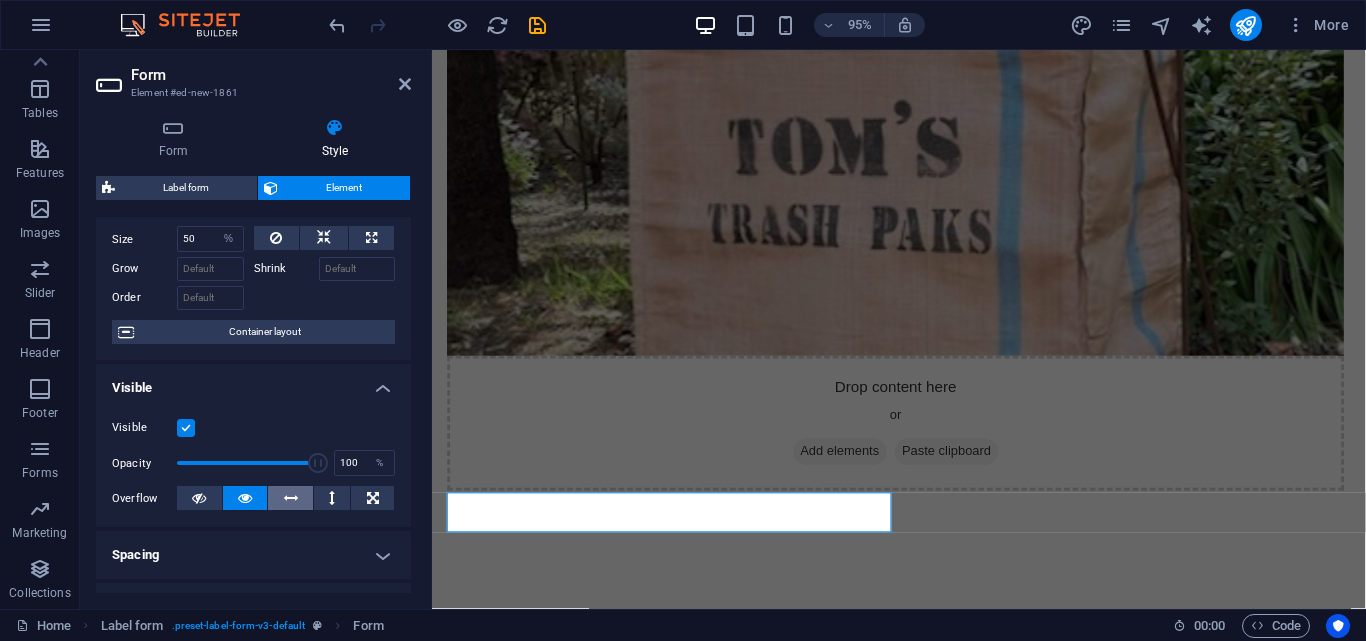 scroll, scrollTop: 200, scrollLeft: 0, axis: vertical 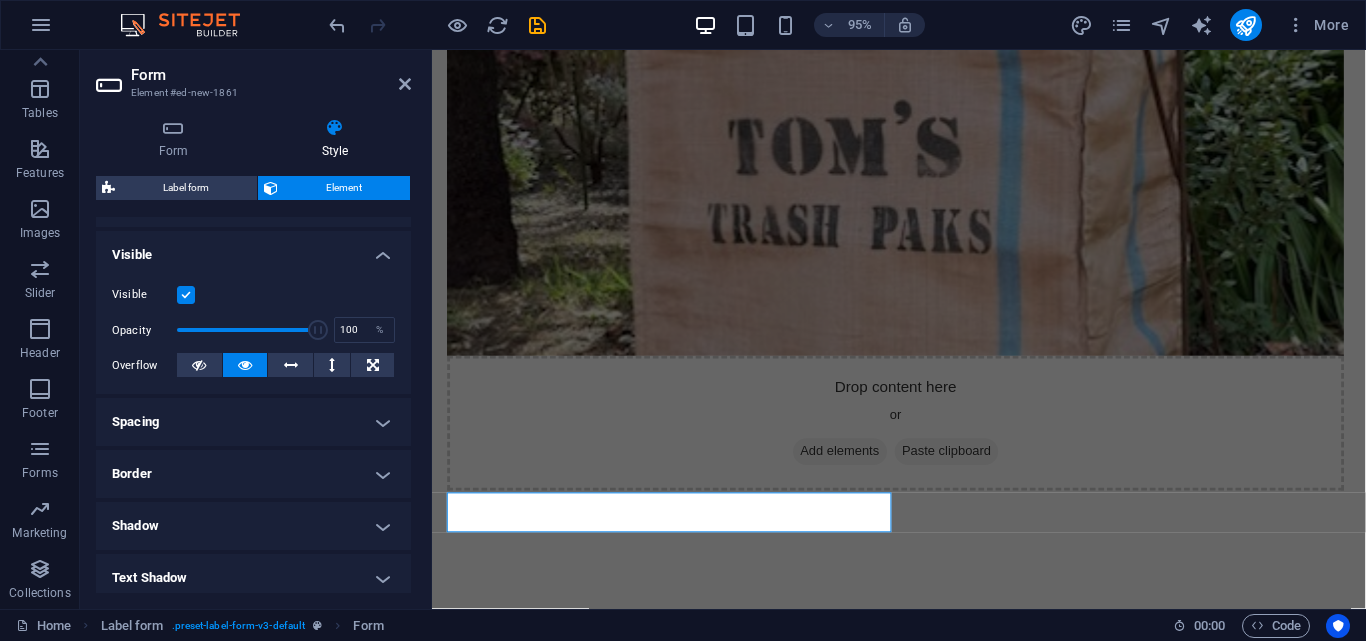 click on "Spacing" at bounding box center [253, 422] 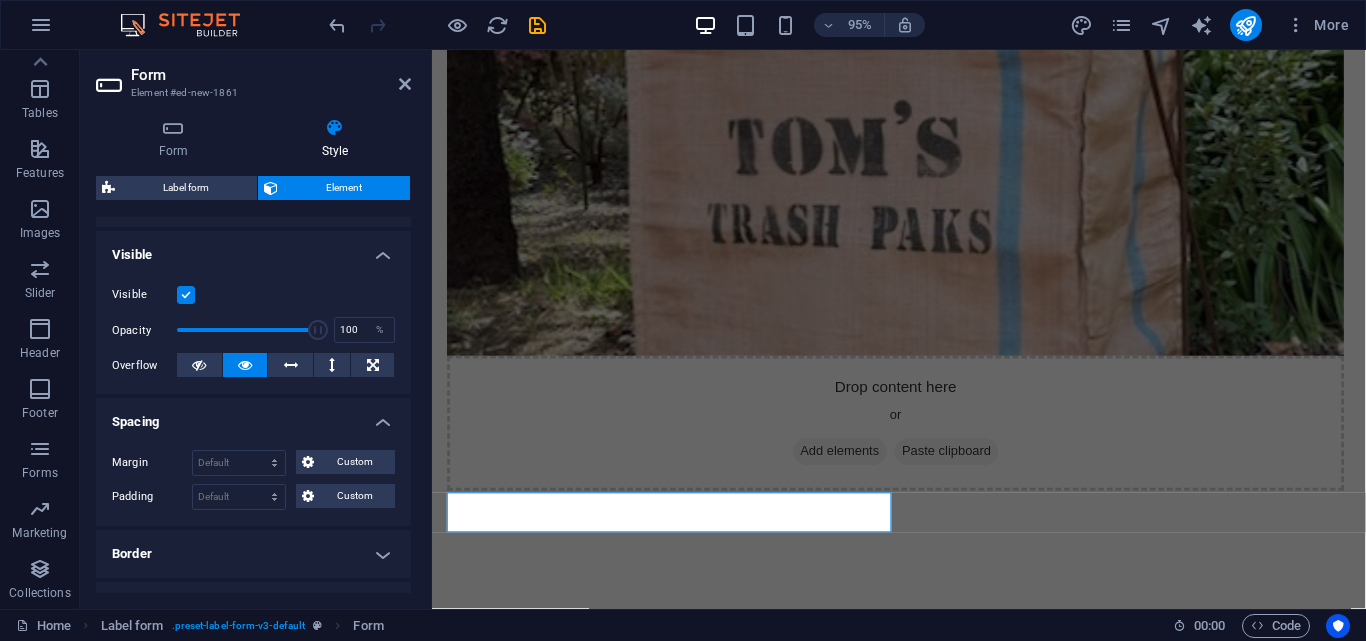 scroll, scrollTop: 333, scrollLeft: 0, axis: vertical 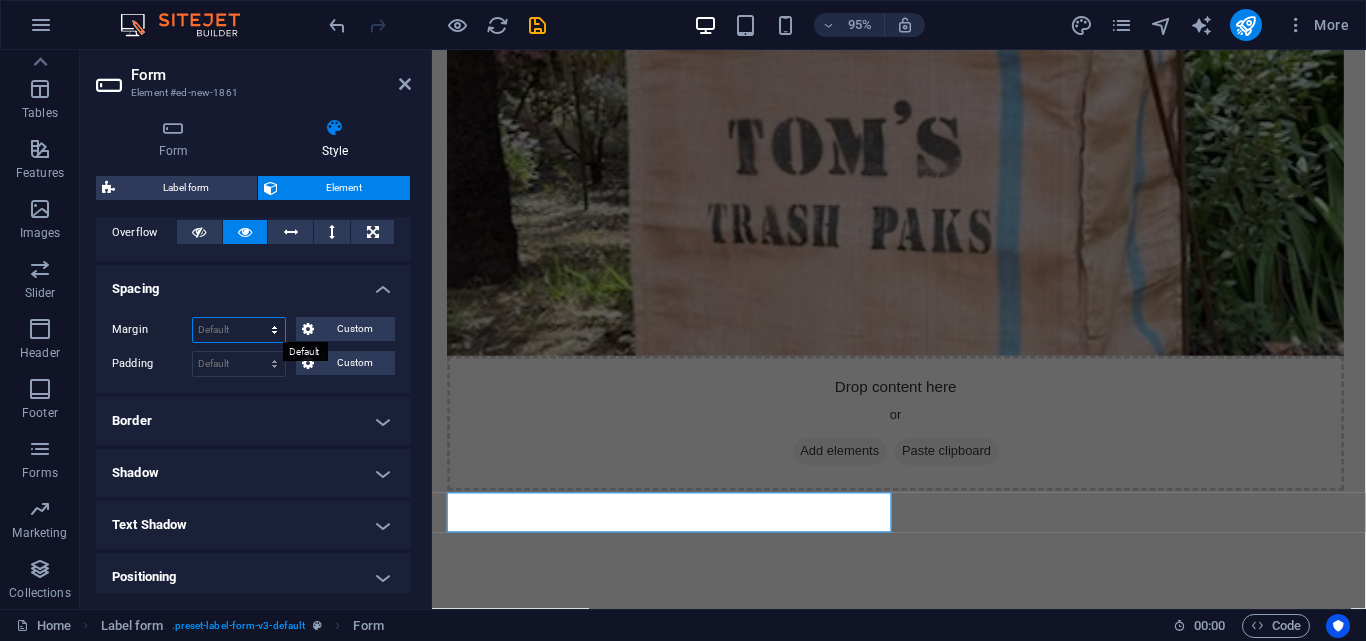 click on "Default auto px % rem vw vh Custom" at bounding box center (239, 330) 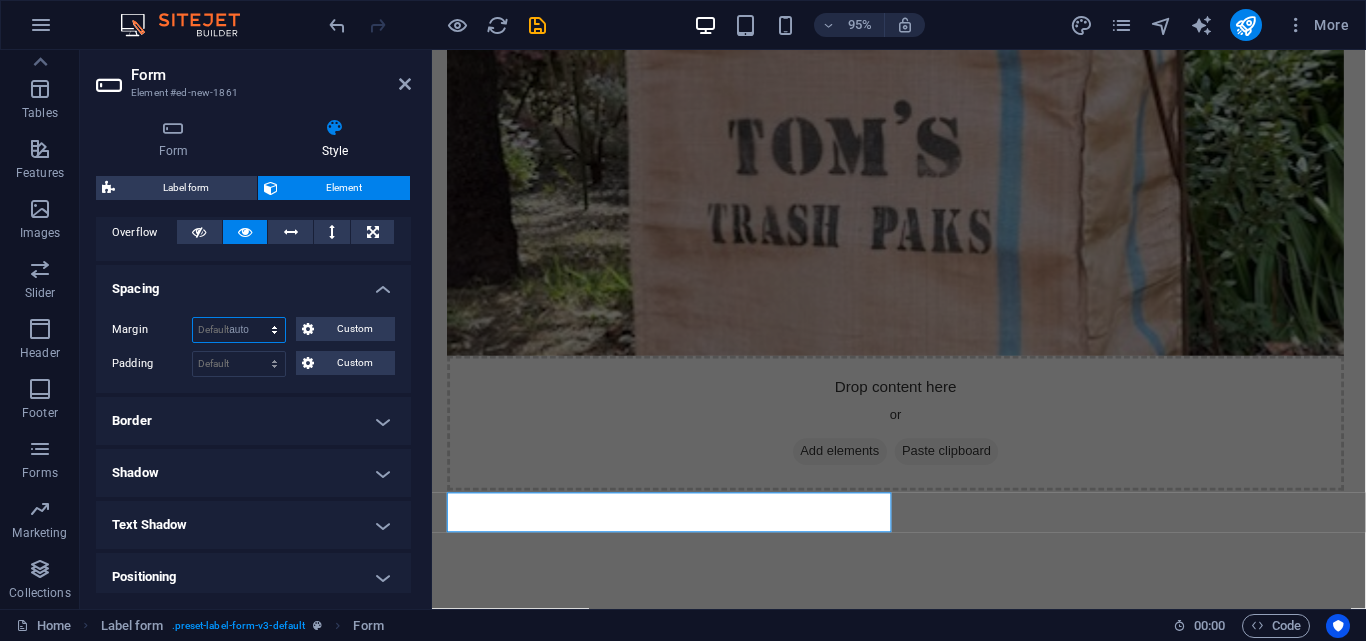 click on "Default auto px % rem vw vh Custom" at bounding box center (239, 330) 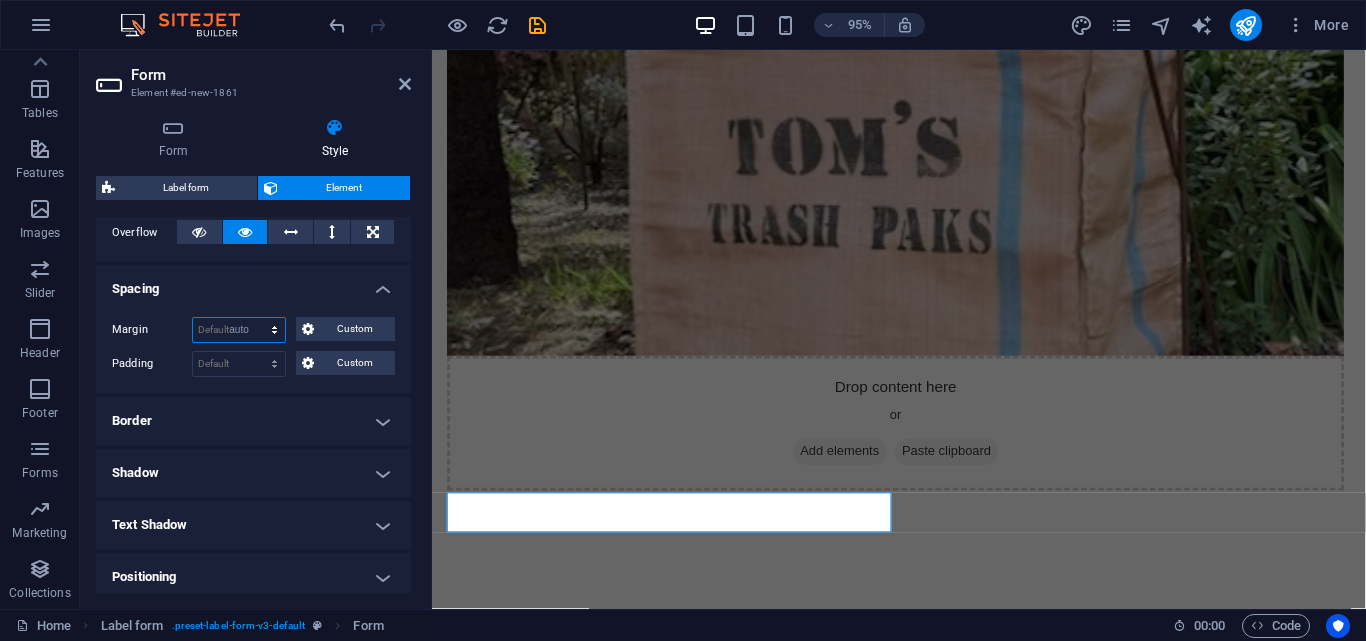 select on "DISABLED_OPTION_VALUE" 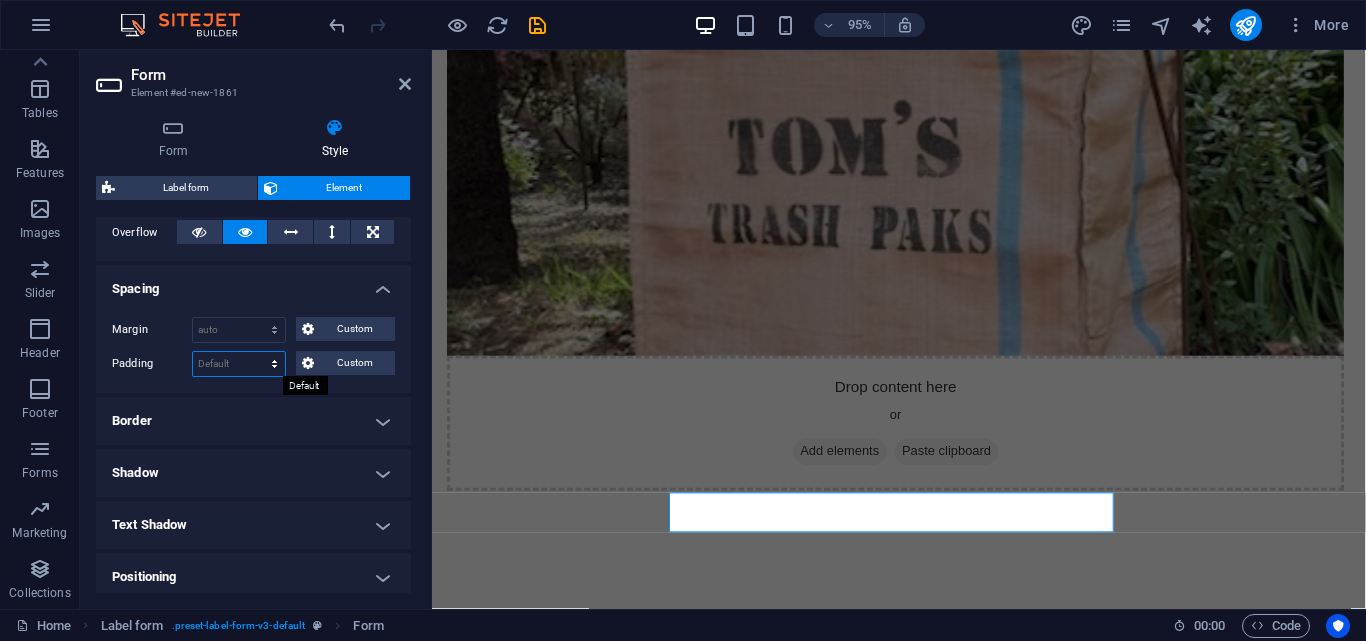 click on "Default px rem % vh vw Custom" at bounding box center (239, 364) 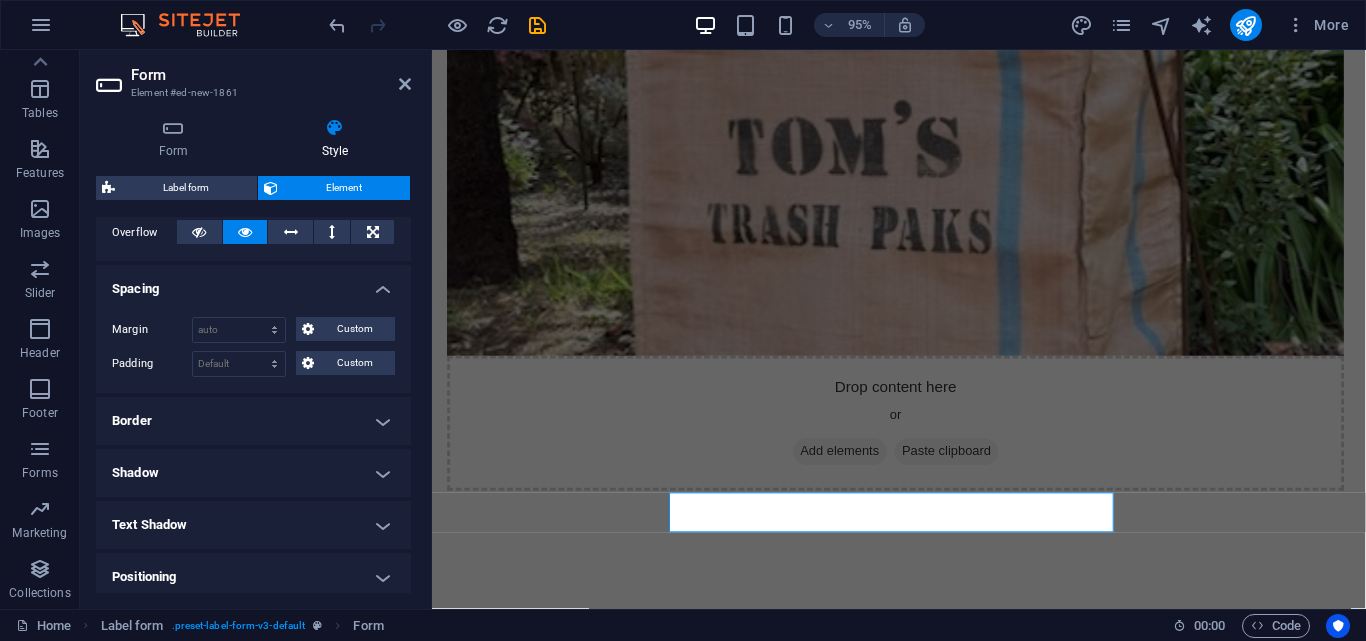 click on "Border" at bounding box center (253, 421) 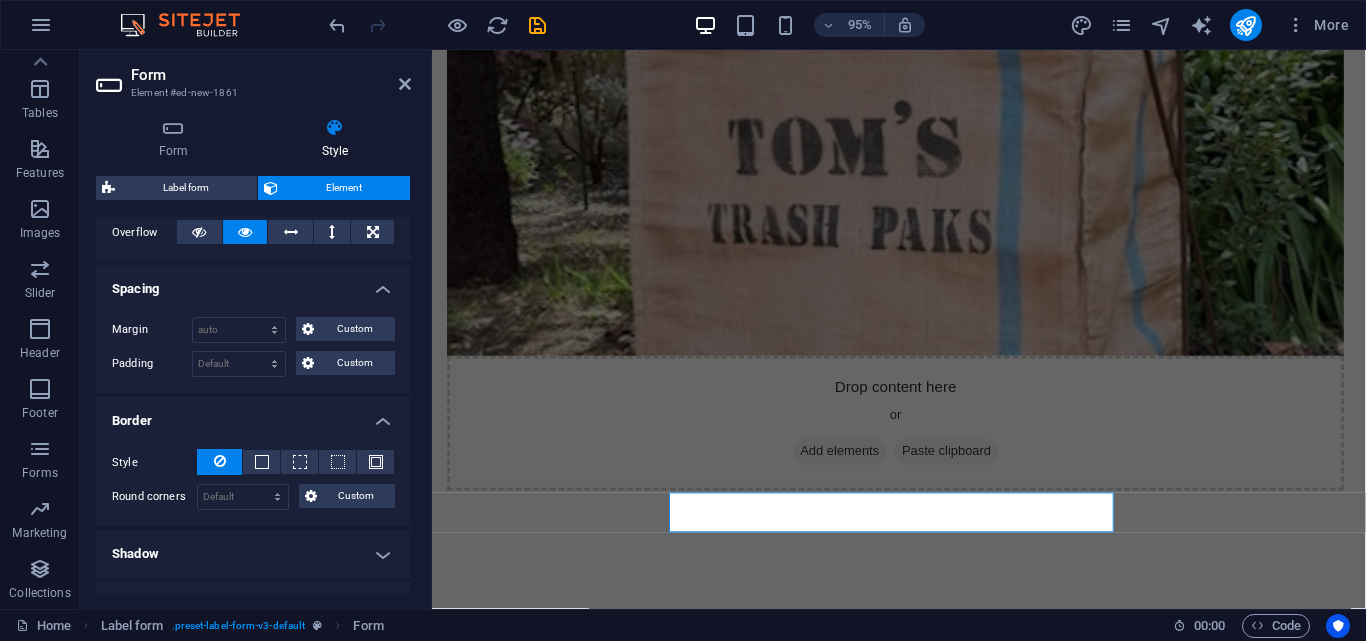 click on "Border" at bounding box center [253, 415] 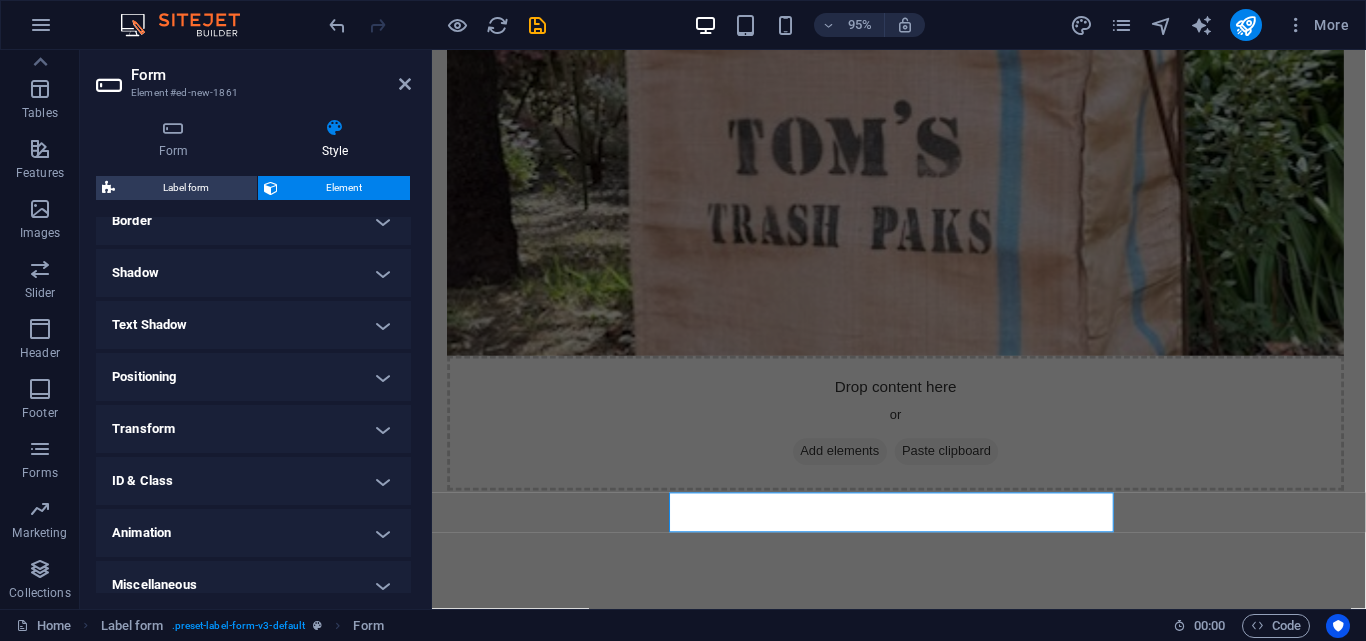 scroll, scrollTop: 549, scrollLeft: 0, axis: vertical 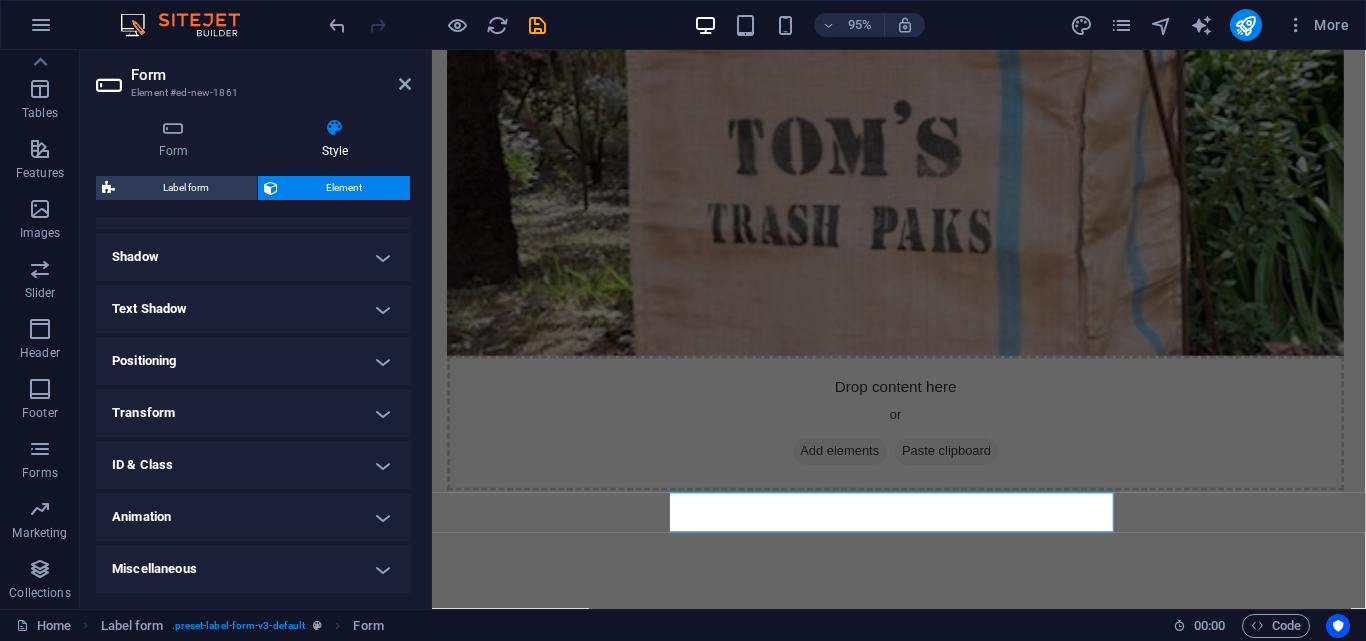 click on "Positioning" at bounding box center [253, 361] 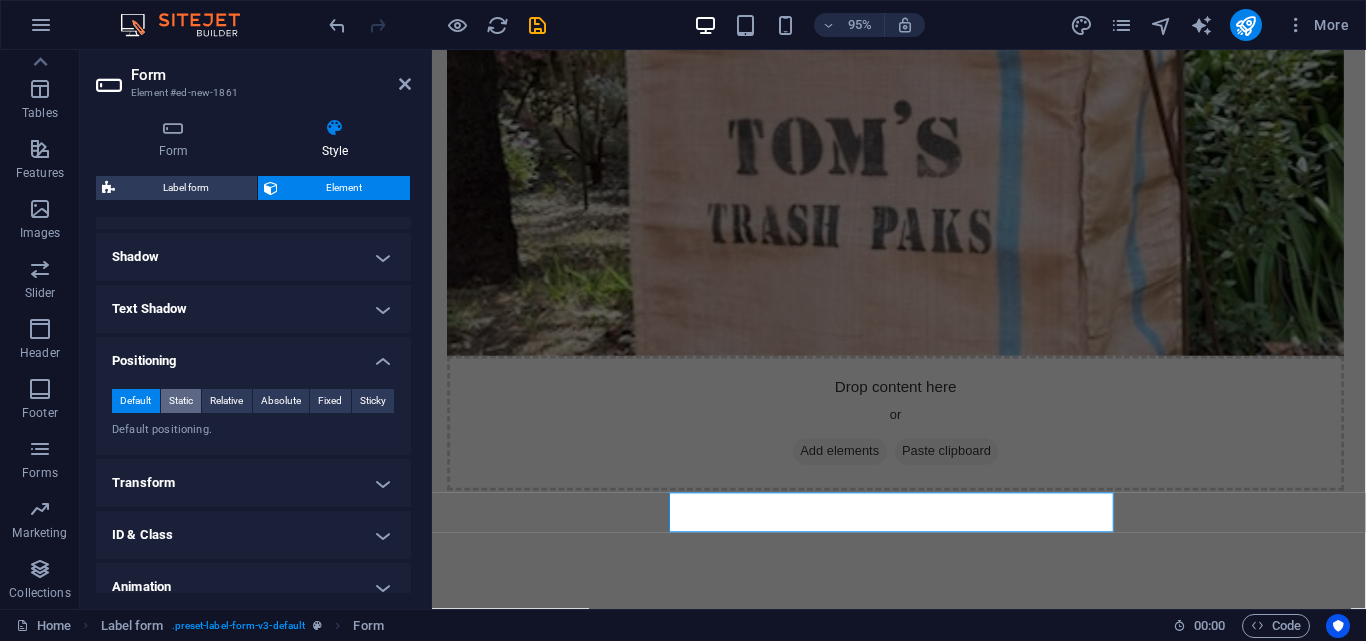 click on "Static" at bounding box center (181, 401) 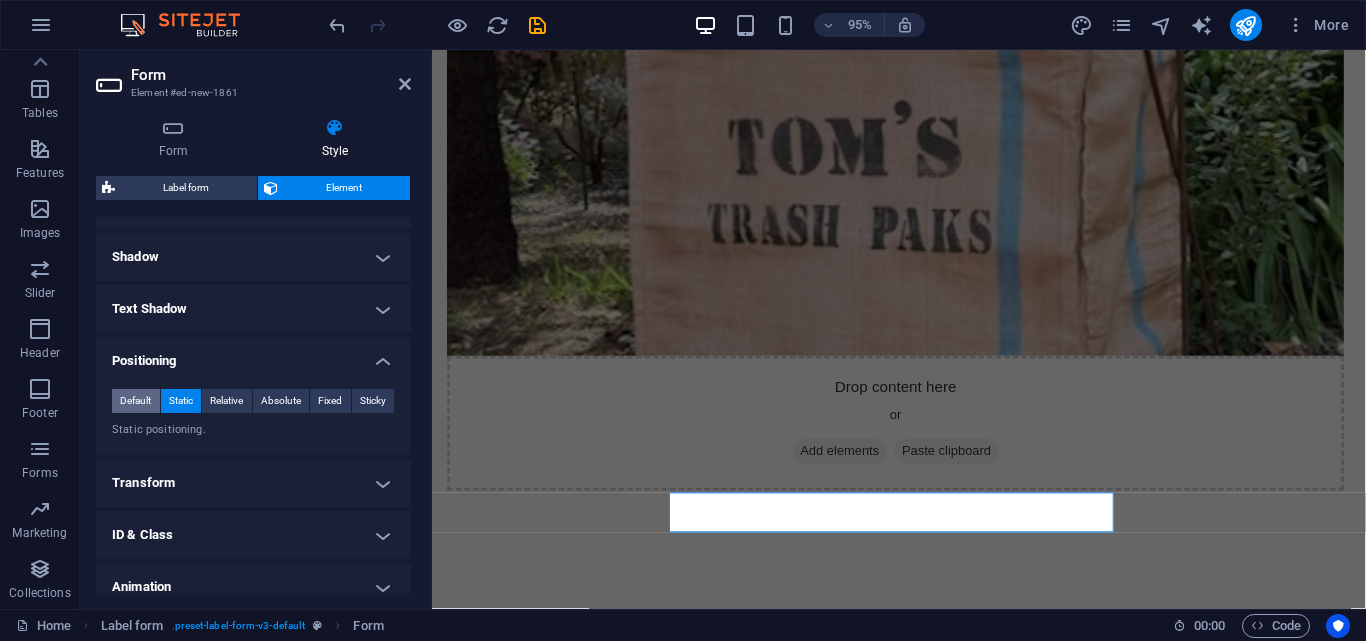 click on "Default" at bounding box center [136, 401] 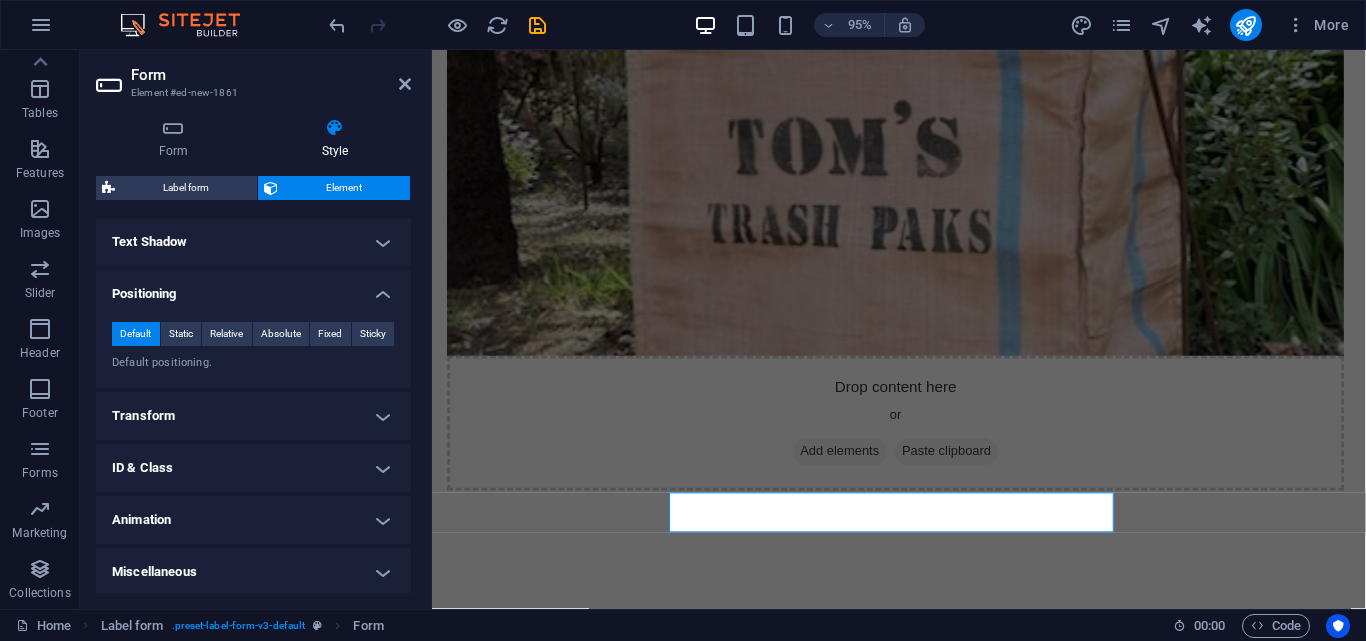 scroll, scrollTop: 619, scrollLeft: 0, axis: vertical 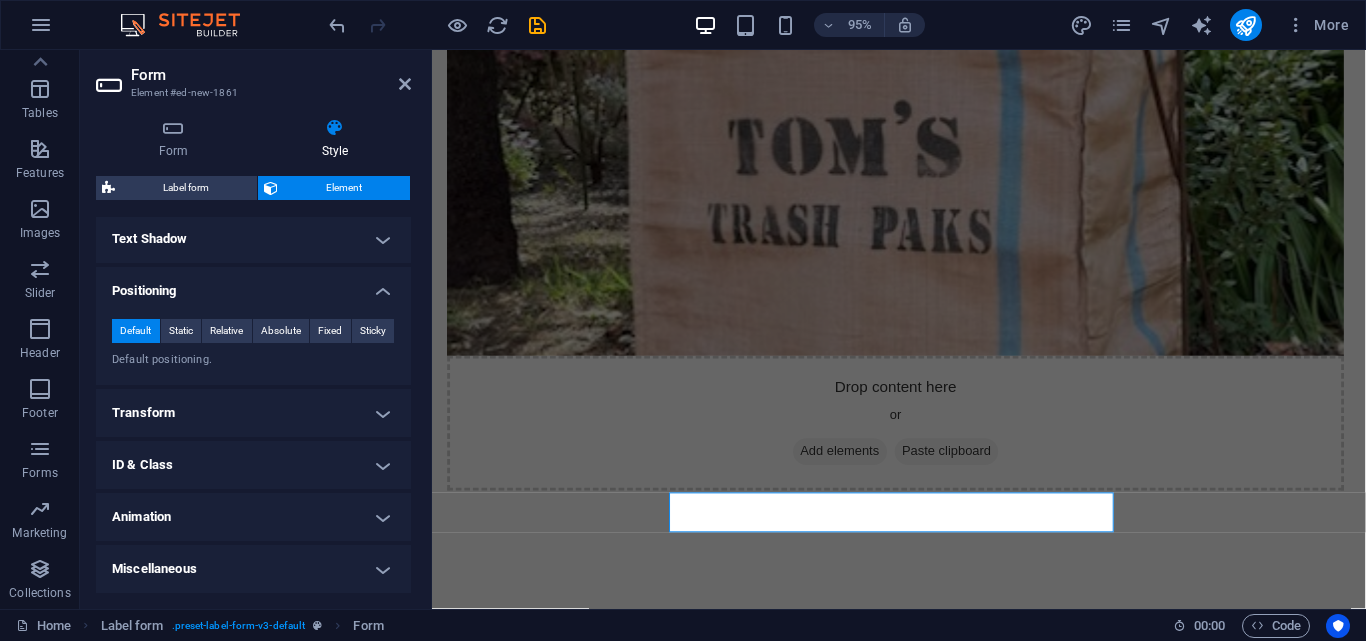 click on "Transform" at bounding box center (253, 413) 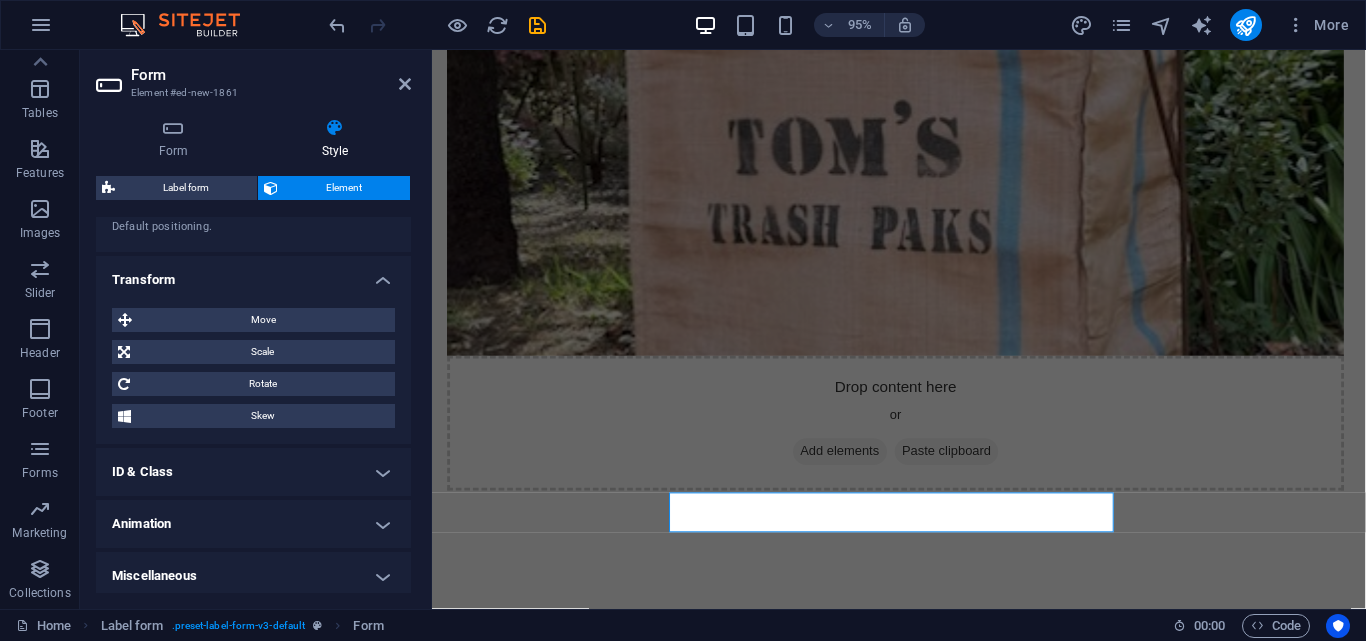scroll, scrollTop: 759, scrollLeft: 0, axis: vertical 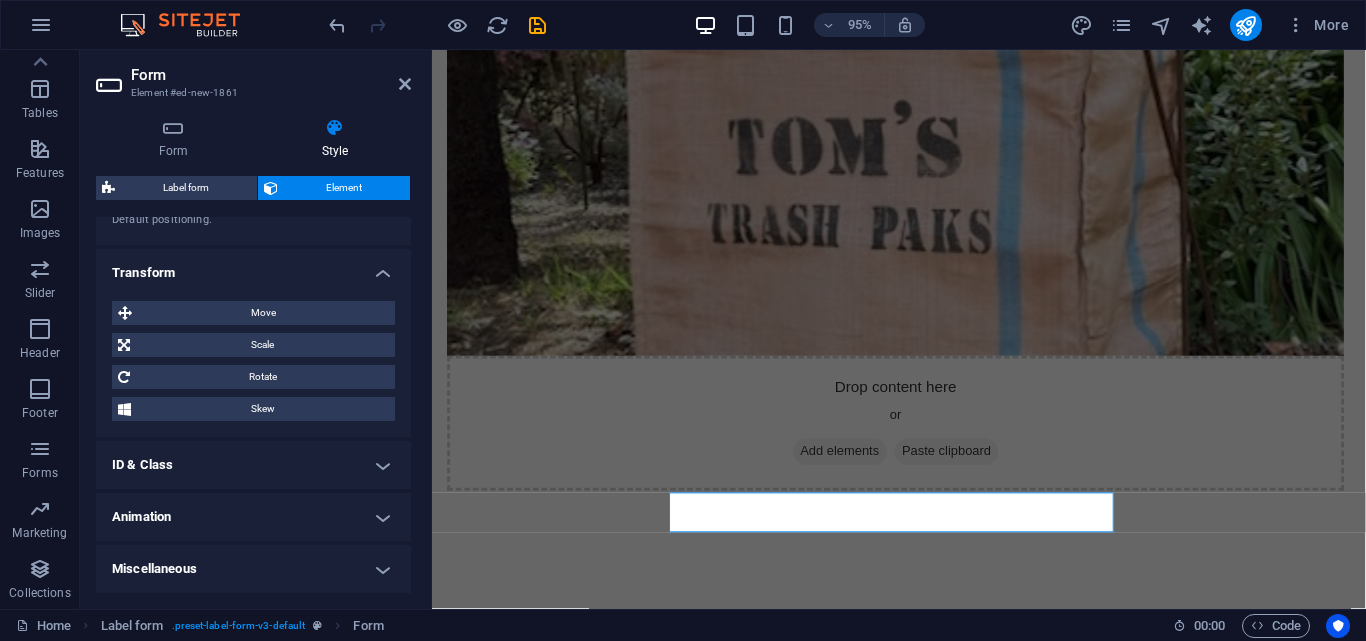 click on "ID & Class" at bounding box center [253, 465] 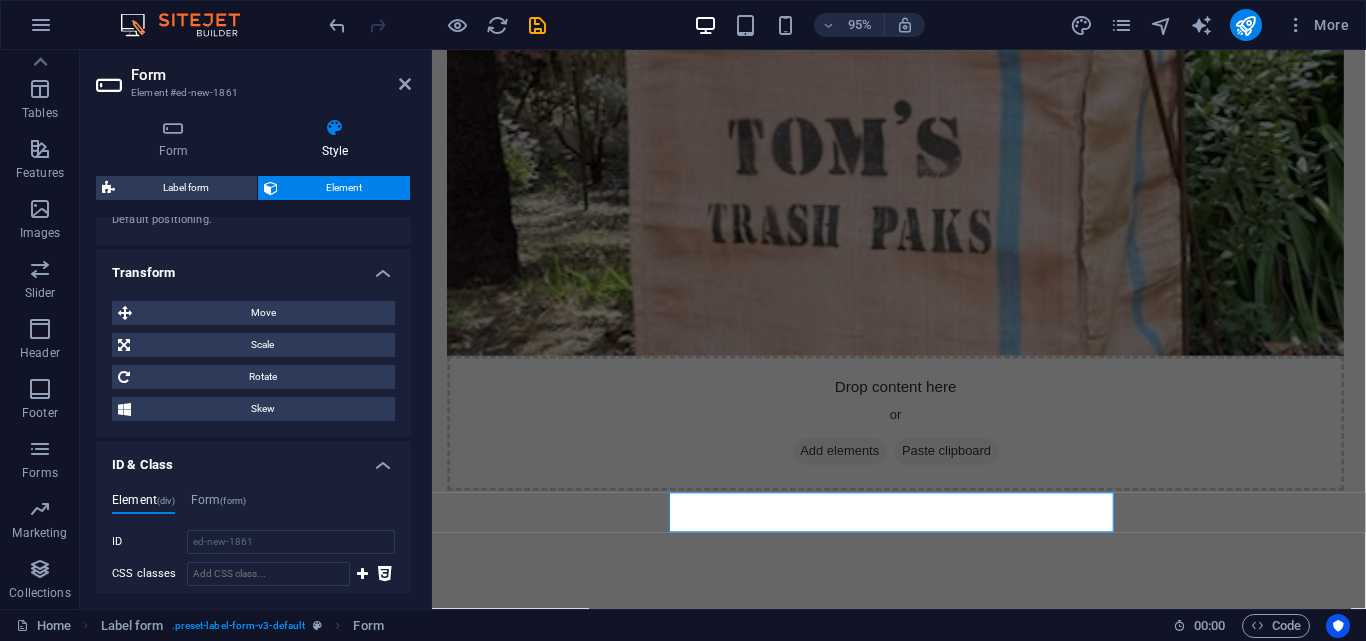 scroll, scrollTop: 939, scrollLeft: 0, axis: vertical 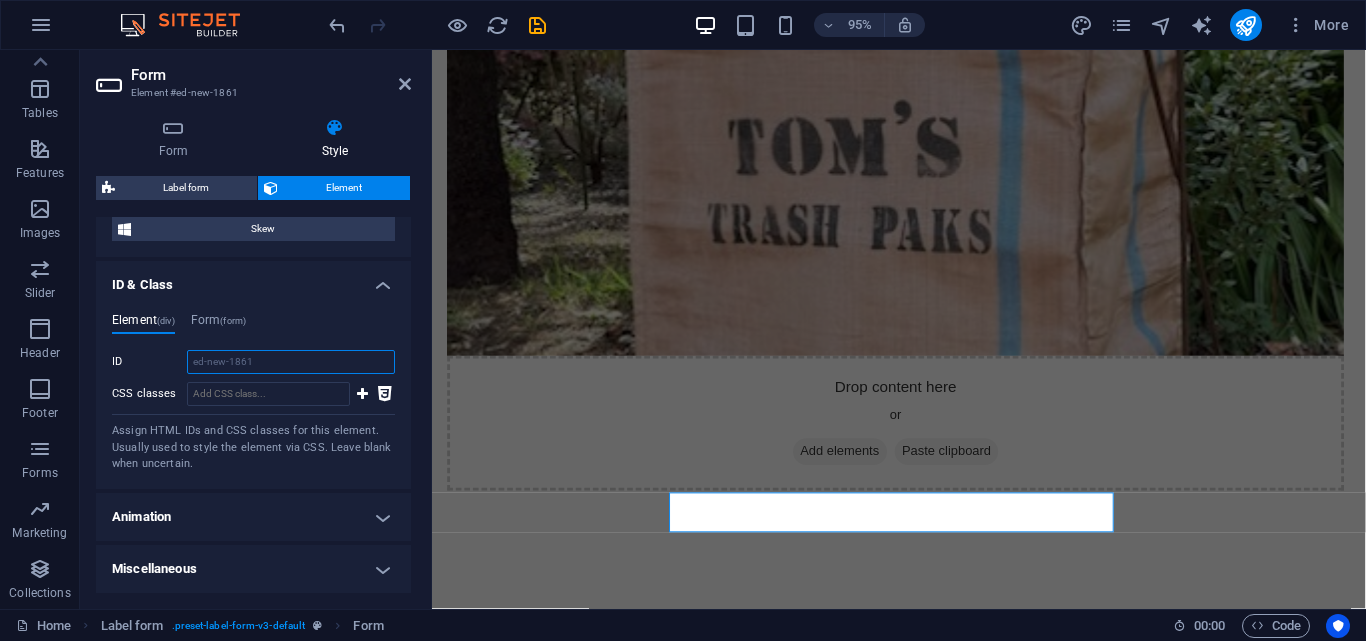 click on "ed-new-1861" at bounding box center [291, 362] 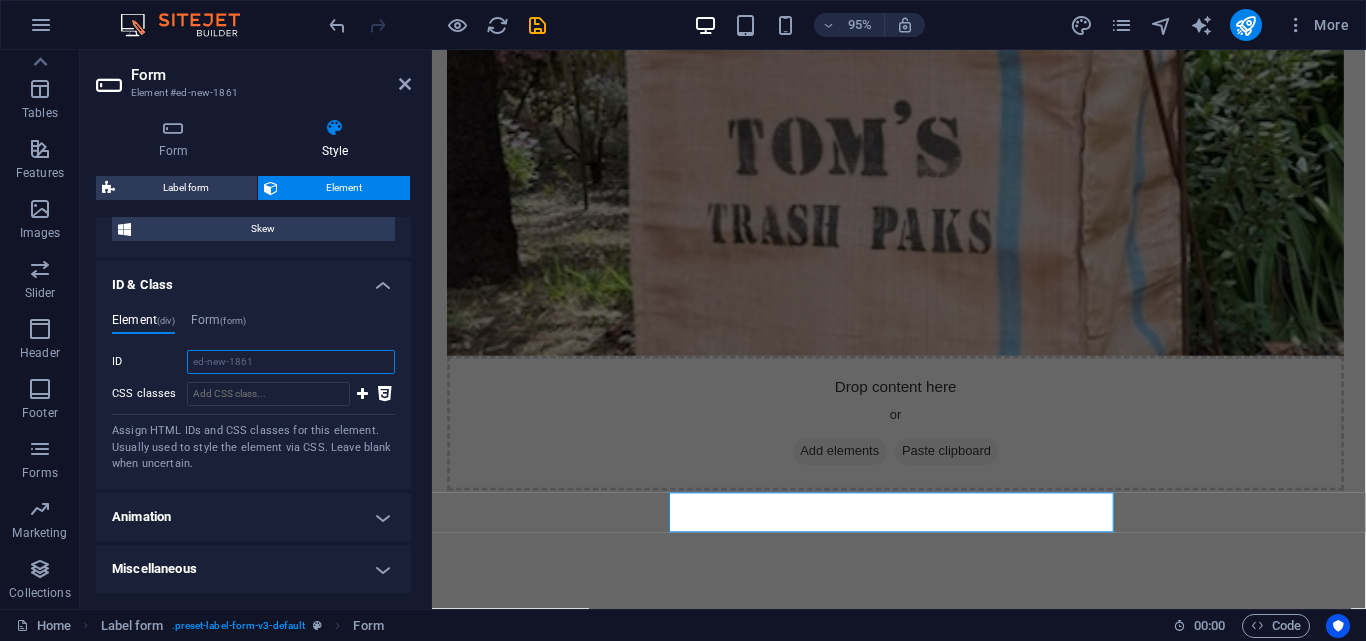 click on "ed-new-1861" at bounding box center (291, 362) 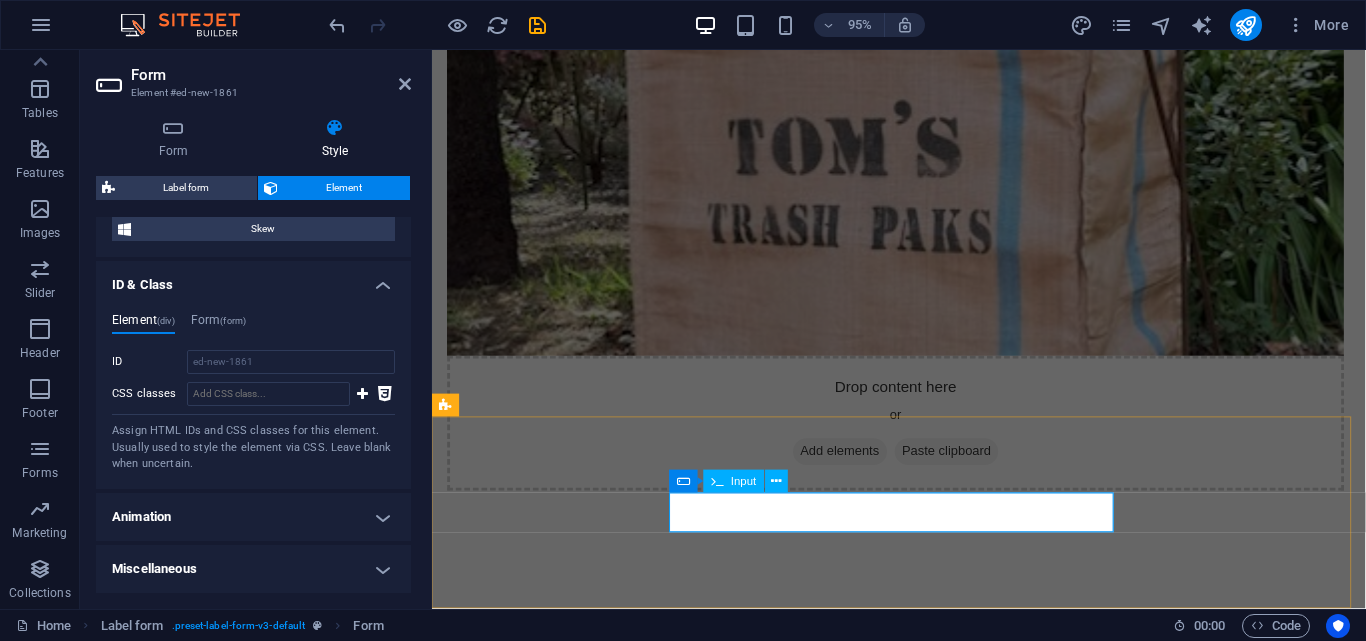 click on "Suburb" at bounding box center [924, 999] 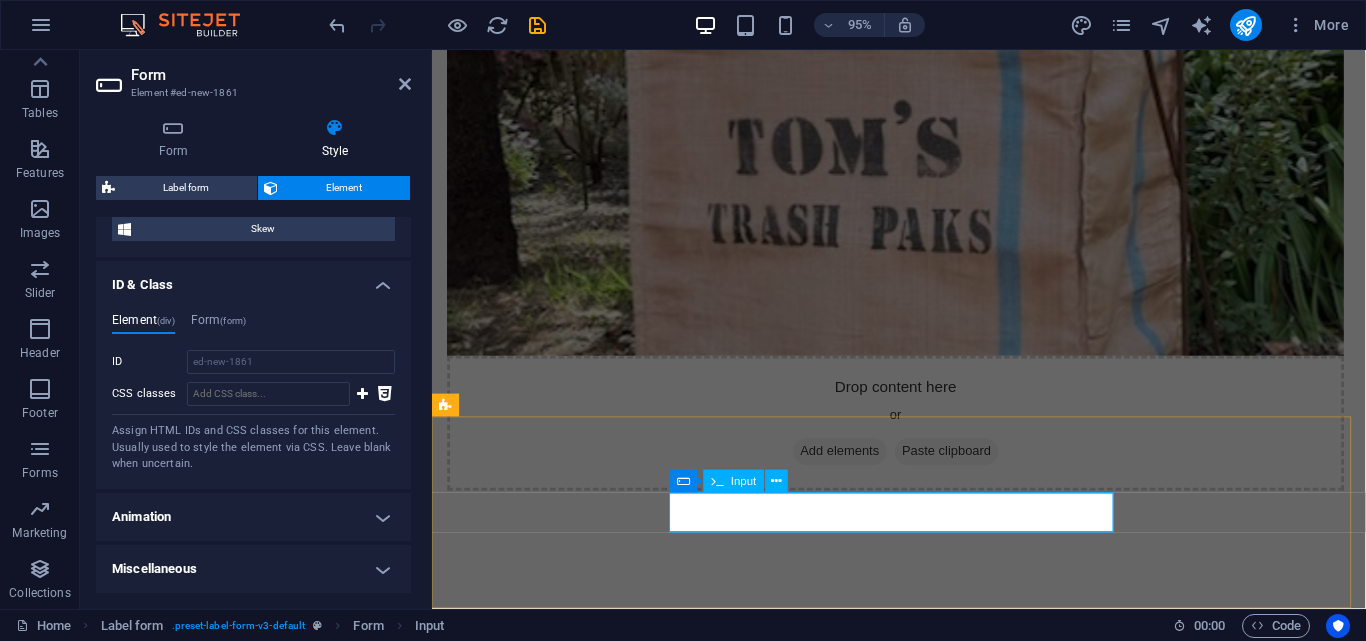 click on "Input" at bounding box center (743, 481) 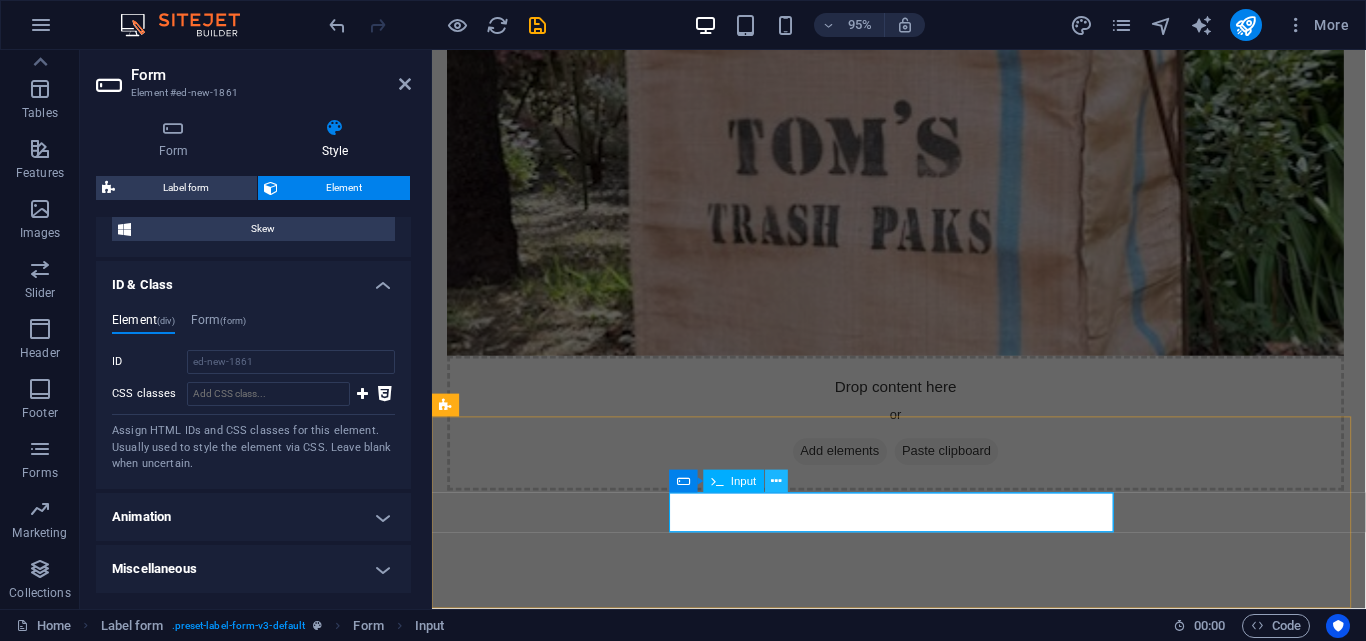 click at bounding box center (776, 481) 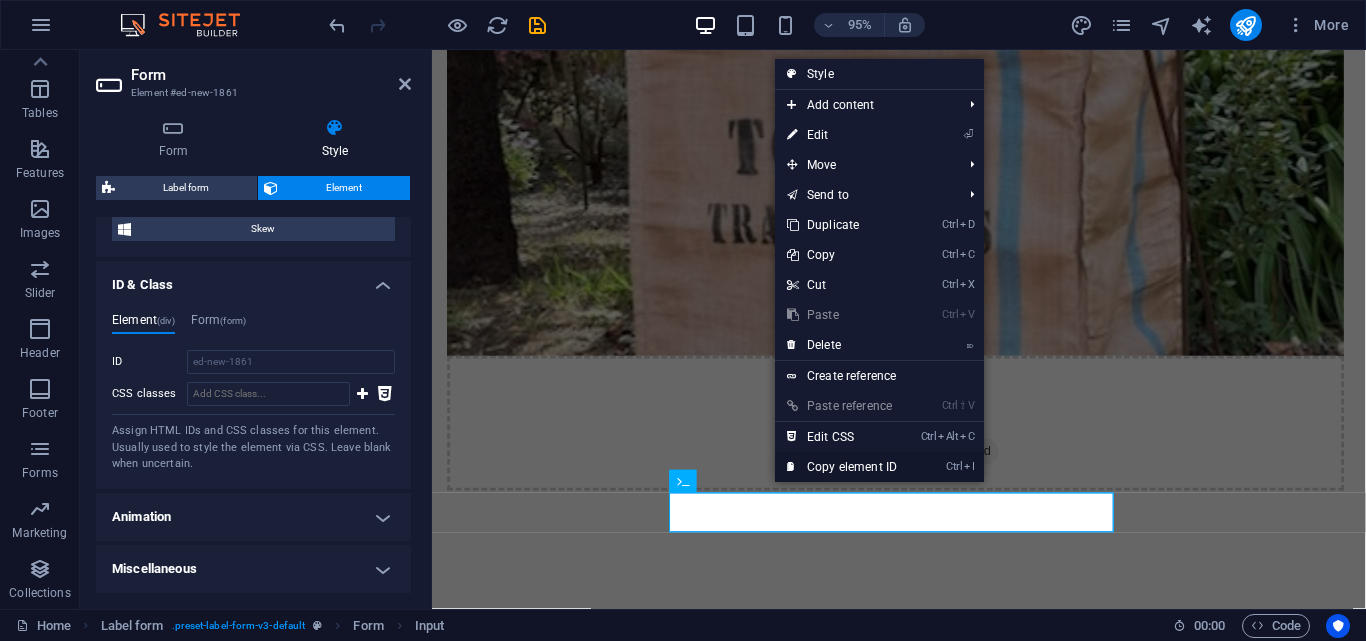 drag, startPoint x: 800, startPoint y: 453, endPoint x: 392, endPoint y: 426, distance: 408.8924 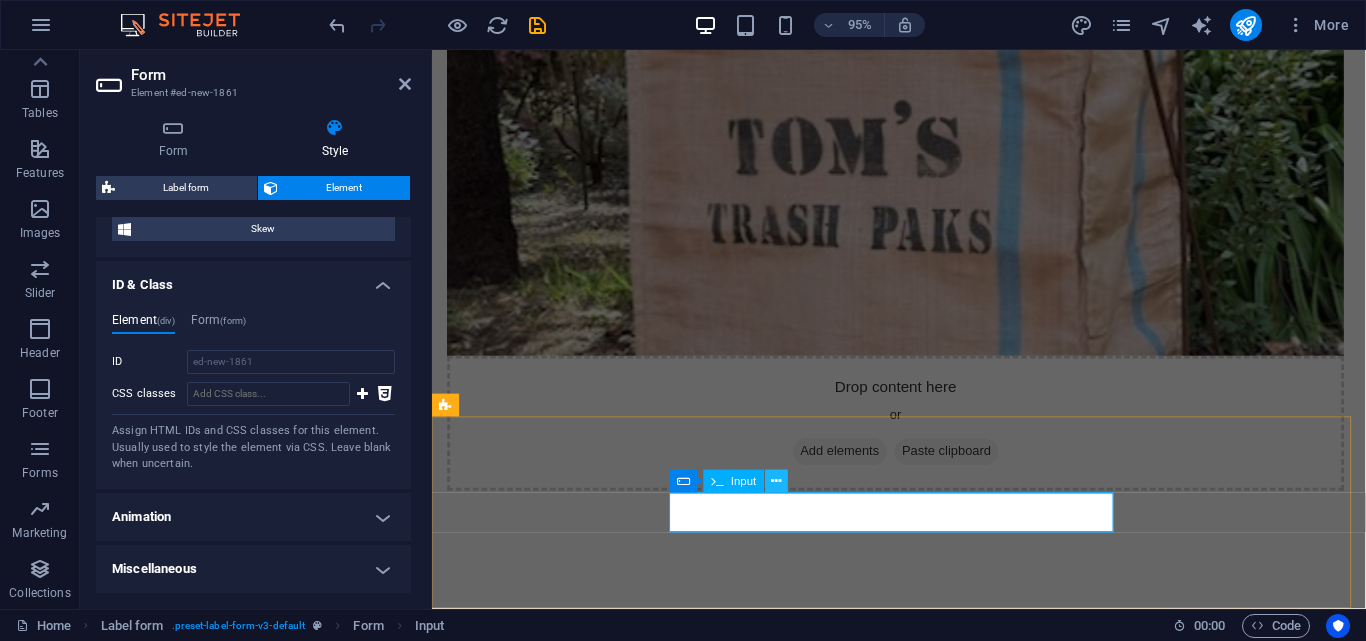 click at bounding box center [776, 481] 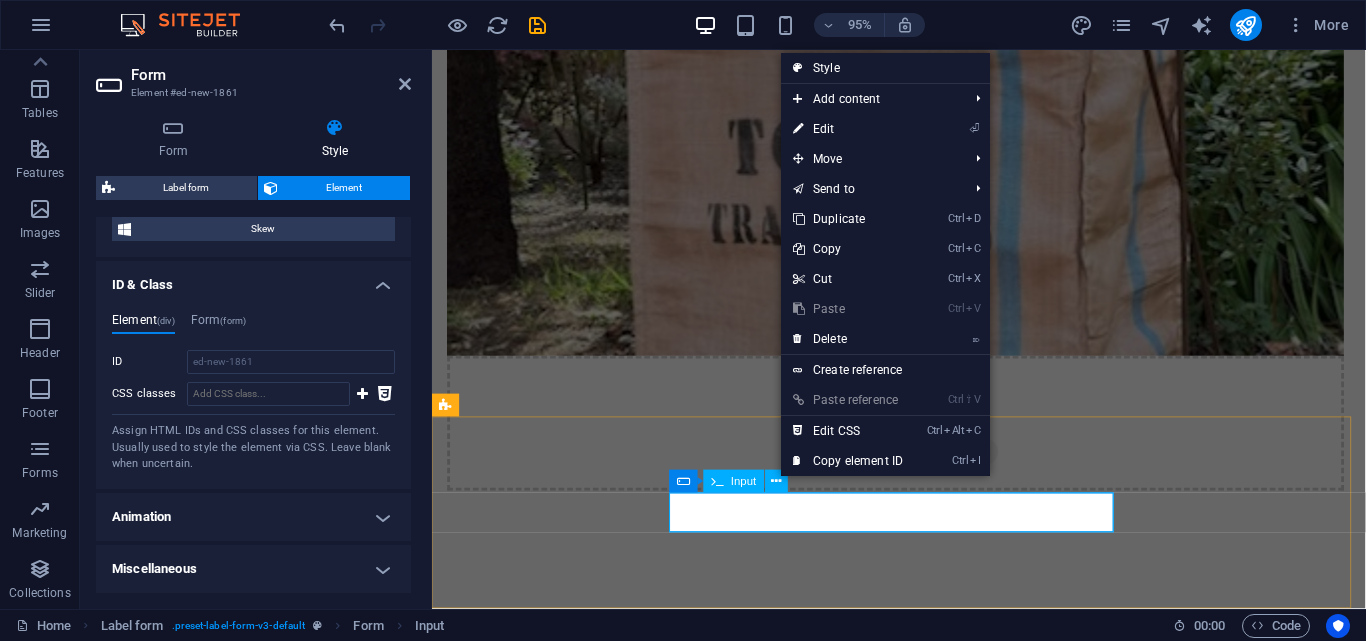 click on "Suburb" at bounding box center [924, 999] 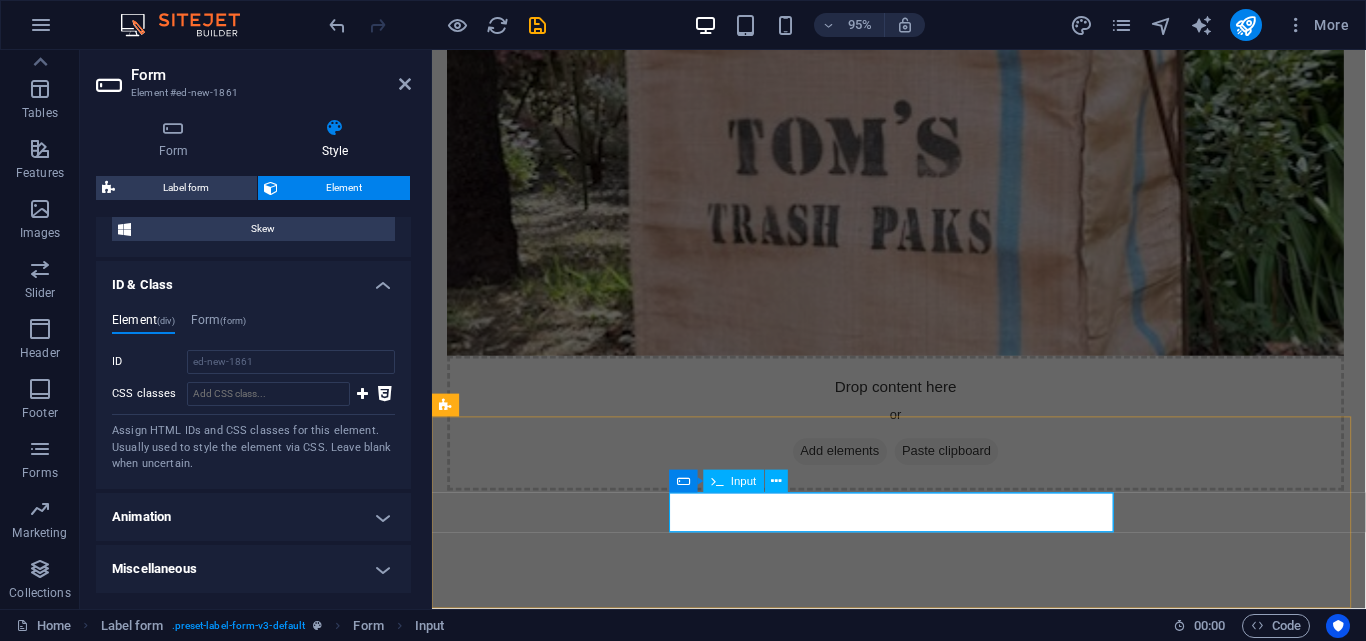 click at bounding box center [1279, 999] 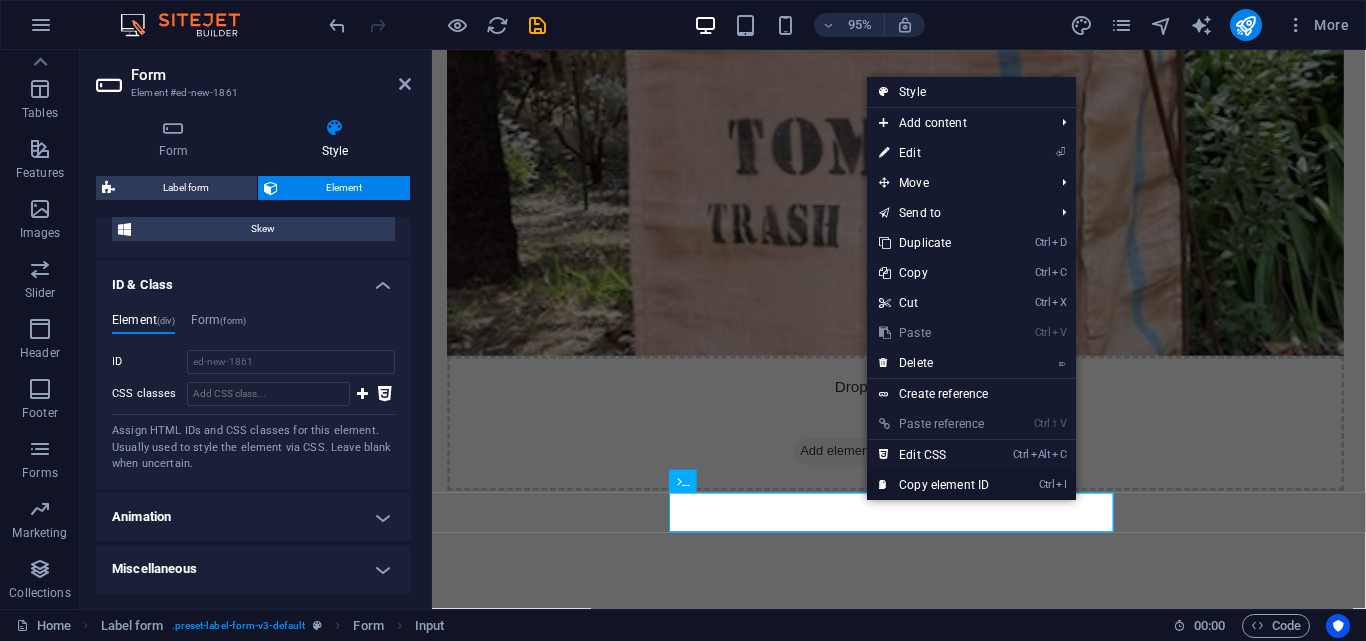 click on "Ctrl I  Copy element ID" at bounding box center [934, 485] 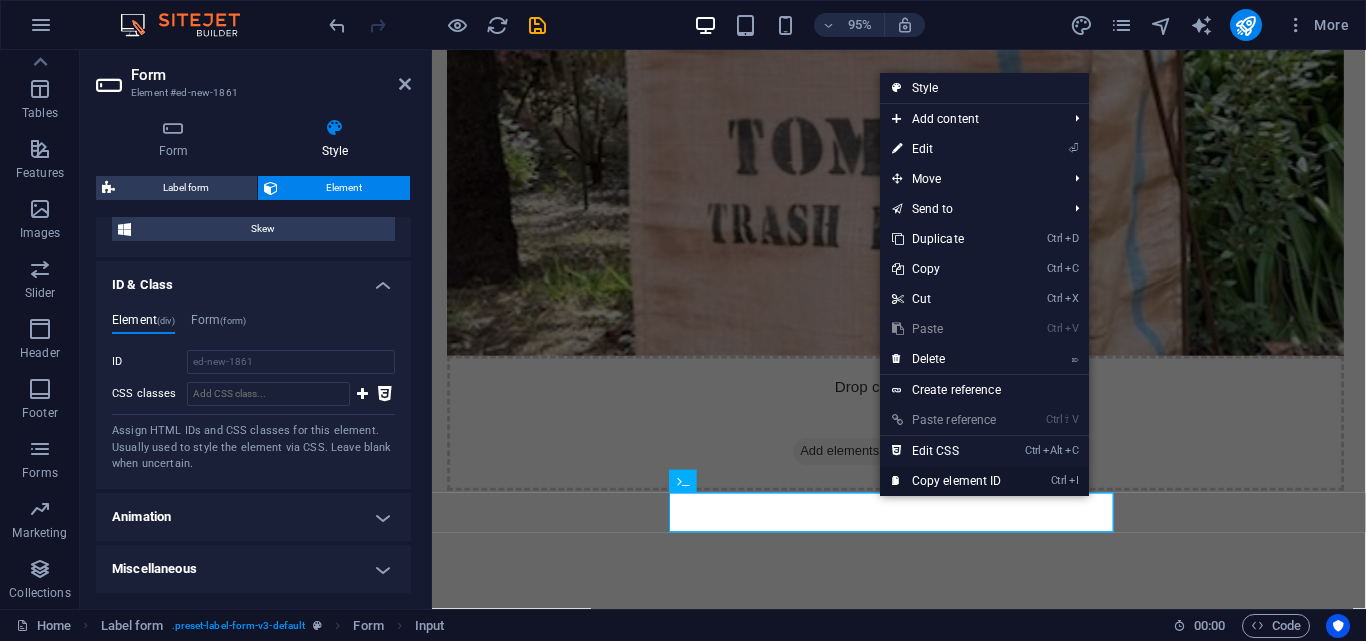 click at bounding box center [897, 481] 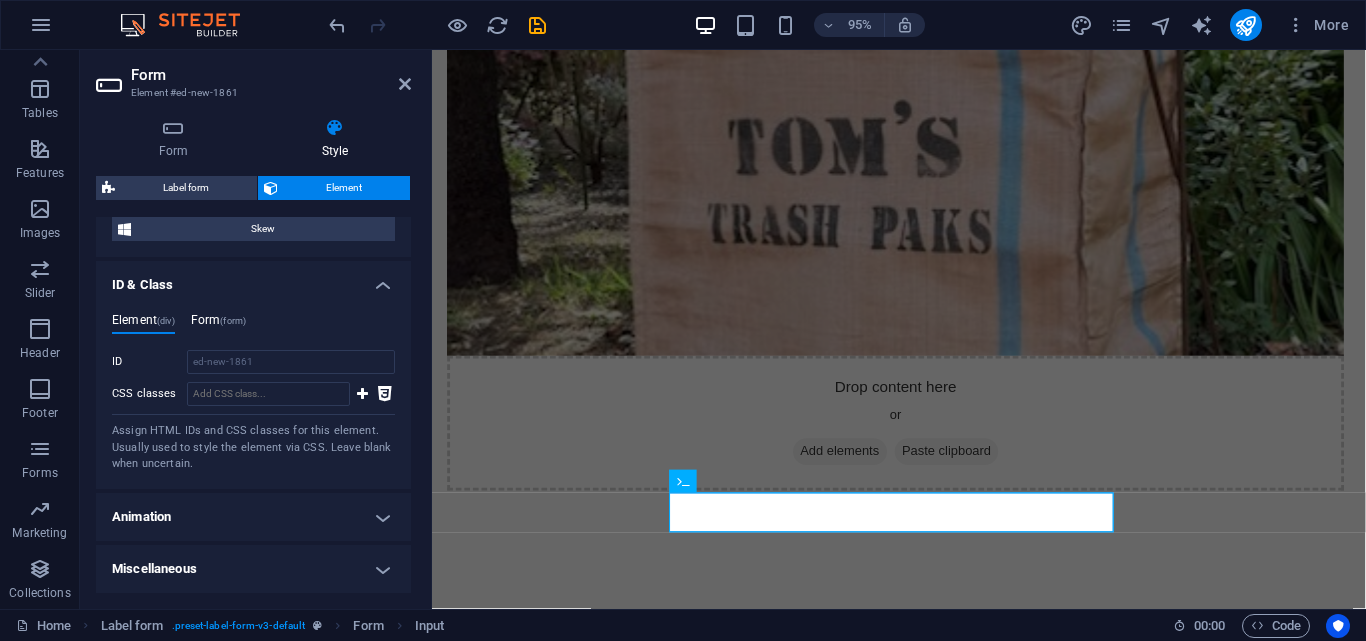 click on "Form  (form)" at bounding box center [218, 324] 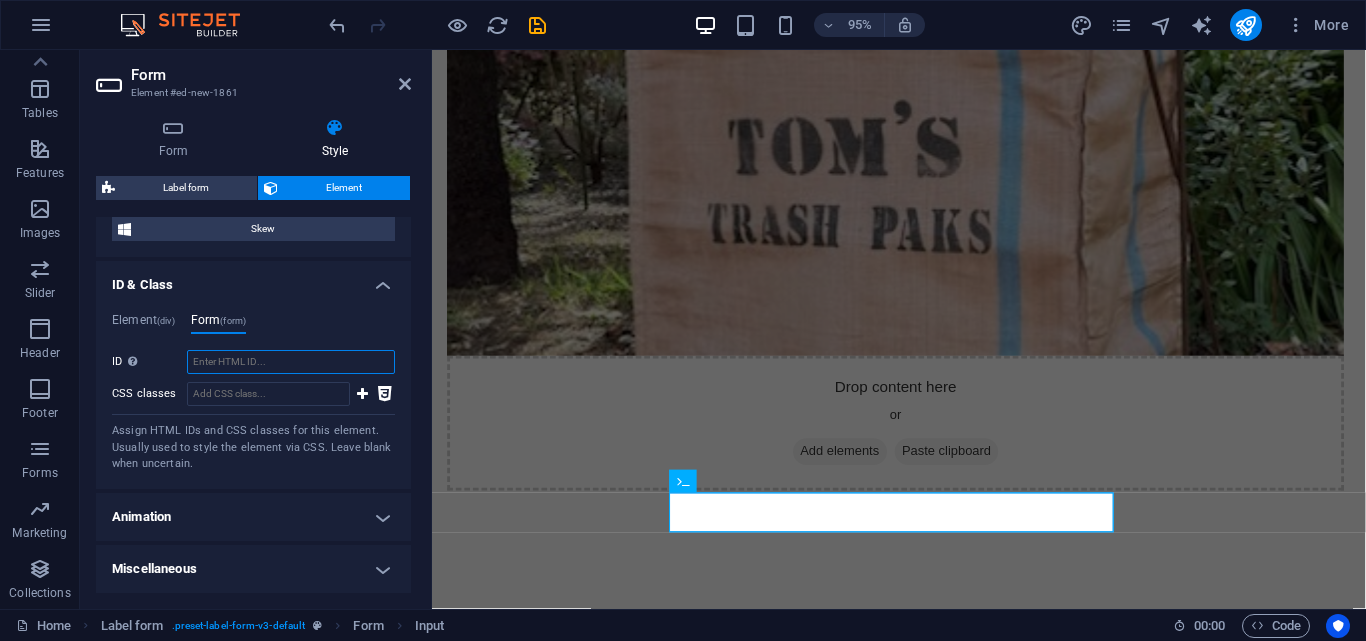 click on "ID Space and special character (except "-" or "_") are not accepted" at bounding box center [291, 362] 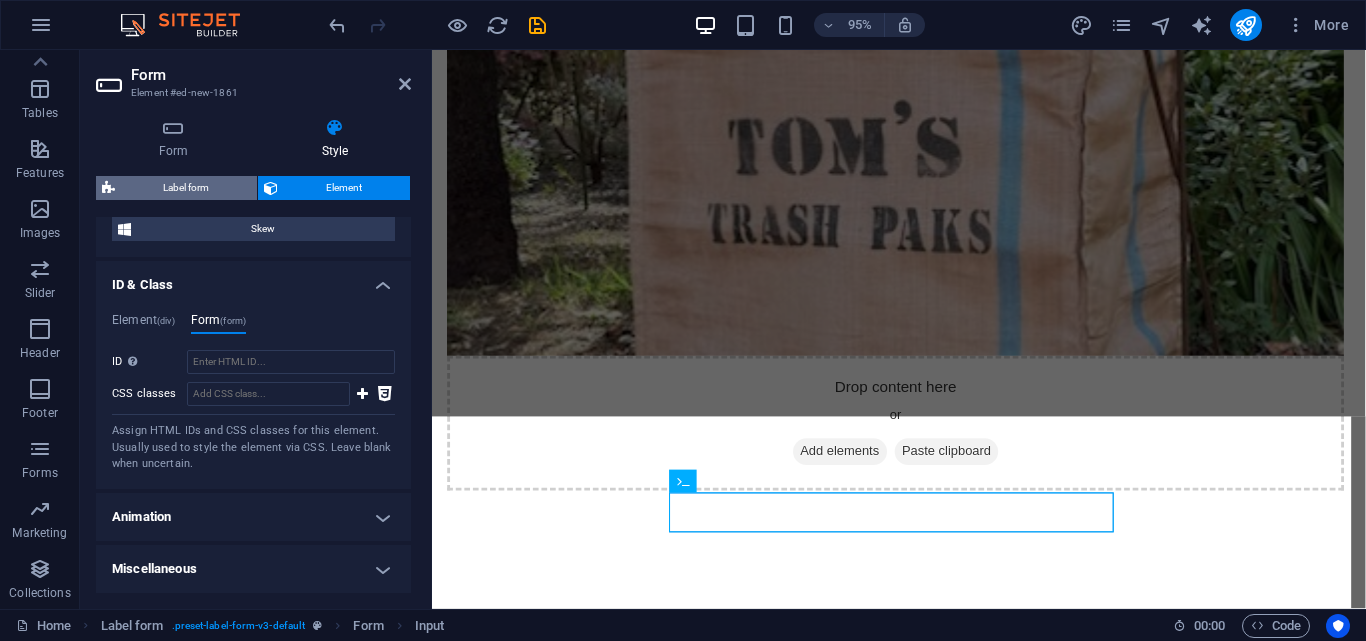 click on "Label form" at bounding box center (186, 188) 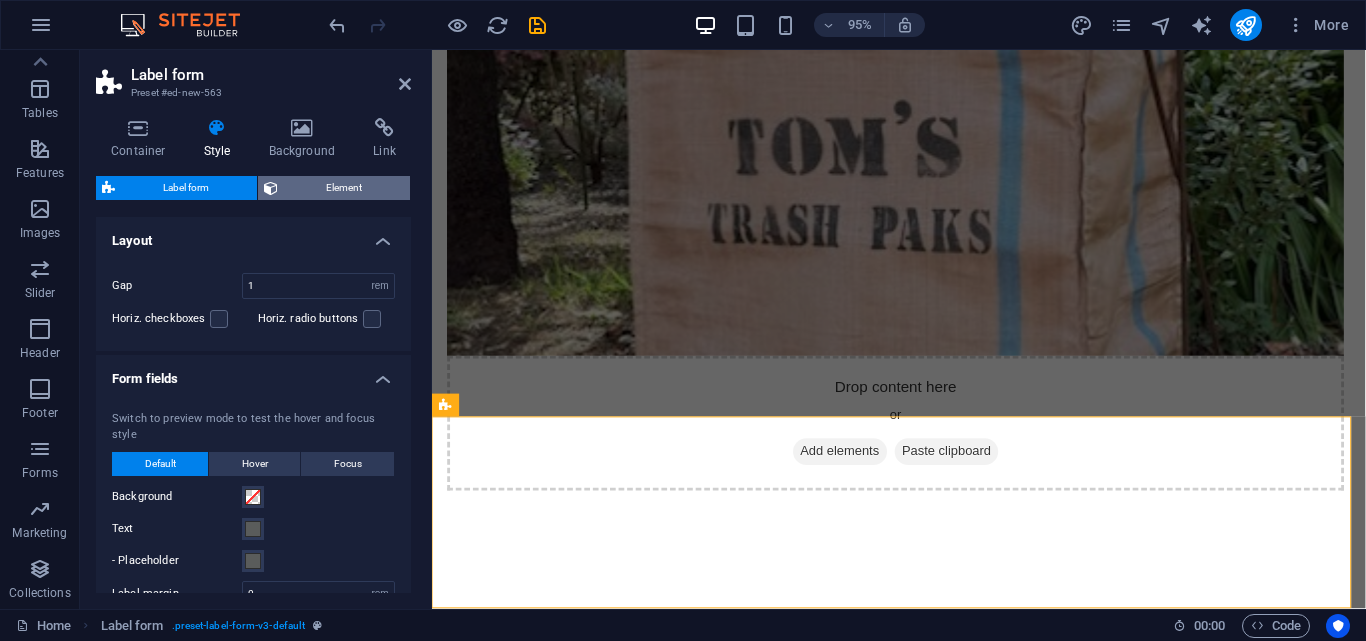 click on "Element" at bounding box center (334, 188) 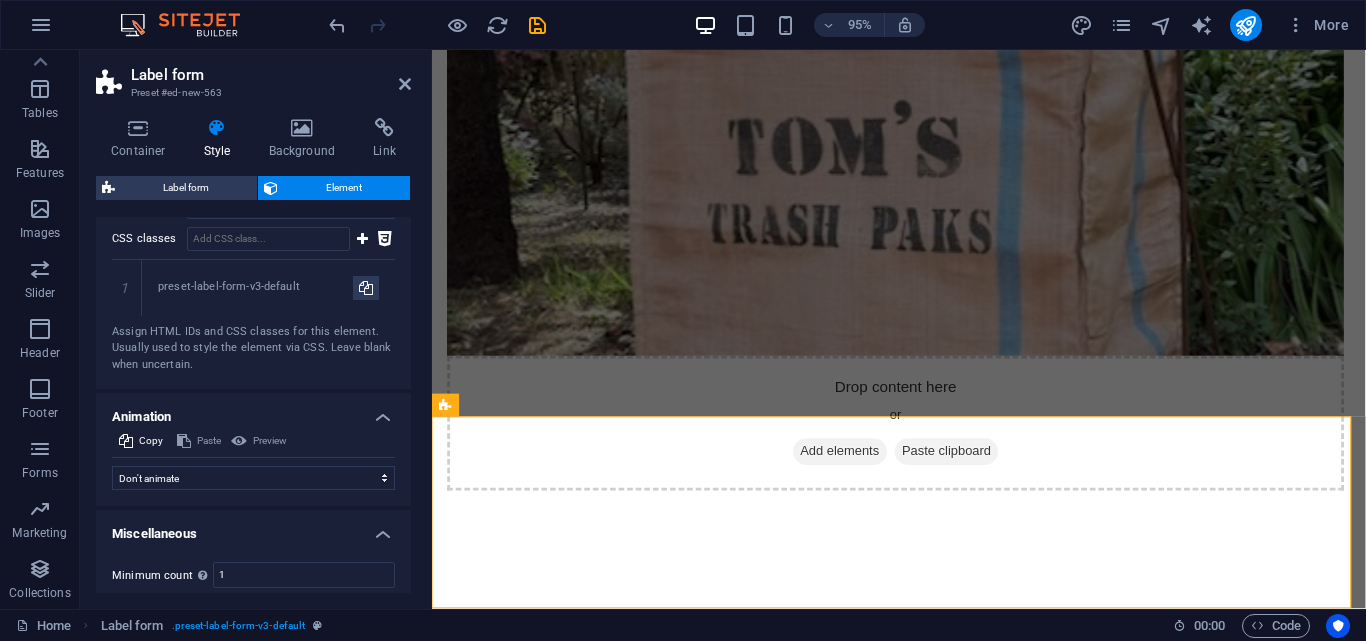 scroll, scrollTop: 733, scrollLeft: 0, axis: vertical 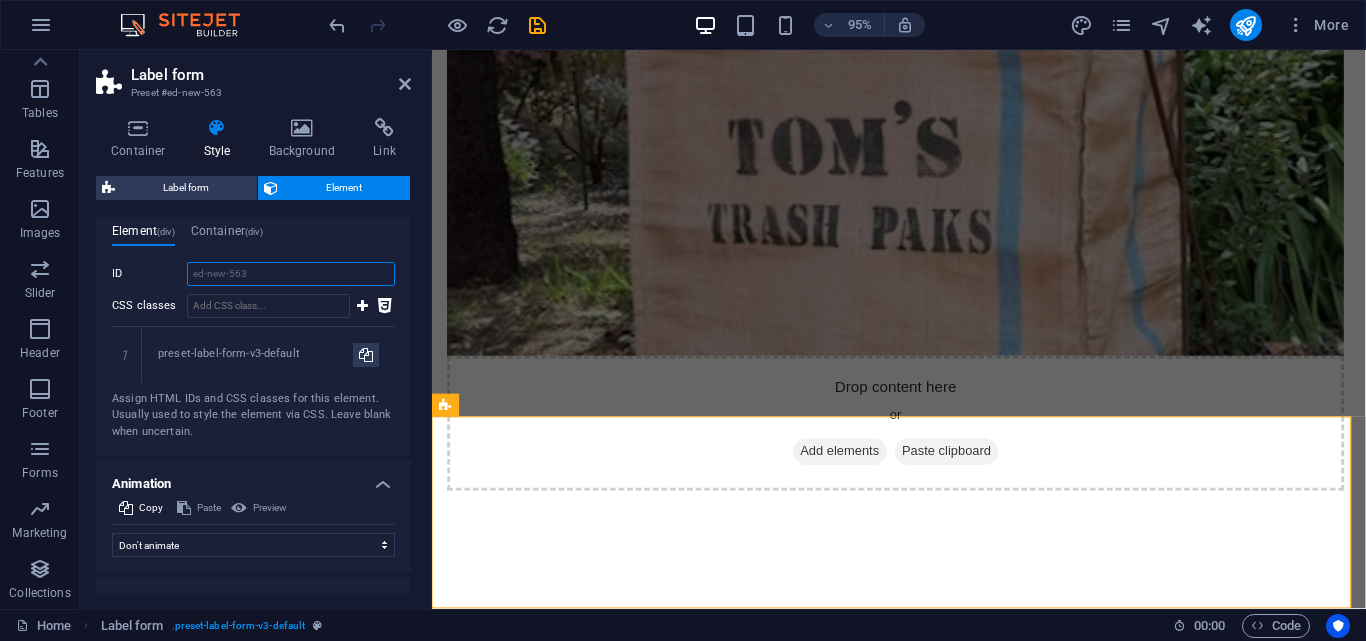 click on "ed-new-563" at bounding box center (291, 274) 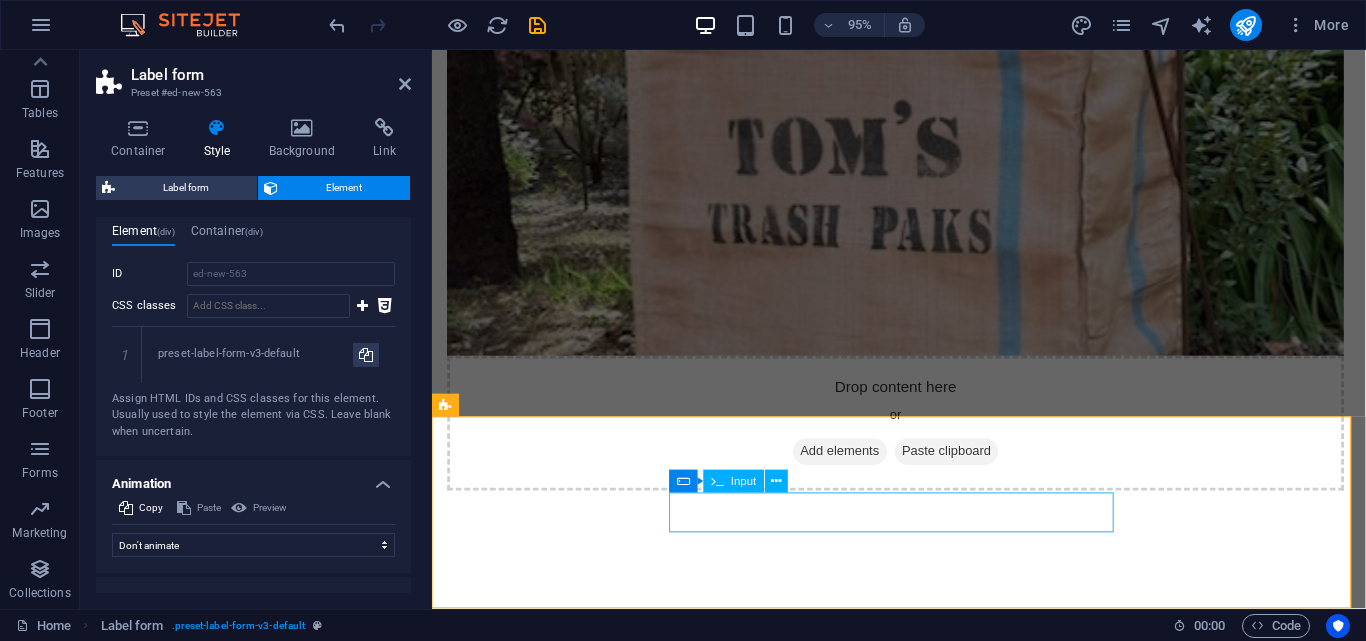 click on "Suburb" at bounding box center (924, 999) 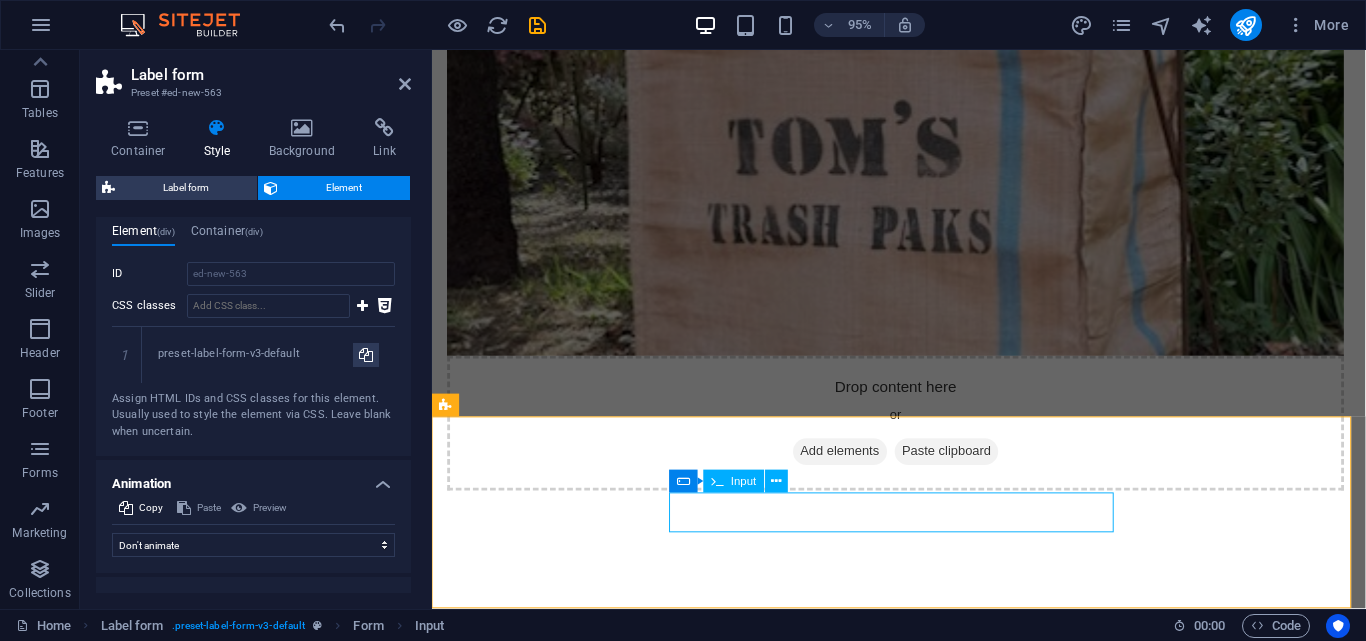 click at bounding box center (1279, 999) 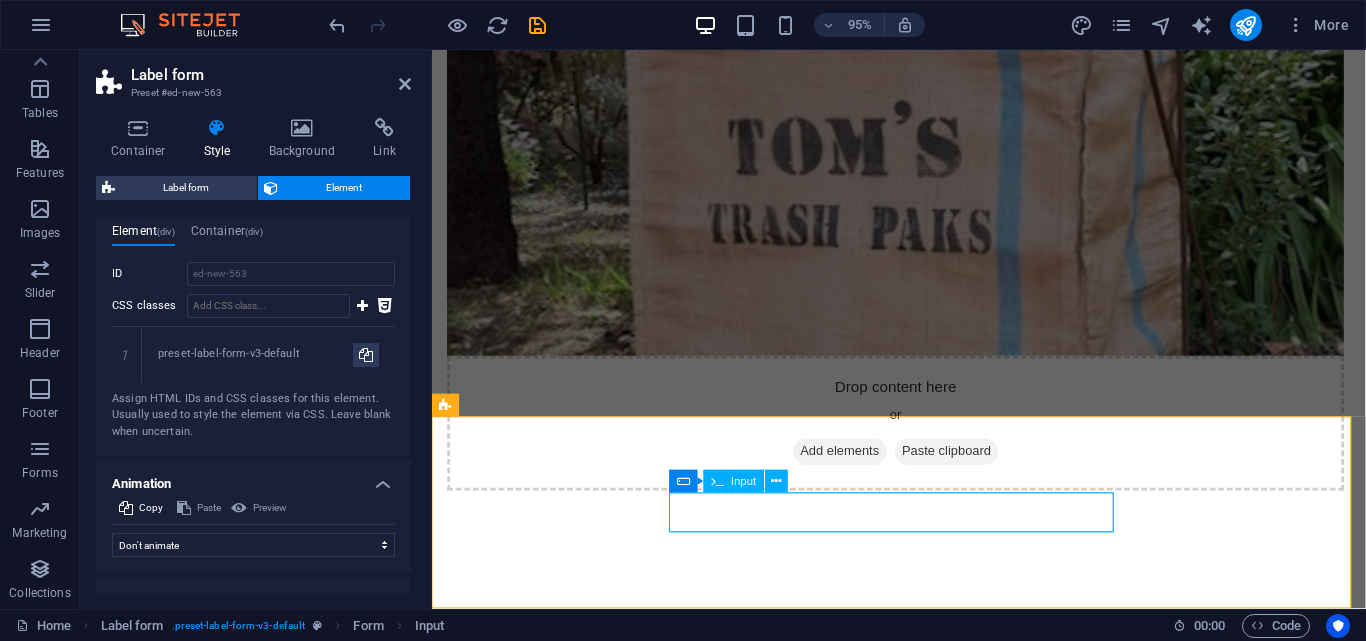 click at bounding box center (1279, 999) 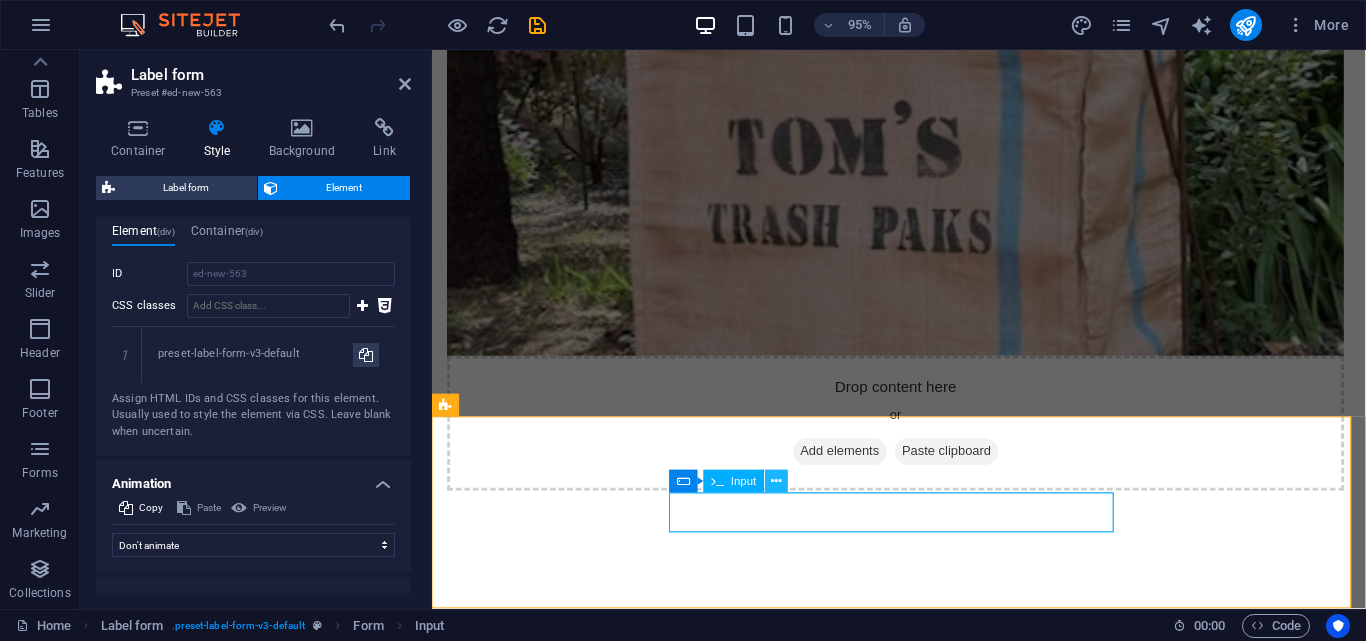 click at bounding box center (776, 481) 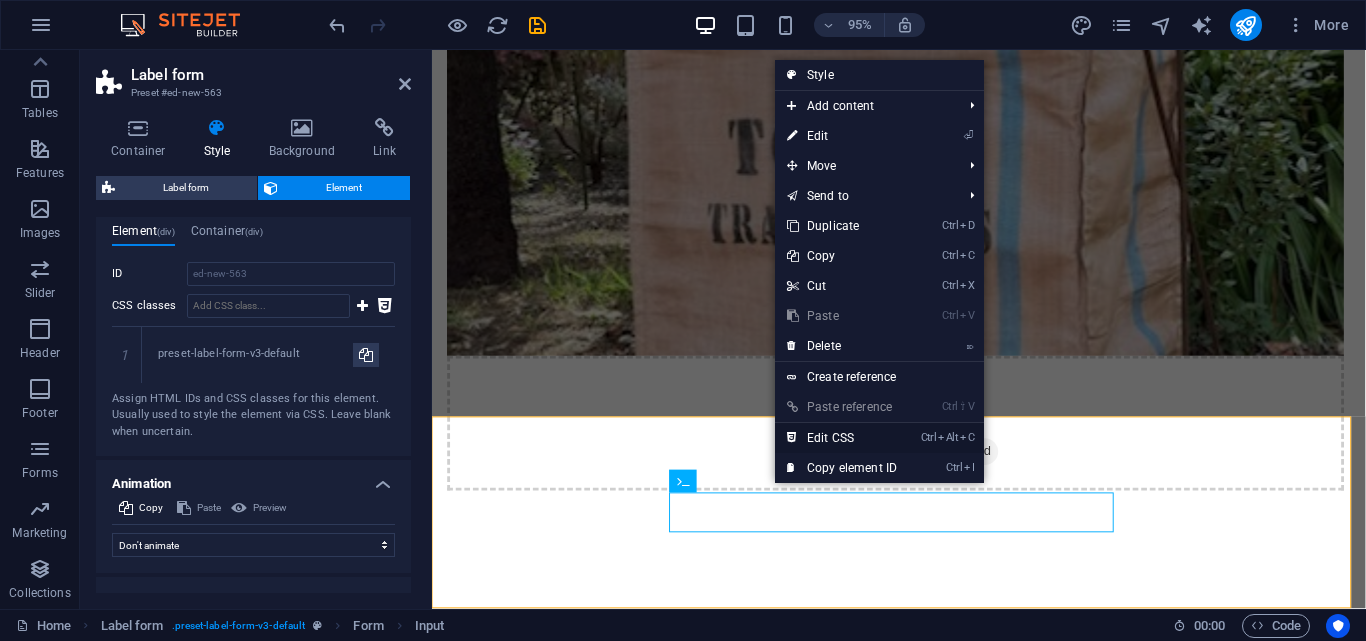 click on "Ctrl Alt C  Edit CSS" at bounding box center (842, 438) 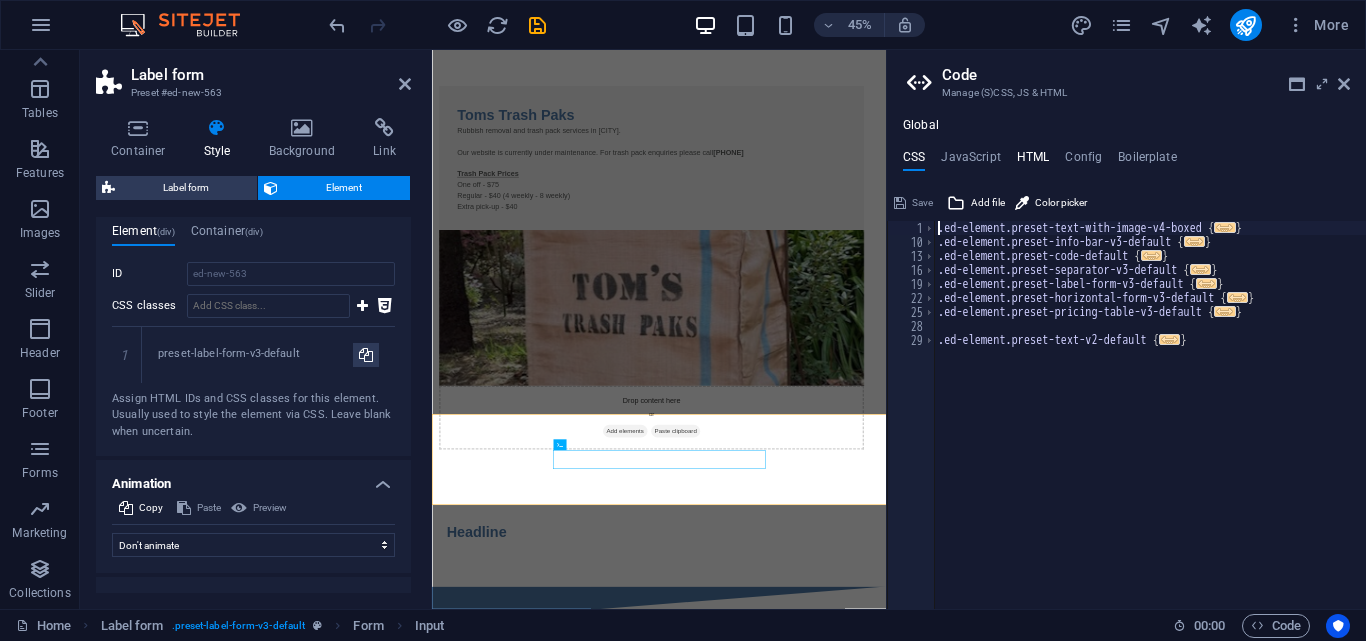 click on "HTML" at bounding box center (1033, 161) 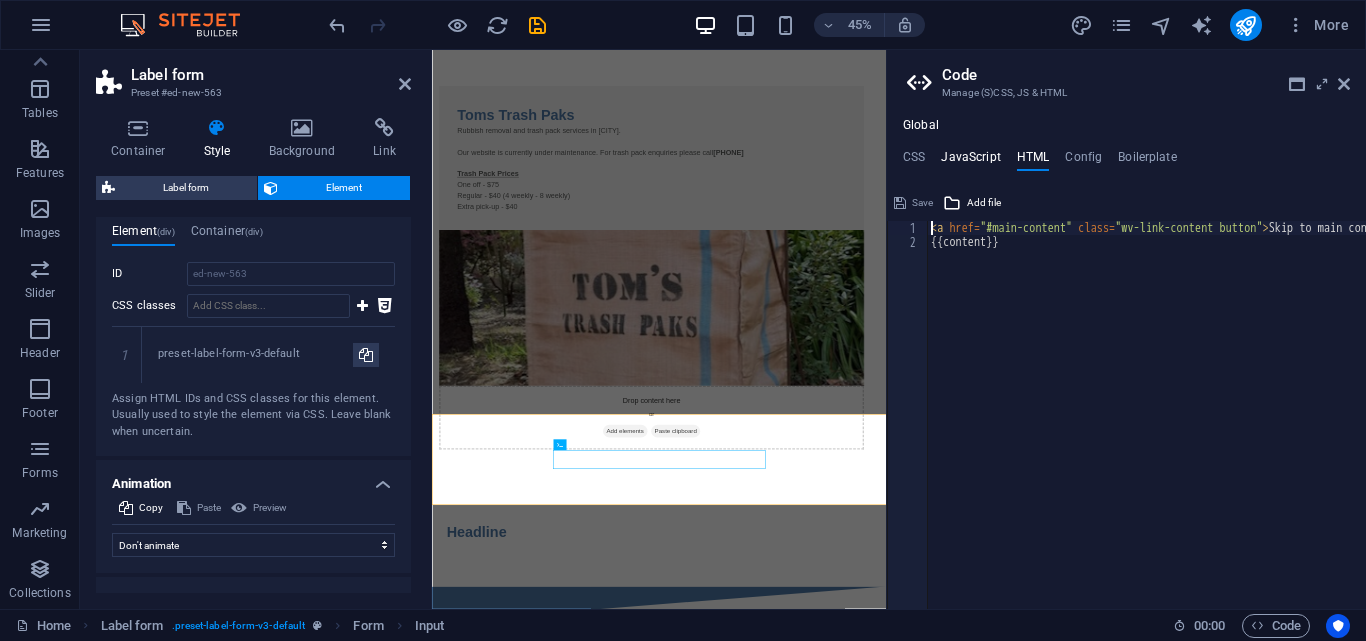 click on "JavaScript" at bounding box center (970, 161) 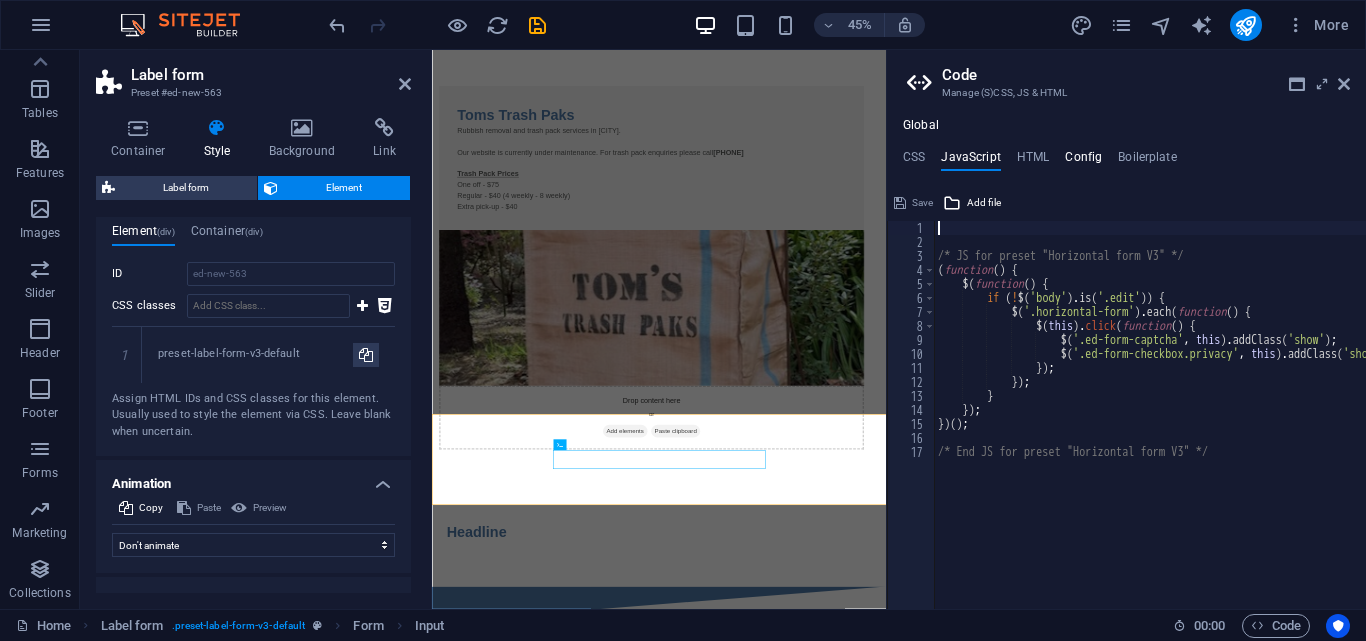 click on "Config" at bounding box center (1083, 161) 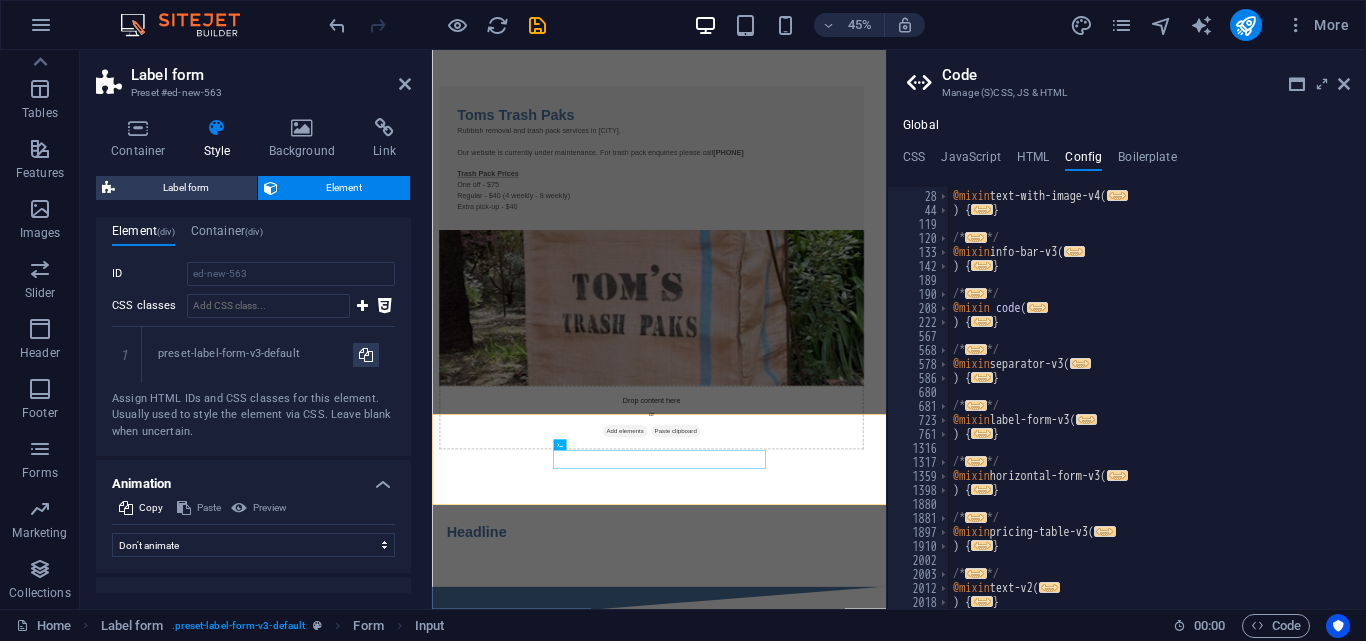 scroll, scrollTop: 0, scrollLeft: 0, axis: both 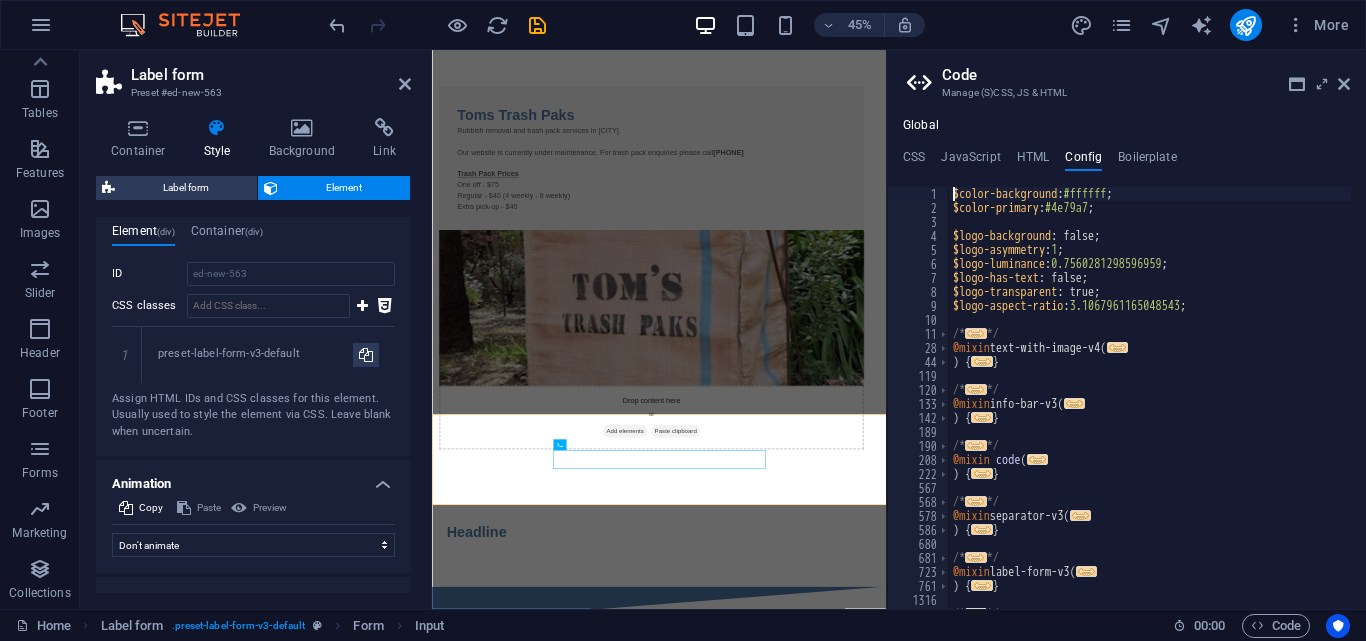 click on "Global CSS JavaScript HTML Config Boilerplate .ed-element.preset-text-with-image-v4-boxed { 1 10 13 16 19 22 25 28 29 .ed-element.preset-text-with-image-v4-boxed   { ... } .ed-element.preset-info-bar-v3-default   { ... } .ed-element.preset-code-default   { ... } .ed-element.preset-separator-v3-default   { ... } .ed-element.preset-label-form-v3-default   { ... } .ed-element.preset-horizontal-form-v3-default   { ... } .ed-element.preset-pricing-table-v3-default   { ... } .ed-element.preset-text-v2-default   { ... }     XXXXXXXXXXXXXXXXXXXXXXXXXXXXXXXXXXXXXXXXXXXXXXXXXXXXXXXXXXXXXXXXXXXXXXXXXXXXXXXXXXXXXXXXXXXXXXXXXXXXXXXXXXXXXXXXXXXXXXXXXXXXXXXXXXXXXXXXXXXXXXXXXXXXXXXXXXXXXXXXXXXXXXXXXXXXXXXXXXXXXXXXXXXXXXXXXXXXXXXXXXXXXXXXXXXXXXXXXXXXXXXXXXXXXXXXXXXXXXXXXXXXXXXXXXXXXXXX Save Add file Color picker 1 2 3 4 5 6 7 8 9 10 11 12 13 14 15 16 17 /* JS for preset "Horizontal form V3" */ ( function ( )   {      $ ( function ( )   {           if   ( ! $ ( 'body' ) . is ( '.edit' ))   {                $ ( ) . each ( ( )" at bounding box center [1126, 363] 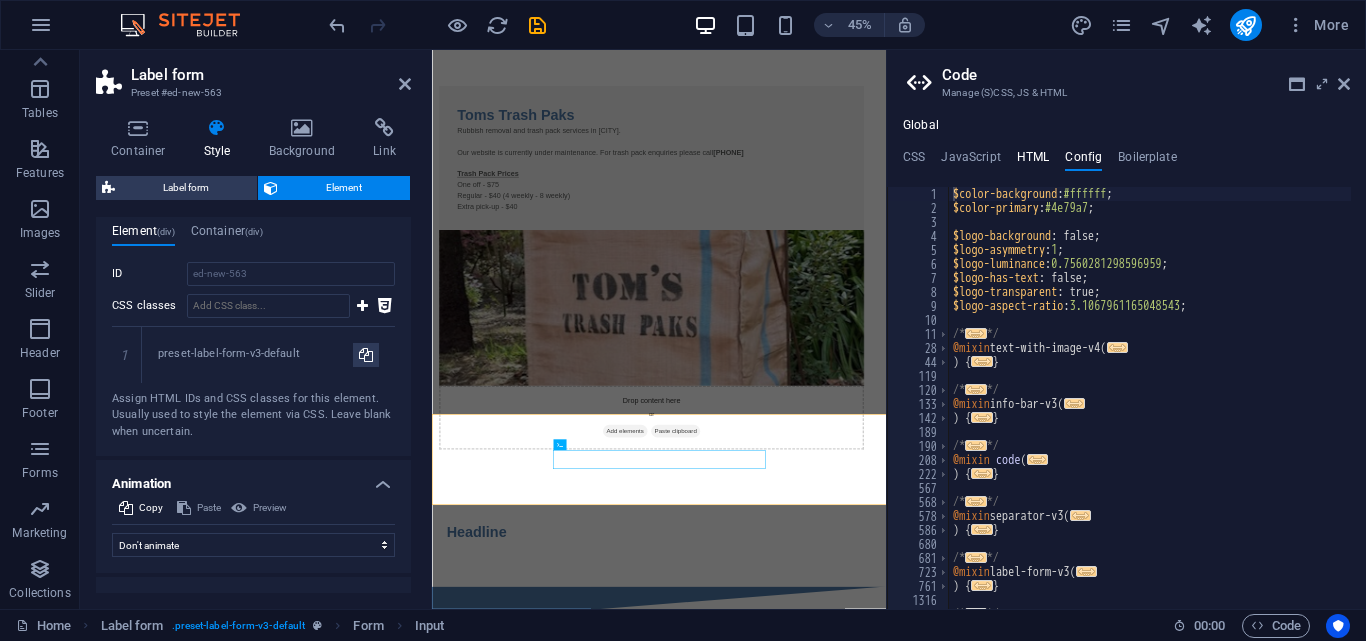 click on "HTML" at bounding box center (1033, 161) 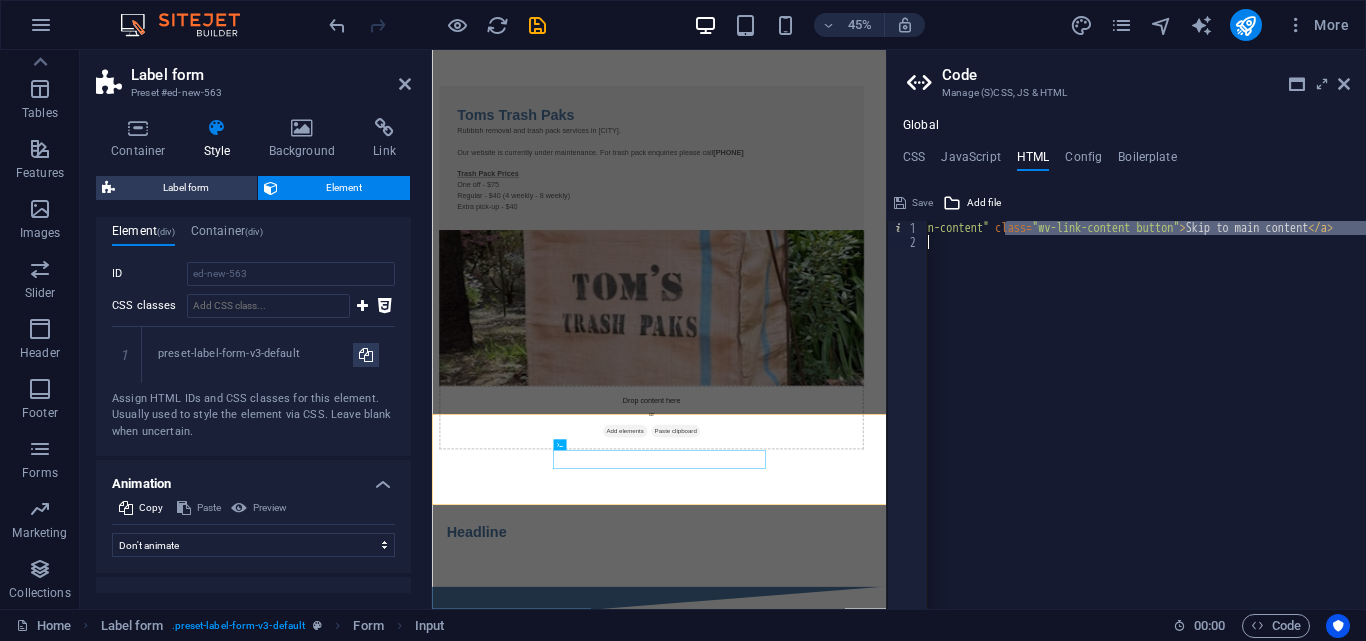scroll, scrollTop: 0, scrollLeft: 0, axis: both 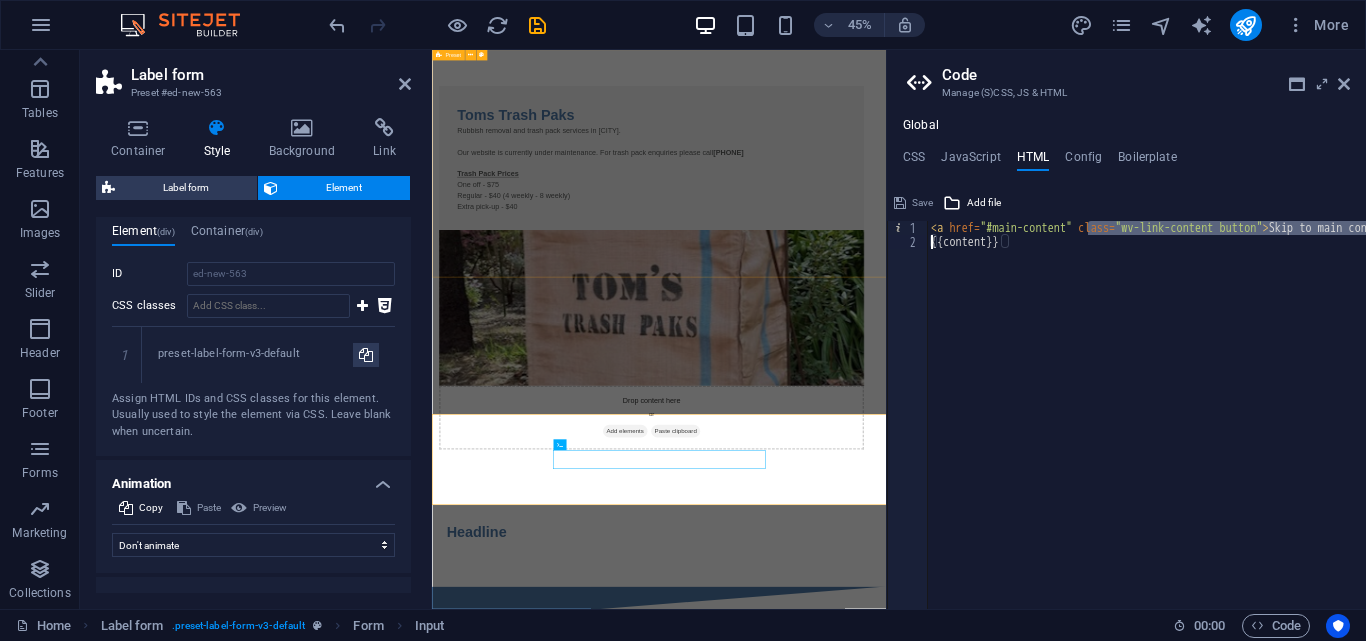 drag, startPoint x: 1519, startPoint y: 279, endPoint x: 1171, endPoint y: 538, distance: 433.80295 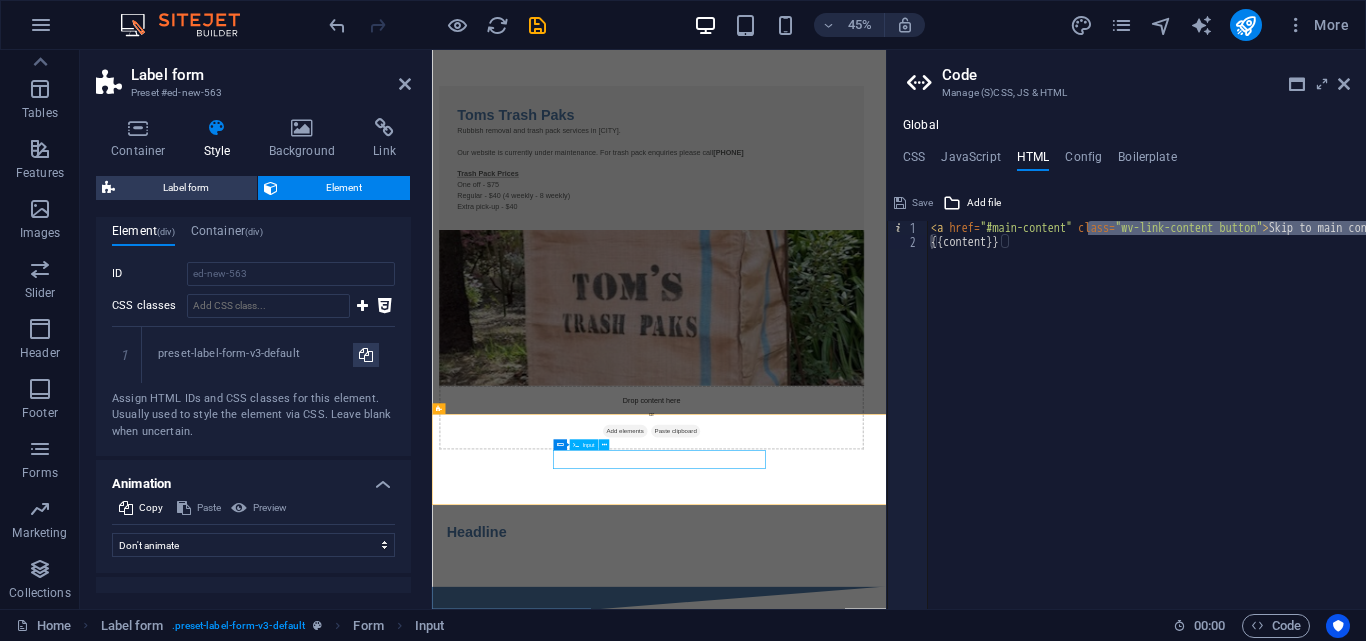 click at bounding box center (1292, 1423) 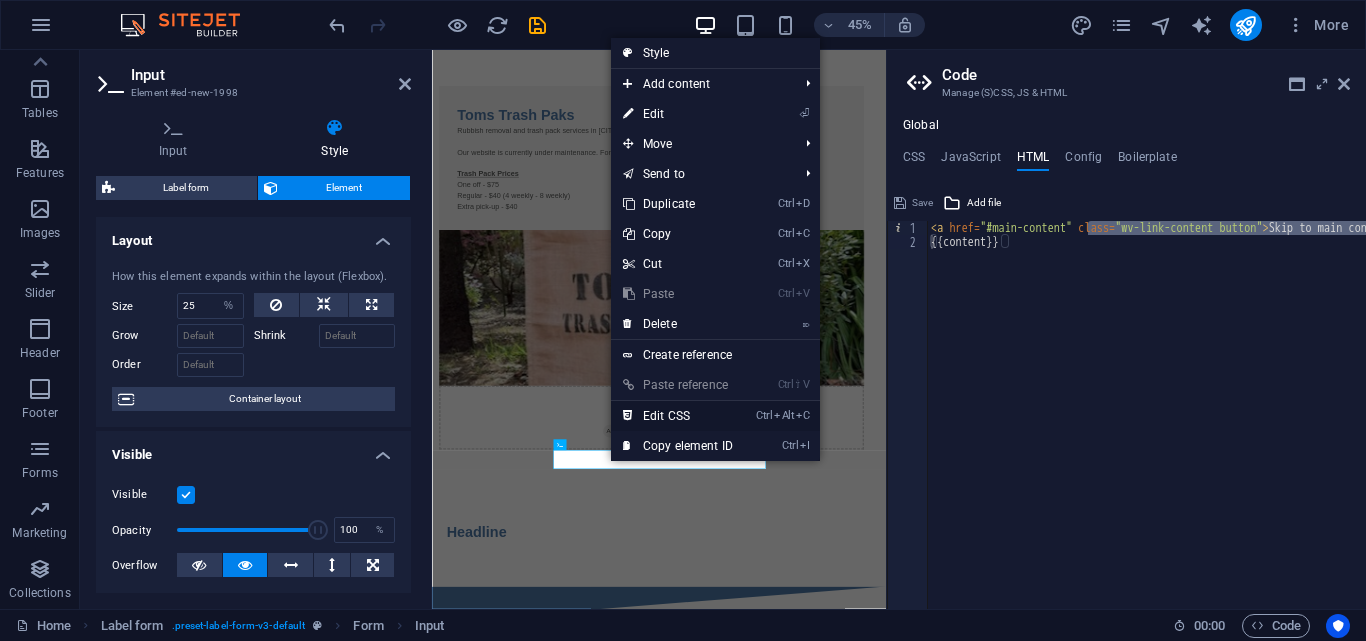 click on "Ctrl Alt C  Edit CSS" at bounding box center [678, 416] 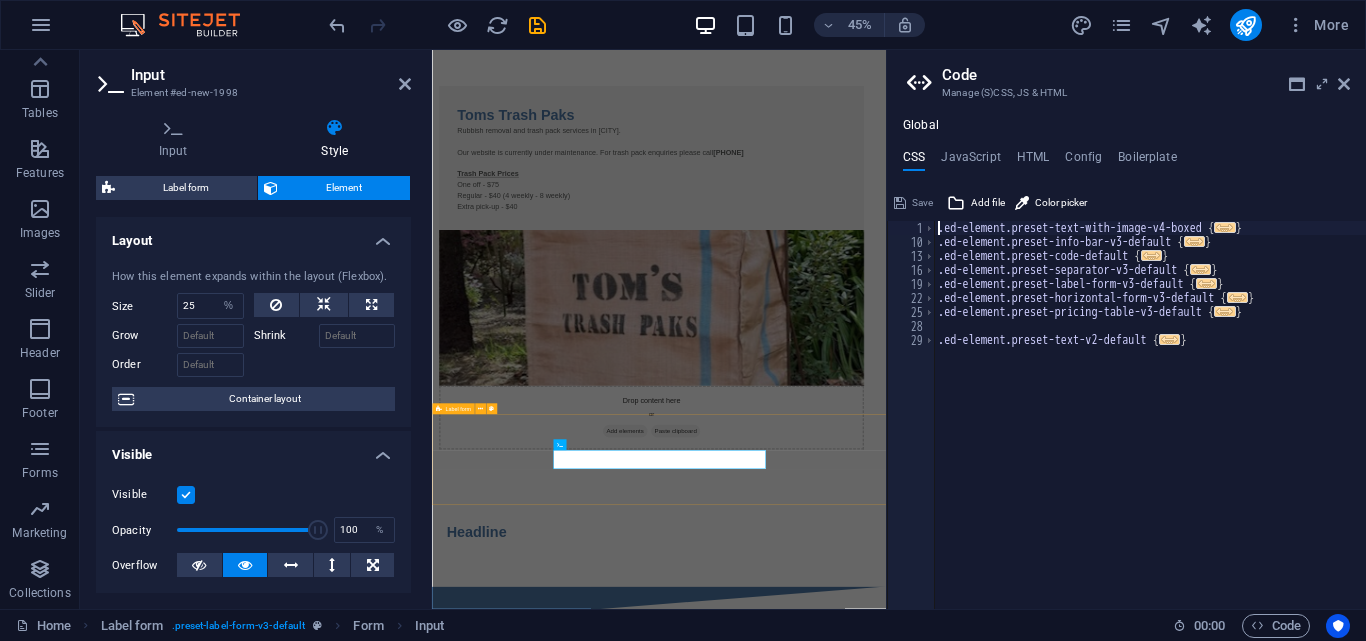 click on "Suburb" at bounding box center (936, 1423) 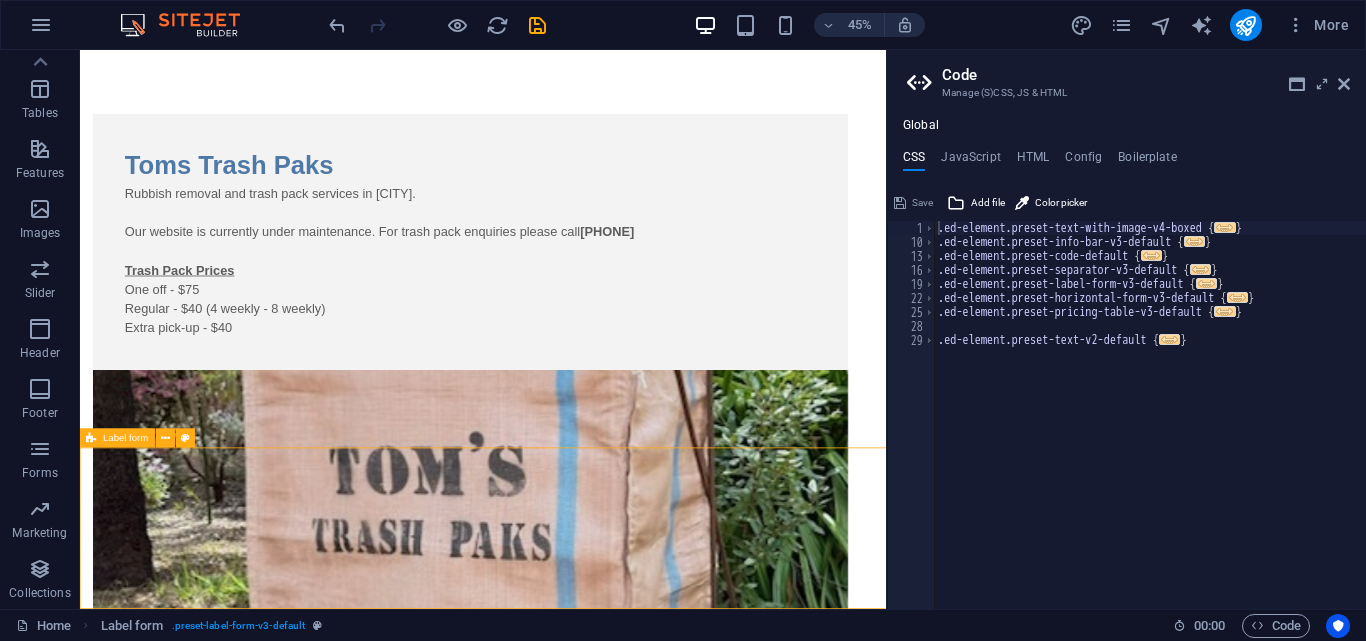 scroll, scrollTop: 313, scrollLeft: 0, axis: vertical 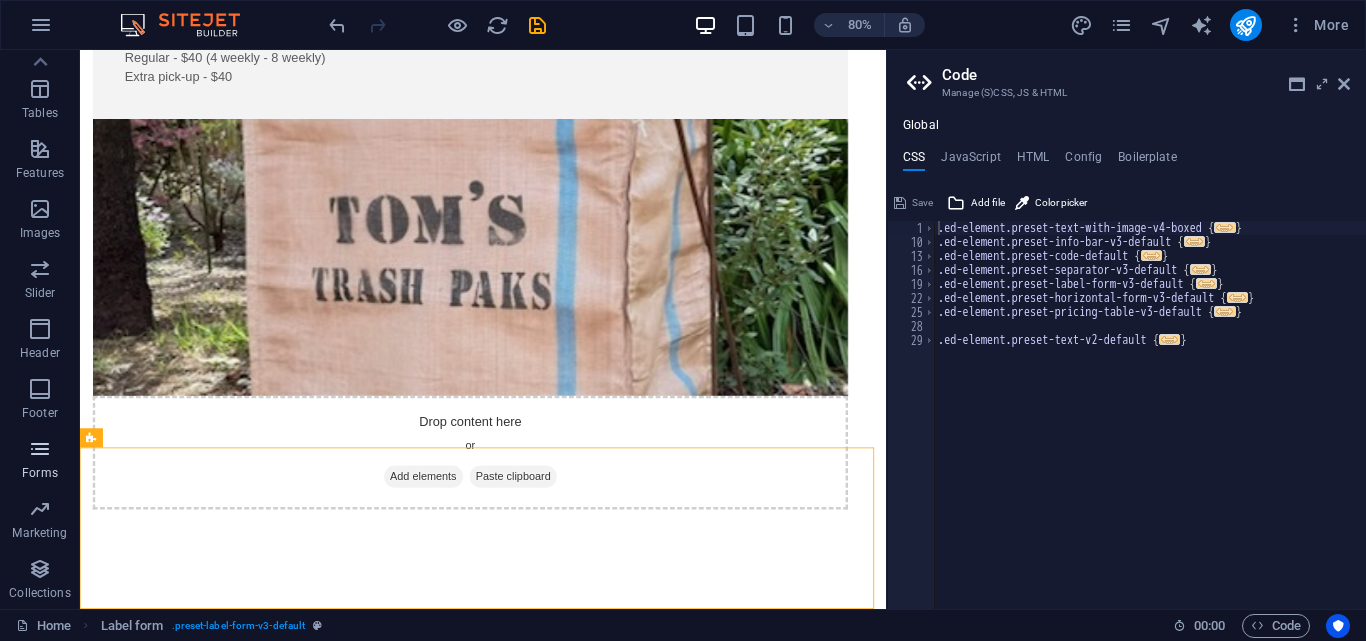 click at bounding box center (40, 449) 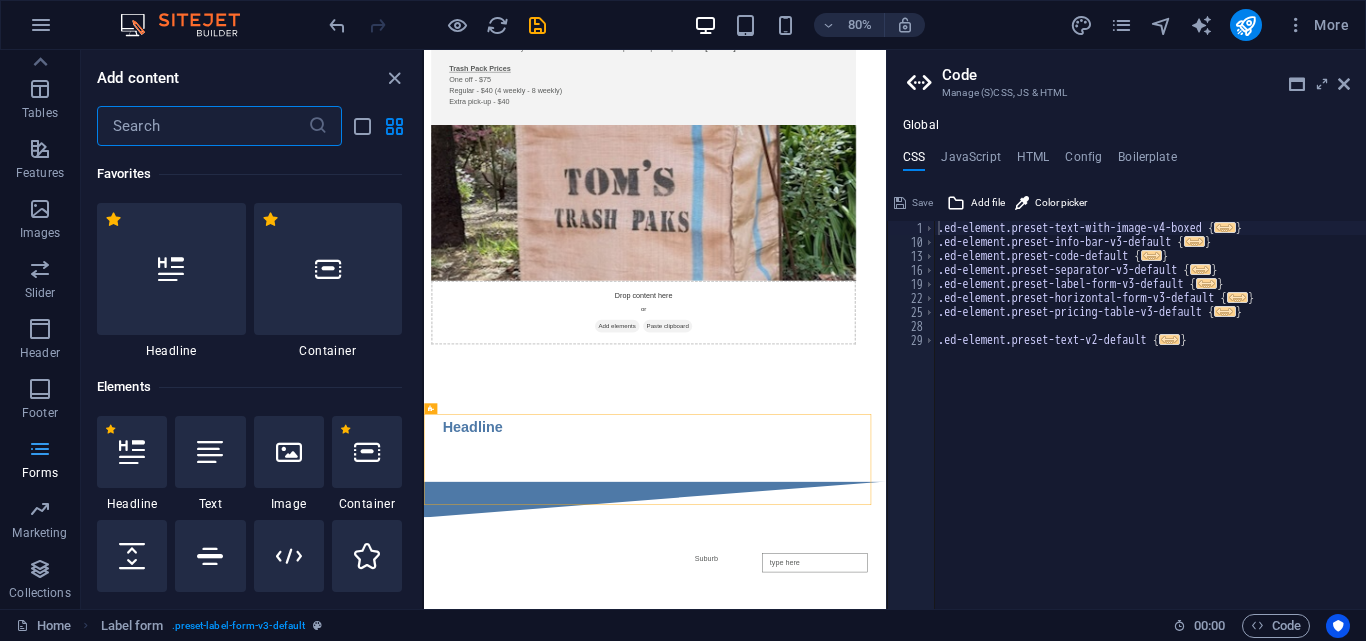 scroll, scrollTop: 0, scrollLeft: 0, axis: both 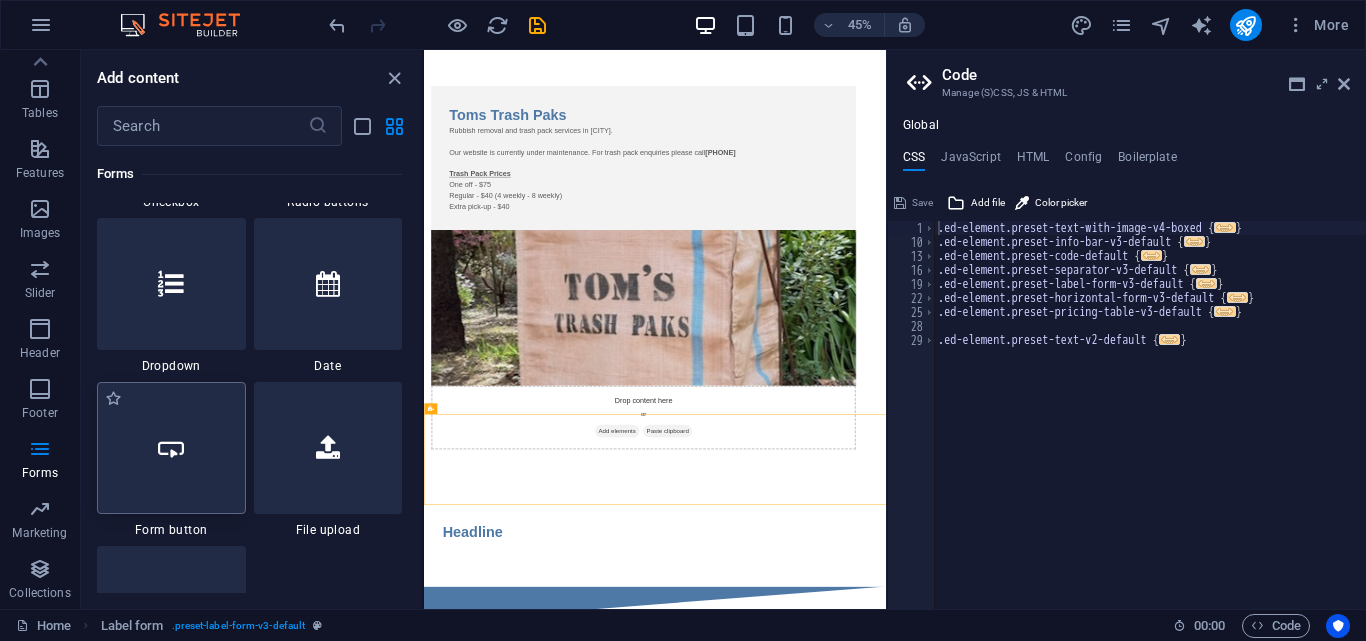 click at bounding box center (171, 448) 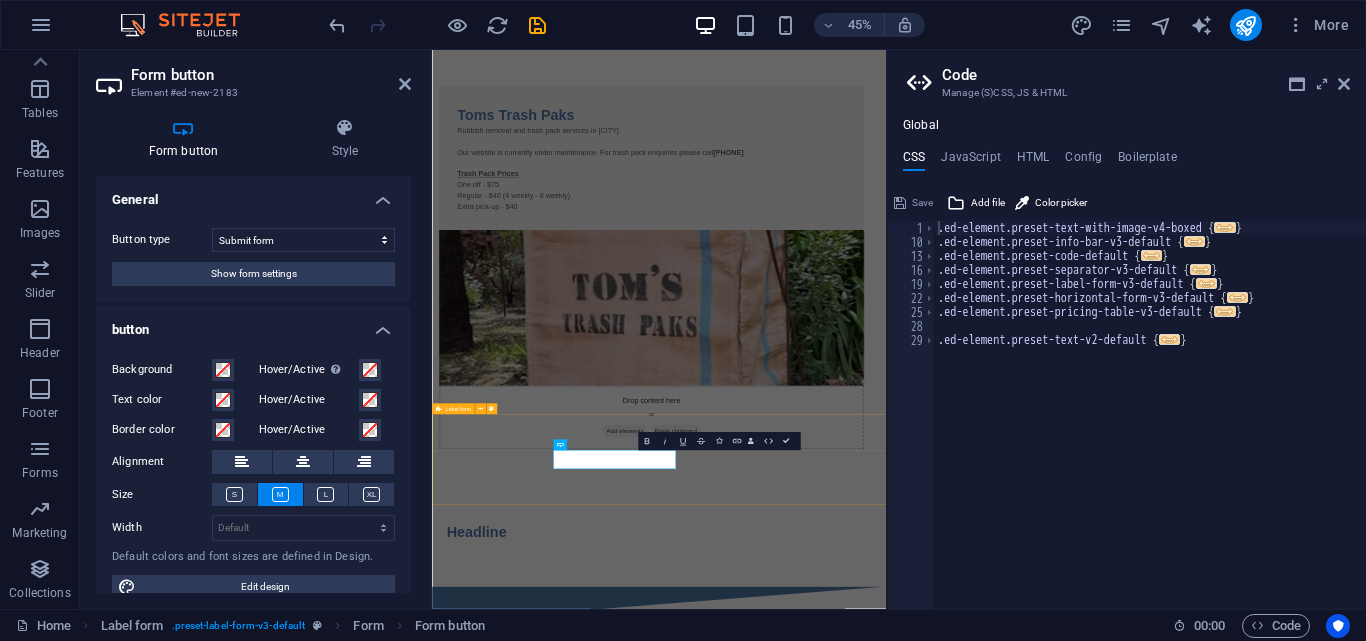 click on "Submit Suburb" at bounding box center (936, 1423) 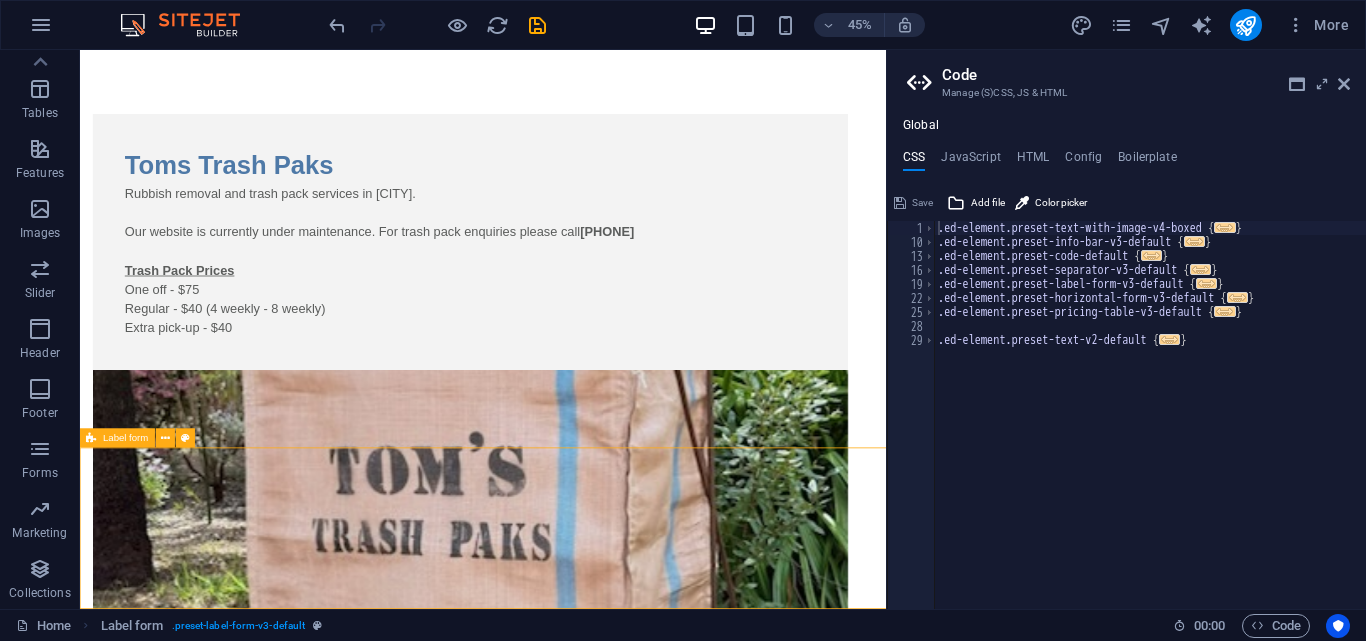 scroll, scrollTop: 313, scrollLeft: 0, axis: vertical 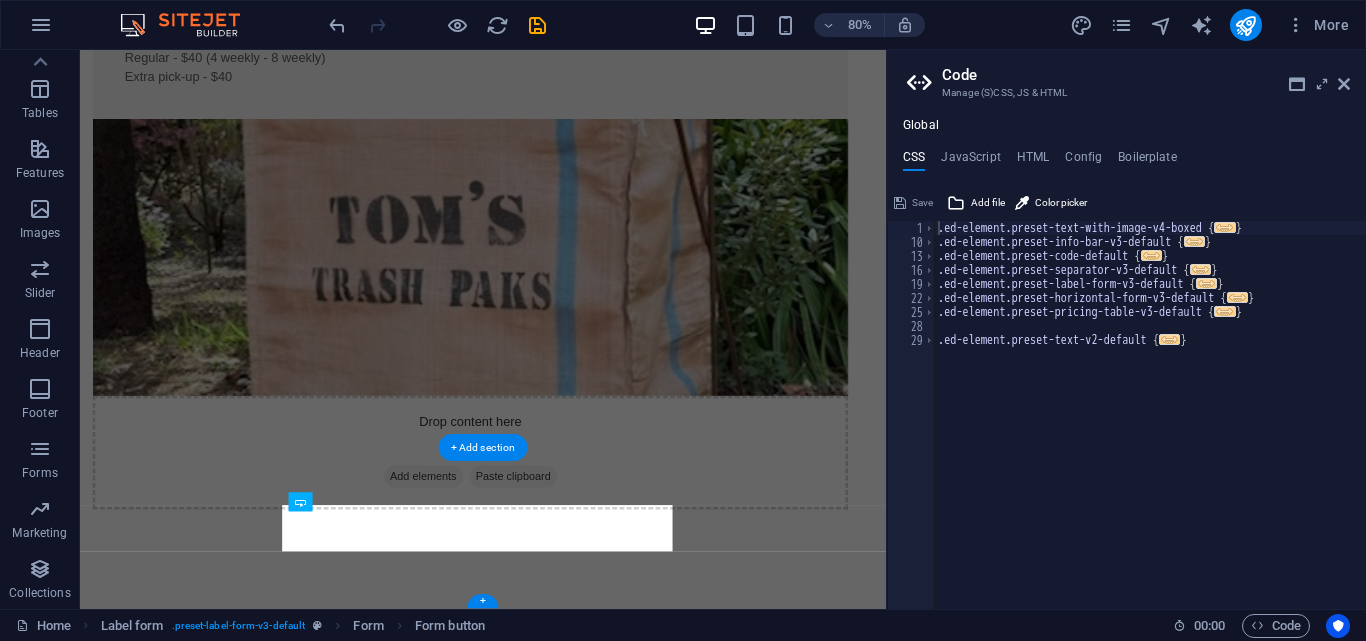 drag, startPoint x: 526, startPoint y: 637, endPoint x: 805, endPoint y: 663, distance: 280.20886 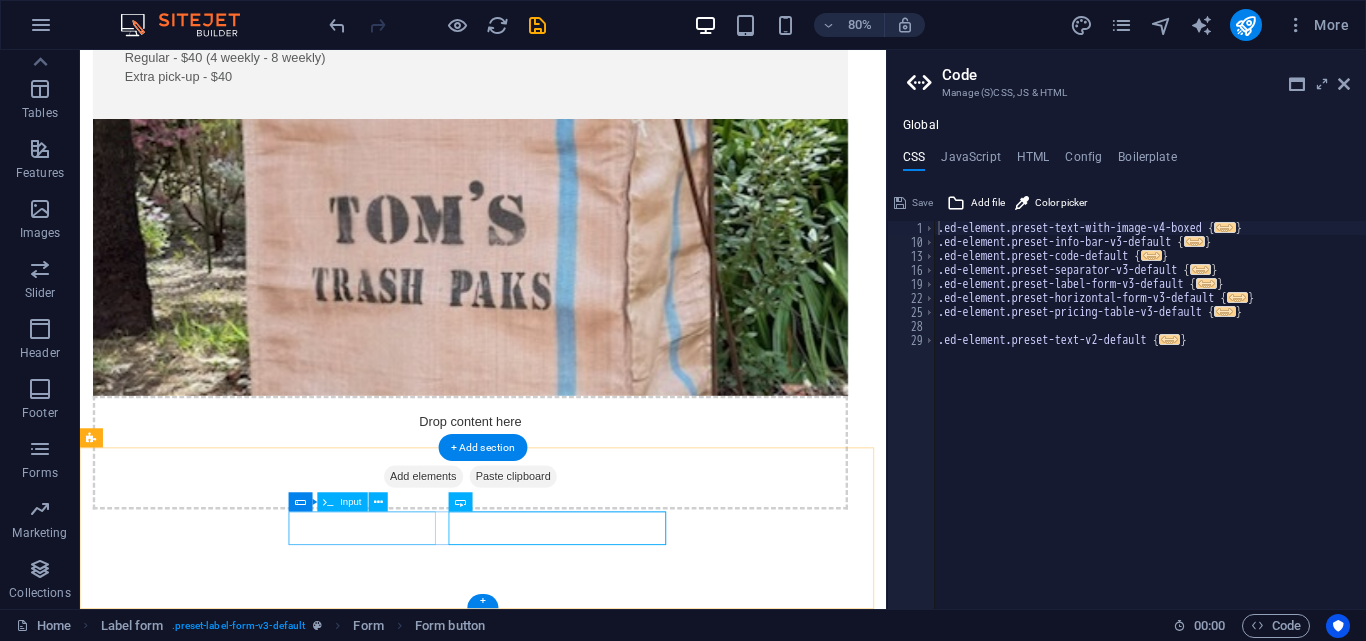 click on "Suburb" at bounding box center (255, 1110) 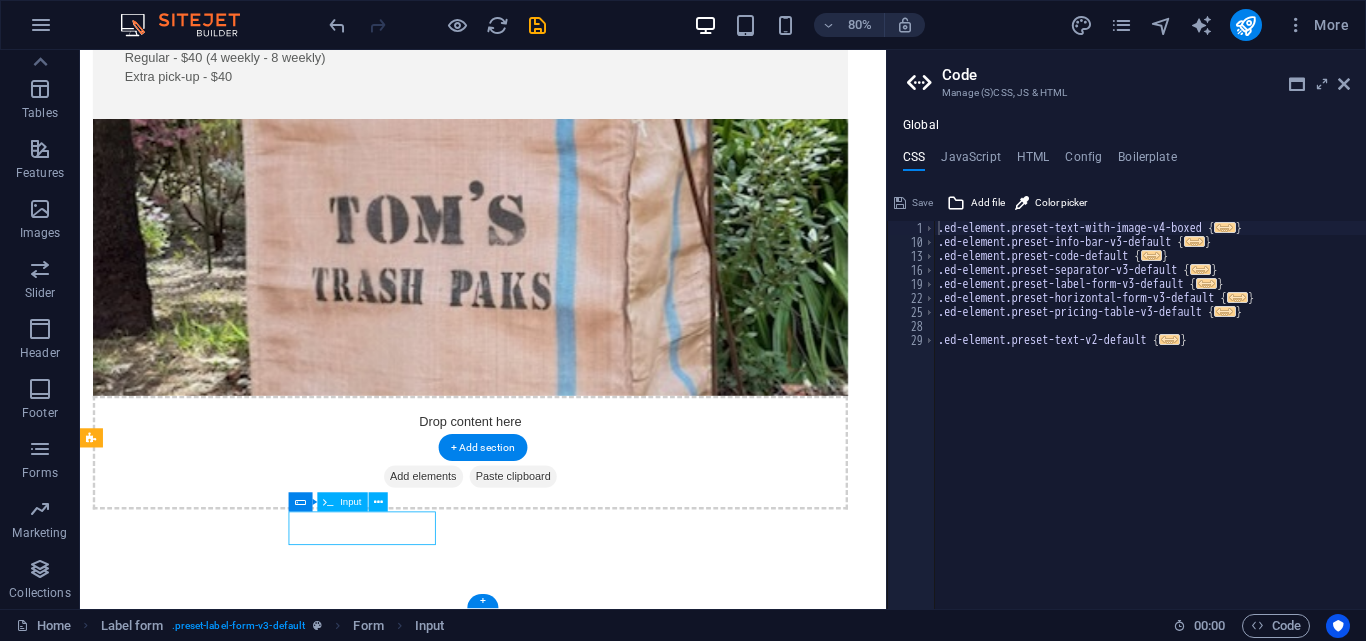 click on "Suburb" at bounding box center [255, 1110] 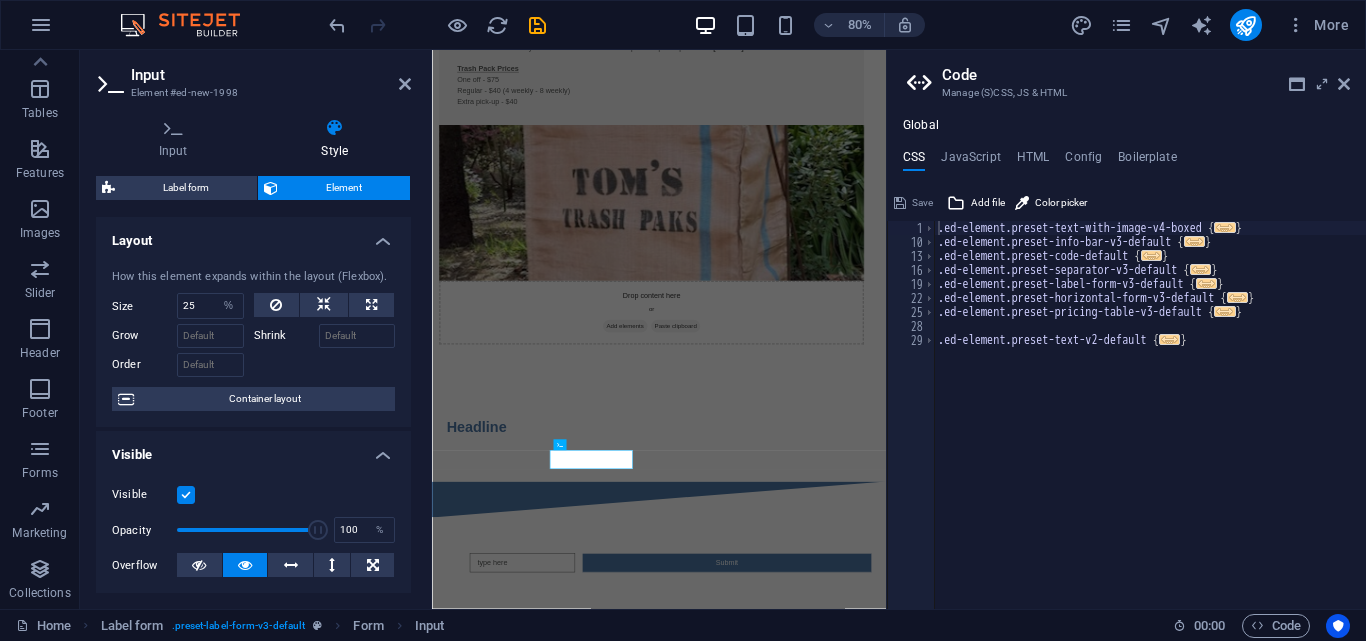 scroll, scrollTop: 0, scrollLeft: 0, axis: both 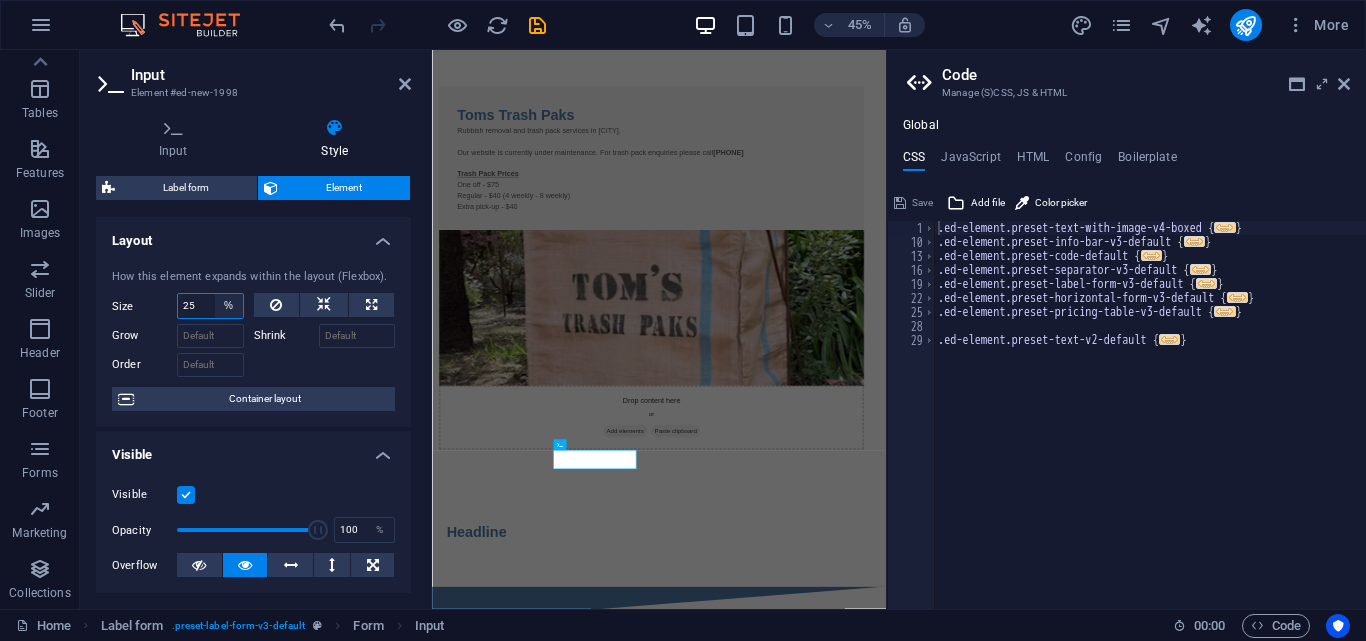 click on "Default auto px % 1/1 1/2 1/3 1/4 1/5 1/6 1/7 1/8 1/9 1/10" at bounding box center (229, 306) 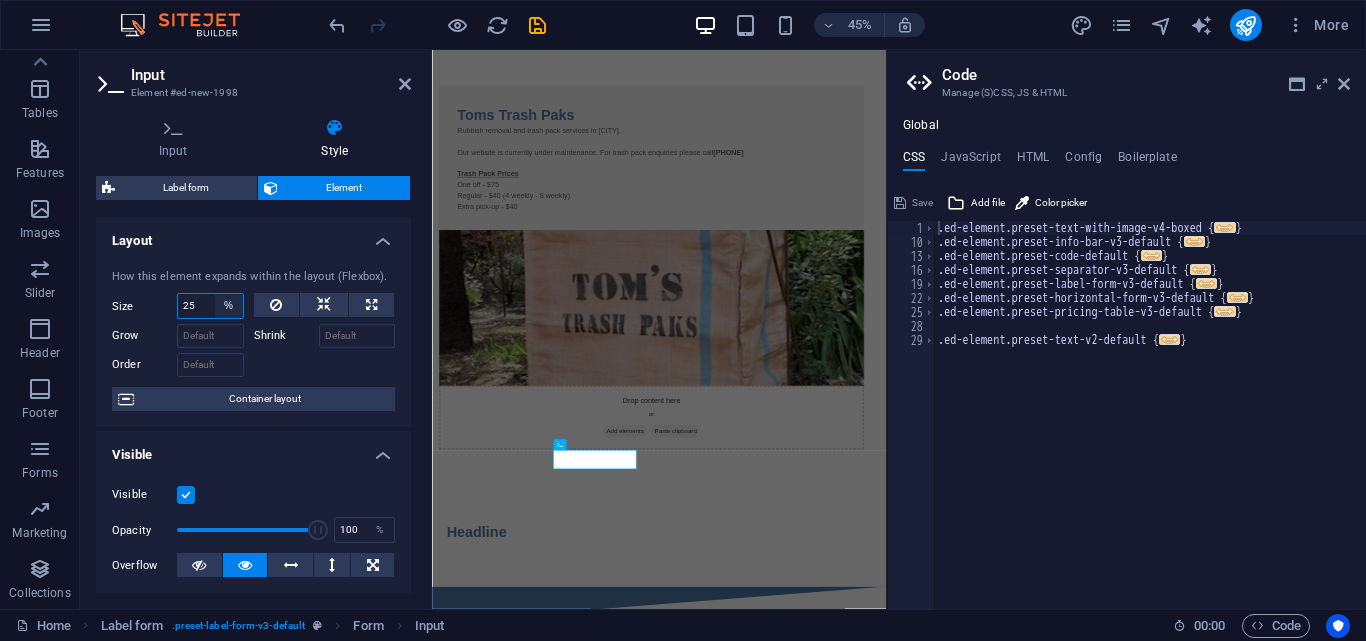 select on "1/1" 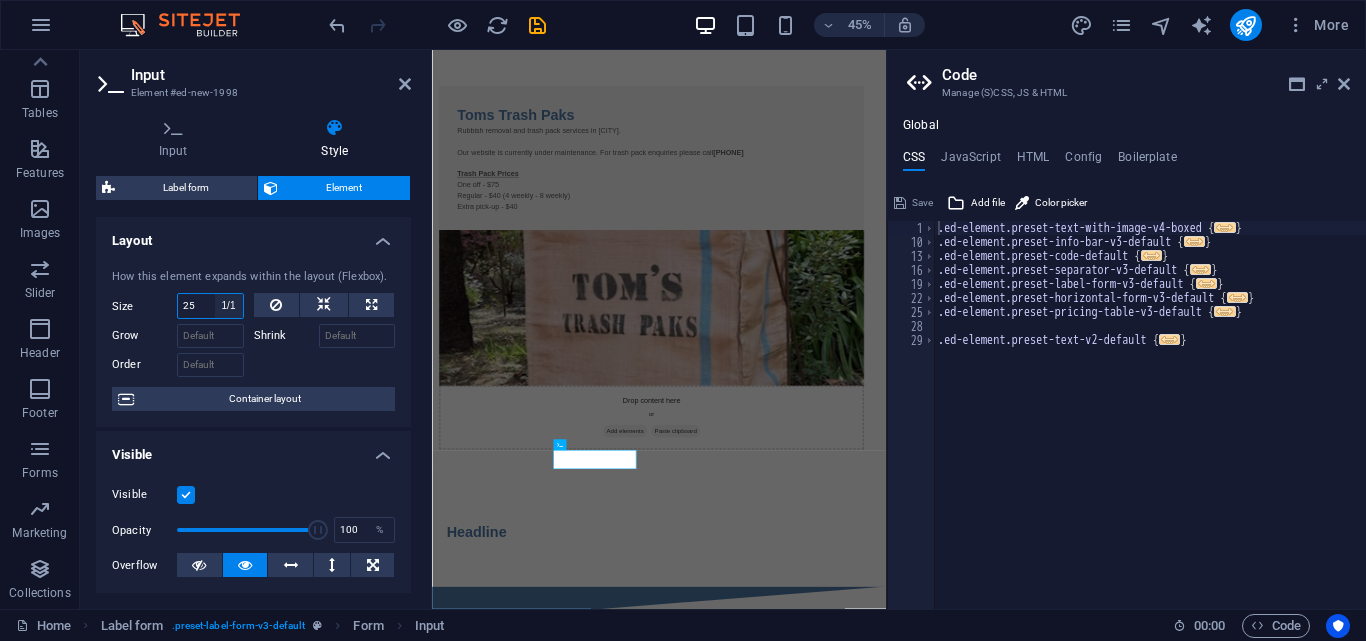 click on "Default auto px % 1/1 1/2 1/3 1/4 1/5 1/6 1/7 1/8 1/9 1/10" at bounding box center (229, 306) 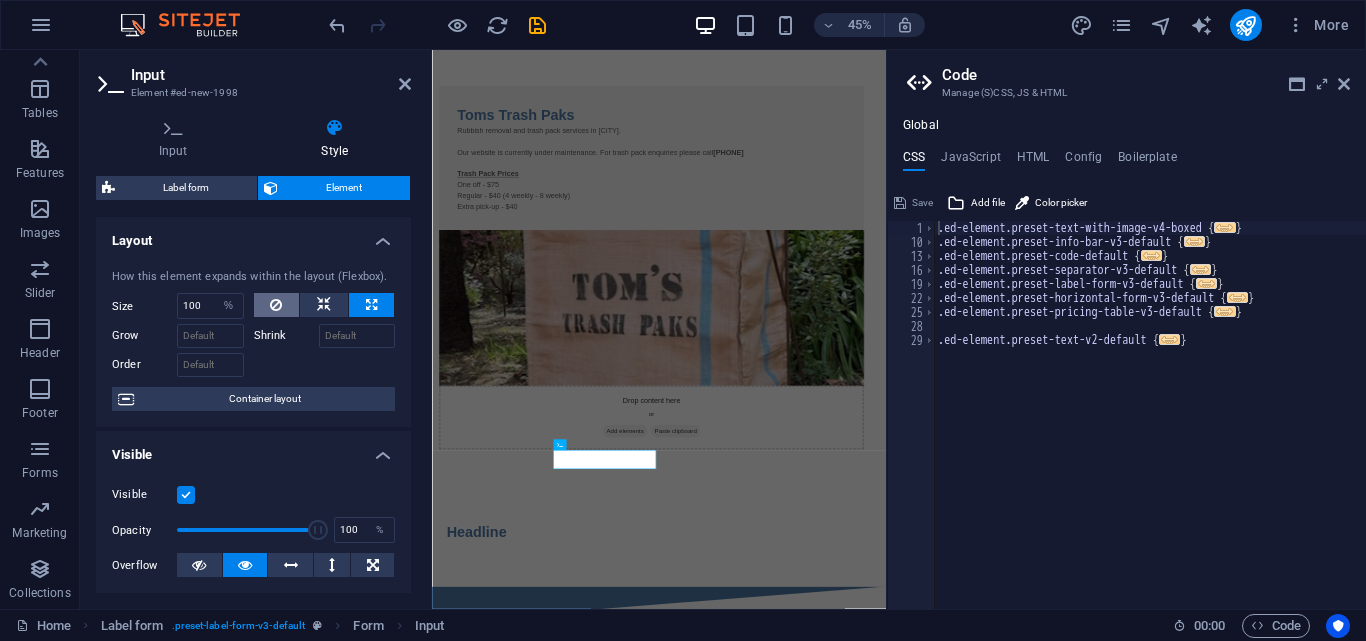 click at bounding box center (276, 305) 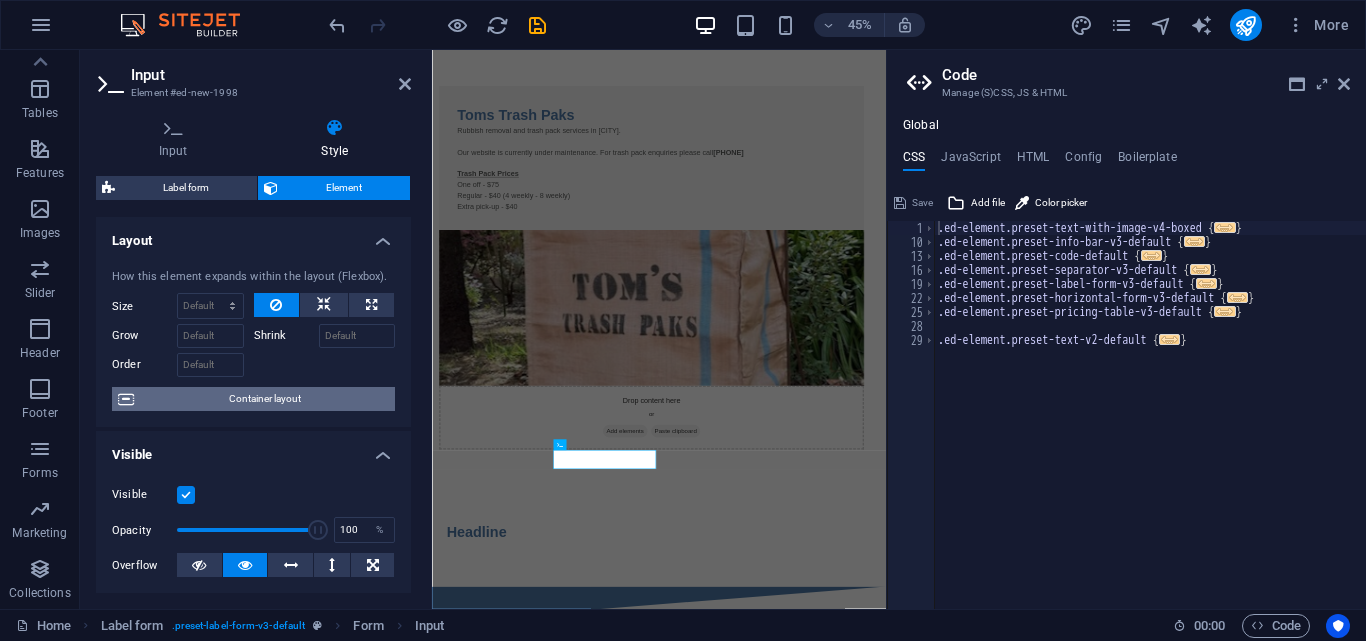 click on "Container layout" at bounding box center (264, 399) 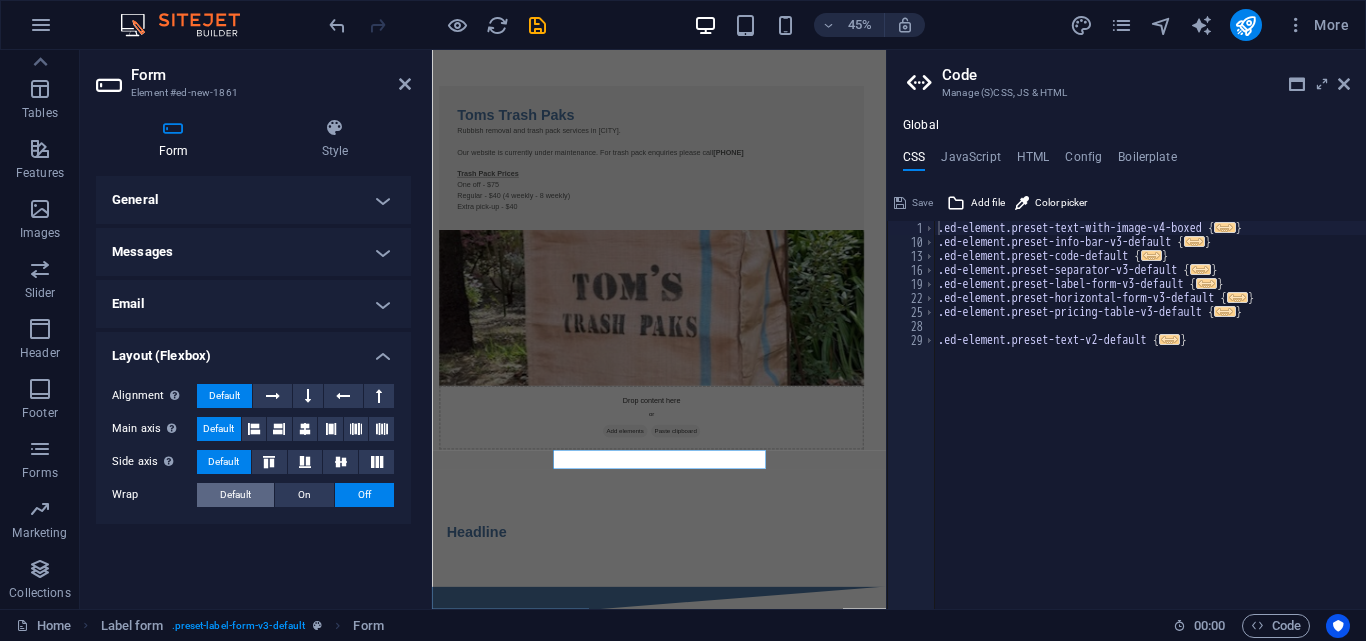 click on "Default" at bounding box center [235, 495] 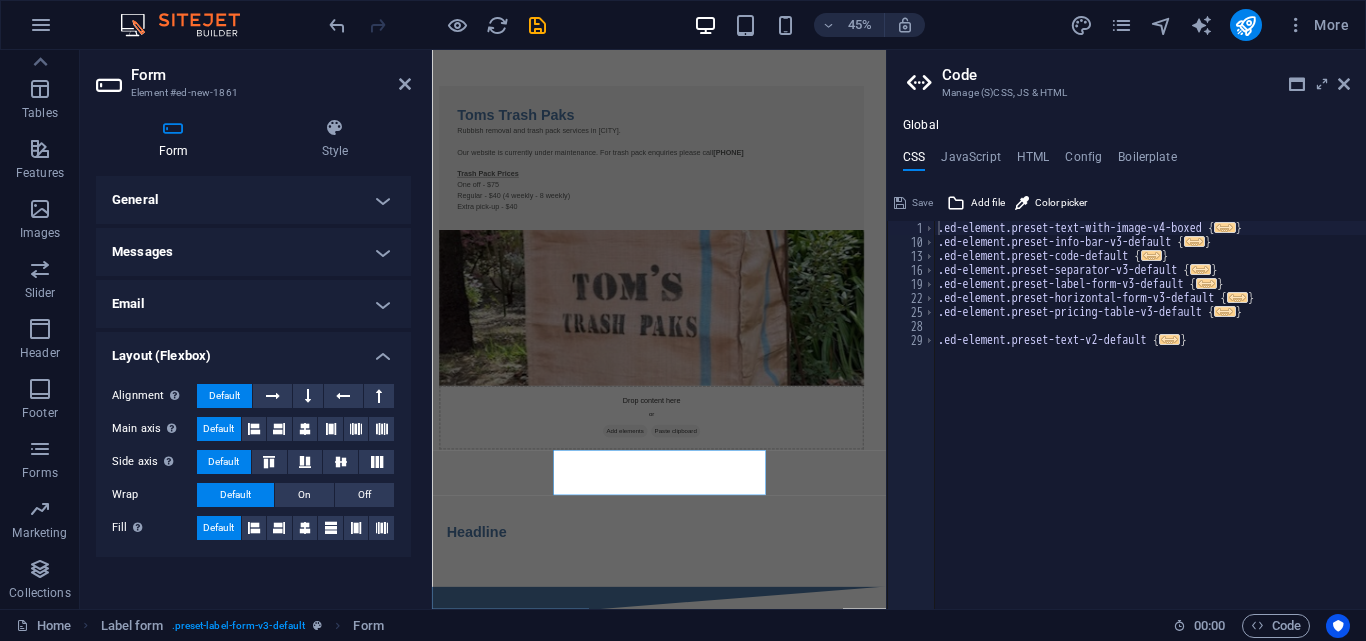 click on "Skip to main content
Toms Trash Paks Rubbish removal and trash pack services in [CITY]. Our website is currently under maintenance. For trash pack enquiries please call  [PHONE] Trash Pack Prices One off - $75 Regular - $40 (4 weekly - 8 weekly) Extra pick-up - $40 Drop content here or  Add elements  Paste clipboard Headline
Suburb Submit" at bounding box center (936, 816) 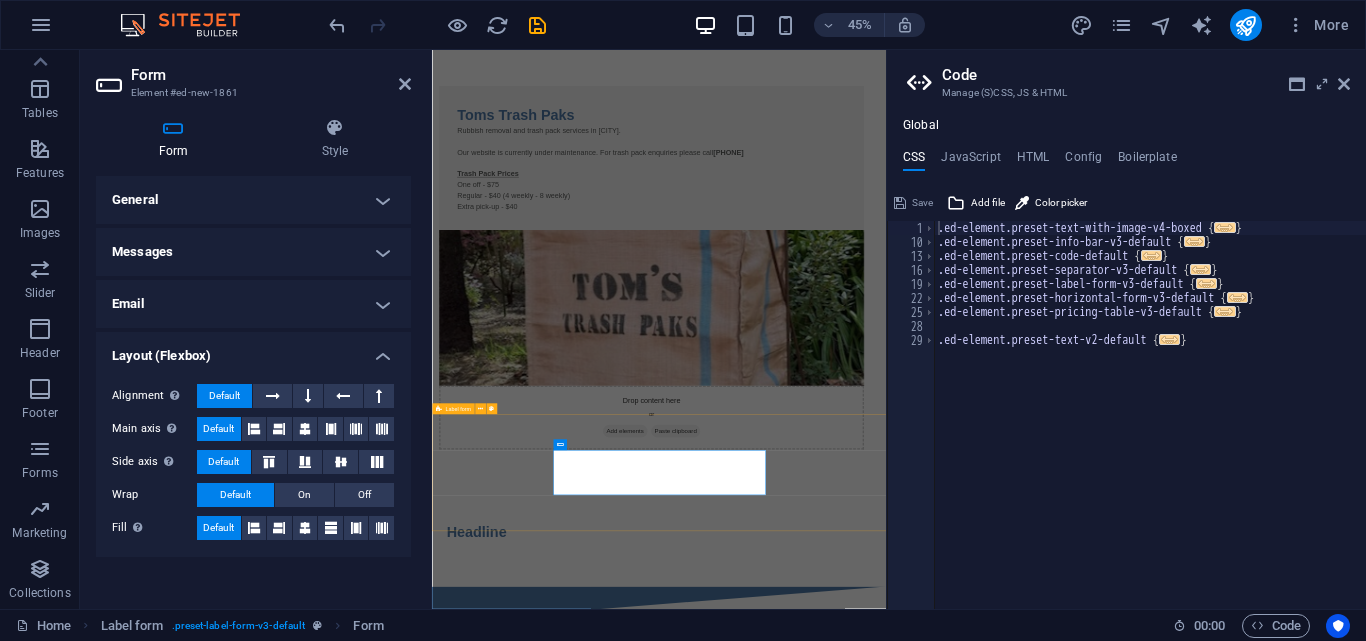 scroll, scrollTop: 371, scrollLeft: 0, axis: vertical 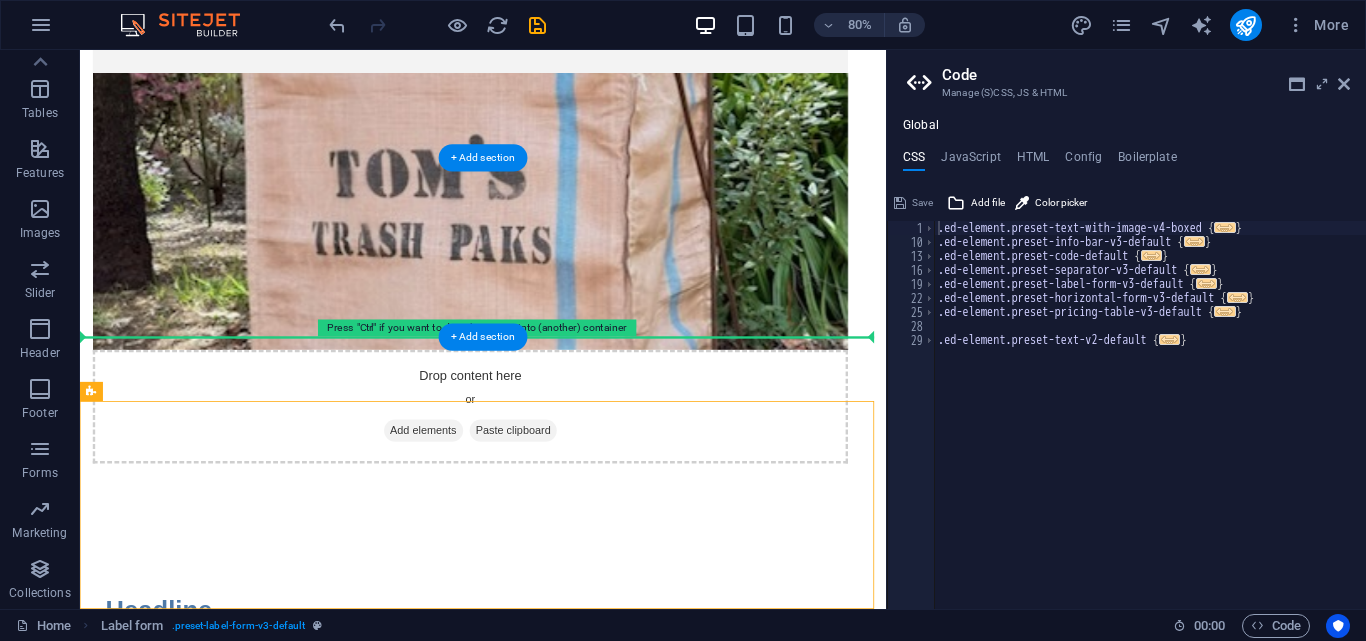 drag, startPoint x: 193, startPoint y: 878, endPoint x: 576, endPoint y: 380, distance: 628.246 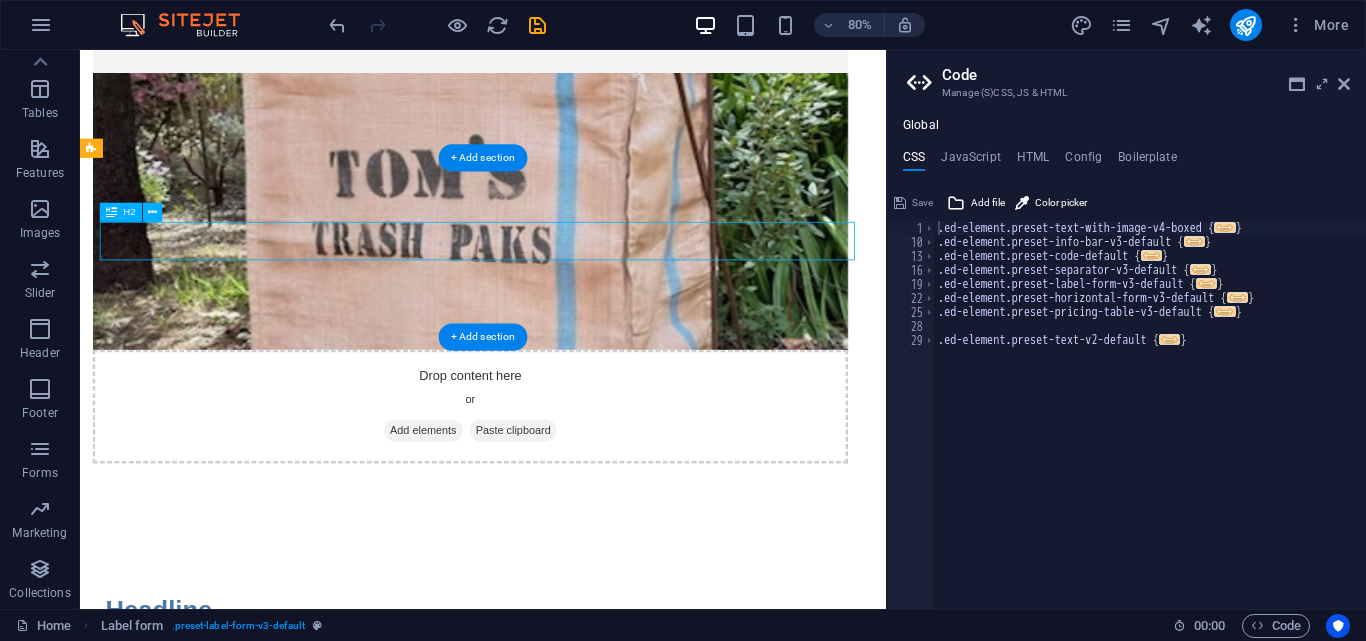 click on "Headline" at bounding box center [584, 751] 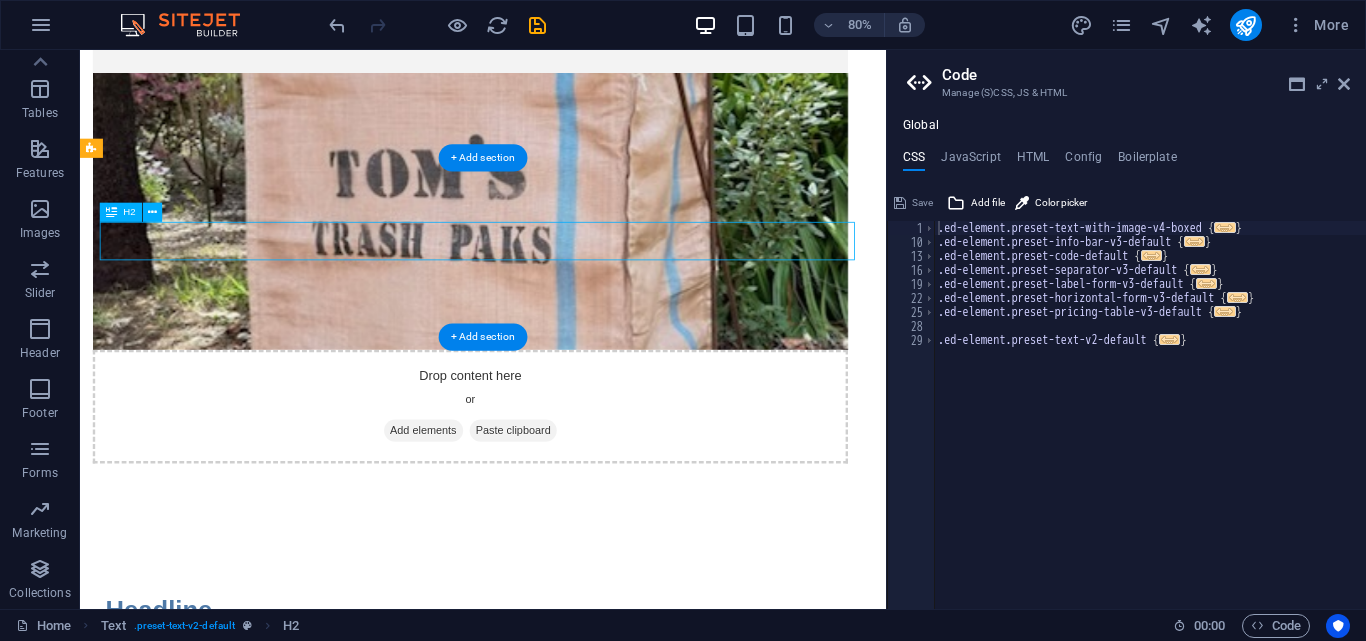click on "Headline" at bounding box center [584, 751] 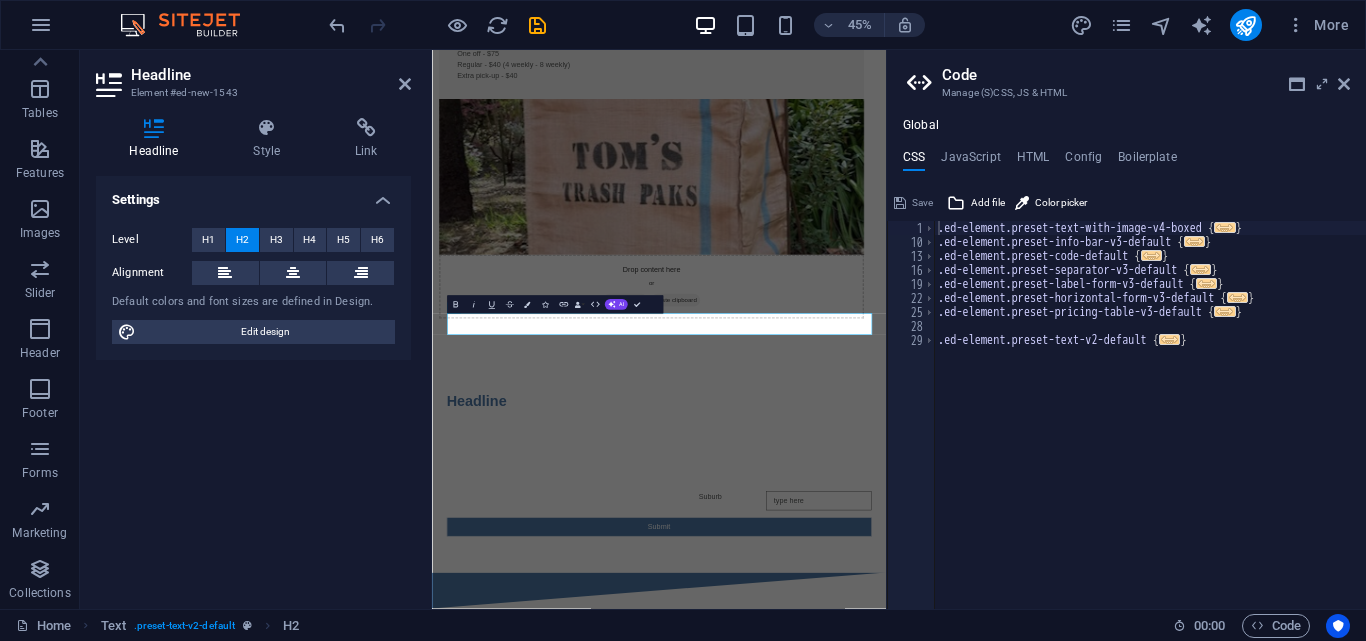 scroll, scrollTop: 0, scrollLeft: 0, axis: both 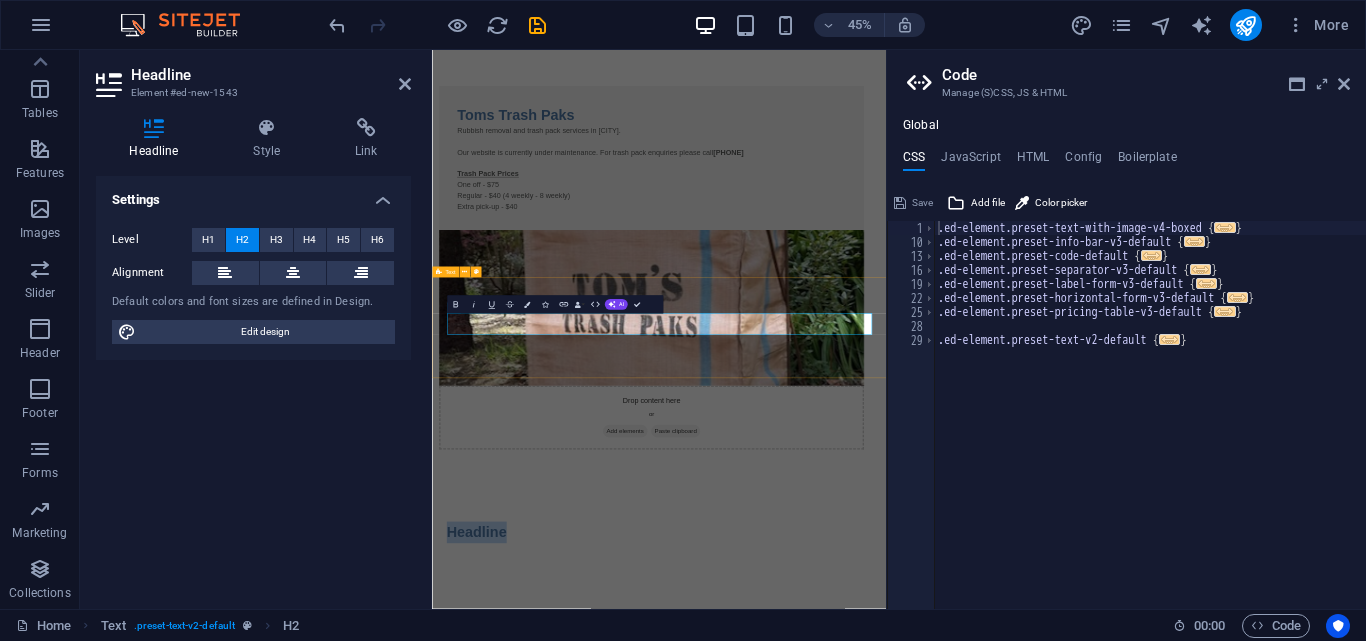 type 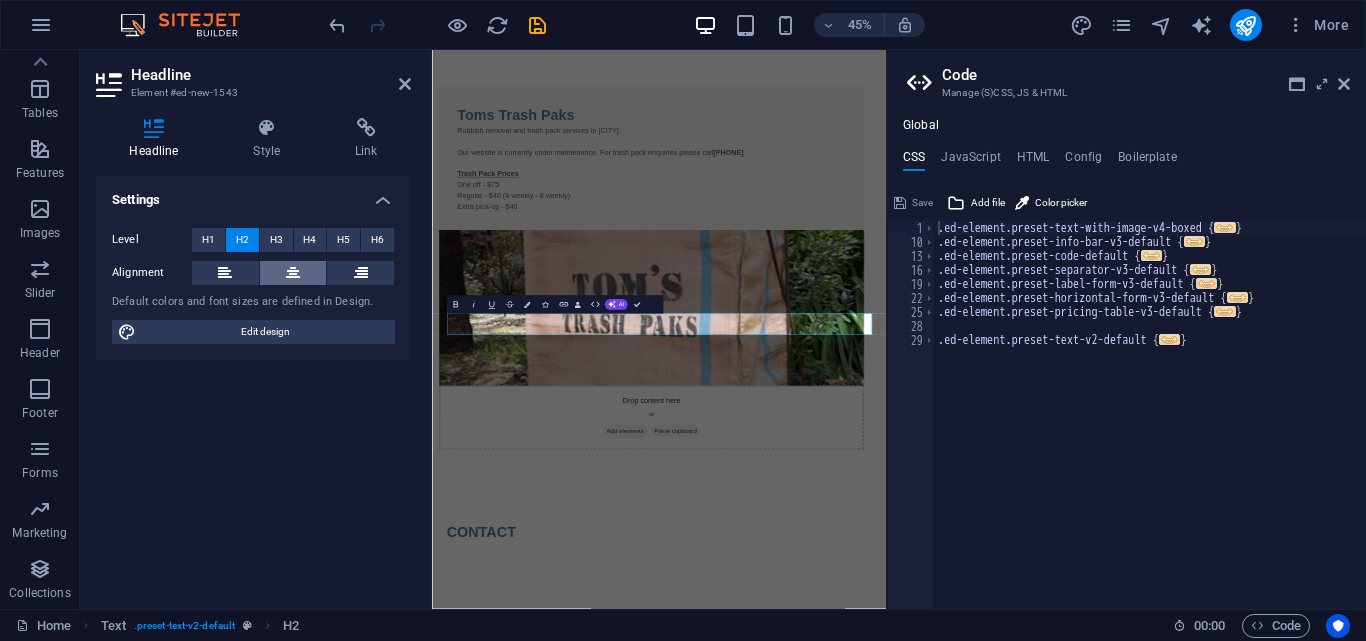 click at bounding box center [293, 273] 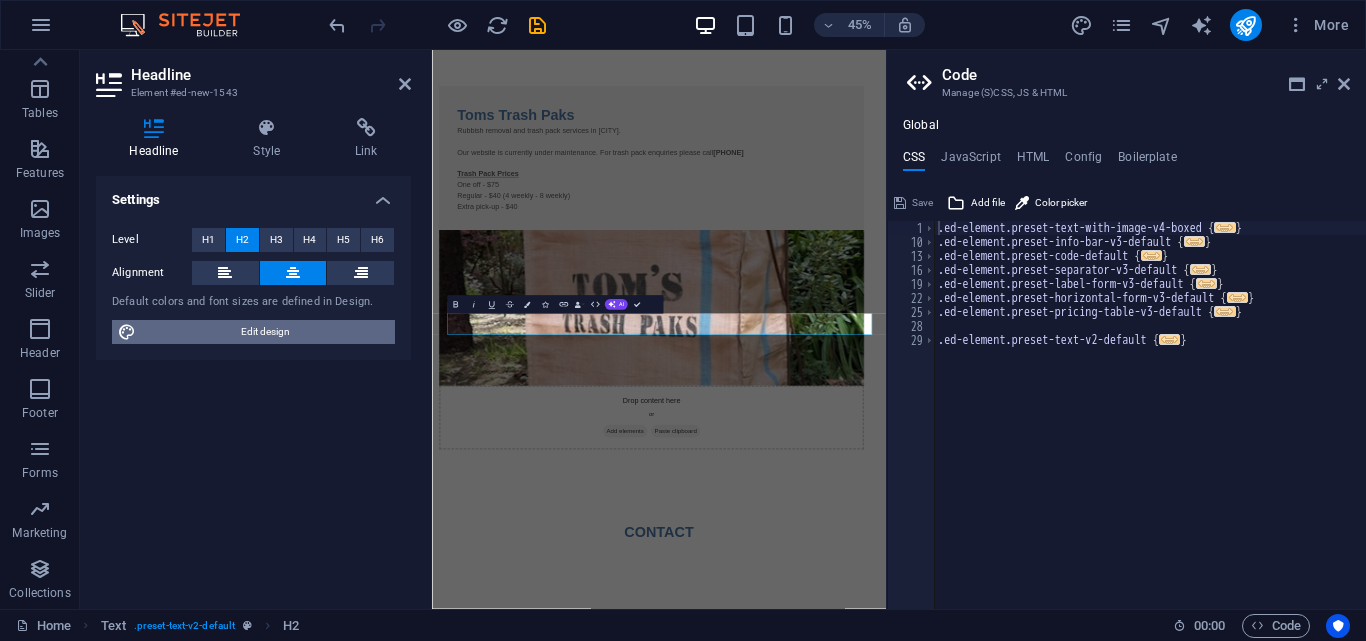 click on "Edit design" at bounding box center [265, 332] 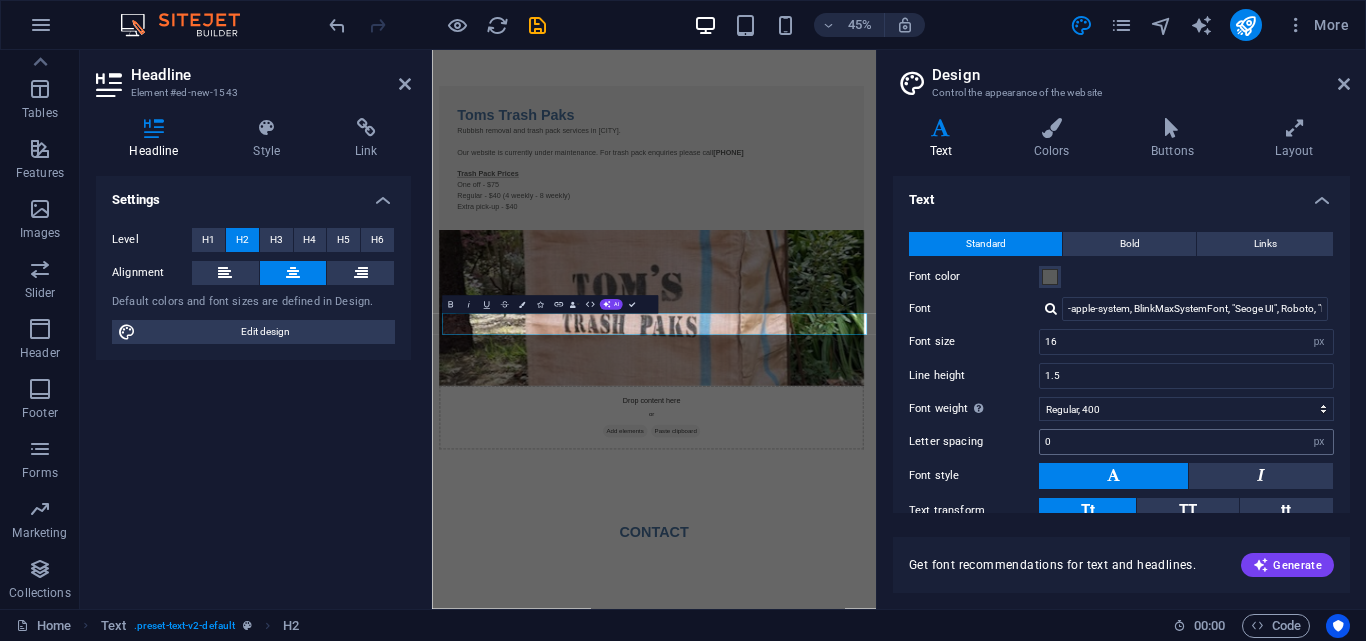 scroll, scrollTop: 119, scrollLeft: 0, axis: vertical 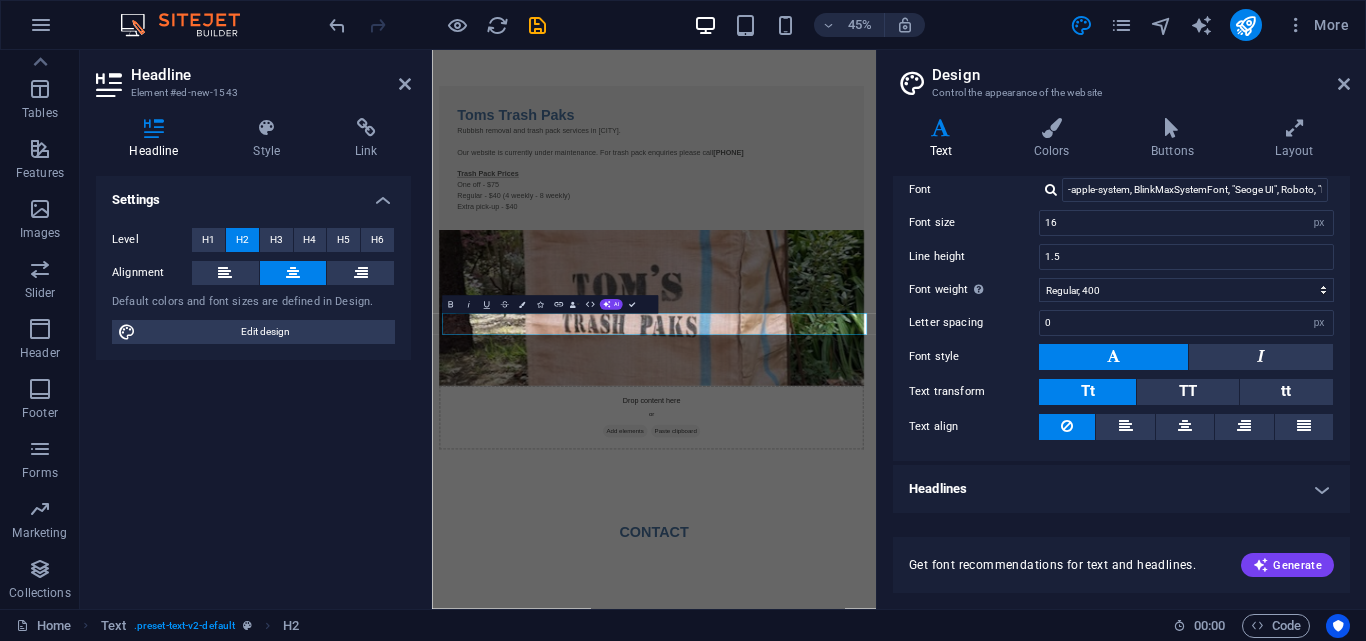 click on "Headlines" at bounding box center (1121, 489) 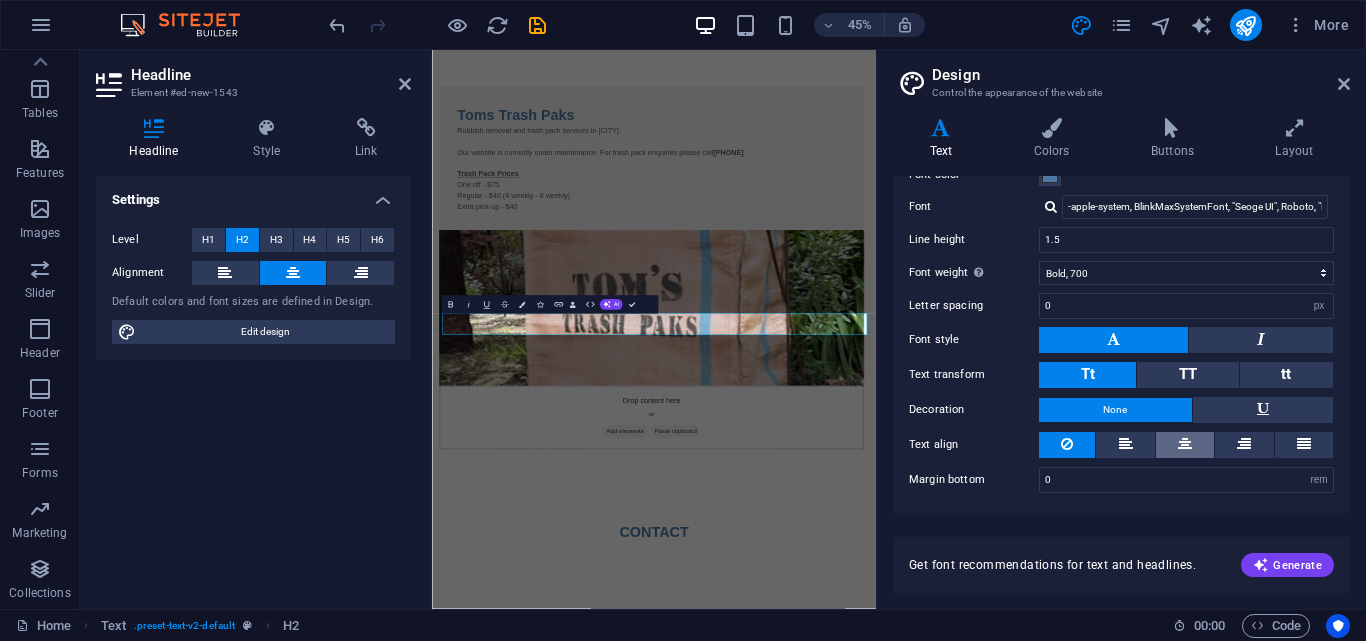 scroll, scrollTop: 443, scrollLeft: 0, axis: vertical 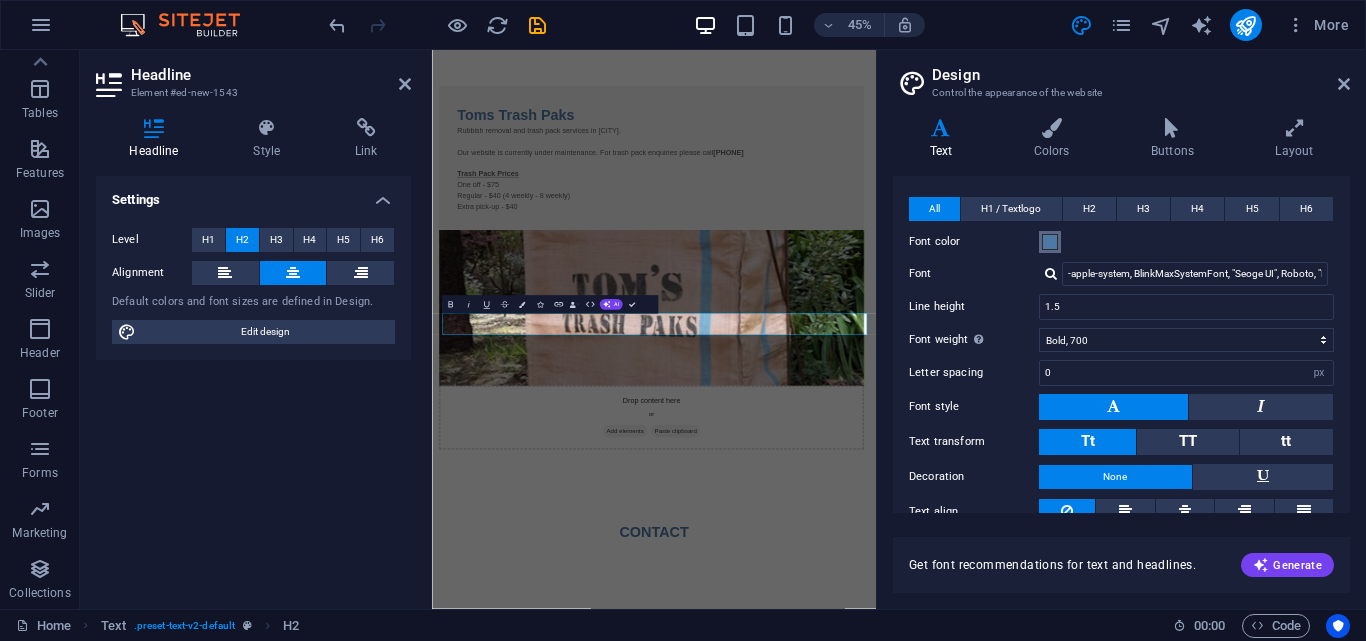 click at bounding box center (1050, 242) 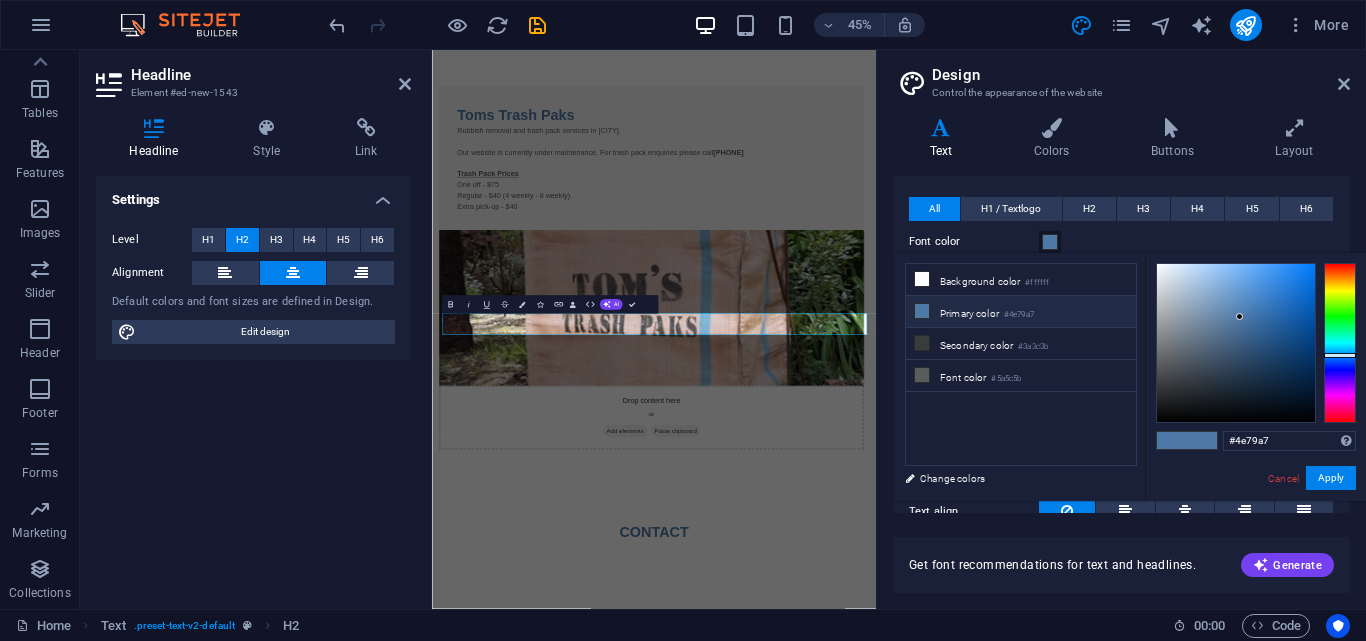 click on "#4e79a7" at bounding box center [1019, 315] 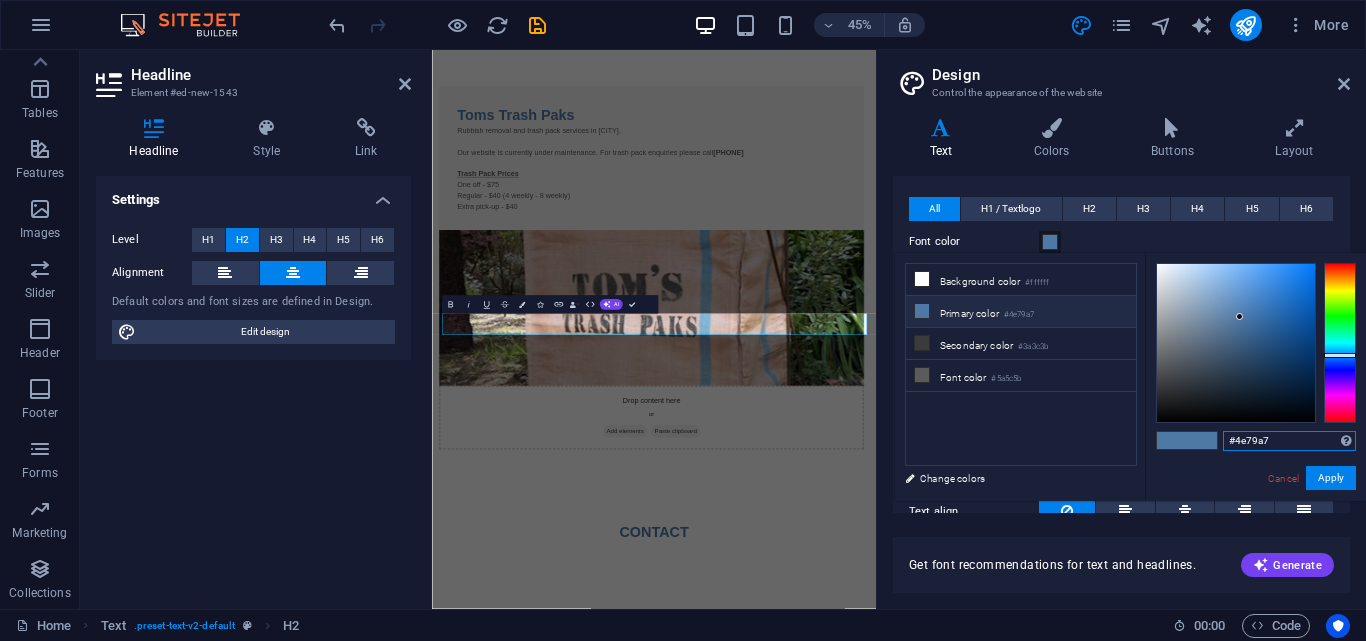 click on "#4e79a7" at bounding box center (1289, 441) 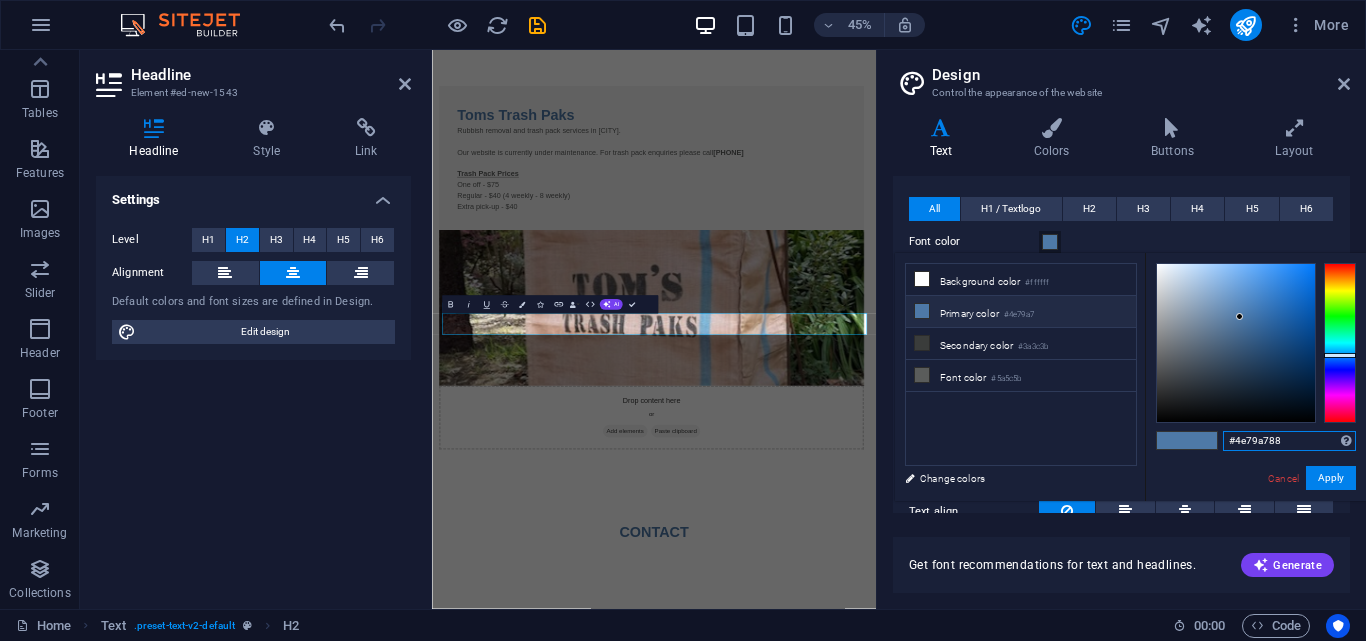 drag, startPoint x: 1284, startPoint y: 445, endPoint x: 1236, endPoint y: 450, distance: 48.259712 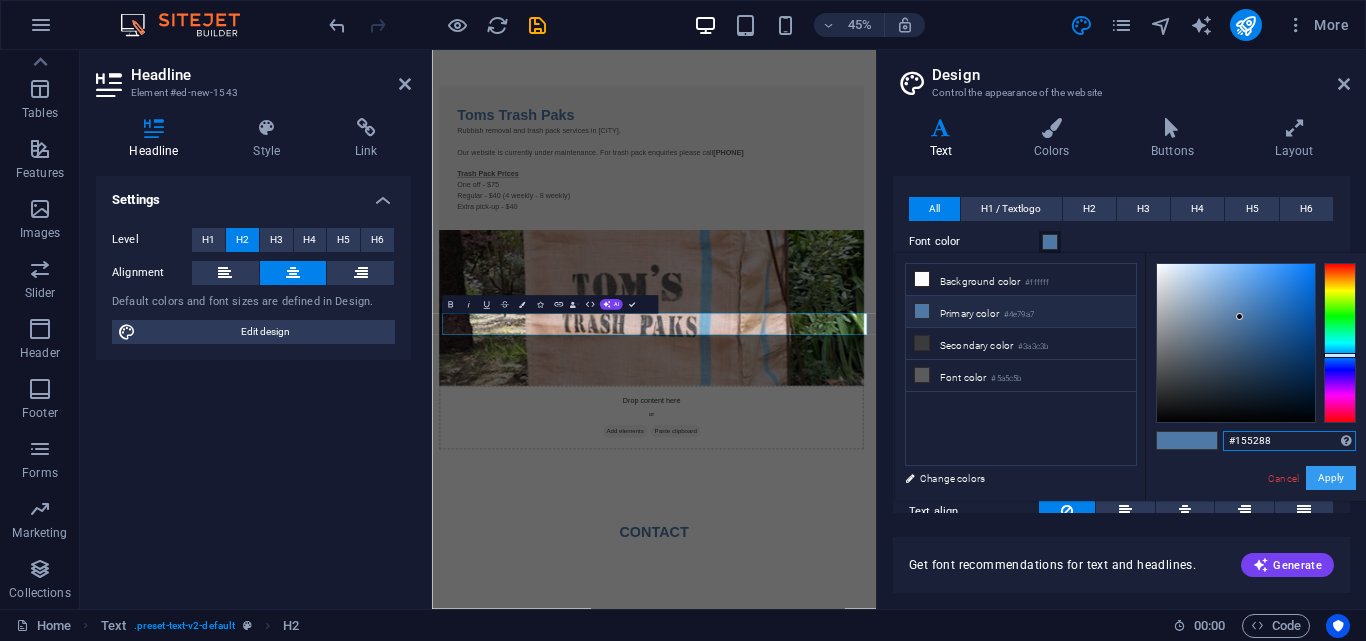 type on "#155288" 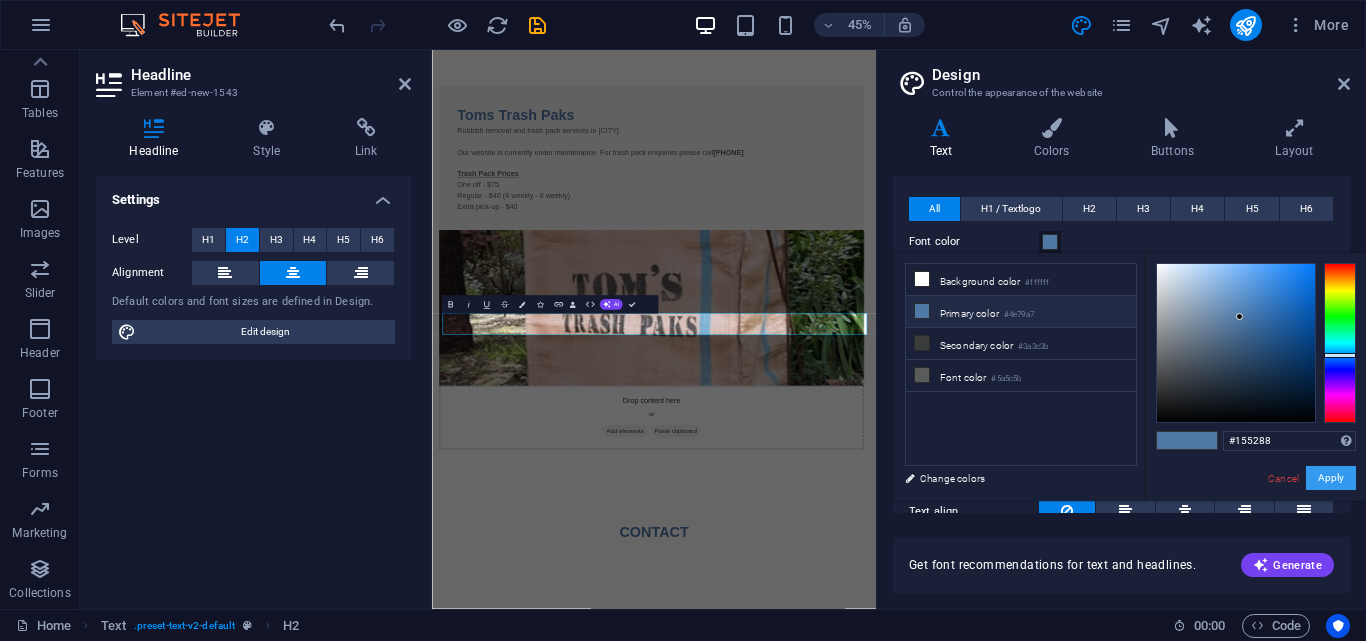 click on "Apply" at bounding box center [1331, 478] 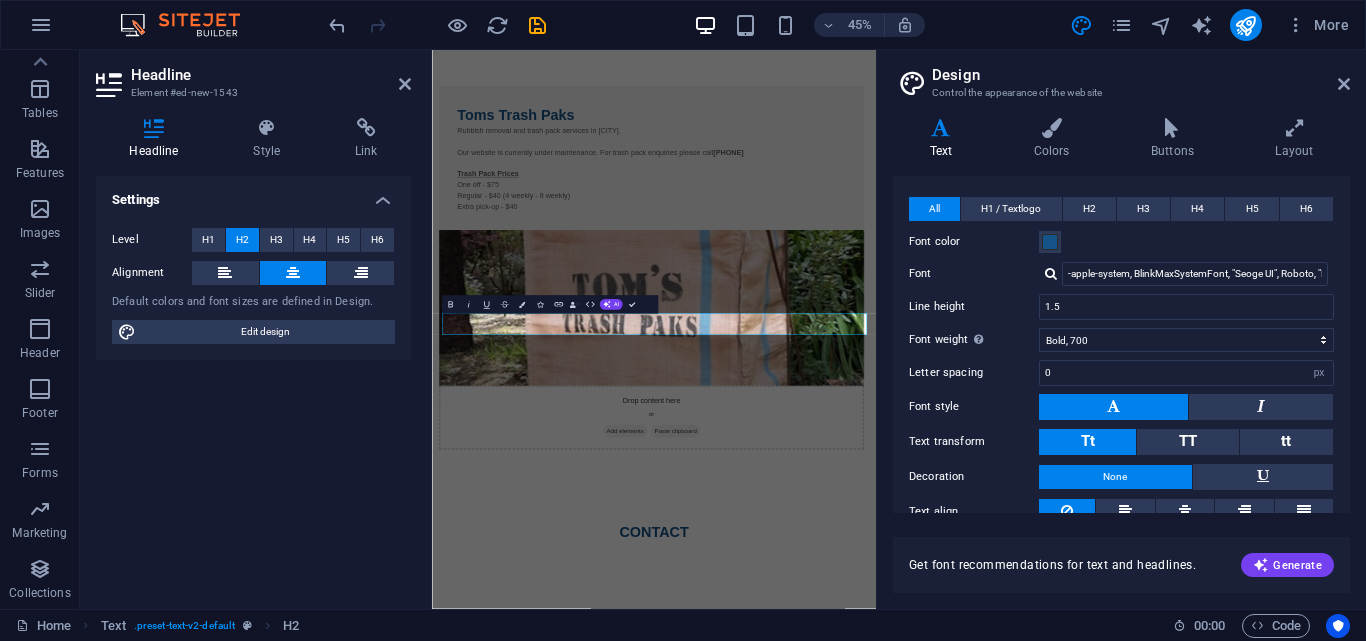 click on "Text  Colors  Buttons  Layout Text Standard Bold Links Font color Font -apple-system, BlinkMaxSystemFont, "Seoge UI", Roboto, "Helvetica Neue", Arial, sans-serif Font size 16 rem px Line height 1.5 Font weight To display the font weight correctly, it may need to be enabled.  Manage Fonts Thin, 100 Extra-light, 200 Light, 300 Regular, 400 Medium, 500 Semi-bold, 600 Bold, 700 Extra-bold, 800 Black, 900 Letter spacing 0 rem px Font style Text transform Tt TT tt Text align Font weight To display the font weight correctly, it may need to be enabled.  Manage Fonts Thin, 100 Extra-light, 200 Light, 300 Regular, 400 Medium, 500 Semi-bold, 600 Bold, 700 Extra-bold, 800 Black, 900 Default Hover / Active Font color Font color Decoration None Decoration None Transition duration 0.3 s Transition function Ease Ease In Ease Out Ease In/Ease Out Linear Headlines All H1 / Textlogo H2 H3 H4 H5 H6 Font color Font -apple-system, BlinkMaxSystemFont, "Seoge UI", Roboto, "Helvetica Neue", Arial, sans-serif Line height 1.5 0 rem px" at bounding box center [1121, 355] 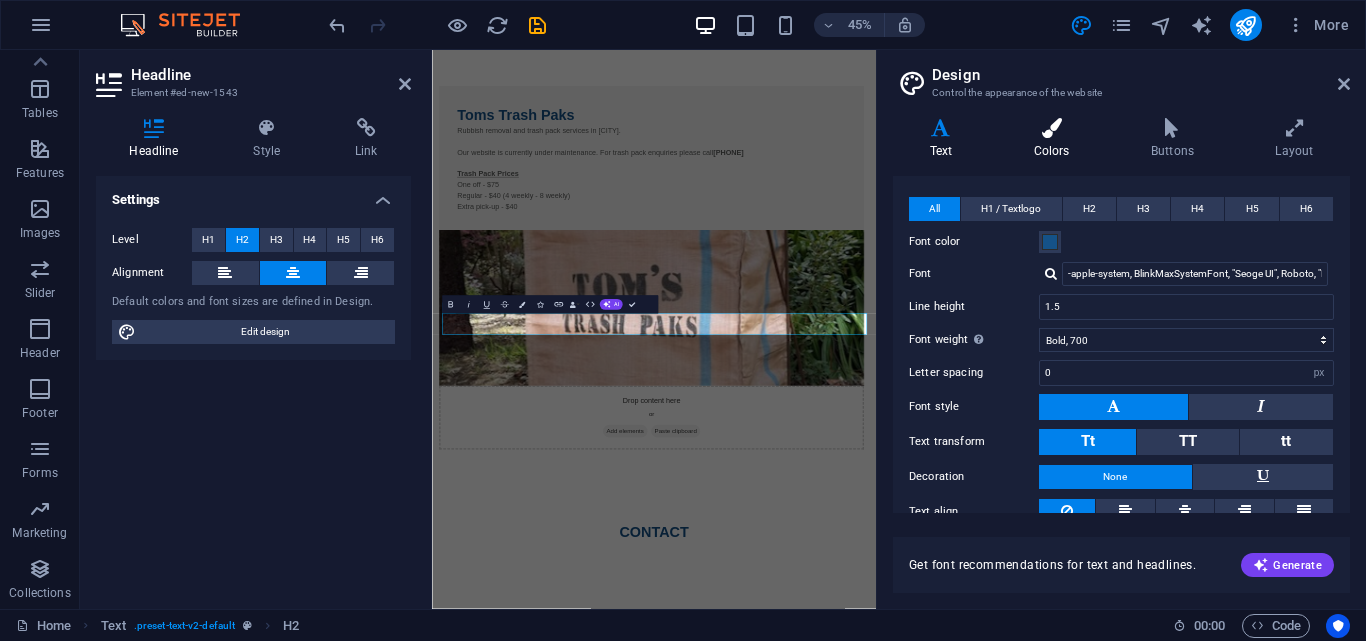 click on "Colors" at bounding box center [1055, 139] 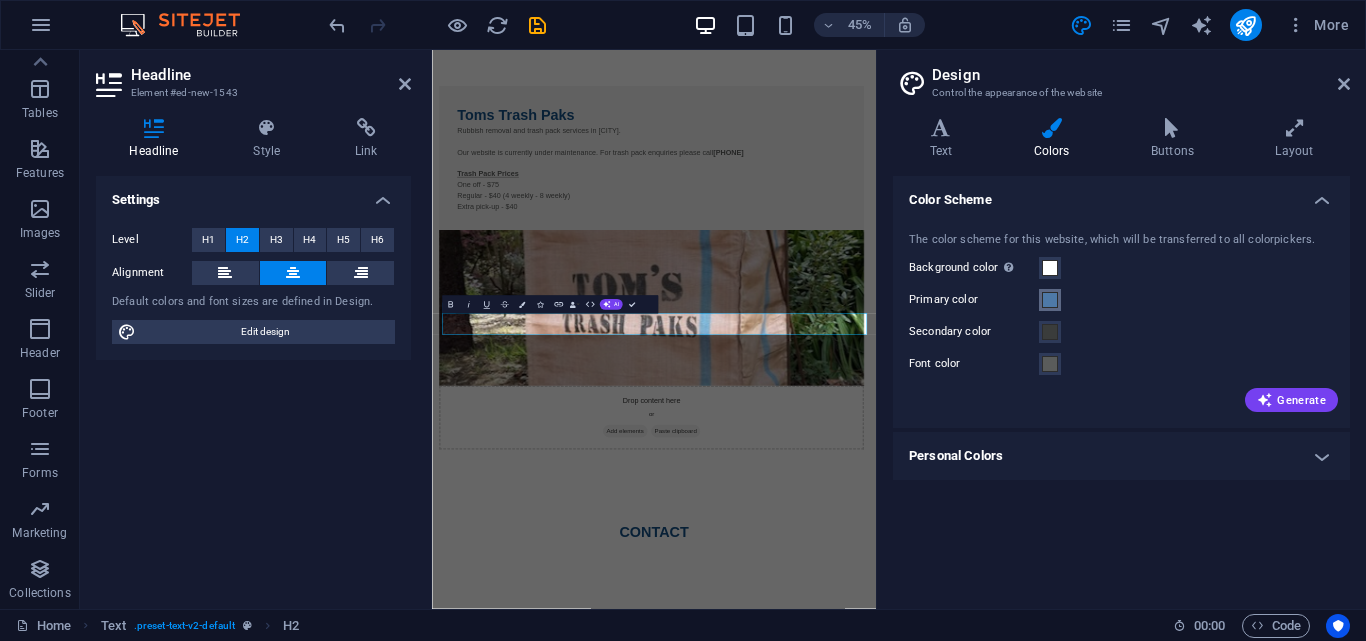 click at bounding box center [1050, 300] 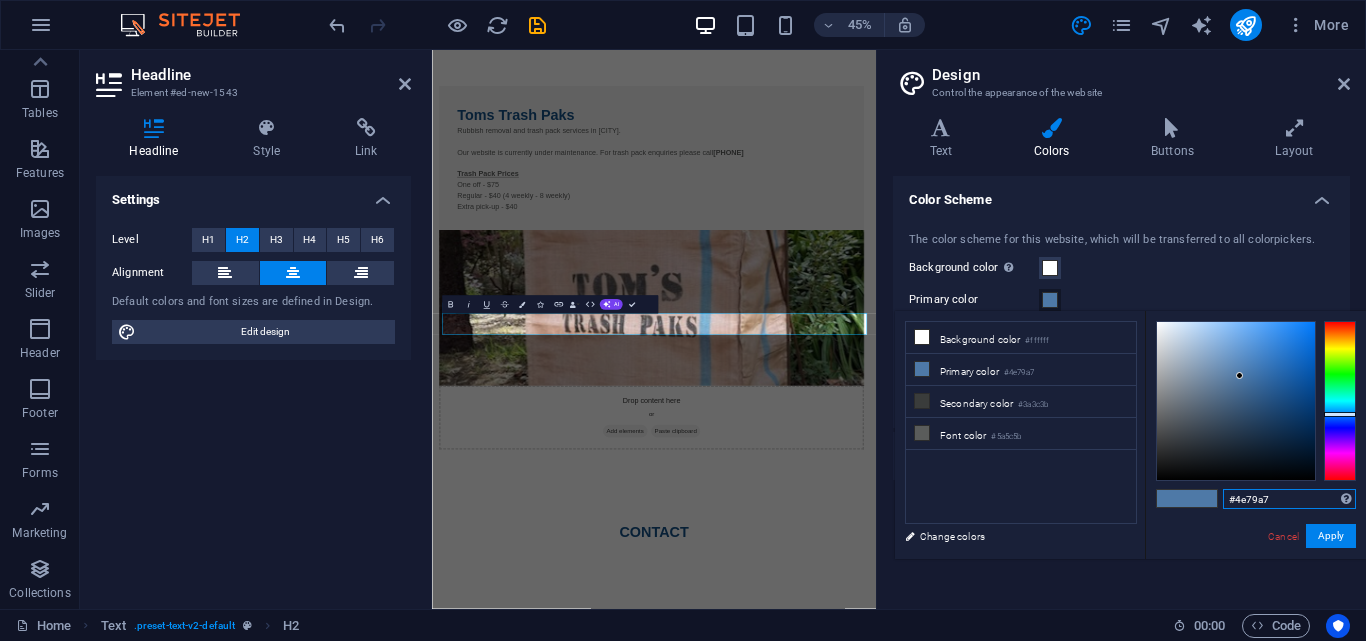 drag, startPoint x: 1277, startPoint y: 502, endPoint x: 1236, endPoint y: 509, distance: 41.59327 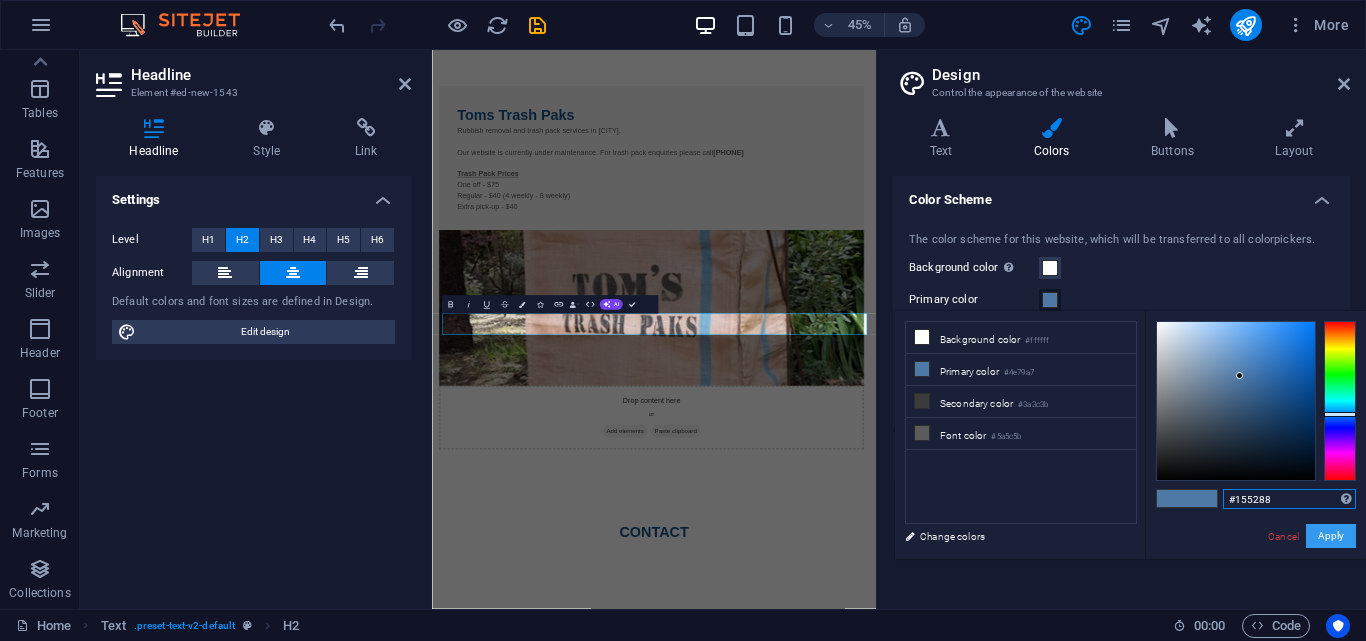 type on "#155288" 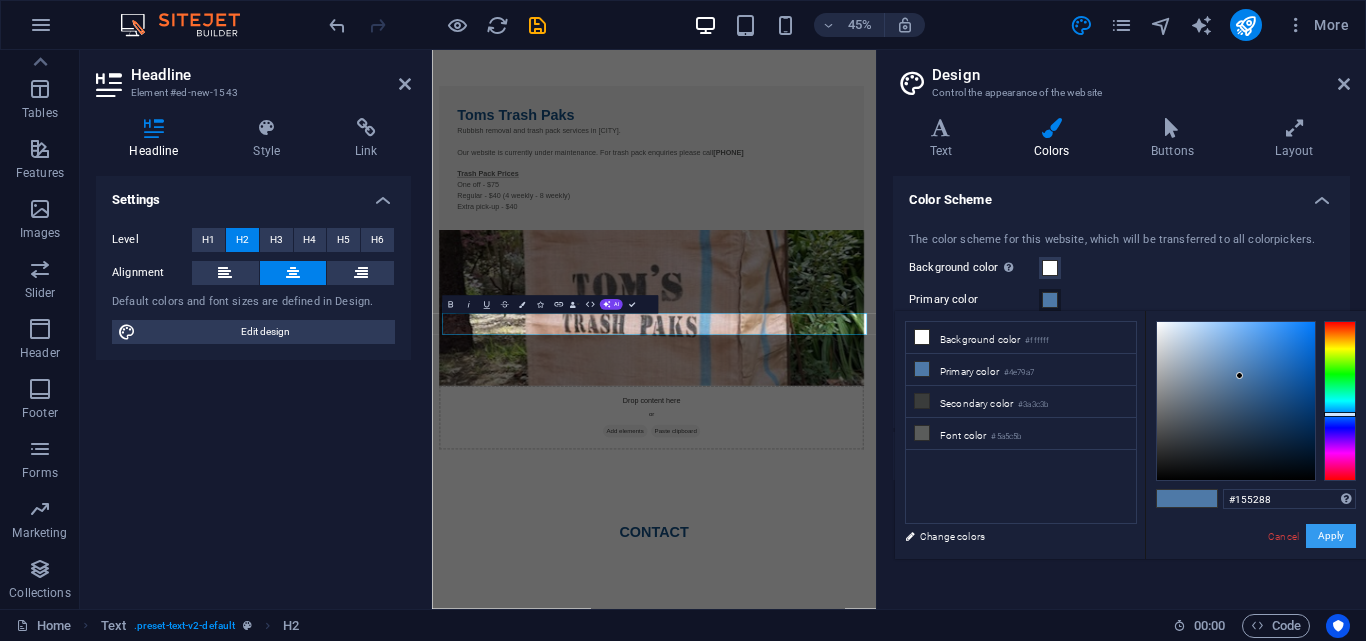 click on "Apply" at bounding box center [1331, 536] 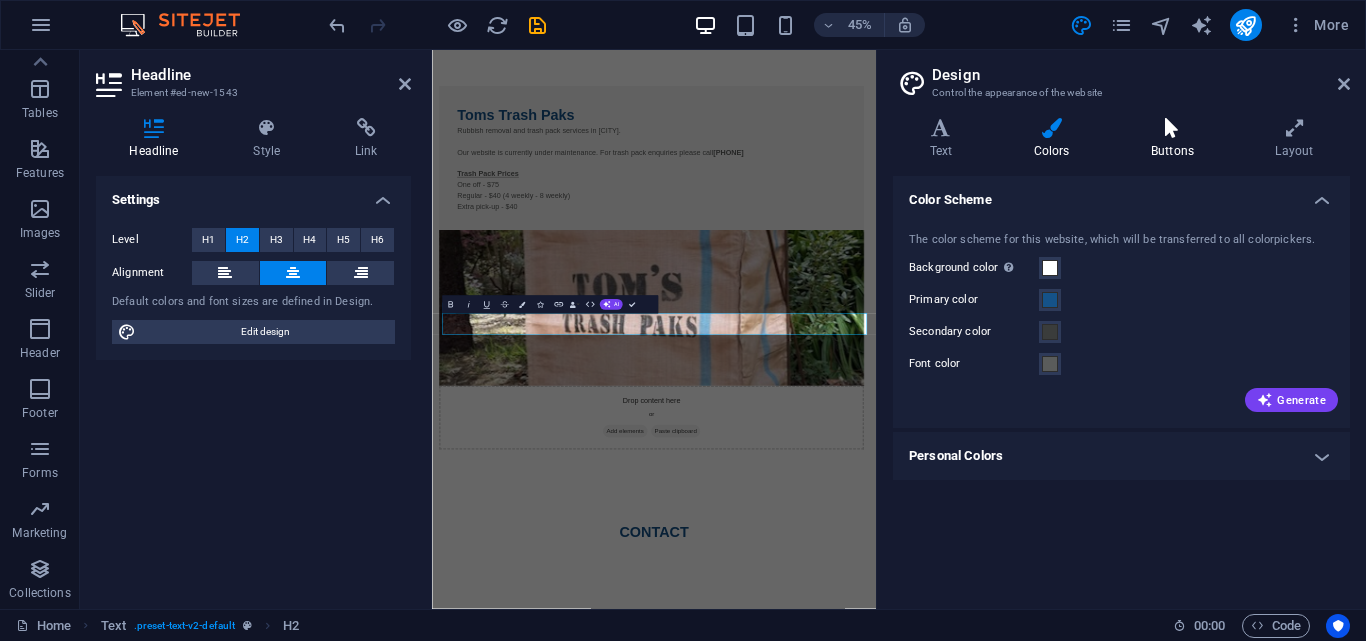 click on "Buttons" at bounding box center (1176, 139) 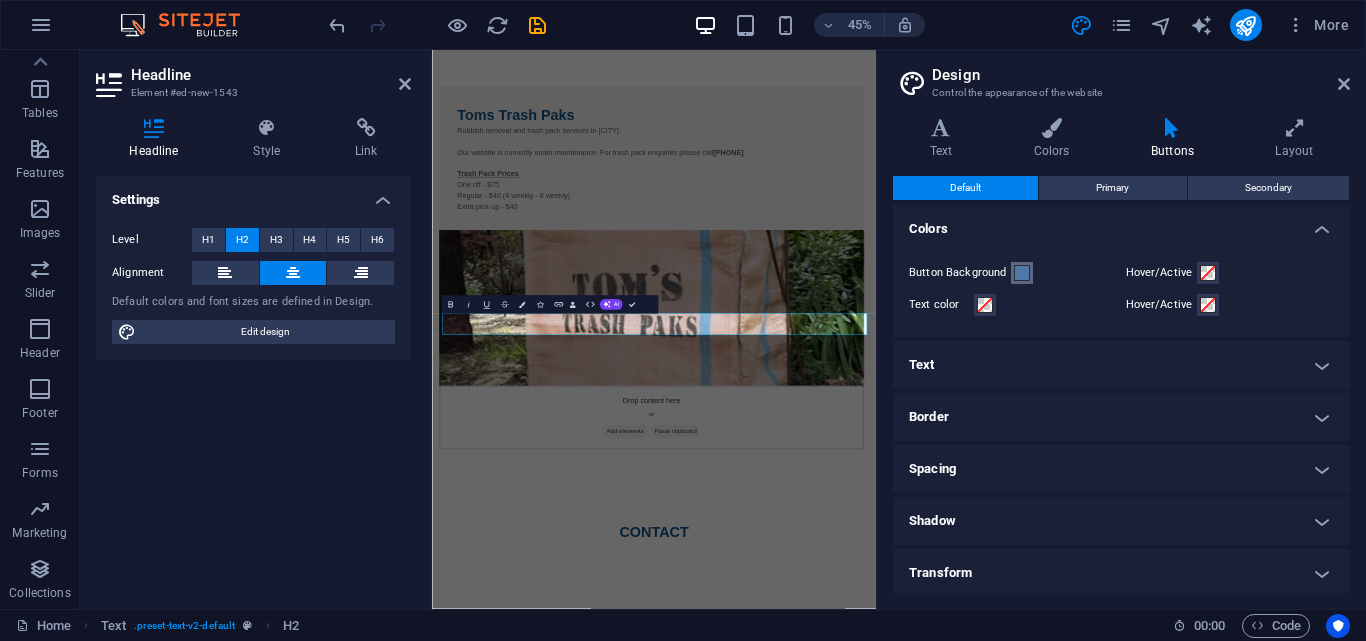 click on "Button Background" at bounding box center (1022, 273) 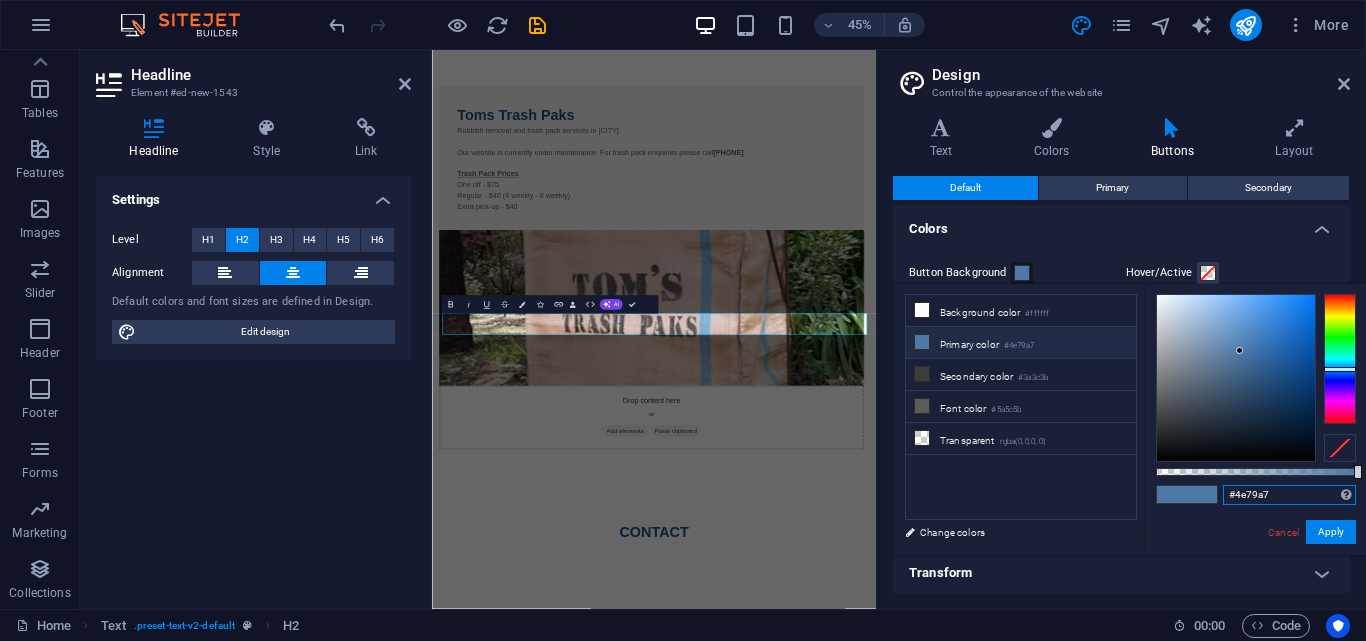 drag, startPoint x: 1234, startPoint y: 495, endPoint x: 1291, endPoint y: 499, distance: 57.14018 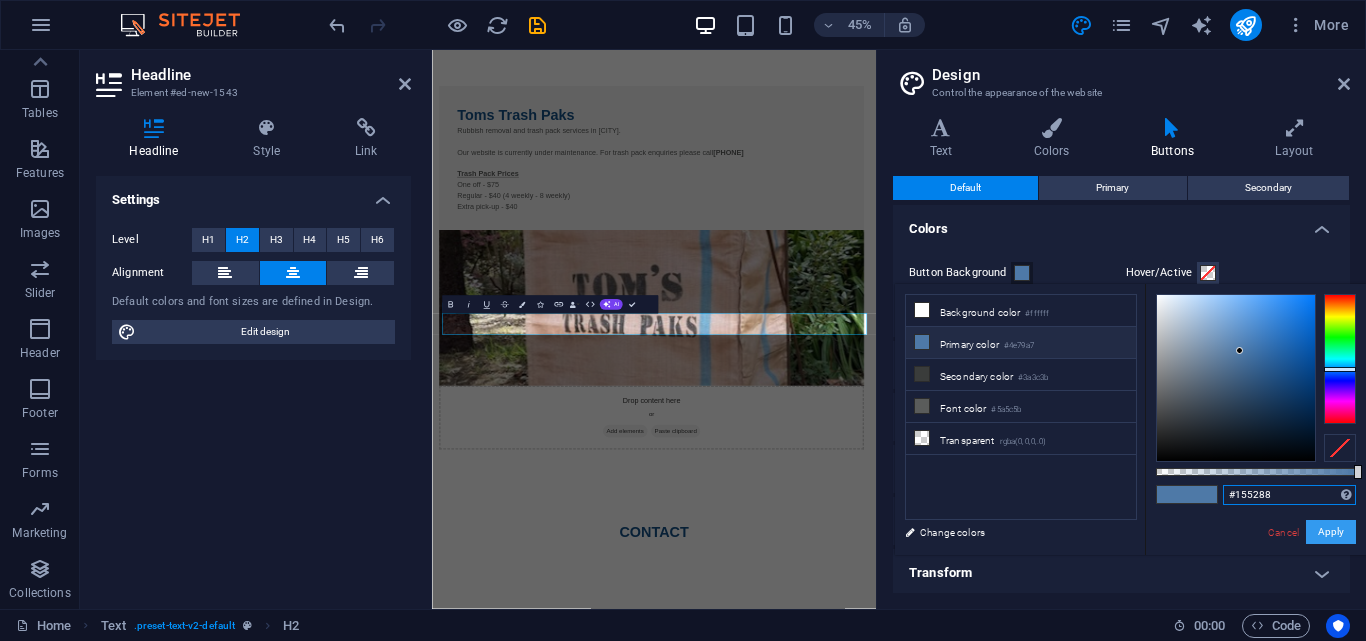 type on "#155288" 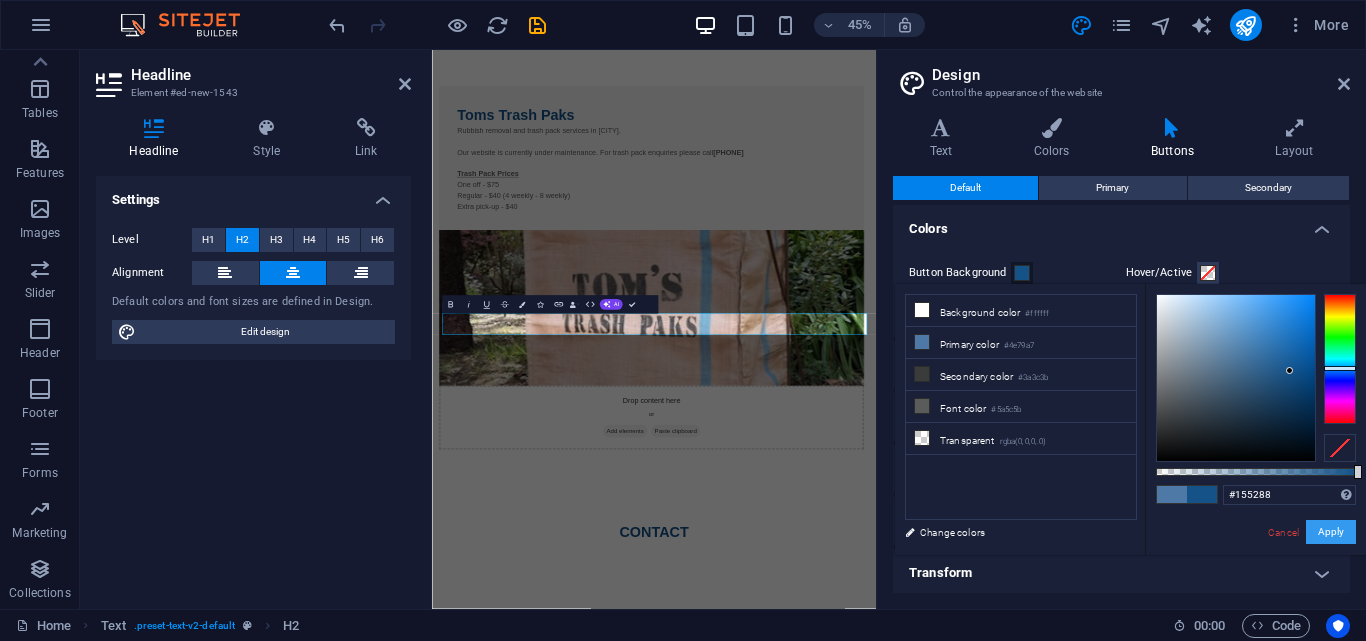 click on "Apply" at bounding box center [1331, 532] 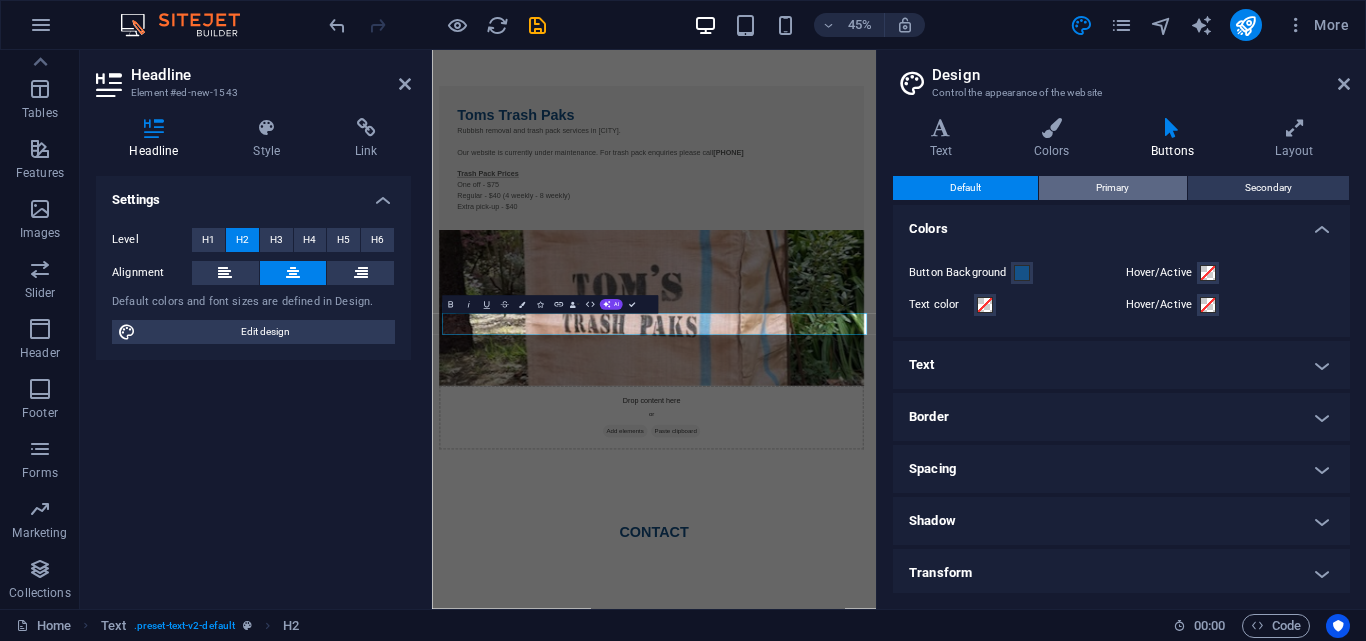 click on "Primary" at bounding box center (1112, 188) 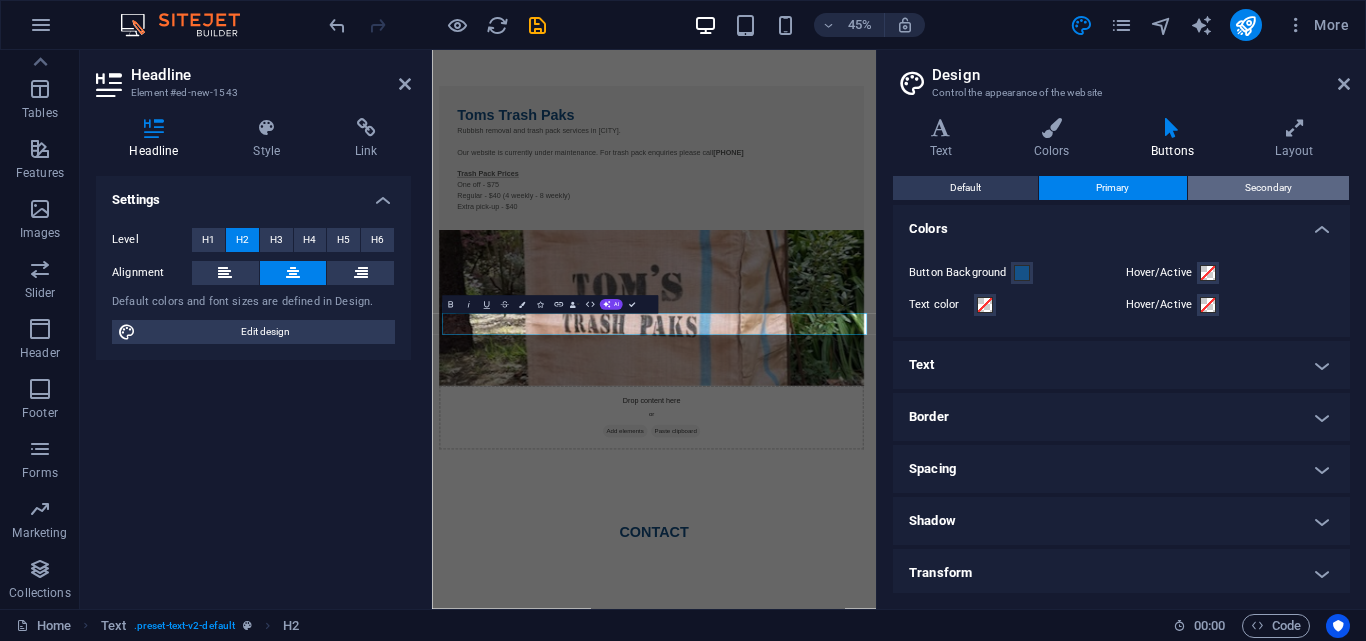 click on "Secondary" at bounding box center (1268, 188) 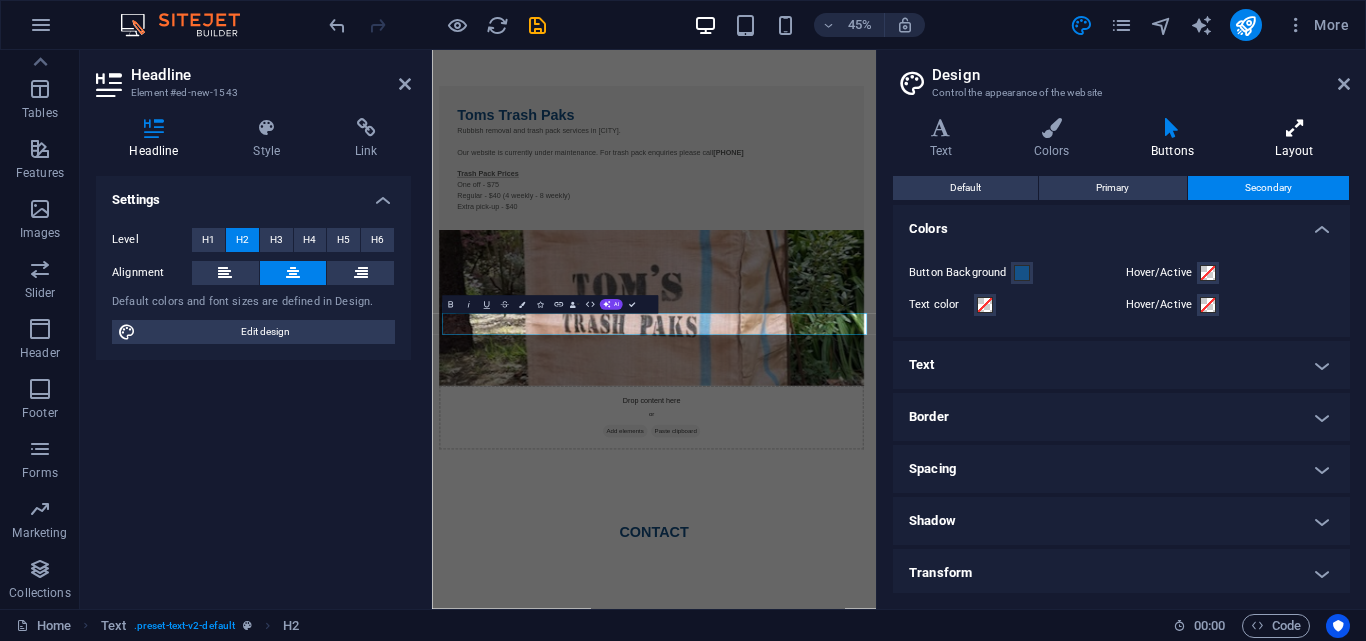 click on "Layout" at bounding box center [1294, 139] 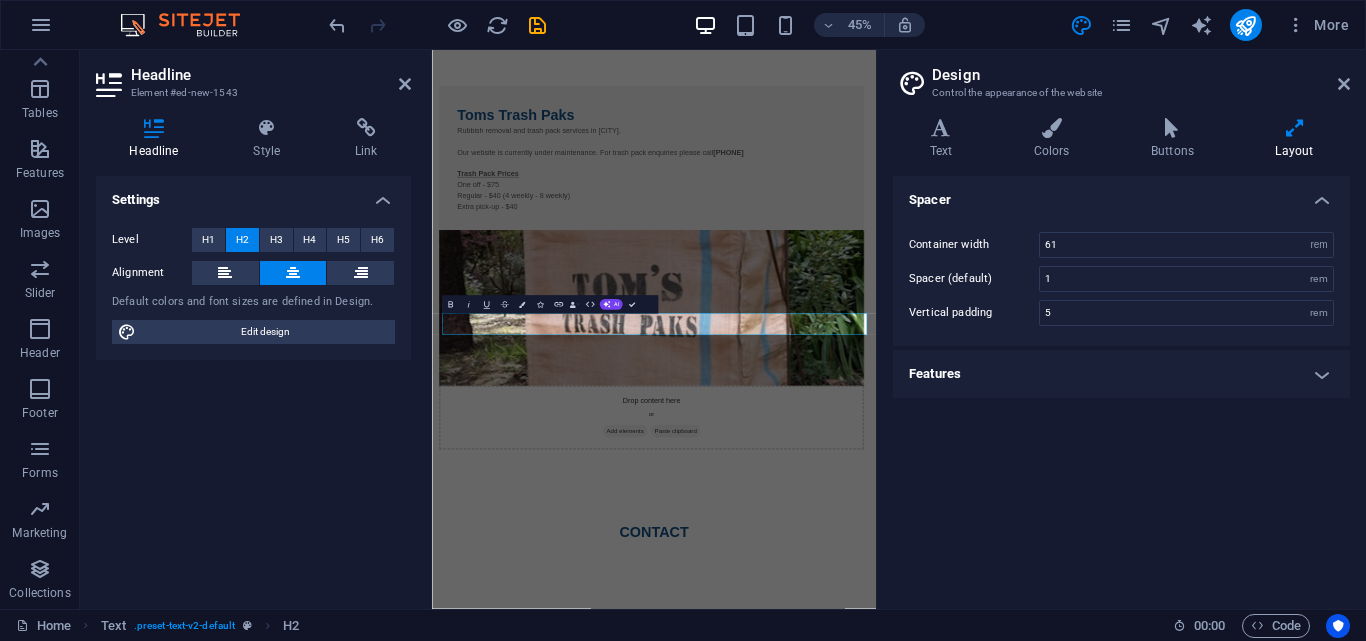 click on "Features" at bounding box center [1121, 374] 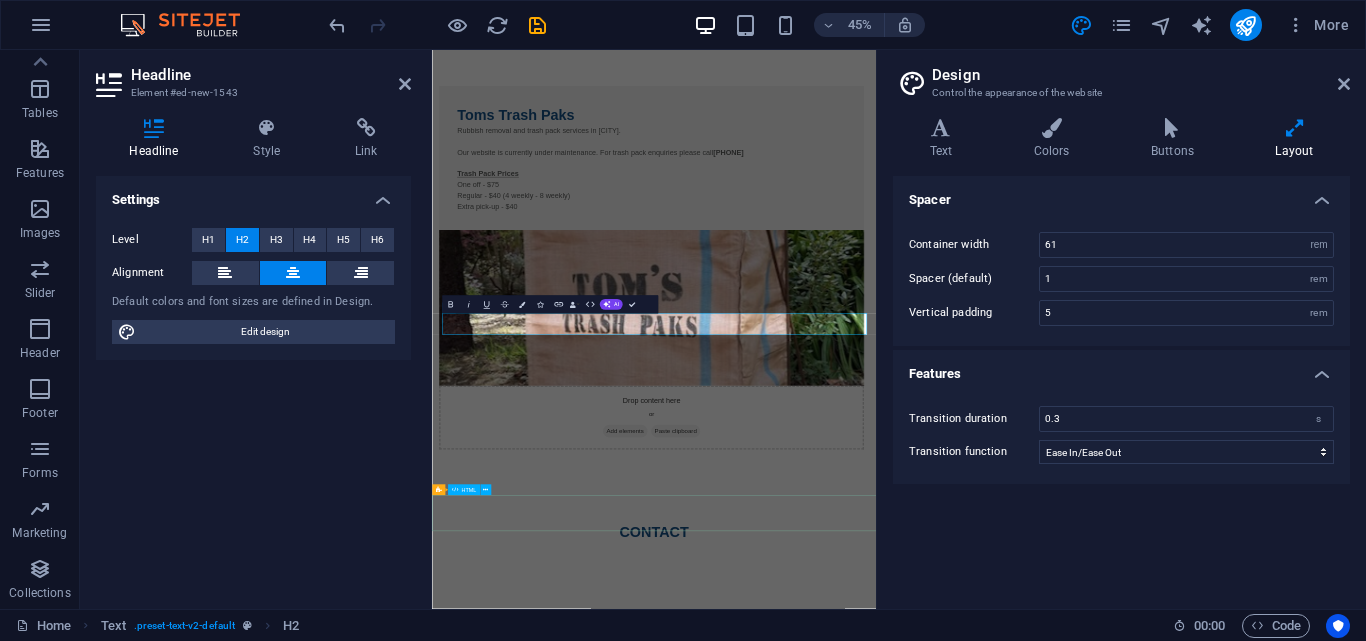 click at bounding box center (925, 1542) 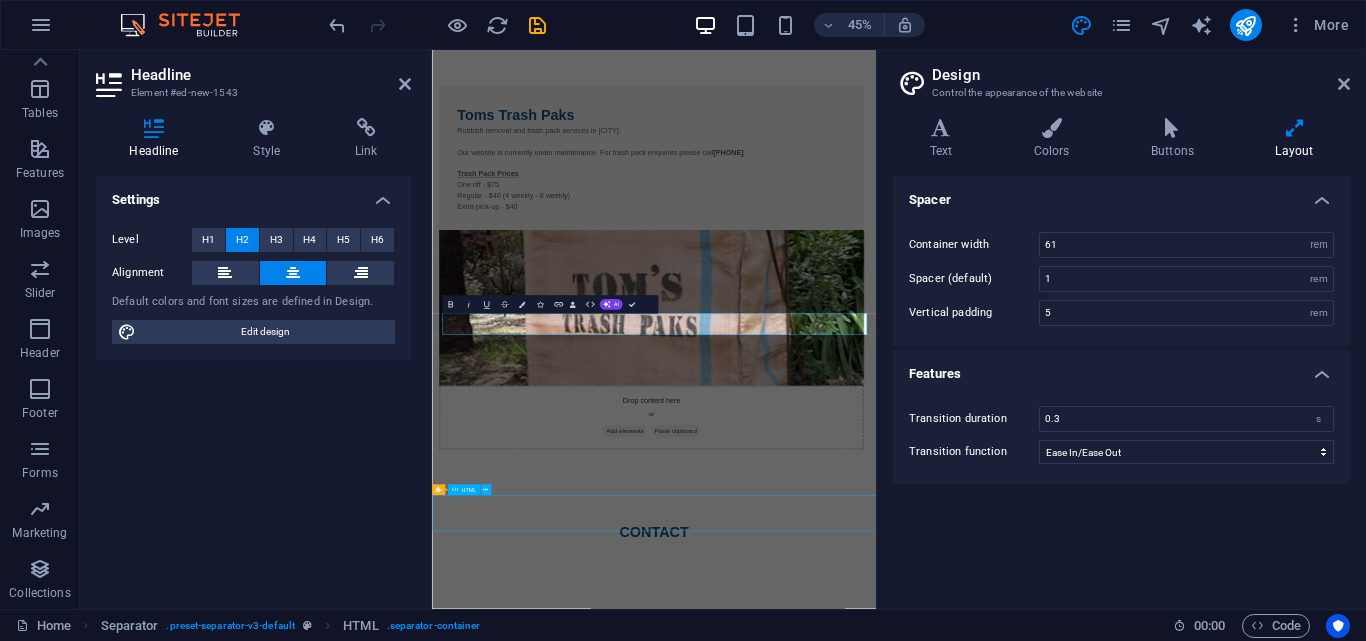 scroll, scrollTop: 371, scrollLeft: 0, axis: vertical 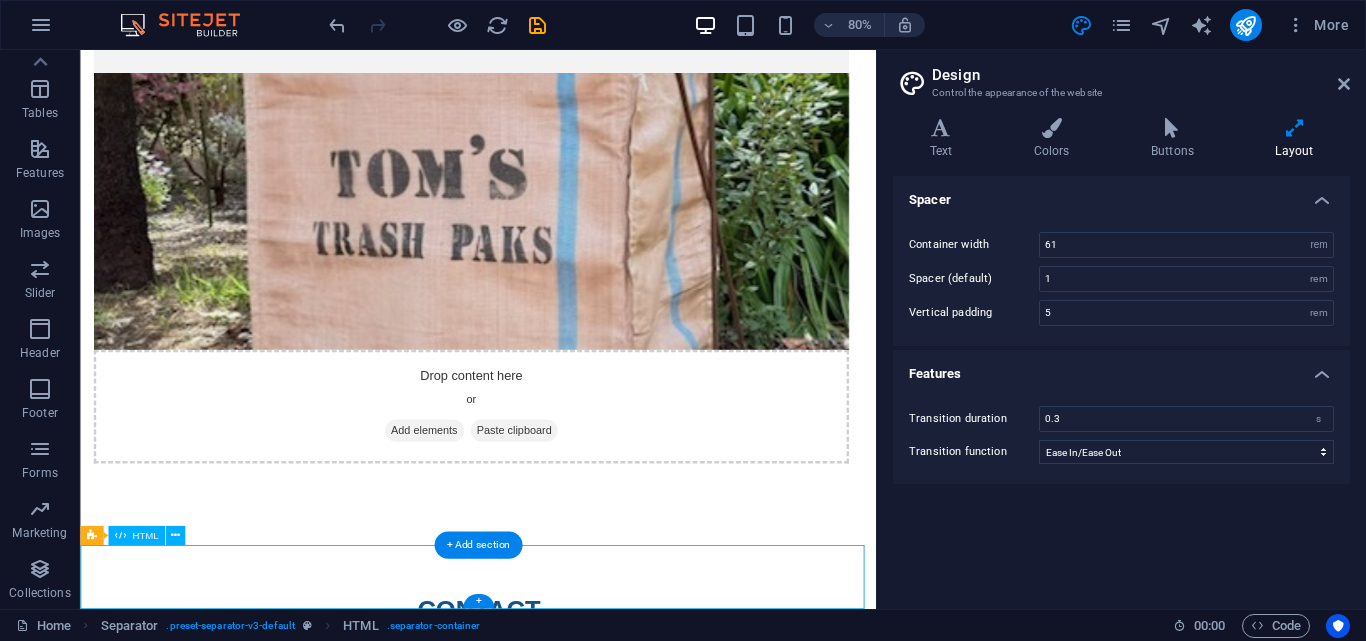 click at bounding box center [577, 1171] 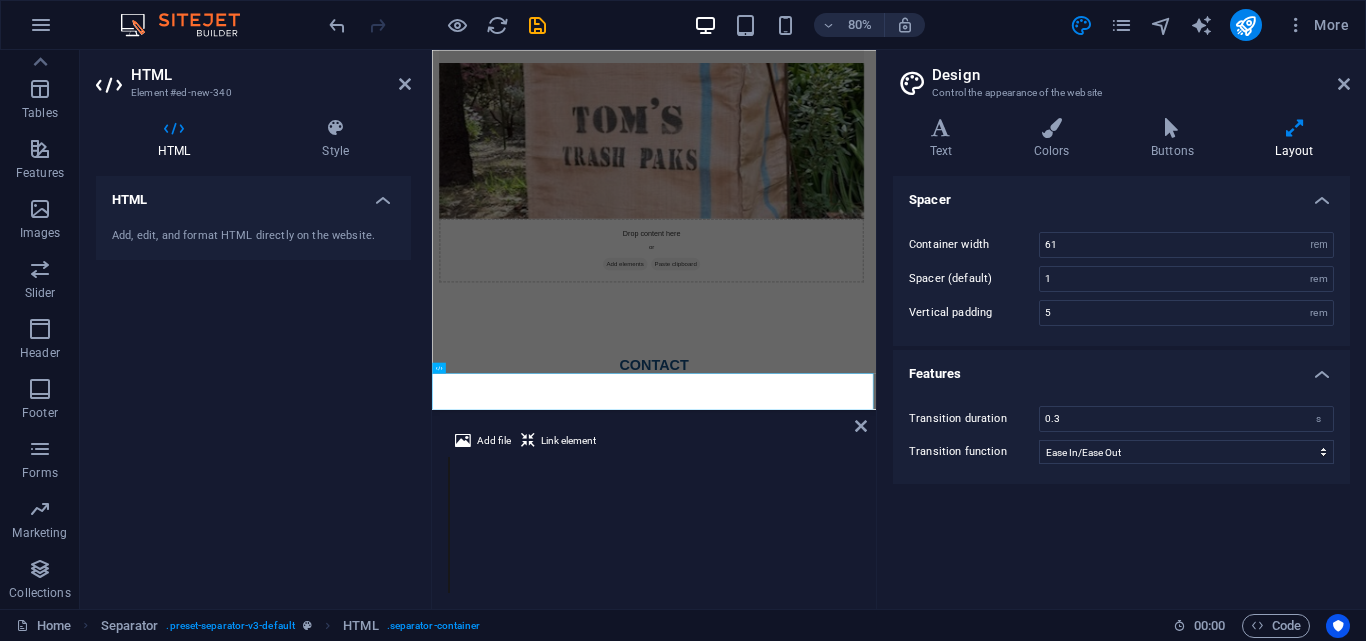 scroll, scrollTop: 272, scrollLeft: 0, axis: vertical 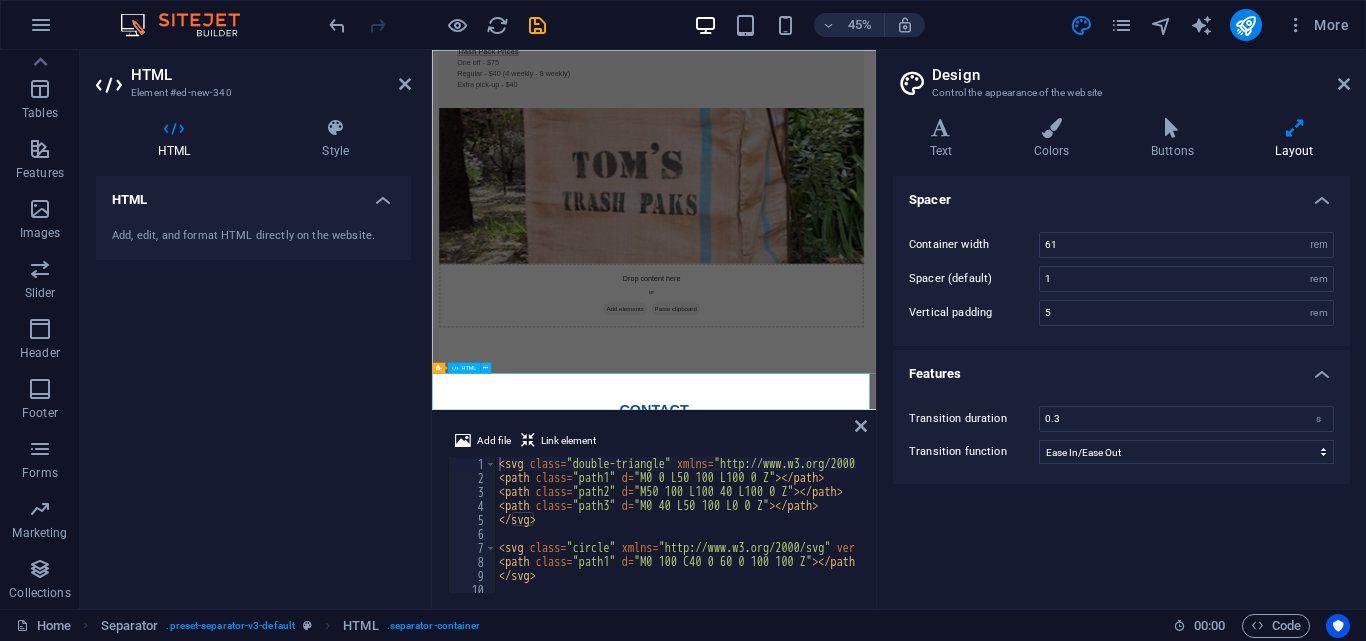 click at bounding box center (925, 1270) 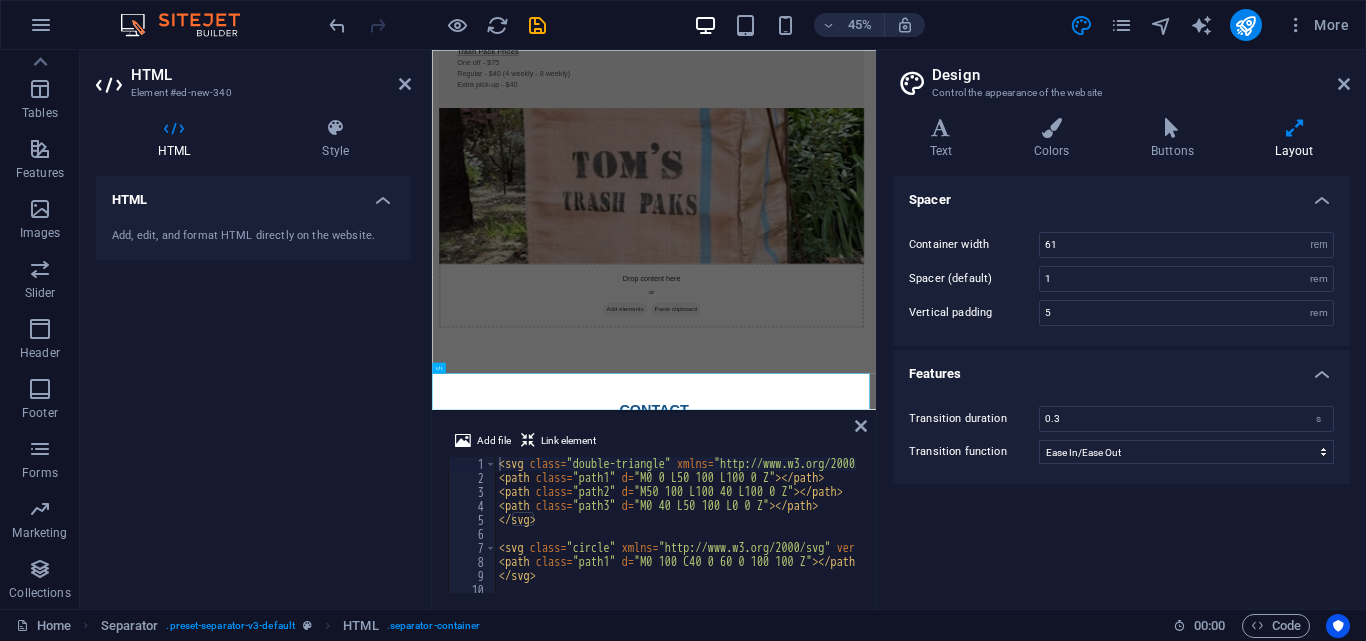 click on "HTML Style HTML Add, edit, and format HTML directly on the website. Separator Element Layout How this element expands within the layout (Flexbox). Size Default auto px % 1/1 1/2 1/3 1/4 1/5 1/6 1/7 1/8 1/9 1/10 Grow Shrink Order Container layout Visible Visible Opacity 100 % Overflow Spacing Margin Default auto px % rem vw vh Custom Custom auto px % rem vw vh auto px % rem vw vh auto px % rem vw vh auto px % rem vw vh Padding Default px rem % vh vw Custom Custom px rem % vh vw px rem % vh vw px rem % vh vw px rem % vh vw Border Style              - Width 1 auto px rem % vh vw Custom Custom 1 auto px rem % vh vw 1 auto px rem % vh vw 1 auto px rem % vh vw 1 auto px rem % vh vw  - Color Round corners Default px rem % vh vw Custom Custom px rem % vh vw px rem % vh vw px rem % vh vw px rem % vh vw Shadow Default None Outside Inside Color X offset 0 px rem vh vw Y offset 0 px rem vh vw Blur 0 px rem % vh vw Spread 0 px rem vh vw Text Shadow Default None Outside Color X offset 0 px rem vh vw Y offset 0 px" at bounding box center (253, 355) 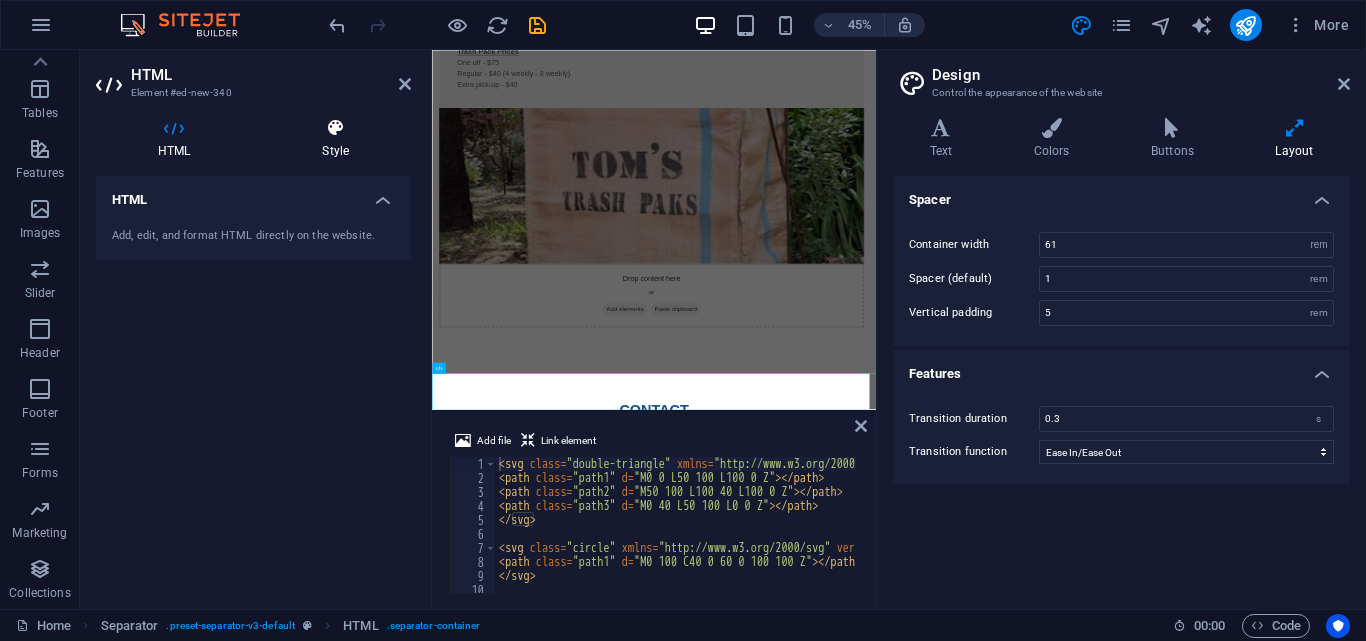 click at bounding box center [335, 128] 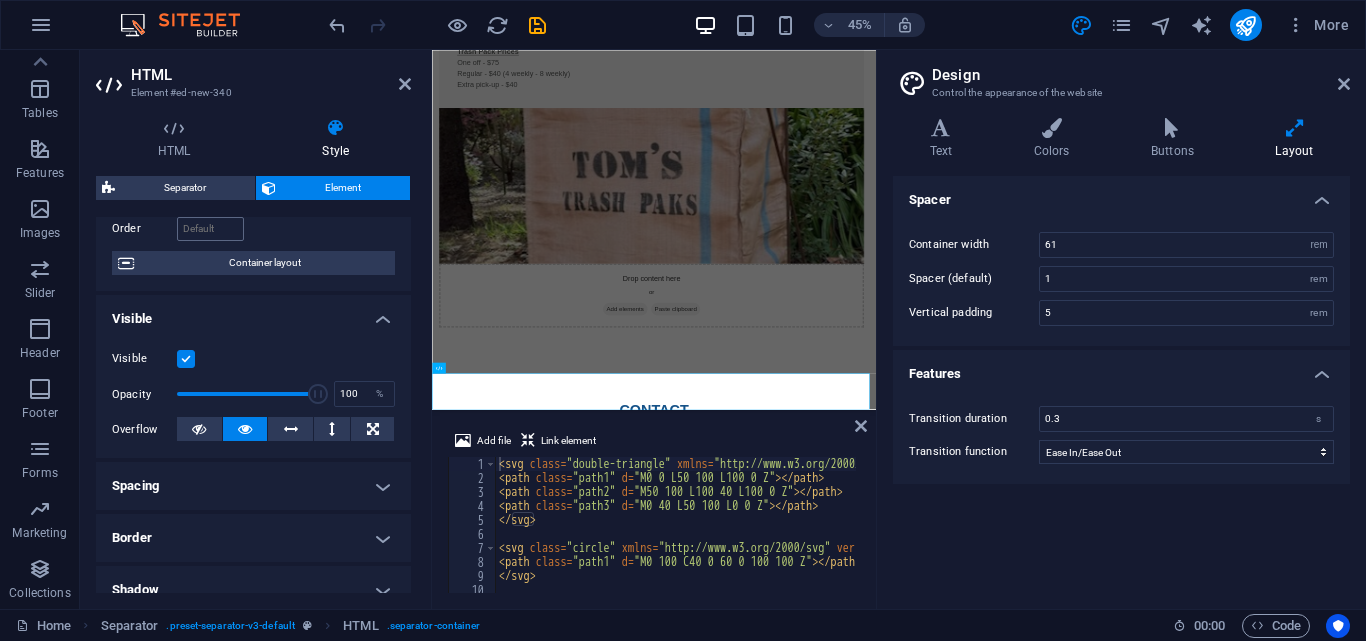 scroll, scrollTop: 0, scrollLeft: 0, axis: both 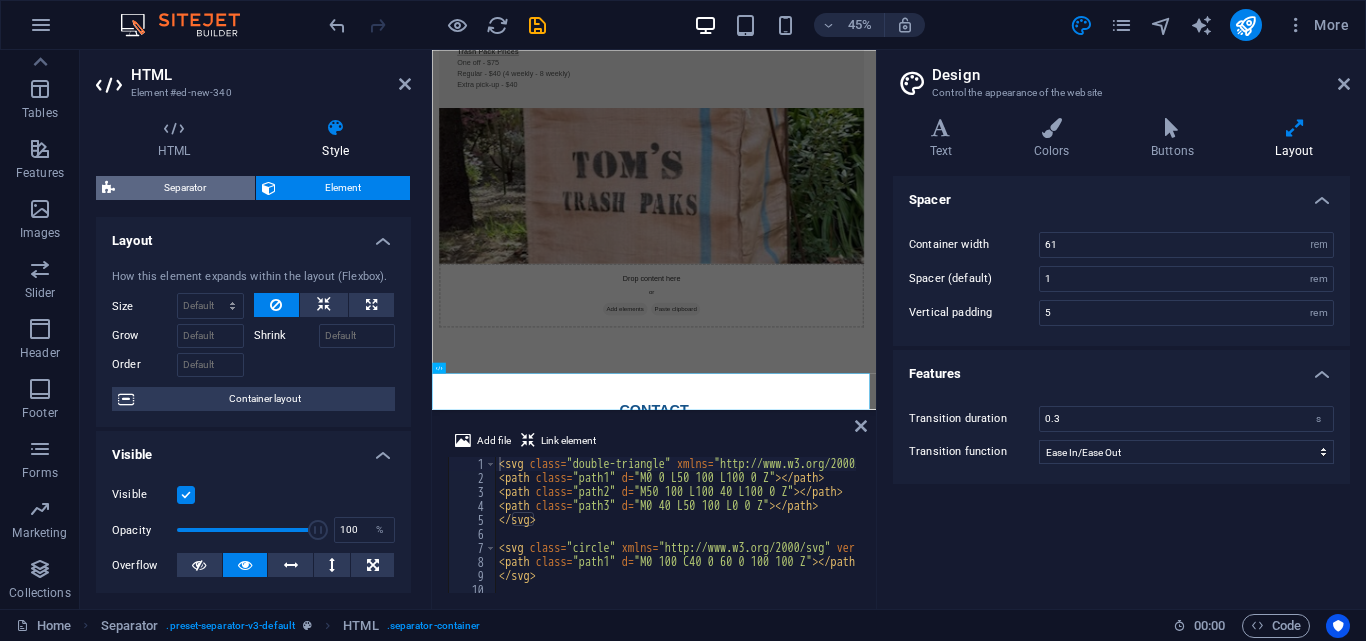 click on "Separator" at bounding box center [185, 188] 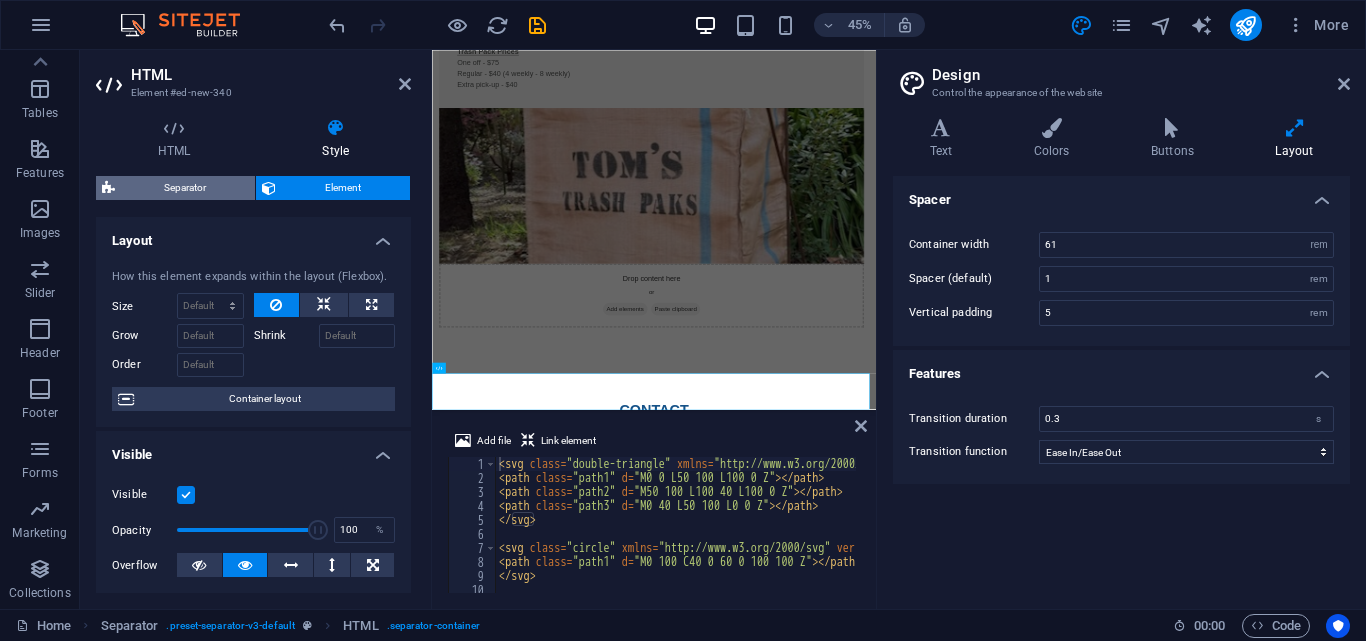 select on "diagonal" 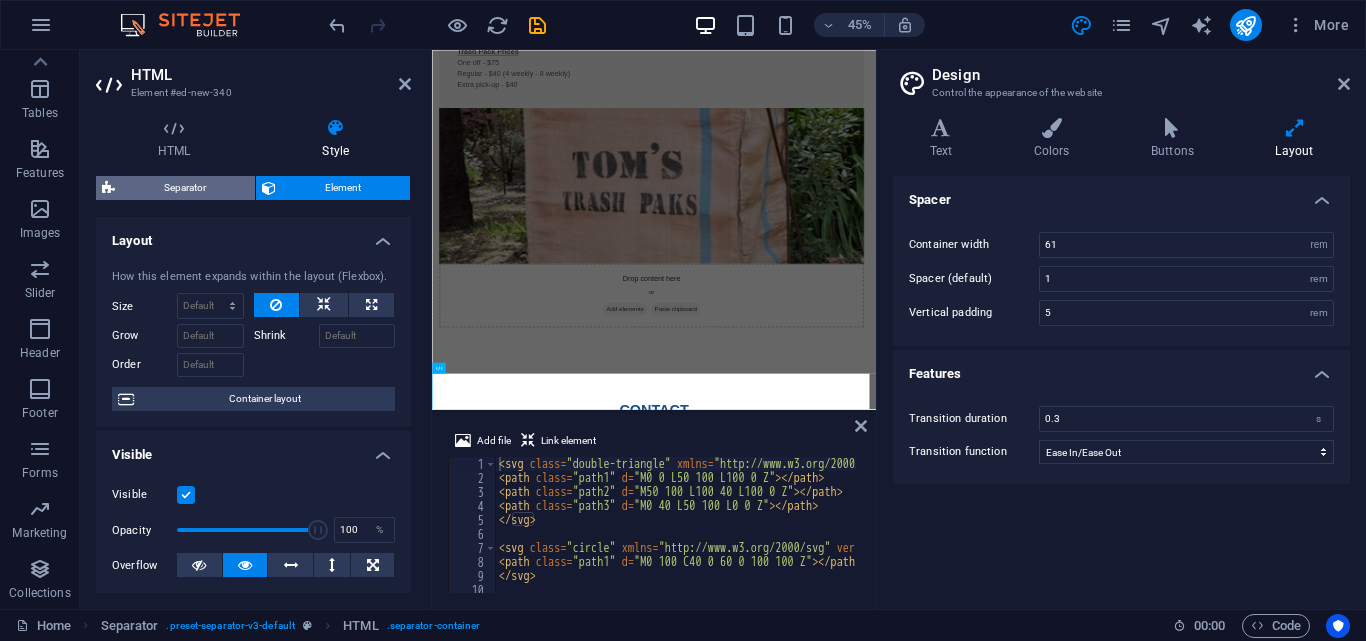 select on "rem" 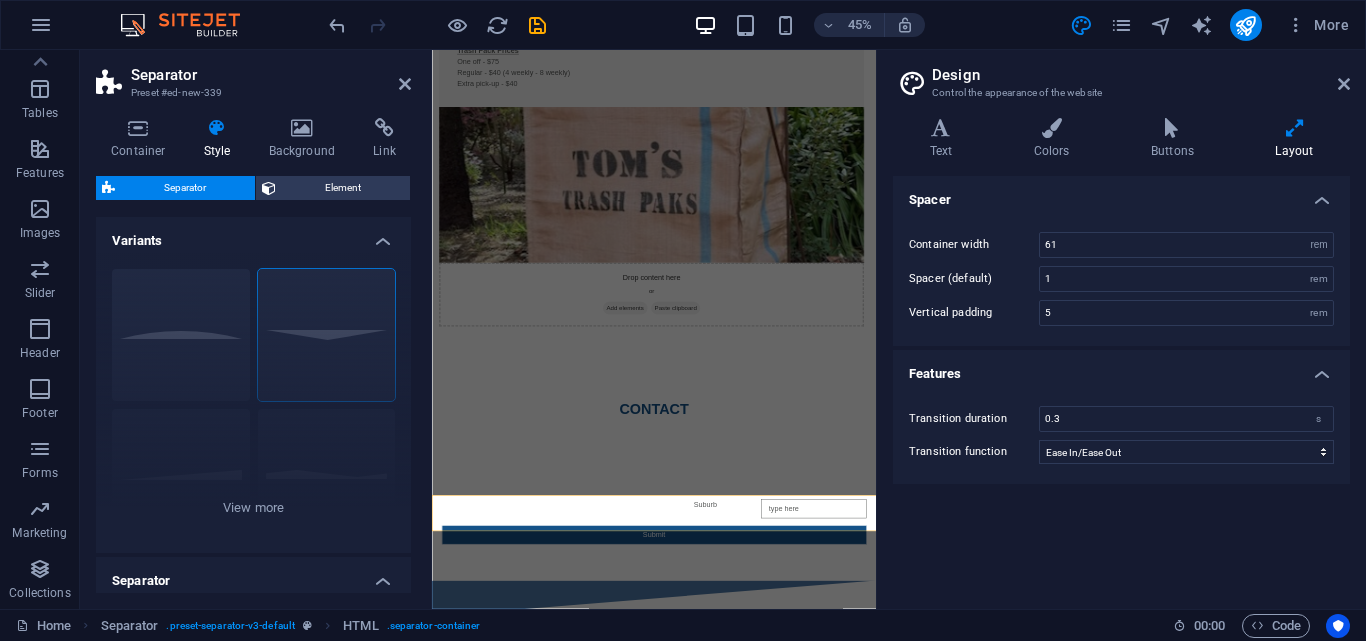 scroll, scrollTop: 0, scrollLeft: 0, axis: both 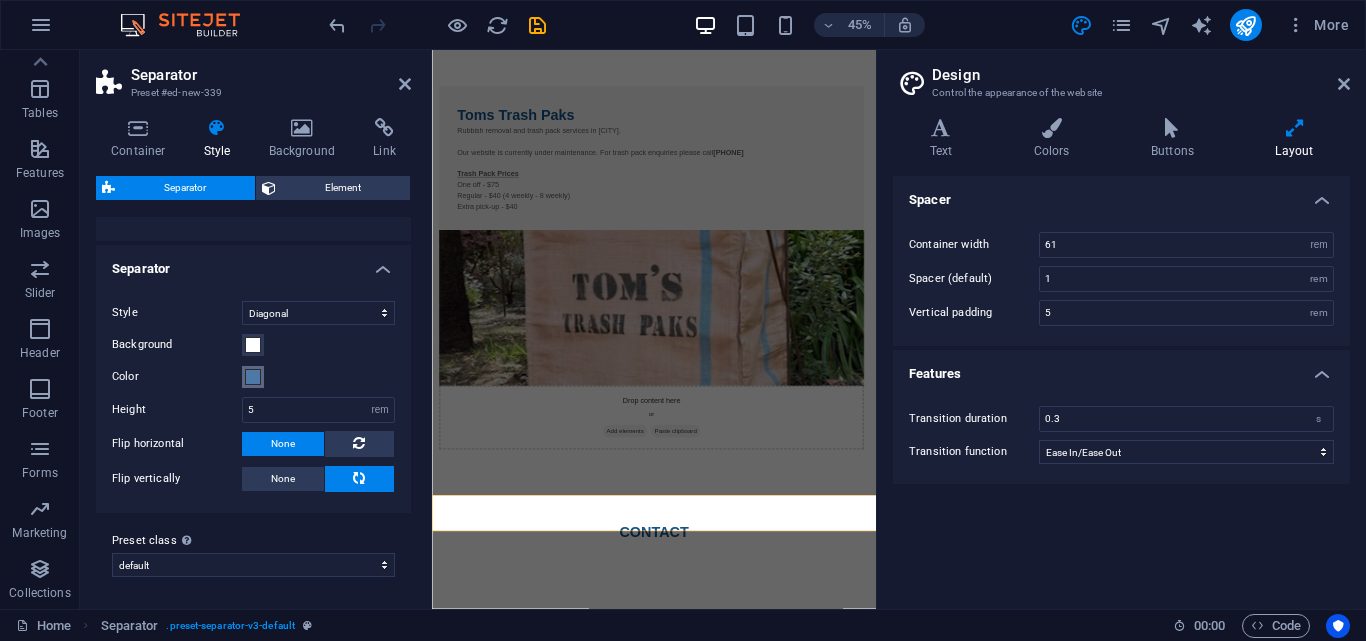 click on "Color" at bounding box center [253, 377] 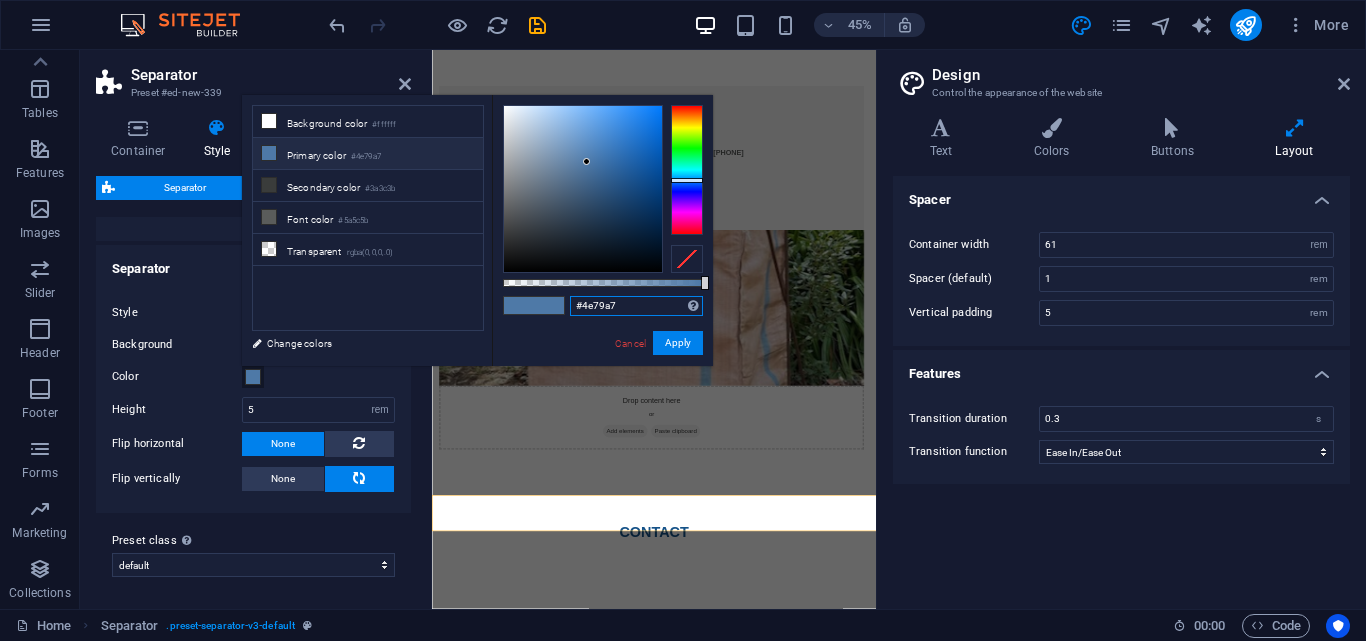 drag, startPoint x: 576, startPoint y: 310, endPoint x: 668, endPoint y: 306, distance: 92.086914 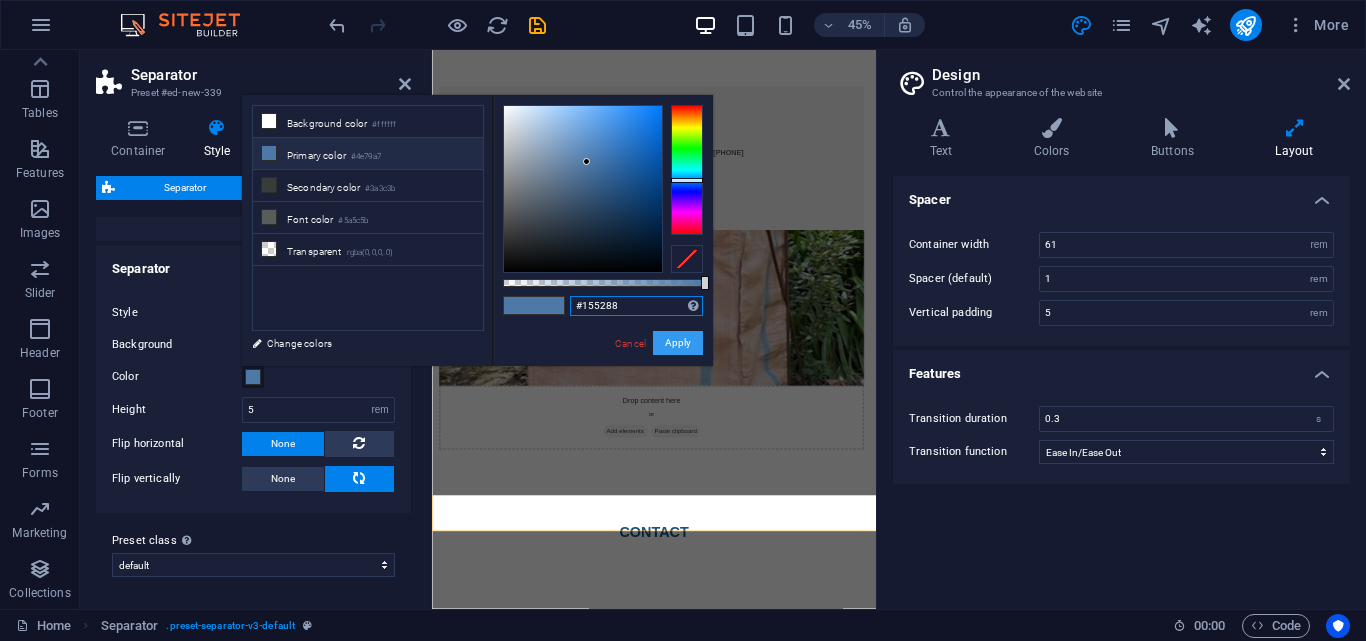 type on "#155288" 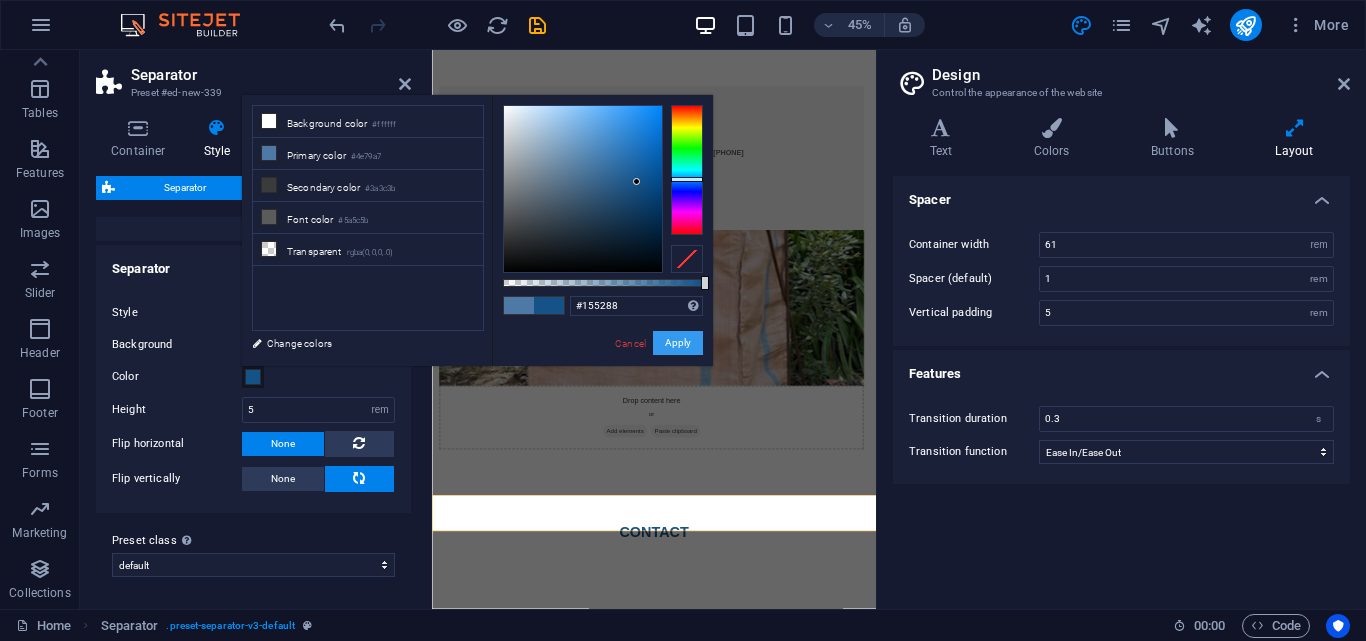 click on "Apply" at bounding box center [678, 343] 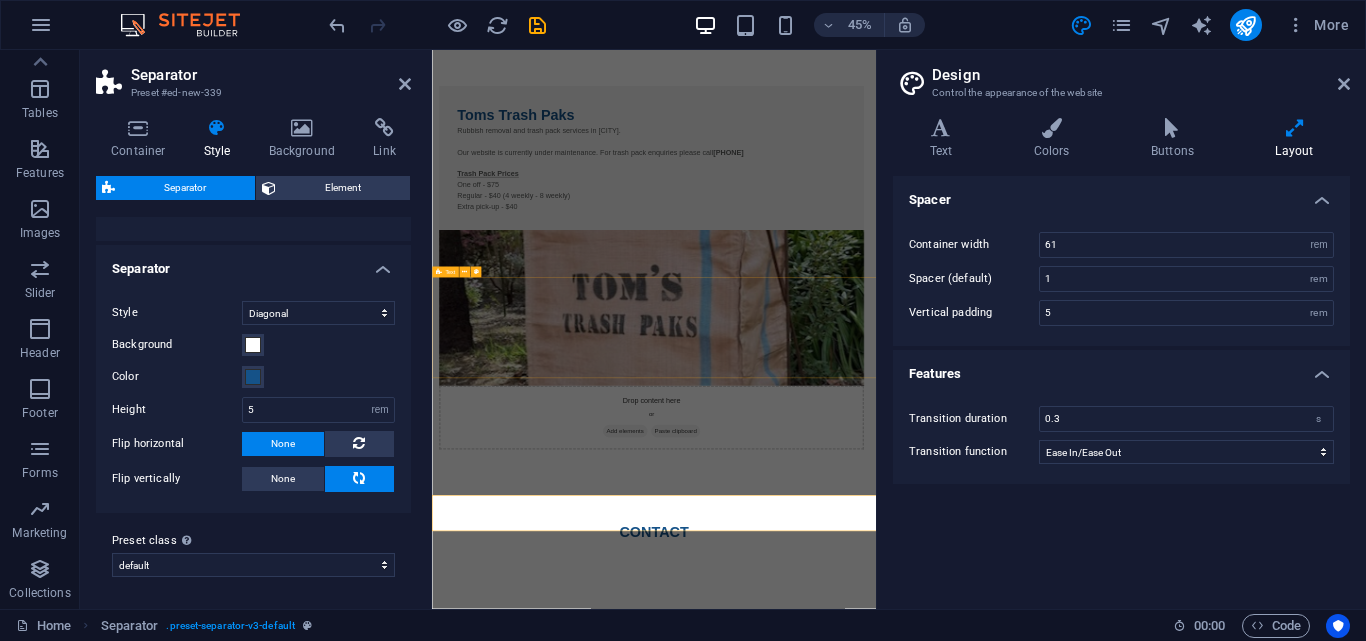drag, startPoint x: 718, startPoint y: 605, endPoint x: 1034, endPoint y: 361, distance: 399.2393 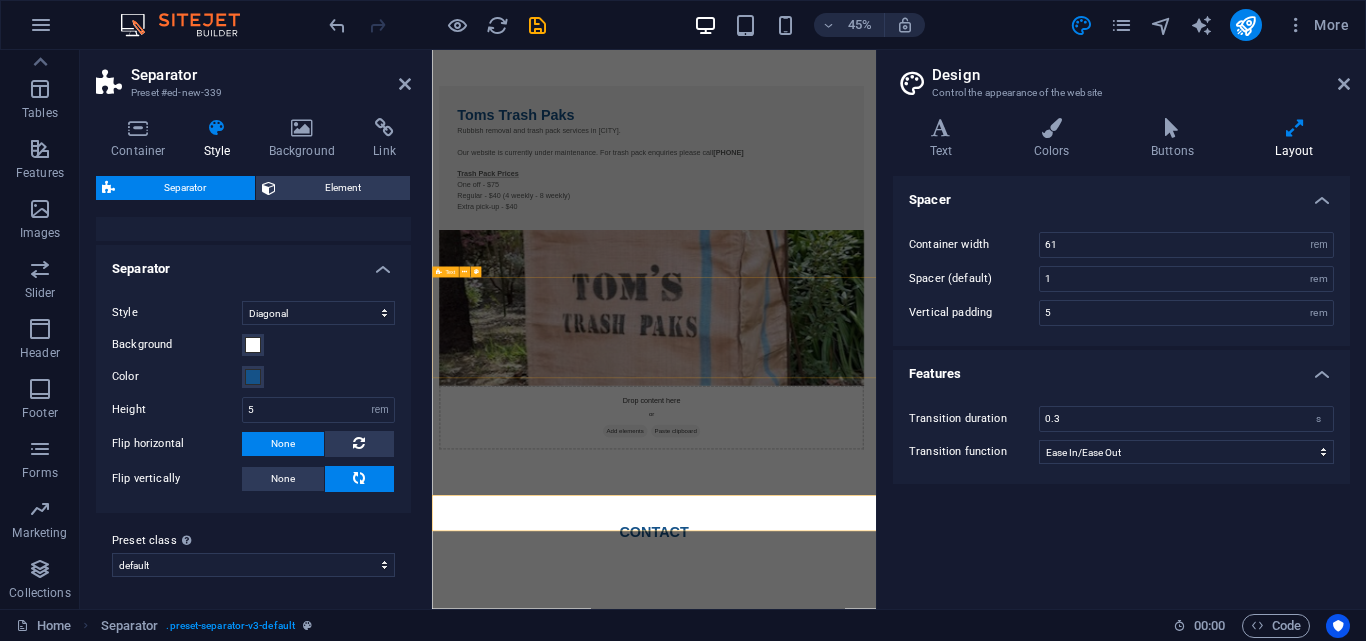 click on "Toms Trash Paks Rubbish removal and trash pack services in [CITY]. Our website is currently under maintenance. For trash pack enquiries please call  [PHONE] Trash Pack Prices One off - $75 Regular - $40 (4 weekly - 8 weekly) Extra pick-up - $40 Drop content here or  Add elements  Paste clipboard CONTACT Suburb Submit" at bounding box center [925, 816] 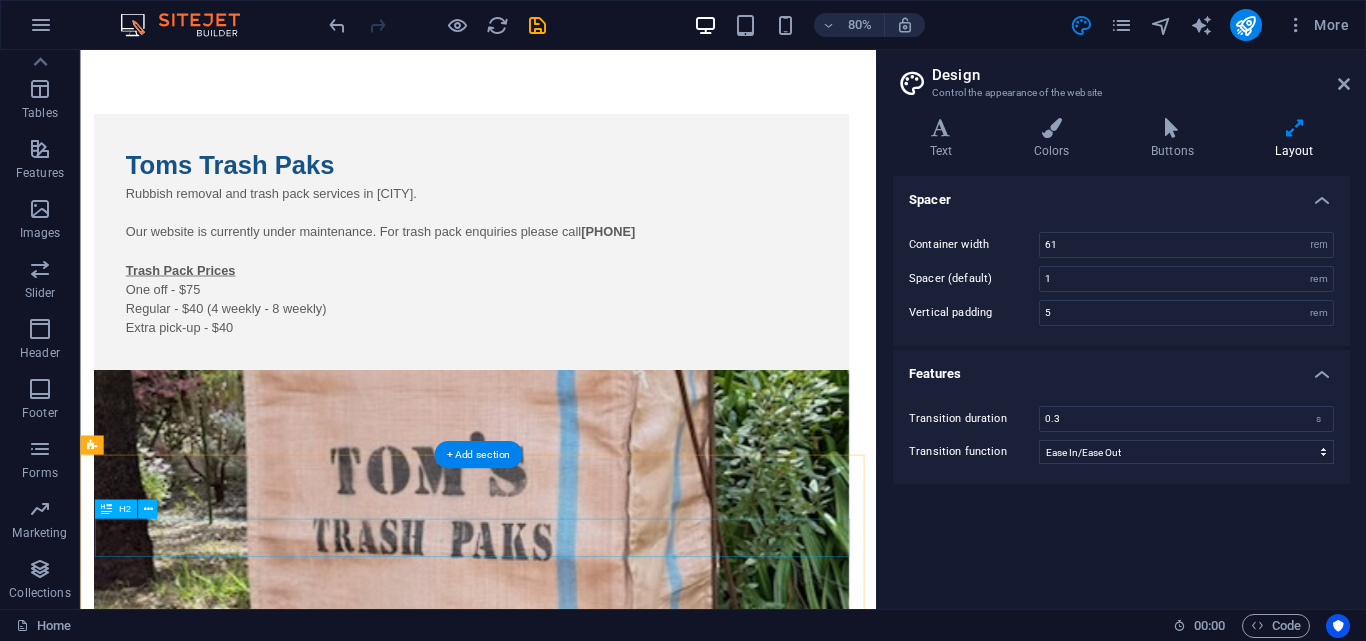 click on "CONTACT" at bounding box center [578, 1122] 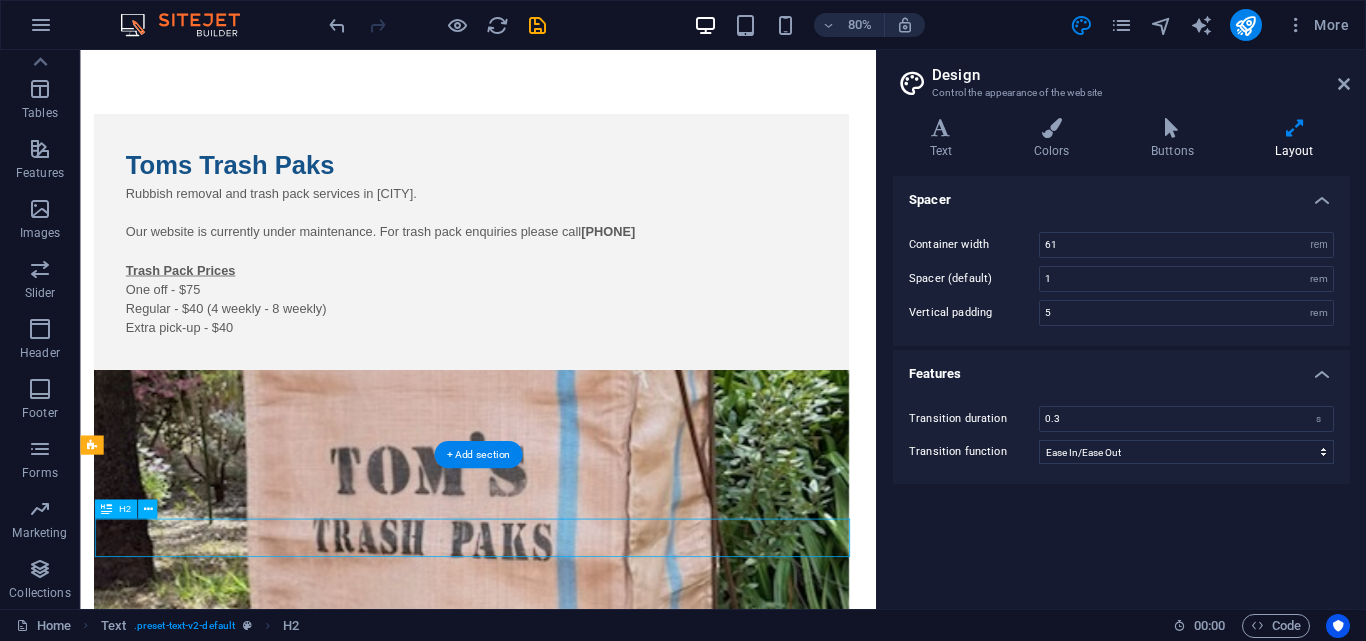 drag, startPoint x: 575, startPoint y: 662, endPoint x: 177, endPoint y: 1136, distance: 618.9346 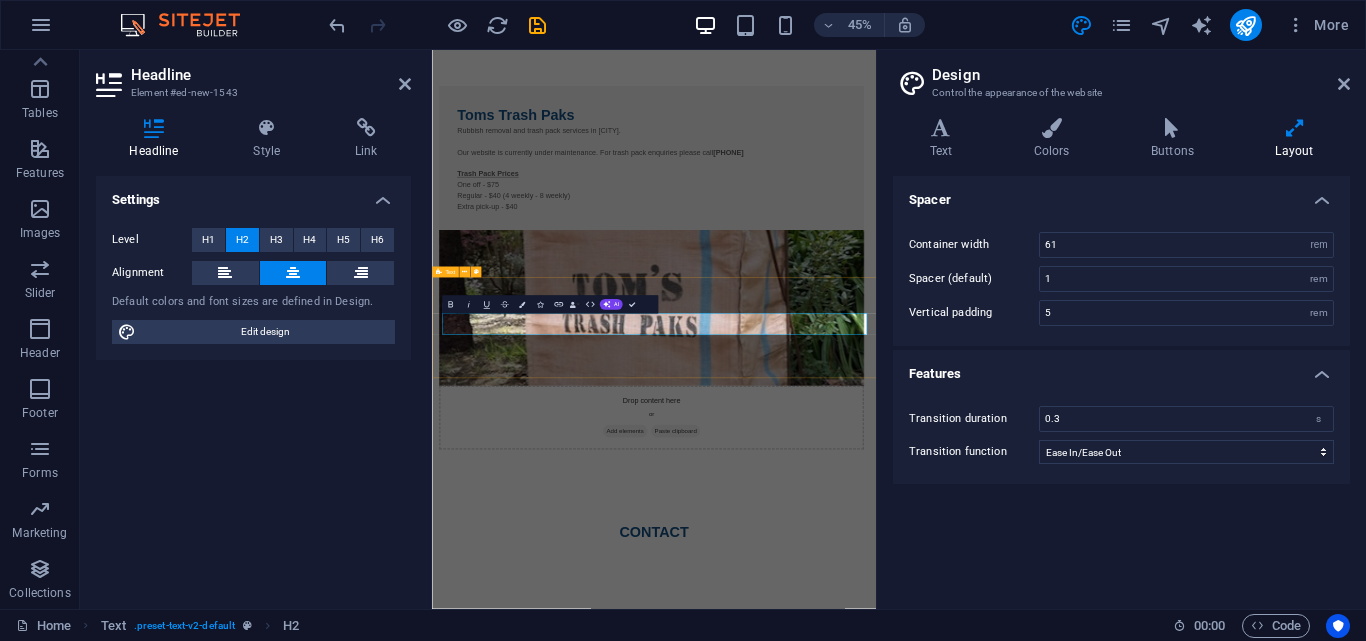 click on "CONTACT" at bounding box center [925, 1130] 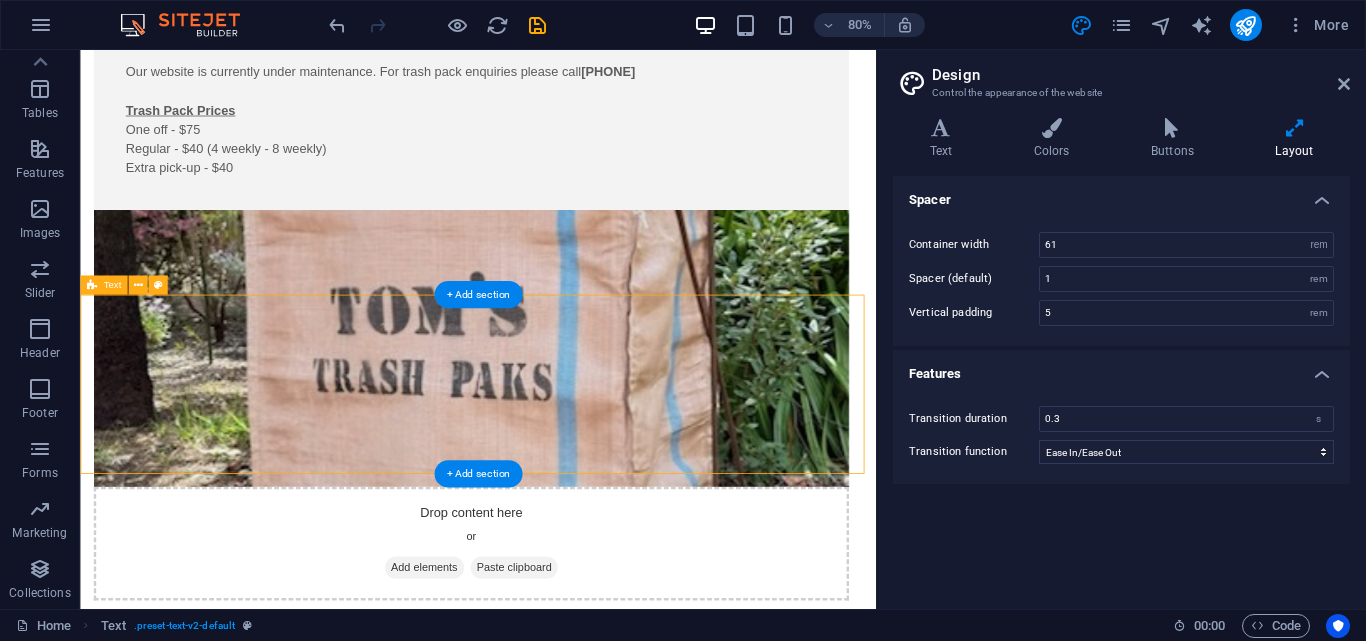scroll, scrollTop: 333, scrollLeft: 0, axis: vertical 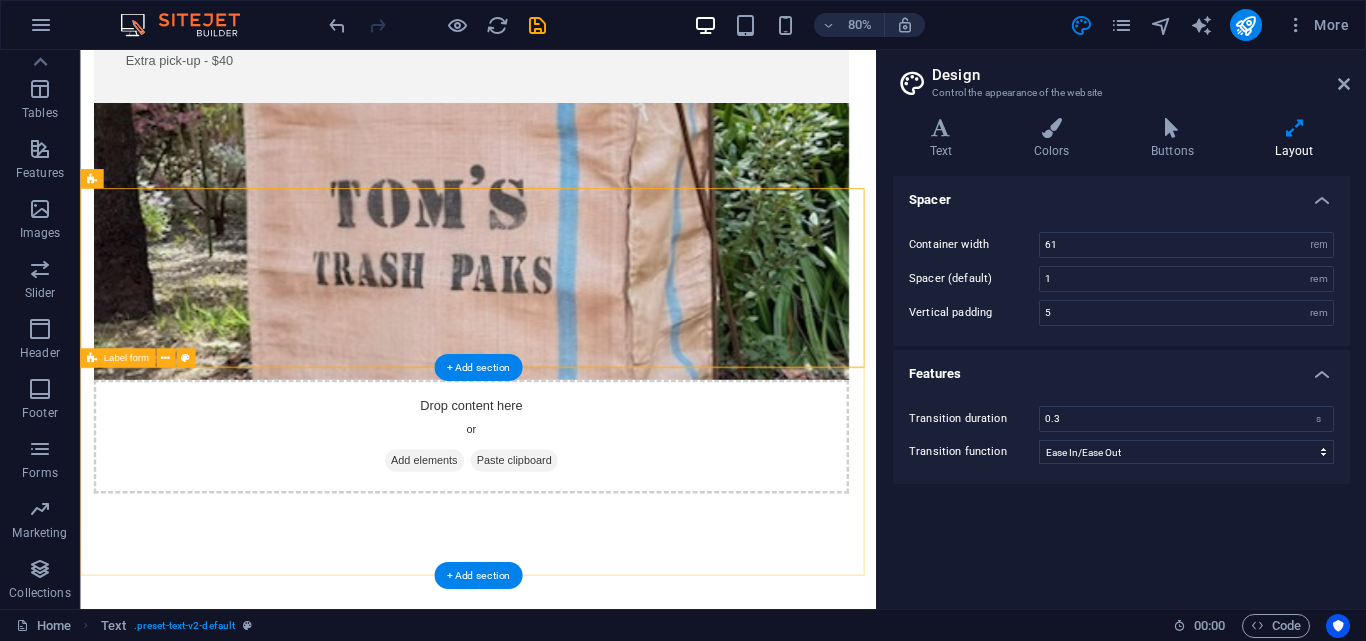 click on "Suburb Submit" at bounding box center (577, 1039) 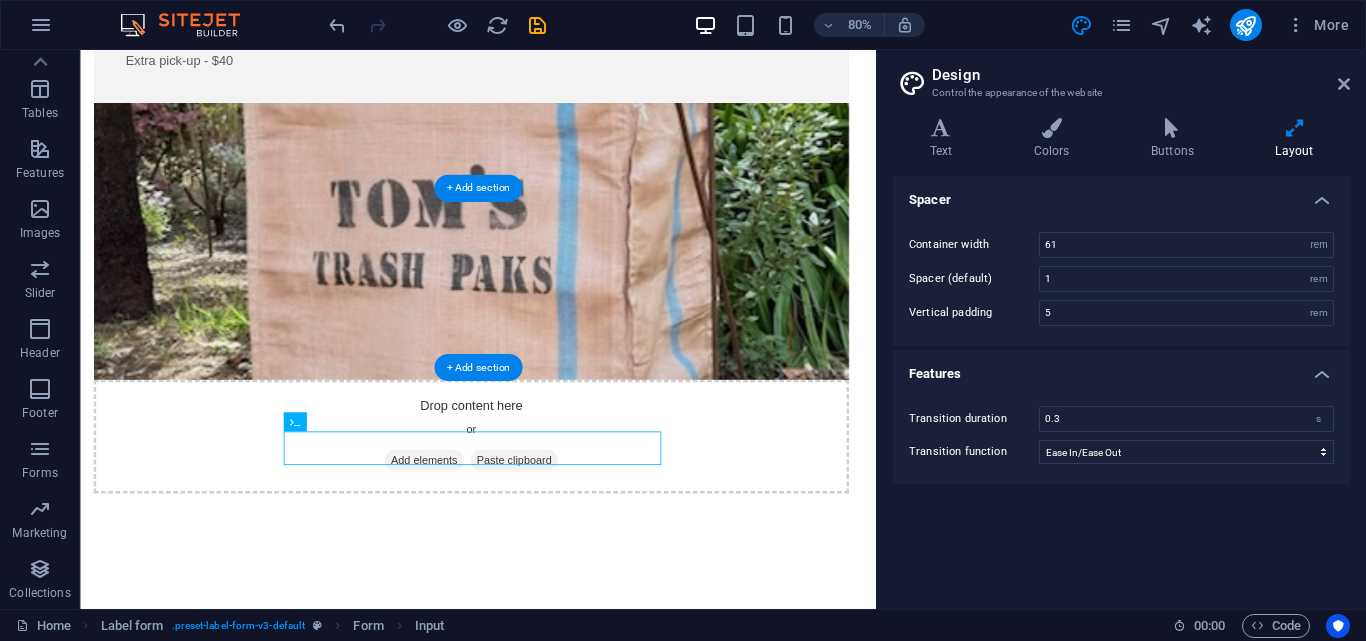 drag, startPoint x: 673, startPoint y: 538, endPoint x: 616, endPoint y: 366, distance: 181.19879 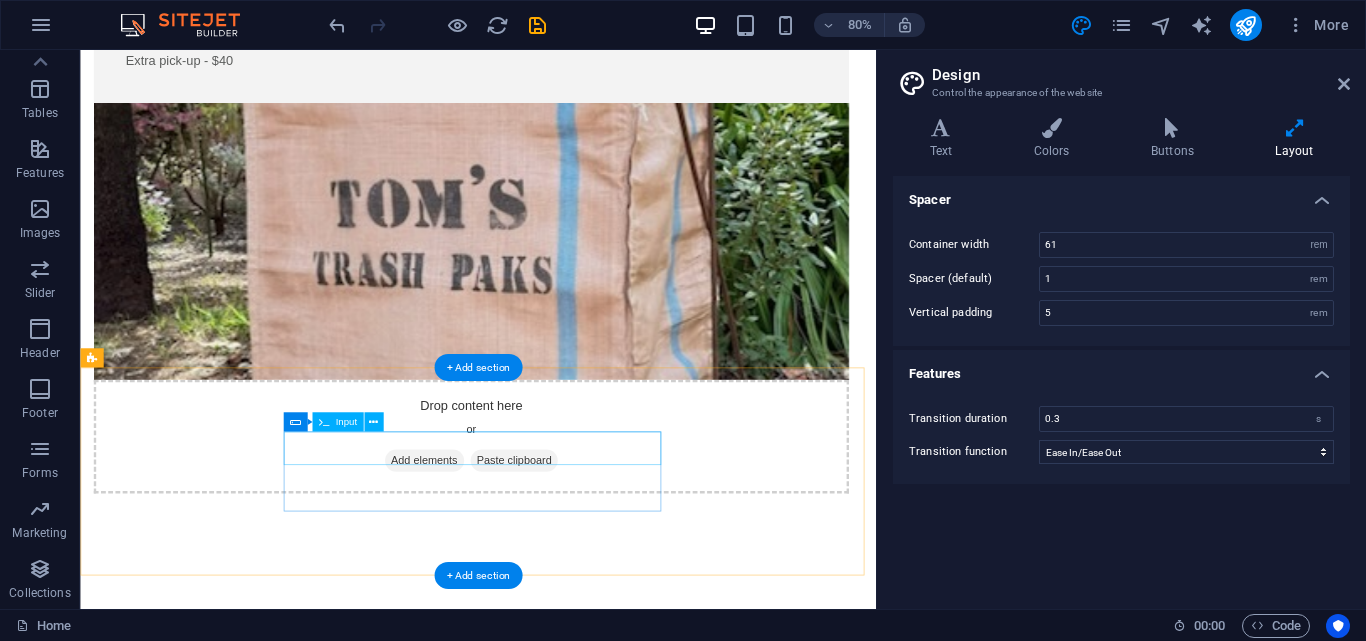click on "Suburb" at bounding box center (578, 1010) 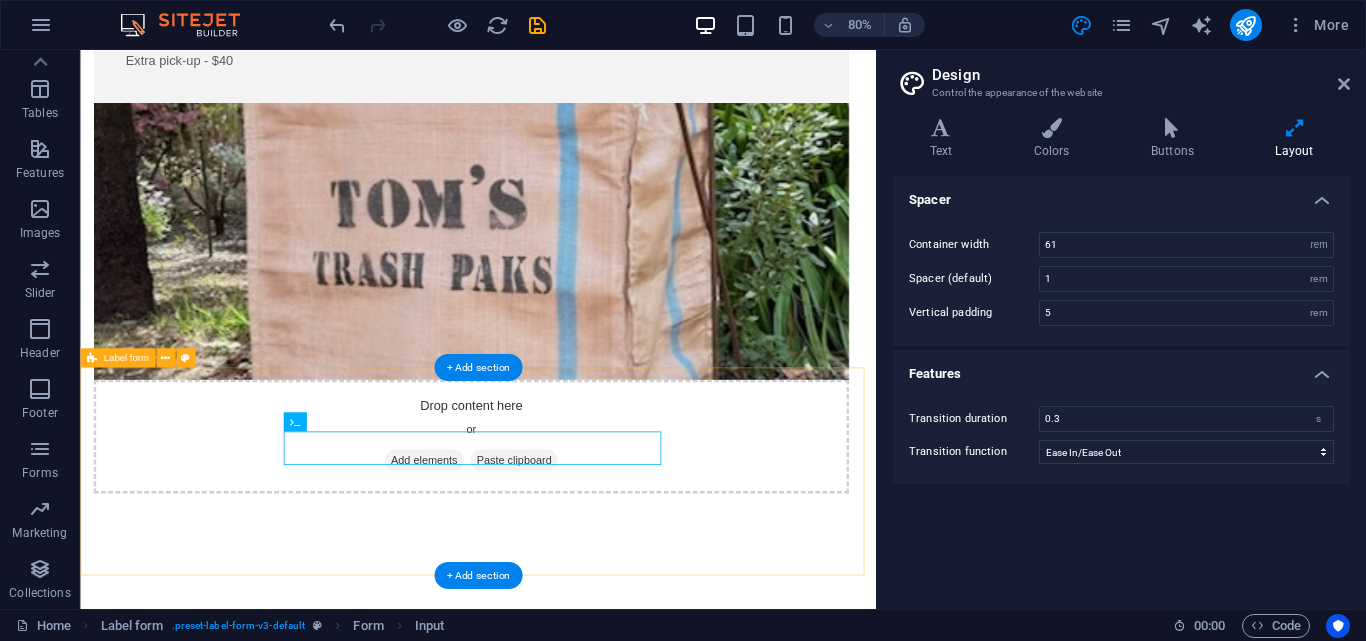 click on "Suburb Submit" at bounding box center (577, 1039) 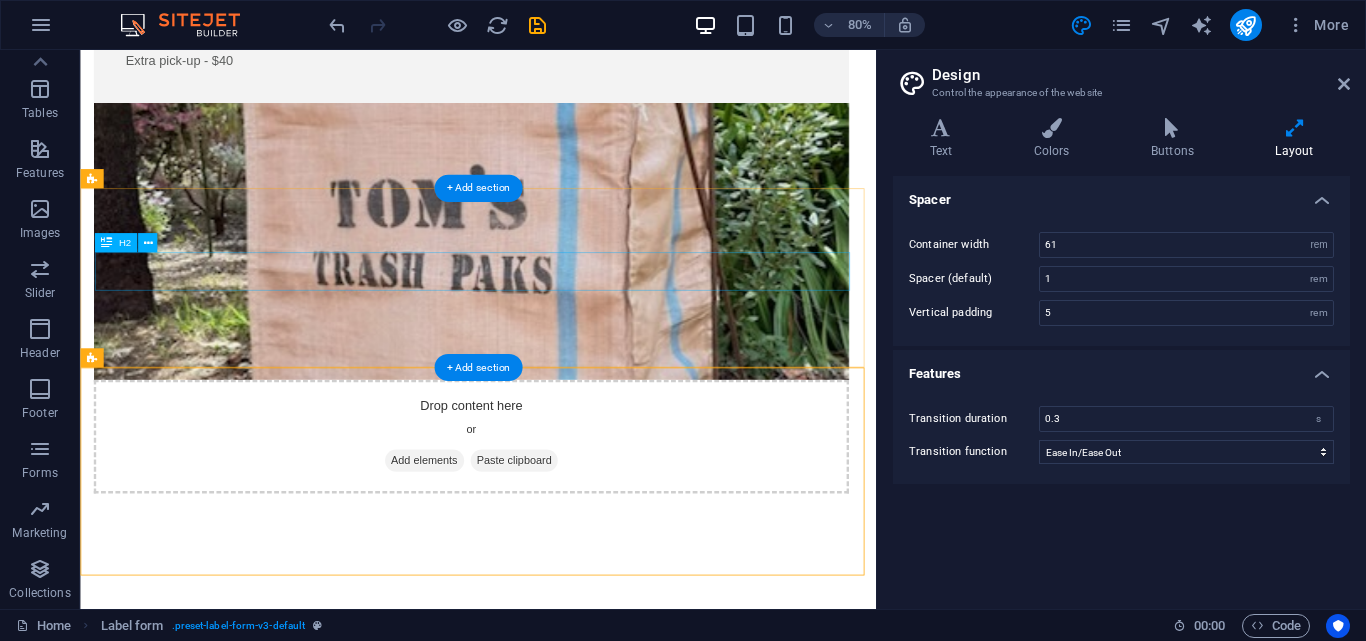 click on "CONTACT" at bounding box center (578, 789) 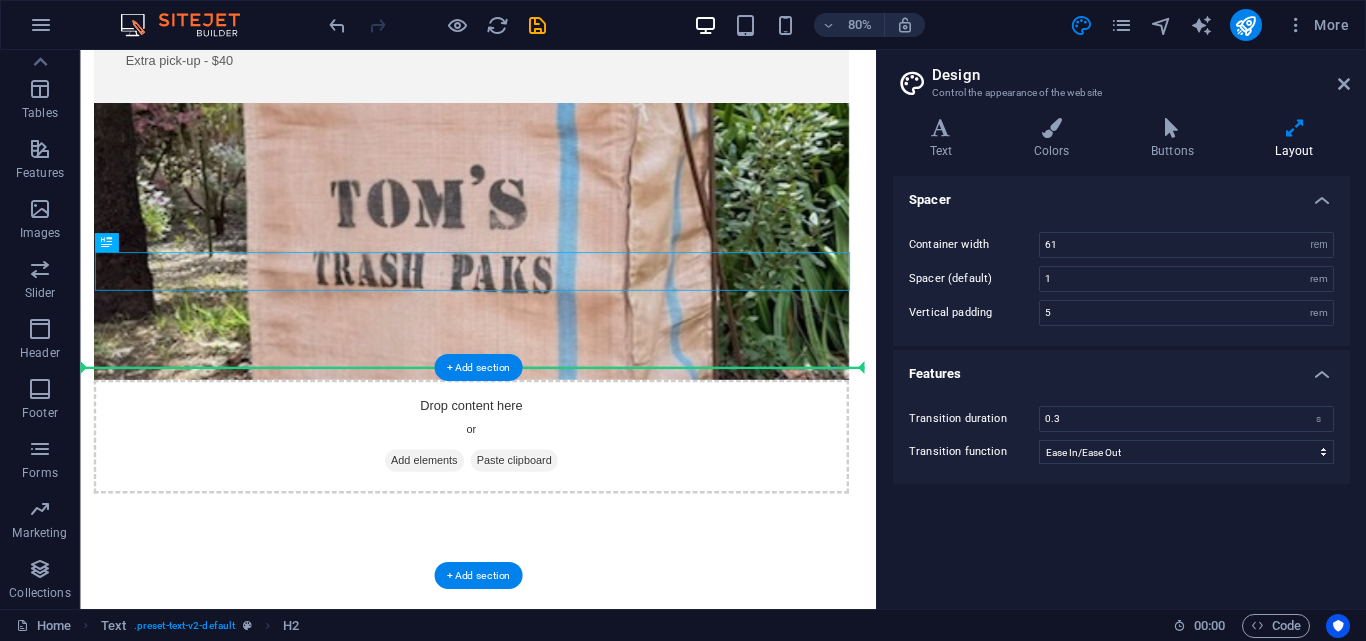 drag, startPoint x: 586, startPoint y: 331, endPoint x: 598, endPoint y: 457, distance: 126.57014 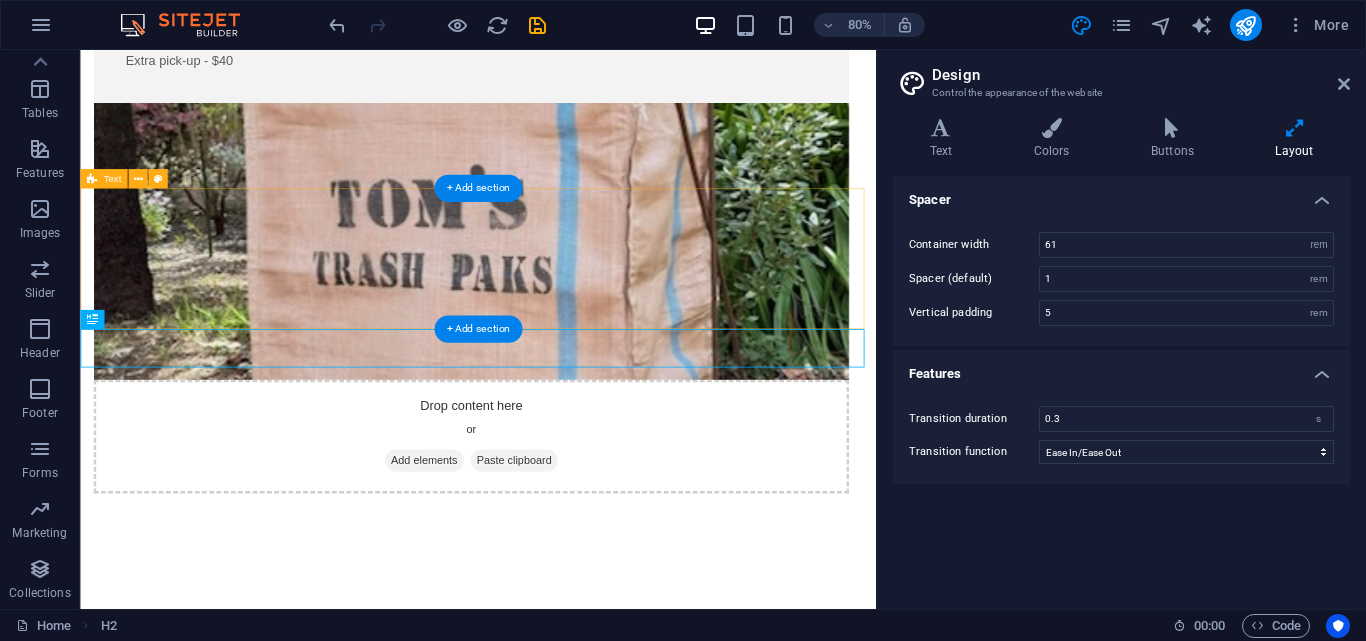 click at bounding box center [577, 773] 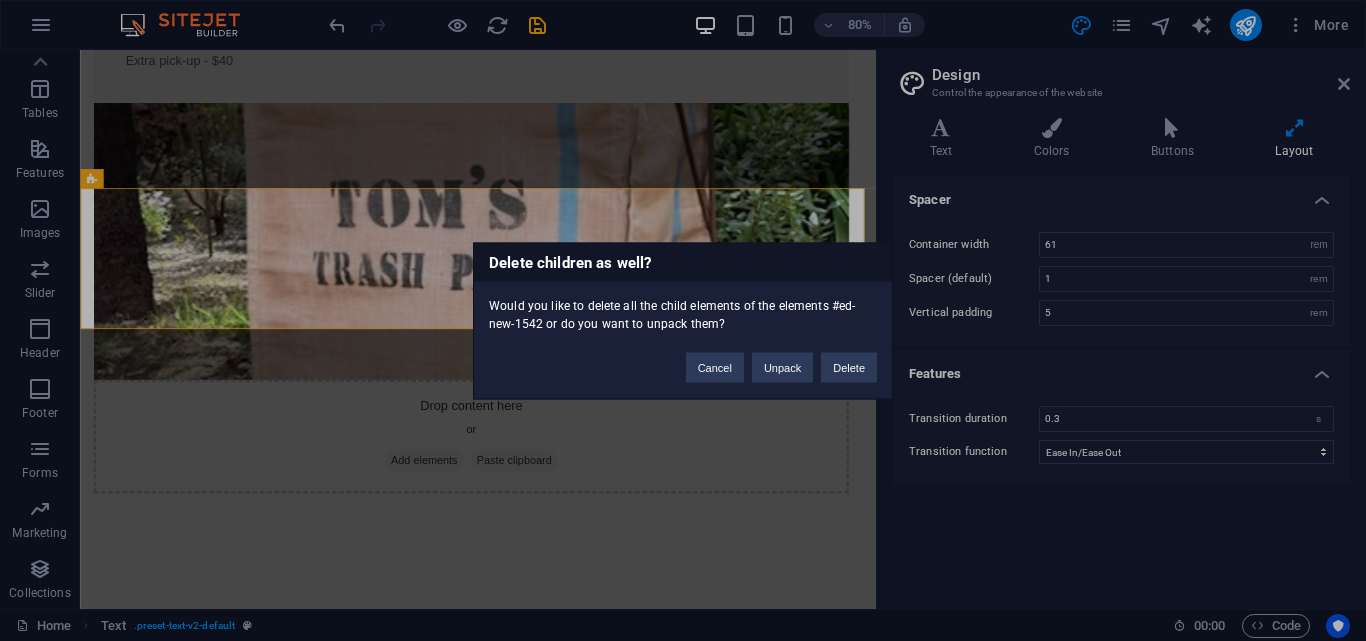type 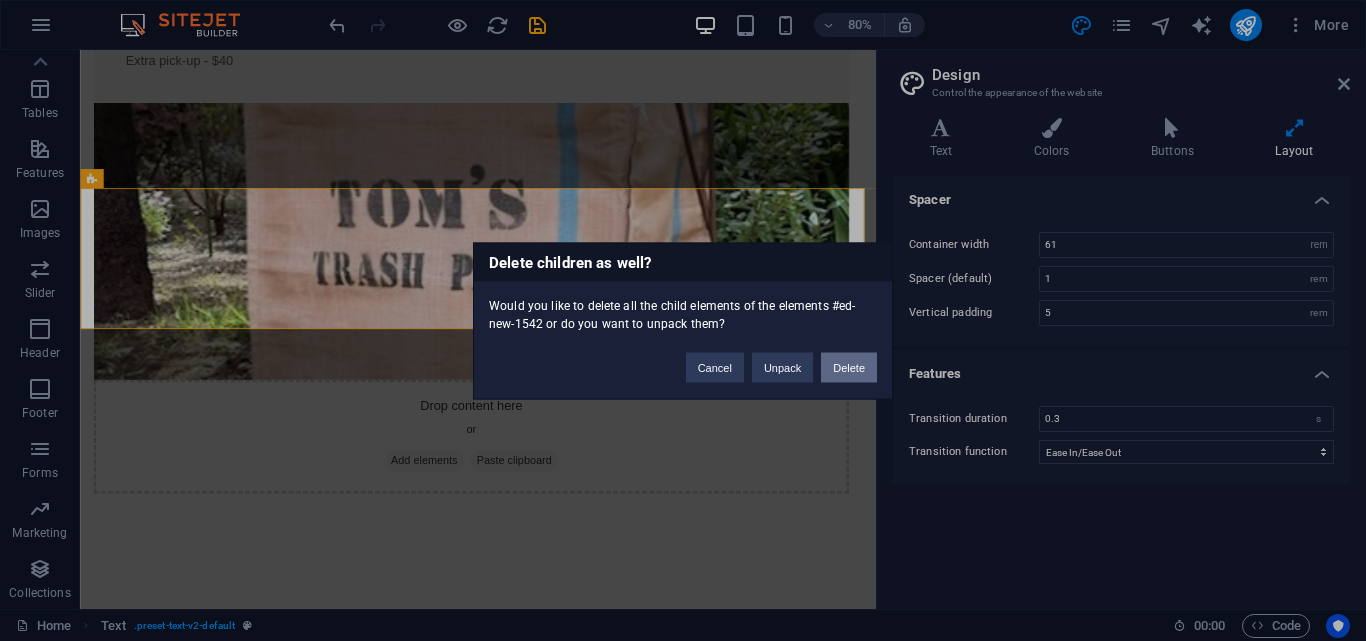 click on "Delete" at bounding box center (849, 367) 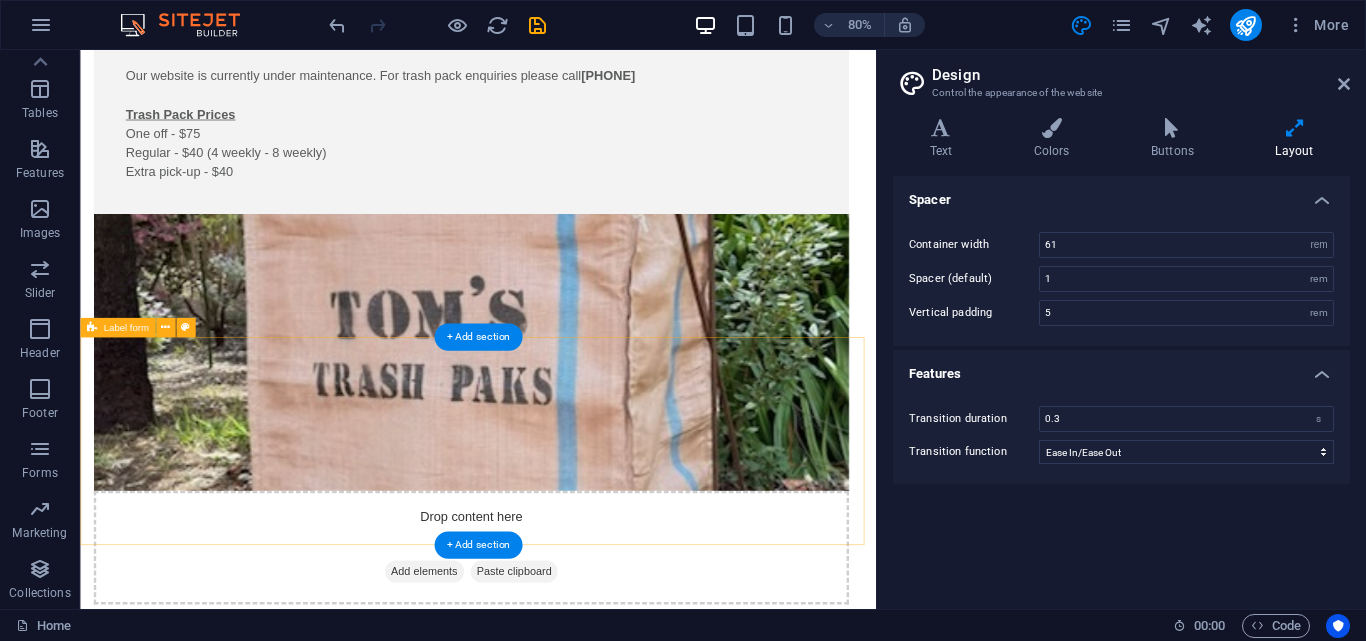 click on "Suburb Submit" at bounding box center [577, 1001] 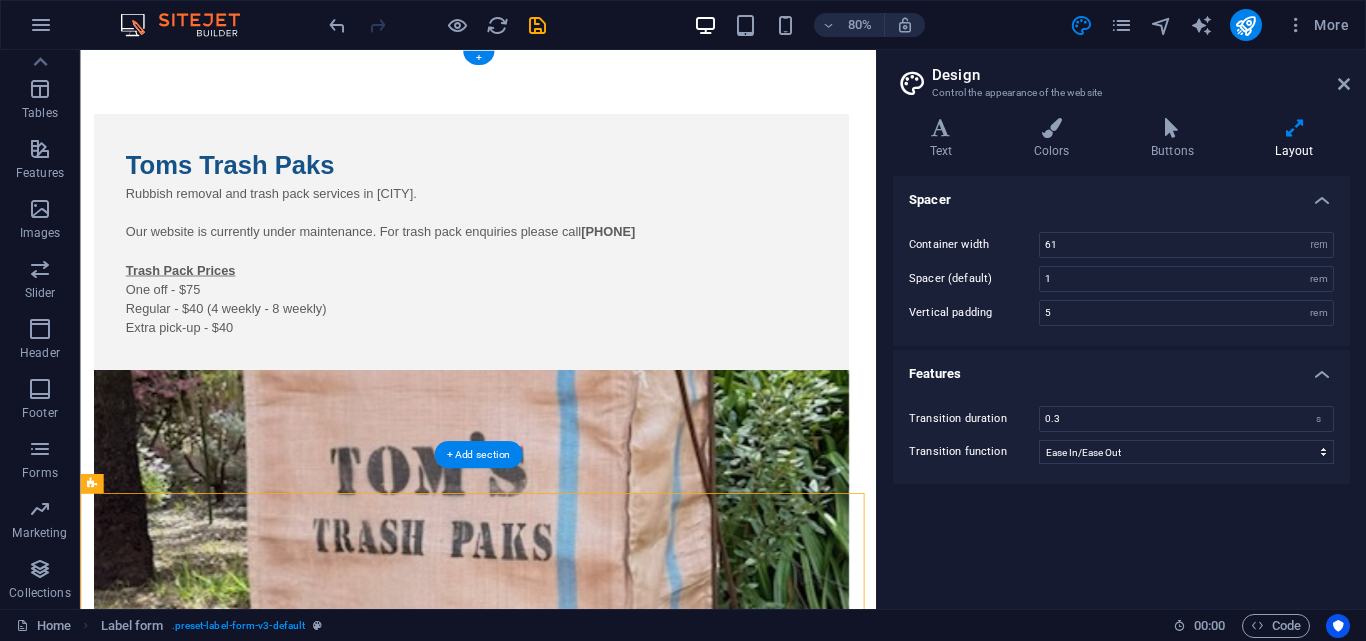 scroll, scrollTop: 195, scrollLeft: 0, axis: vertical 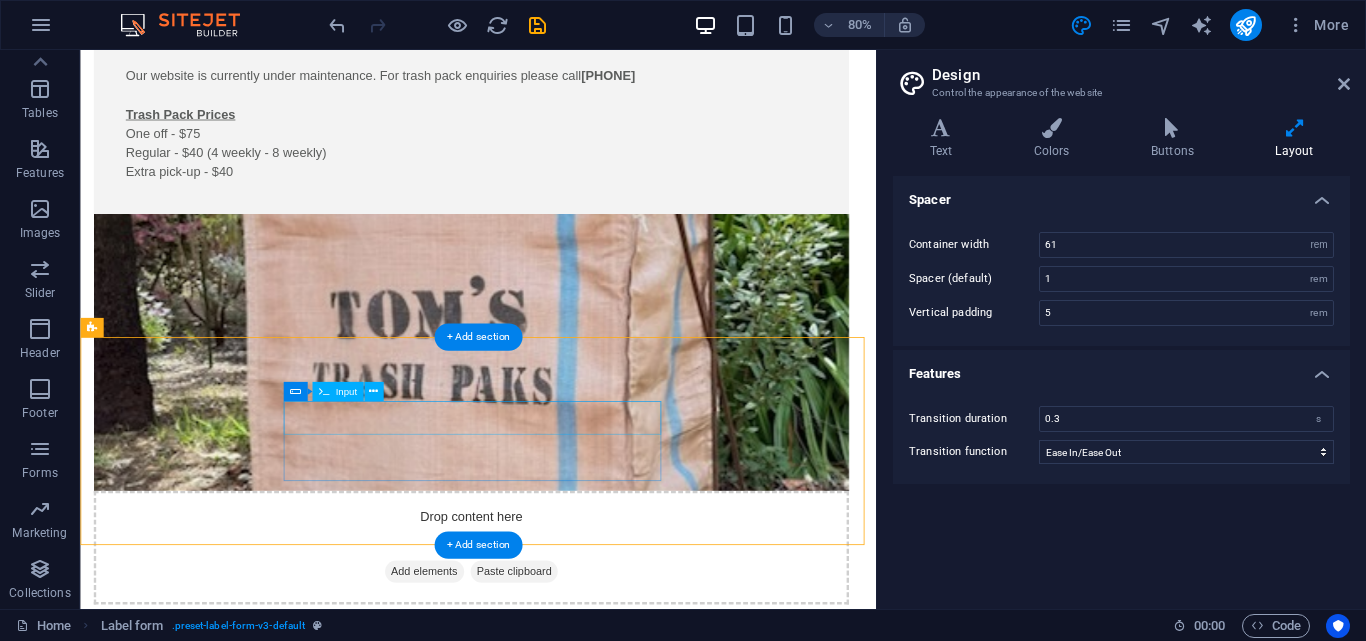 click on "Suburb" at bounding box center (578, 972) 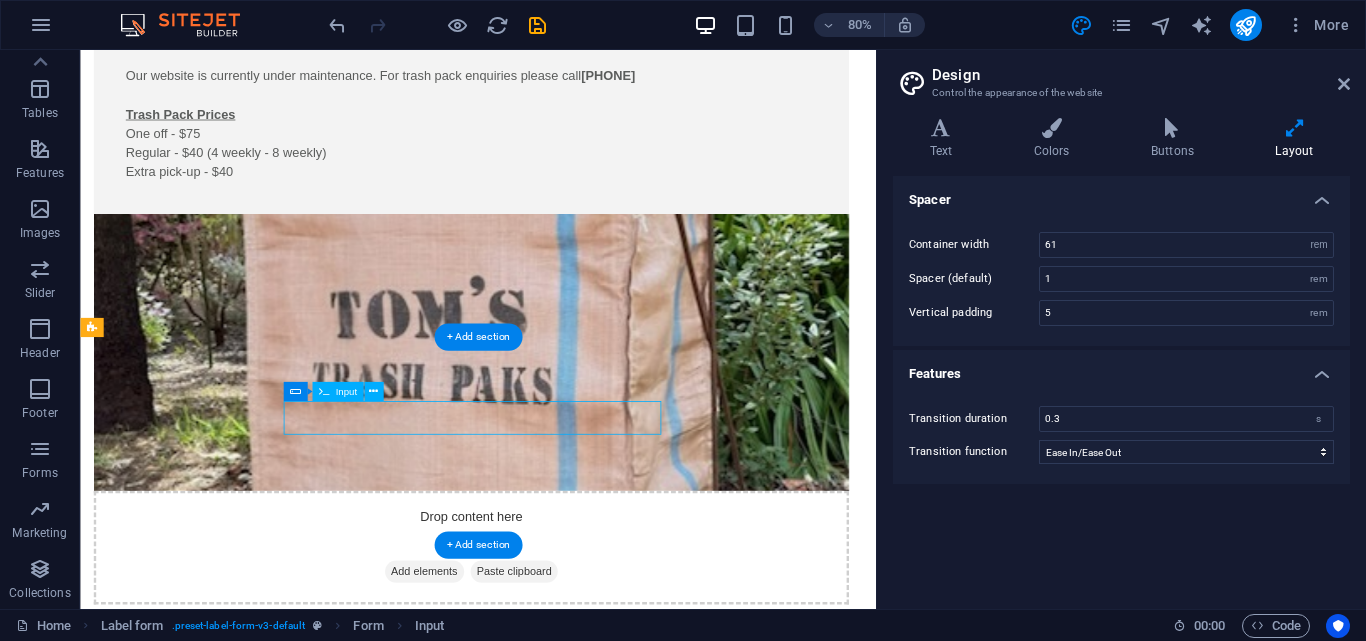 click on "Suburb" at bounding box center (578, 972) 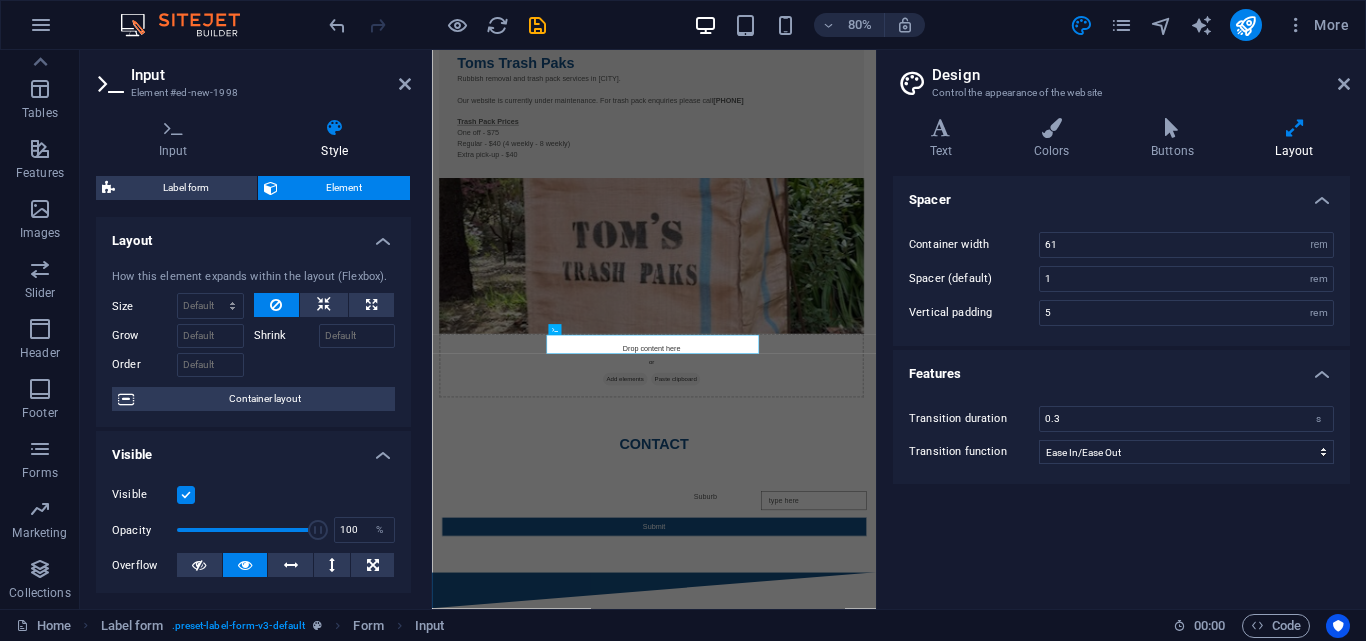 click on "How this element expands within the layout (Flexbox). Size Default auto px % 1/1 1/2 1/3 1/4 1/5 1/6 1/7 1/8 1/9 1/10 Grow Shrink Order Container layout" at bounding box center (253, 340) 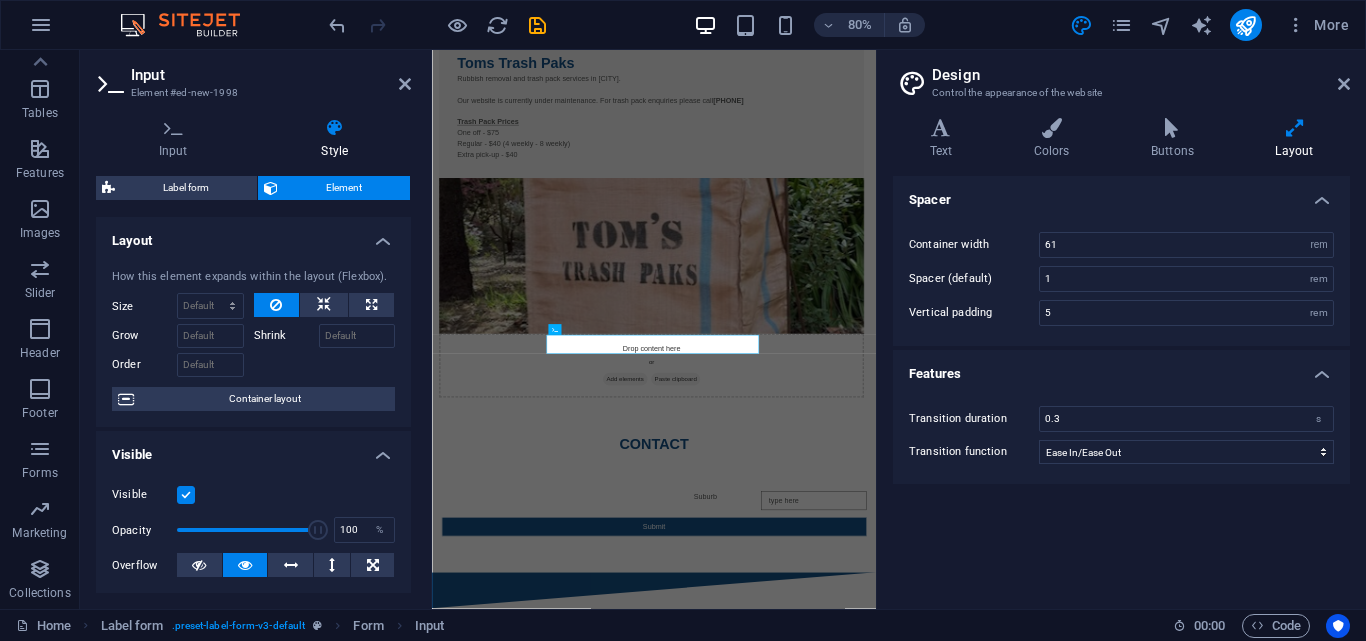 scroll, scrollTop: 0, scrollLeft: 0, axis: both 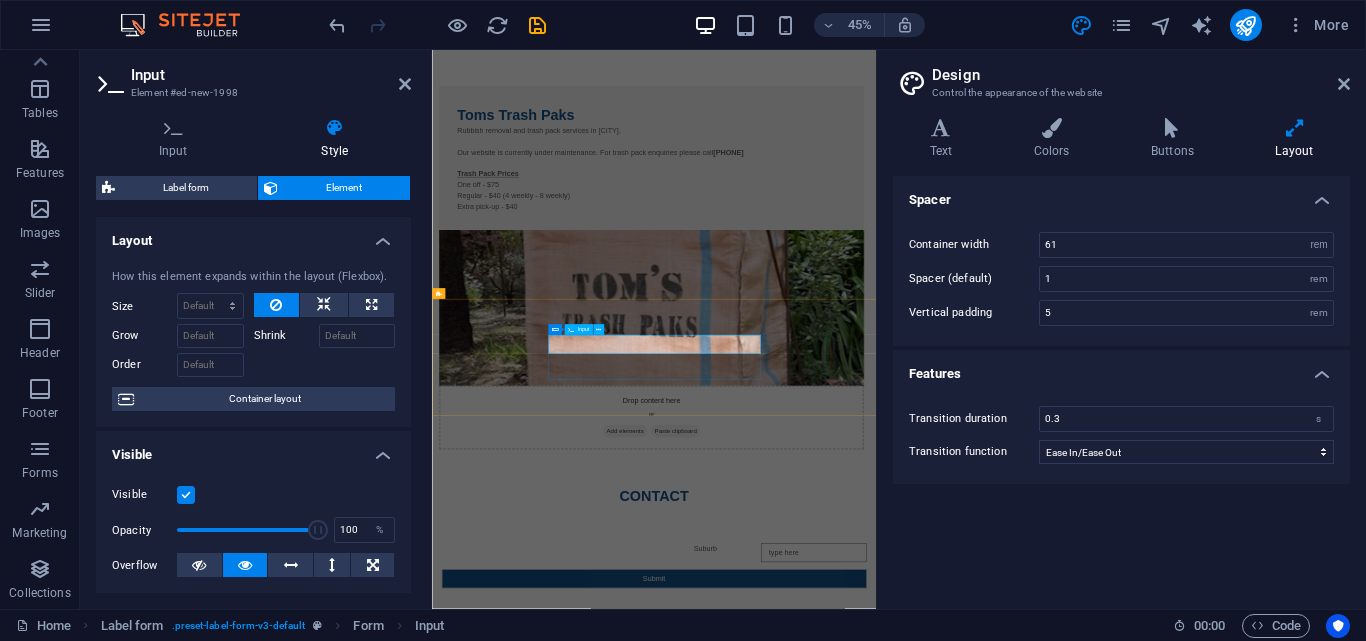 click on "Suburb" at bounding box center (926, 1167) 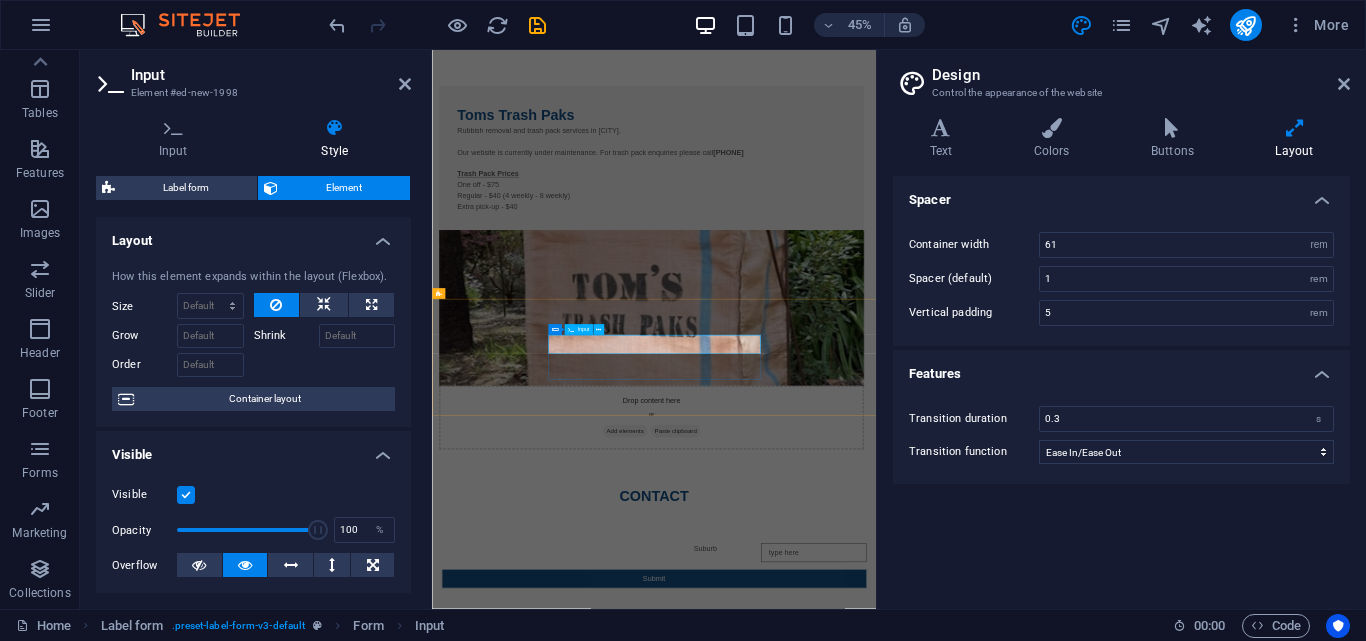 click on "Suburb" at bounding box center [926, 1167] 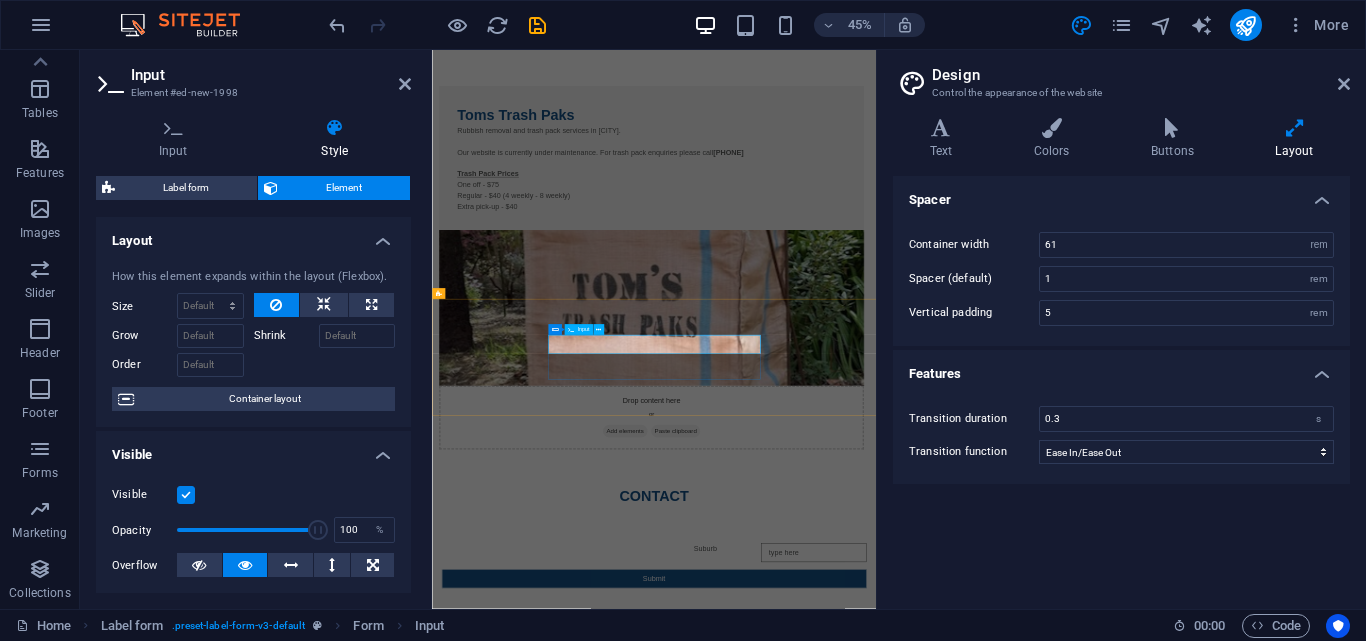 click on "Suburb" at bounding box center (926, 1167) 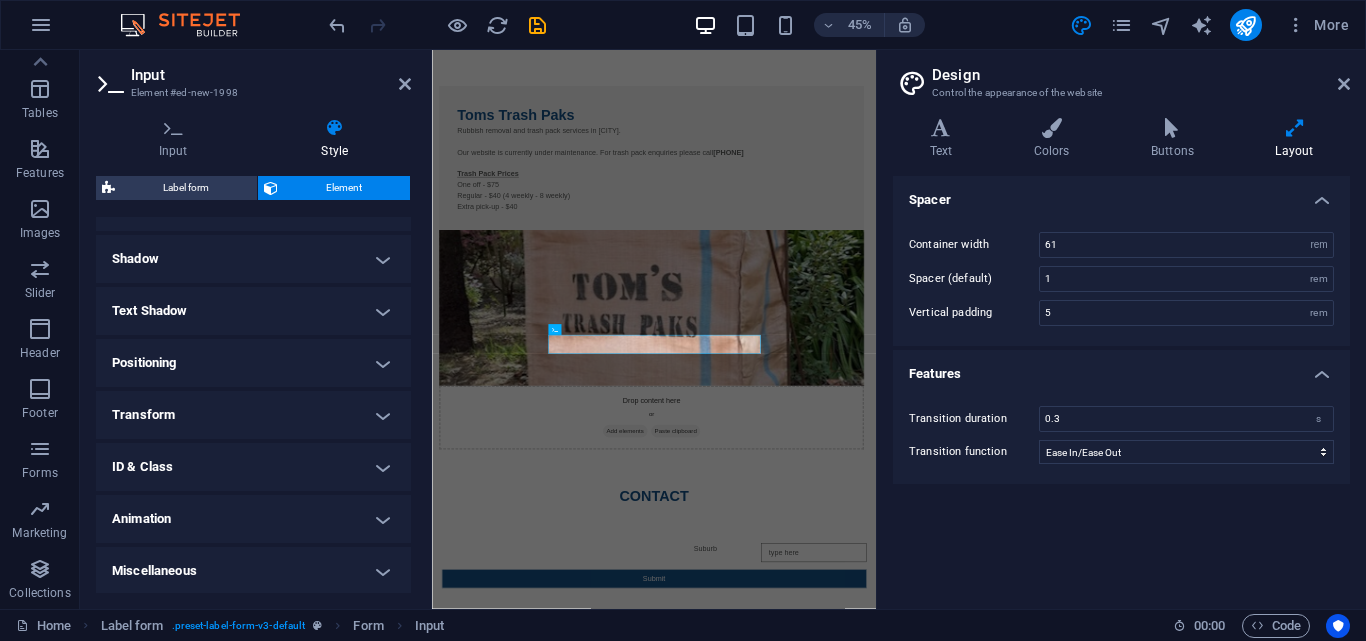scroll, scrollTop: 469, scrollLeft: 0, axis: vertical 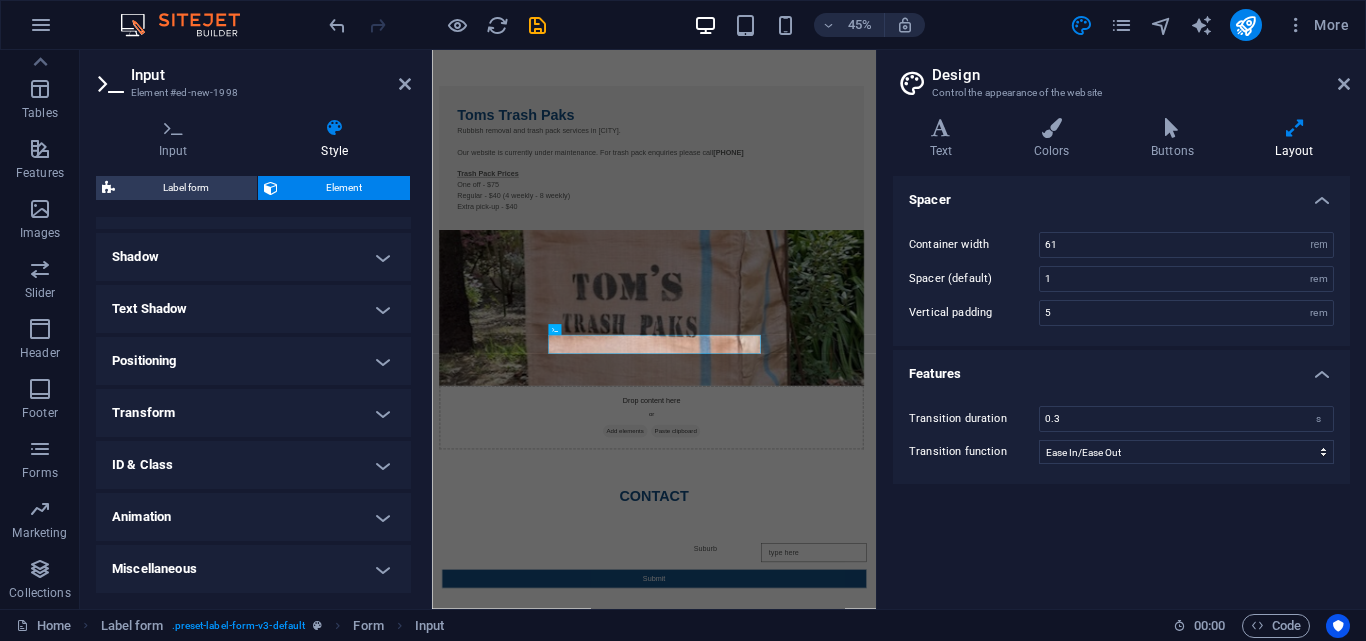 click on "Positioning" at bounding box center [253, 361] 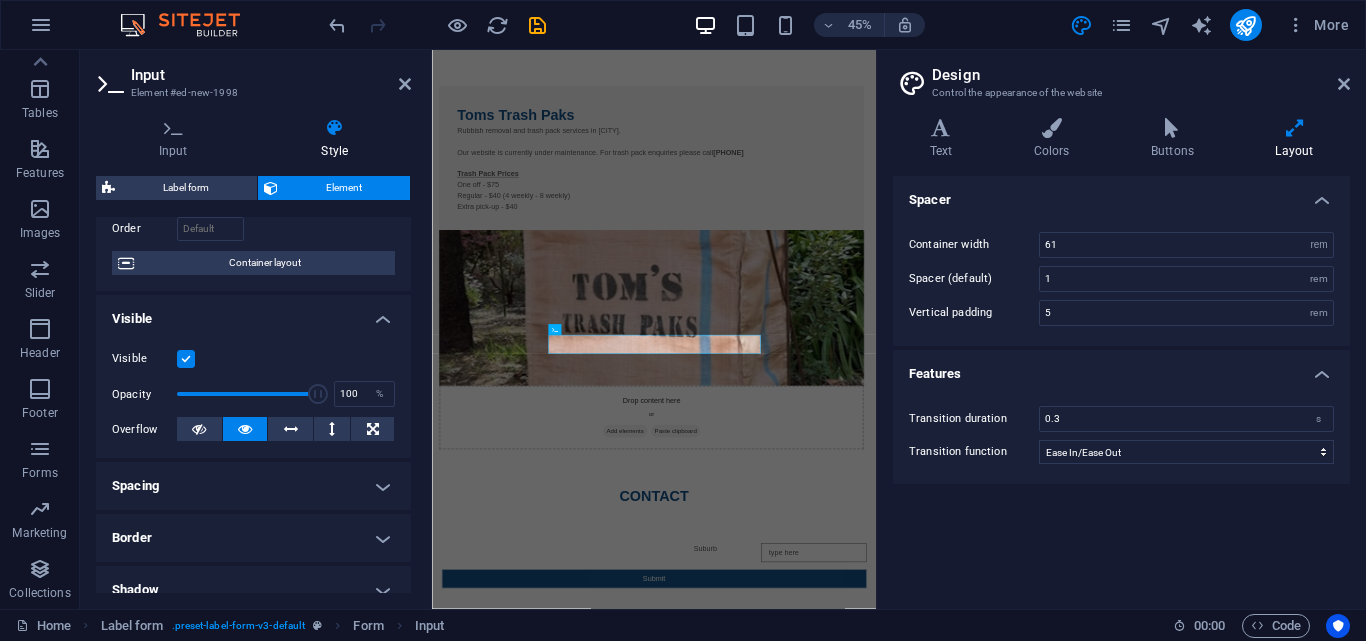 scroll, scrollTop: 0, scrollLeft: 0, axis: both 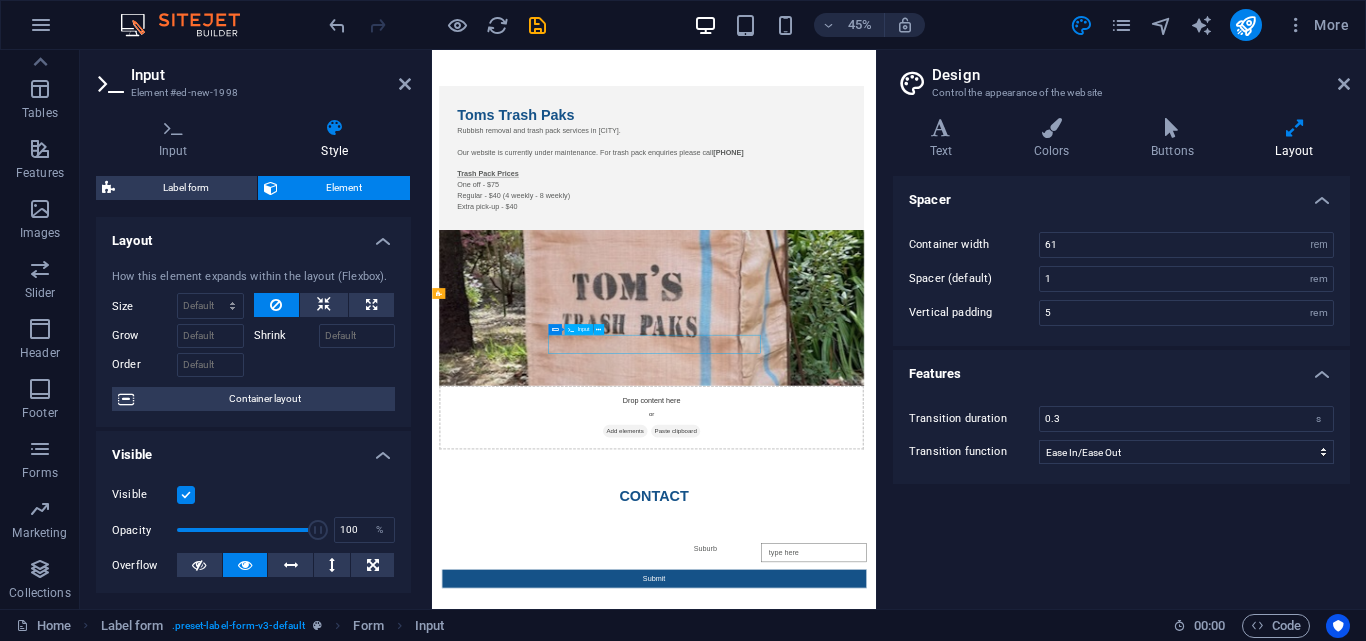 drag, startPoint x: 758, startPoint y: 692, endPoint x: 691, endPoint y: 687, distance: 67.18631 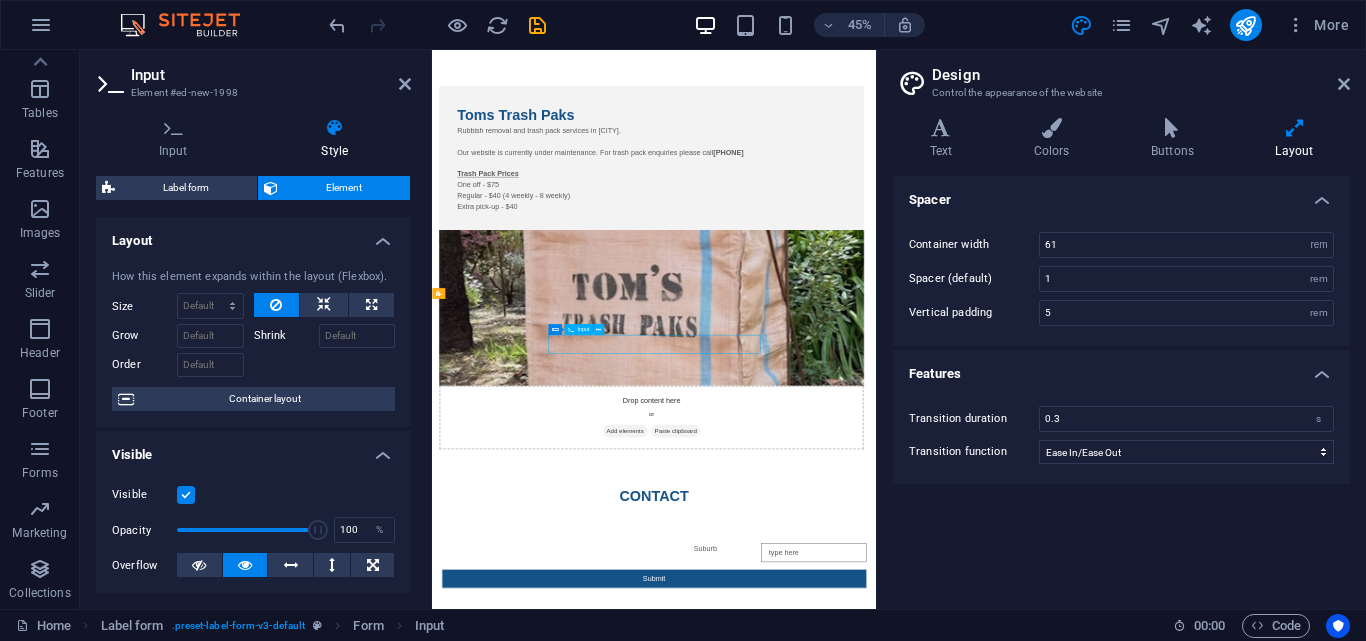 click on "Suburb" at bounding box center (926, 1167) 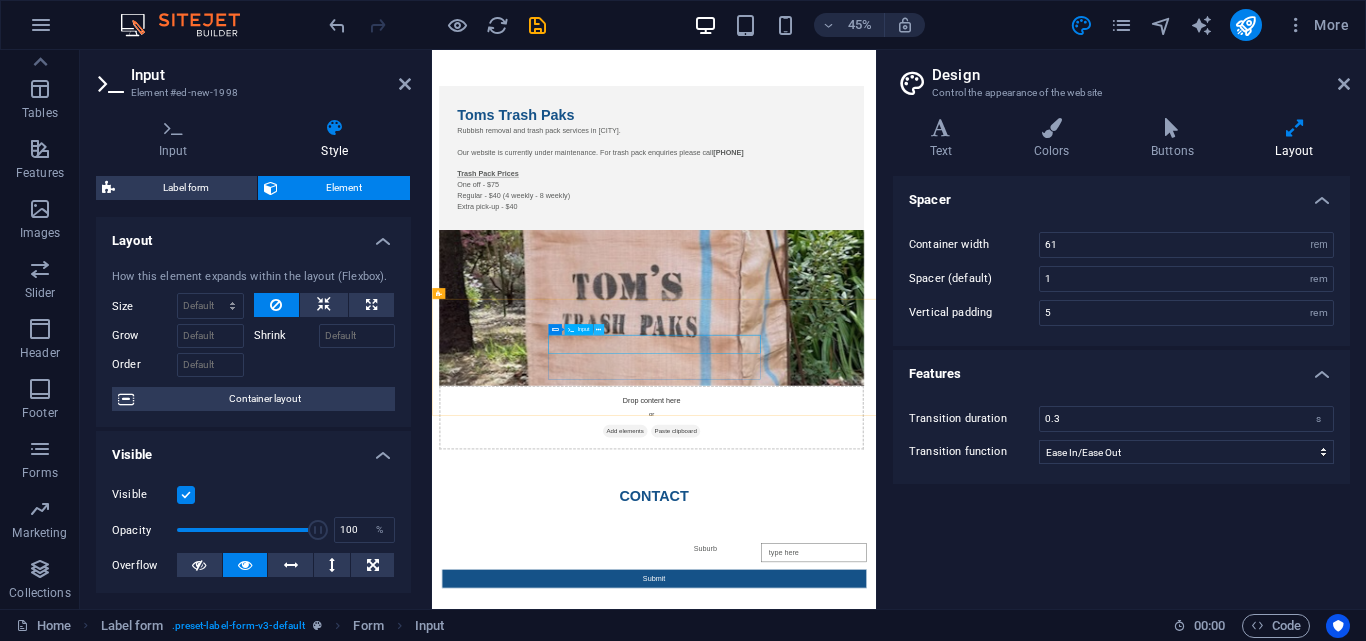 click at bounding box center [598, 329] 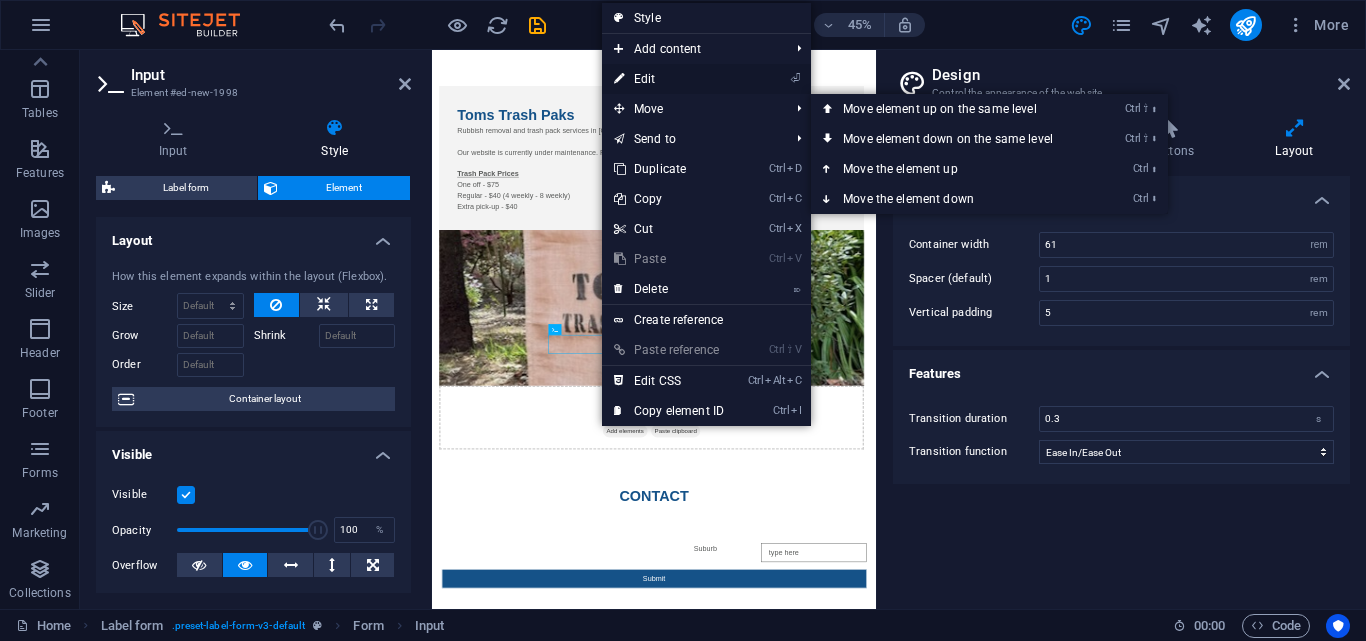 drag, startPoint x: 639, startPoint y: 90, endPoint x: 459, endPoint y: 86, distance: 180.04443 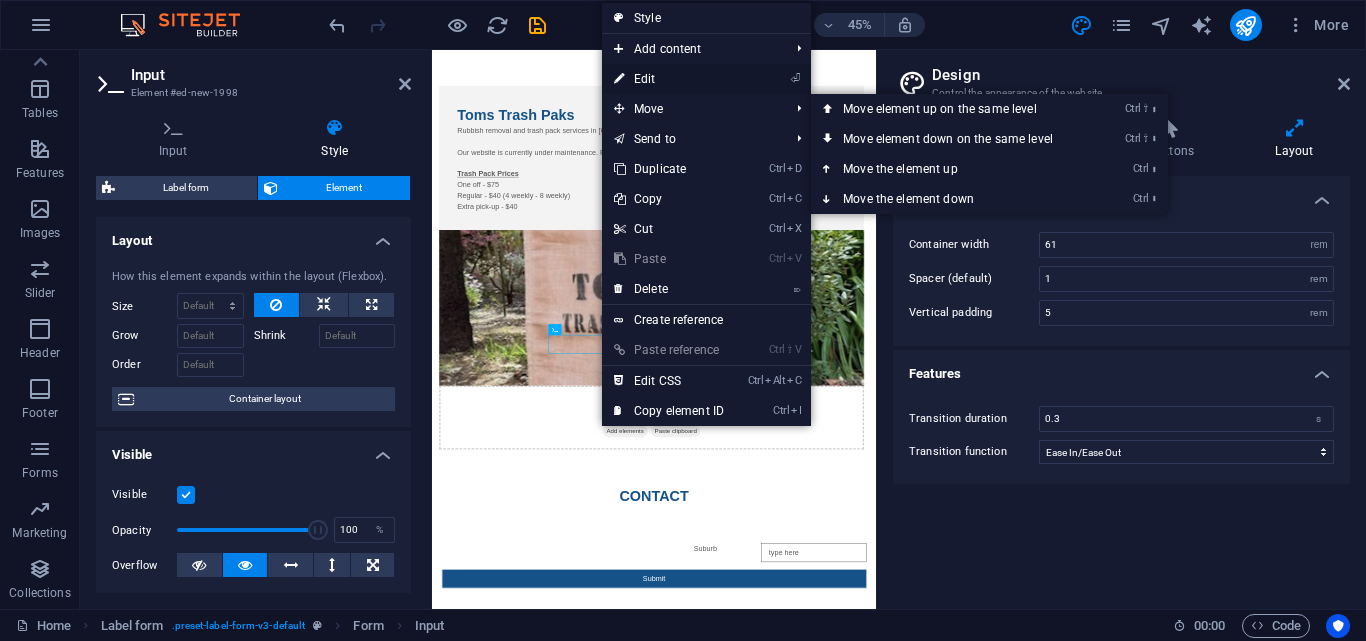 click on "⏎  Edit" at bounding box center (669, 79) 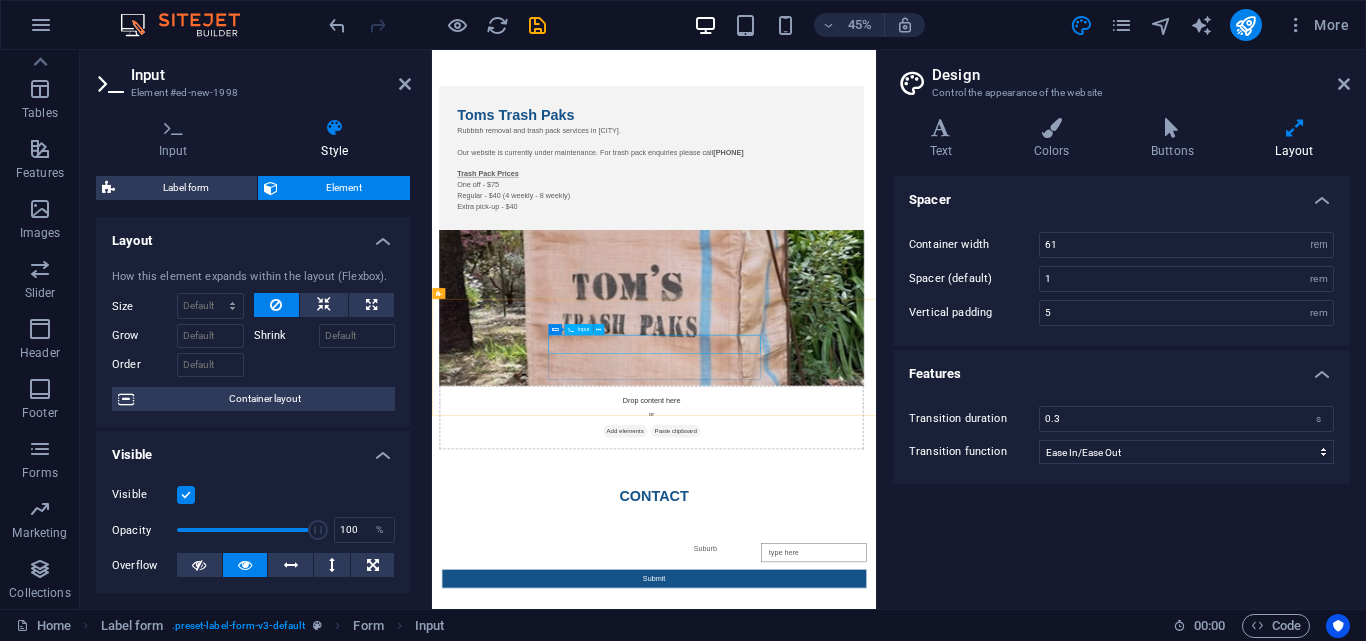 click on "Suburb" at bounding box center (926, 1167) 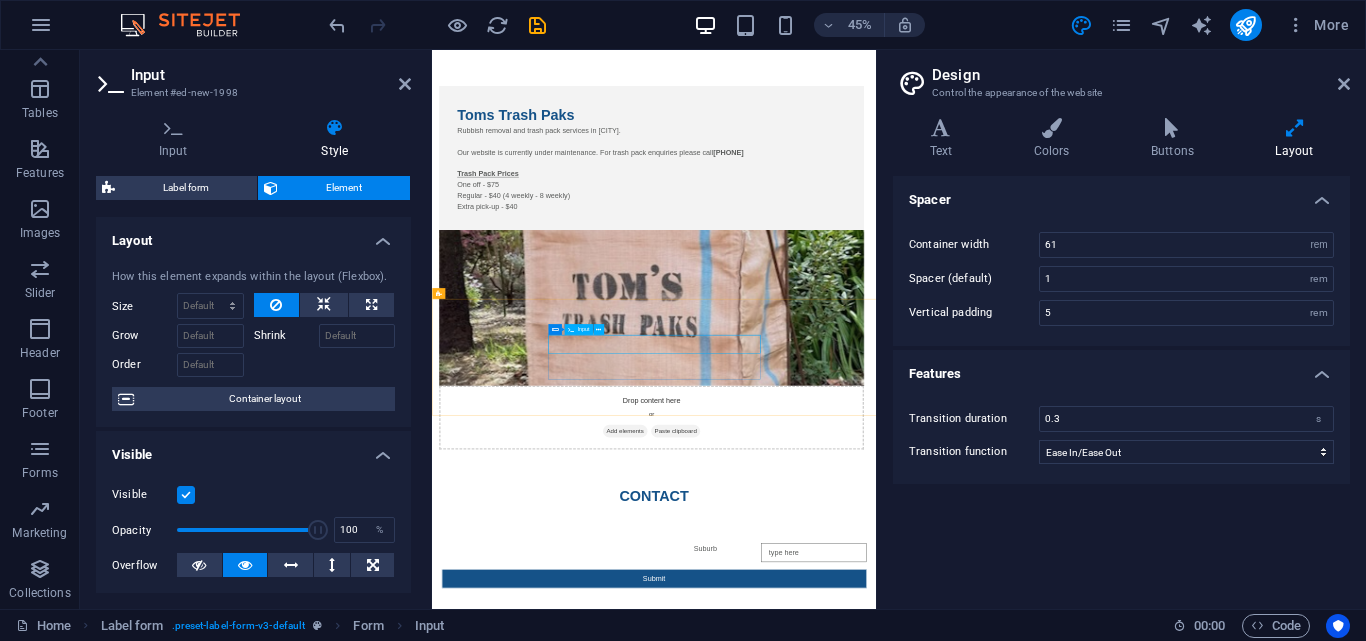 click on "Suburb" at bounding box center (926, 1167) 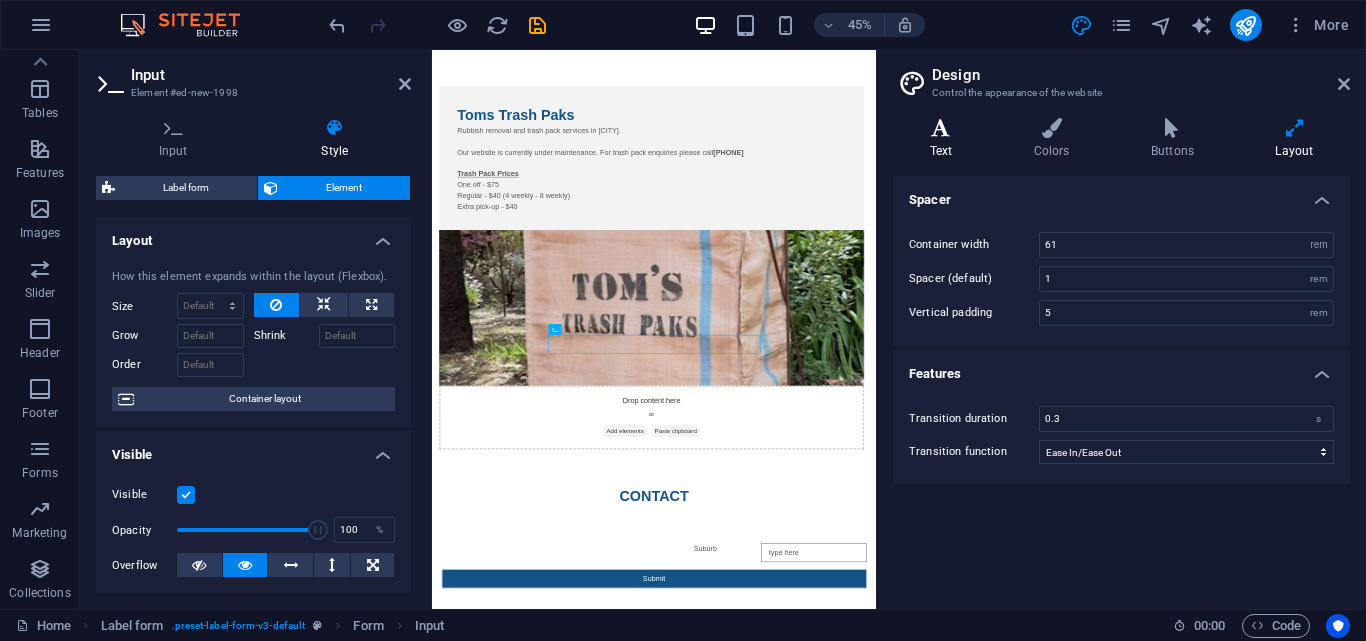 click on "Text" at bounding box center (945, 139) 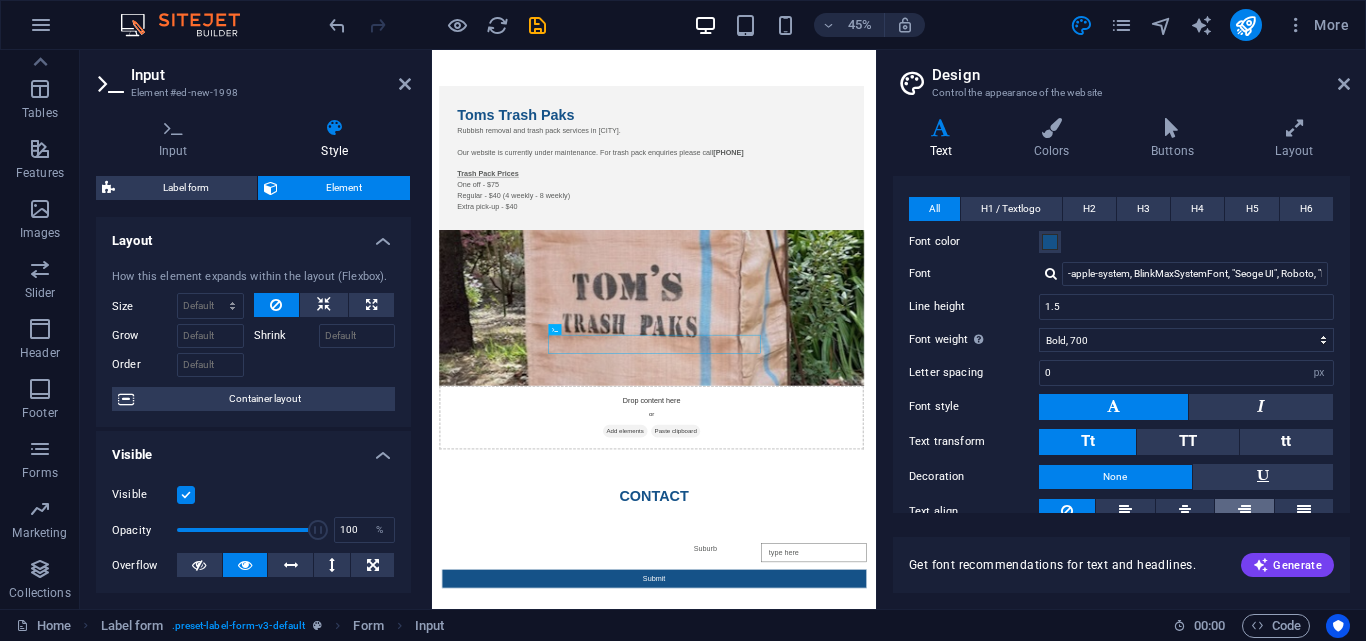 scroll, scrollTop: 510, scrollLeft: 0, axis: vertical 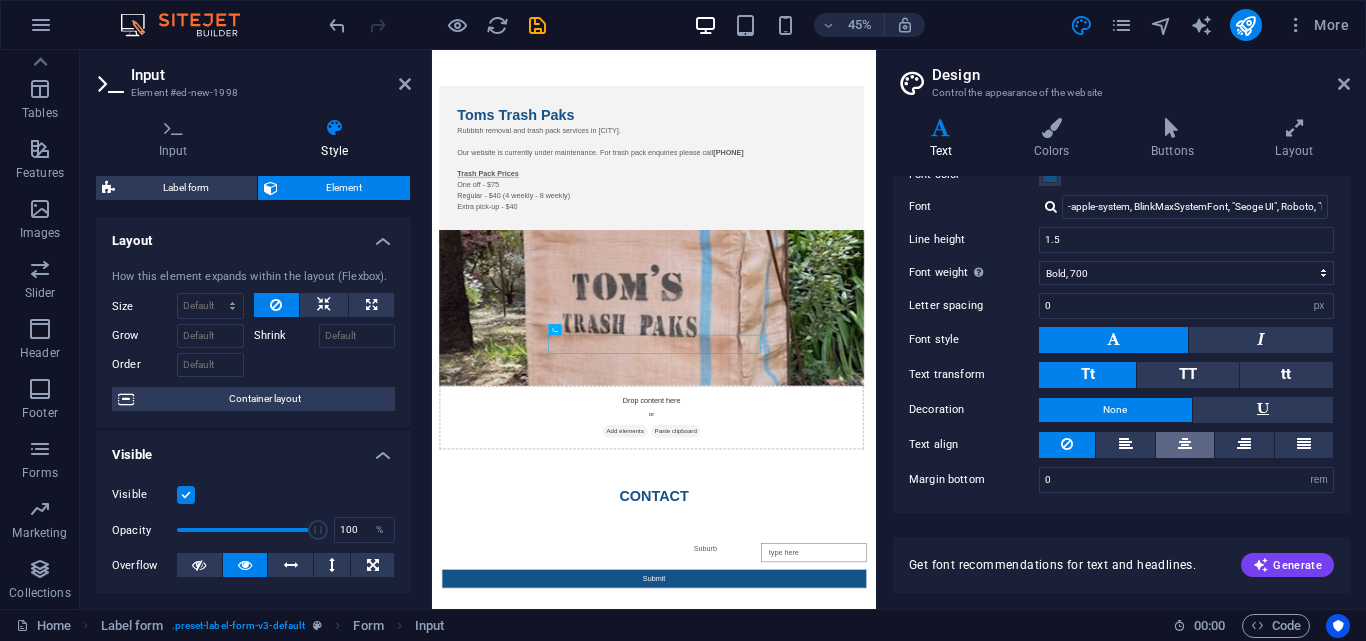 click at bounding box center [1185, 445] 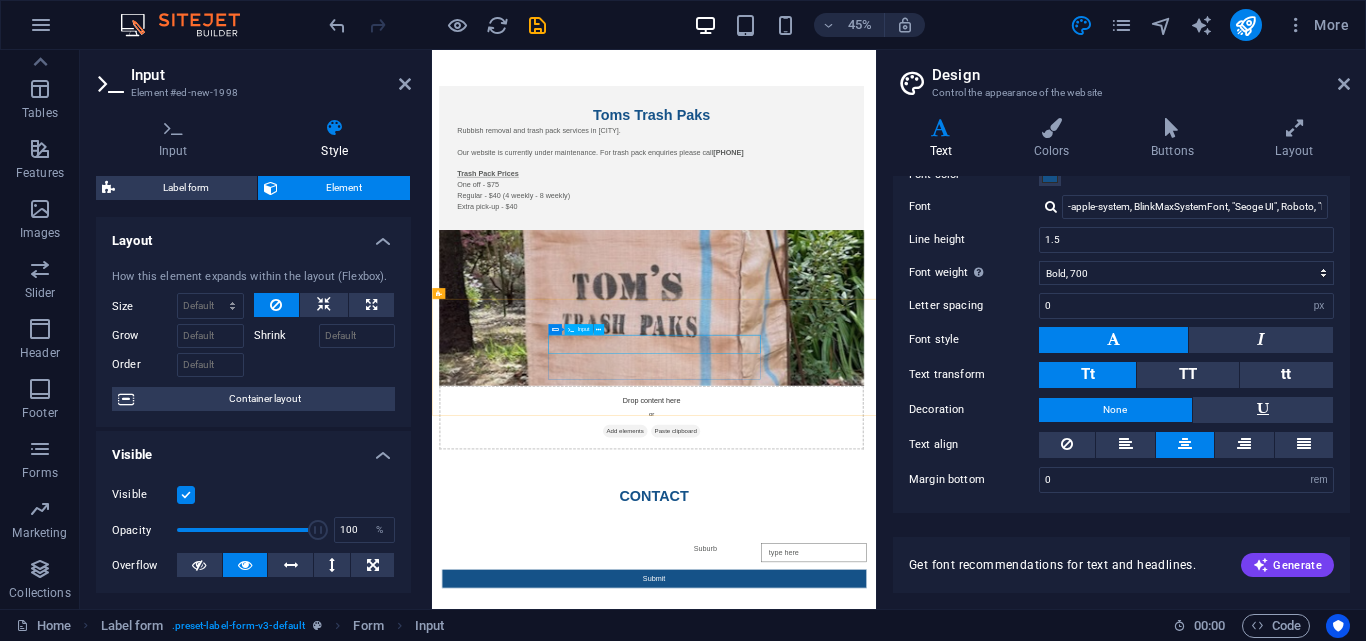 click on "Suburb" at bounding box center (926, 1167) 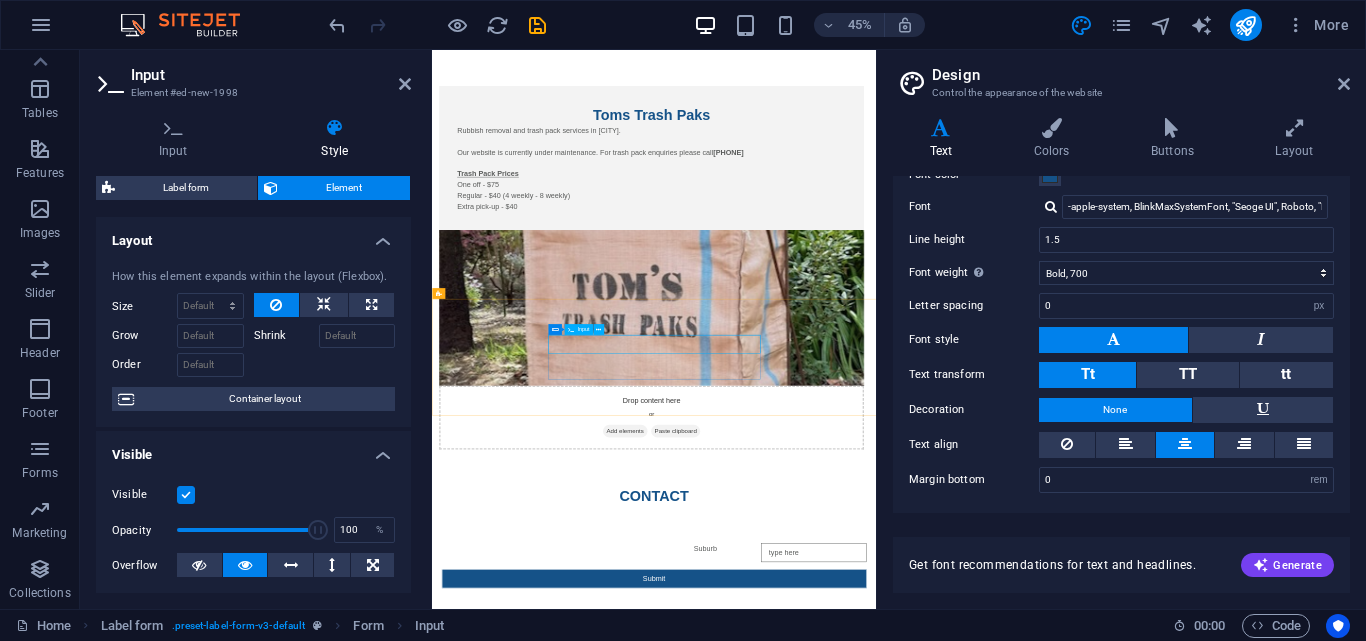 click on "Suburb" at bounding box center [926, 1167] 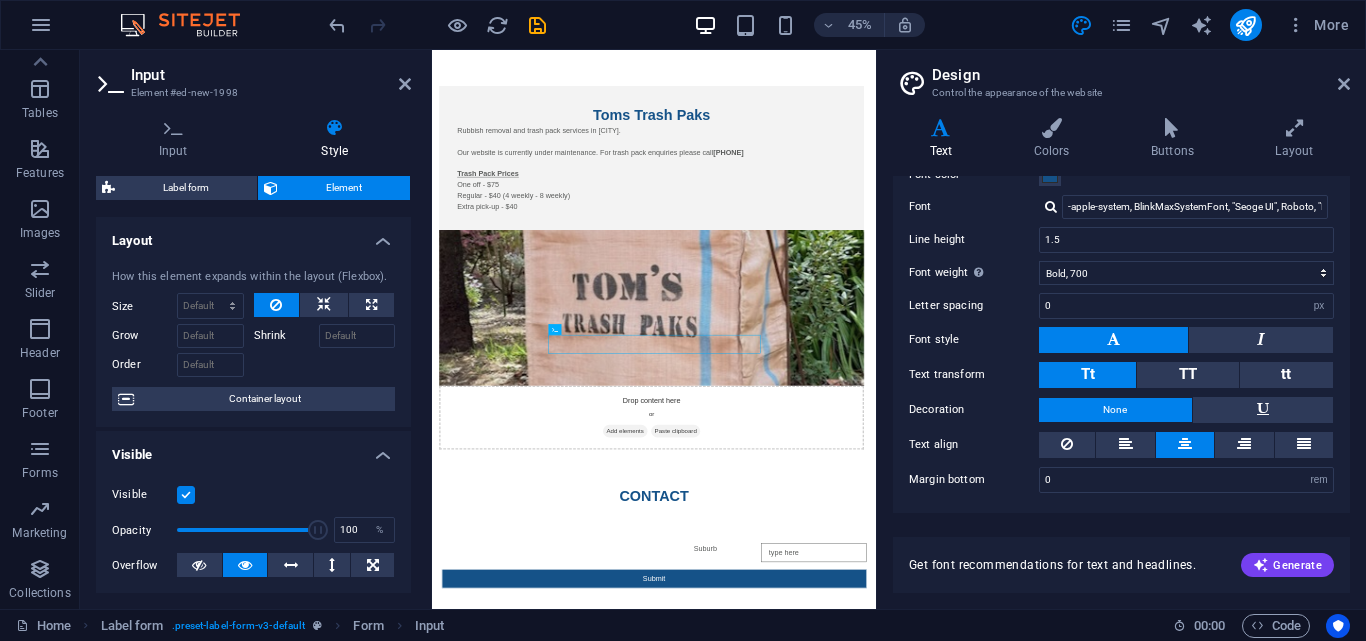 click on "Input Element #ed-new-1998" at bounding box center (253, 76) 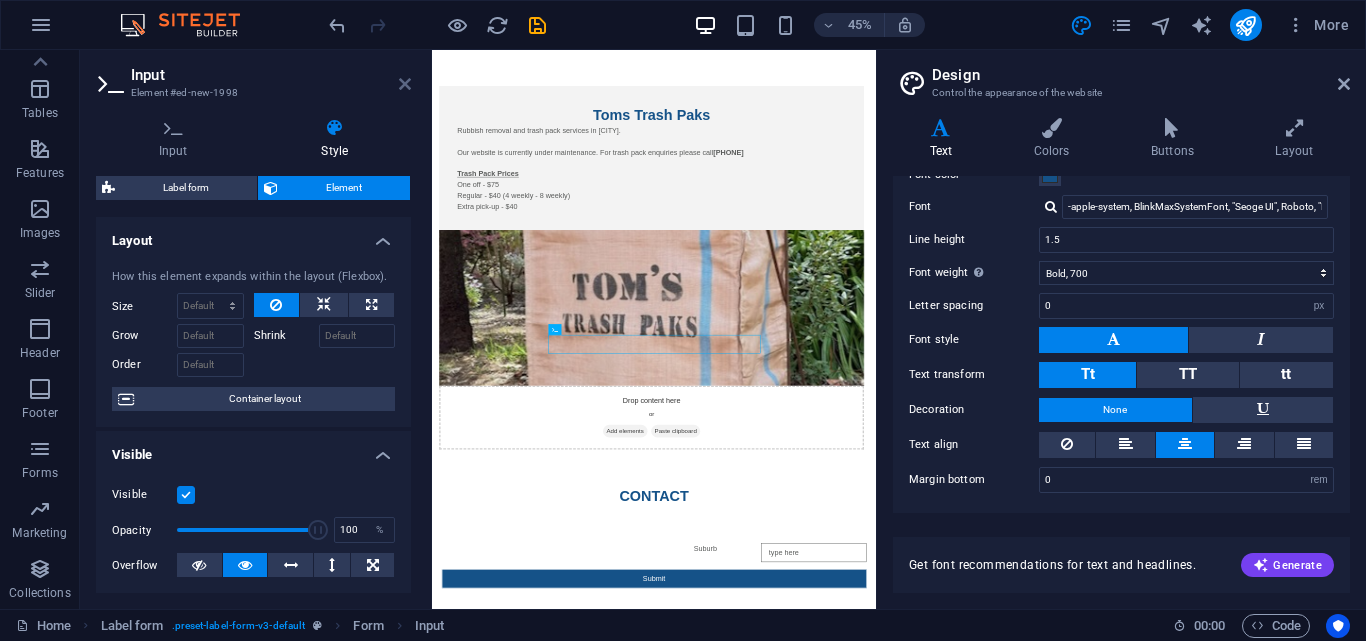 click at bounding box center (405, 84) 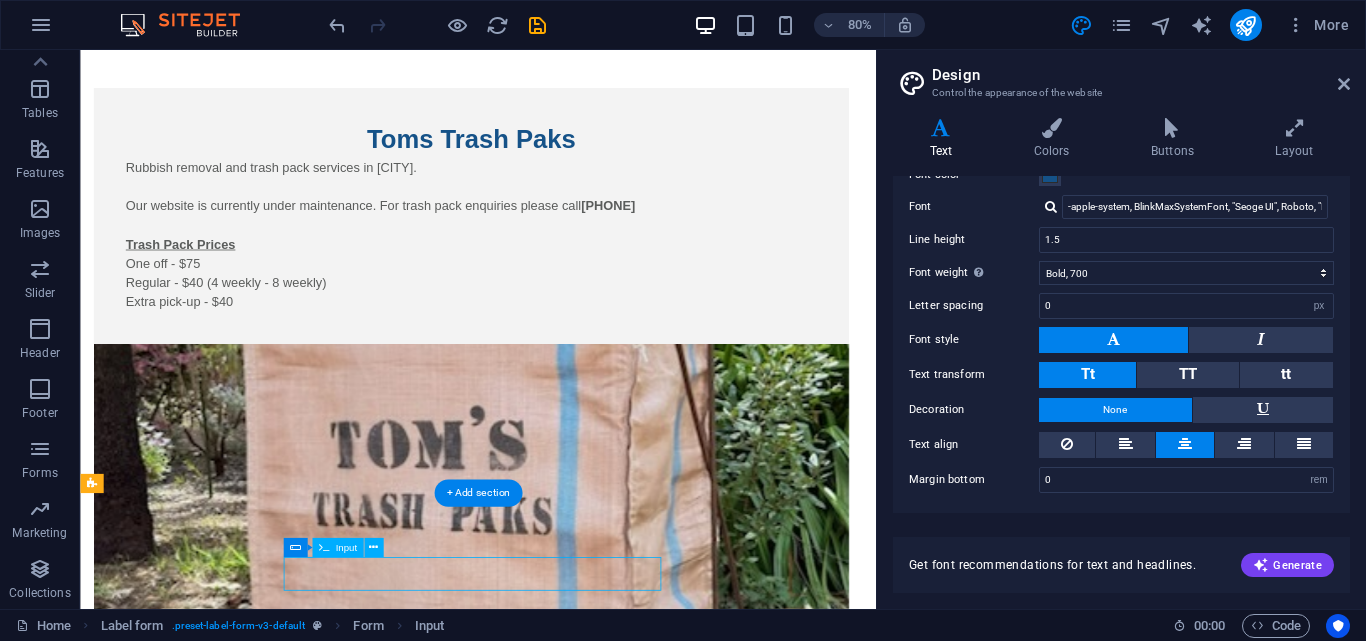 click on "Suburb Submit" at bounding box center (578, 1164) 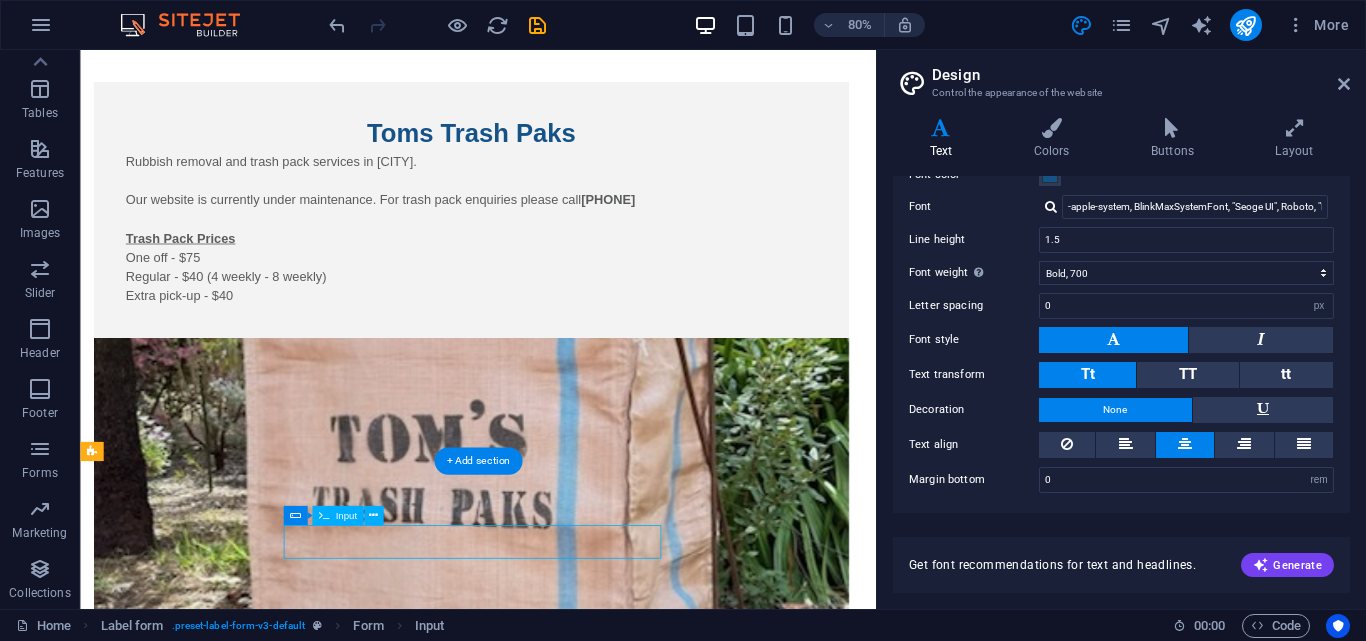 drag, startPoint x: 396, startPoint y: 661, endPoint x: 361, endPoint y: 643, distance: 39.357338 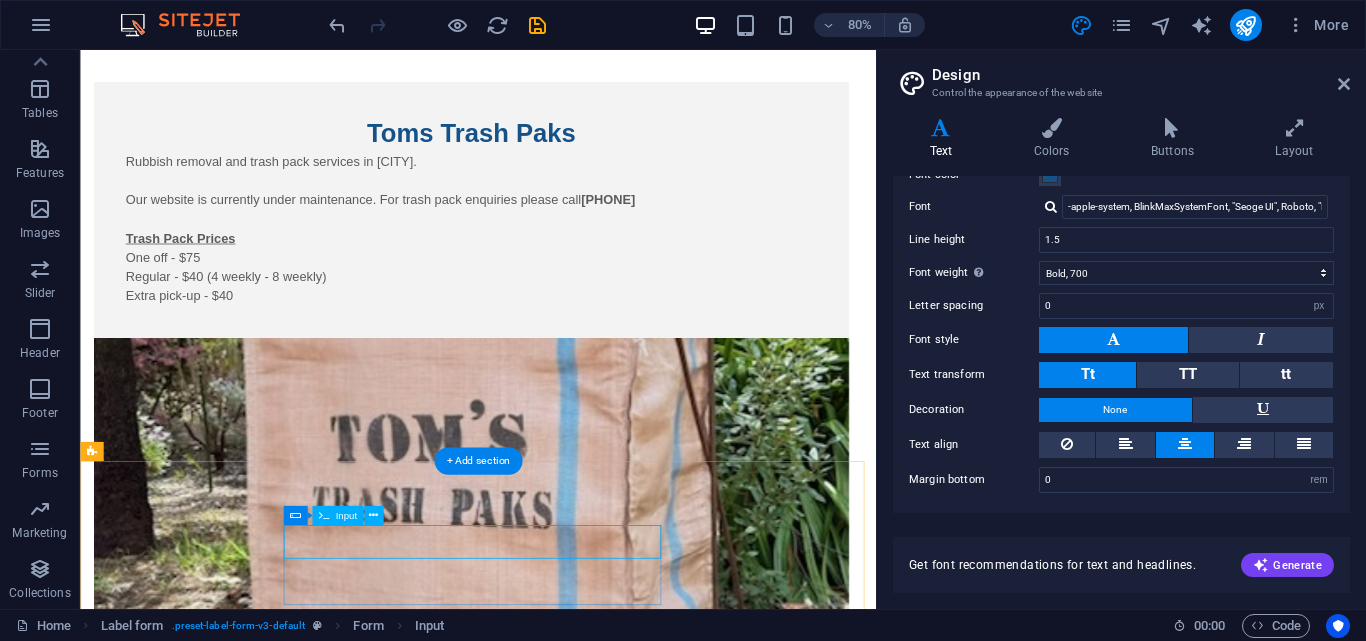 click on "Suburb" at bounding box center (578, 1127) 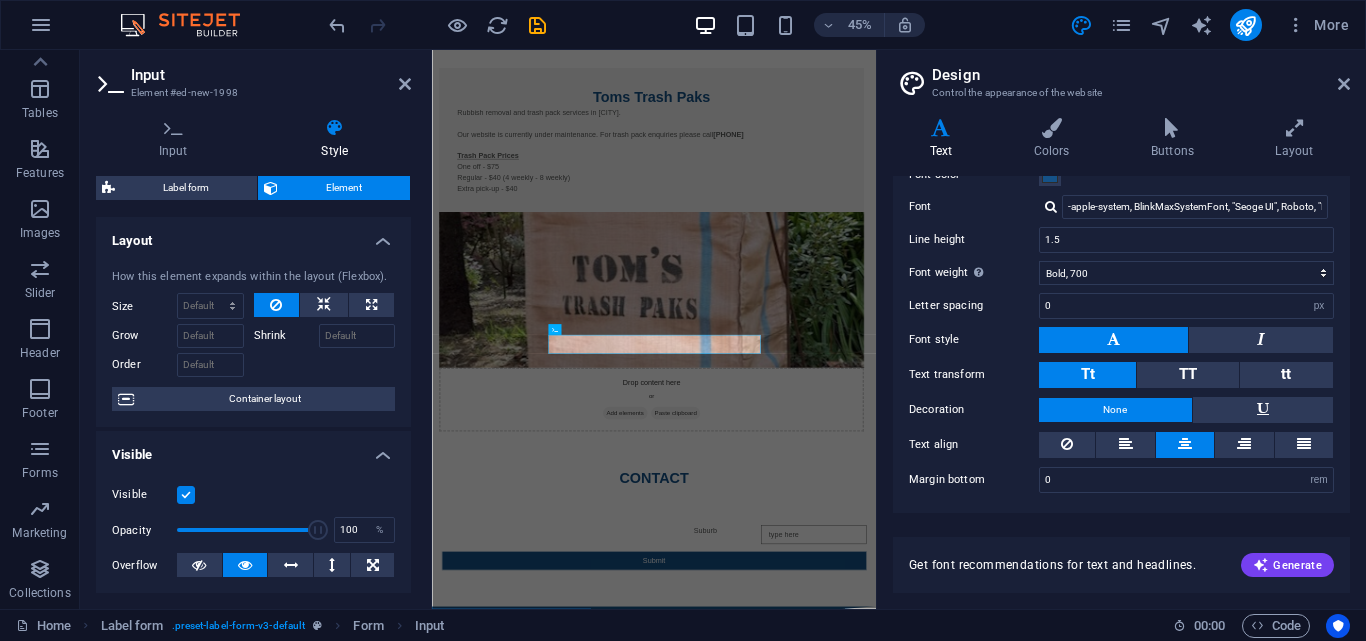 scroll, scrollTop: 0, scrollLeft: 0, axis: both 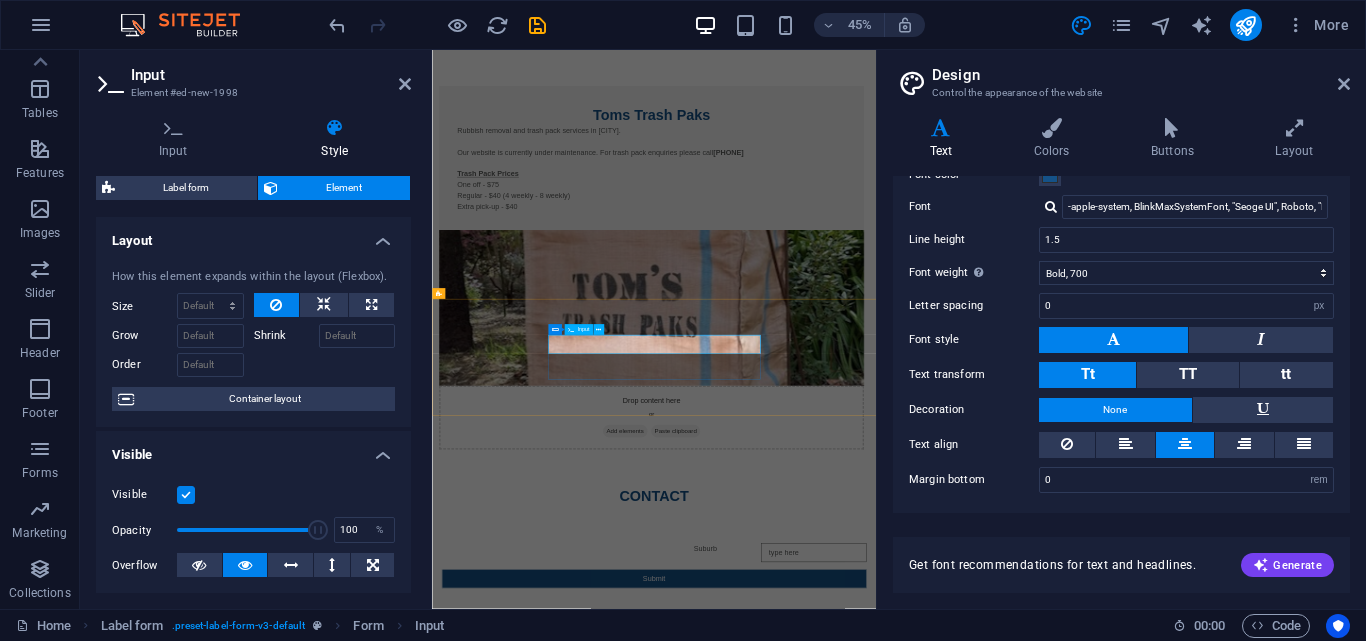 click on "Suburb" at bounding box center (926, 1167) 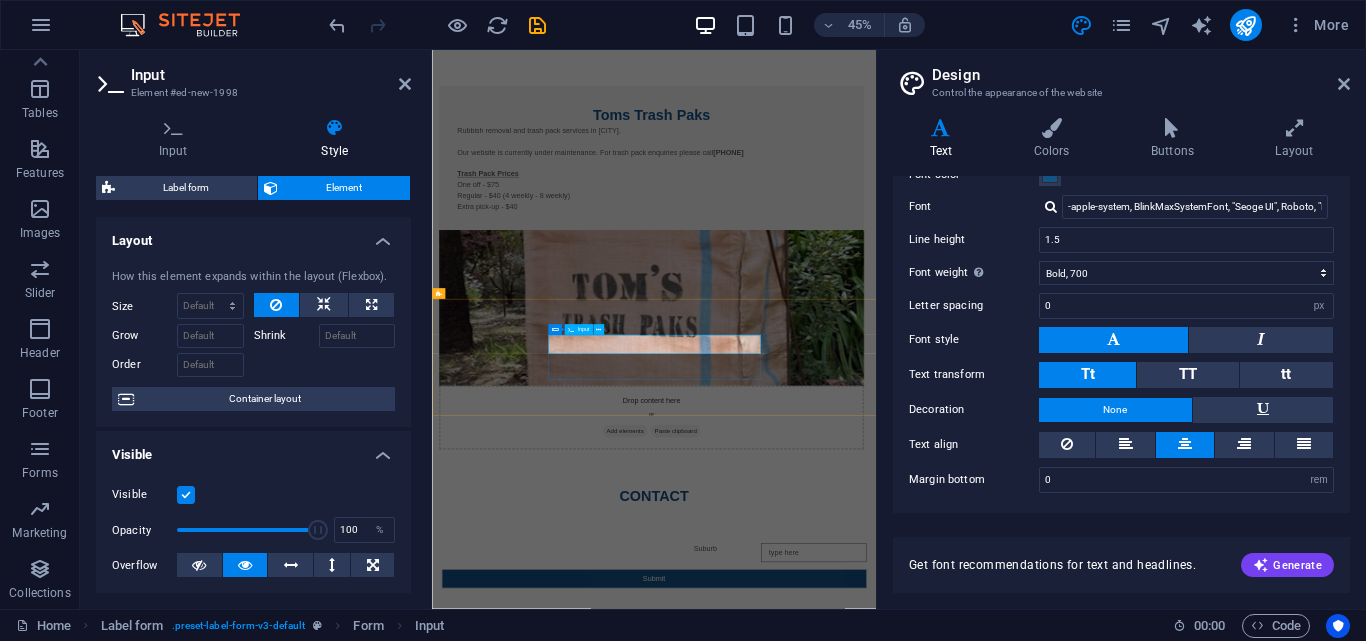 click on "Suburb" at bounding box center [926, 1167] 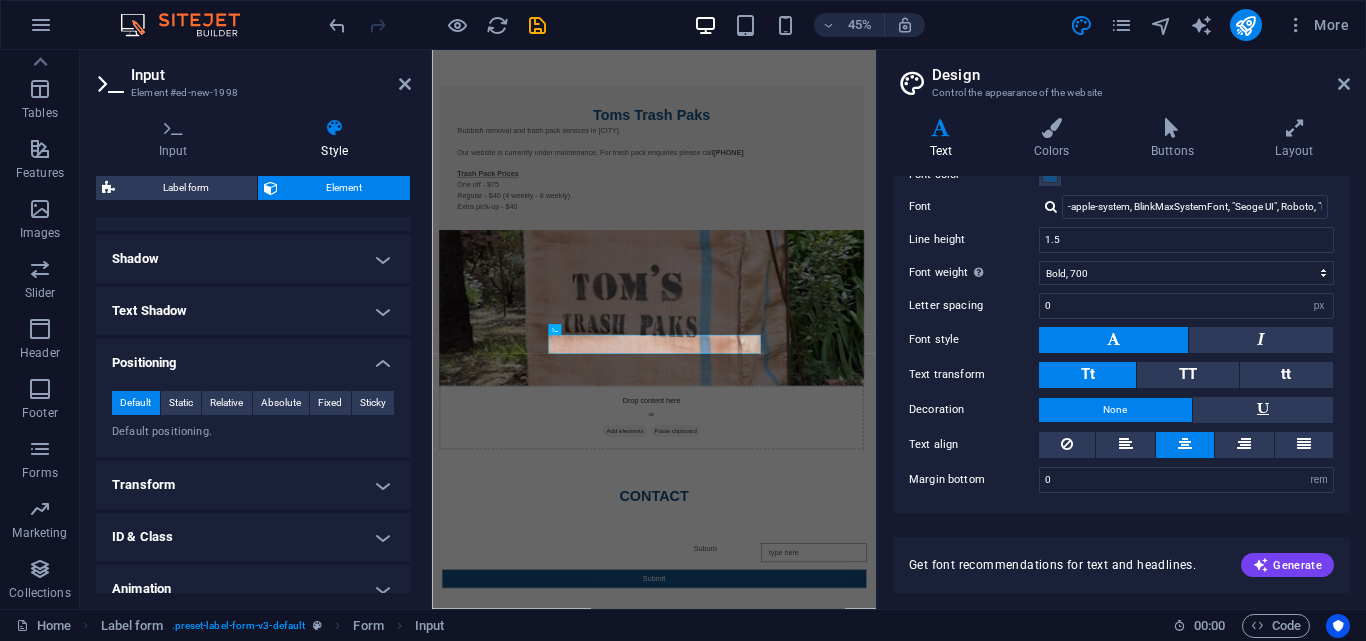 scroll, scrollTop: 539, scrollLeft: 0, axis: vertical 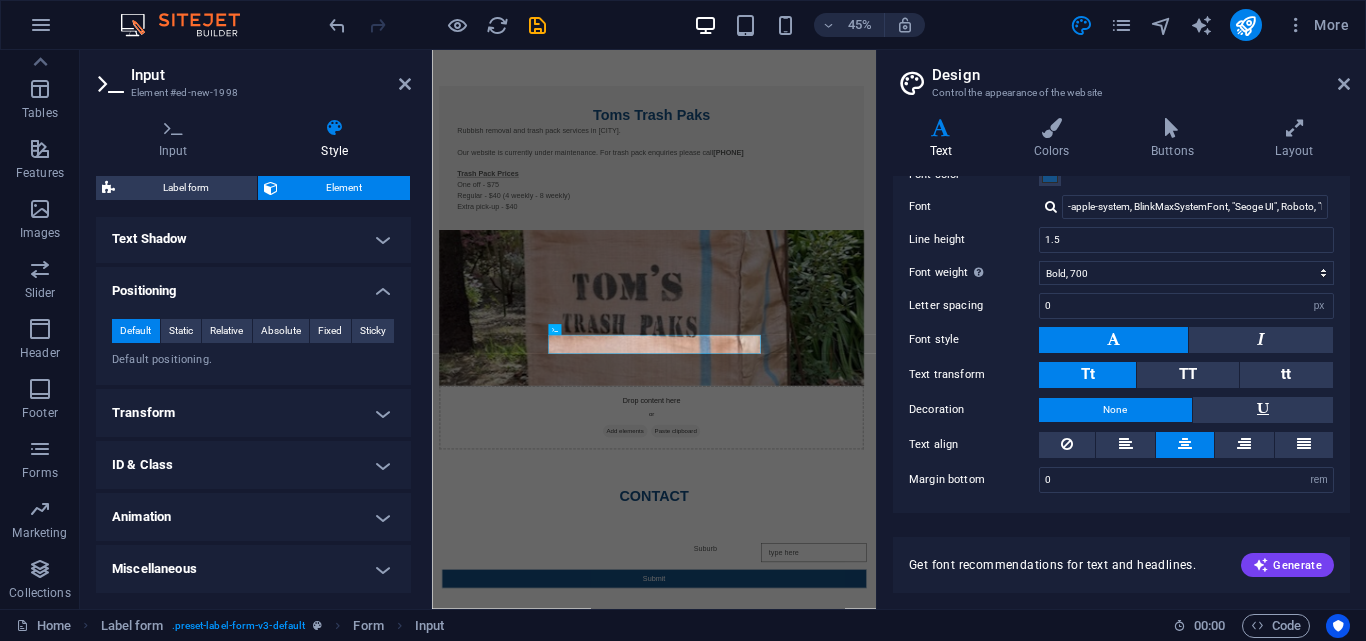 click on "Transform" at bounding box center [253, 413] 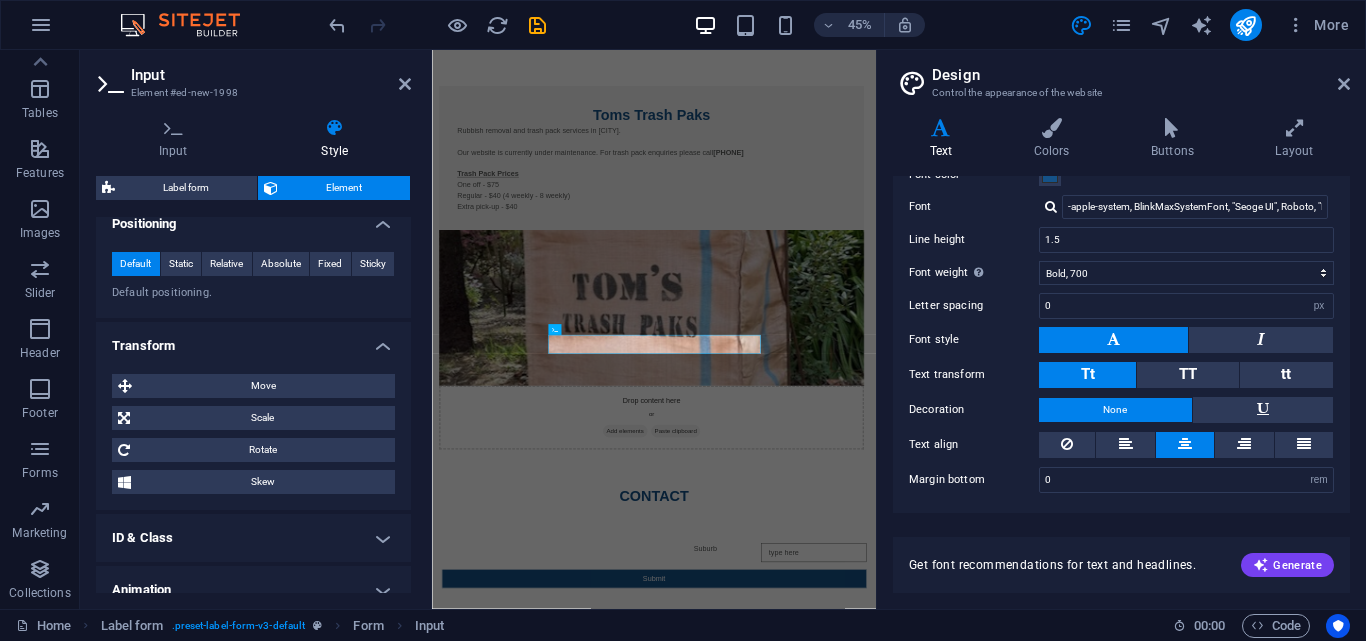 scroll, scrollTop: 679, scrollLeft: 0, axis: vertical 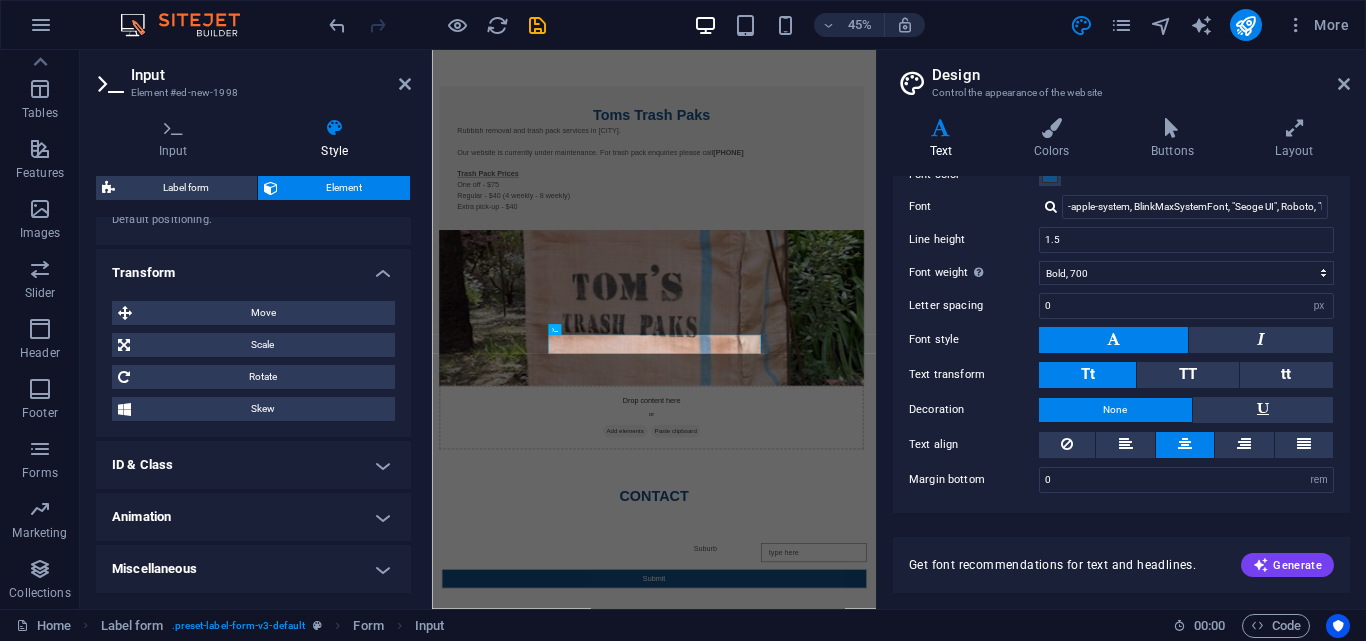 click on "ID & Class" at bounding box center [253, 465] 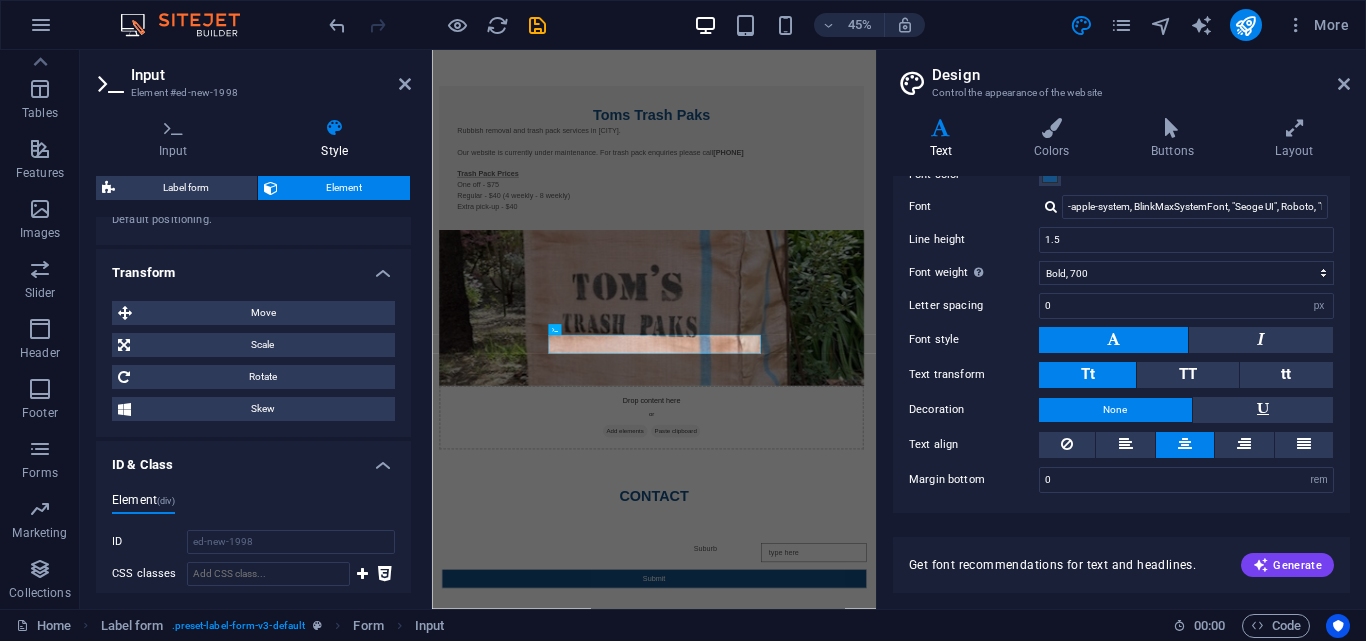 scroll, scrollTop: 859, scrollLeft: 0, axis: vertical 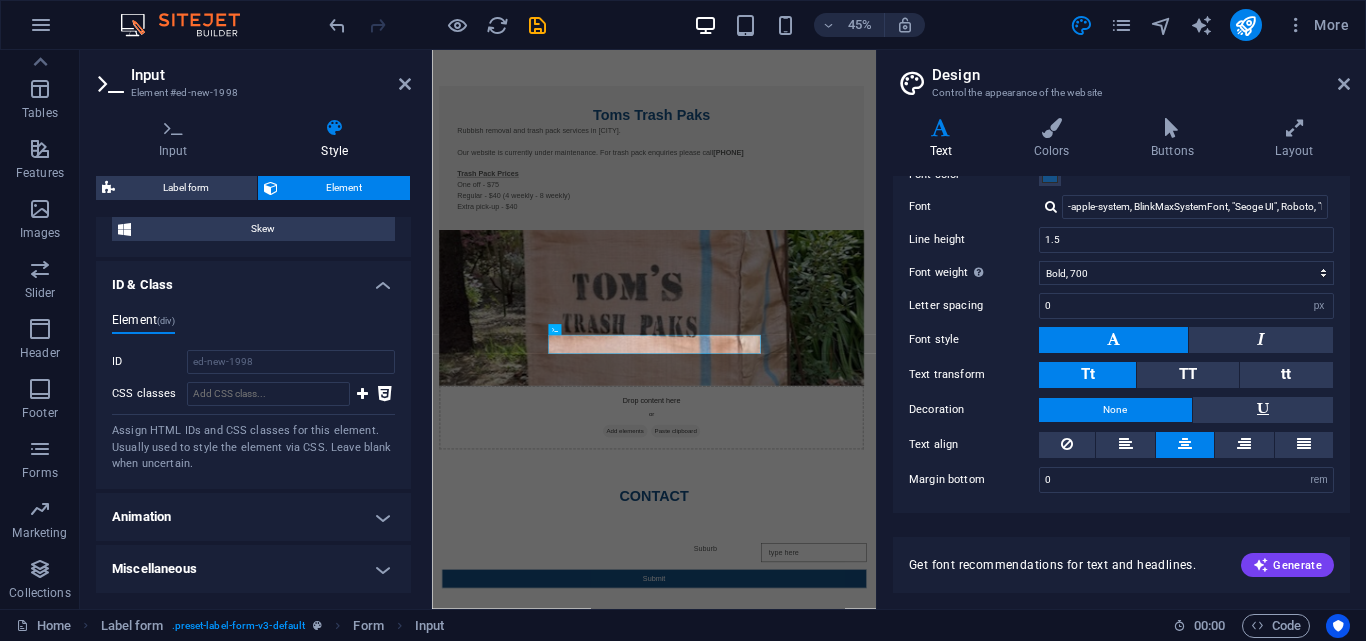 click on "Element" at bounding box center [344, 188] 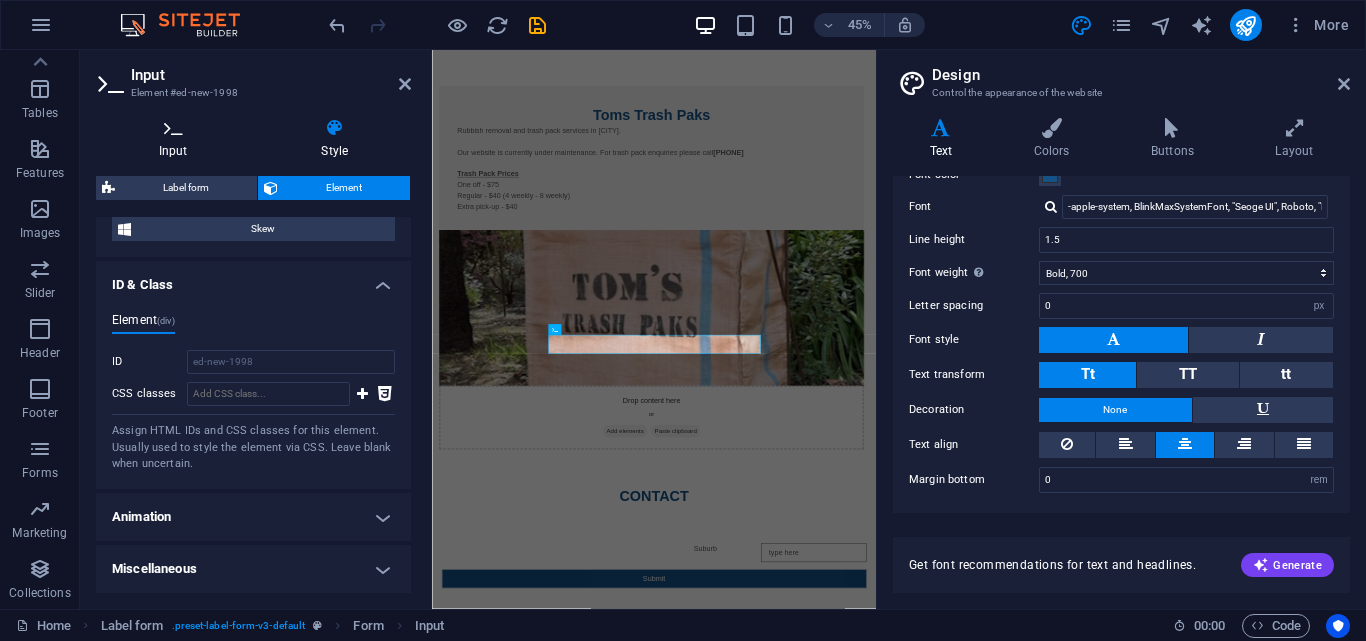 click on "Input" at bounding box center (177, 139) 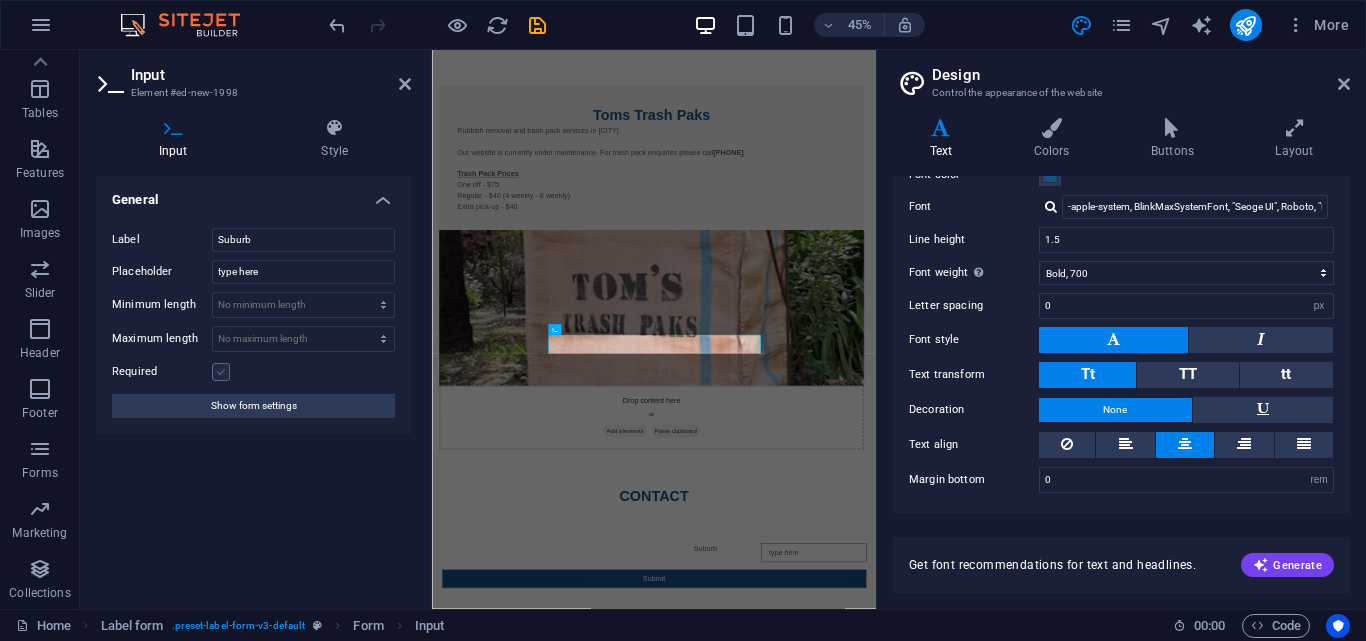 click at bounding box center (221, 372) 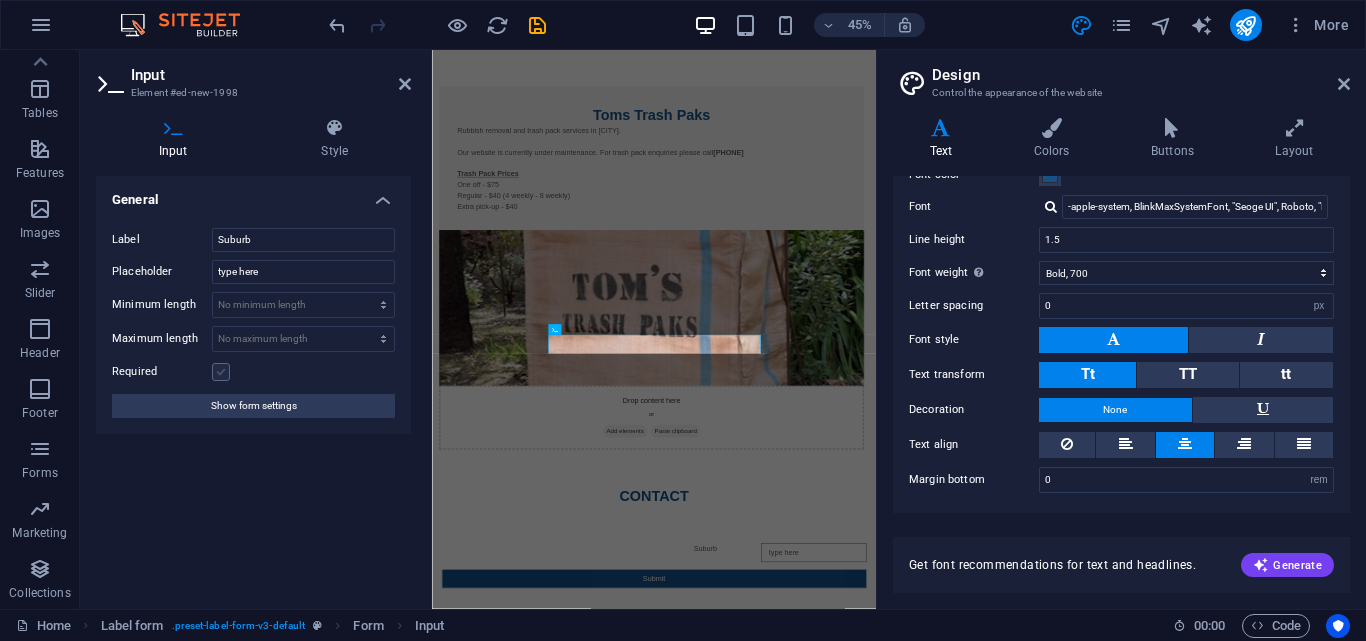 click on "Required" at bounding box center (0, 0) 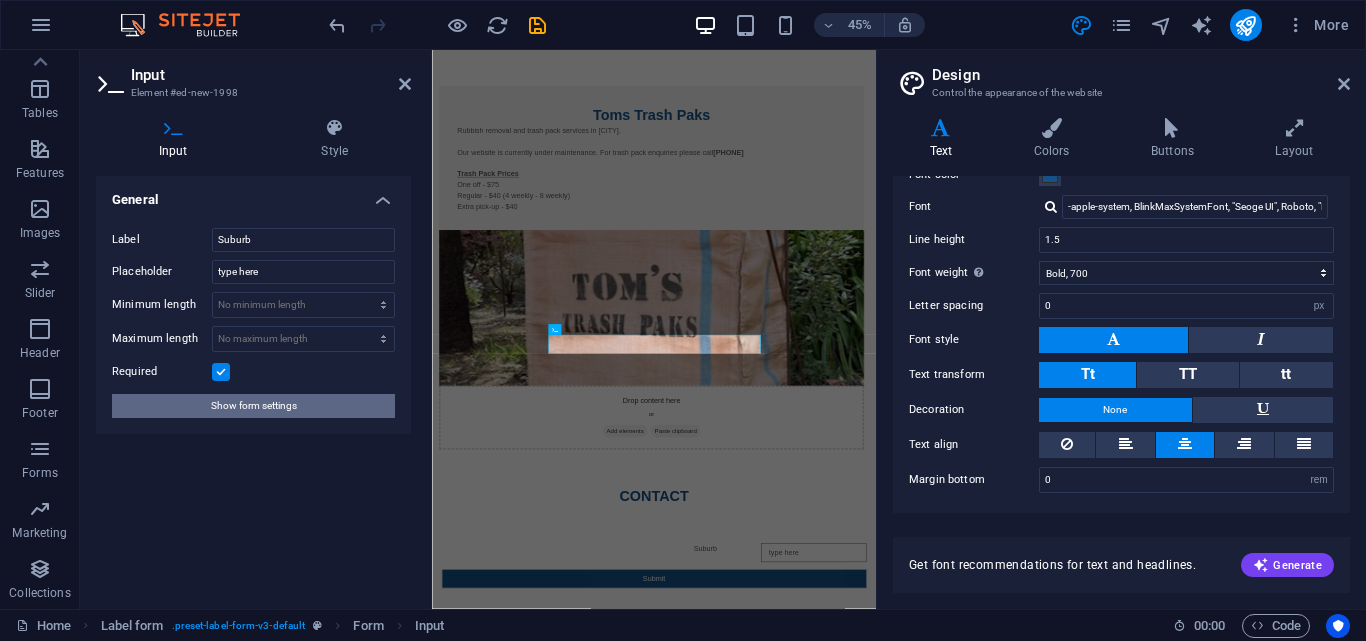 click on "Show form settings" at bounding box center [254, 406] 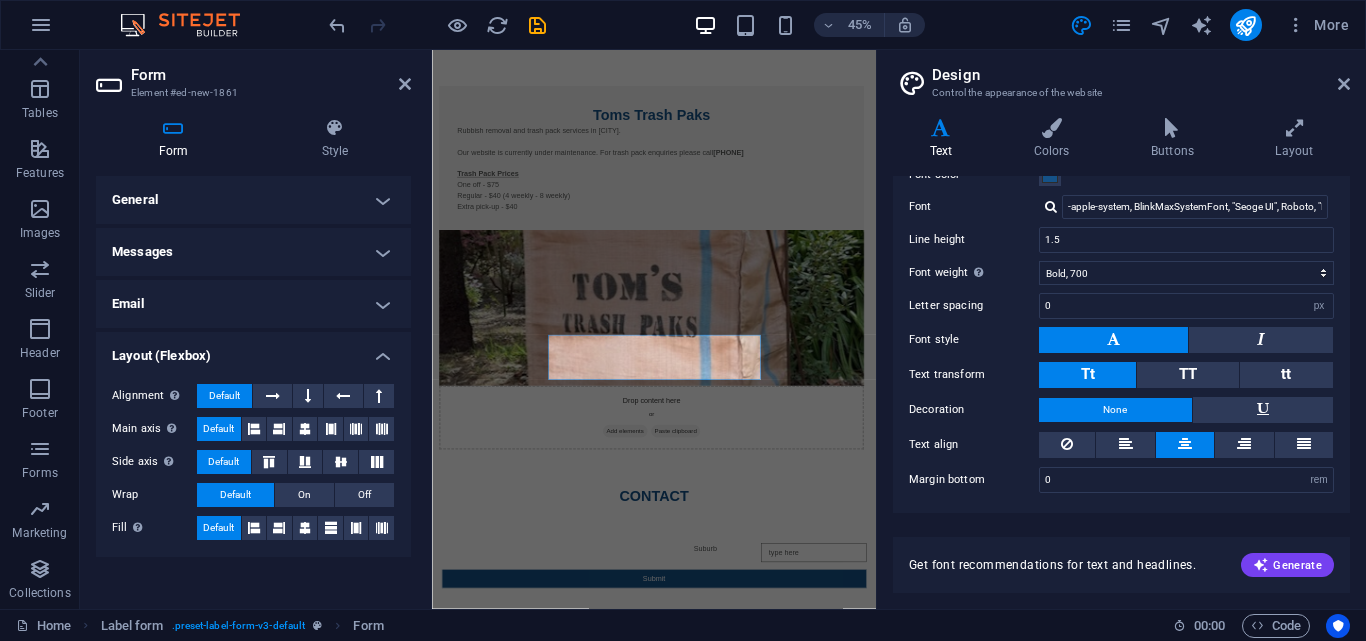 click on "Messages" at bounding box center (253, 252) 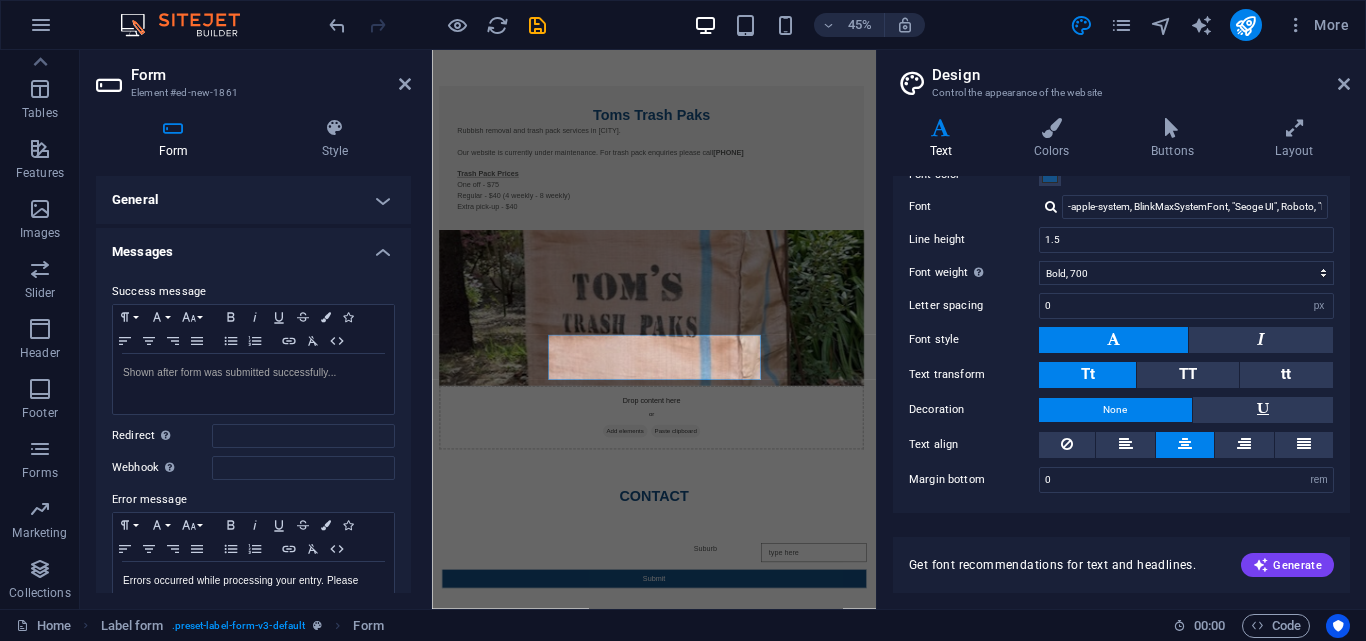 click on "General" at bounding box center [253, 200] 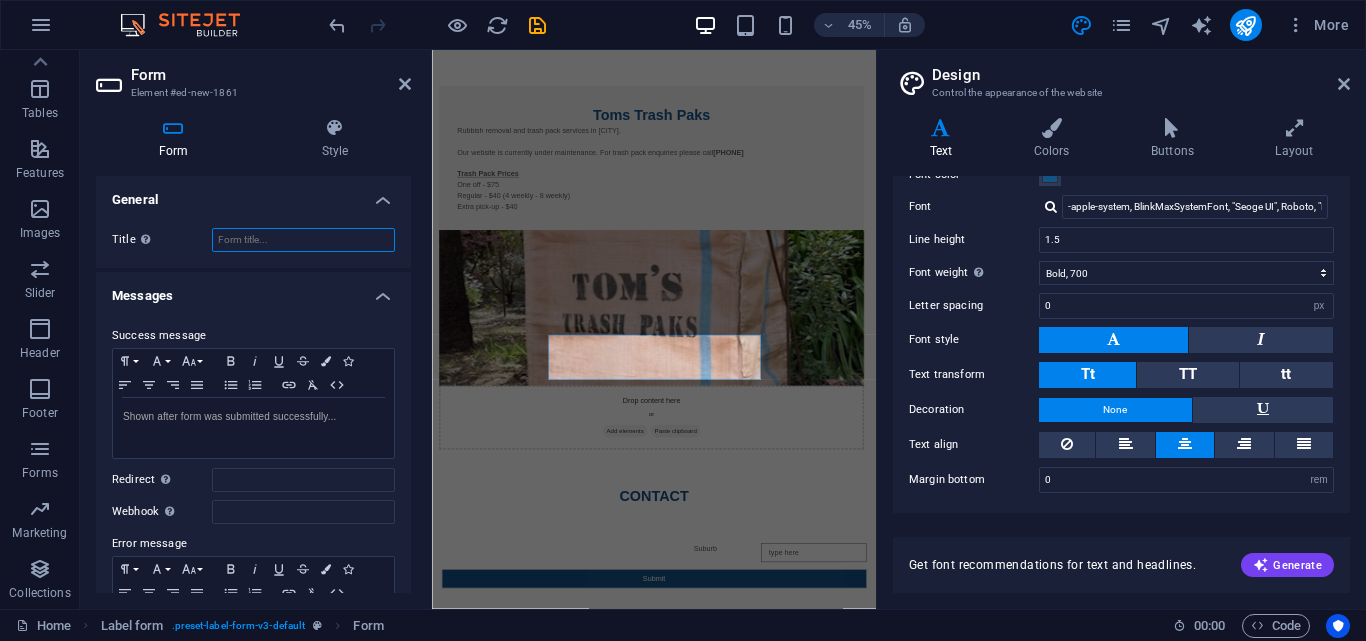 click on "Title Define a name for the form." at bounding box center [303, 240] 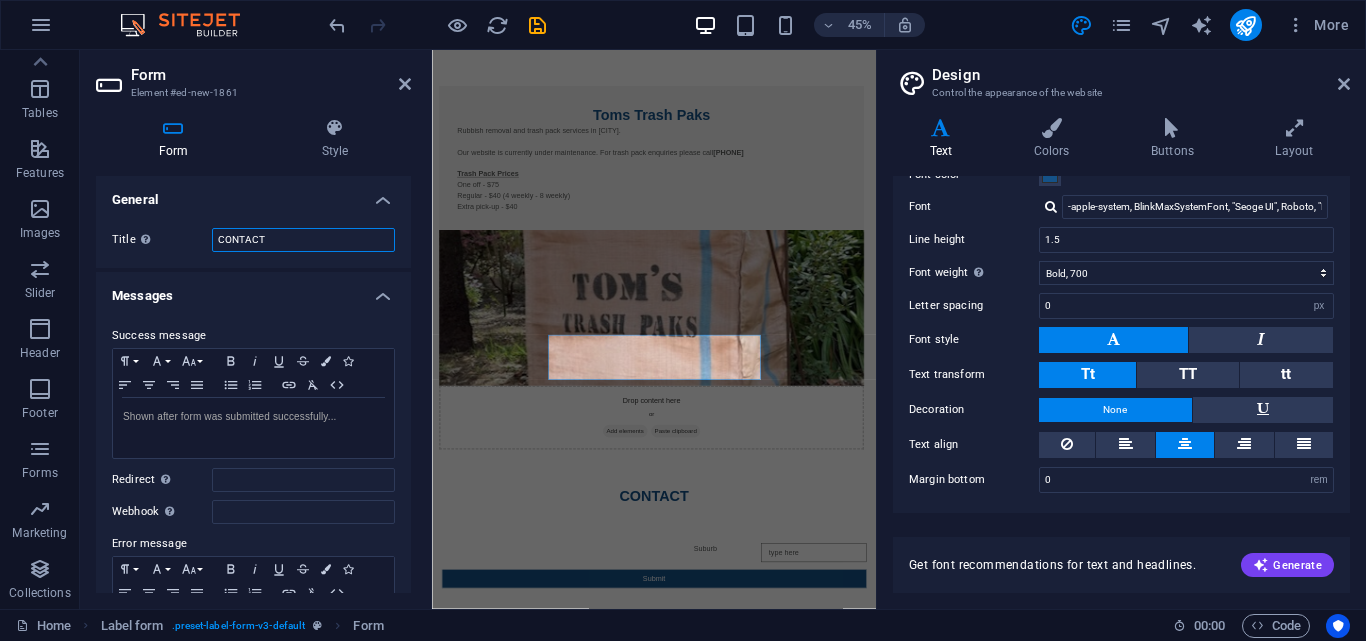 type on "CONTACT" 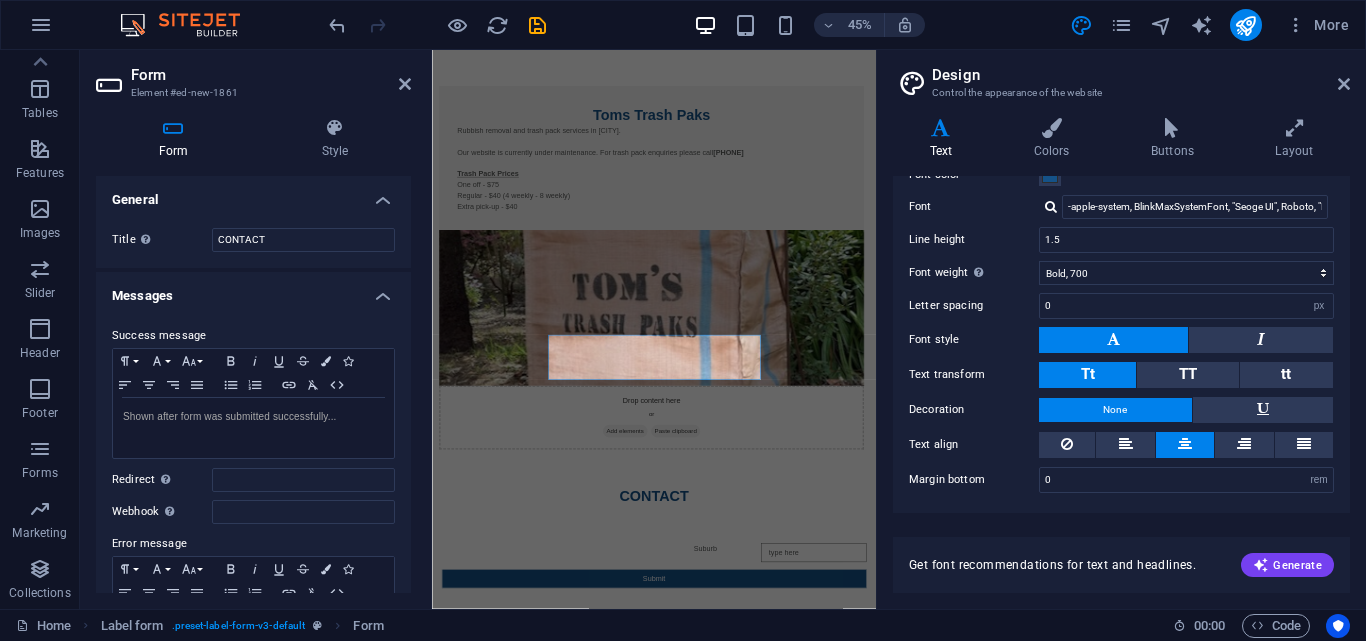 click on "Messages" at bounding box center (253, 290) 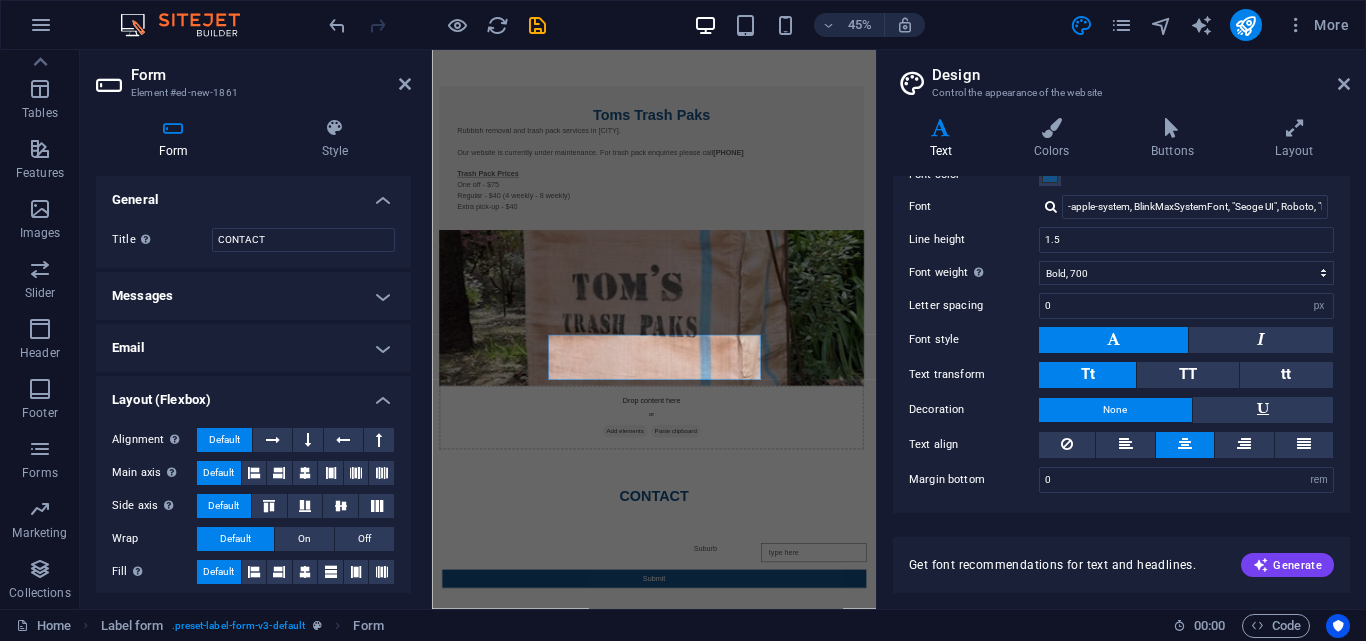 click on "Messages" at bounding box center [253, 296] 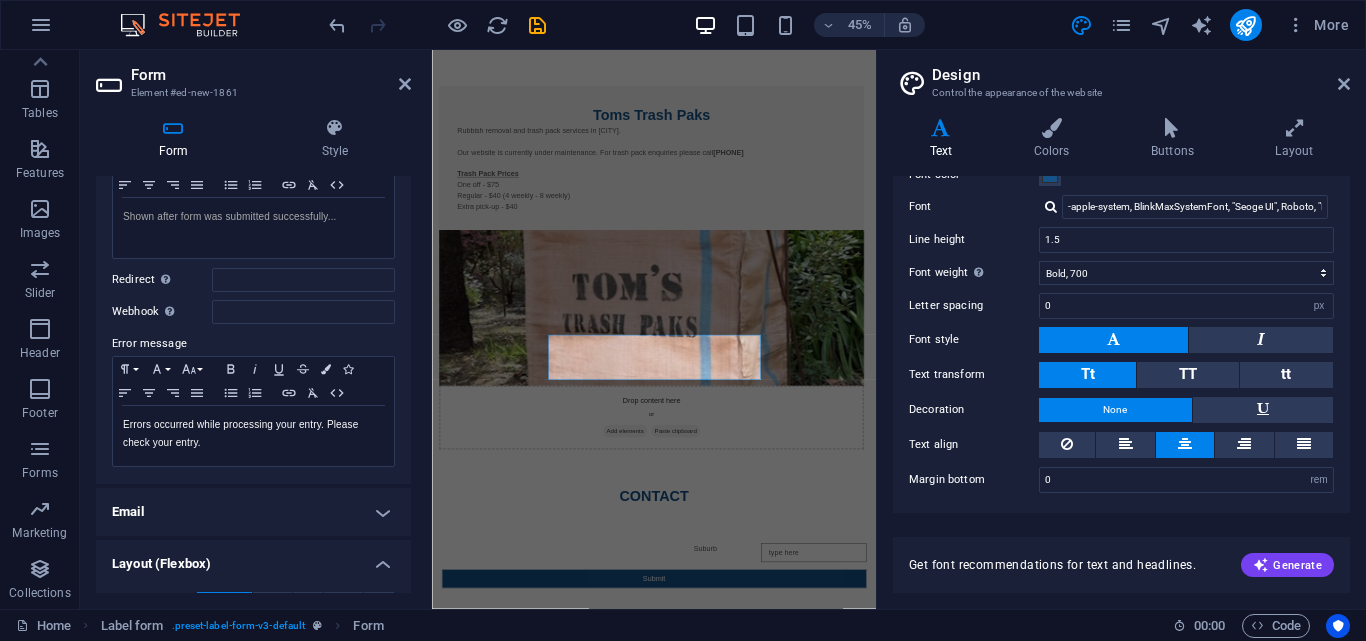 scroll, scrollTop: 372, scrollLeft: 0, axis: vertical 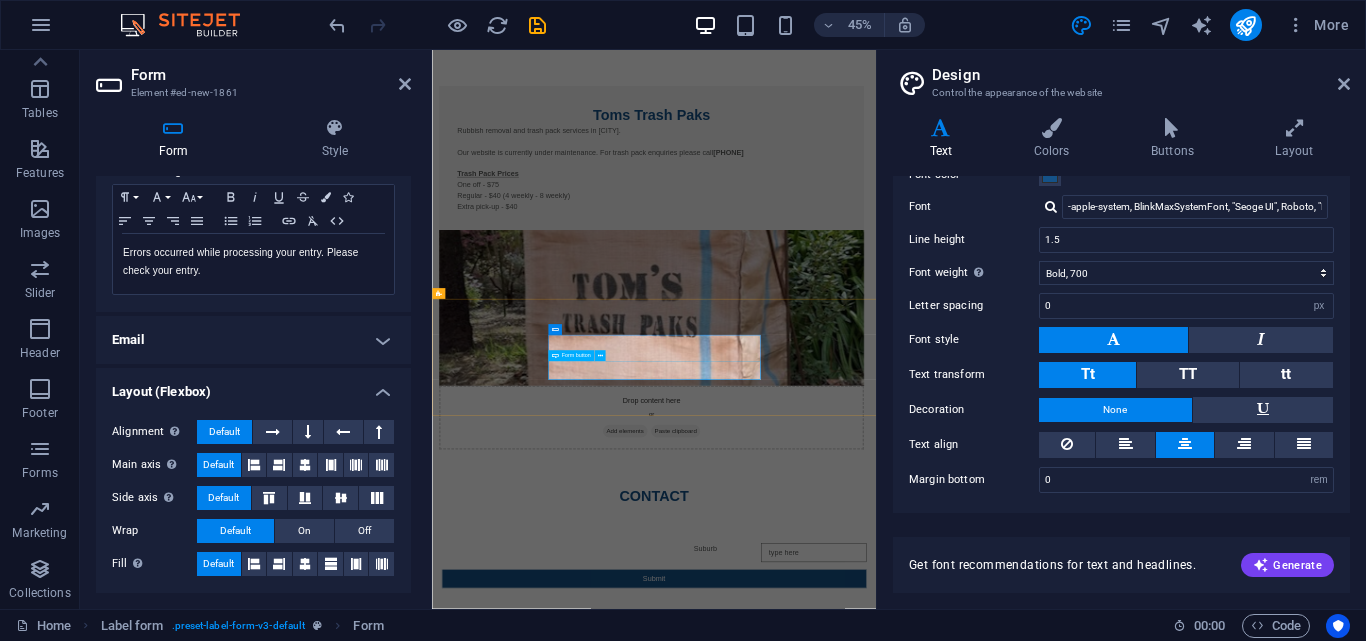 click on "Submit" at bounding box center (926, 1225) 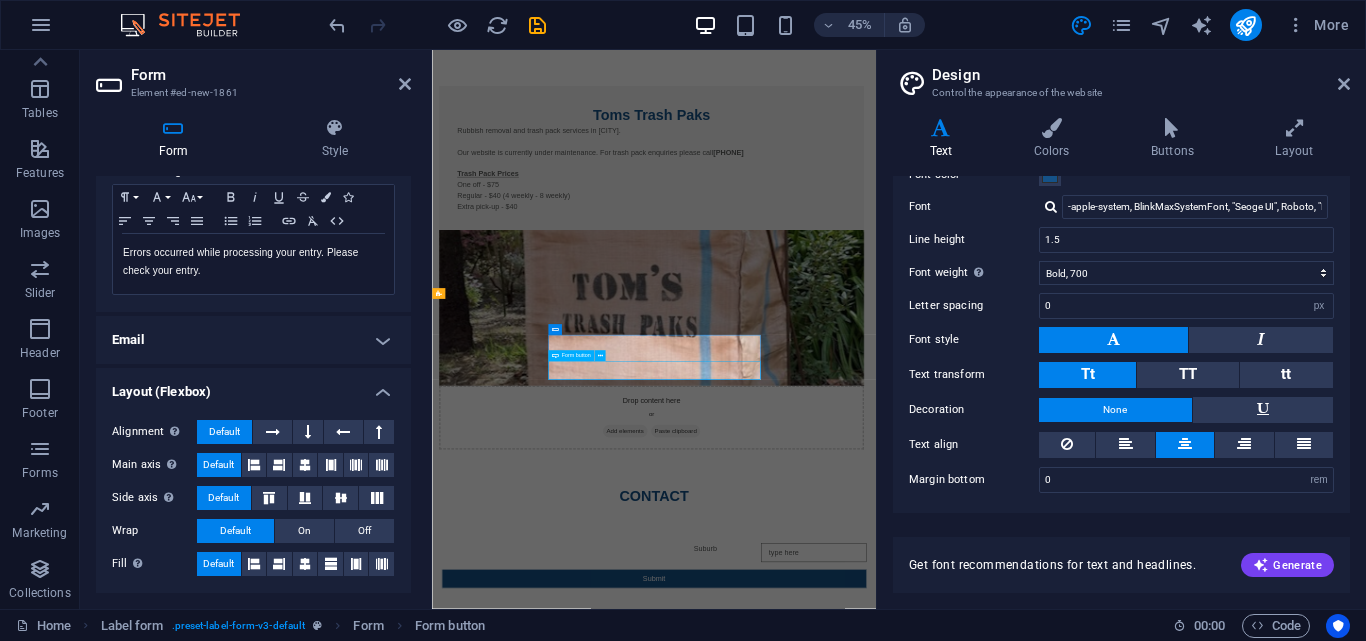 click on "Submit" at bounding box center [926, 1225] 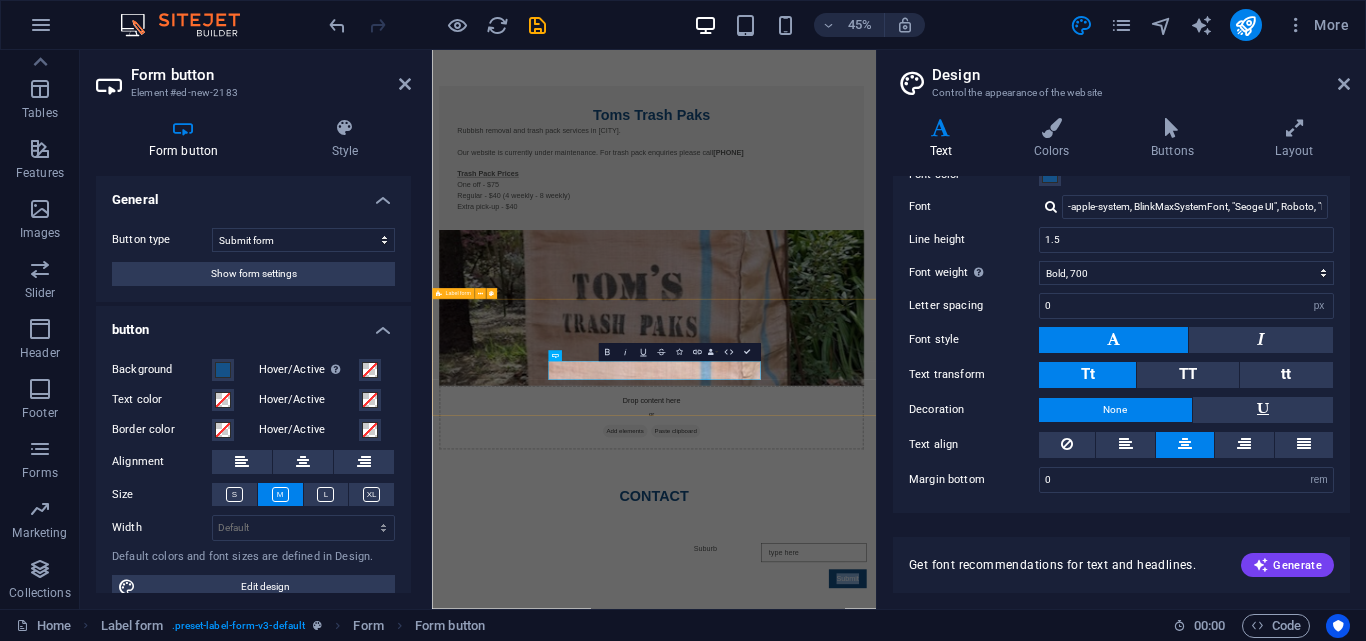 click on "Suburb Submit" at bounding box center (925, 1196) 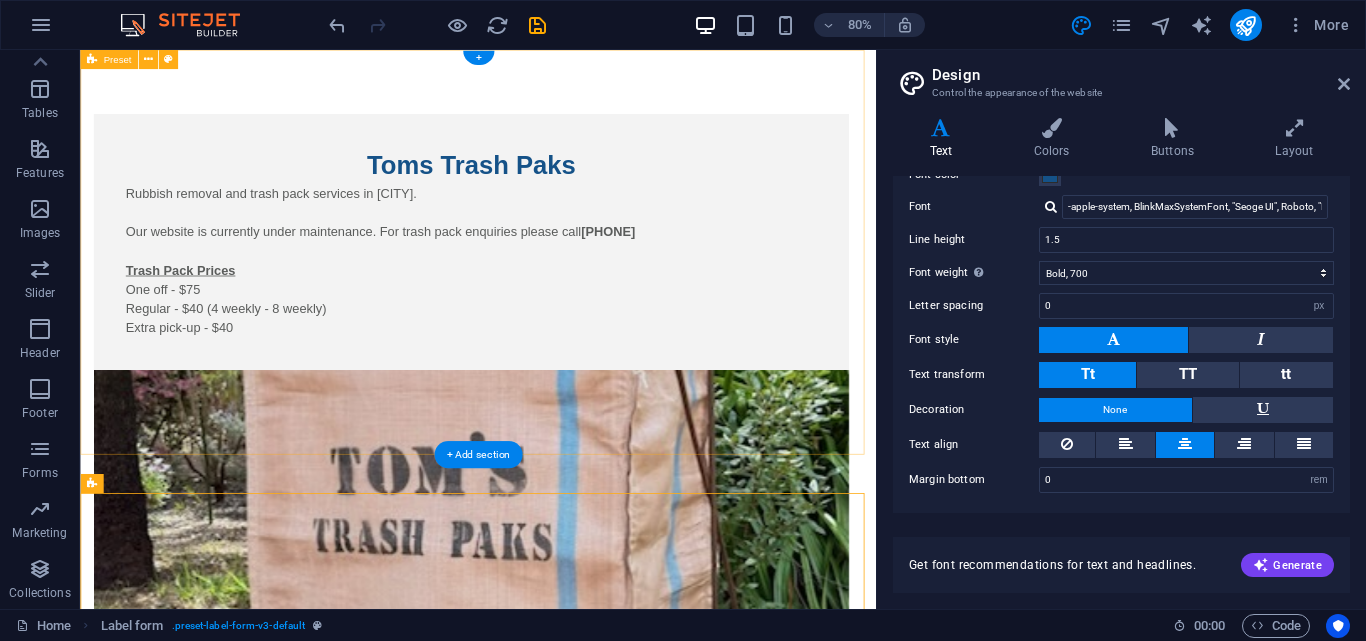 scroll, scrollTop: 195, scrollLeft: 0, axis: vertical 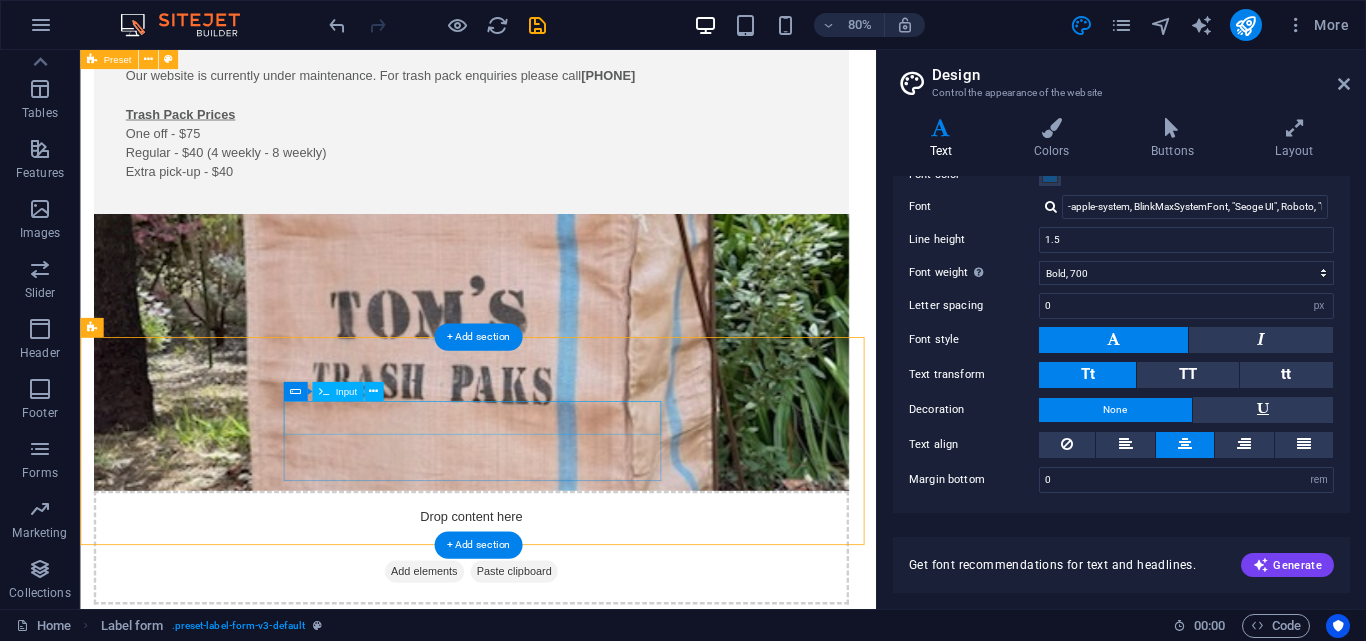 click on "Suburb" at bounding box center (578, 972) 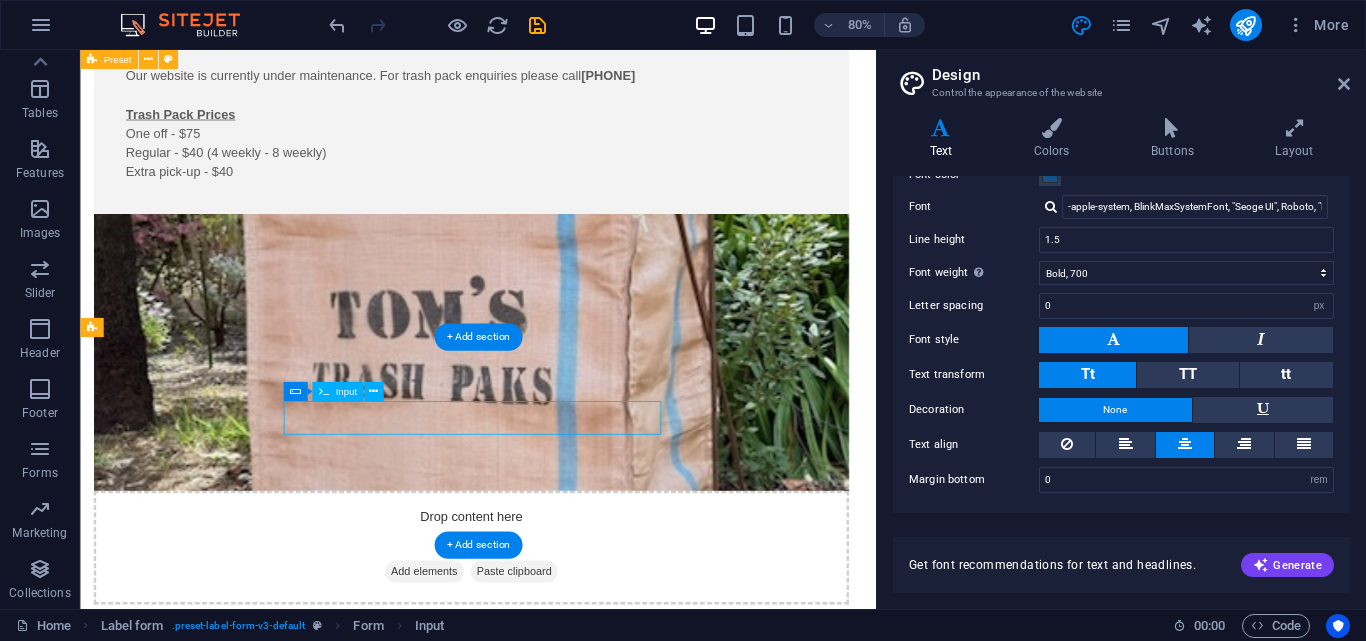 click on "Suburb" at bounding box center (578, 972) 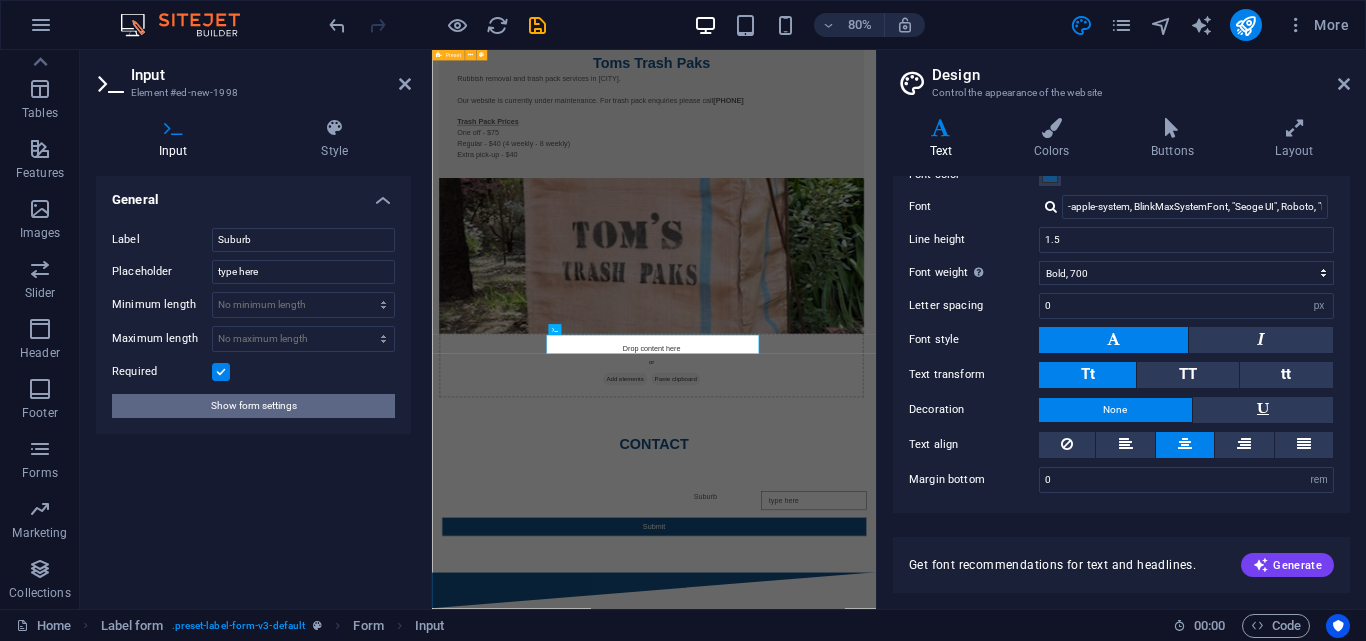 scroll, scrollTop: 0, scrollLeft: 0, axis: both 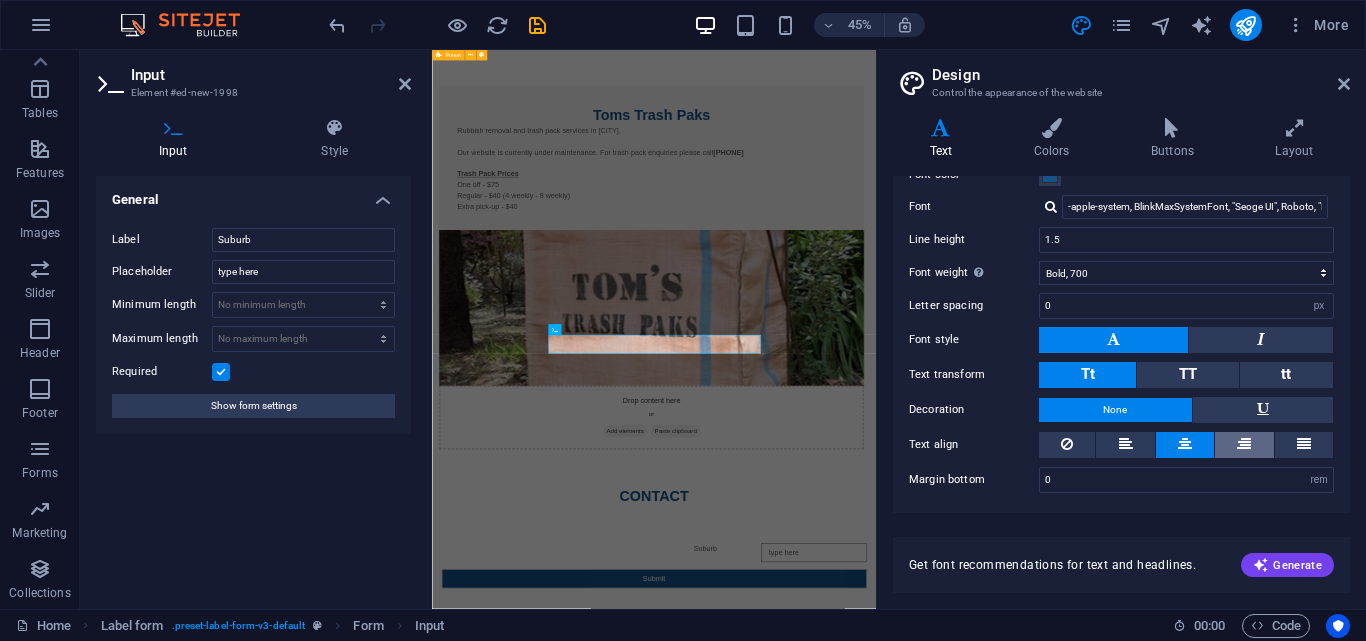 click at bounding box center (1244, 445) 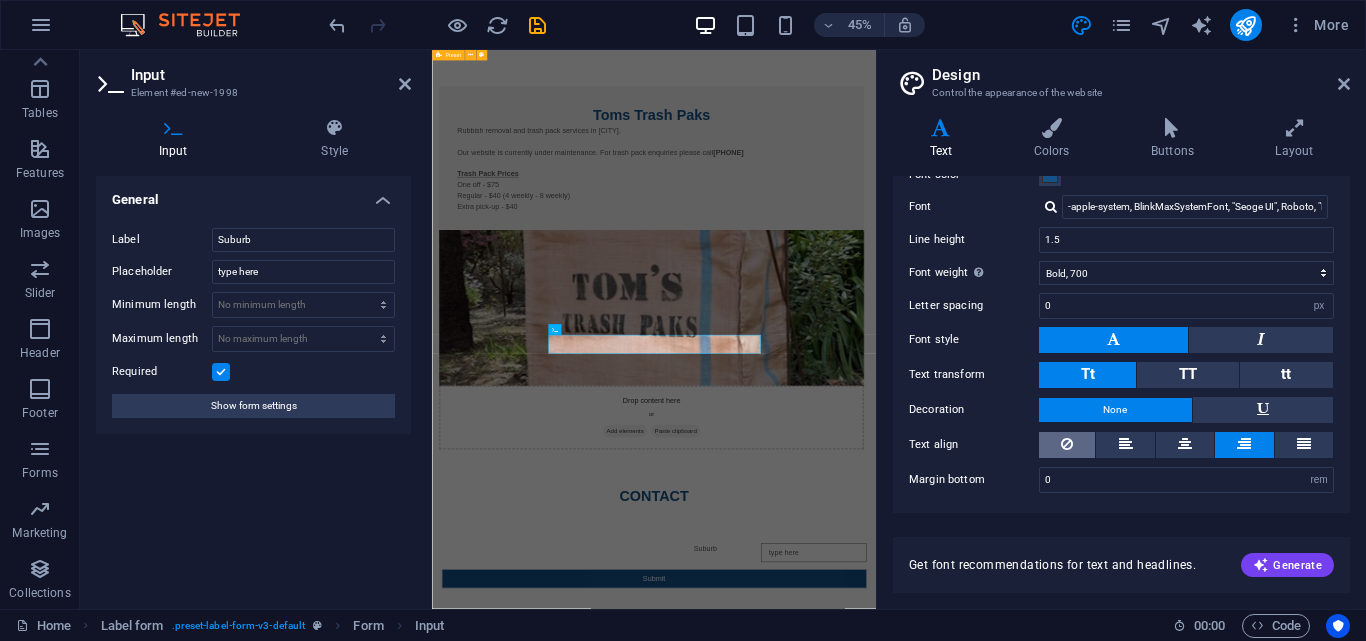 click at bounding box center (1067, 445) 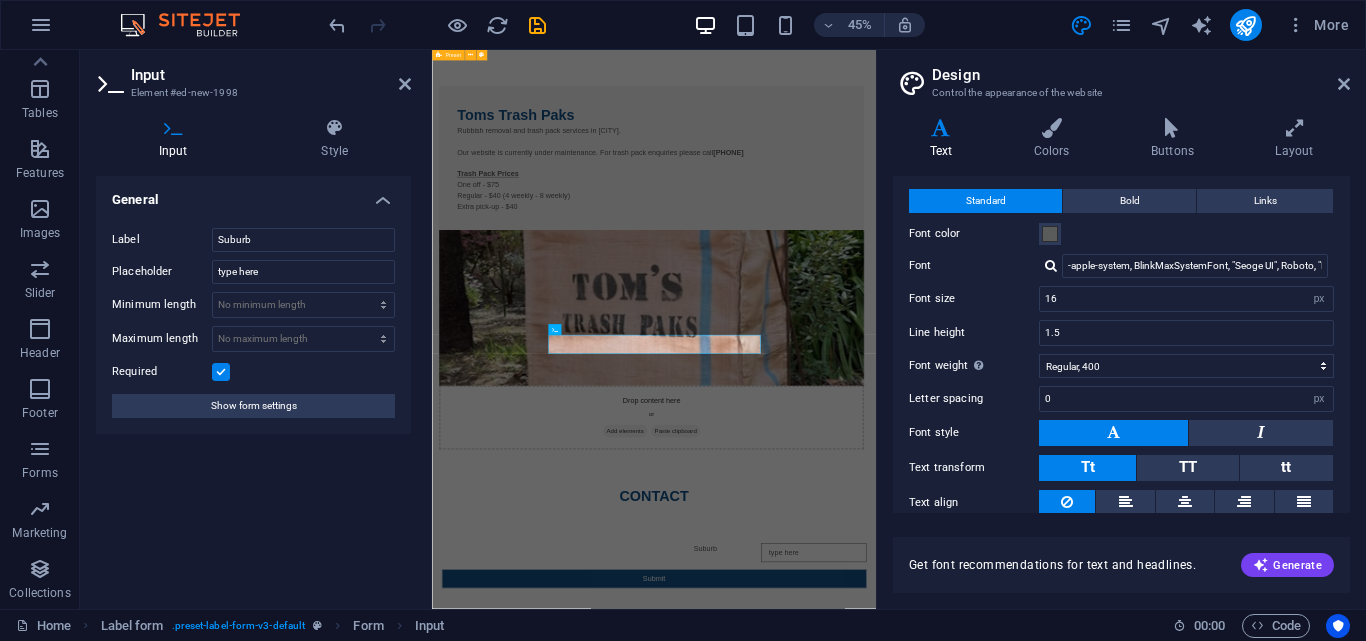 scroll, scrollTop: 0, scrollLeft: 0, axis: both 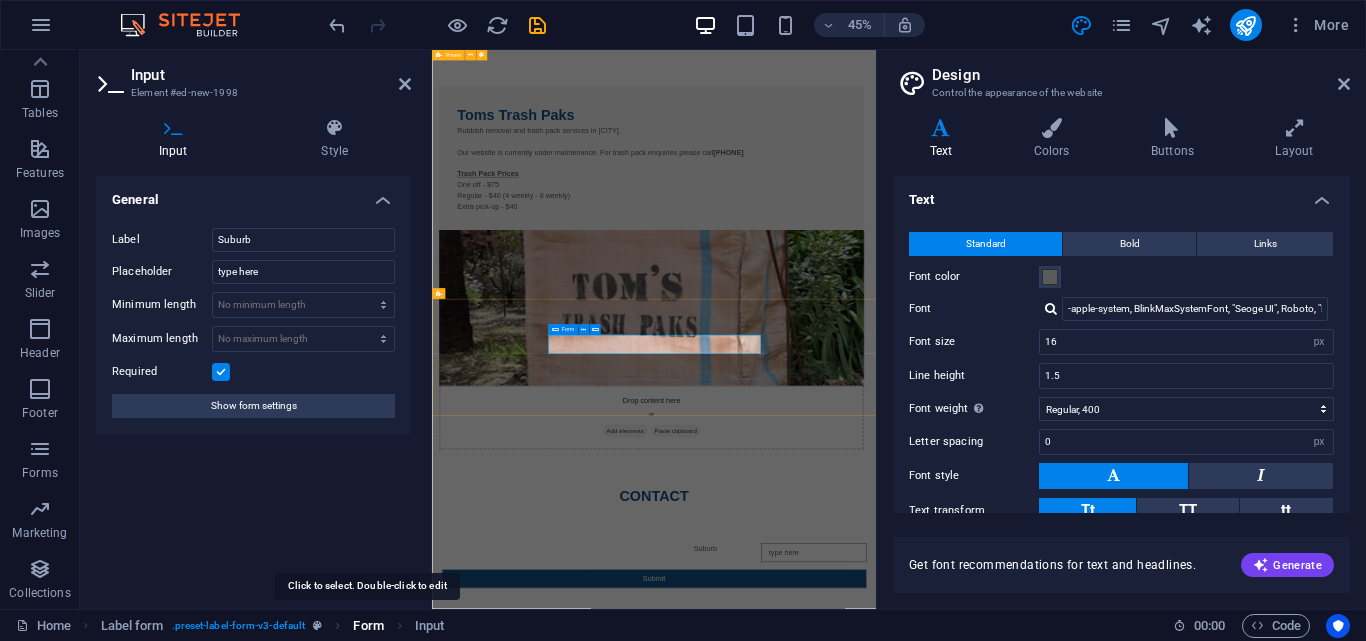 click on "Form" at bounding box center (368, 626) 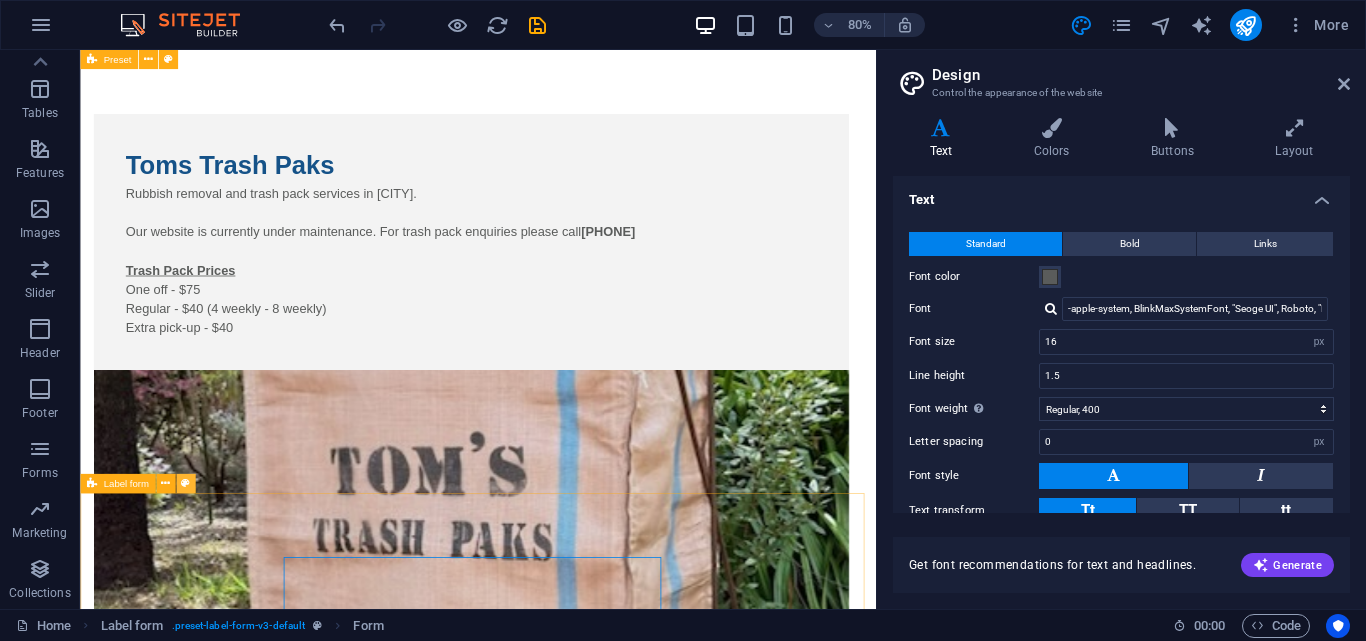 click at bounding box center (185, 483) 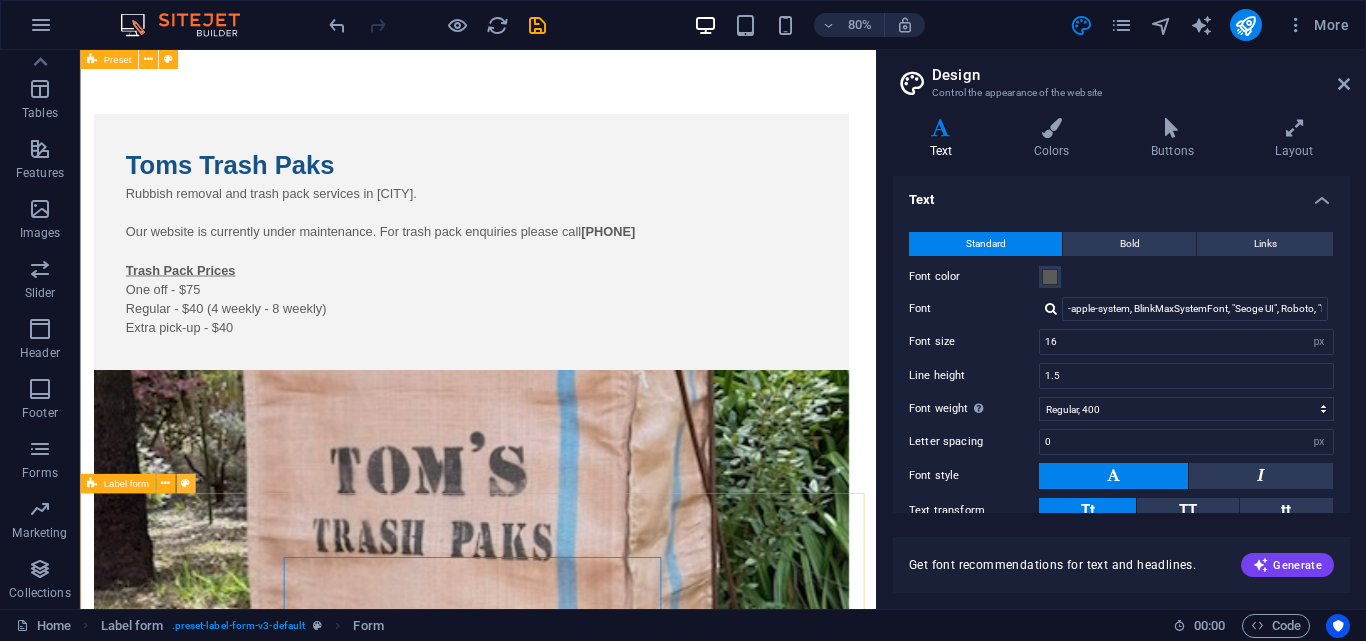 select on "rem" 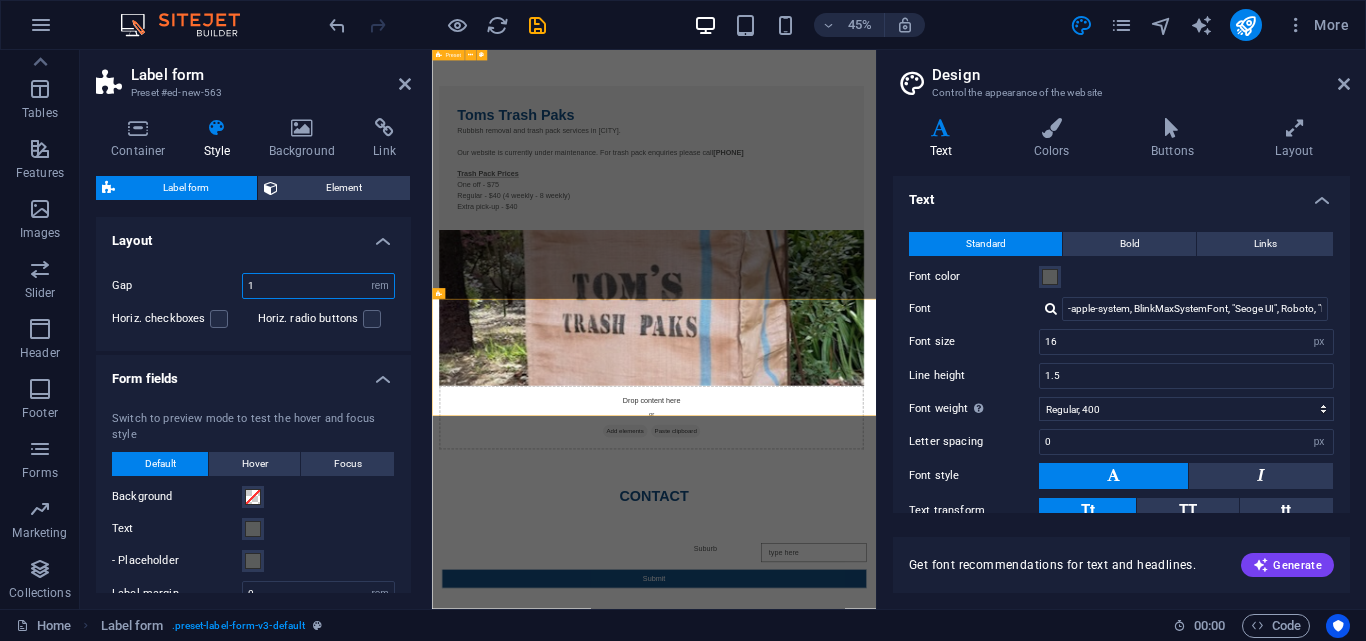 click on "1" at bounding box center [318, 286] 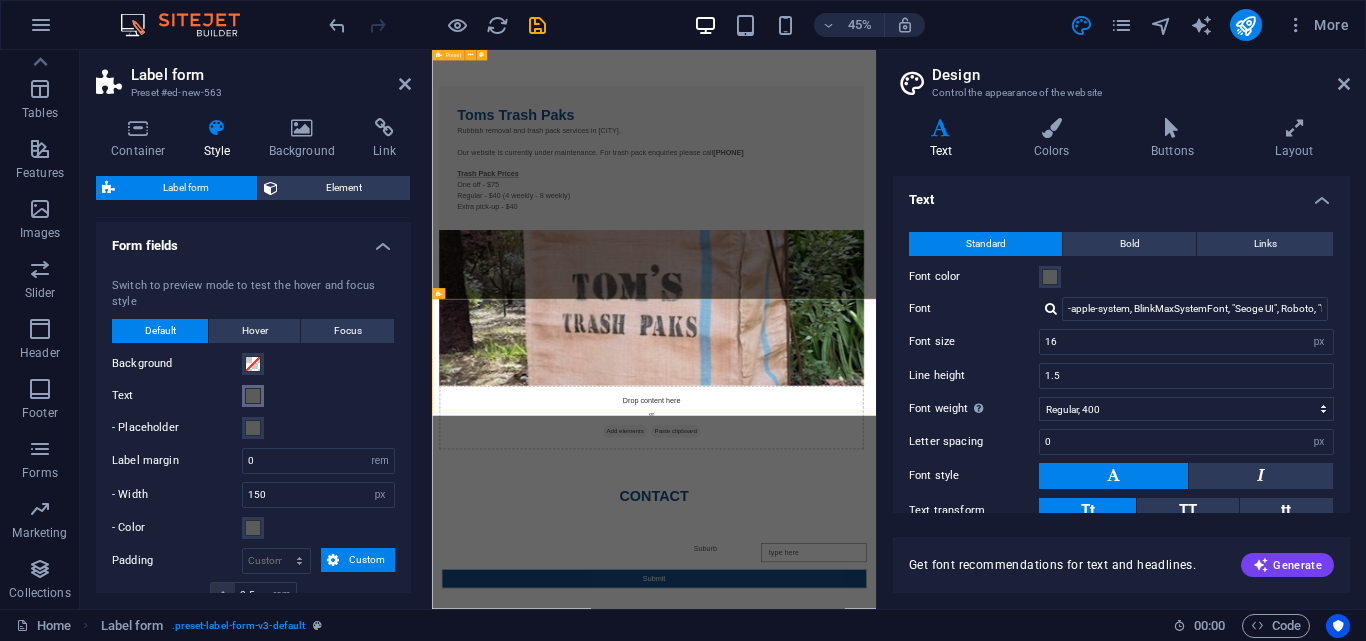 scroll, scrollTop: 200, scrollLeft: 0, axis: vertical 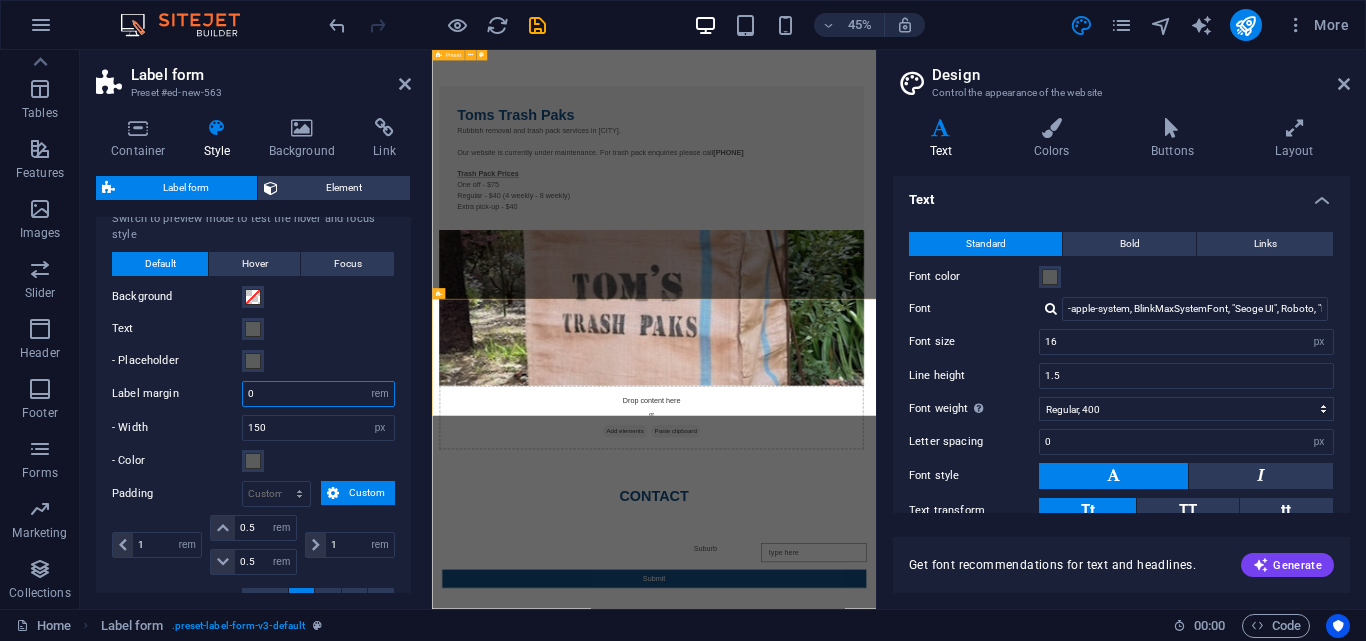 click on "0" at bounding box center (318, 394) 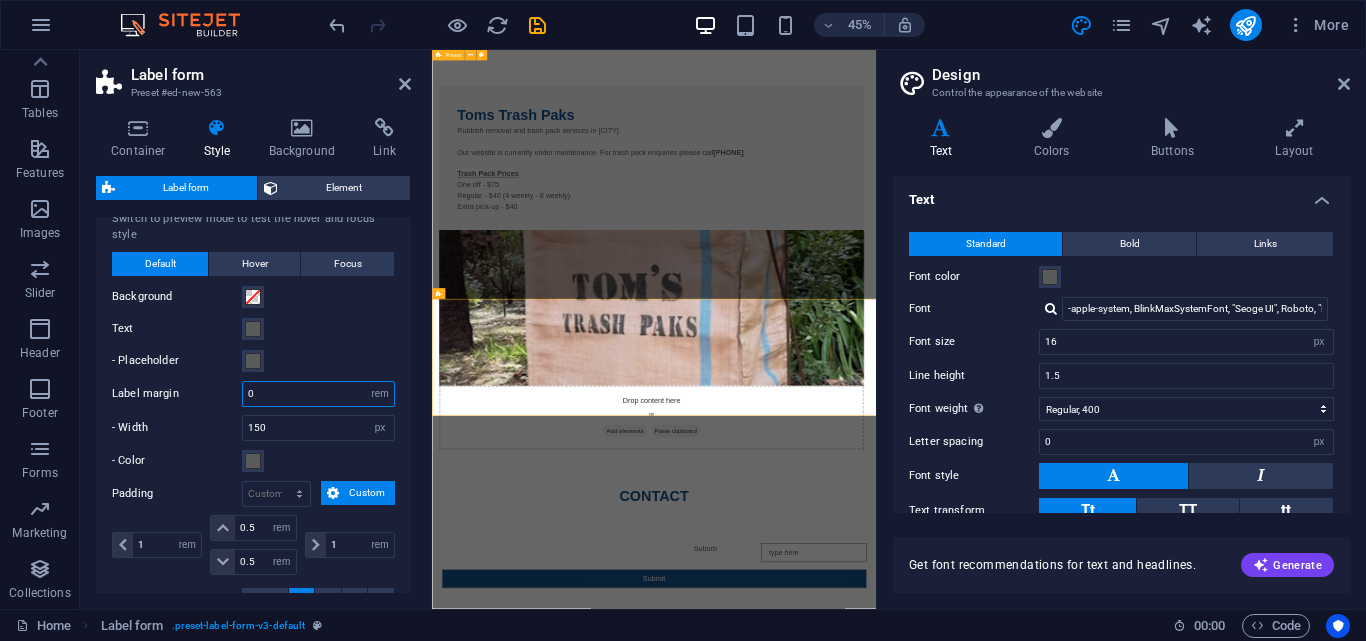 click on "0" at bounding box center (318, 394) 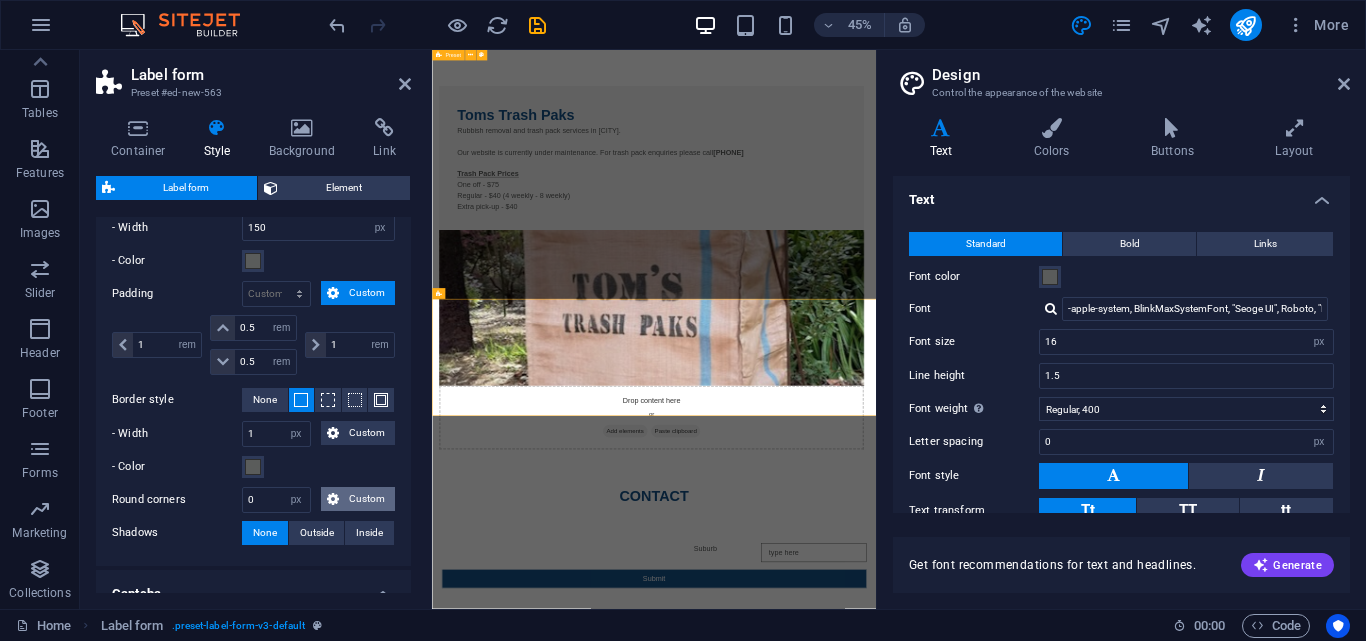 scroll, scrollTop: 467, scrollLeft: 0, axis: vertical 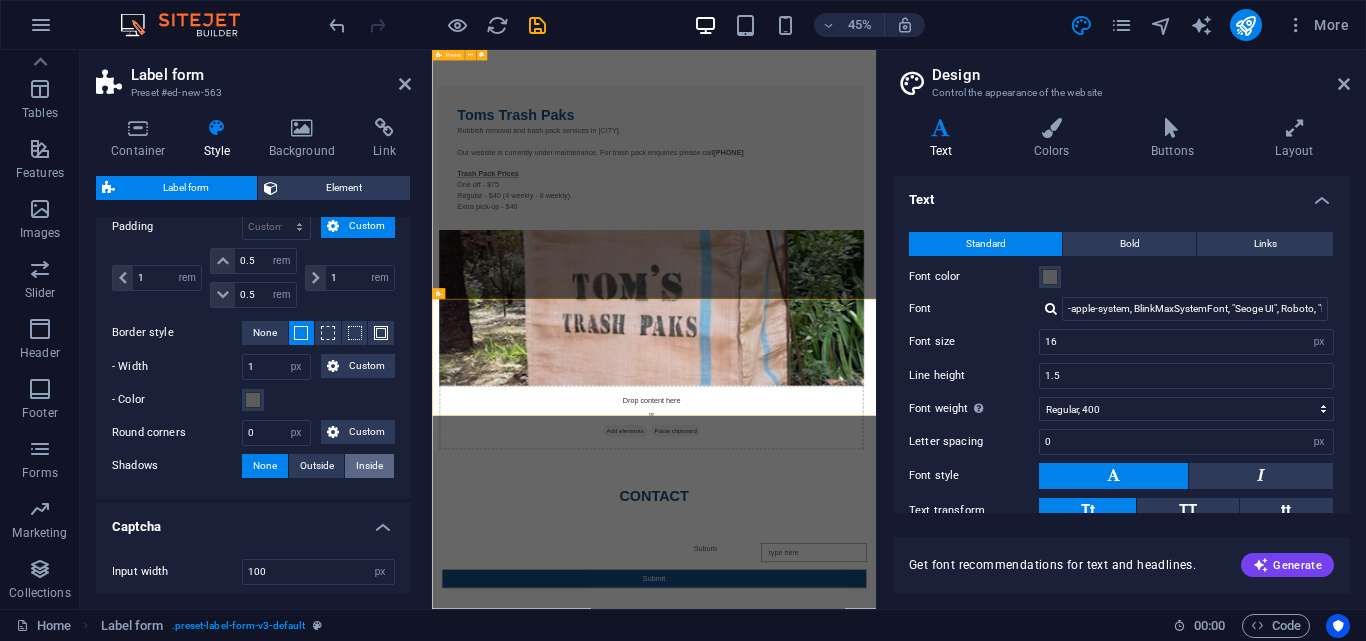 click on "Inside" at bounding box center (369, 466) 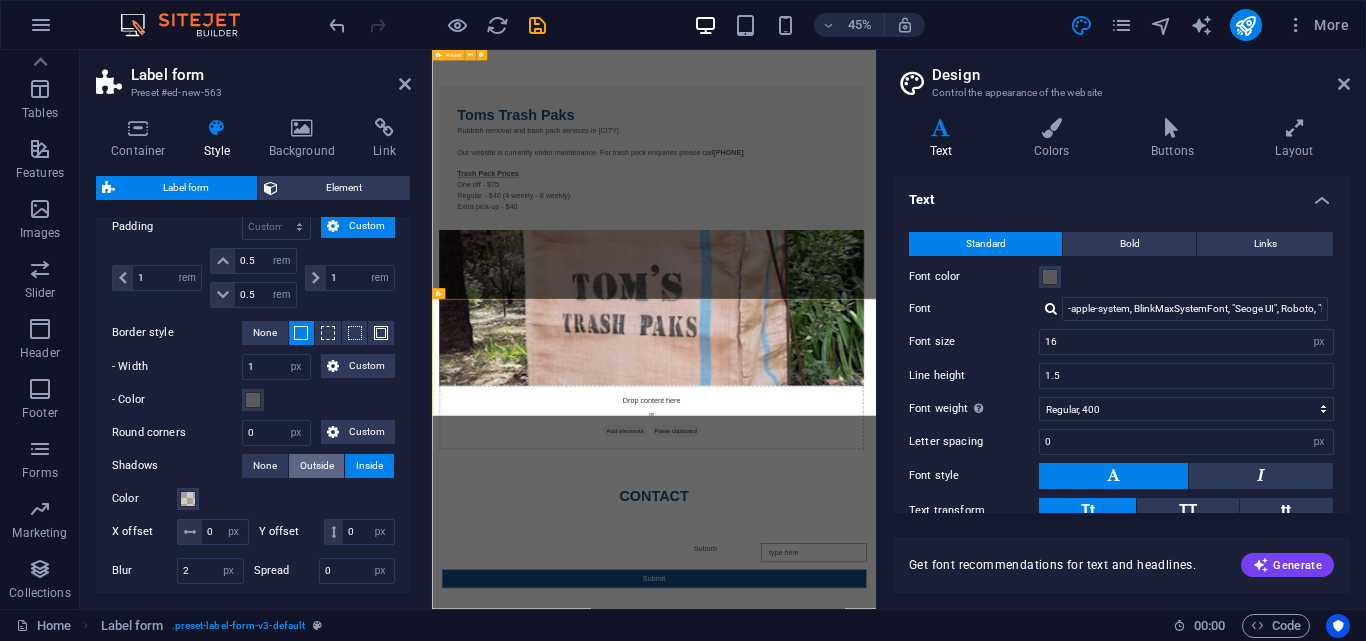 click on "Outside" at bounding box center (317, 466) 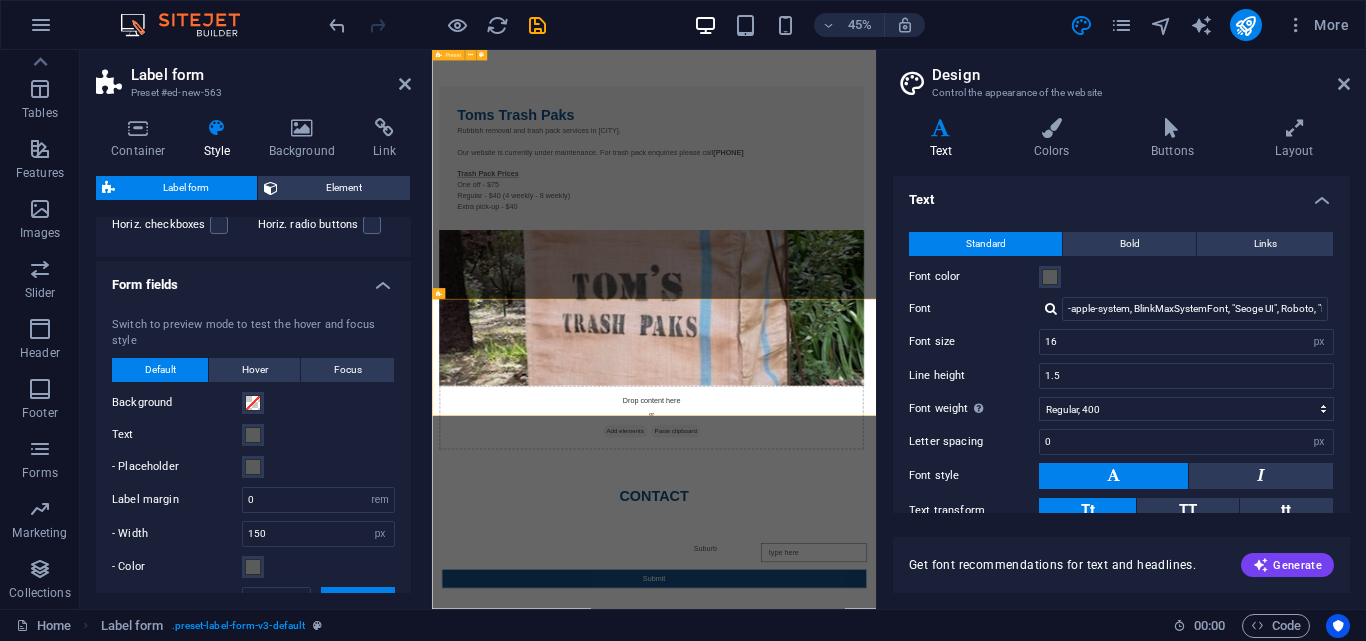 scroll, scrollTop: 0, scrollLeft: 0, axis: both 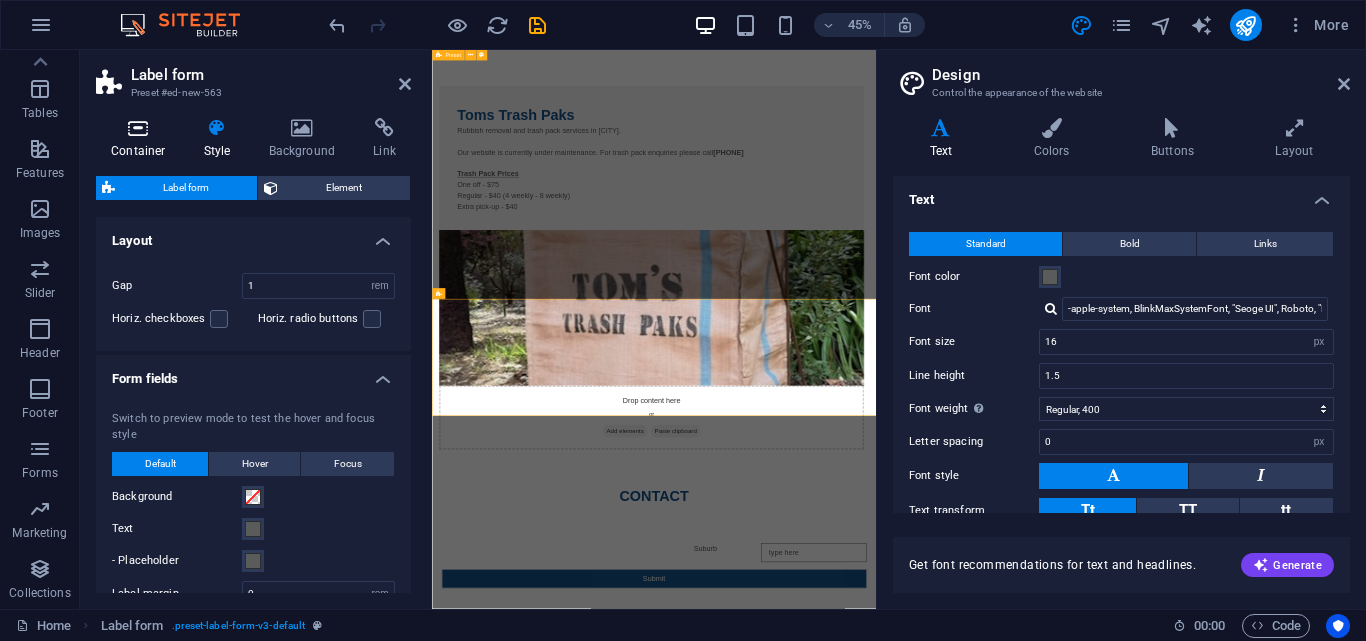 click on "Container" at bounding box center [142, 139] 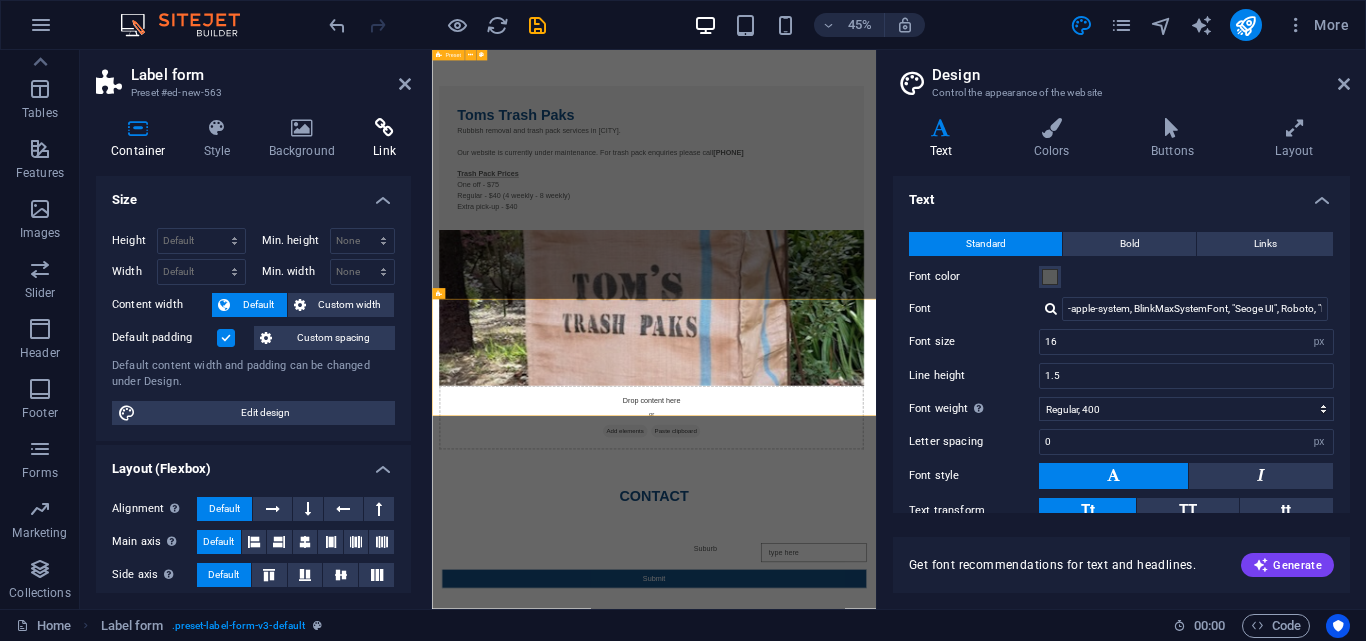 click on "Link" at bounding box center (384, 139) 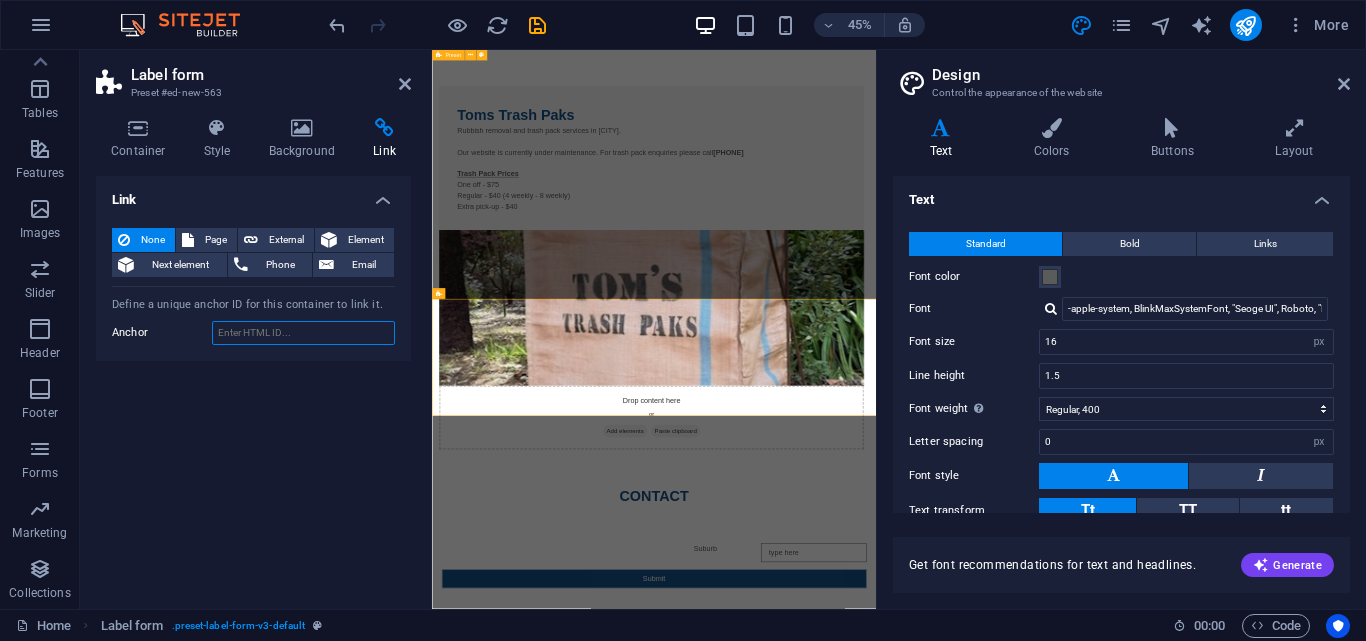 click on "Anchor" at bounding box center [303, 333] 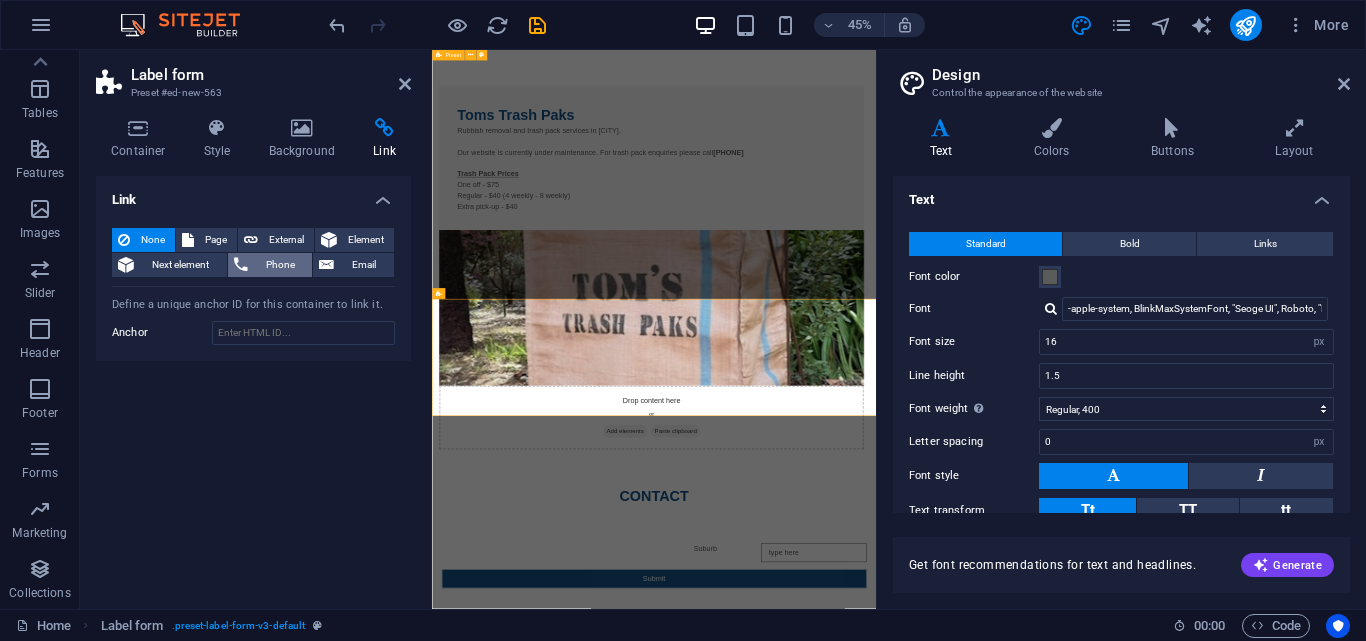 click on "Phone" at bounding box center [280, 265] 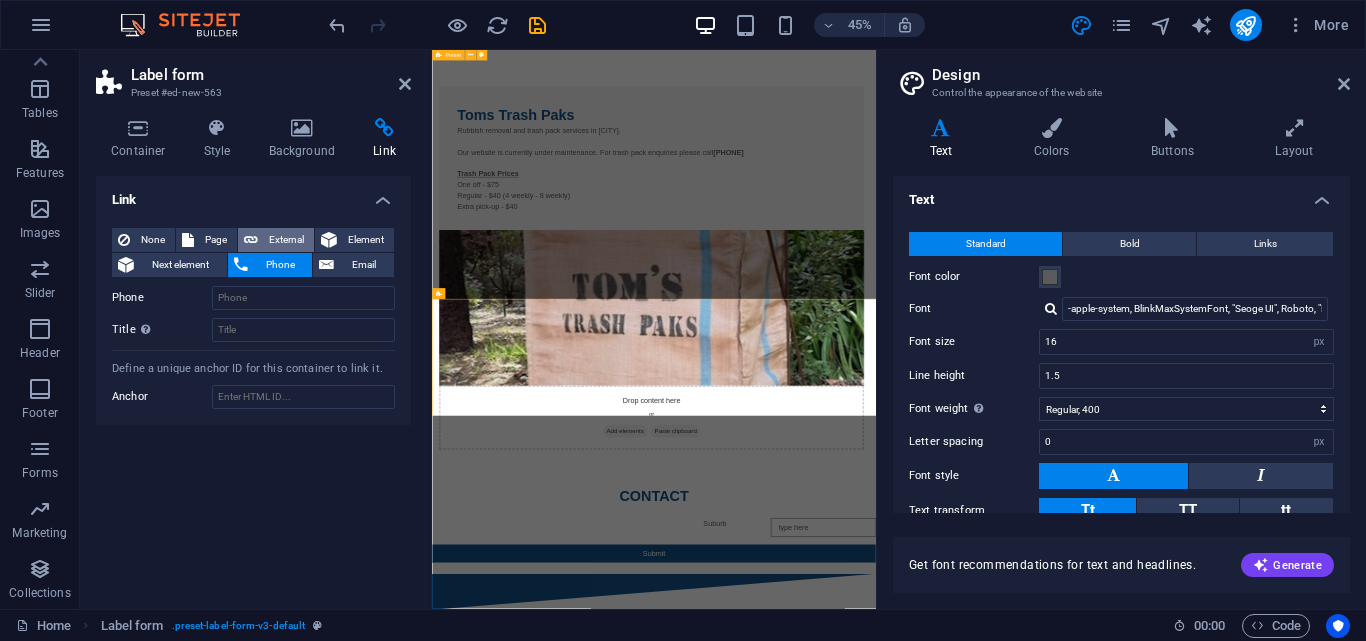 click on "External" at bounding box center (286, 240) 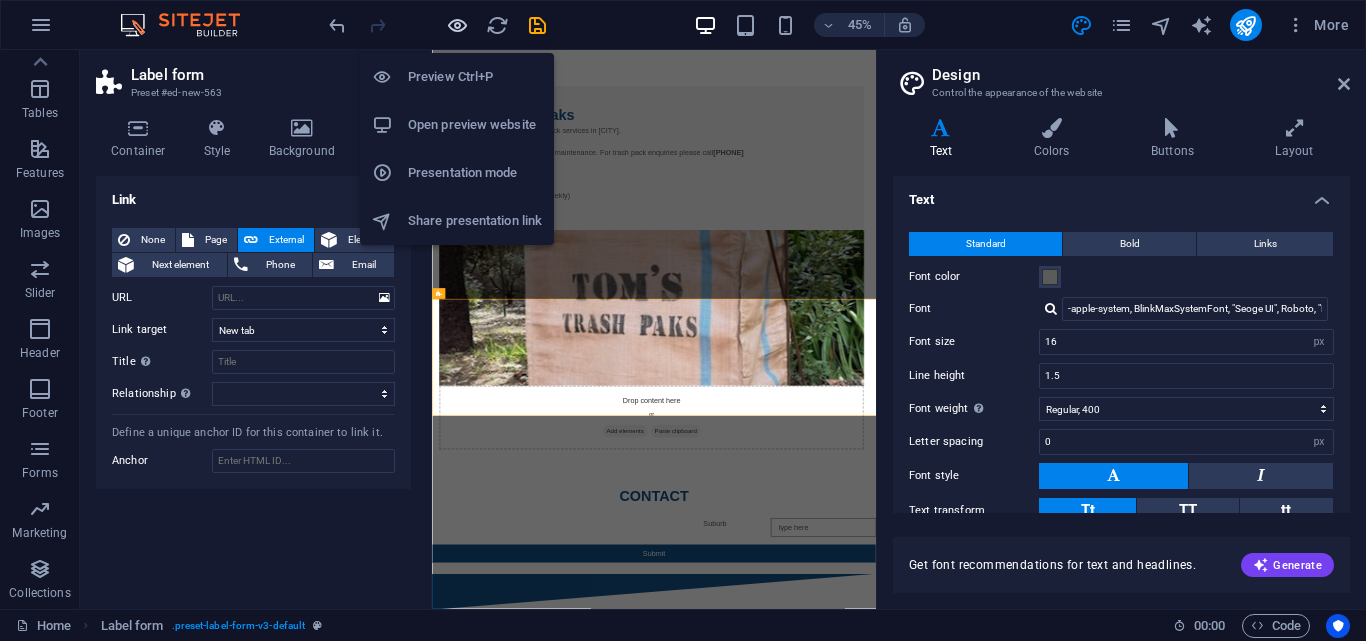 click at bounding box center (457, 25) 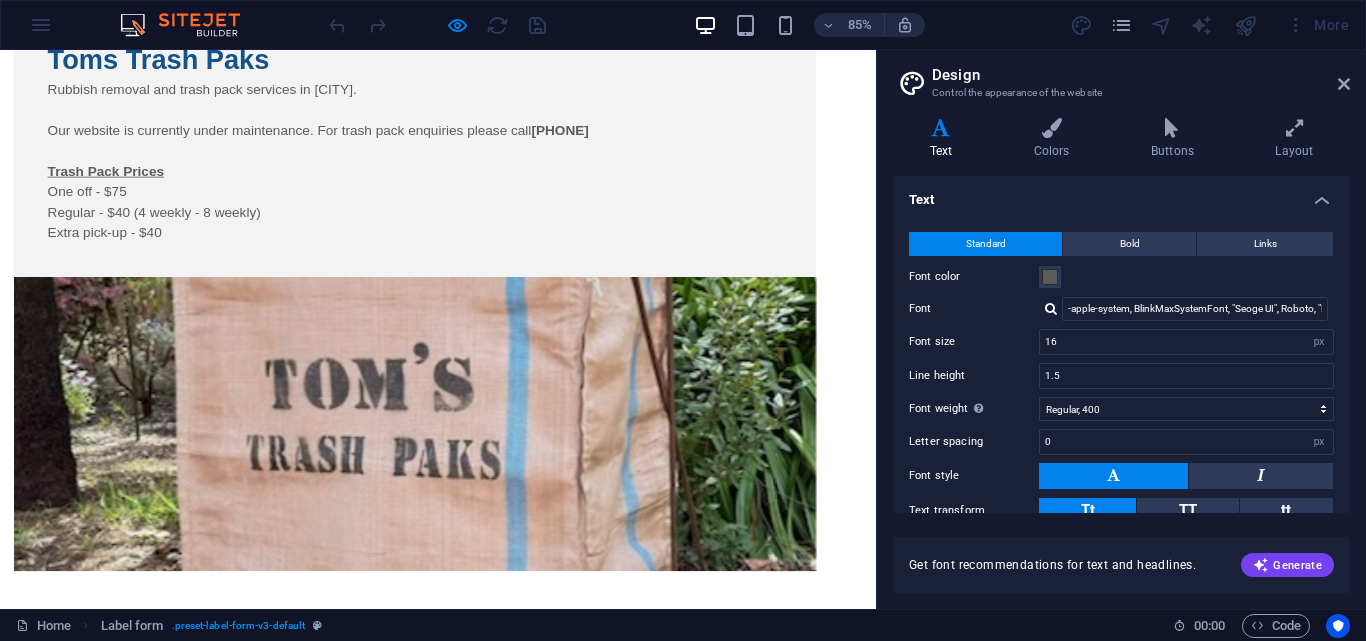 scroll, scrollTop: 236, scrollLeft: 0, axis: vertical 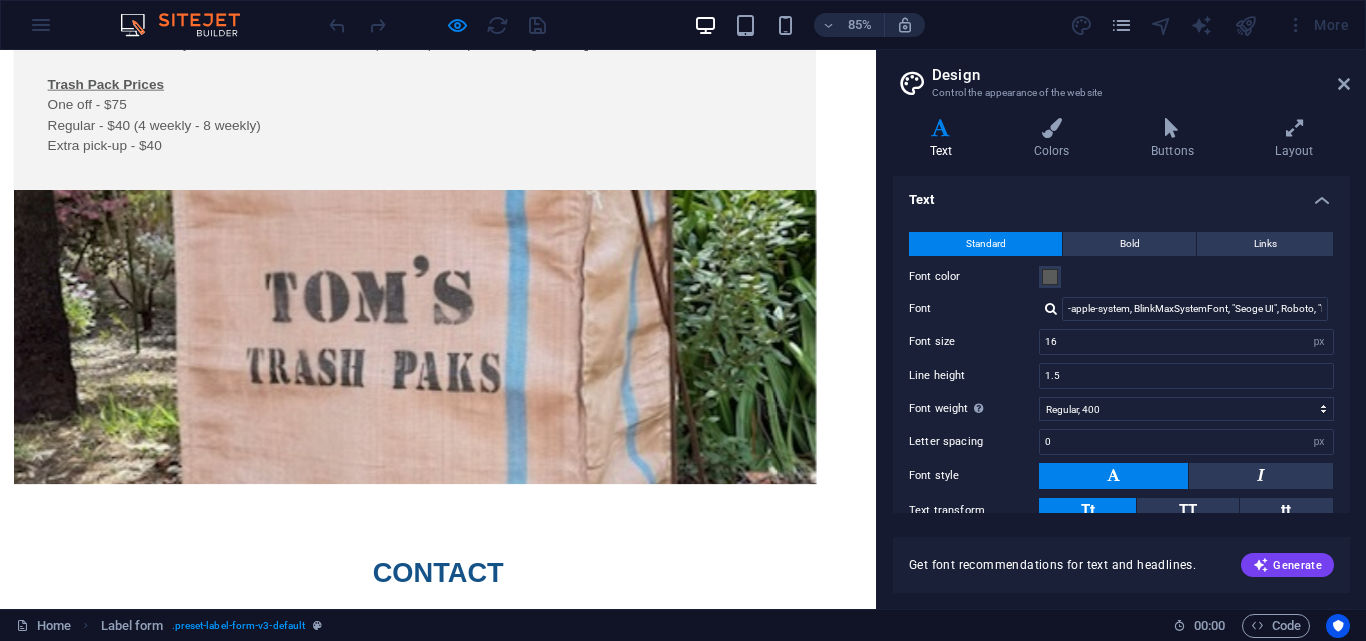 click on "Submit" at bounding box center (515, 791) 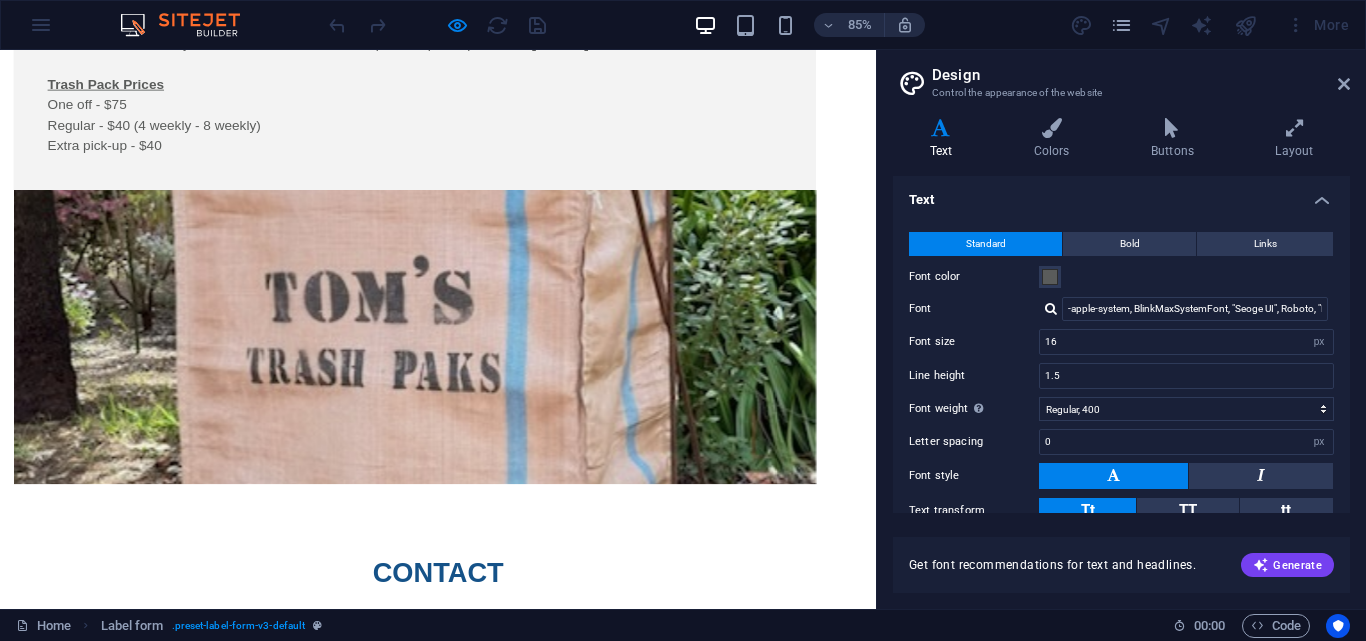 click at bounding box center [914, 733] 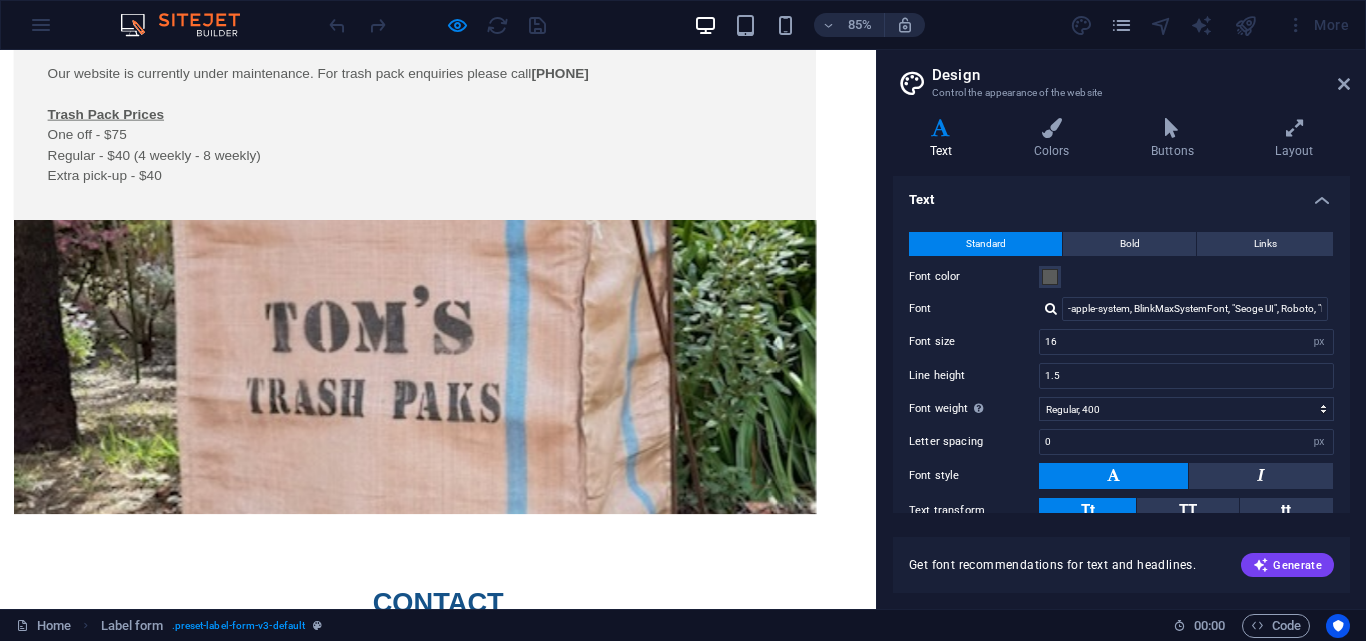 scroll, scrollTop: 236, scrollLeft: 0, axis: vertical 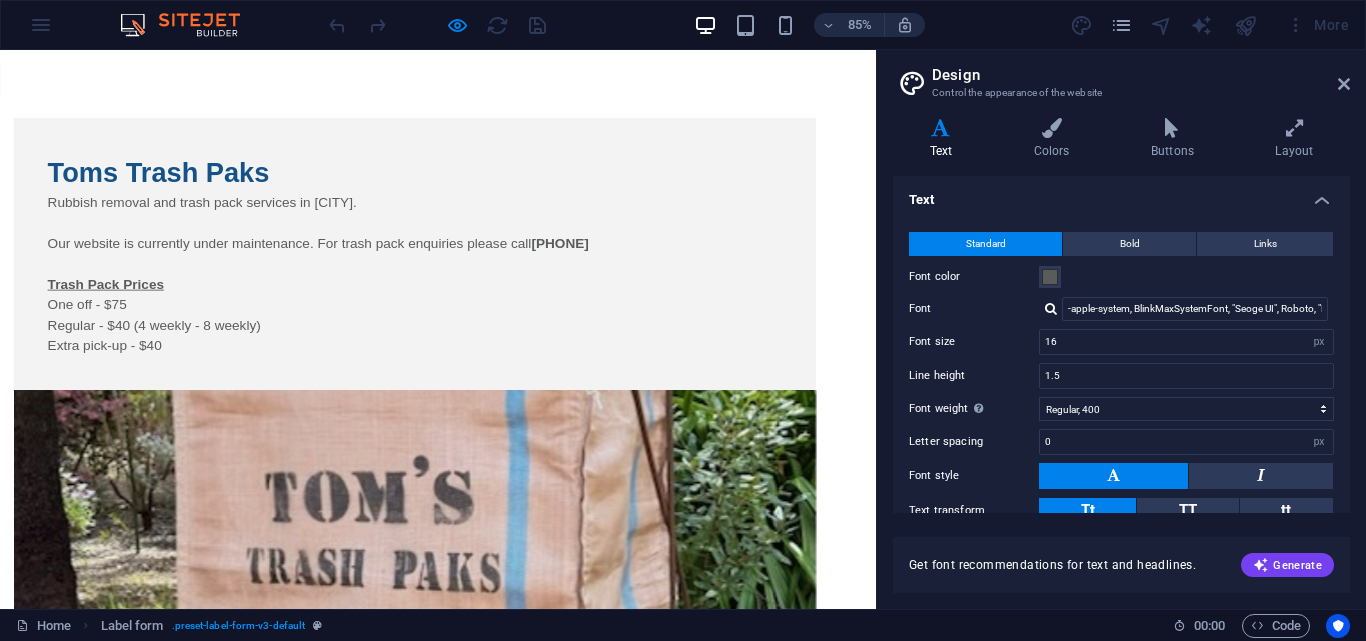 click on "85% More" at bounding box center [683, 25] 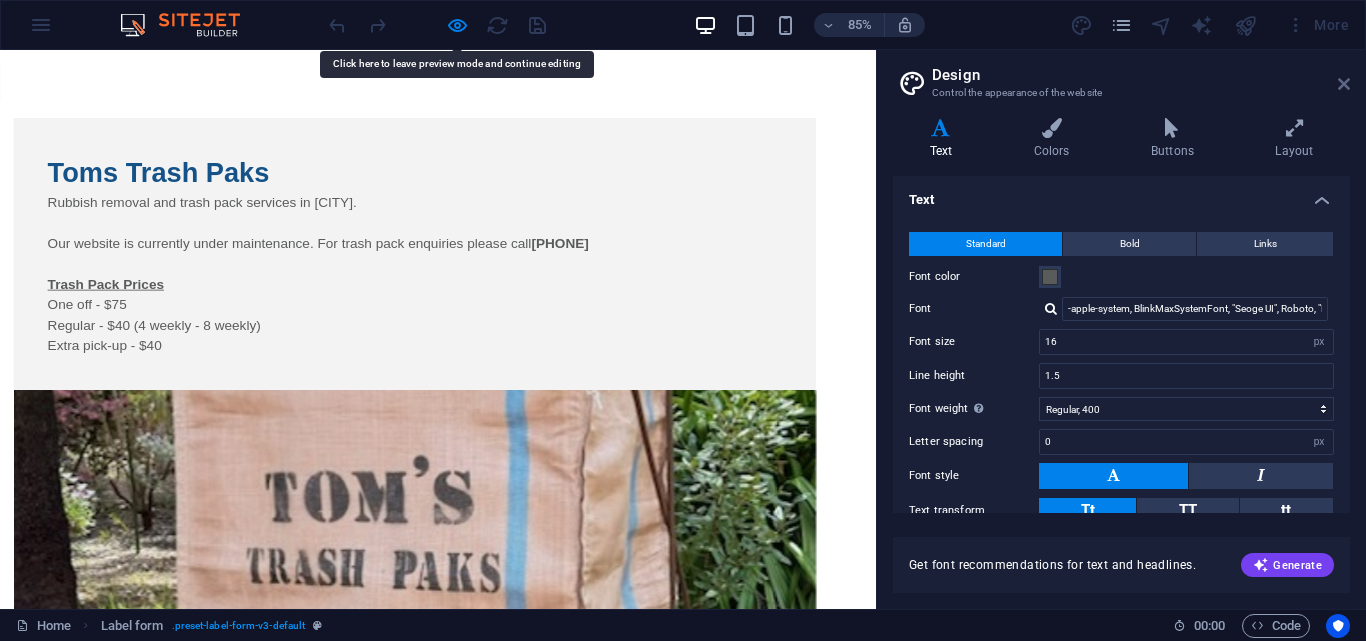 click at bounding box center [1344, 84] 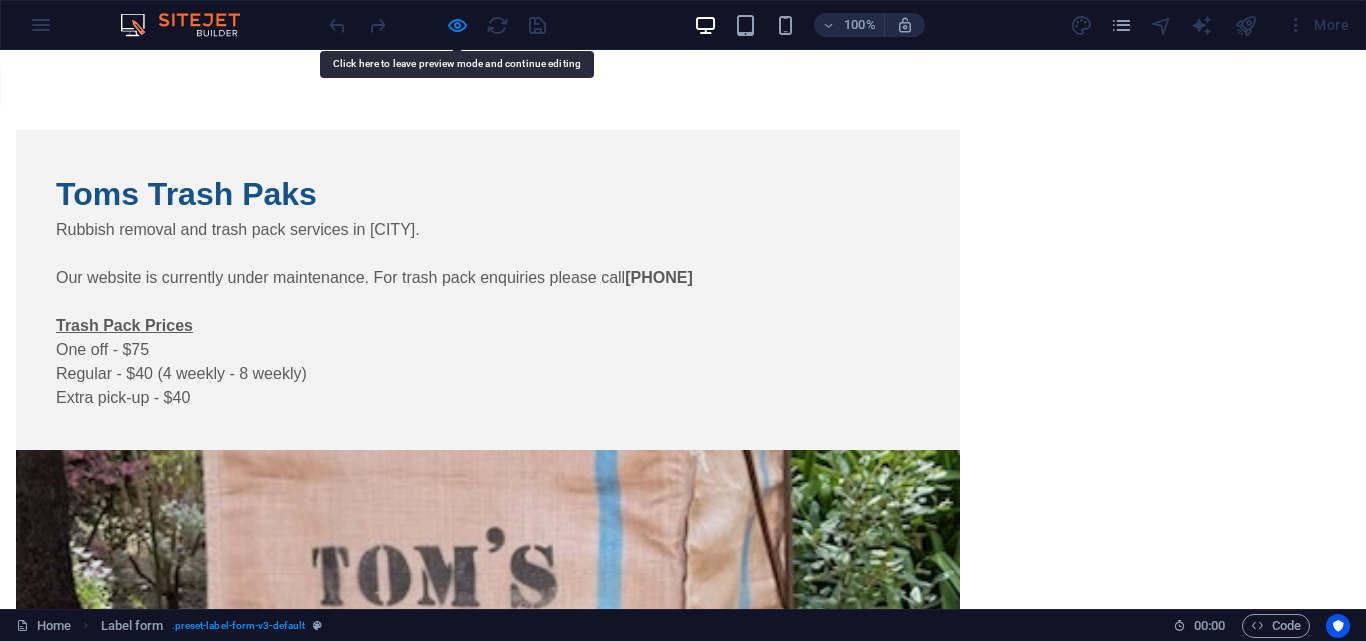 click on "More" at bounding box center (1317, 25) 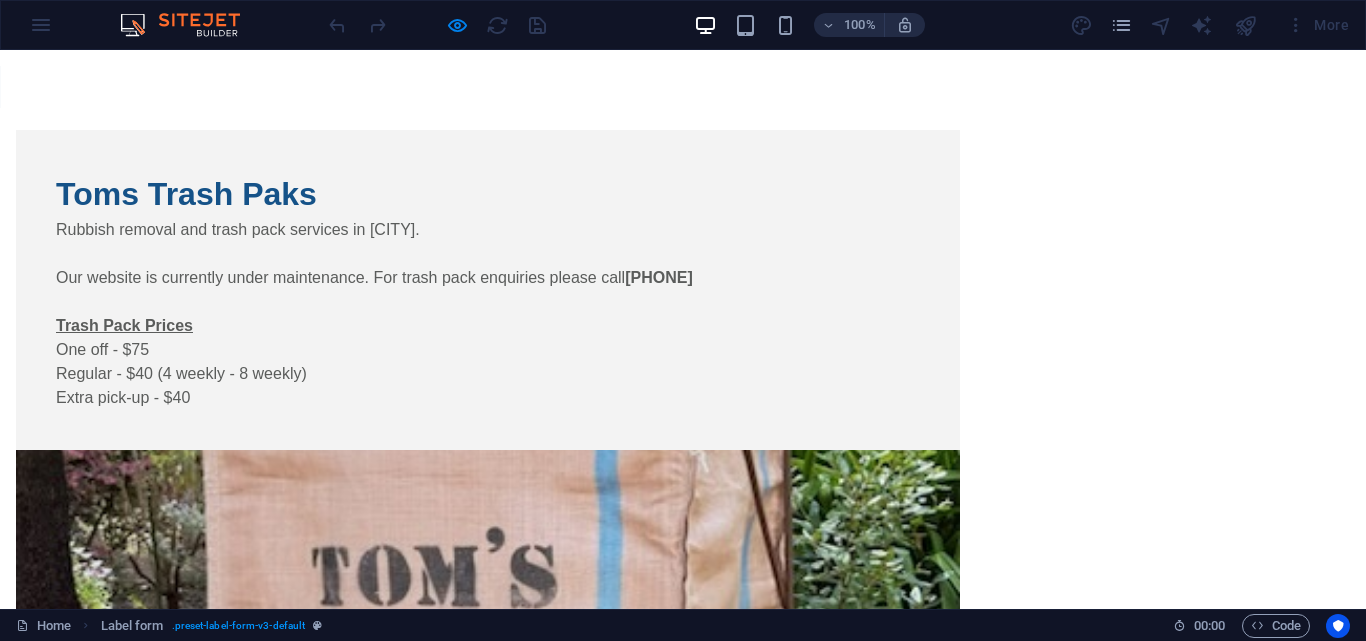 click on "100% More" at bounding box center [683, 25] 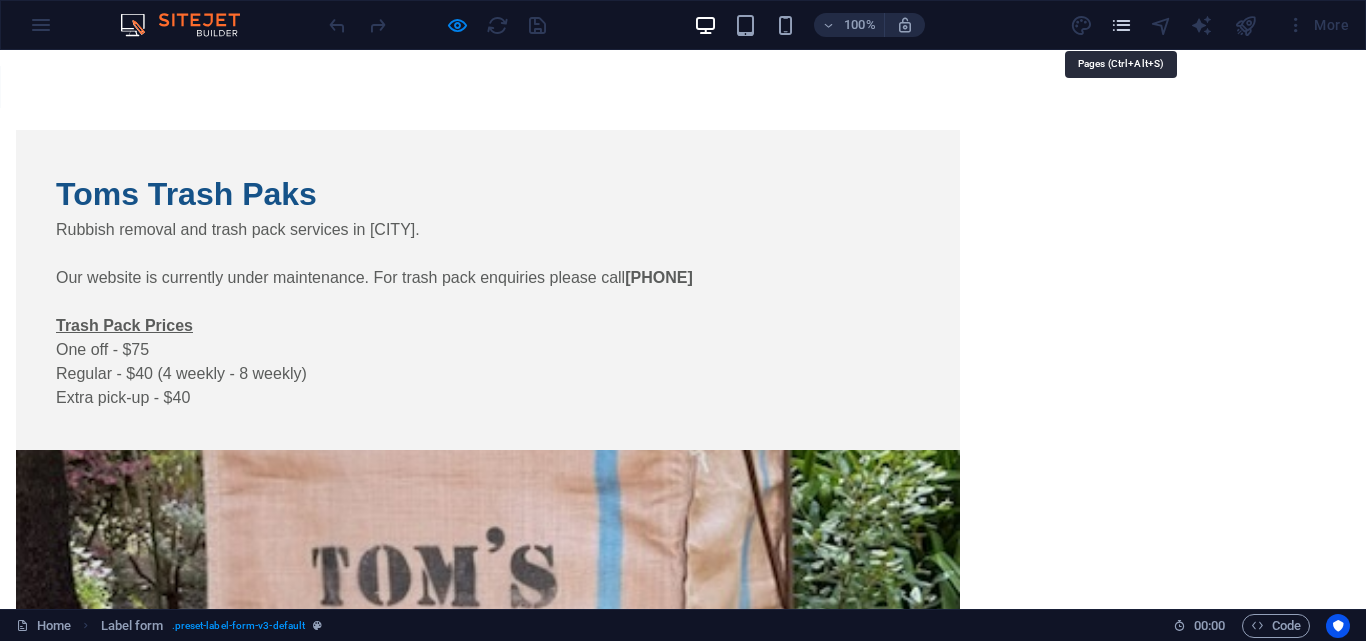 click at bounding box center (1121, 25) 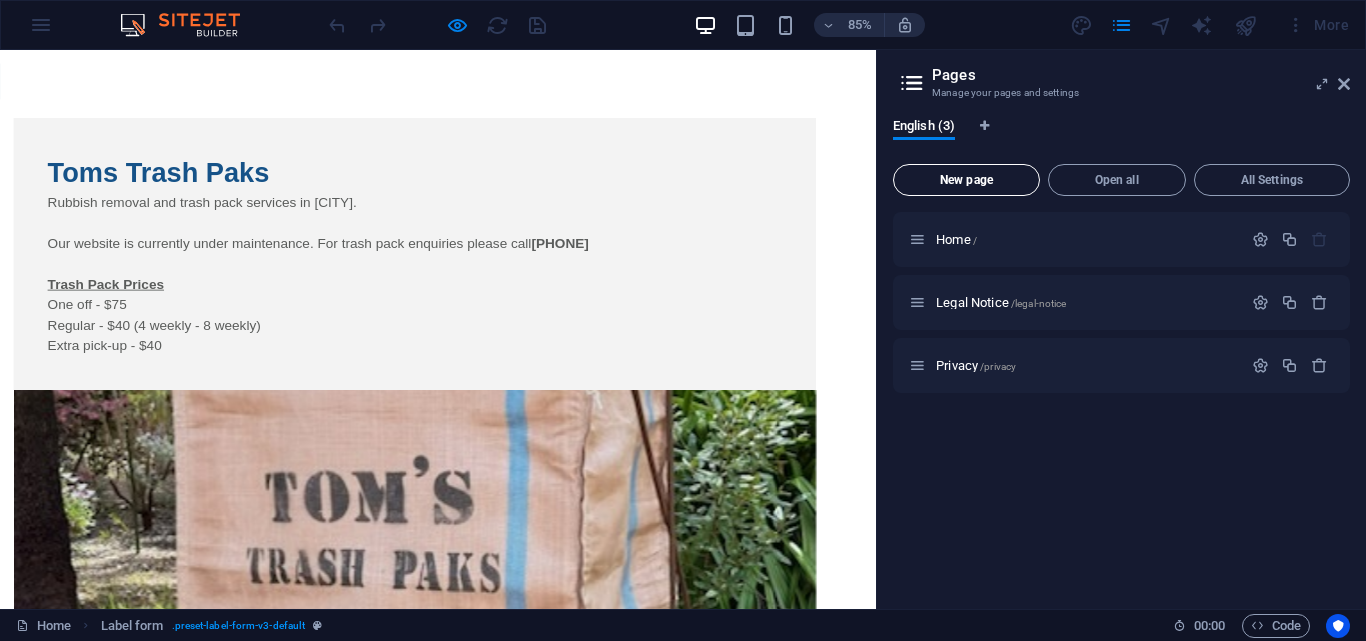 click on "New page" at bounding box center [966, 180] 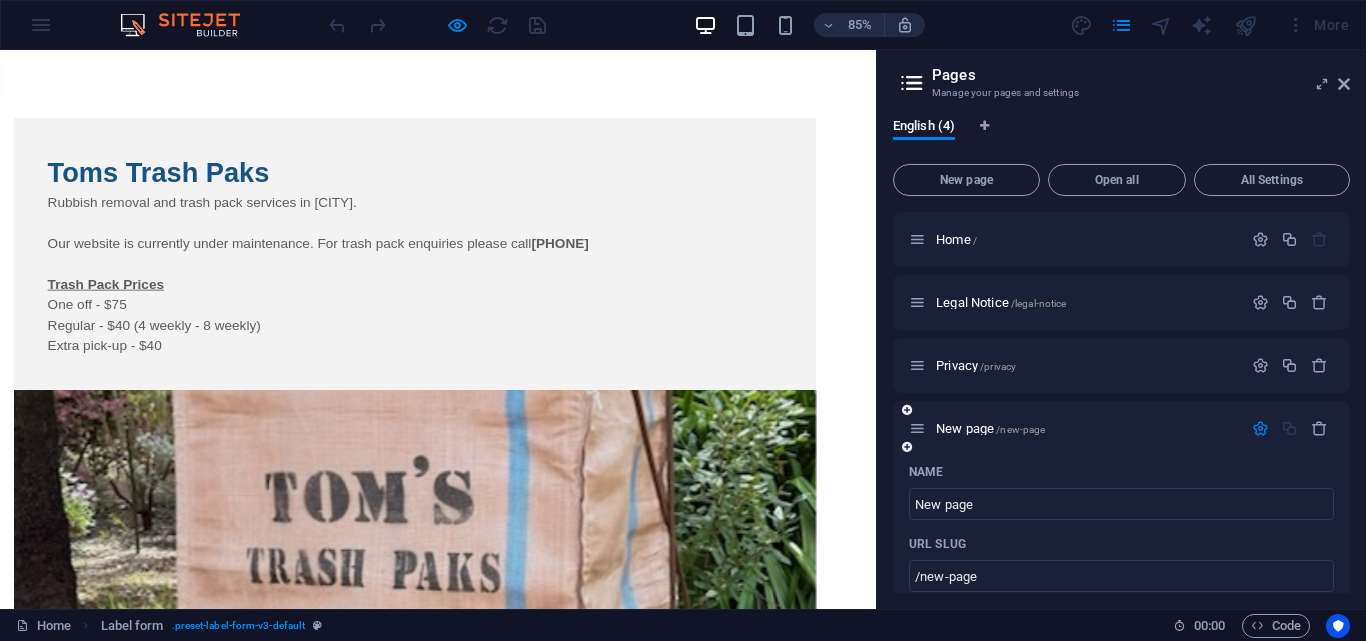click on "URL SLUG" at bounding box center (1121, 544) 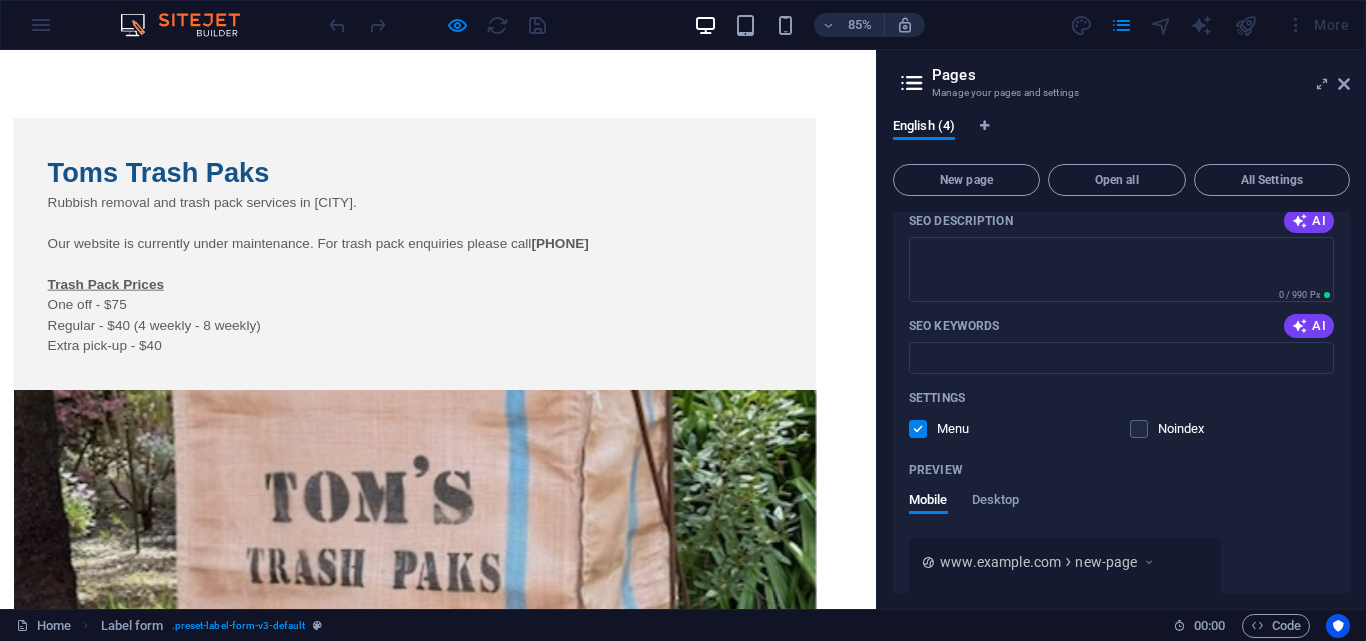 scroll, scrollTop: 568, scrollLeft: 0, axis: vertical 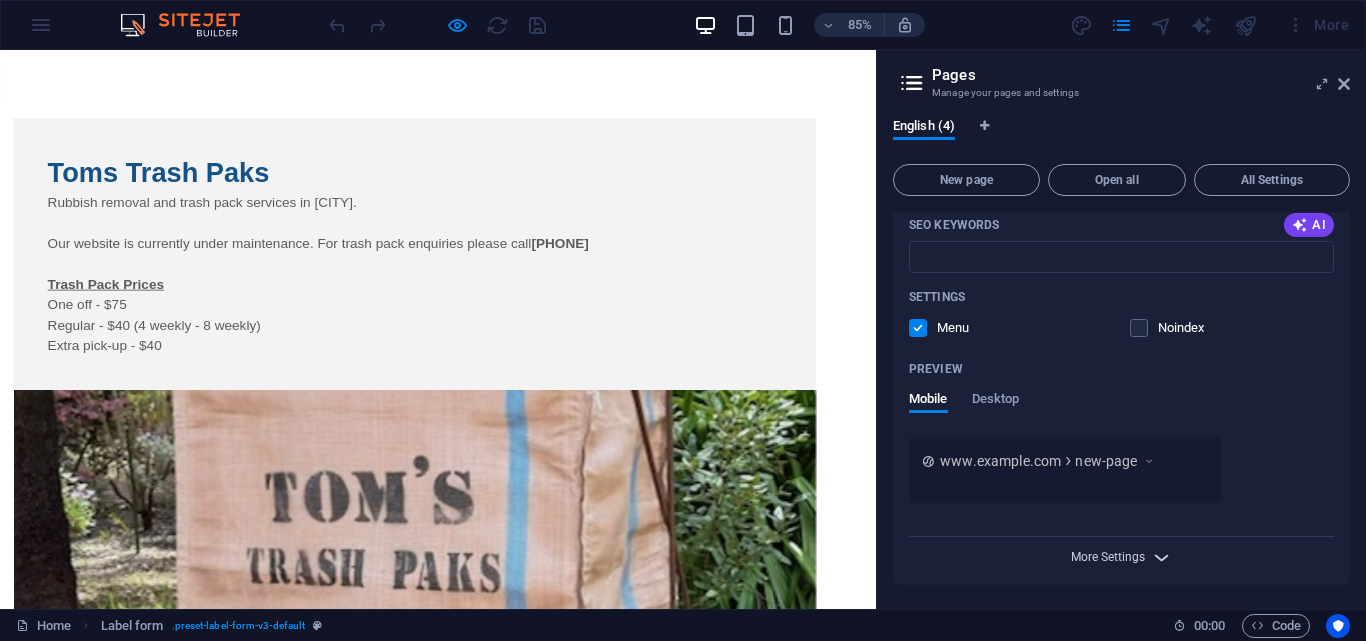 click on "More Settings" at bounding box center [1108, 557] 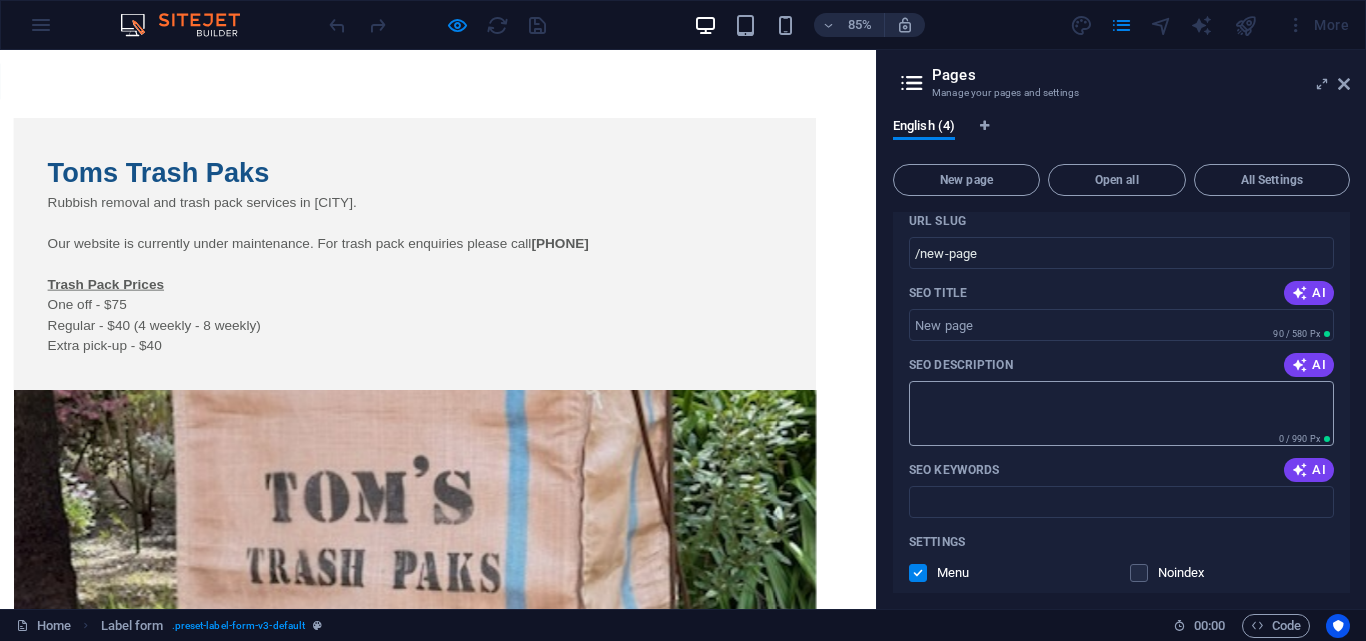 scroll, scrollTop: 123, scrollLeft: 0, axis: vertical 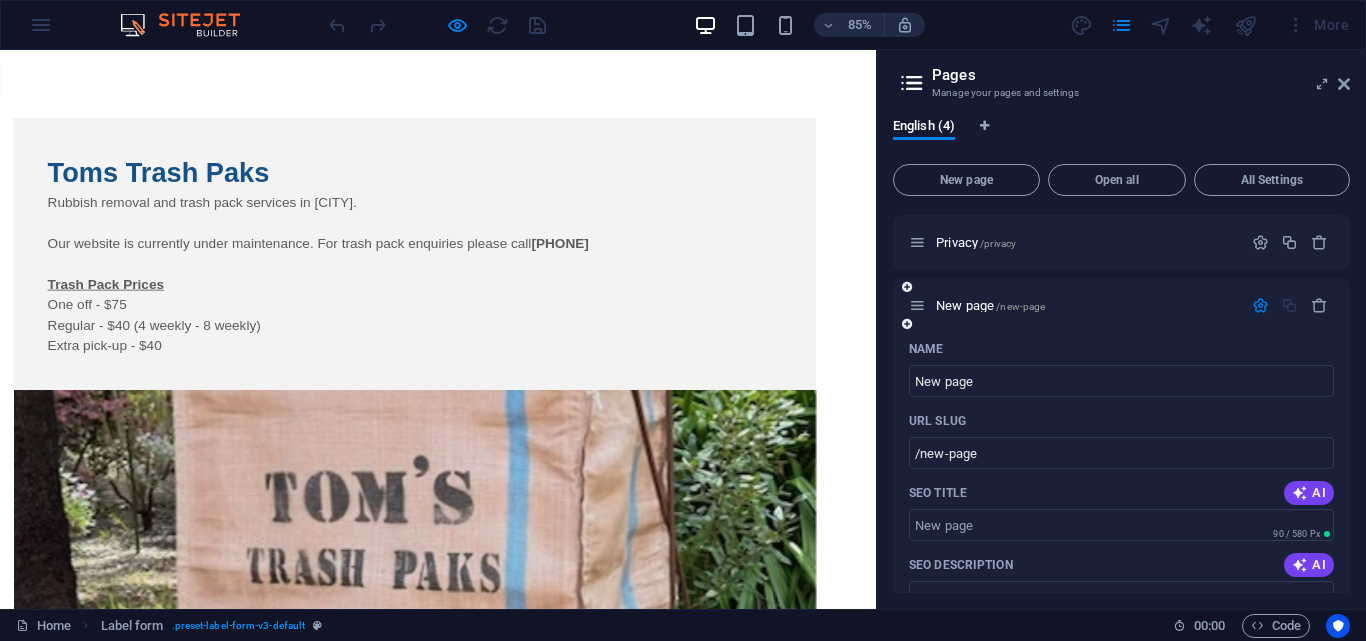 click on "New page /new-page" at bounding box center [1121, 305] 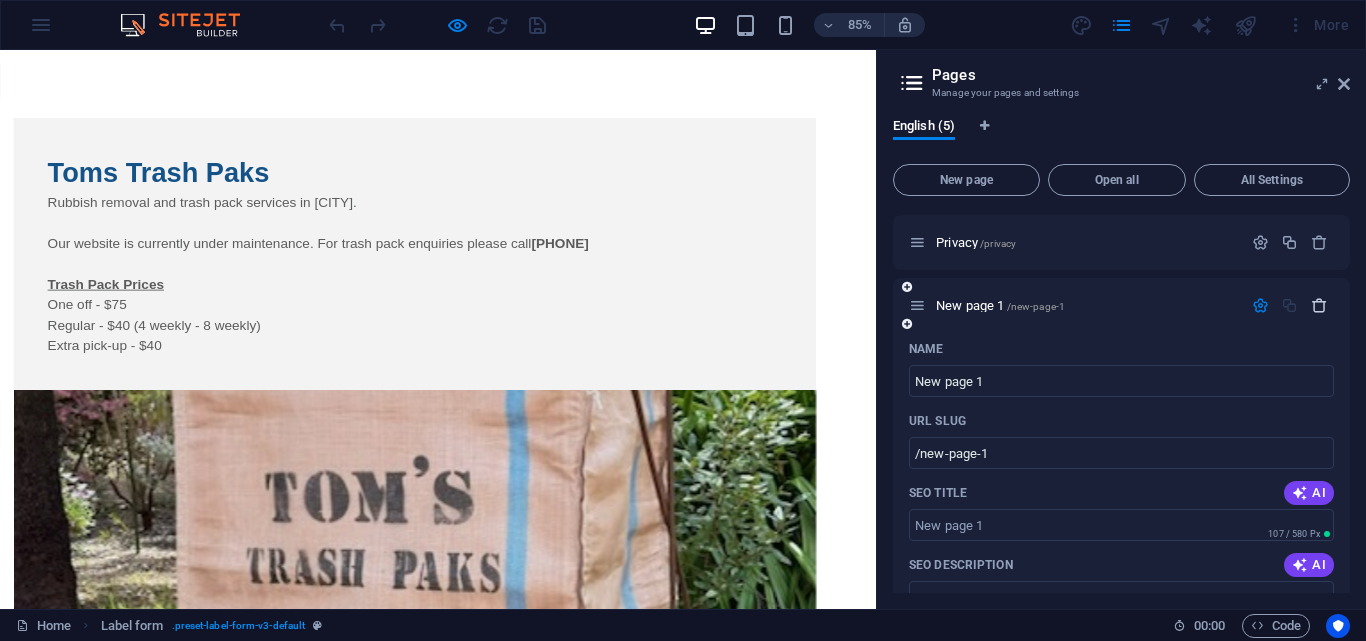 click at bounding box center [1319, 305] 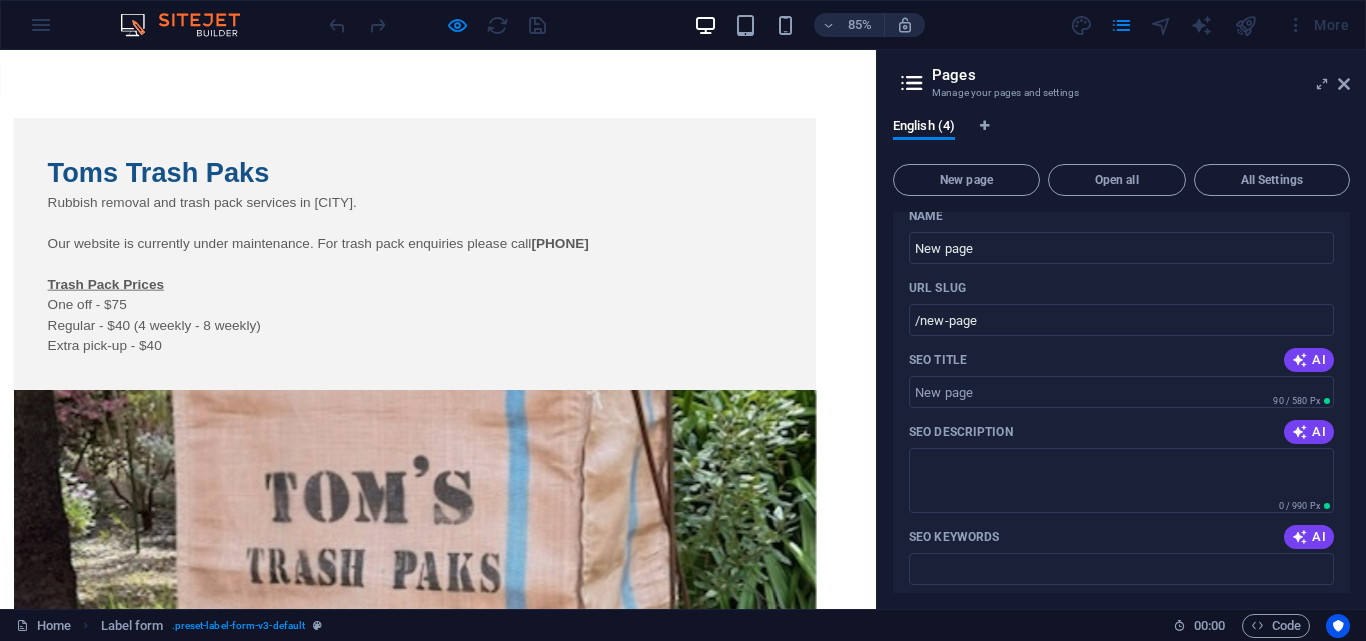 scroll, scrollTop: 189, scrollLeft: 0, axis: vertical 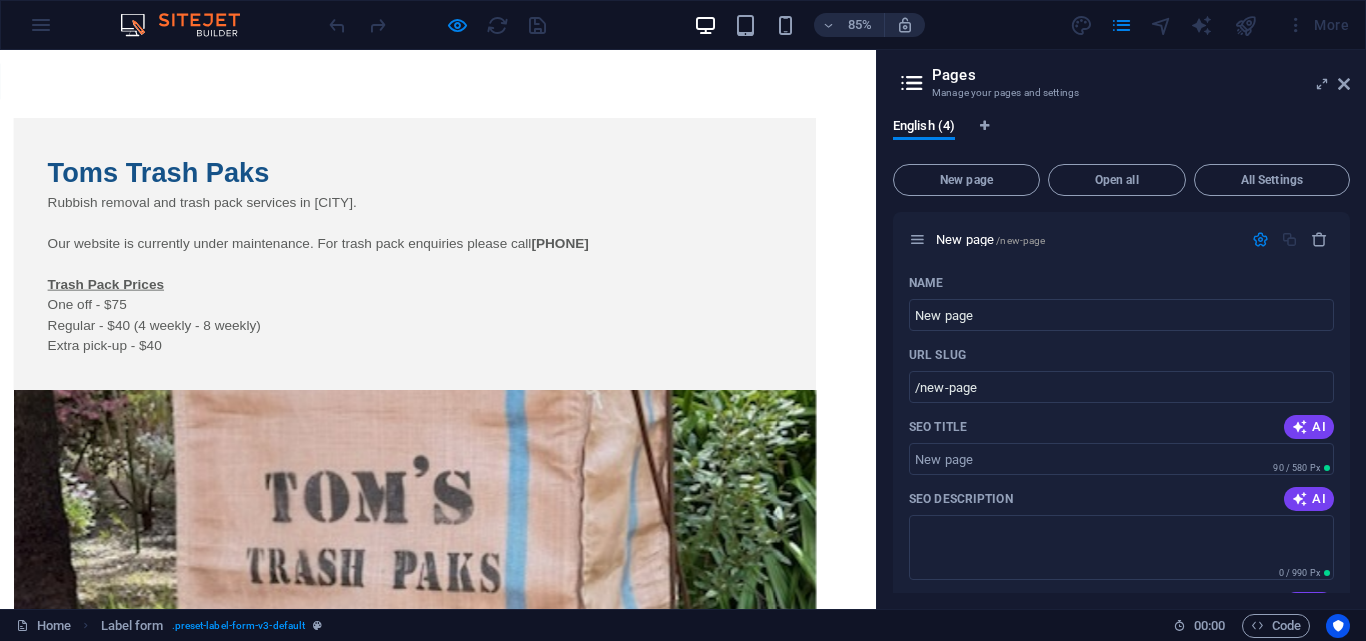 click on "CONTACT" at bounding box center [515, 900] 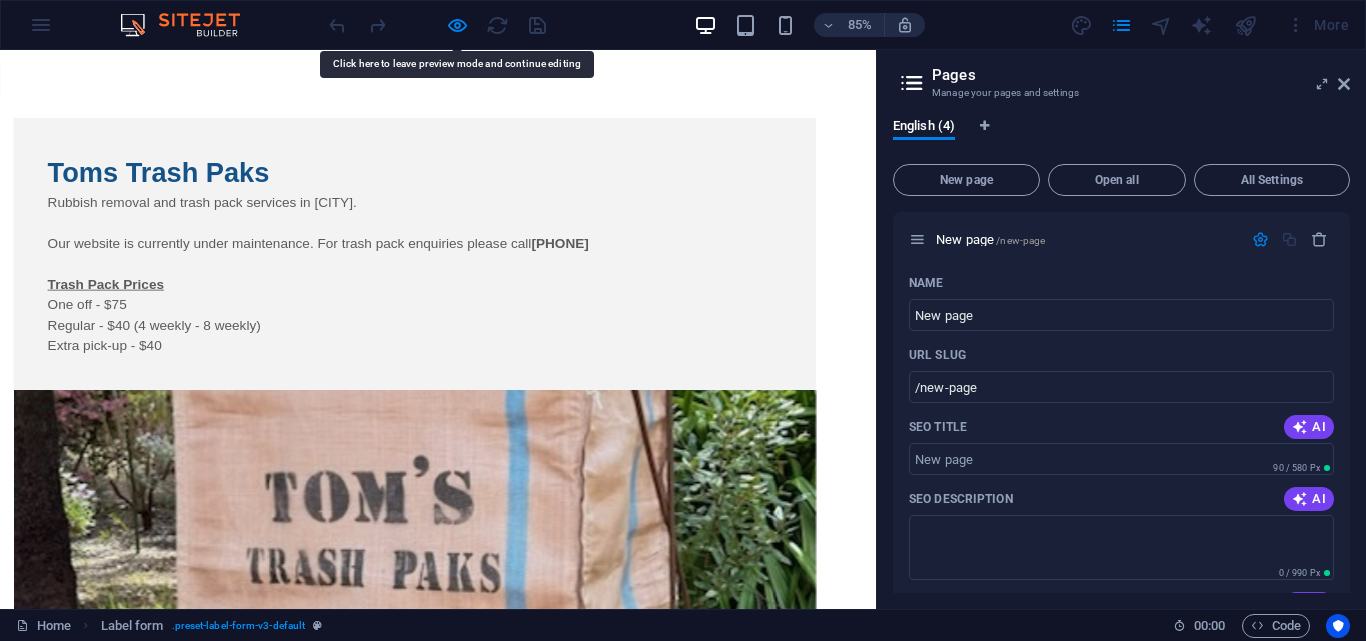 scroll, scrollTop: 200, scrollLeft: 0, axis: vertical 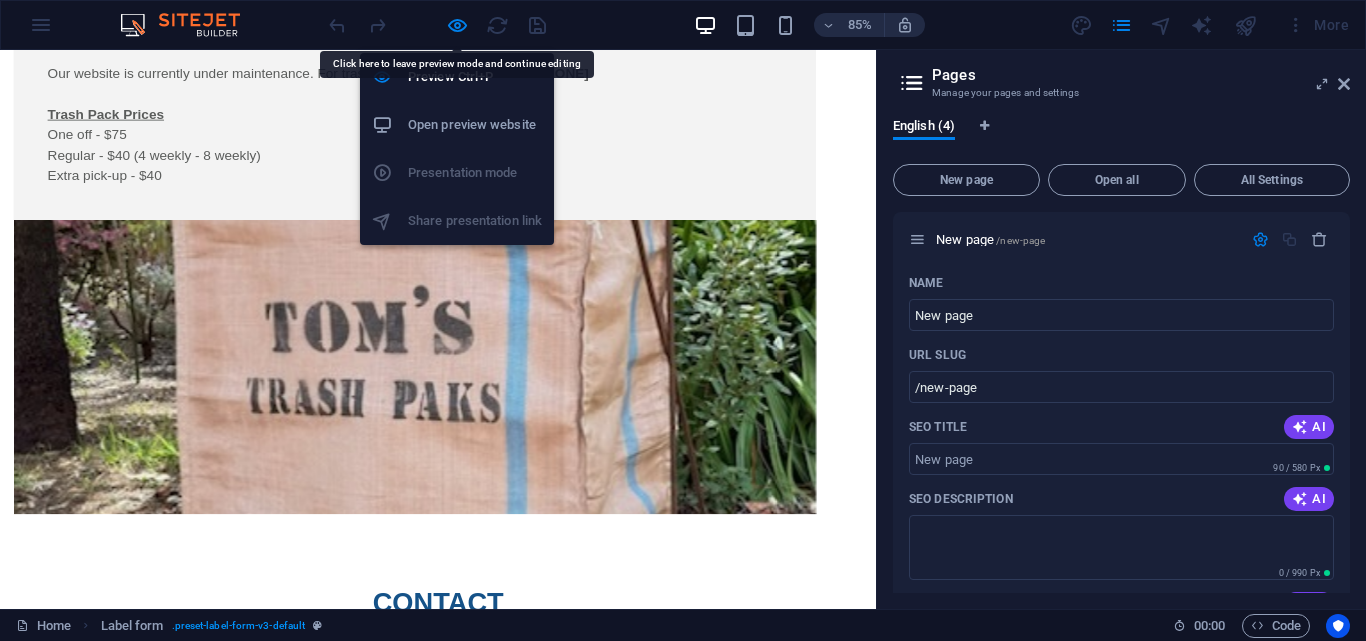 click on "tomstrashpaks.com.au Home Favorites Elements Columns Content Boxes Accordion Tables Features Images Slider Header Footer Forms Marketing Collections
Drag here to replace the existing content. Press “Ctrl” if you want to create a new element.
H2   Preset   Container   Placeholder   Container   Text   Code   Code   Container   Container   Image   Container   Container   Container   H1   Container   Code   Container   Container   Container   Code   Container   Spacer   Text   H2   Container   Container   Container   Code   Container   Container   Form   Input   Container   Container   Form   Spacer   Text   Input   Form button   H4   Container   Container   Container   Container   Separator   Separator   HTML   Label form   Input   Form   Textarea   Captcha   Horizontal Form   Checkbox   Form   Checkbox   Email   Input   Placeholder   Pricing table   Text   Container   Text   H2   Text   Spacer   Form     Form" at bounding box center [683, 320] 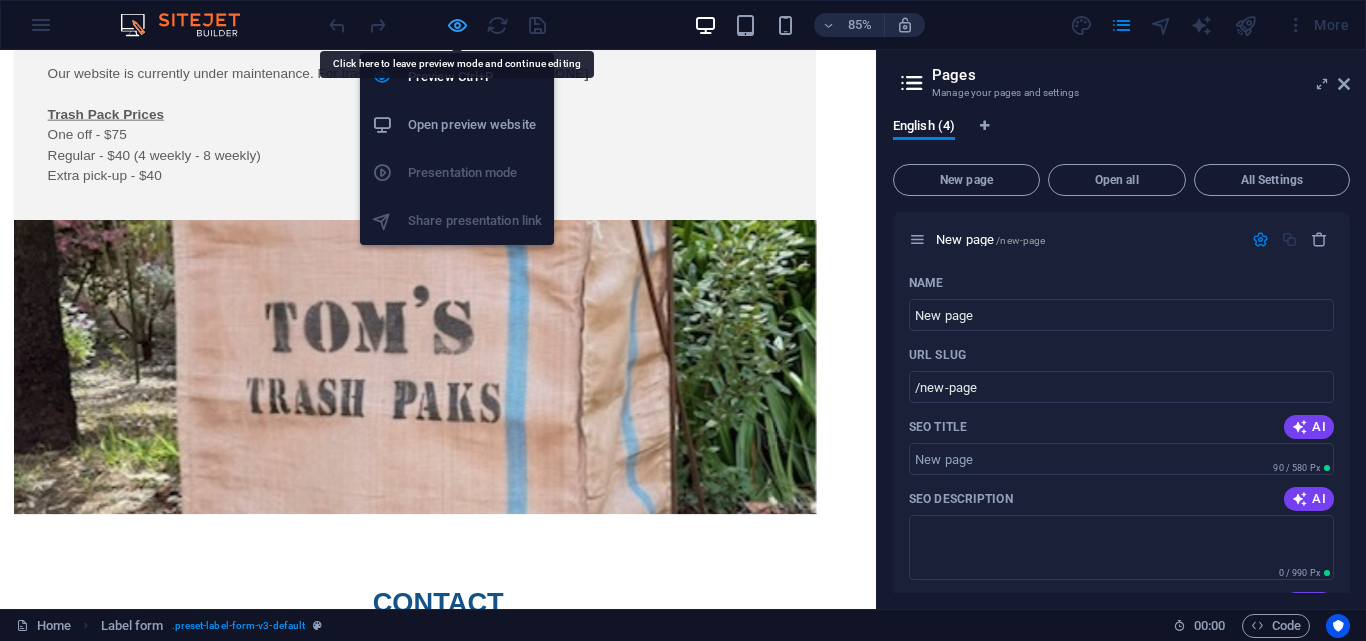 click at bounding box center (457, 25) 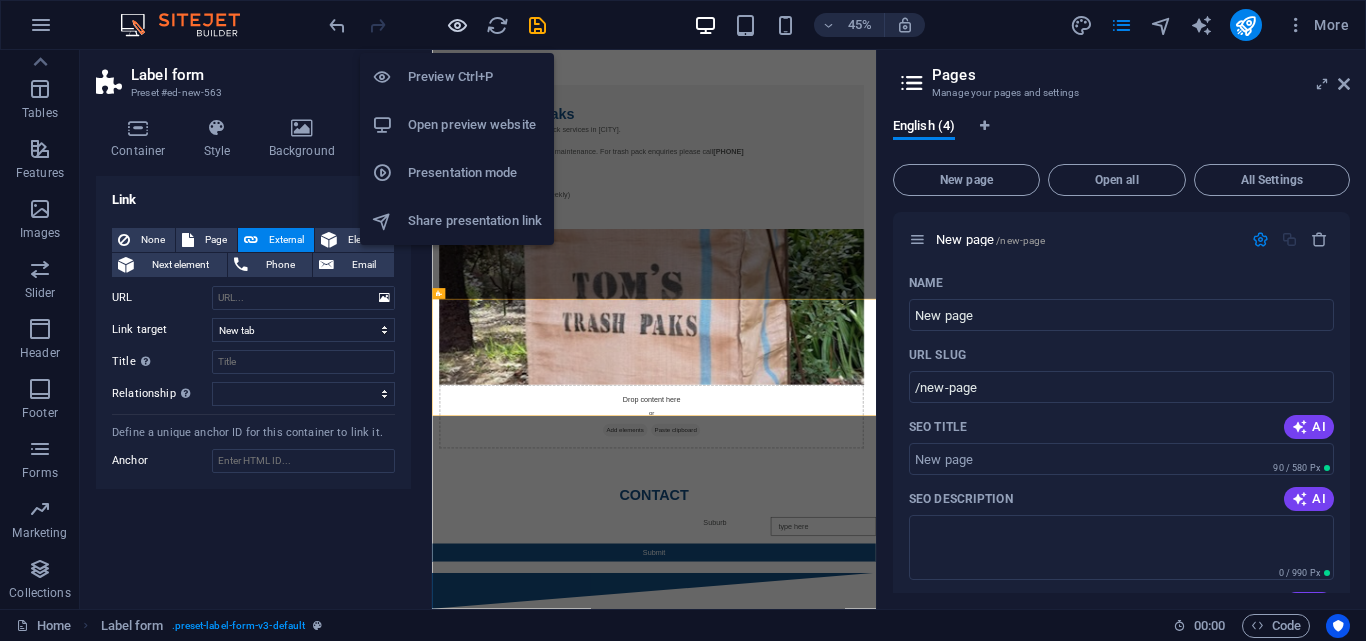 scroll, scrollTop: 0, scrollLeft: 0, axis: both 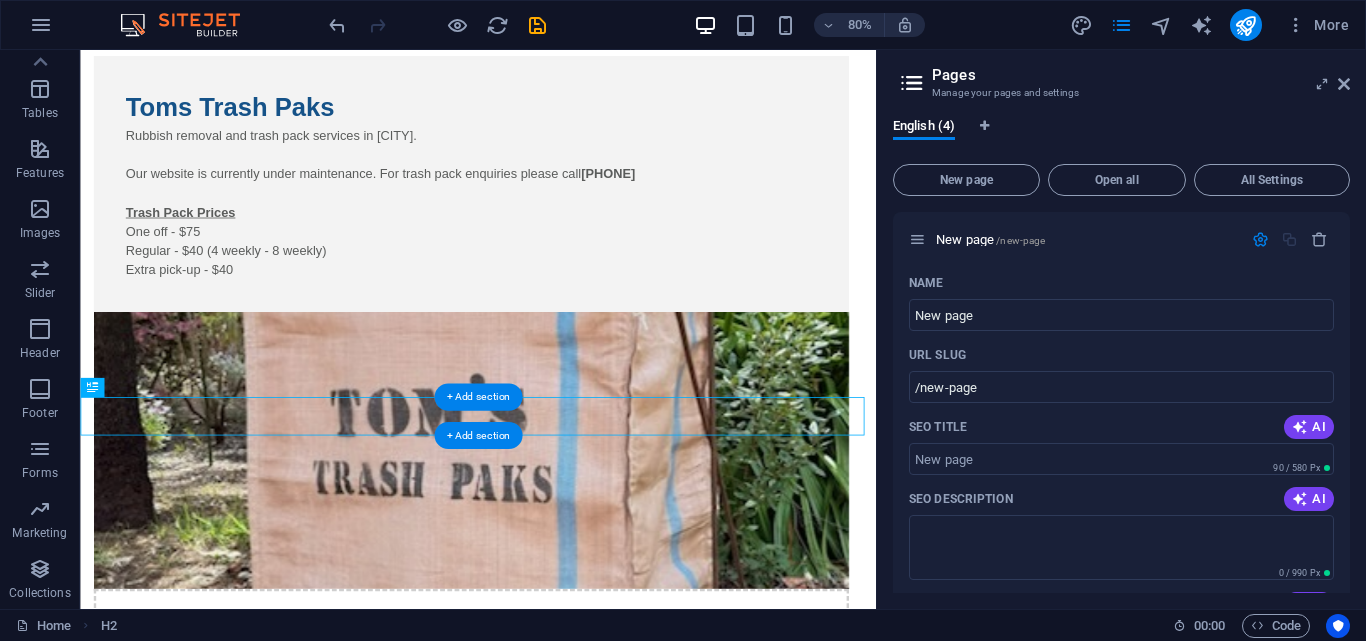 drag, startPoint x: 323, startPoint y: 563, endPoint x: 542, endPoint y: 501, distance: 227.60712 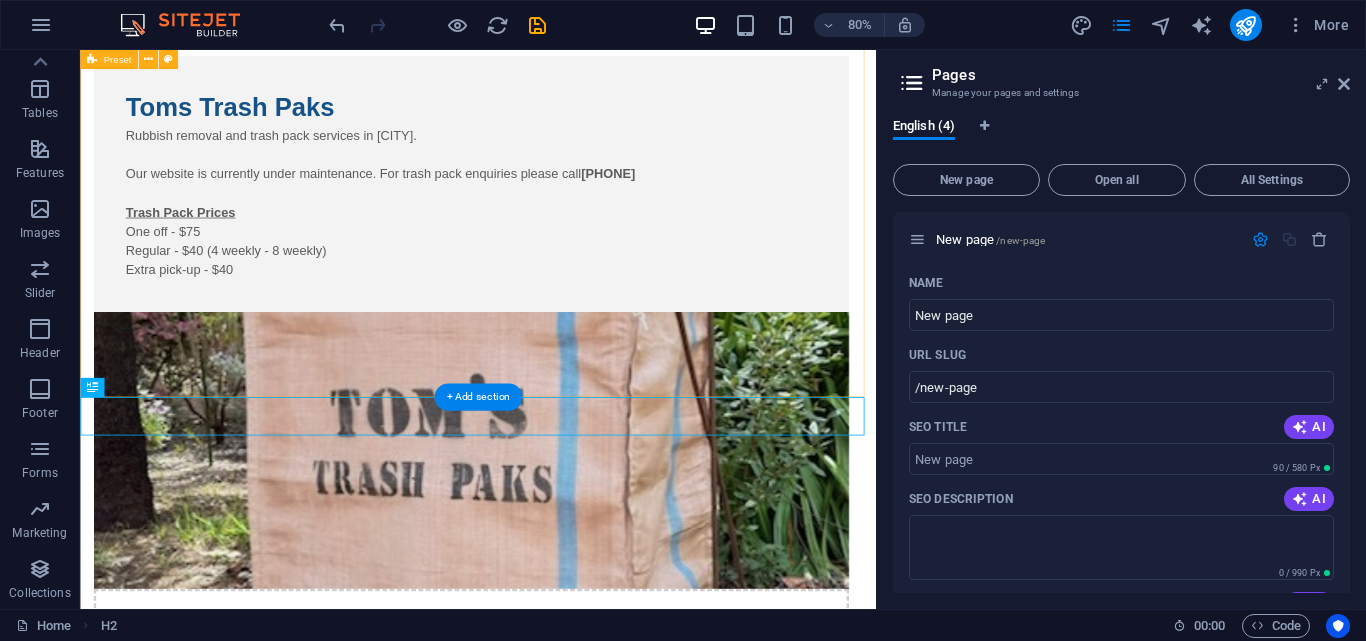 click at bounding box center (568, 551) 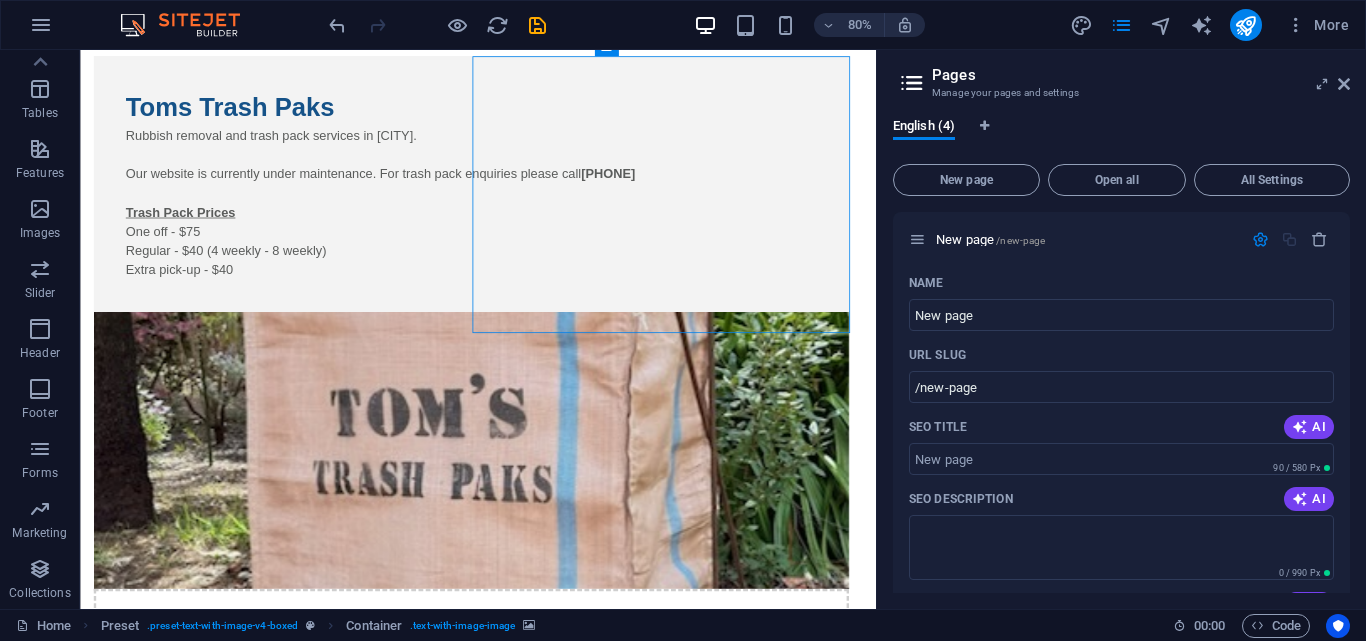 click on "Pages Manage your pages and settings" at bounding box center (1123, 76) 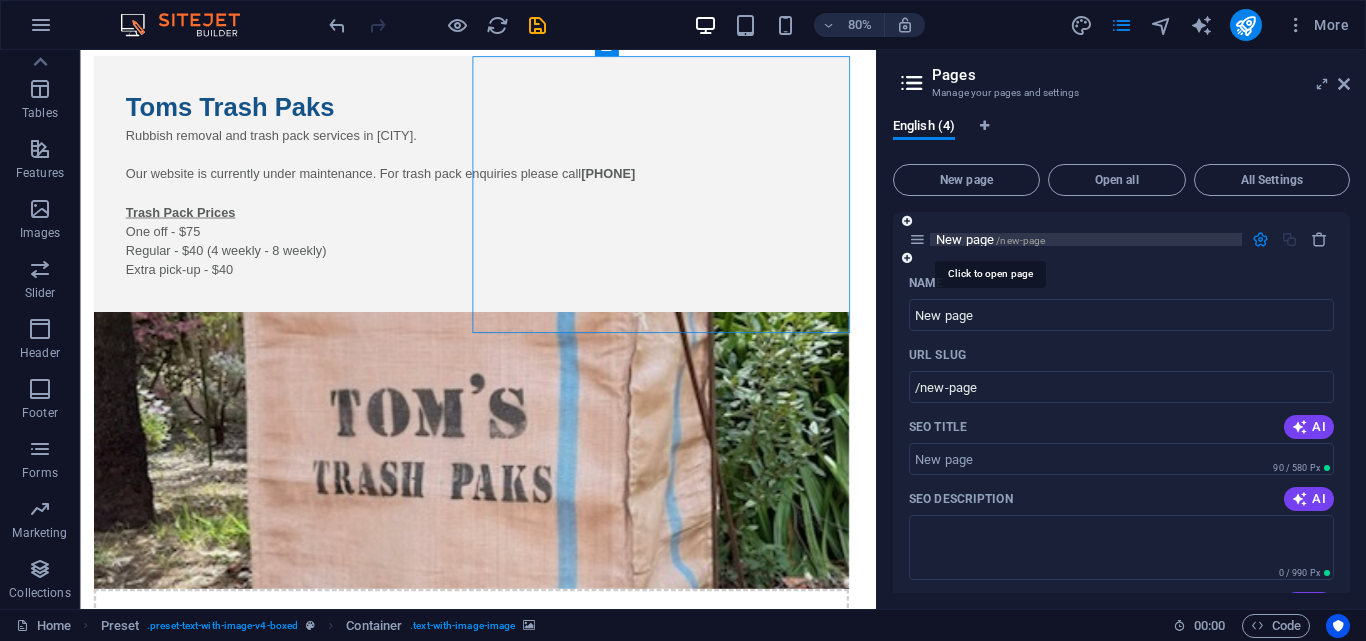 click on "New page /new-page" at bounding box center (990, 239) 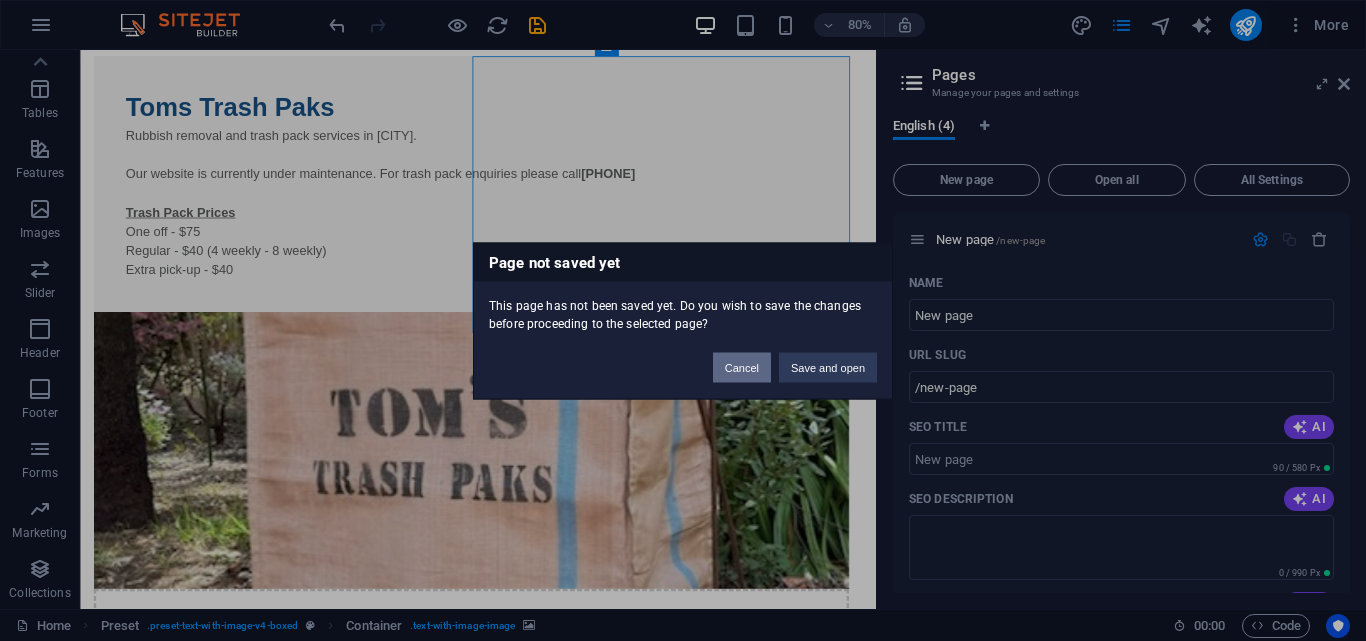 click on "Cancel" at bounding box center (742, 367) 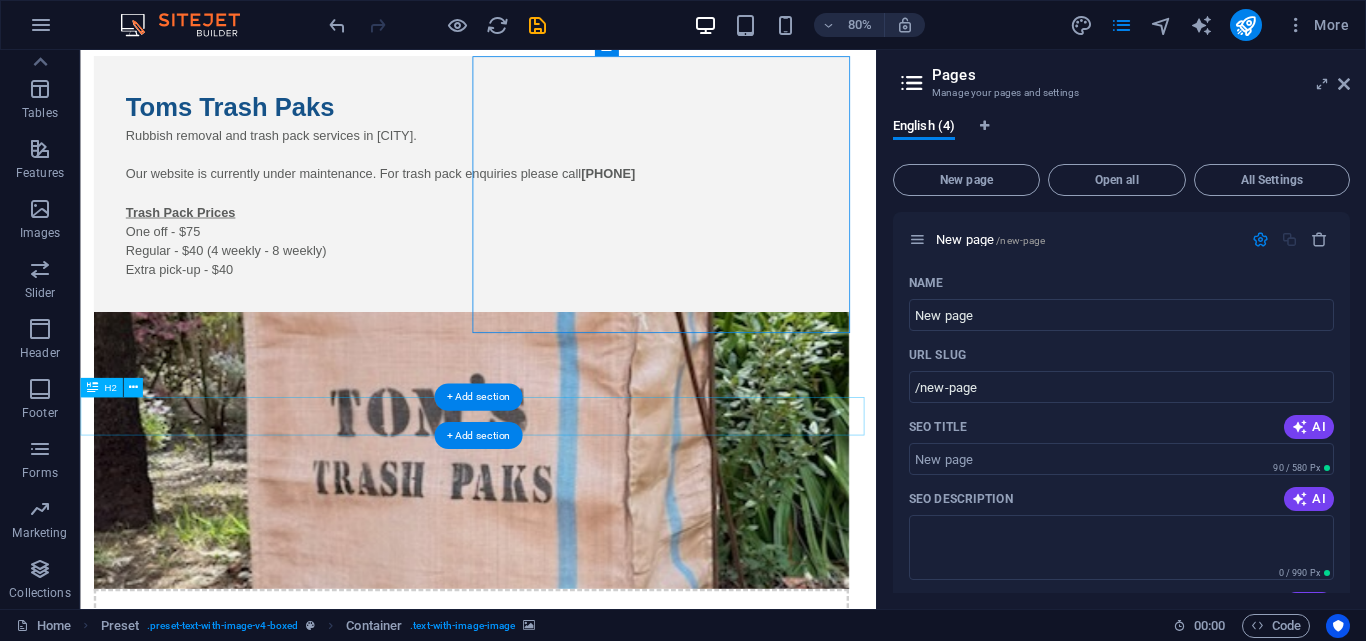 click on "CONTACT" at bounding box center (577, 970) 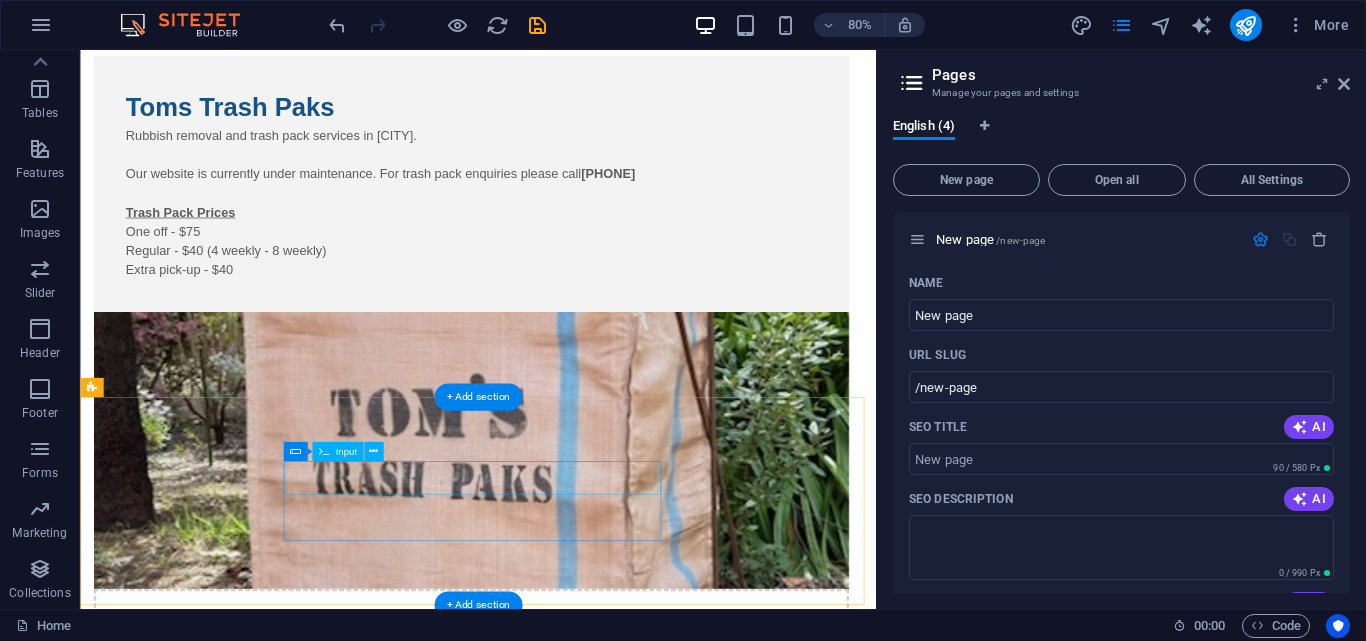 click on "Suburb" at bounding box center [577, 991] 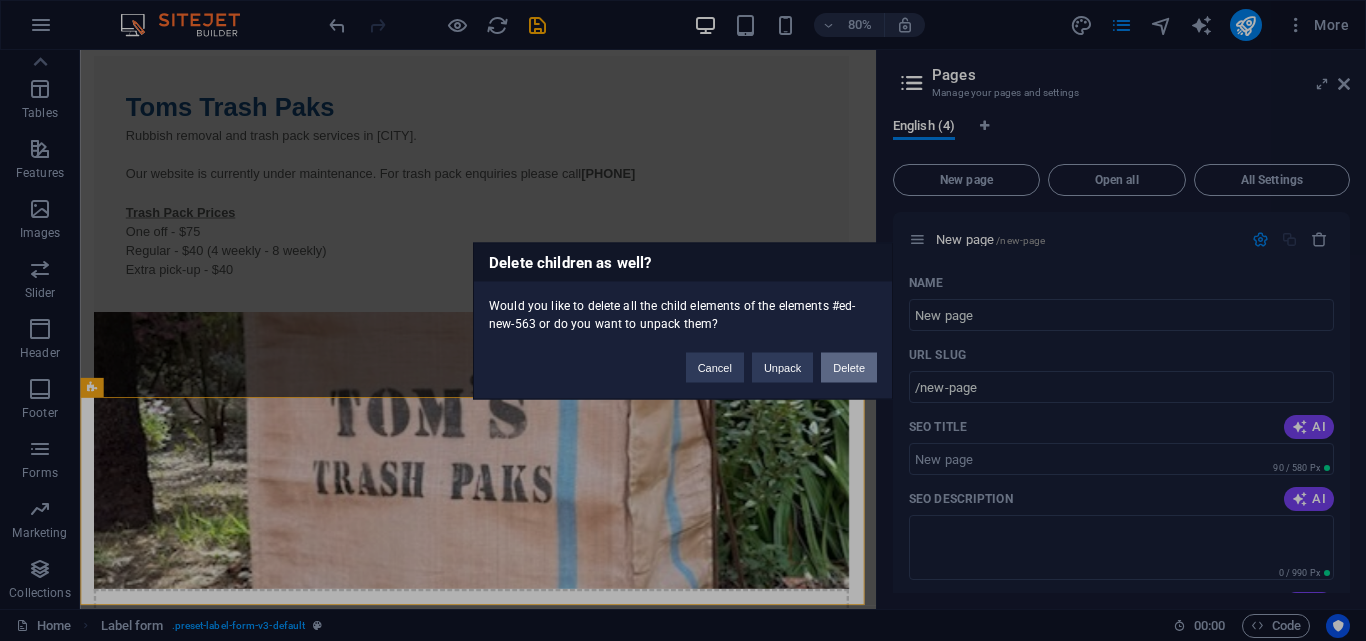 type 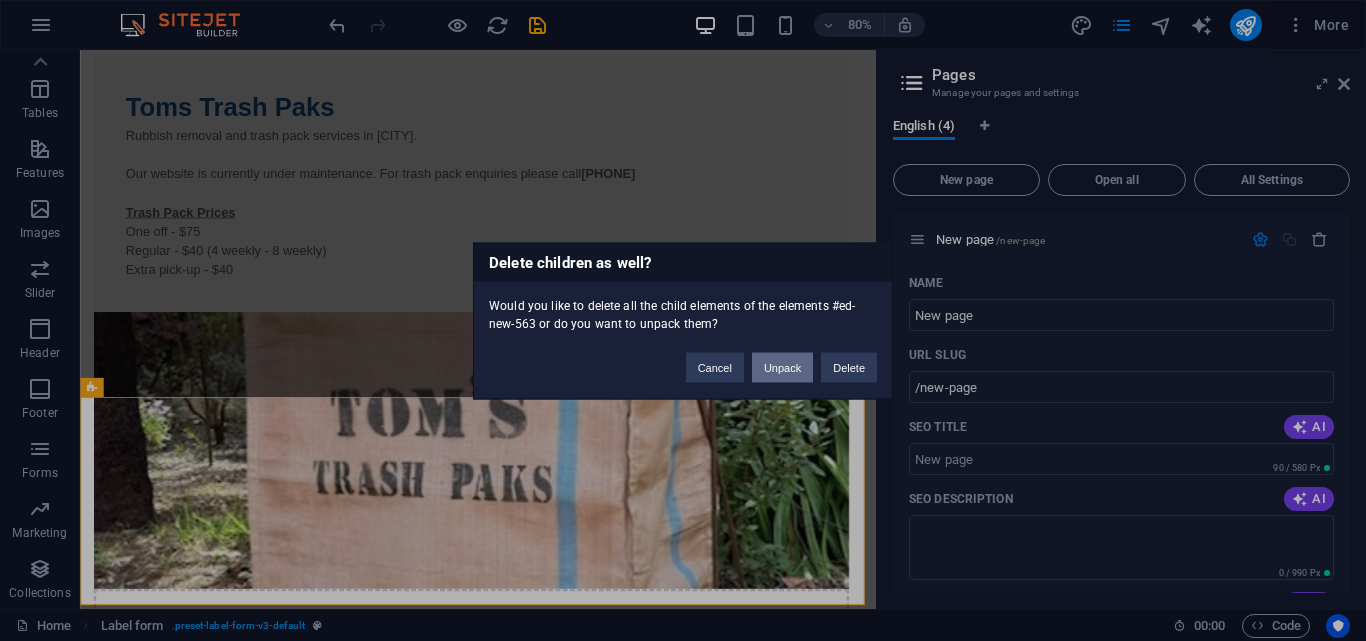 click on "Unpack" at bounding box center [782, 367] 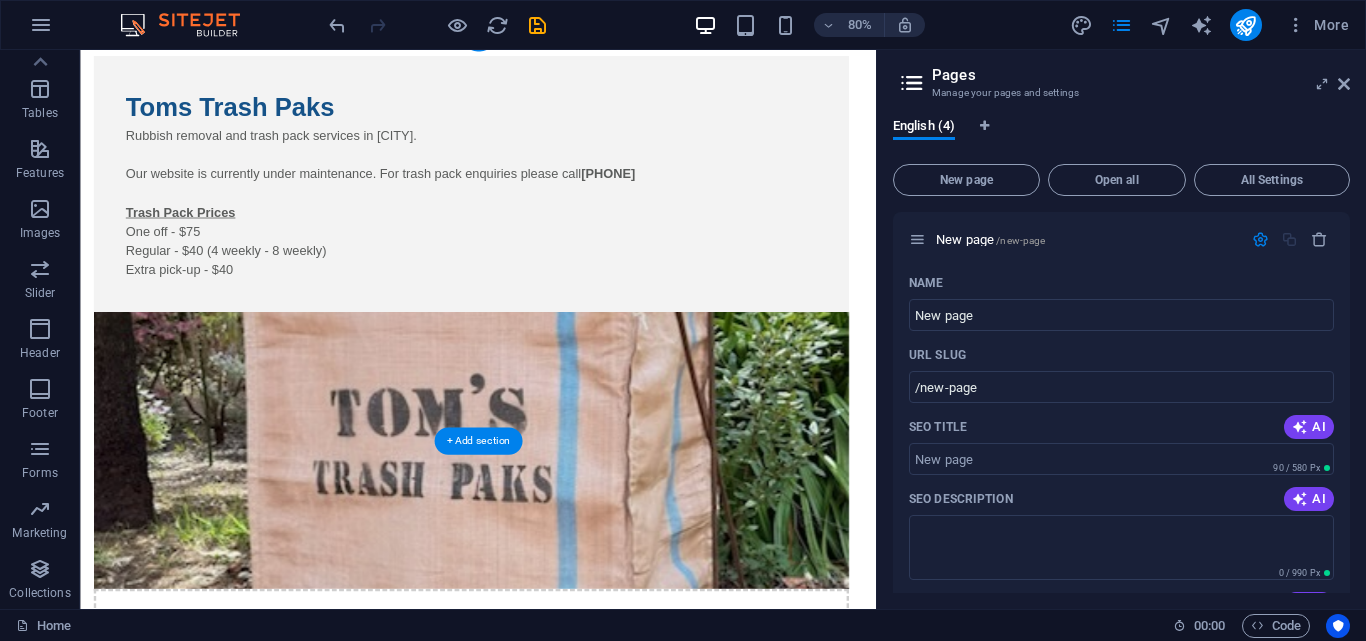 scroll, scrollTop: 17, scrollLeft: 0, axis: vertical 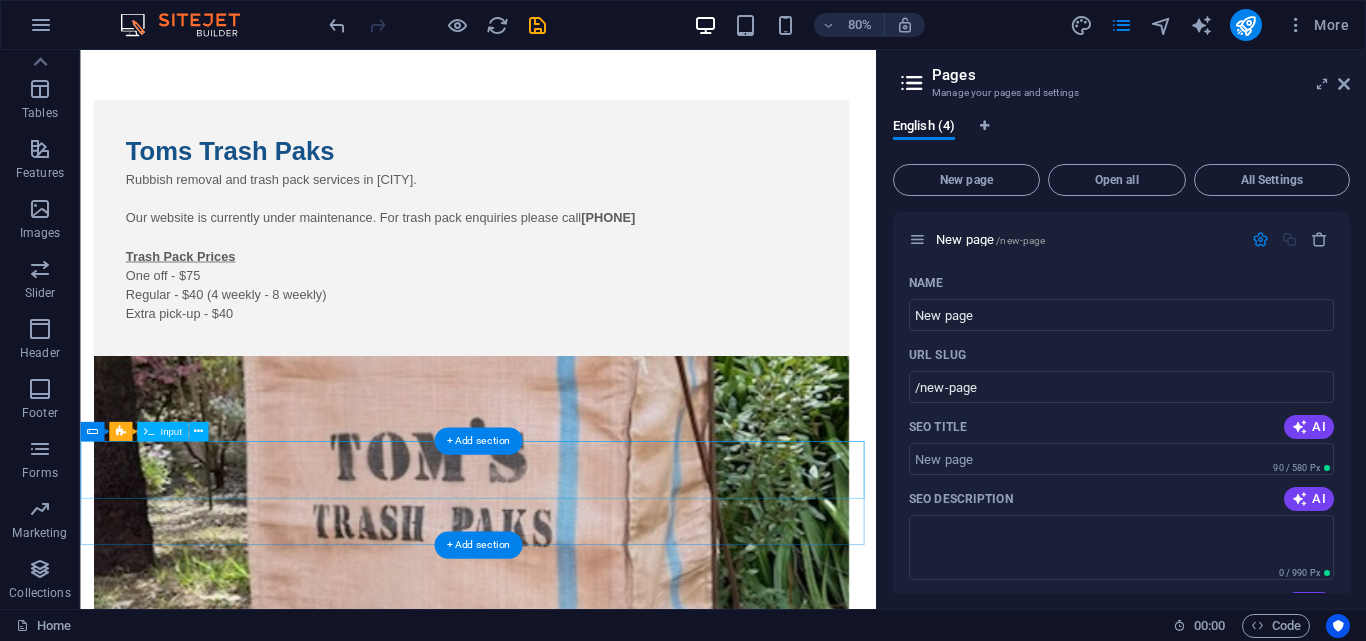 click on "Suburb" at bounding box center (577, 1018) 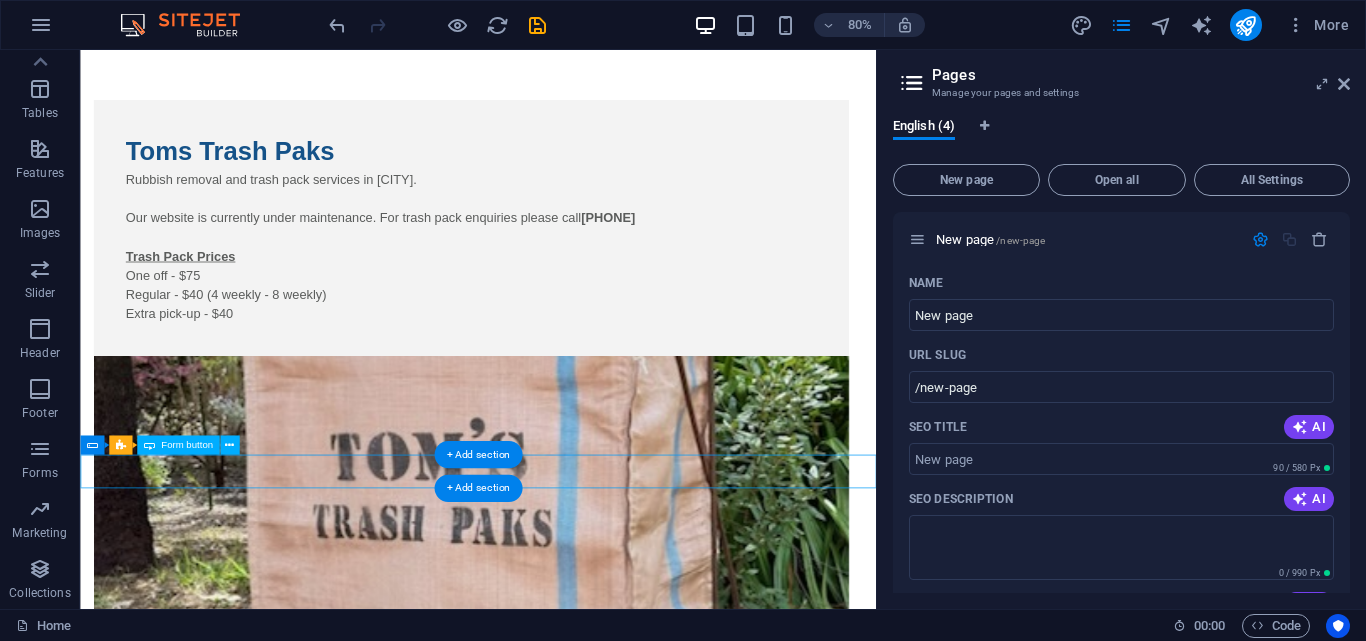 scroll, scrollTop: 0, scrollLeft: 0, axis: both 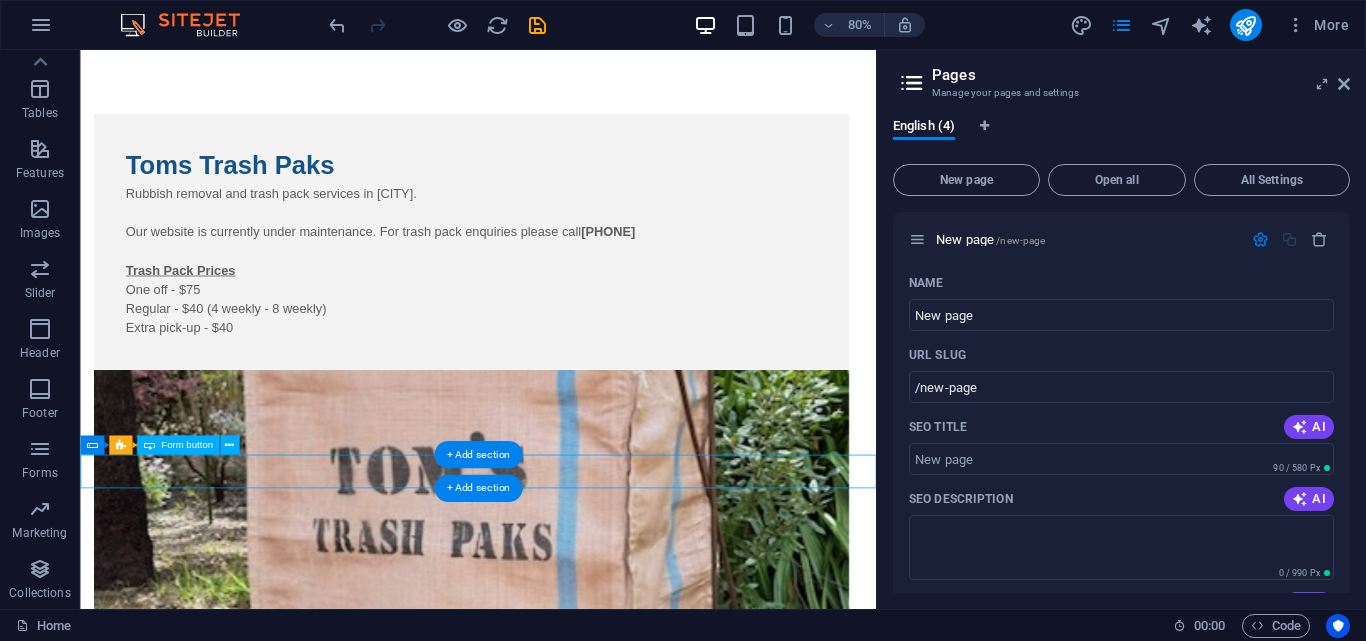 click on "Submit" at bounding box center [577, 1039] 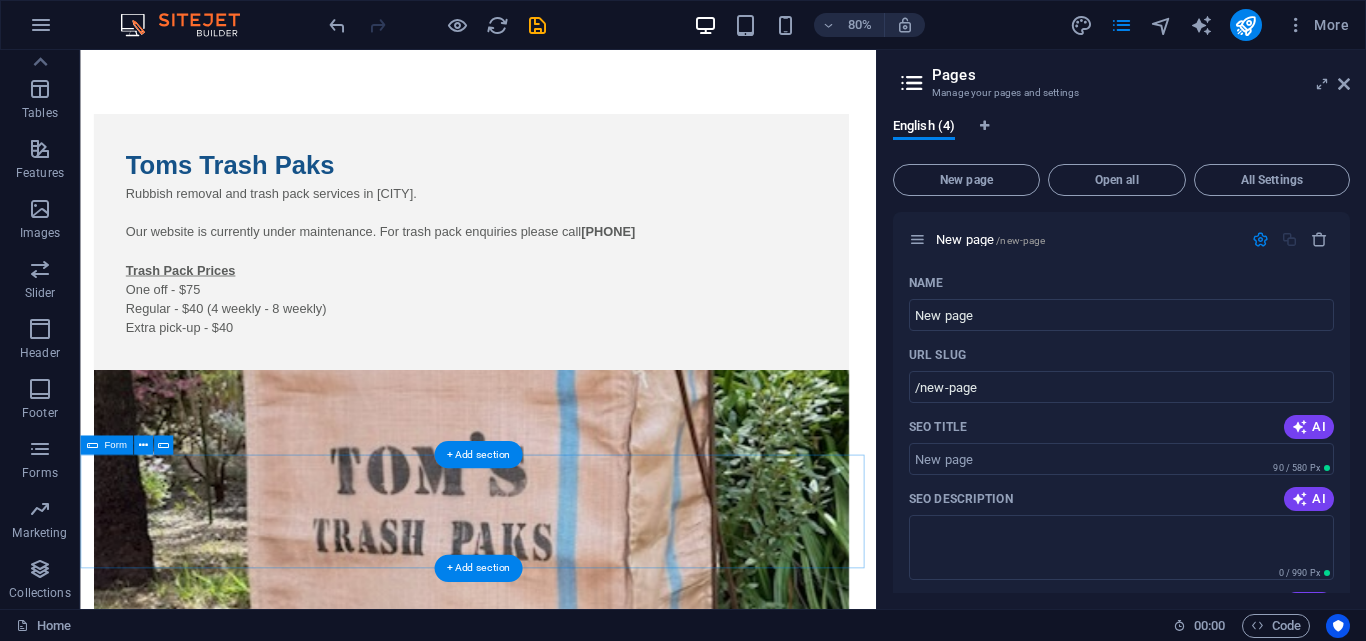 click on "Drop content here or  Add elements  Paste clipboard" at bounding box center [577, 1089] 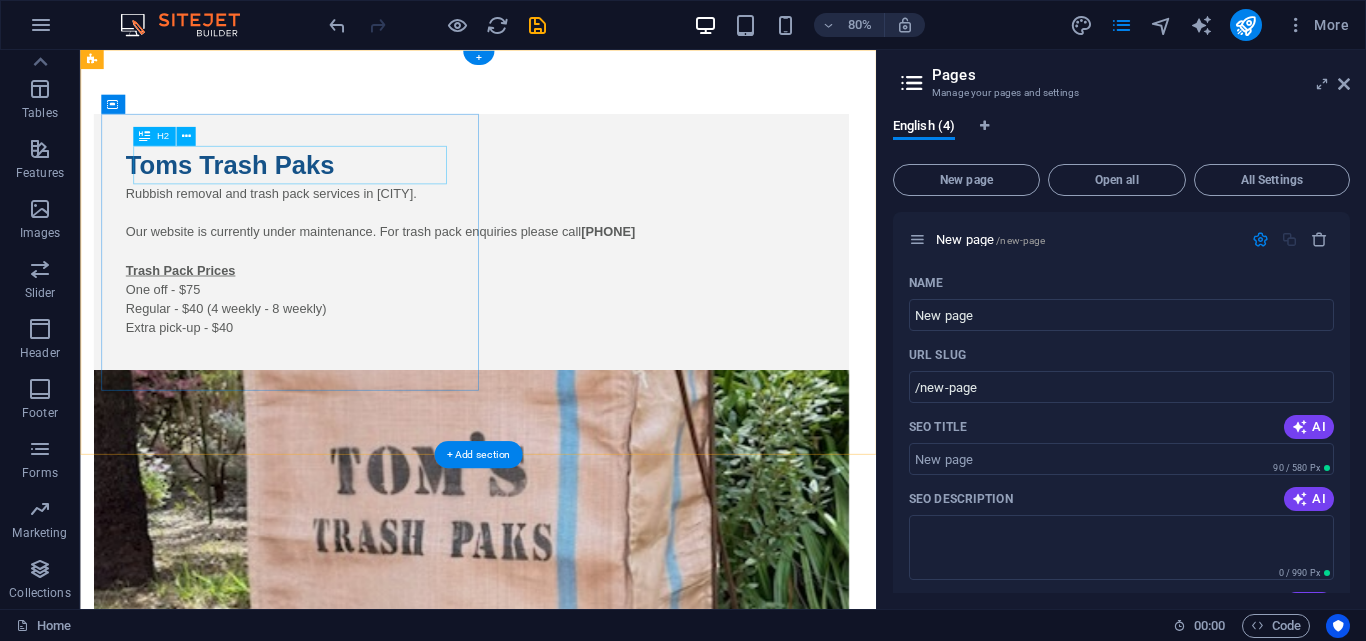 click on "Toms Trash Paks" at bounding box center [568, 194] 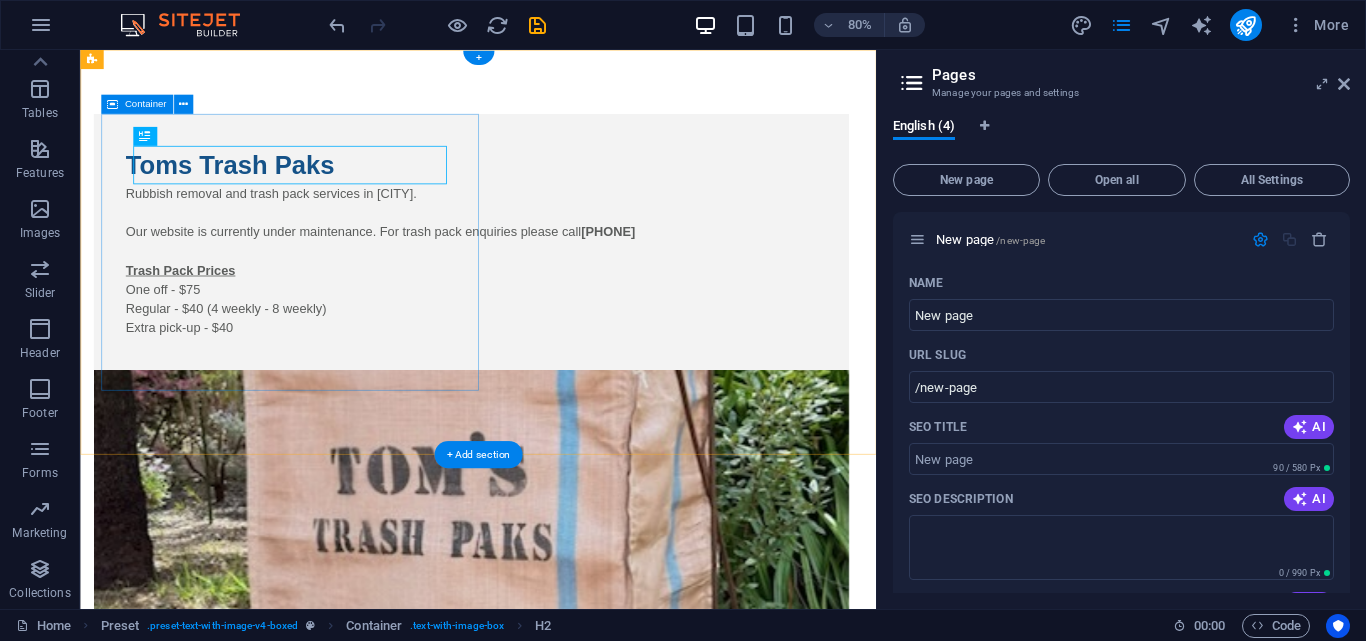 click on "Toms Trash Paks Rubbish removal and trash pack services in [CITY]. Our website is currently under maintenance. For trash pack enquiries please call  [PHONE] Trash Pack Prices One off - $75 Regular - $40 (4 weekly - 8 weekly) Extra pick-up - $40" at bounding box center [568, 290] 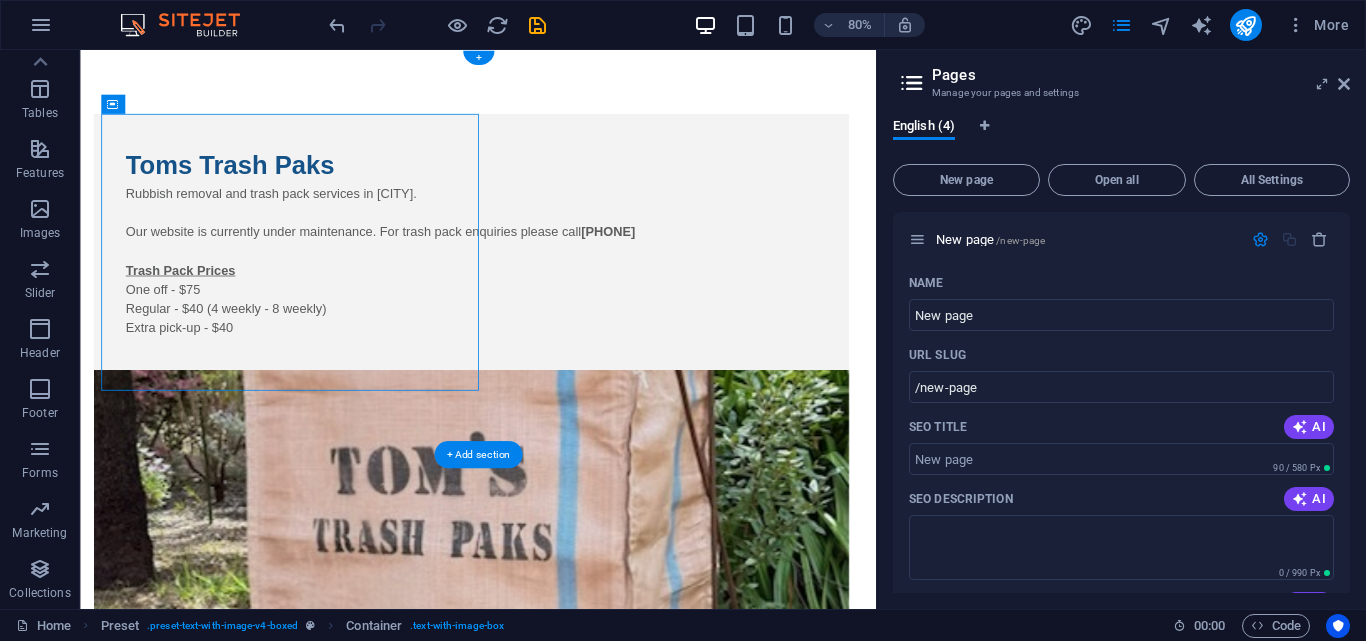 drag, startPoint x: 497, startPoint y: 156, endPoint x: 521, endPoint y: 85, distance: 74.94665 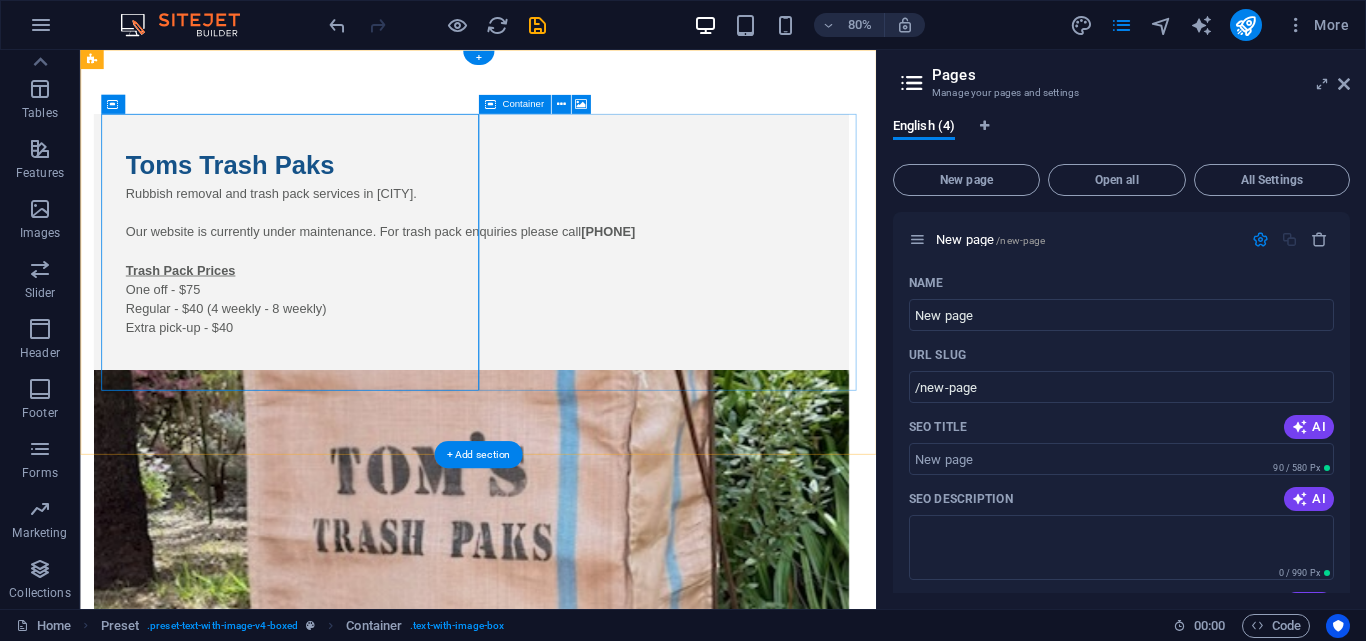 click on "Drop content here or  Add elements  Paste clipboard" at bounding box center (568, 867) 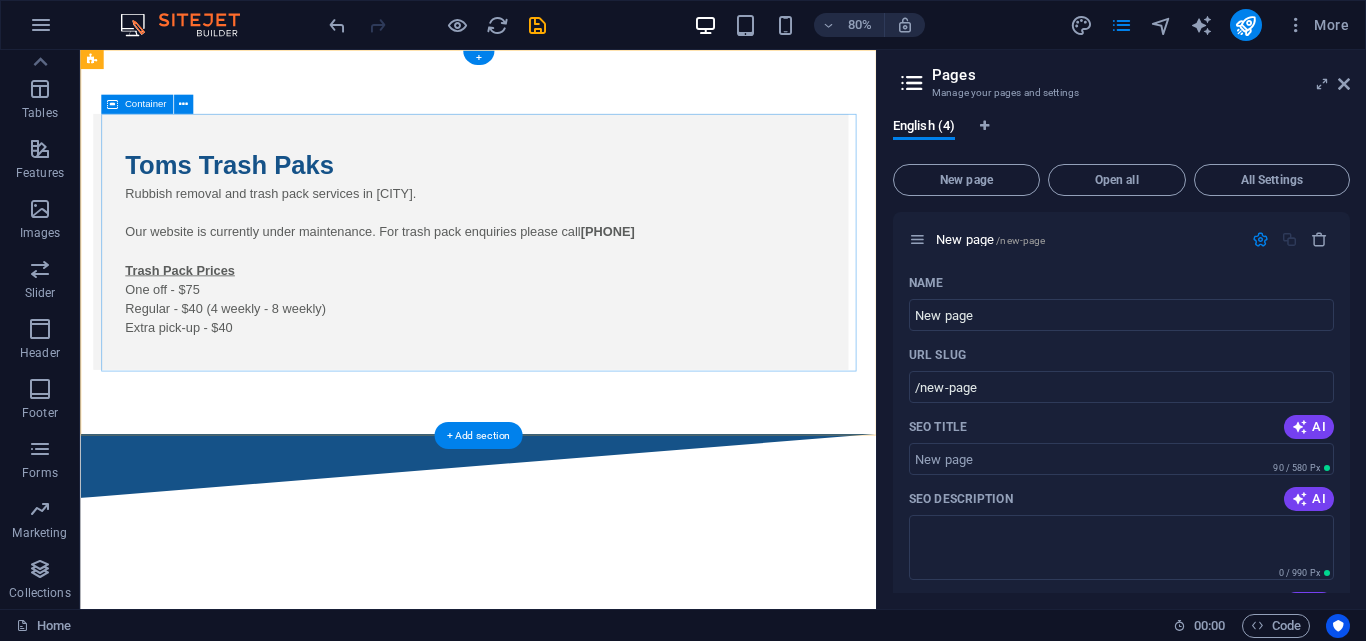 click on "Toms Trash Paks Rubbish removal and trash pack services in [CITY]. Our website is currently under maintenance. For trash pack enquiries please call  [PHONE] Trash Pack Prices One off - $75 Regular - $40 (4 weekly - 8 weekly) Extra pick-up - $40" at bounding box center [568, 290] 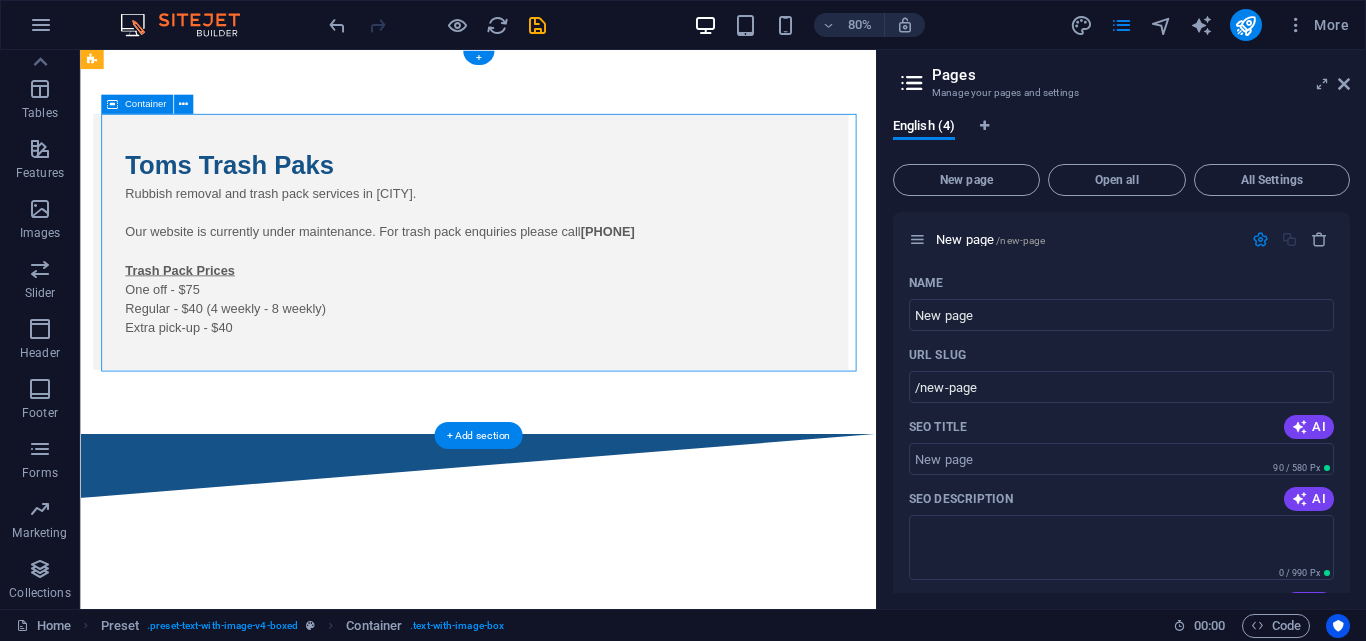 click on "Toms Trash Paks Rubbish removal and trash pack services in [CITY]. Our website is currently under maintenance. For trash pack enquiries please call  [PHONE] Trash Pack Prices One off - $75 Regular - $40 (4 weekly - 8 weekly) Extra pick-up - $40" at bounding box center (568, 290) 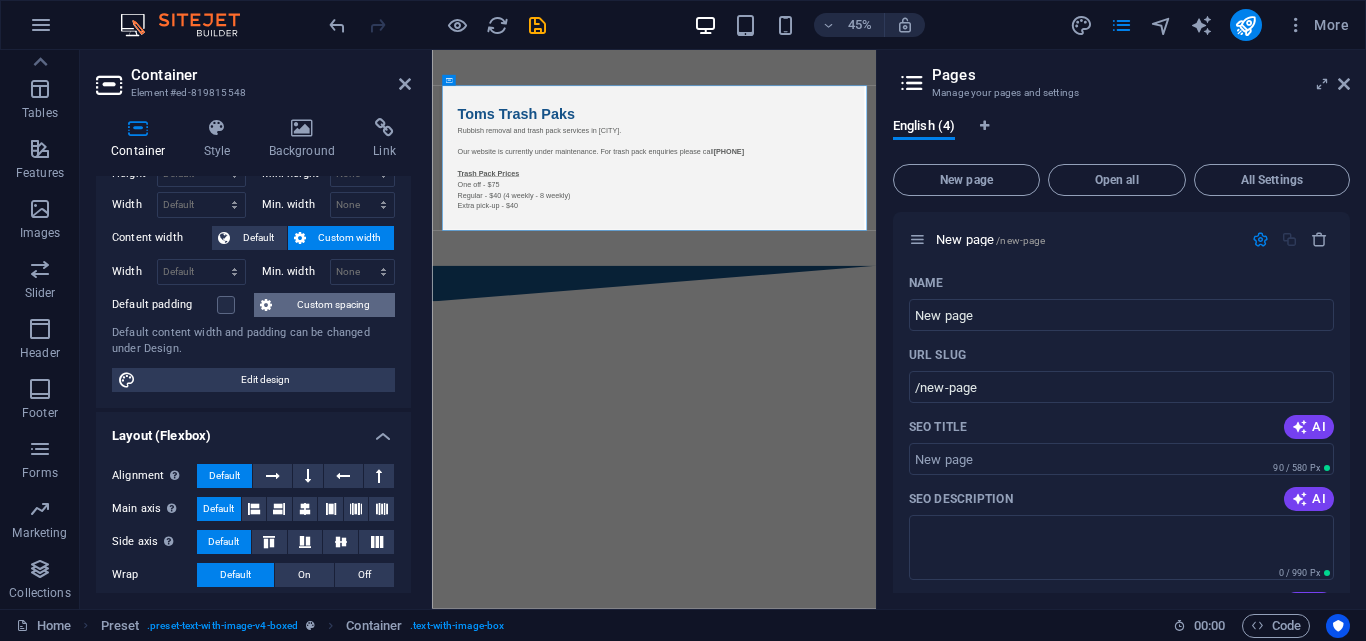 scroll, scrollTop: 133, scrollLeft: 0, axis: vertical 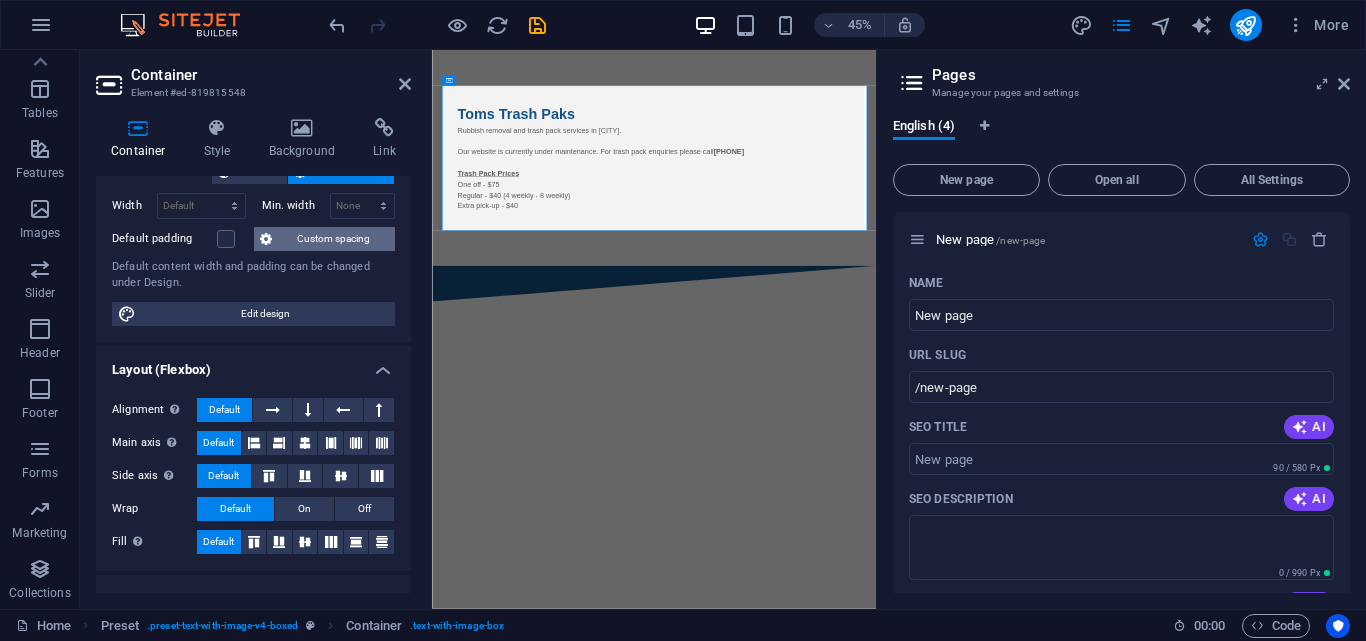 click on "Edit design" at bounding box center (265, 314) 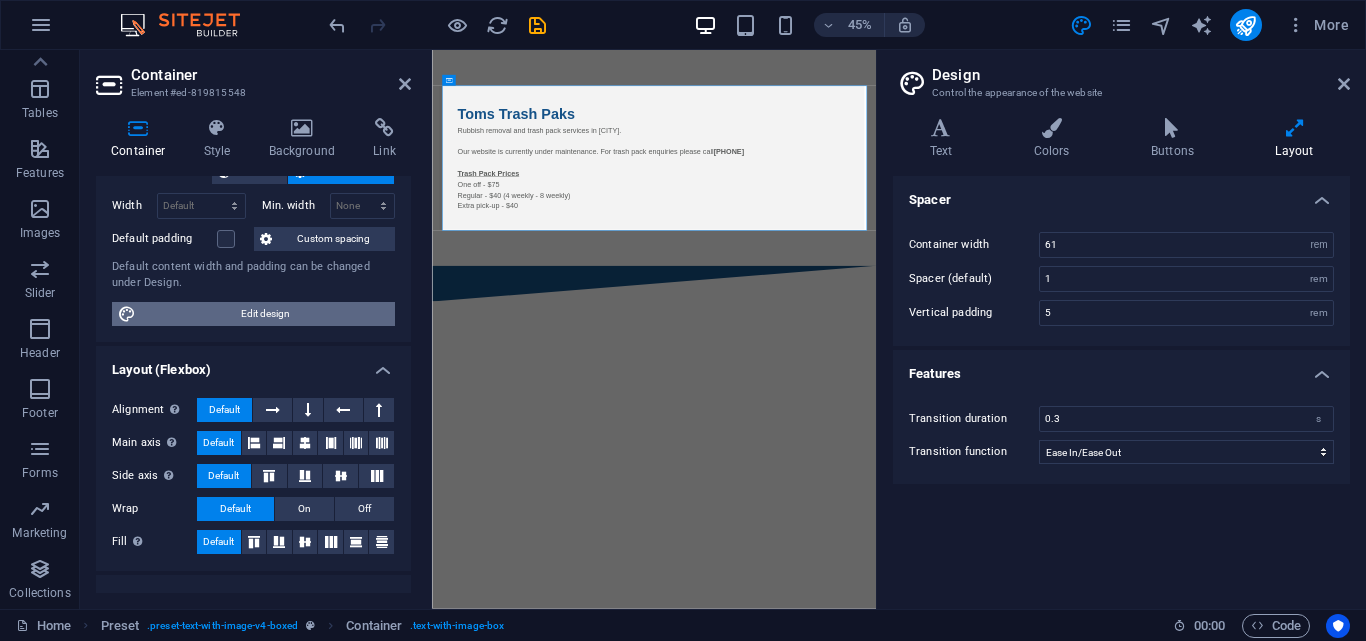 click on "Edit design" at bounding box center (265, 314) 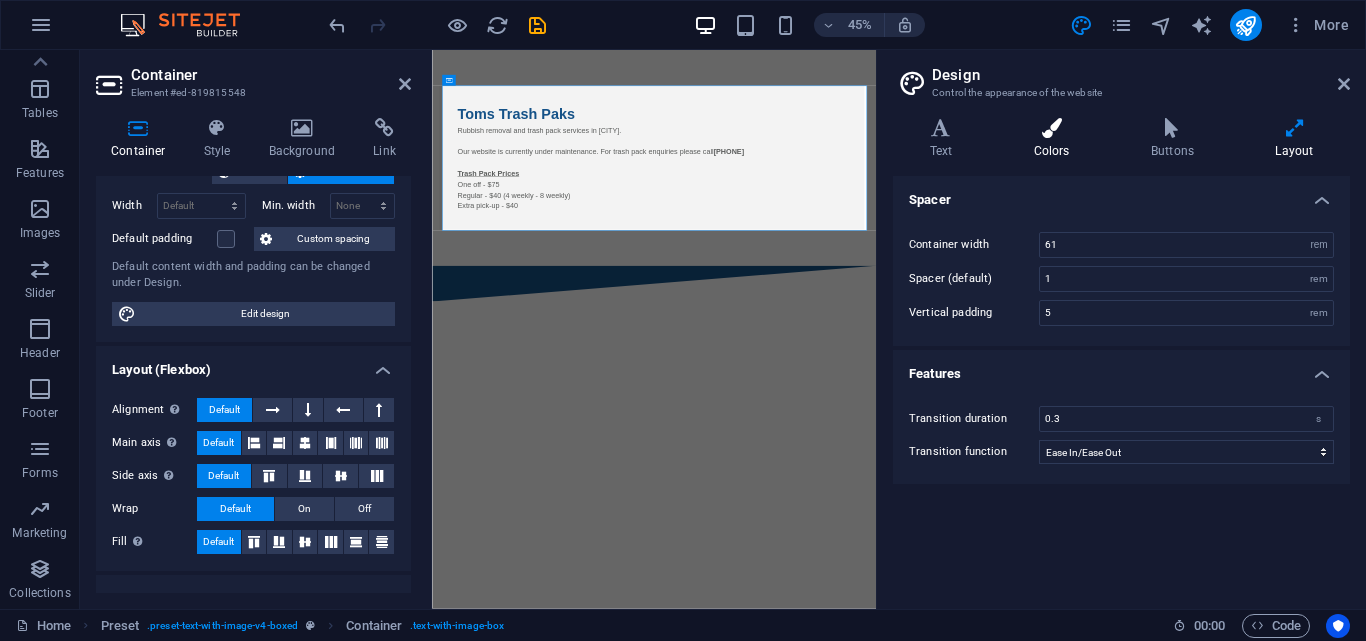 click at bounding box center (1051, 128) 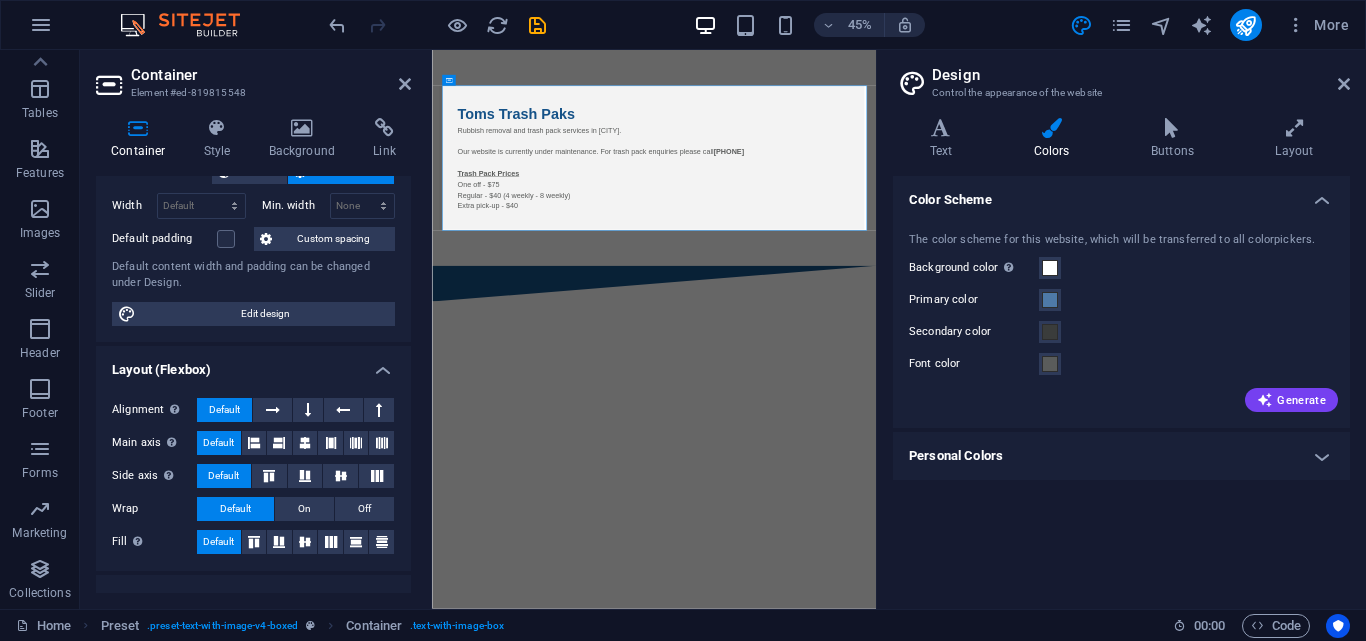 click on "Background color Only visible if it is not covered by other backgrounds." at bounding box center [1121, 268] 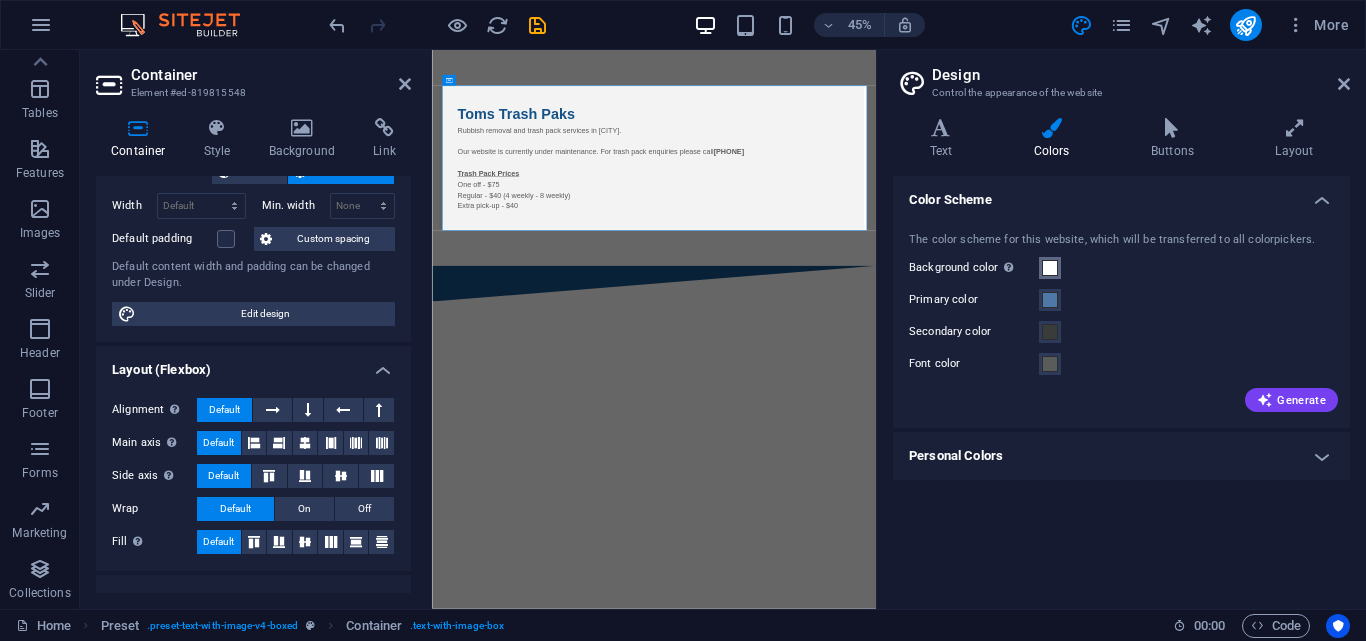 click at bounding box center (1050, 268) 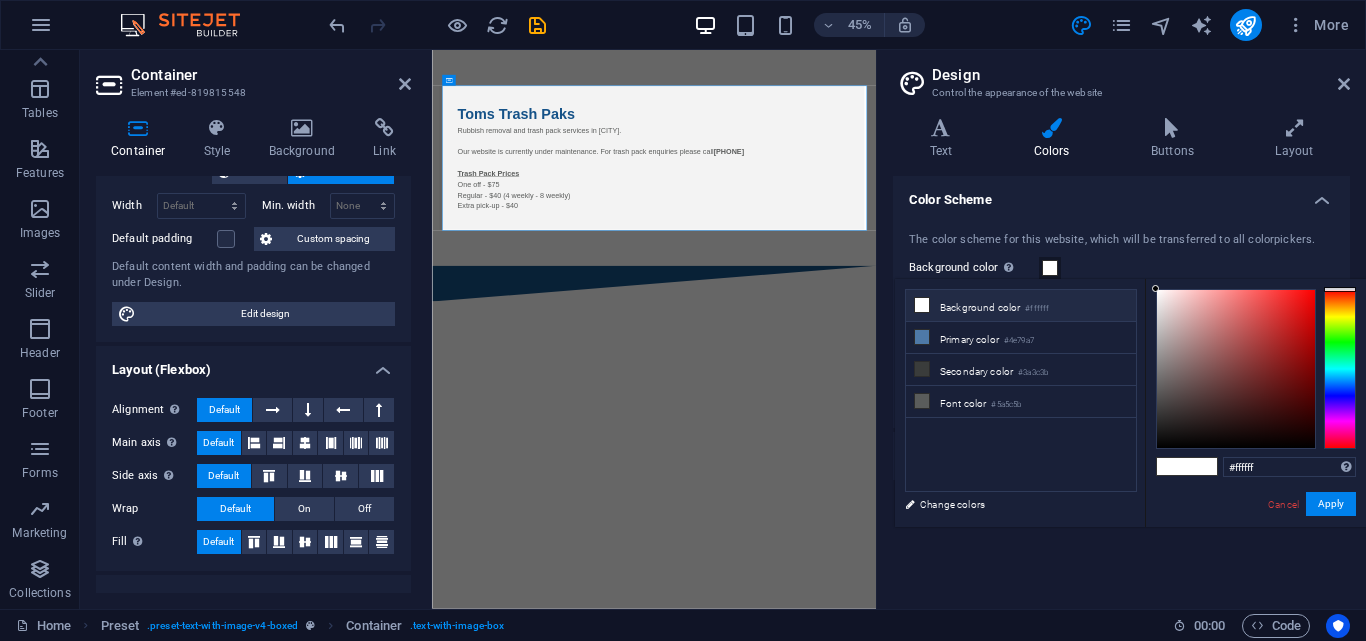click on "Background color
#ffffff" at bounding box center (1021, 306) 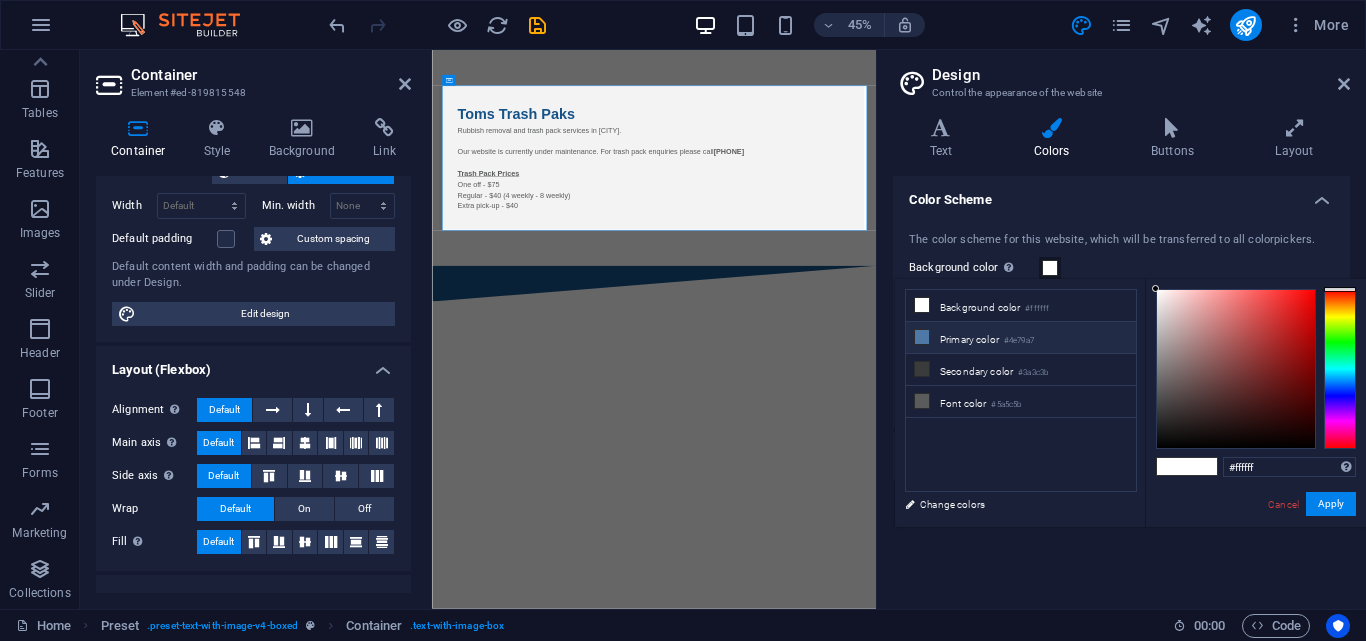 click on "Primary color
#4e79a7" at bounding box center (1021, 338) 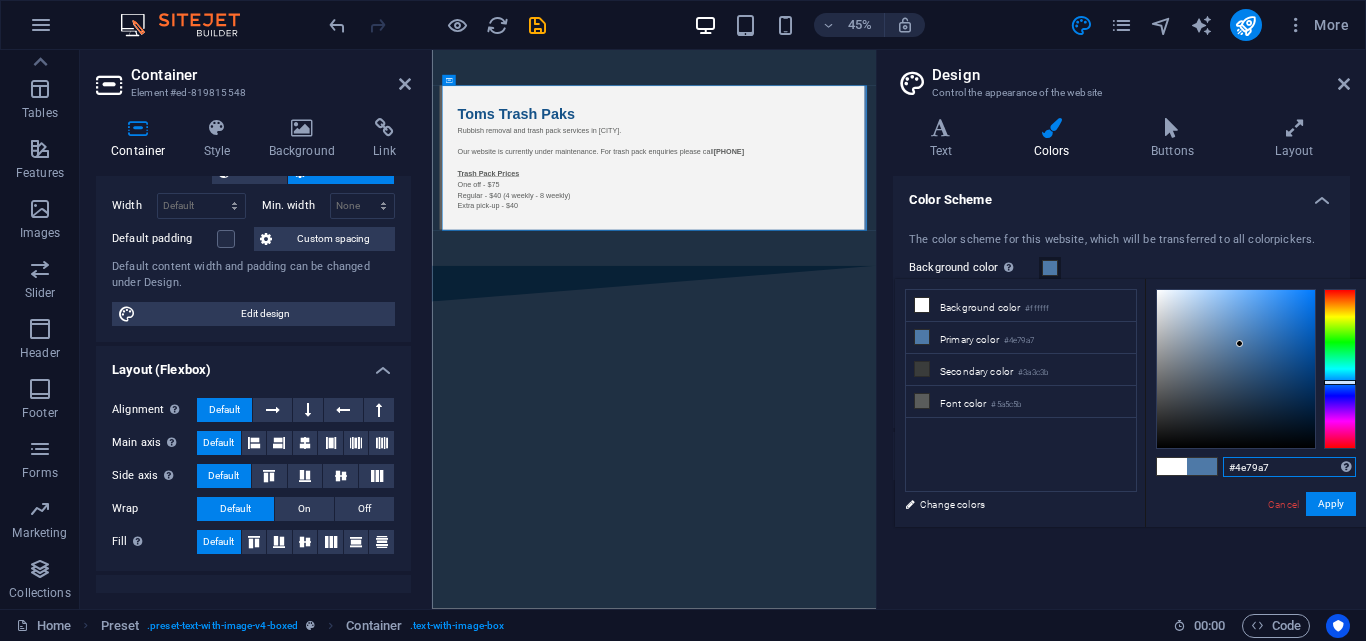 drag, startPoint x: 1233, startPoint y: 469, endPoint x: 1280, endPoint y: 464, distance: 47.26521 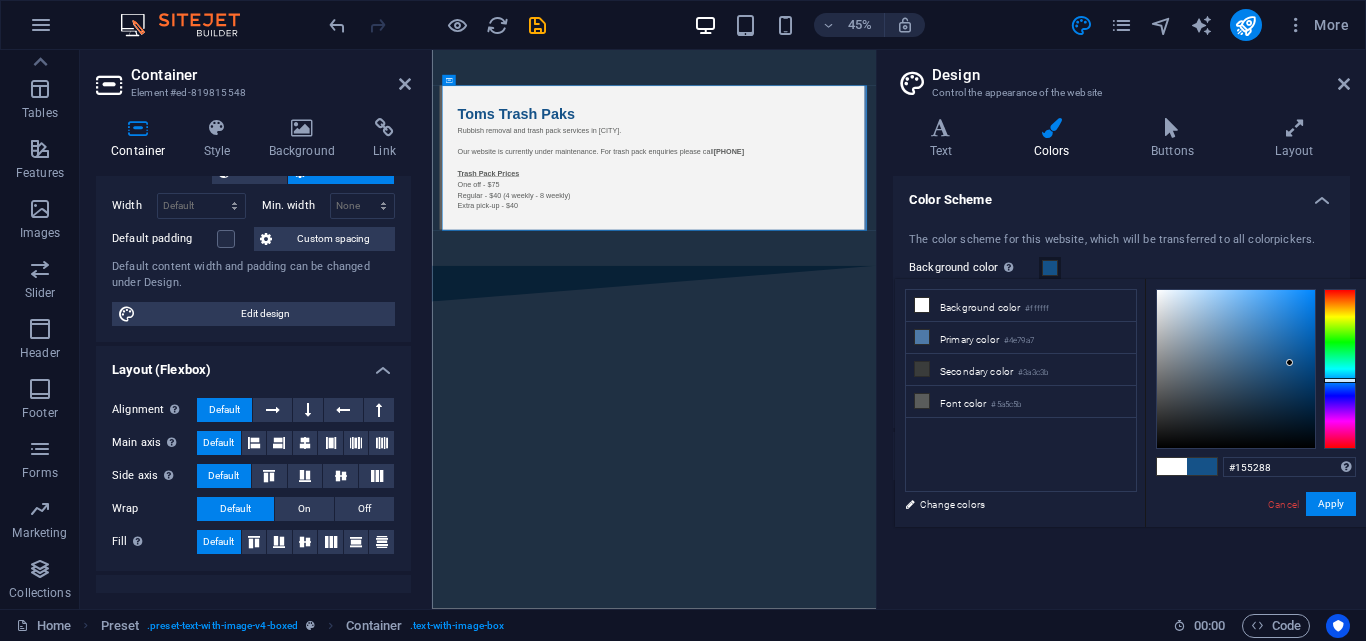click on "Background color
#ffffff
Primary color
#4e79a7
Secondary color
#3a3c3b
Font color
#5a5c5b" at bounding box center (1021, 390) 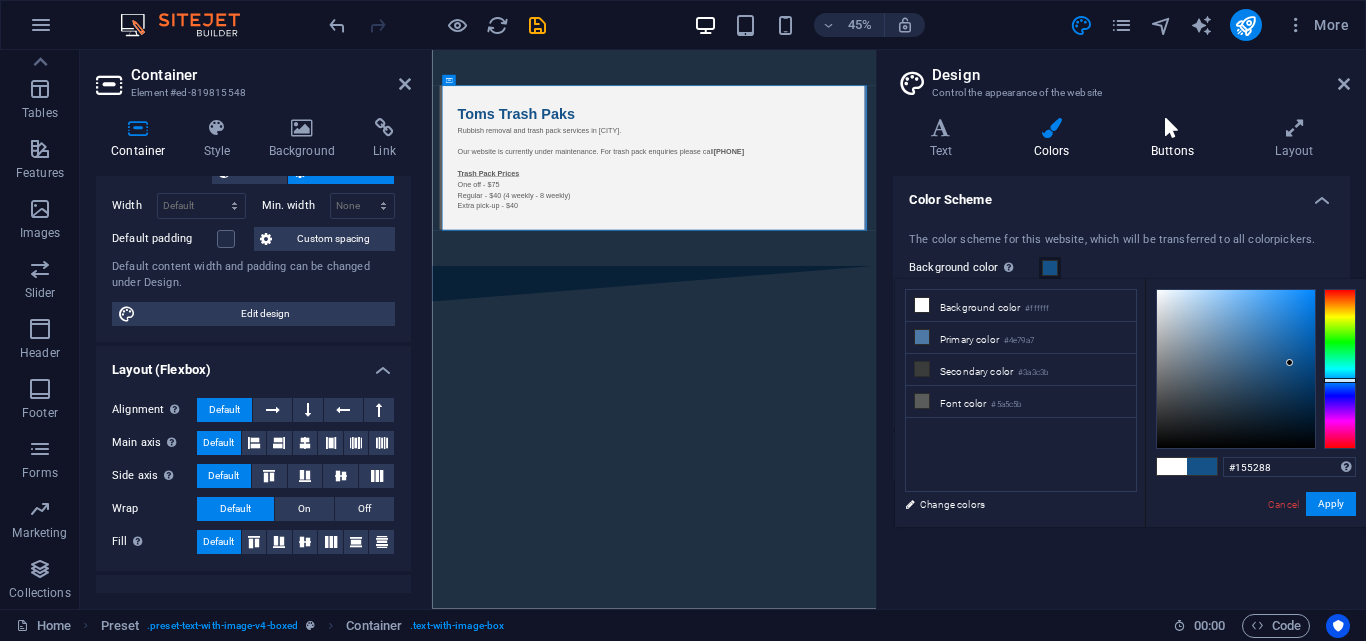click on "Buttons" at bounding box center [1176, 139] 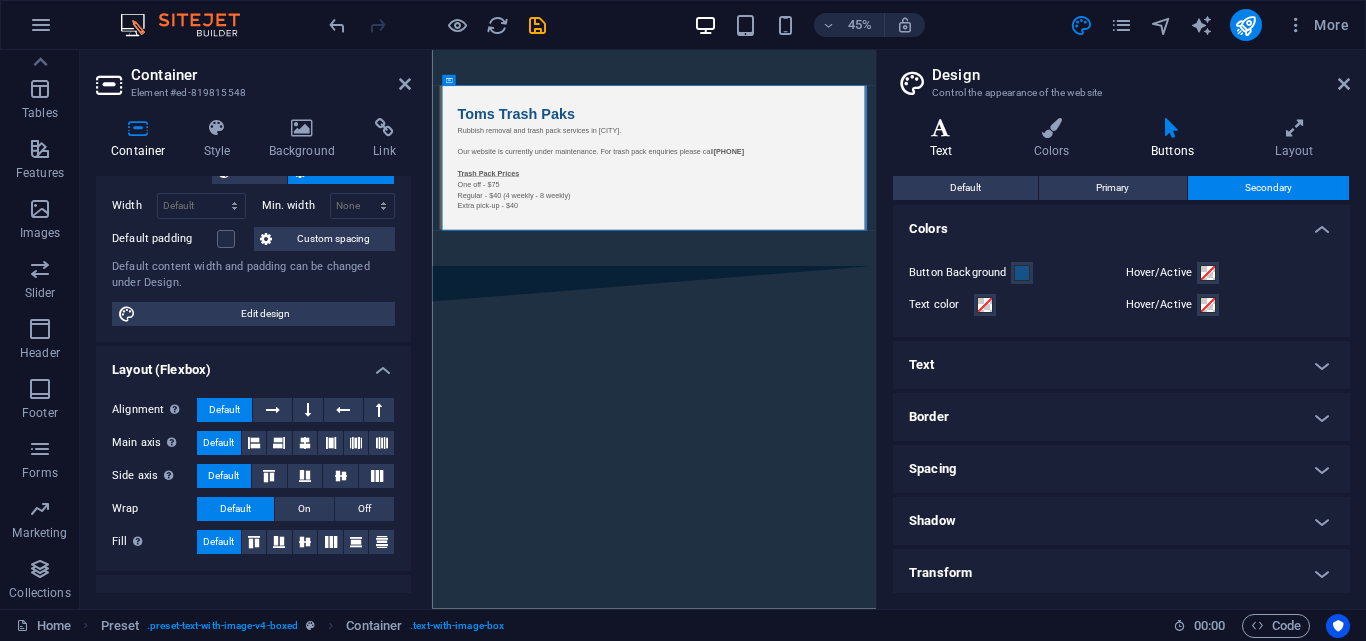 click at bounding box center (941, 128) 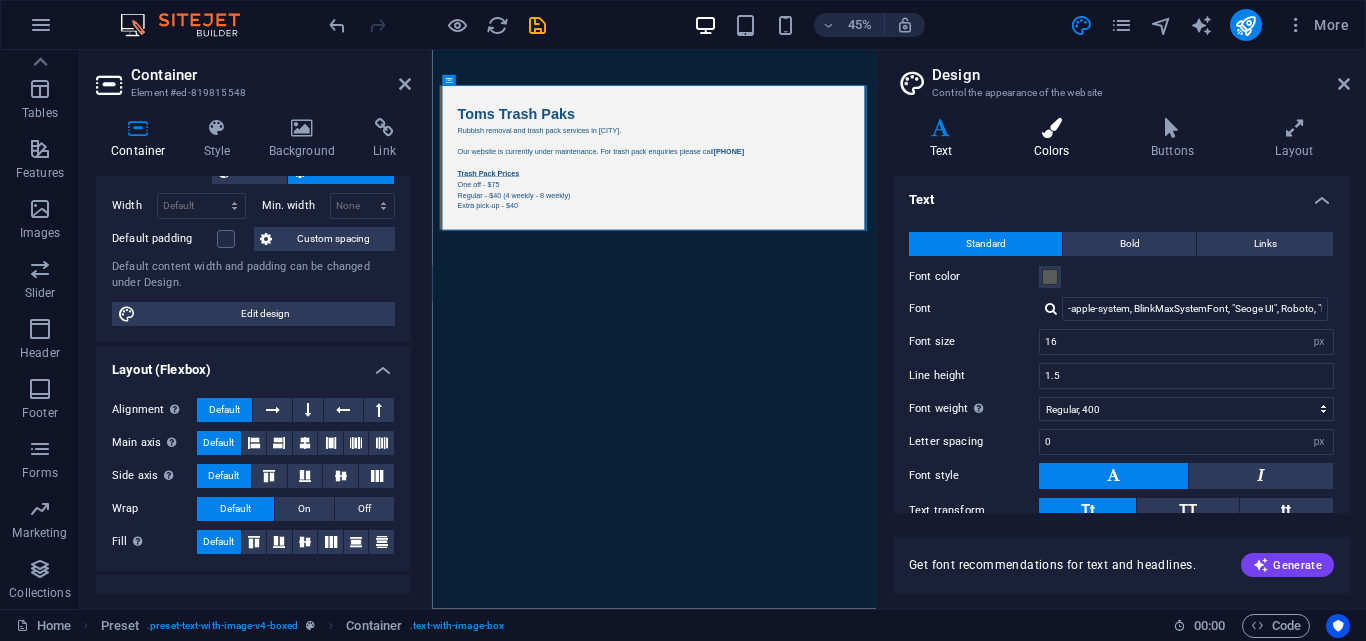 click on "Colors" at bounding box center [1055, 139] 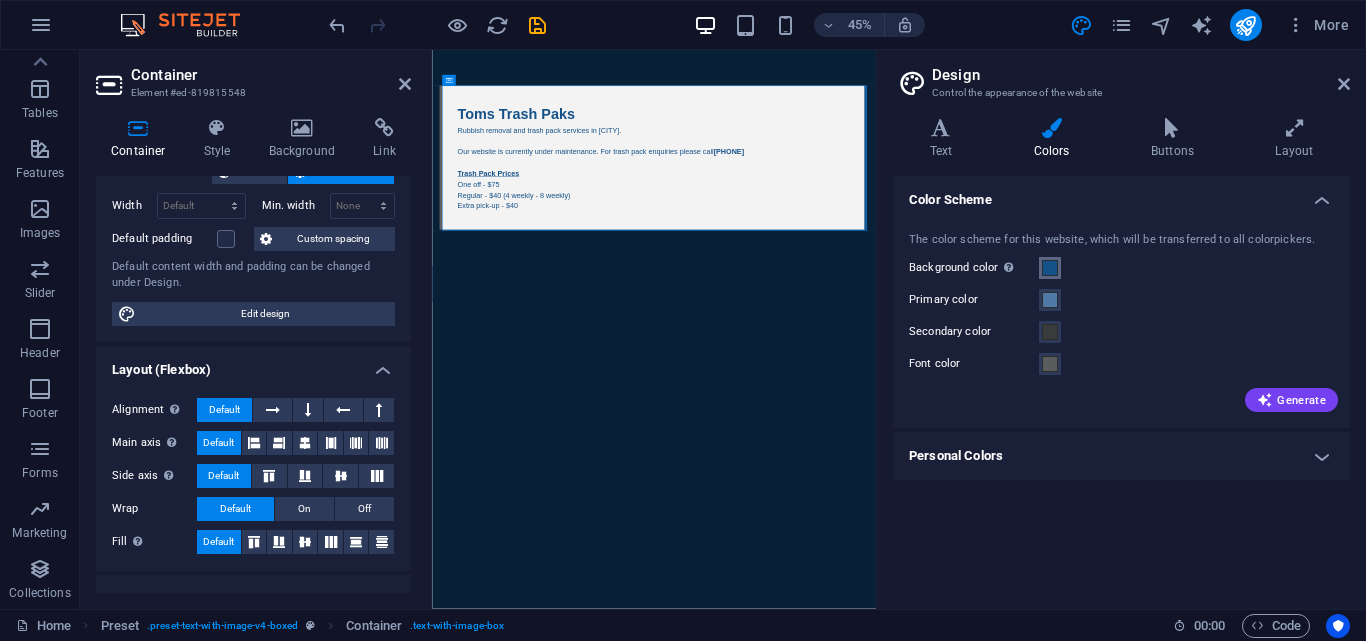 click at bounding box center (1050, 268) 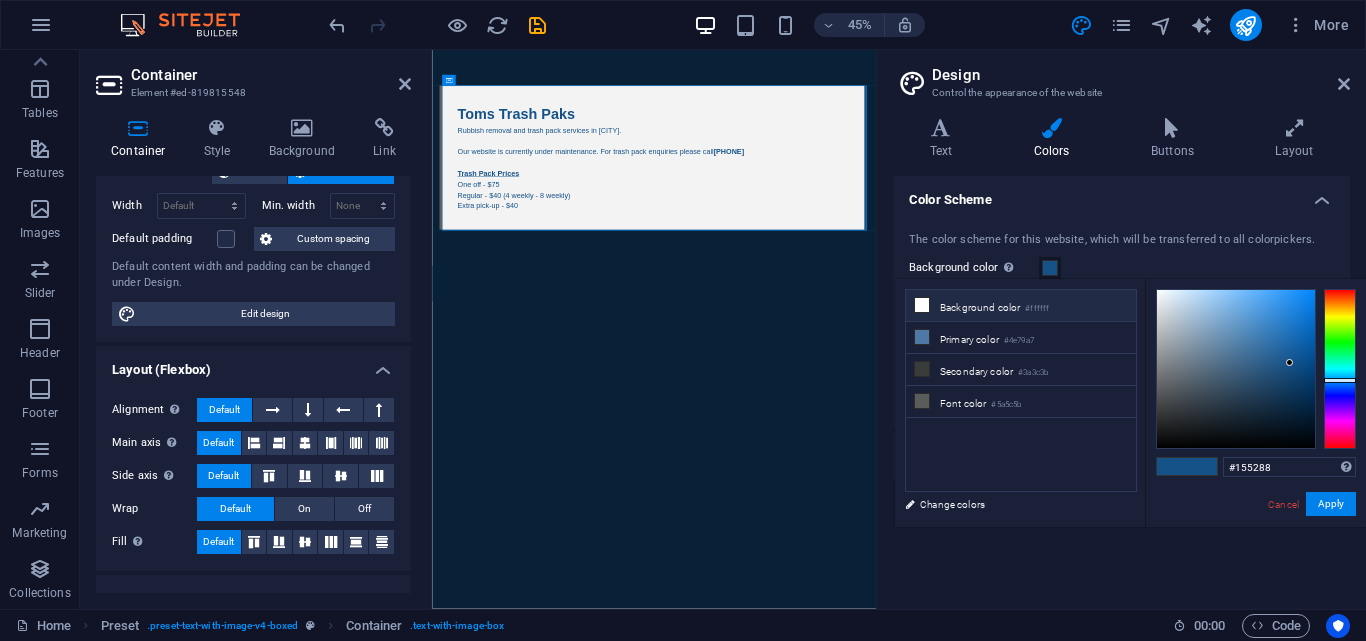 click on "#ffffff" at bounding box center [1037, 309] 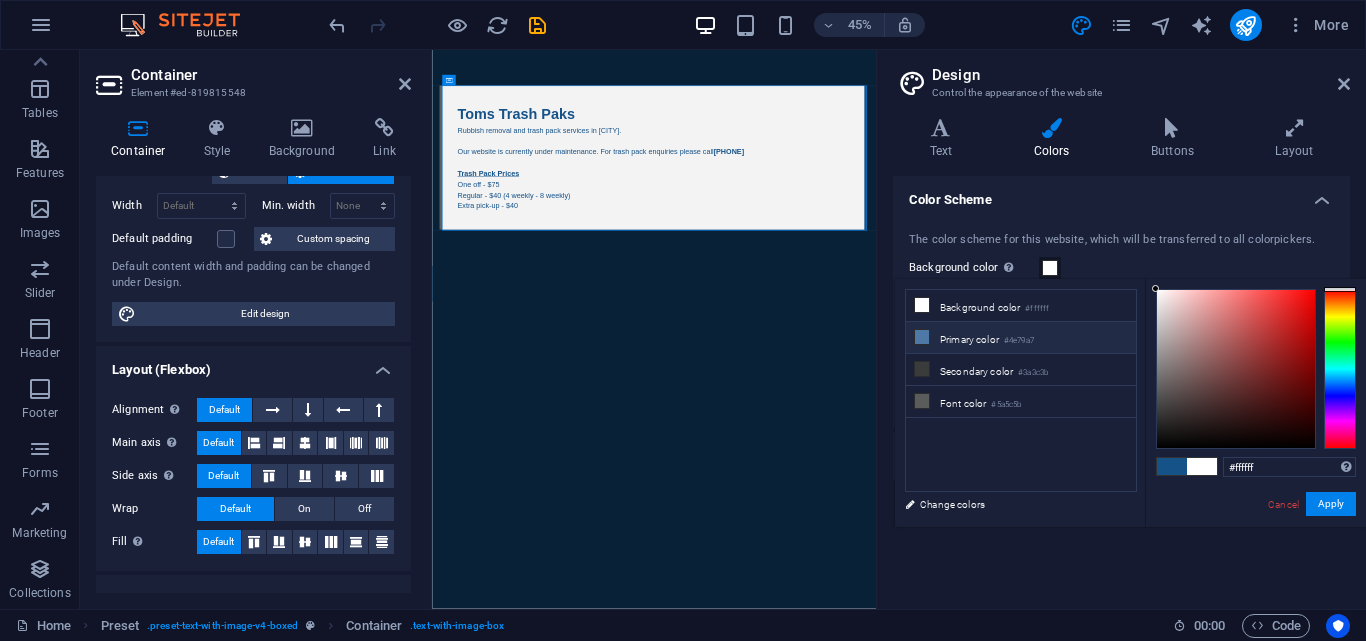click on "Primary color
#4e79a7" at bounding box center [1021, 338] 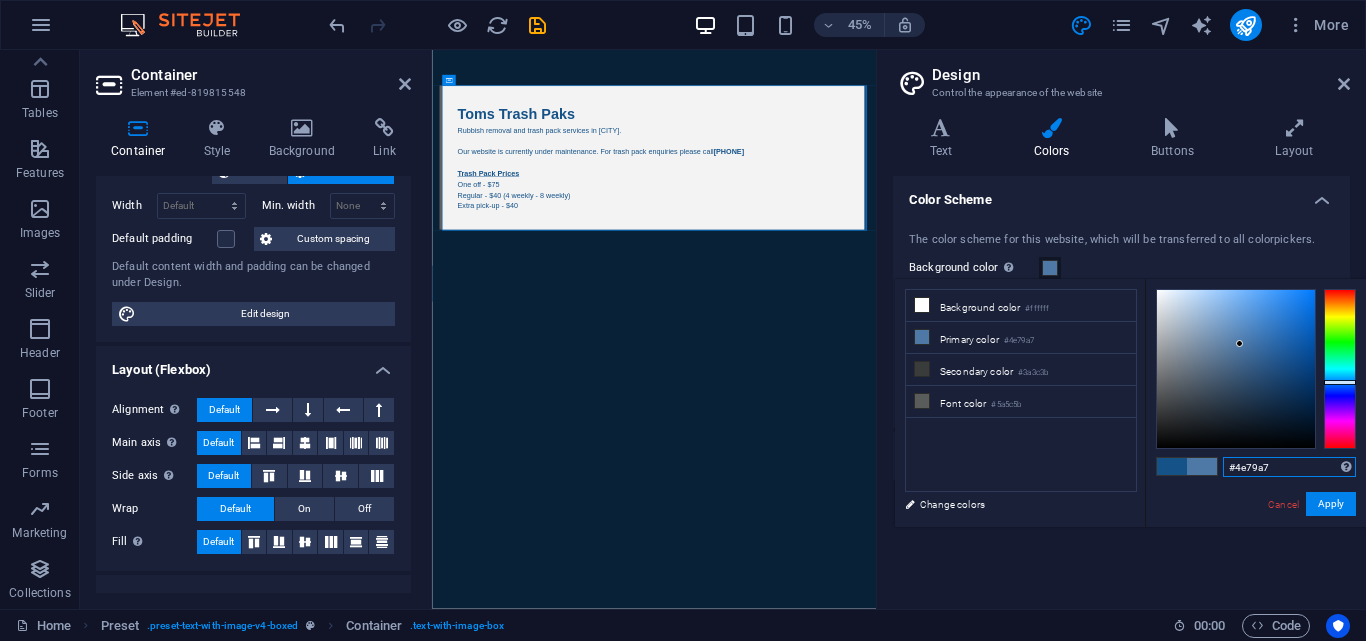 drag, startPoint x: 1234, startPoint y: 468, endPoint x: 1305, endPoint y: 460, distance: 71.44928 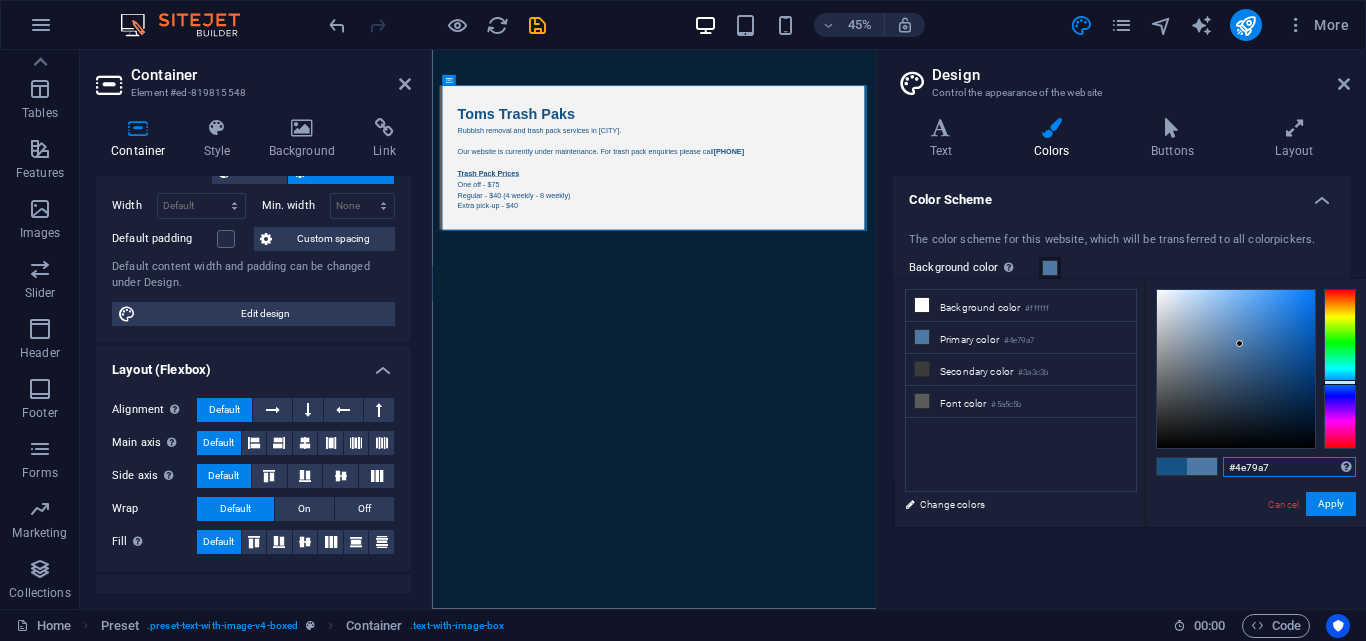 click on "#4e79a7" at bounding box center [1289, 467] 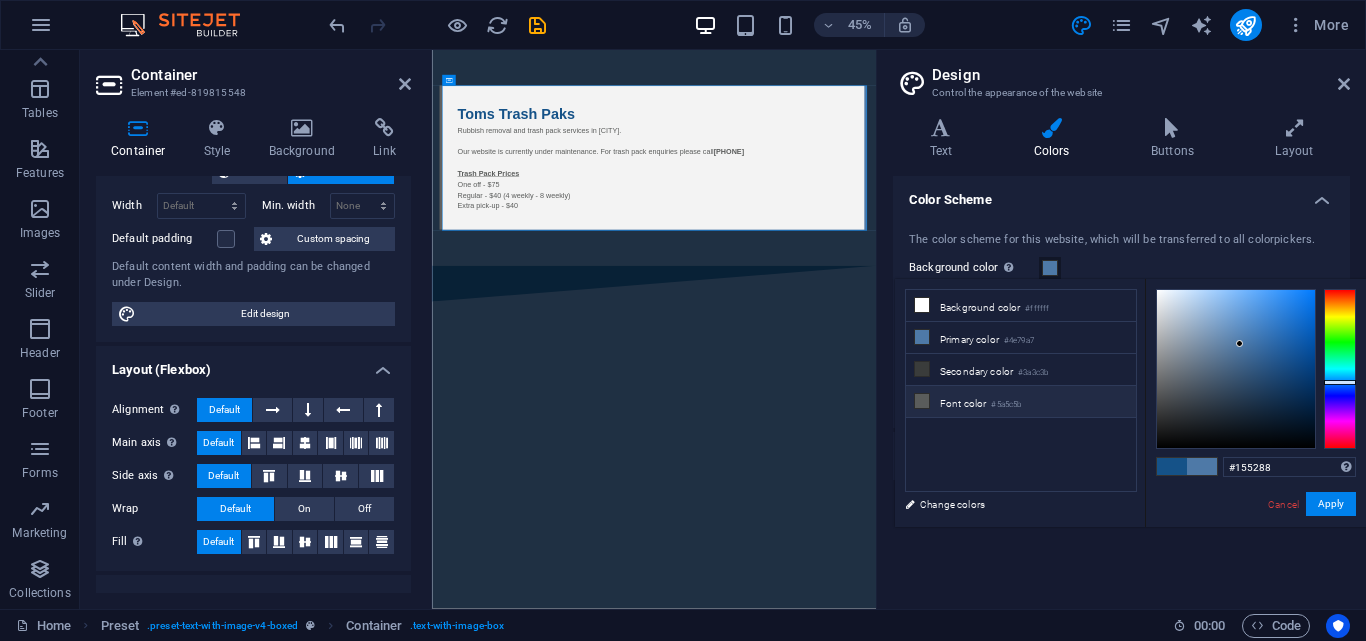 click on "Font color
#5a5c5b" at bounding box center (1021, 402) 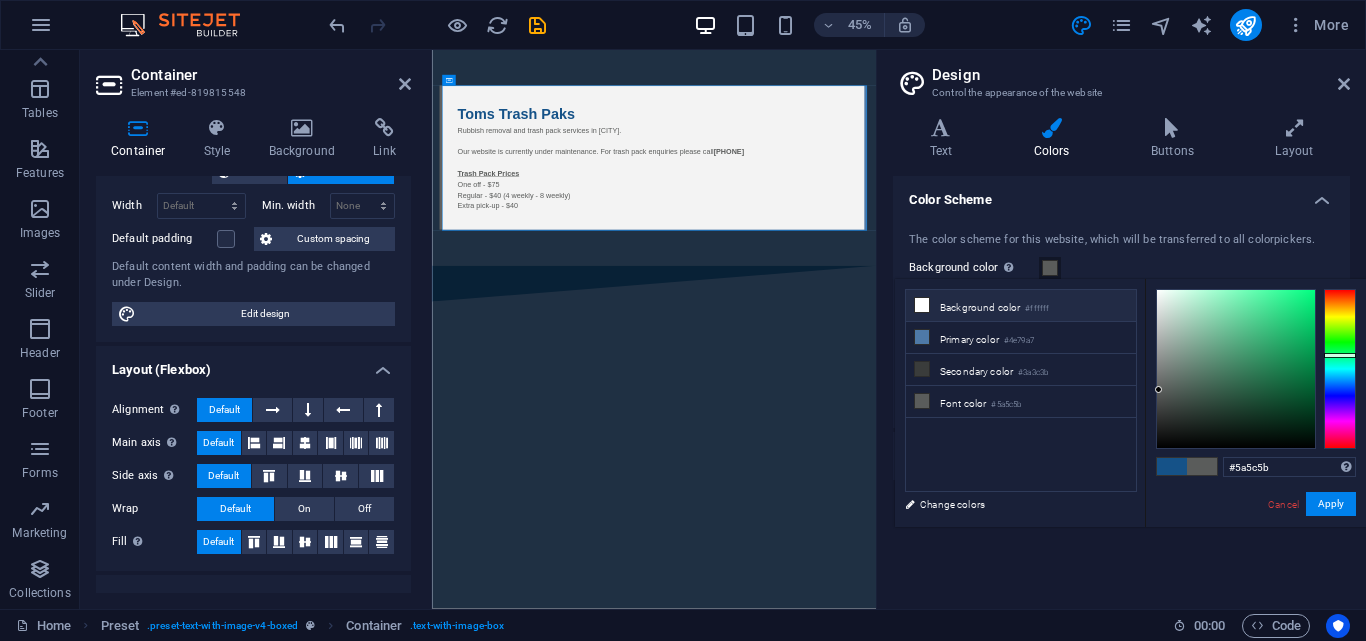 click on "#ffffff" at bounding box center (1037, 309) 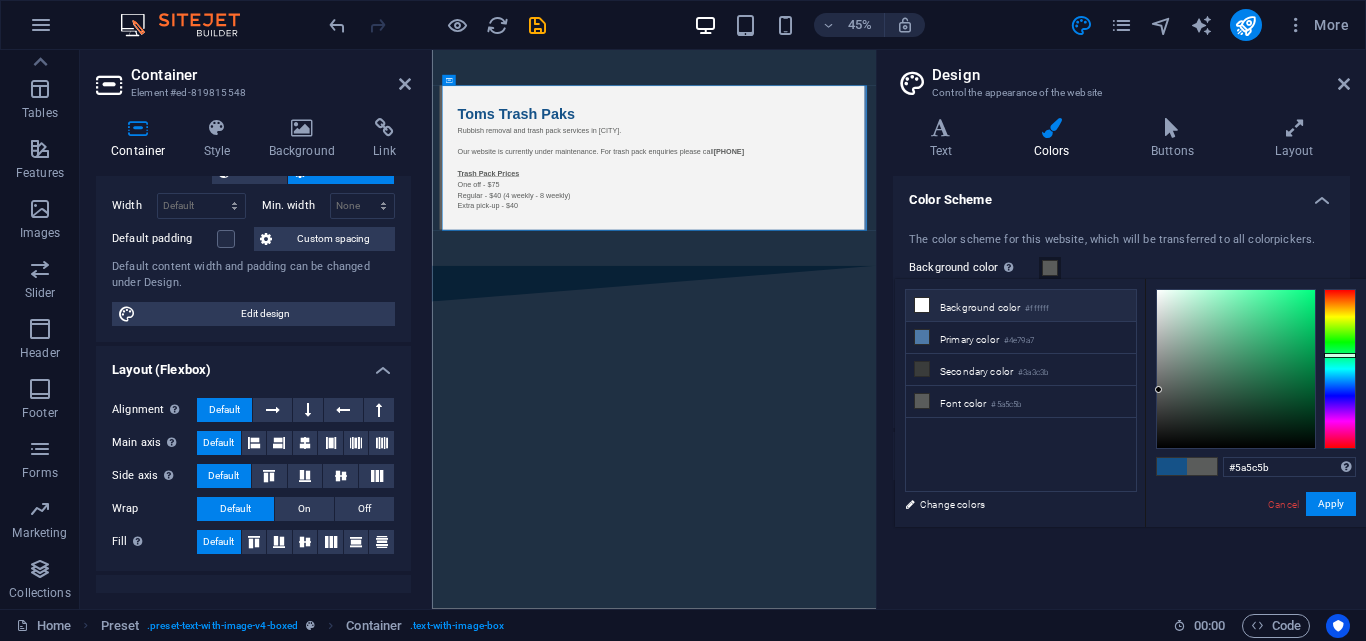 type on "#ffffff" 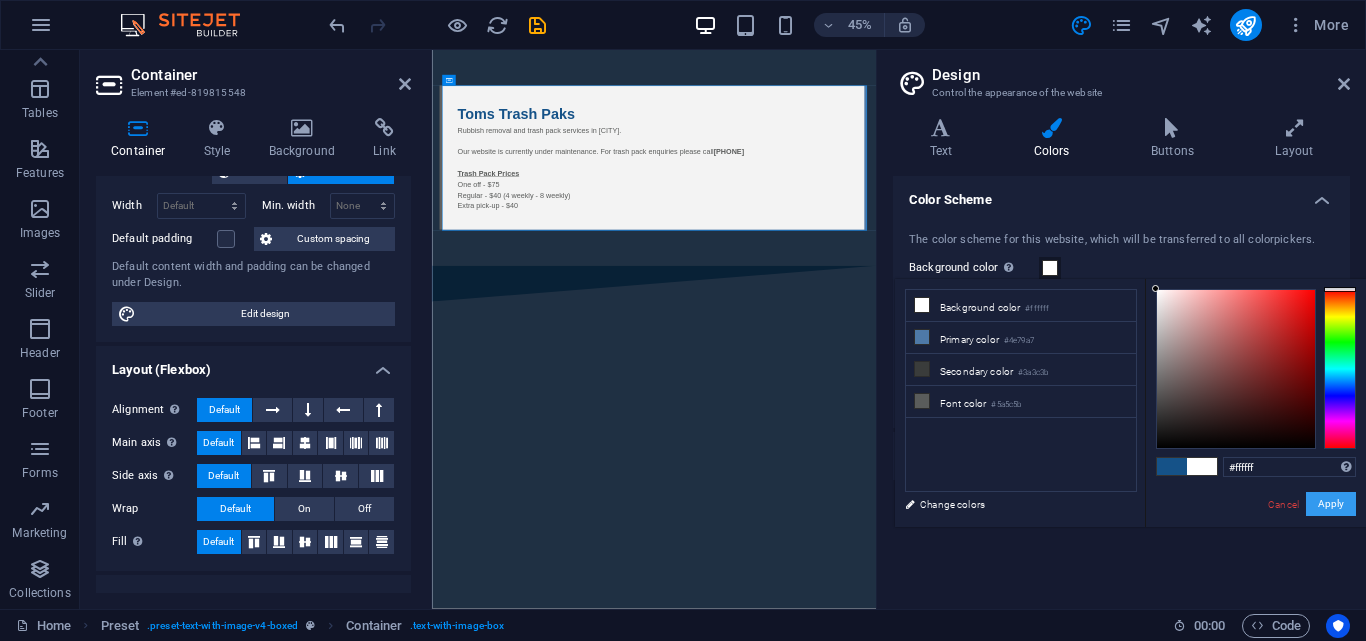 click on "Apply" at bounding box center (1331, 504) 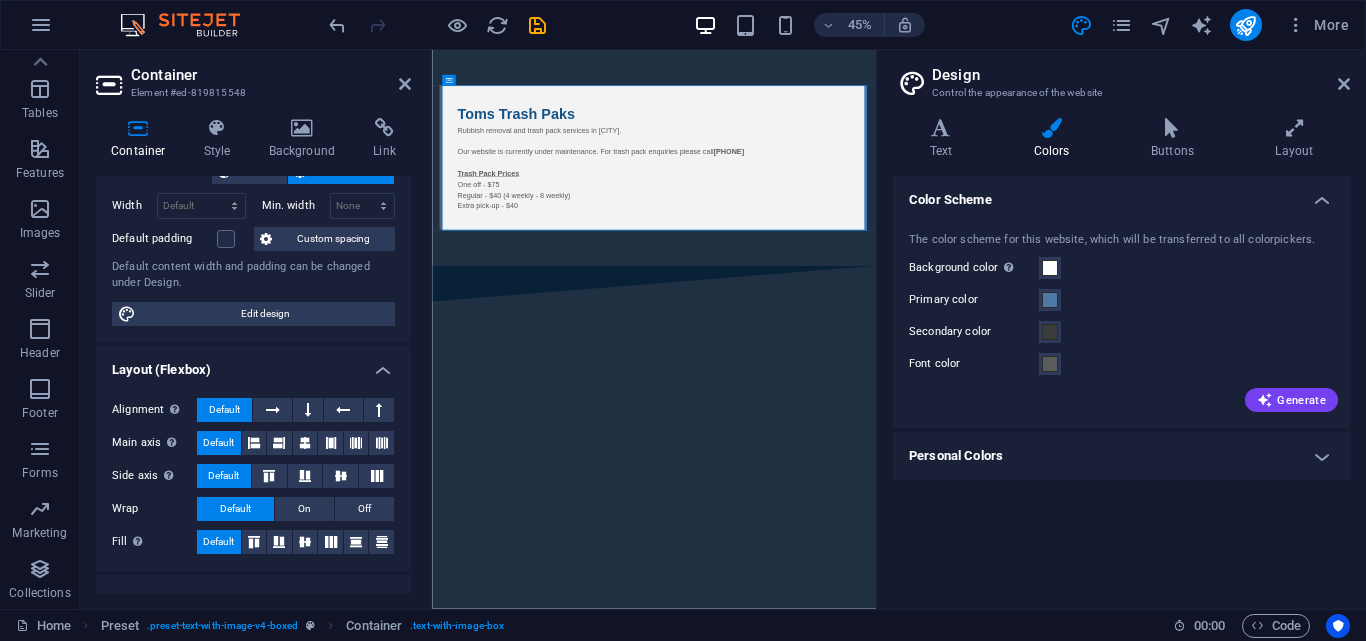 click on "Skip to main content
Toms Trash Paks Rubbish removal and trash pack services in [CITY]. Our website is currently under maintenance. For trash pack enquiries please call  [PHONE] Trash Pack Prices One off - $75 Regular - $40 (4 weekly - 8 weekly) Extra pick-up - $40" at bounding box center (925, 330) 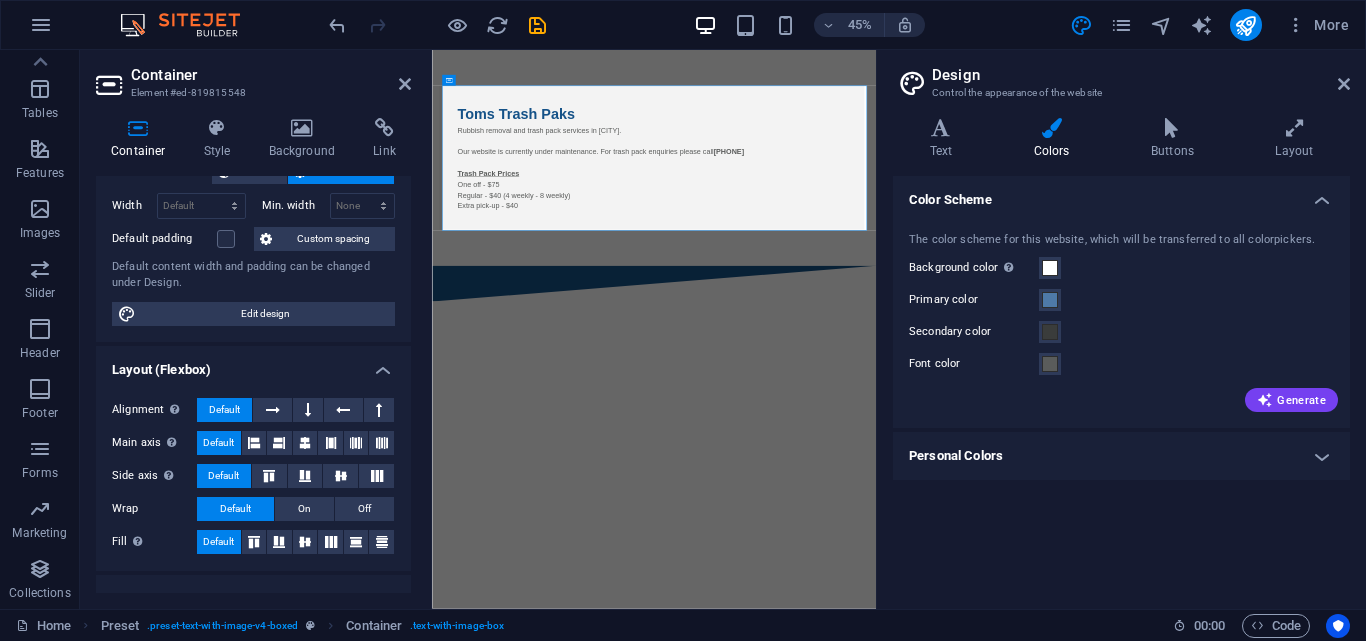 click on "Skip to main content
Toms Trash Paks Rubbish removal and trash pack services in [CITY]. Our website is currently under maintenance. For trash pack enquiries please call  [PHONE] Trash Pack Prices One off - $75 Regular - $40 (4 weekly - 8 weekly) Extra pick-up - $40" at bounding box center (925, 330) 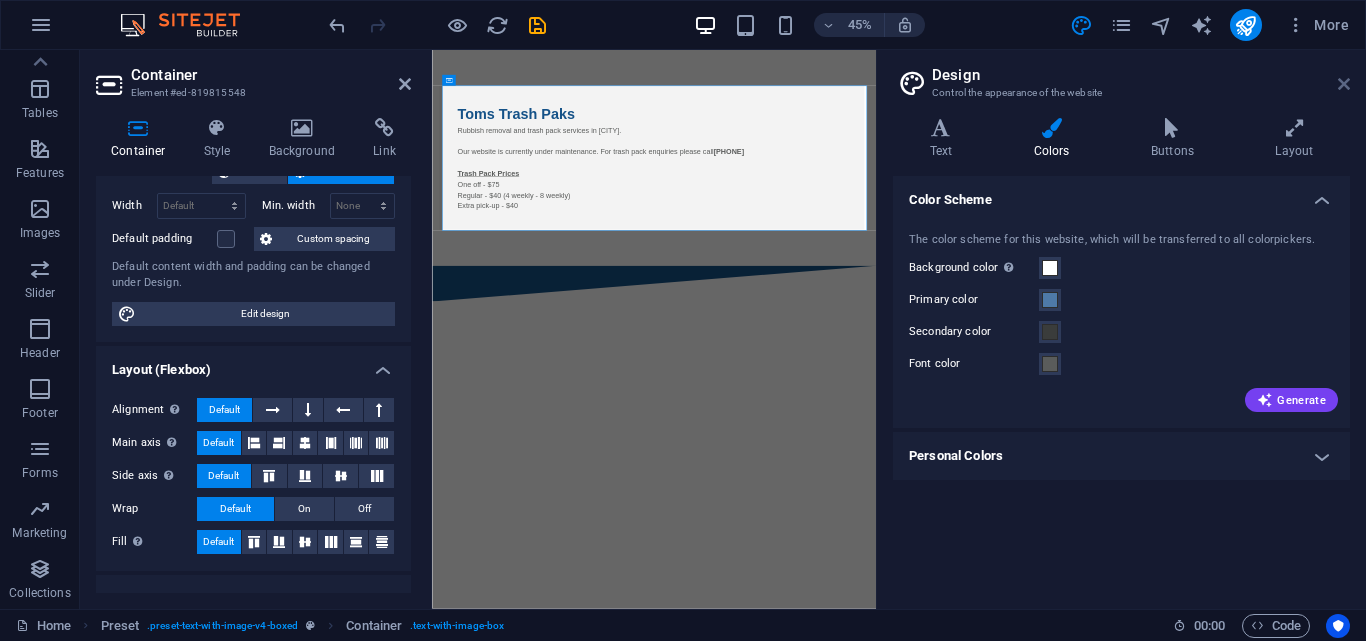 click at bounding box center (1344, 84) 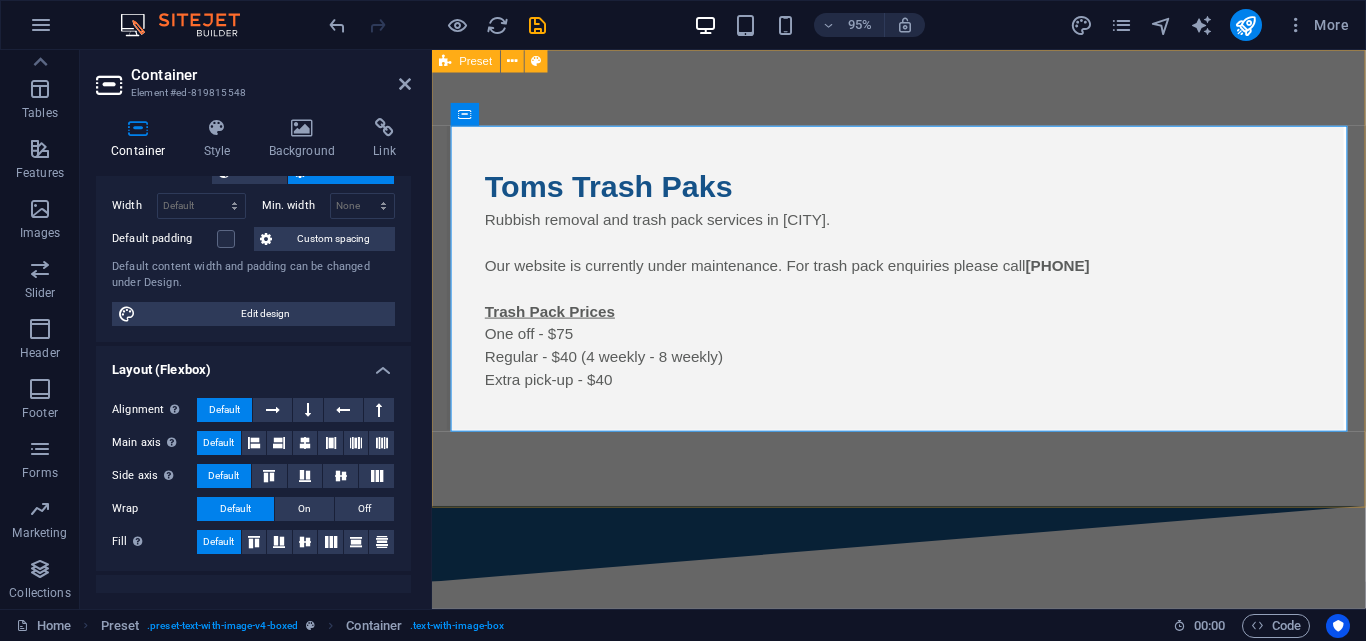 click on "Toms Trash Paks Rubbish removal and trash pack services in [CITY]. Our website is currently under maintenance. For trash pack enquiries please call  [PHONE] Trash Pack Prices One off - $75 Regular - $40 (4 weekly - 8 weekly) Extra pick-up - $40" at bounding box center (923, 290) 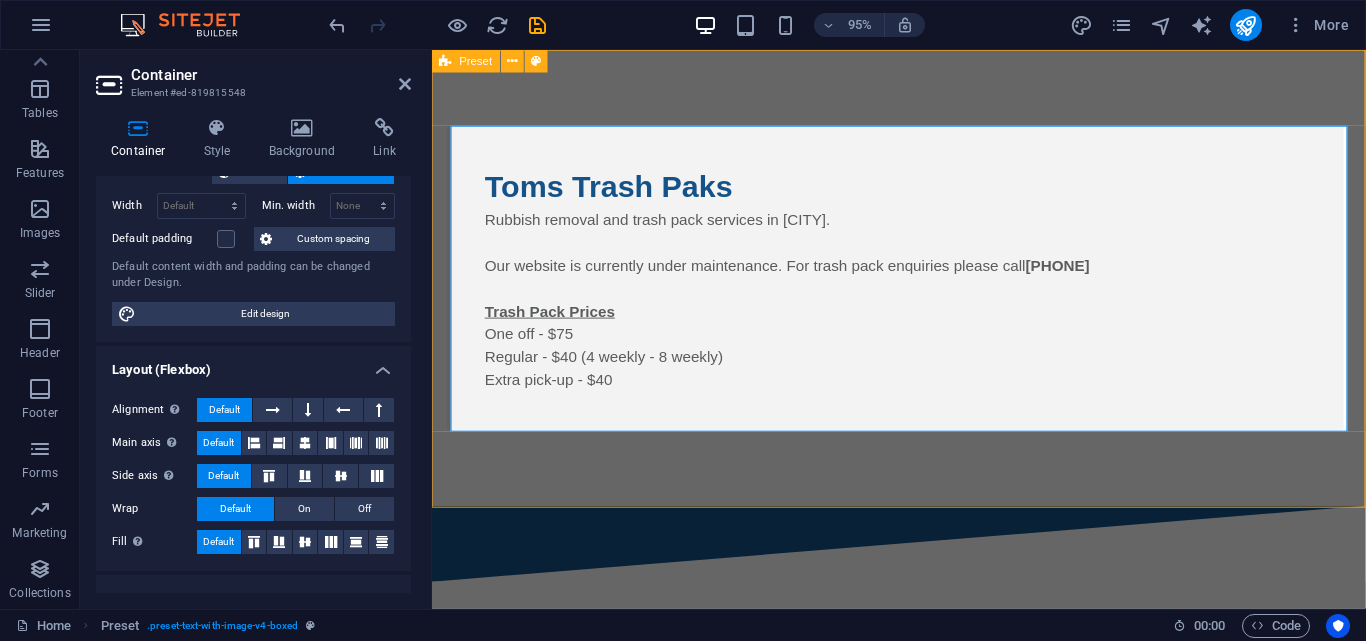 click on "Toms Trash Paks Rubbish removal and trash pack services in [CITY]. Our website is currently under maintenance. For trash pack enquiries please call  [PHONE] Trash Pack Prices One off - $75 Regular - $40 (4 weekly - 8 weekly) Extra pick-up - $40" at bounding box center (923, 290) 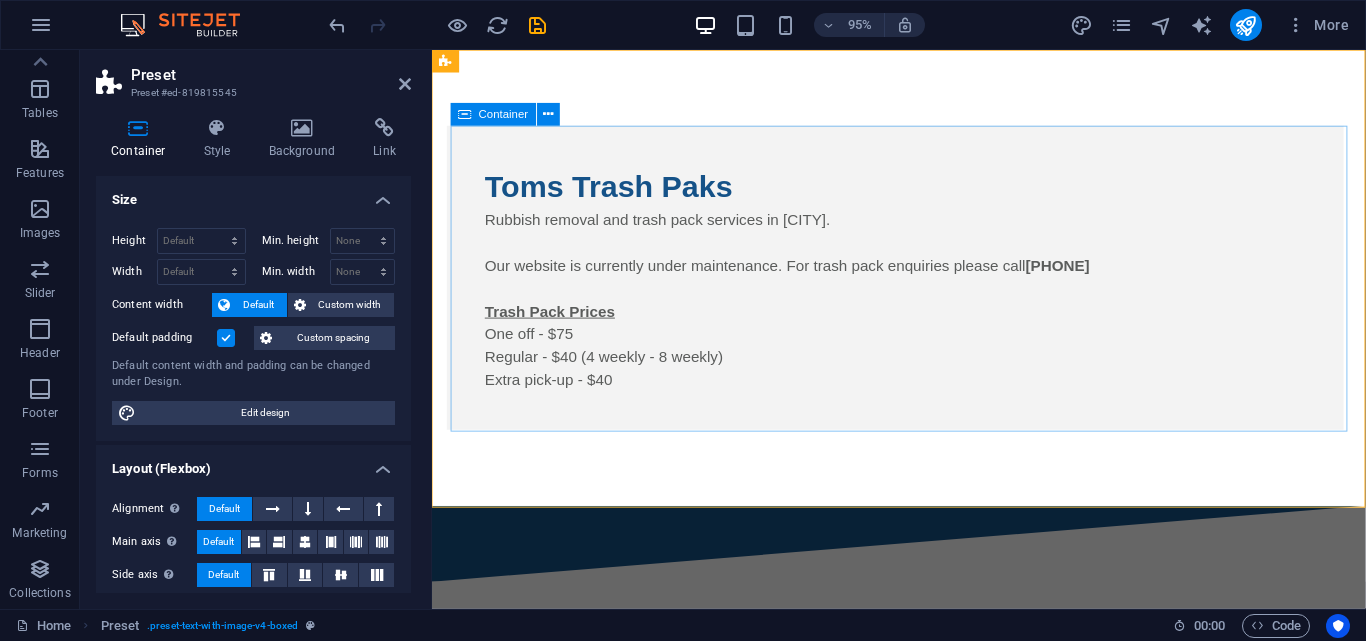 click on "Toms Trash Paks Rubbish removal and trash pack services in [CITY]. Our website is currently under maintenance. For trash pack enquiries please call  [PHONE] Trash Pack Prices One off - $75 Regular - $40 (4 weekly - 8 weekly) Extra pick-up - $40" at bounding box center (920, 290) 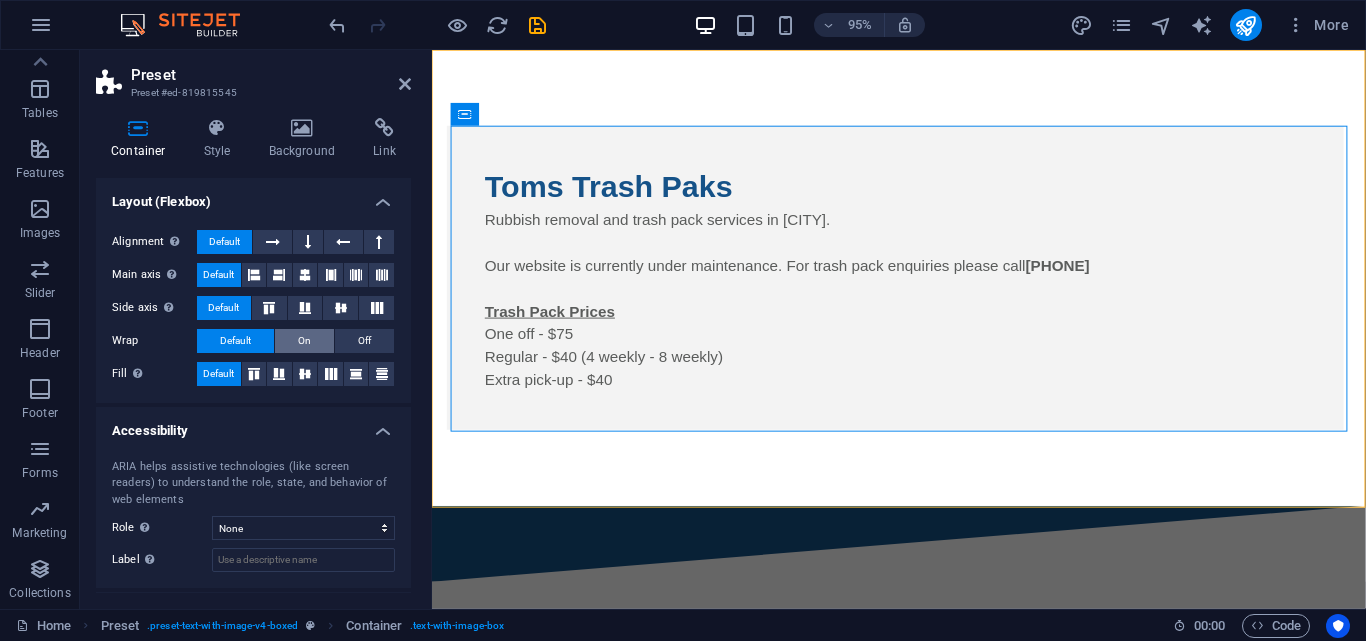 scroll, scrollTop: 358, scrollLeft: 0, axis: vertical 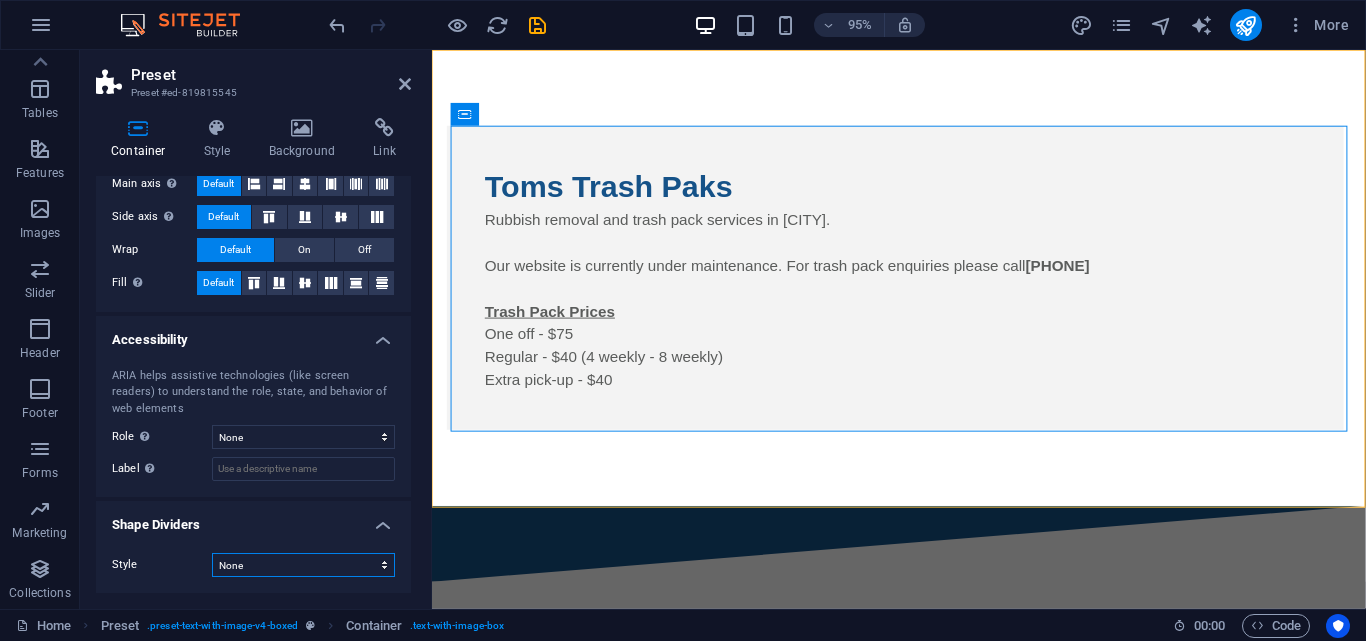 click on "None Triangle Square Diagonal Polygon 1 Polygon 2 Zigzag Multiple Zigzags Waves Multiple Waves Half Circle Circle Circle Shadow Blocks Hexagons Clouds Multiple Clouds Fan Pyramids Book Paint Drip Fire Shredded Paper Arrow" at bounding box center [303, 565] 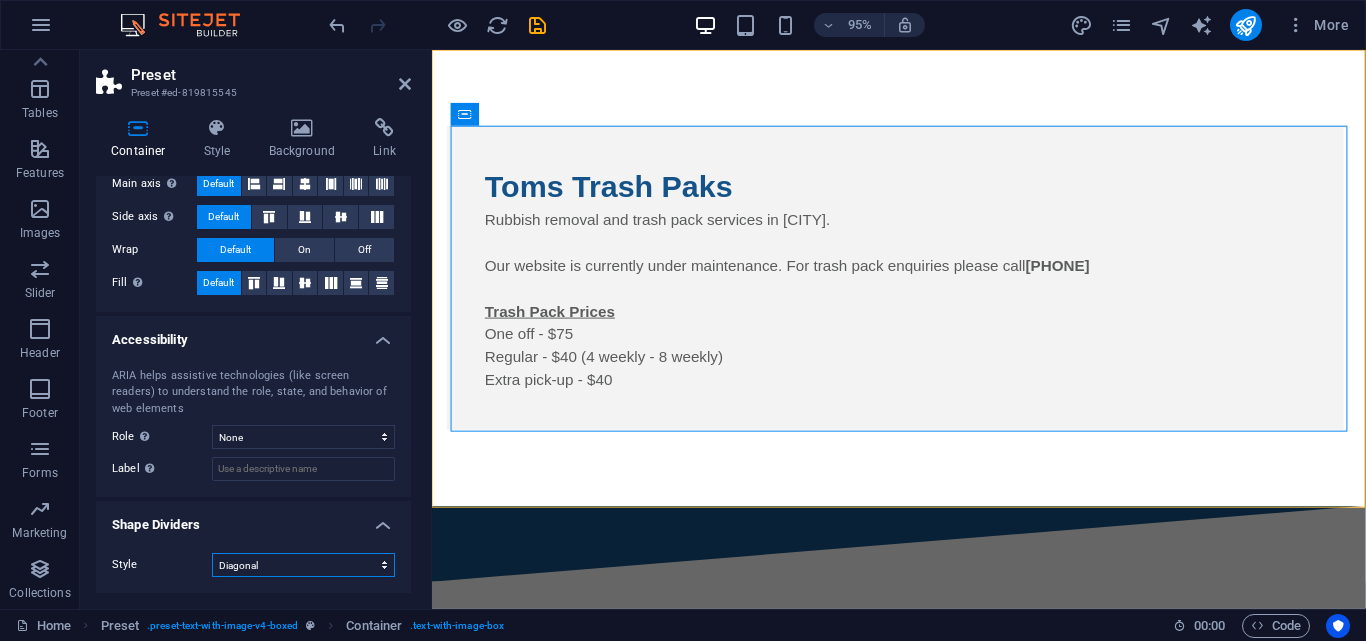 click on "None Triangle Square Diagonal Polygon 1 Polygon 2 Zigzag Multiple Zigzags Waves Multiple Waves Half Circle Circle Circle Shadow Blocks Hexagons Clouds Multiple Clouds Fan Pyramids Book Paint Drip Fire Shredded Paper Arrow" at bounding box center [303, 565] 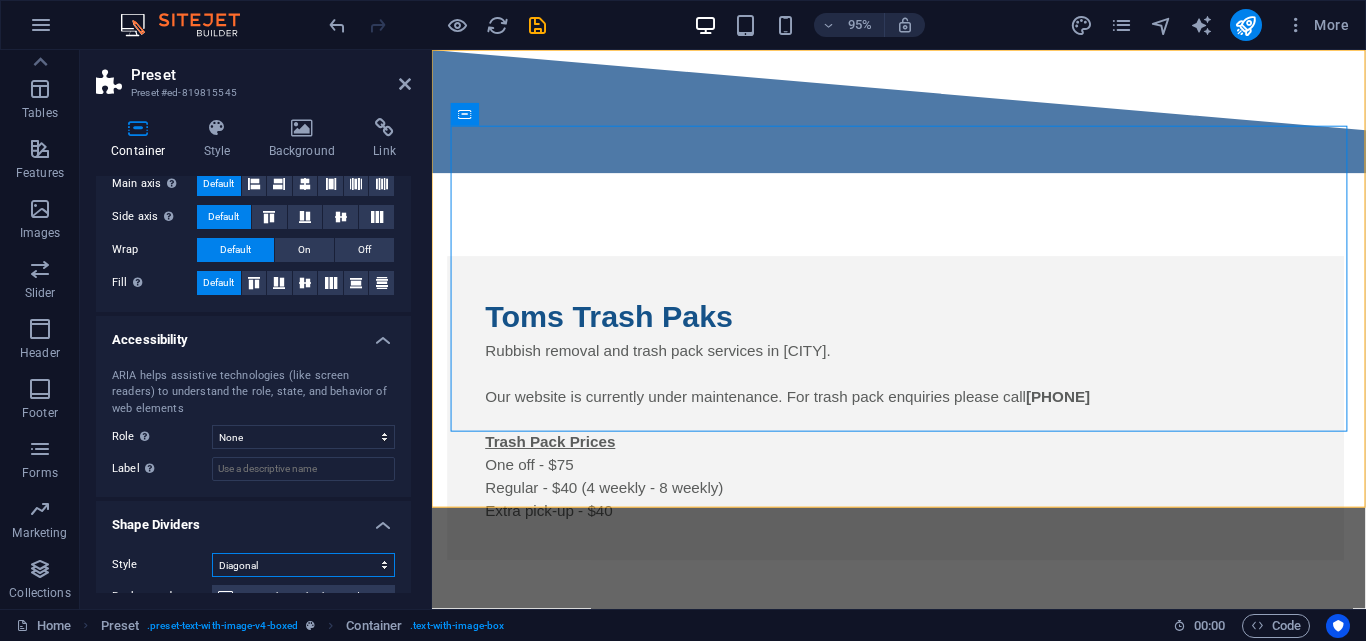 scroll, scrollTop: 491, scrollLeft: 0, axis: vertical 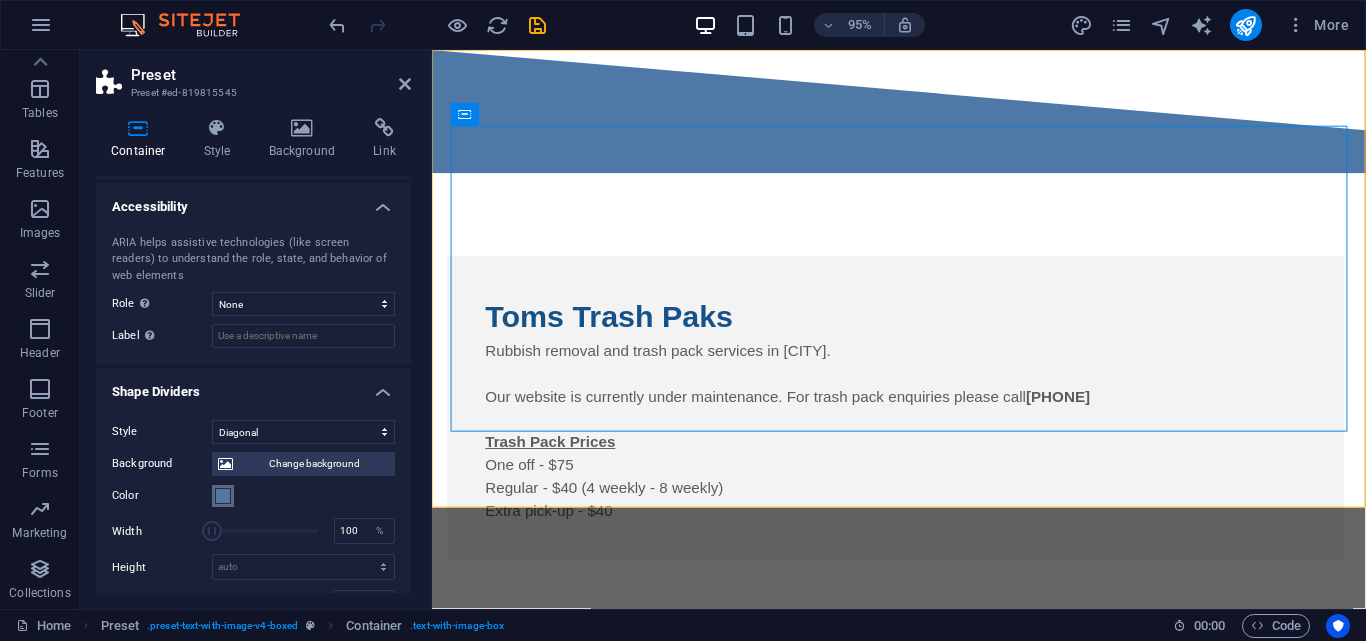 click at bounding box center (223, 496) 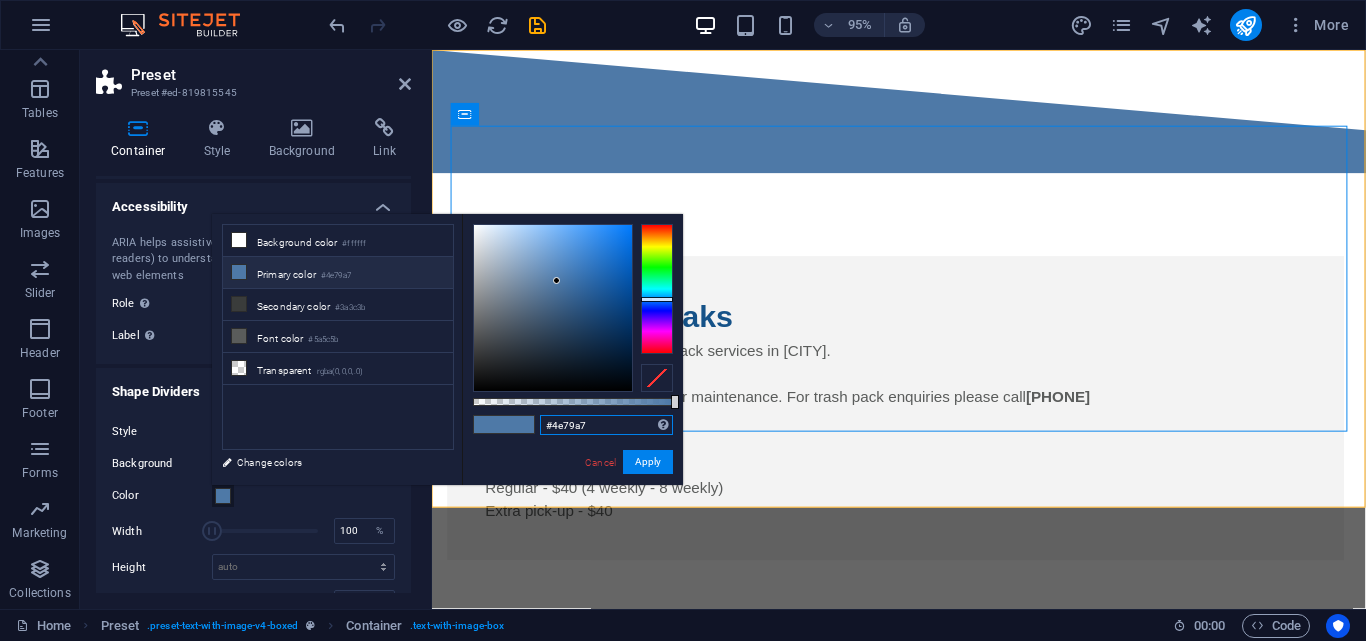 drag, startPoint x: 543, startPoint y: 424, endPoint x: 630, endPoint y: 426, distance: 87.02299 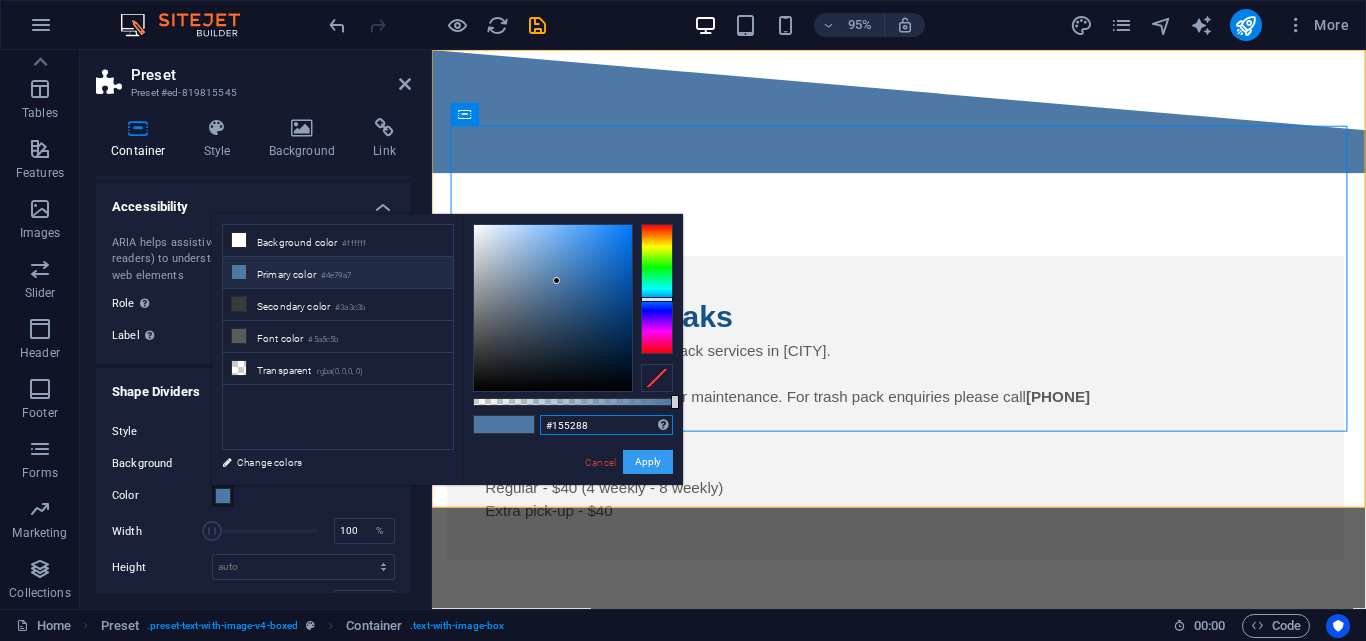 type on "#155288" 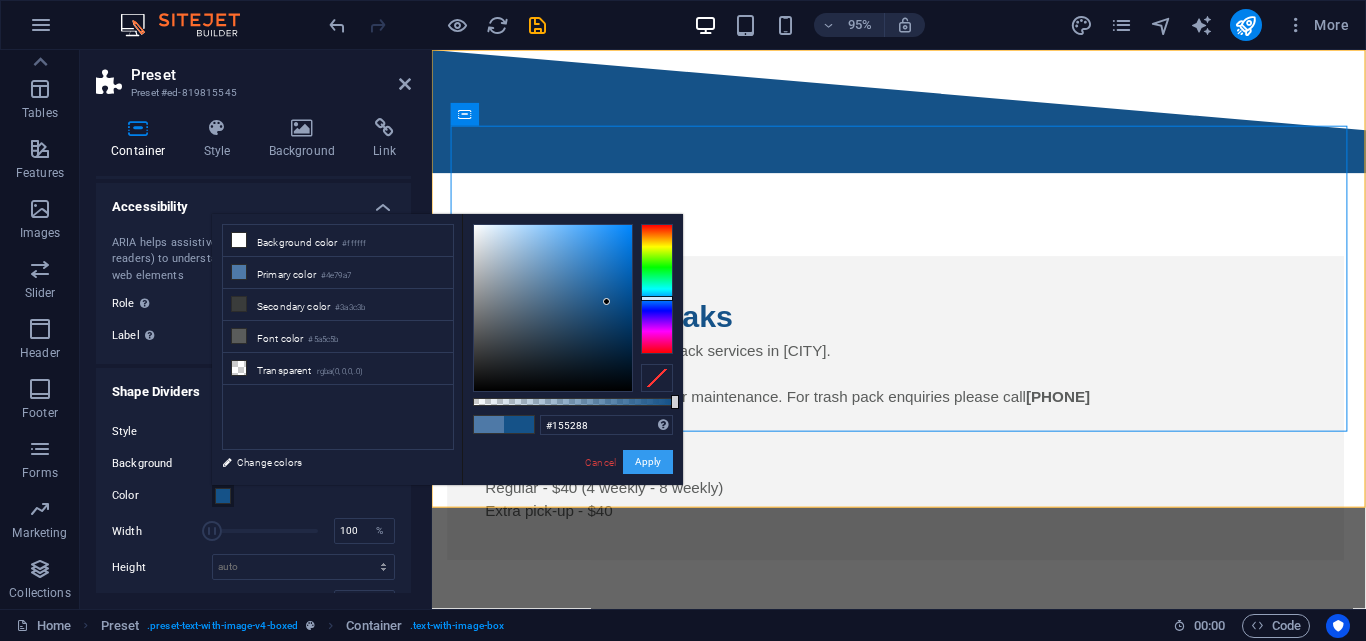 click on "Apply" at bounding box center [648, 462] 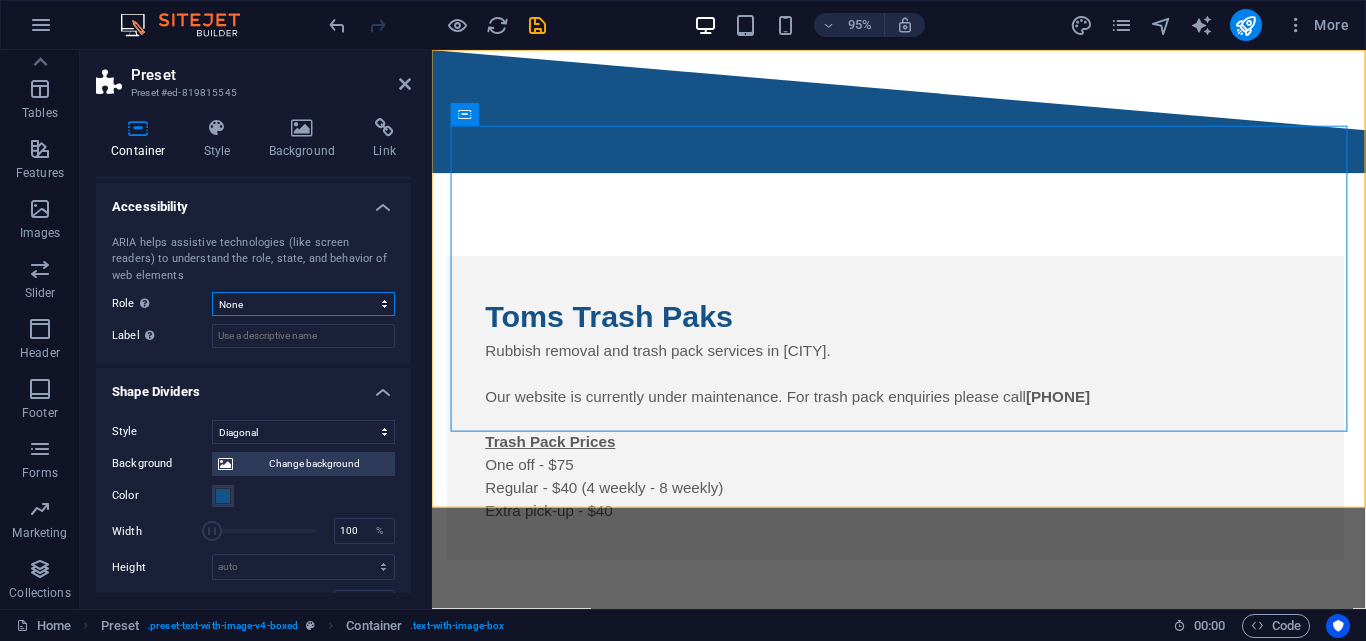 click on "None Alert Article Banner Comment Complementary Dialog Footer Header Marquee Presentation Region Section Separator Status Timer" at bounding box center [303, 304] 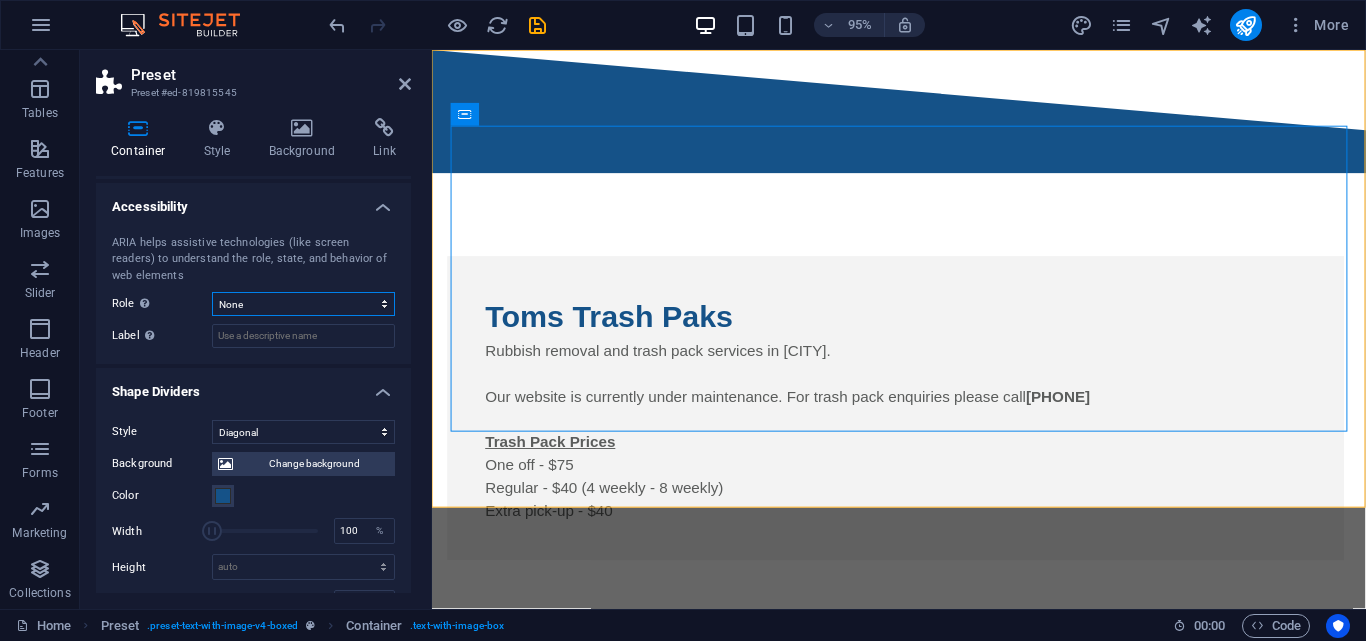click on "None Alert Article Banner Comment Complementary Dialog Footer Header Marquee Presentation Region Section Separator Status Timer" at bounding box center (303, 304) 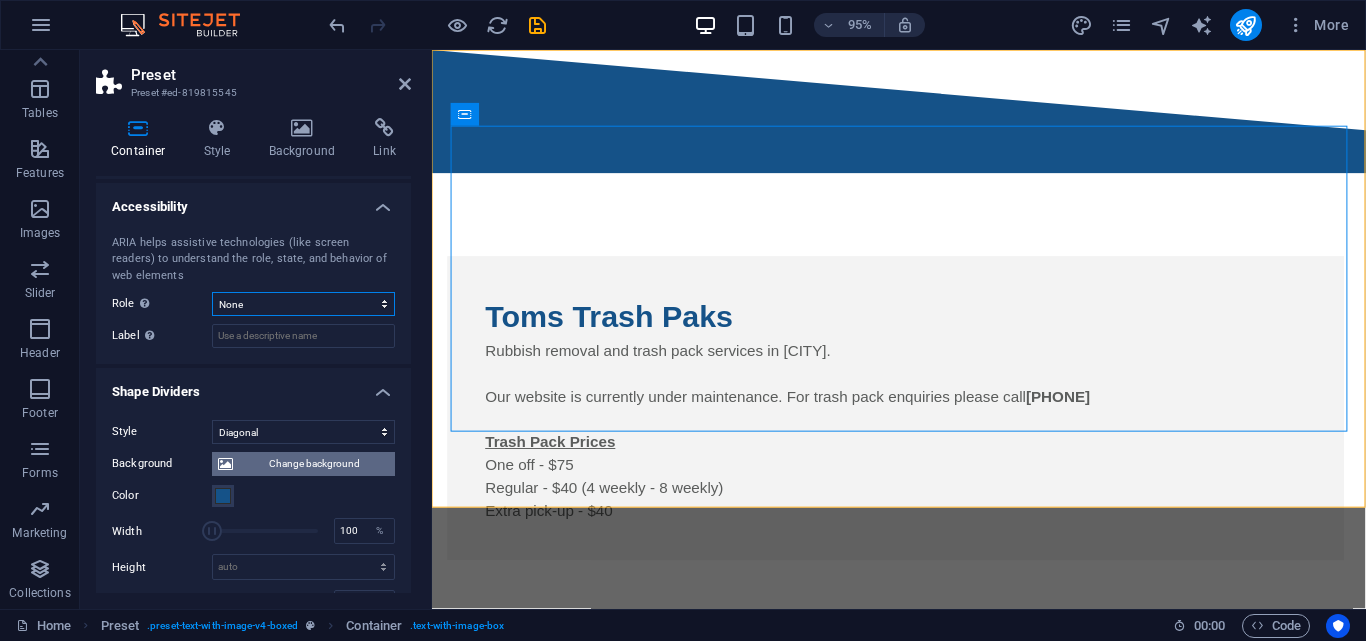 scroll, scrollTop: 598, scrollLeft: 0, axis: vertical 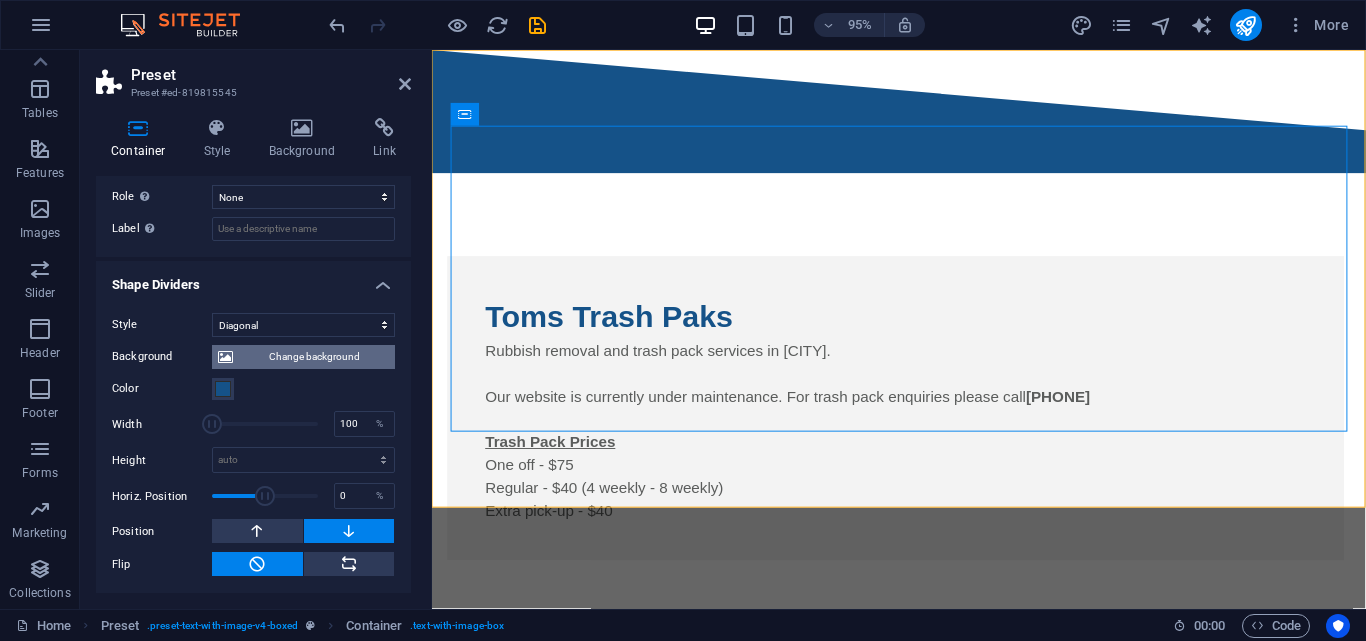 click on "Change background" at bounding box center (314, 357) 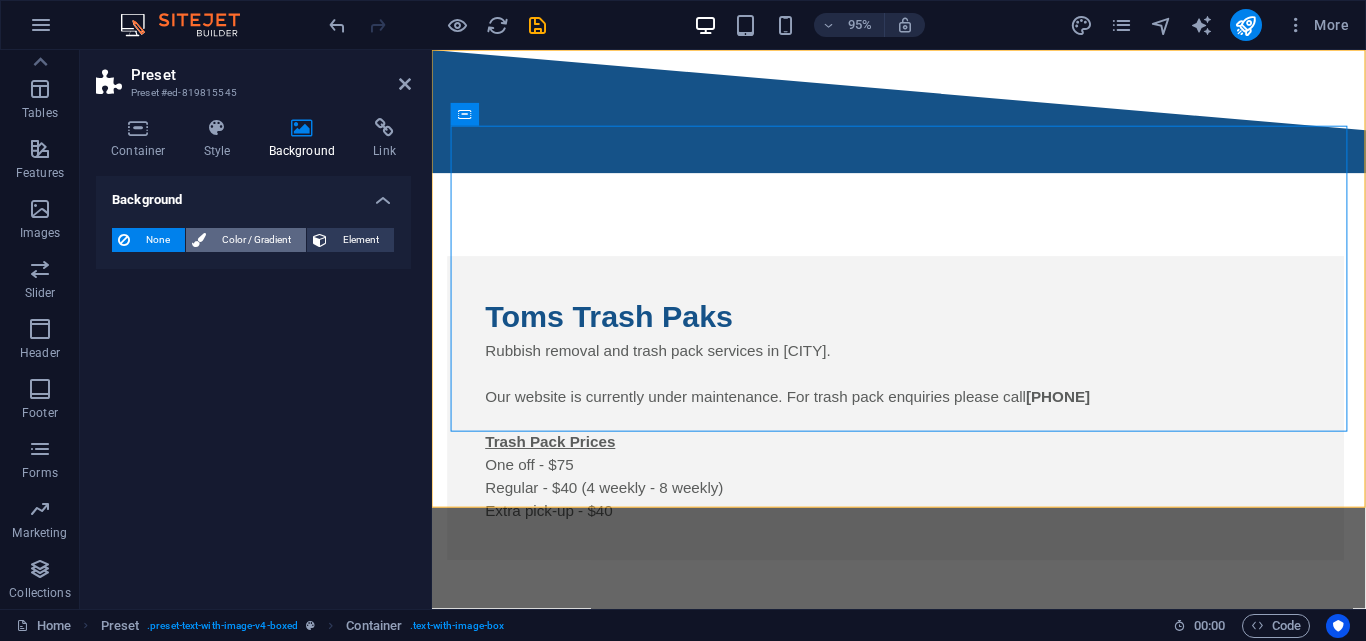 click on "Color / Gradient" at bounding box center [256, 240] 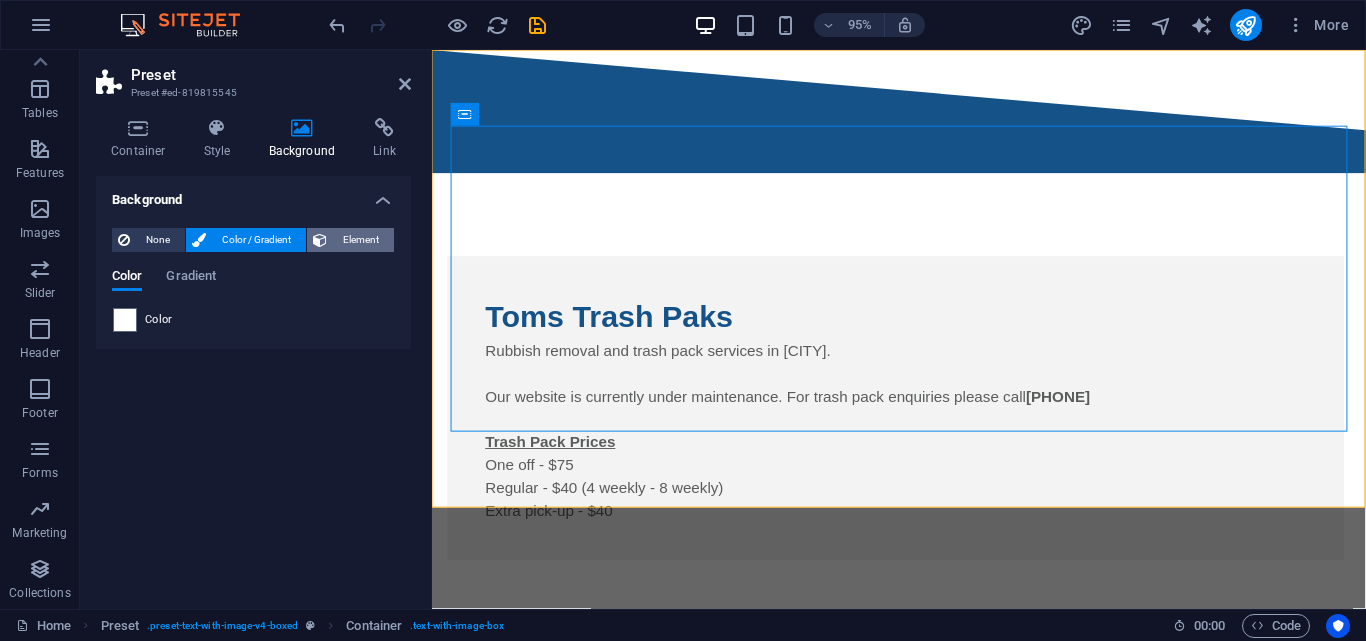 click on "Element" at bounding box center [360, 240] 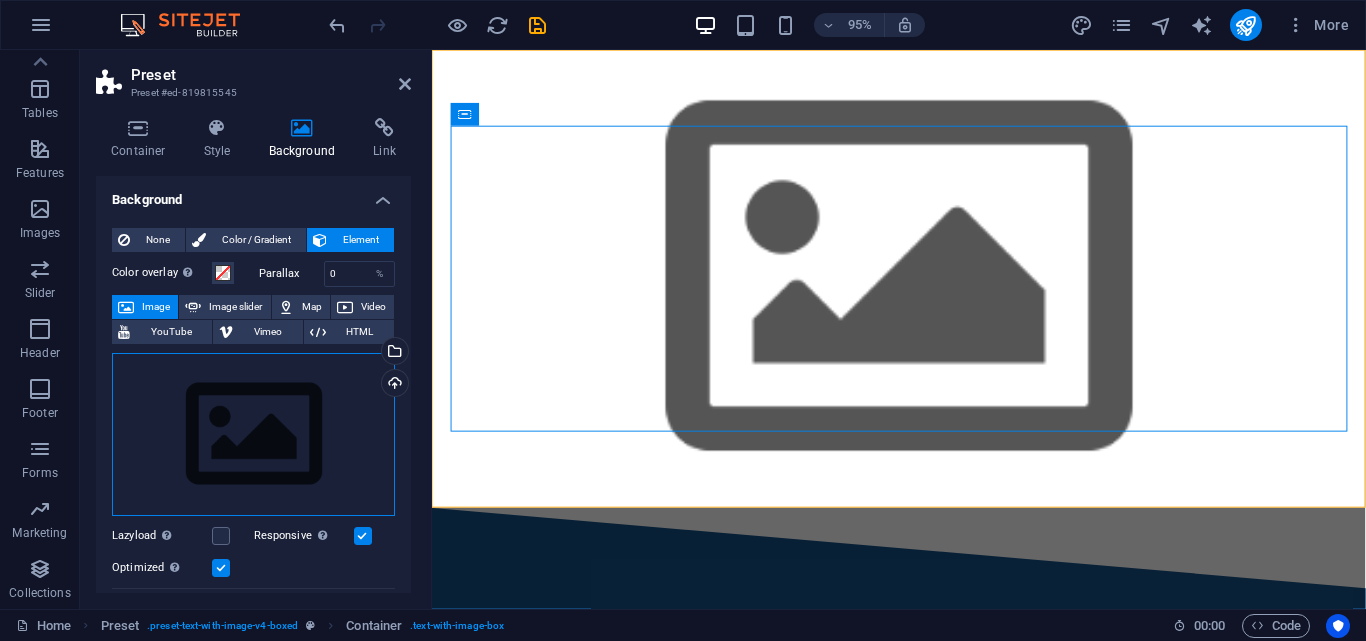 click on "Drag files here, click to choose files or select files from Files or our free stock photos & videos" at bounding box center [253, 435] 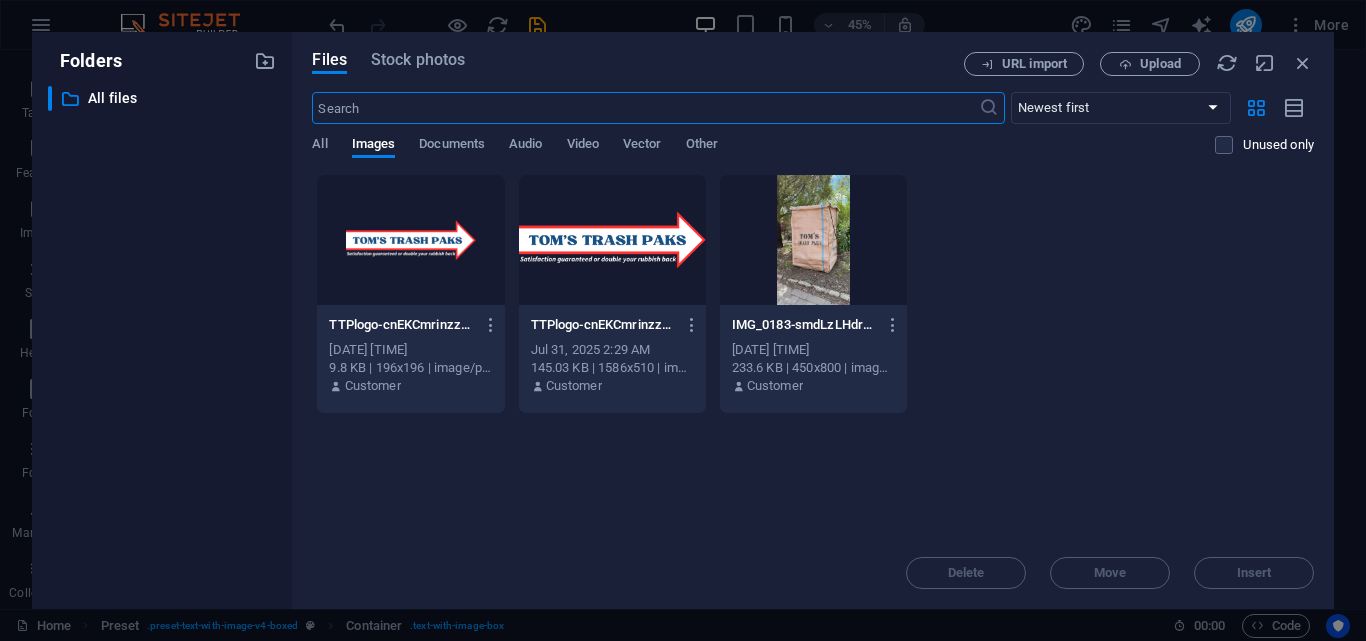 click at bounding box center [813, 240] 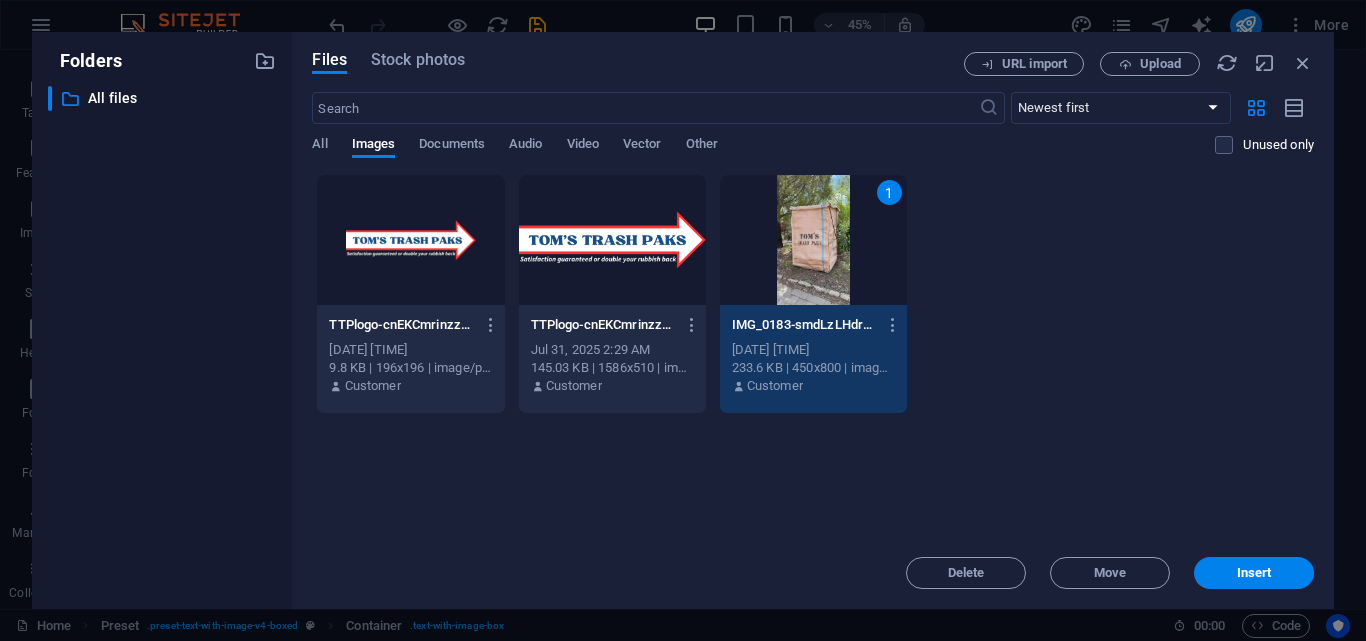 click on "1" at bounding box center (813, 240) 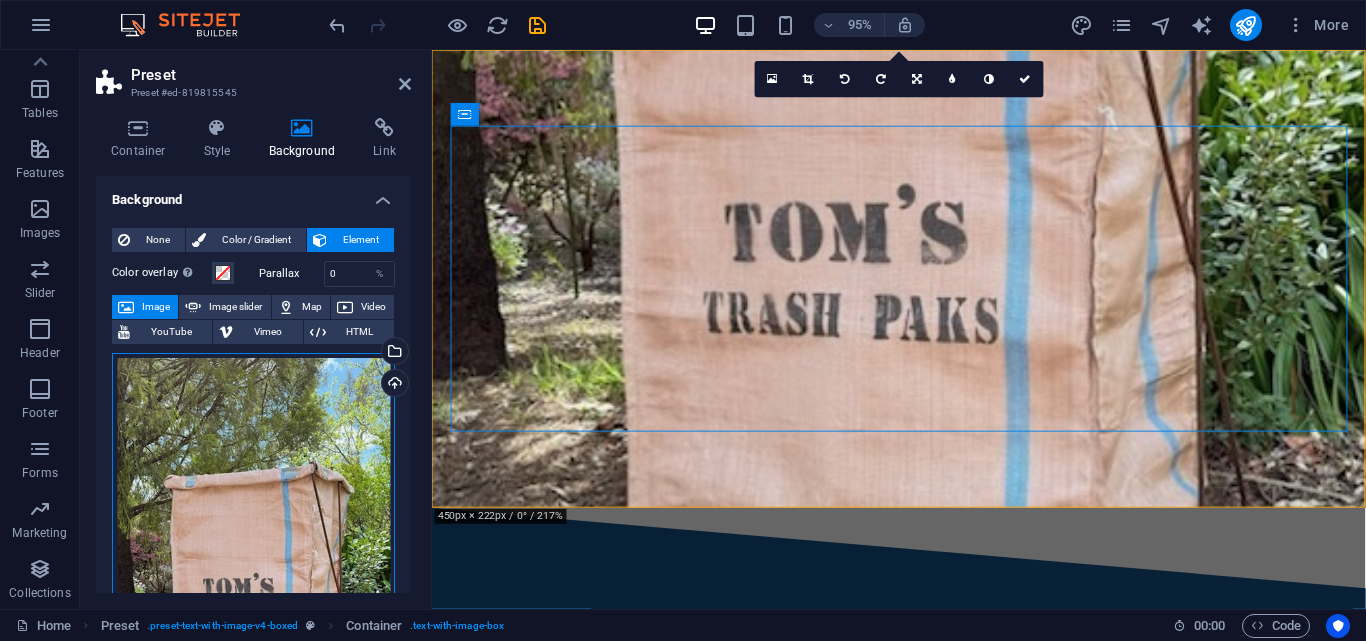 drag, startPoint x: 224, startPoint y: 488, endPoint x: 258, endPoint y: 509, distance: 39.962482 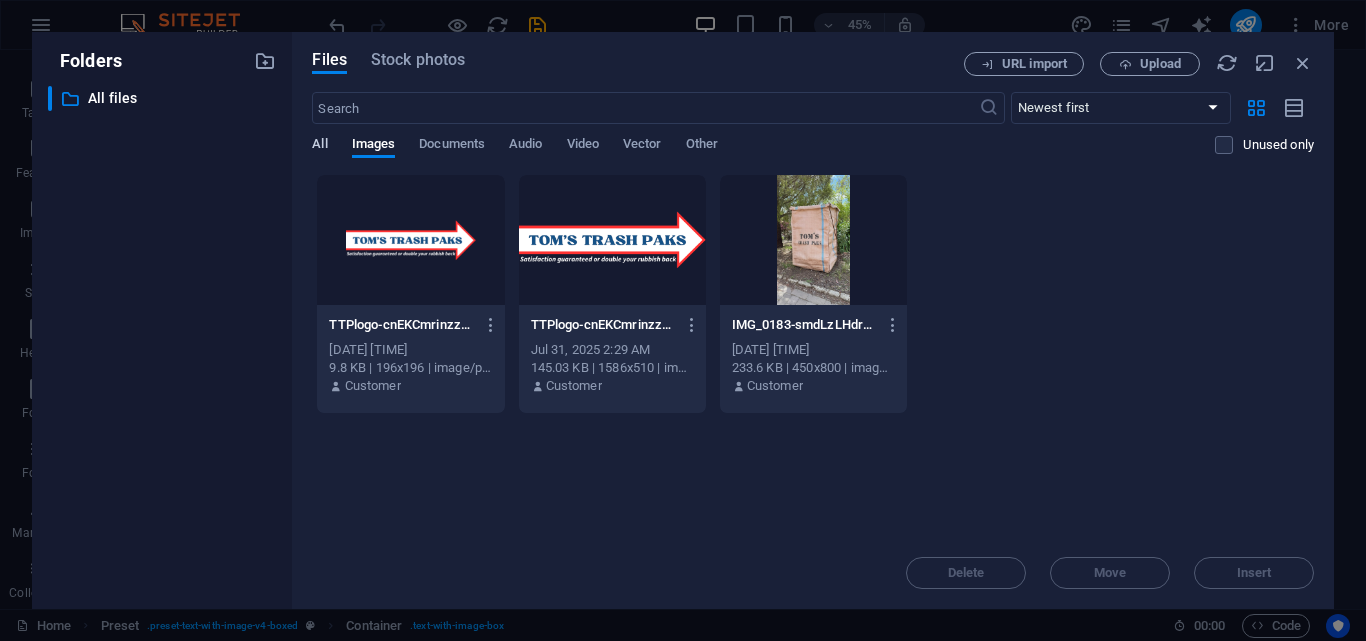 click on "All" at bounding box center (319, 146) 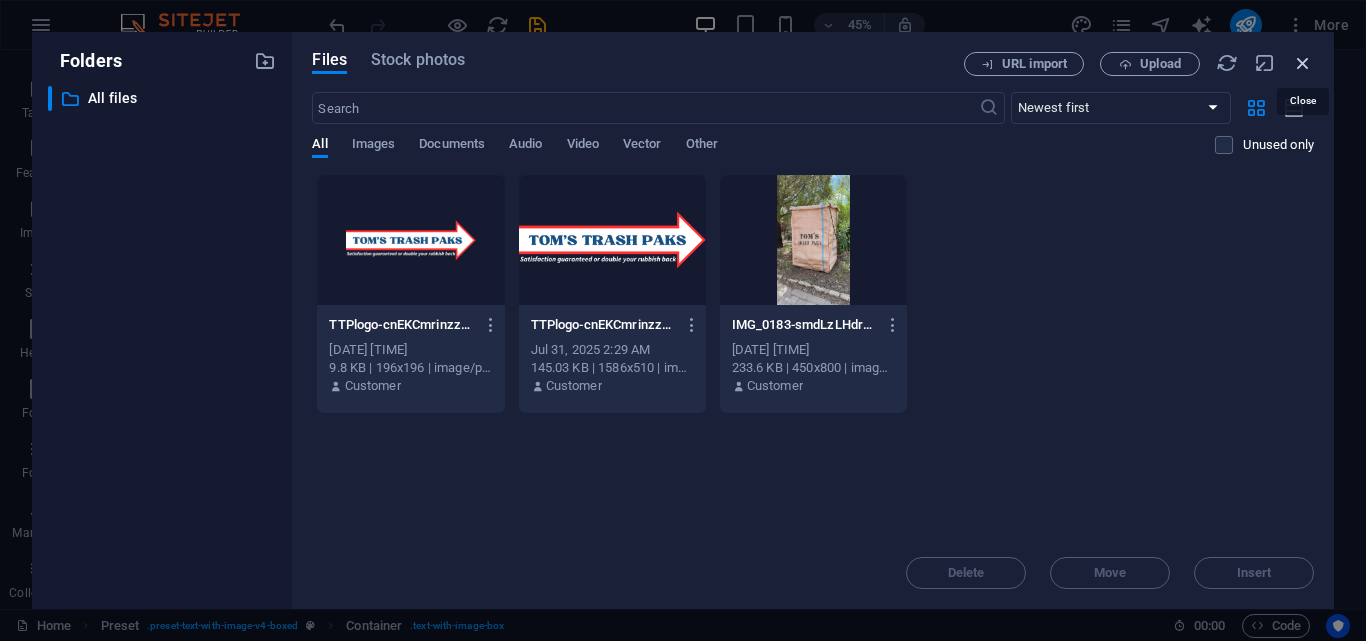 click at bounding box center (1303, 63) 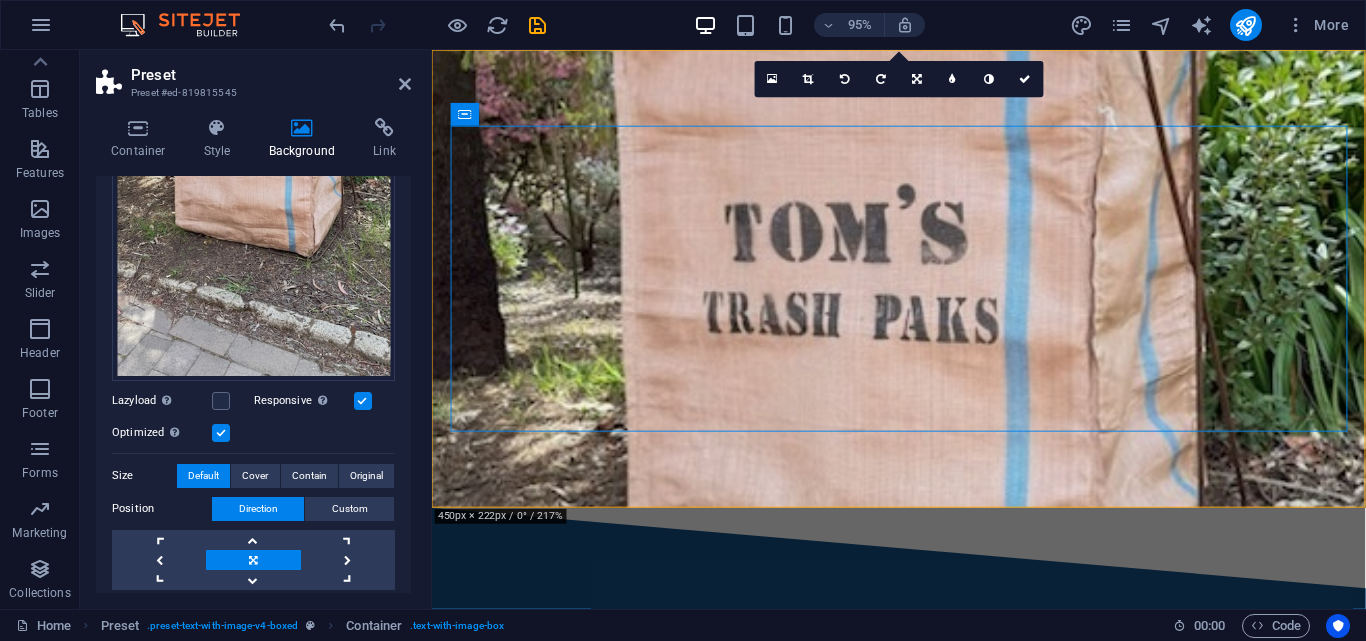 scroll, scrollTop: 600, scrollLeft: 0, axis: vertical 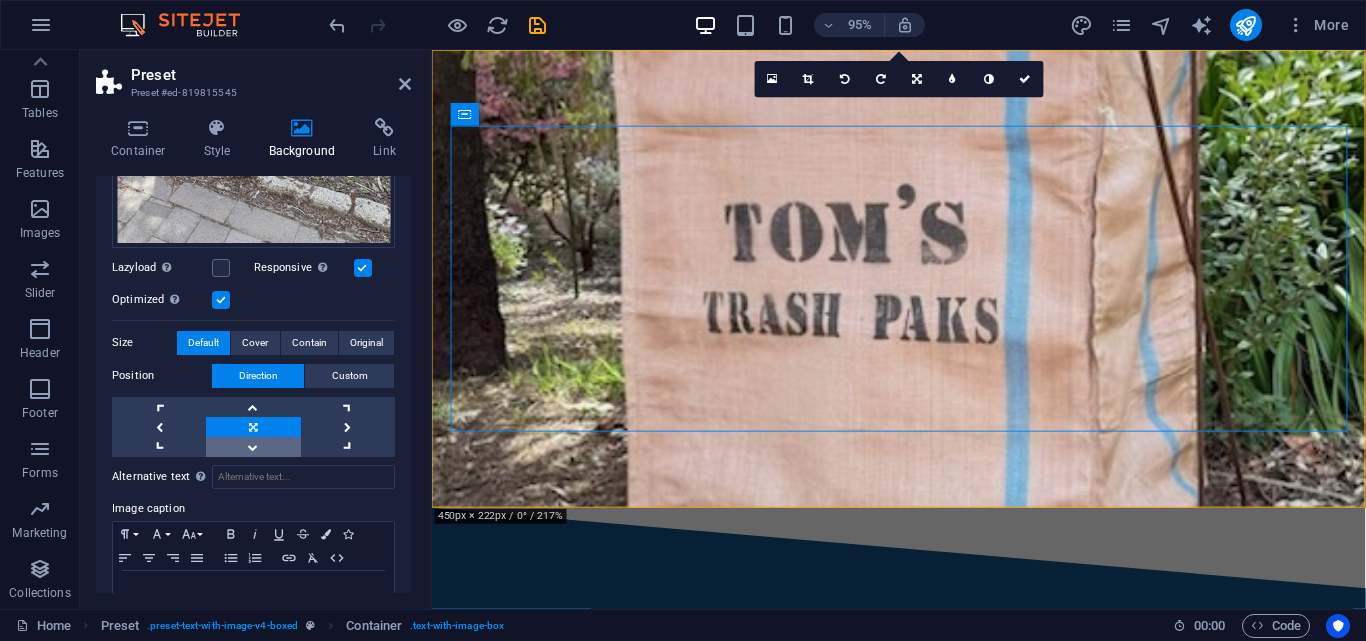 click at bounding box center [253, 447] 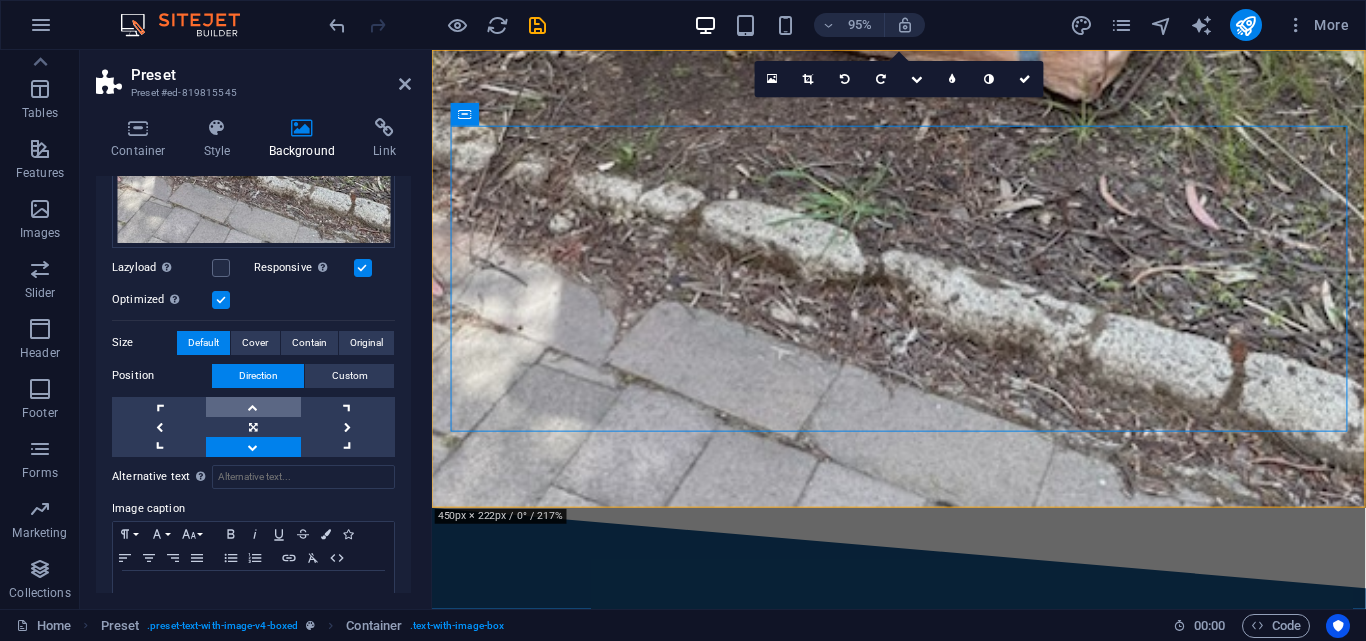 click at bounding box center [253, 407] 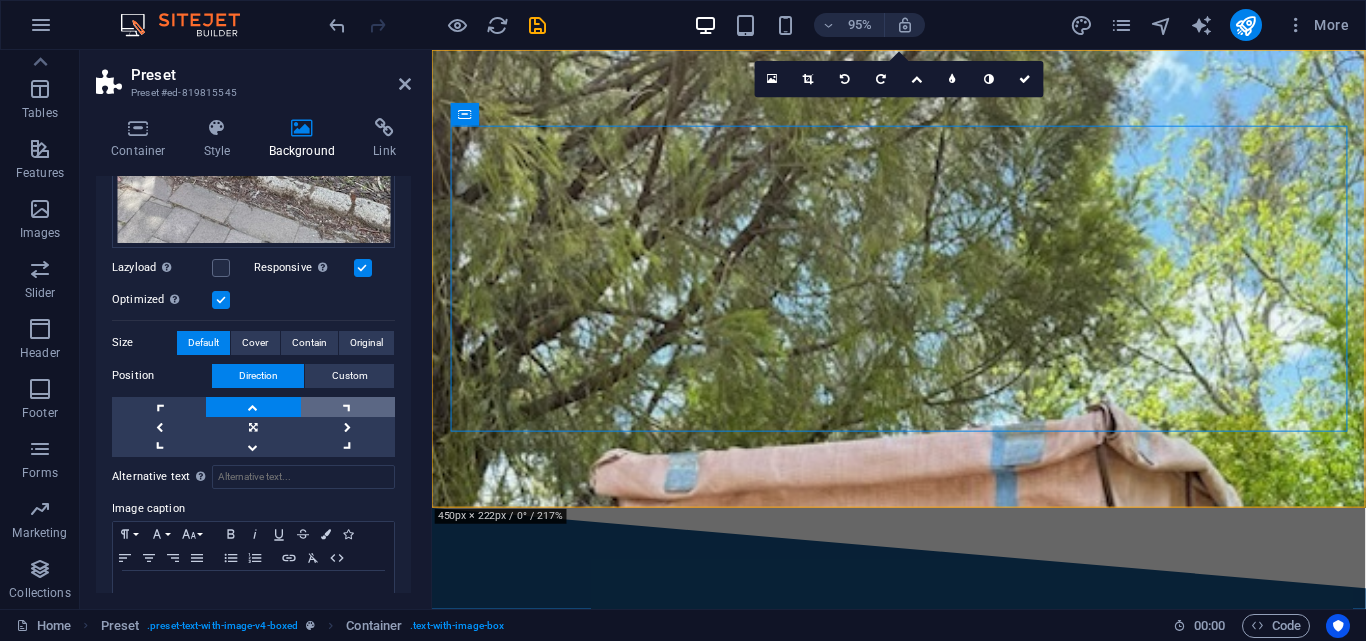 click at bounding box center [348, 407] 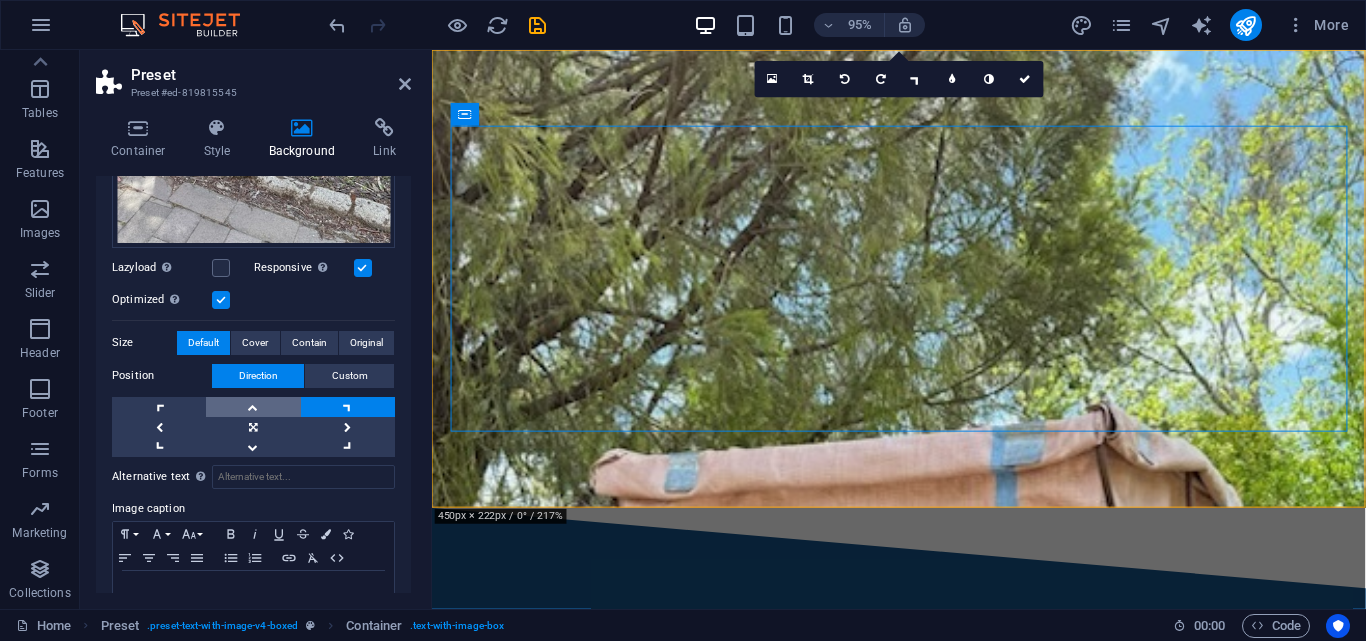 click at bounding box center [253, 407] 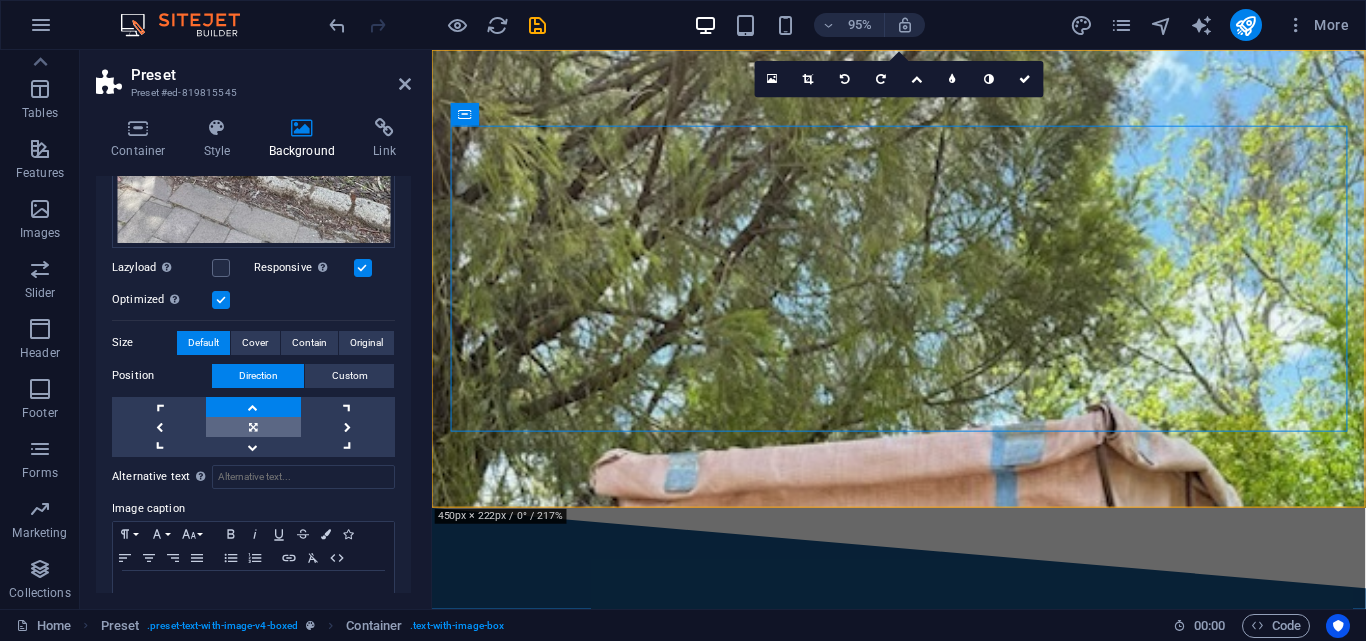 click at bounding box center (253, 427) 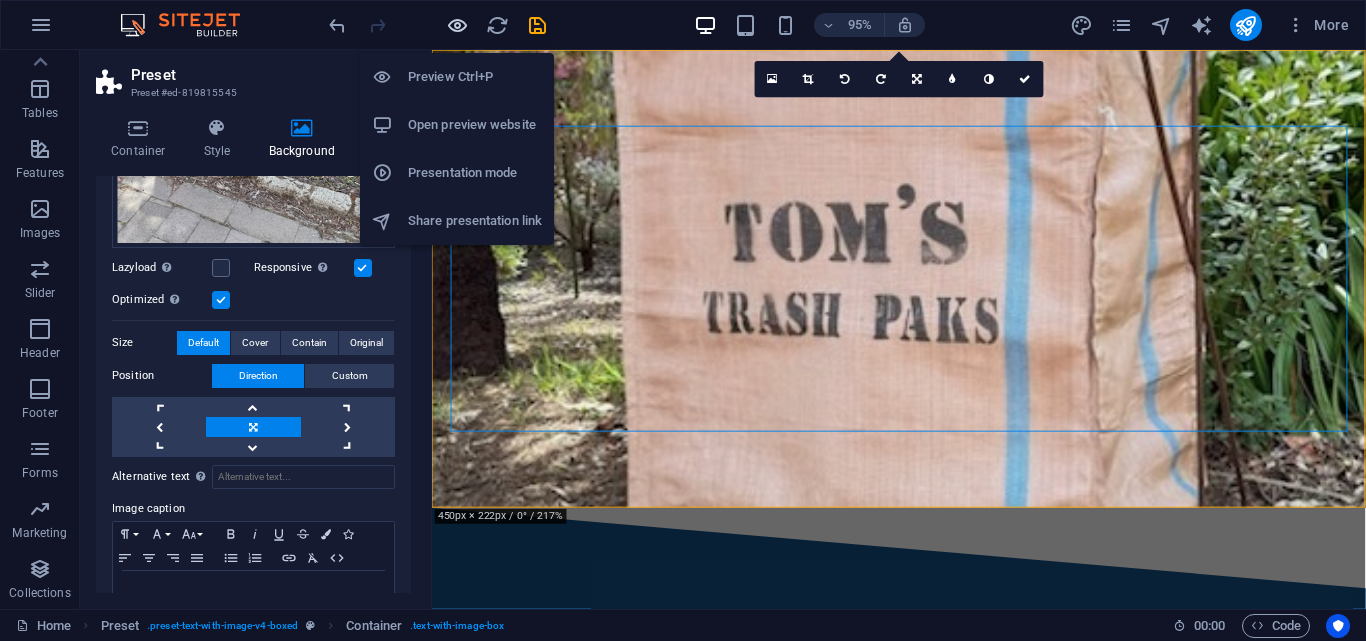 click at bounding box center [457, 25] 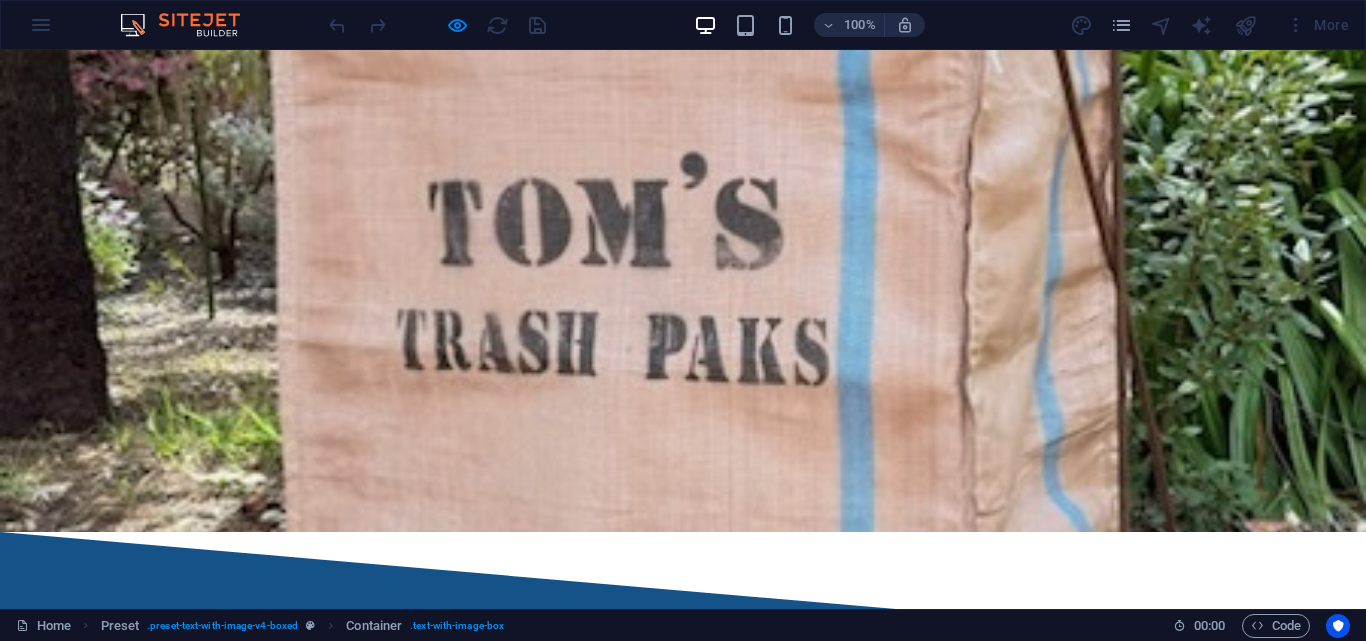 scroll, scrollTop: 3, scrollLeft: 0, axis: vertical 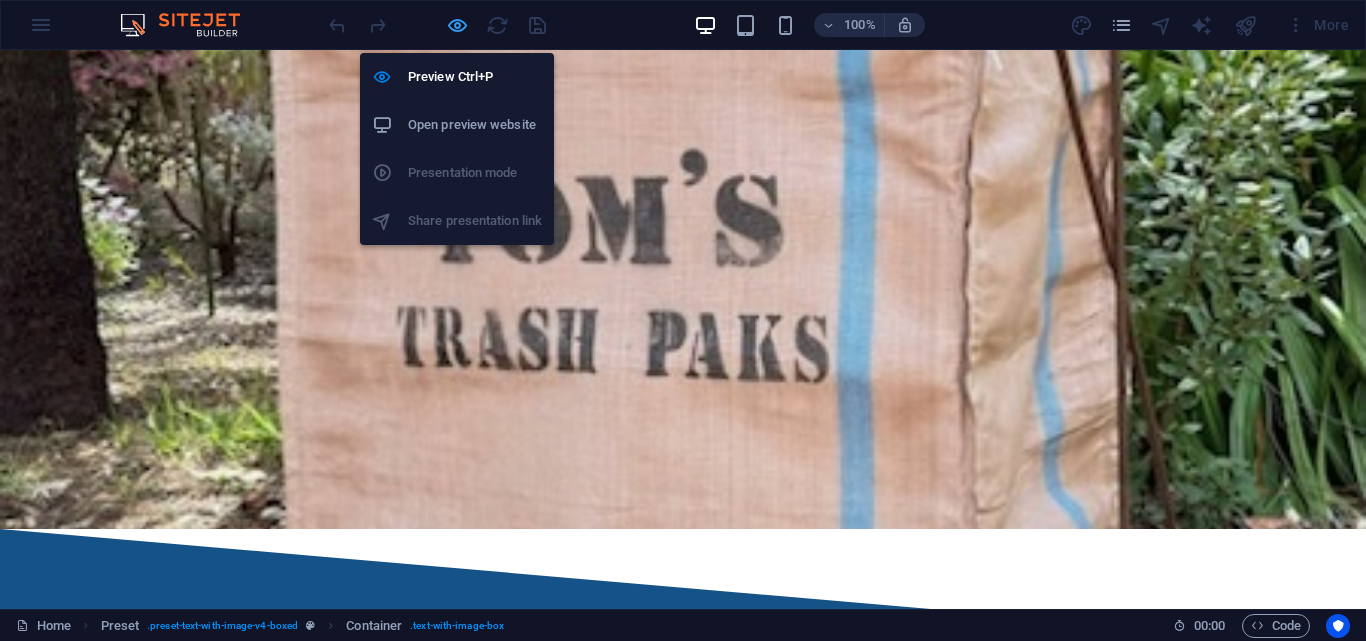 click at bounding box center [457, 25] 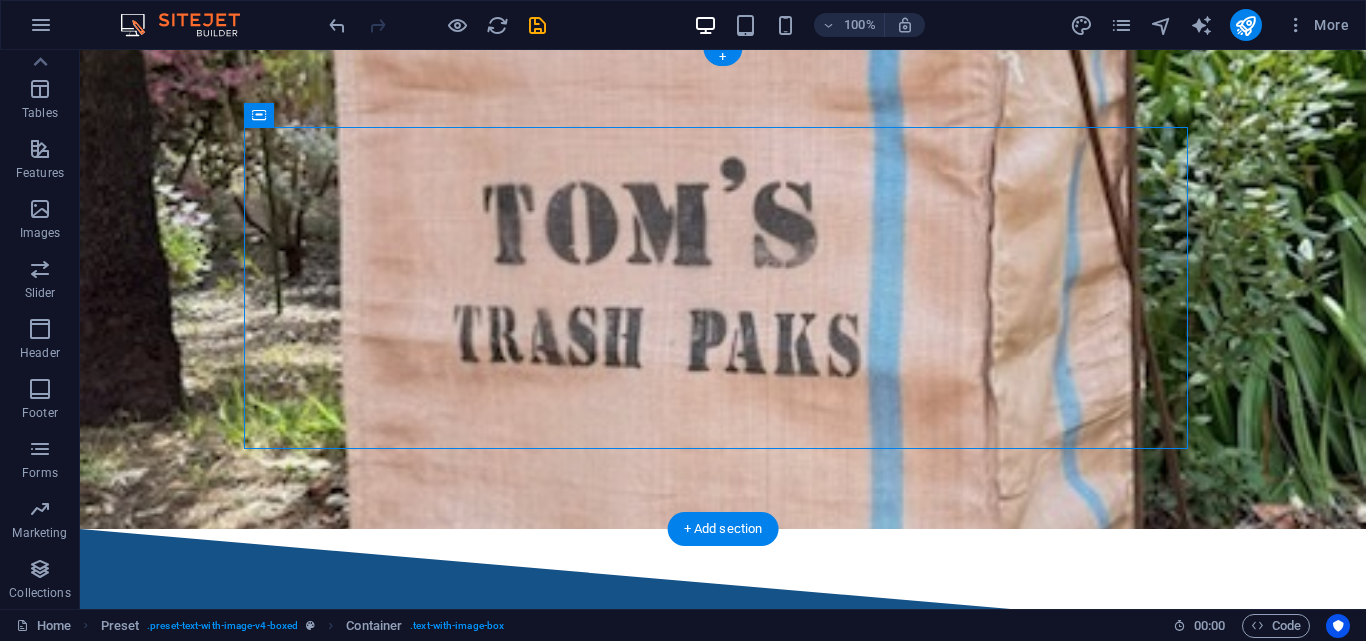 click at bounding box center [723, 288] 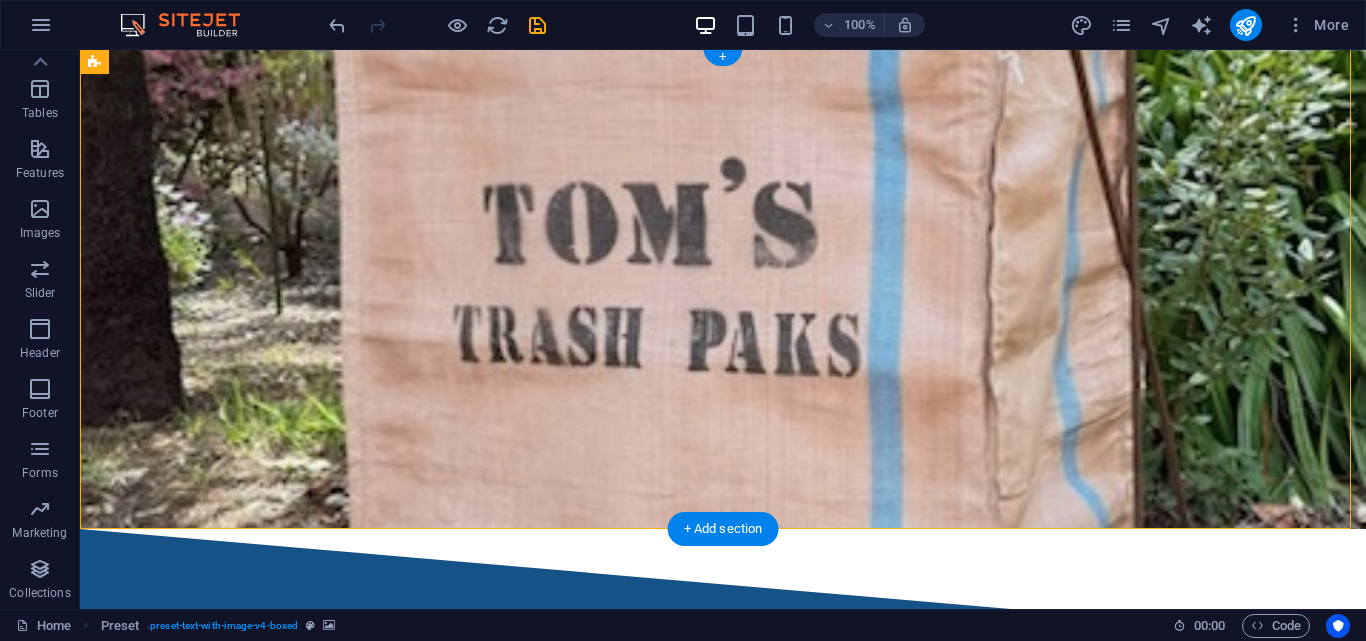 click at bounding box center (723, 288) 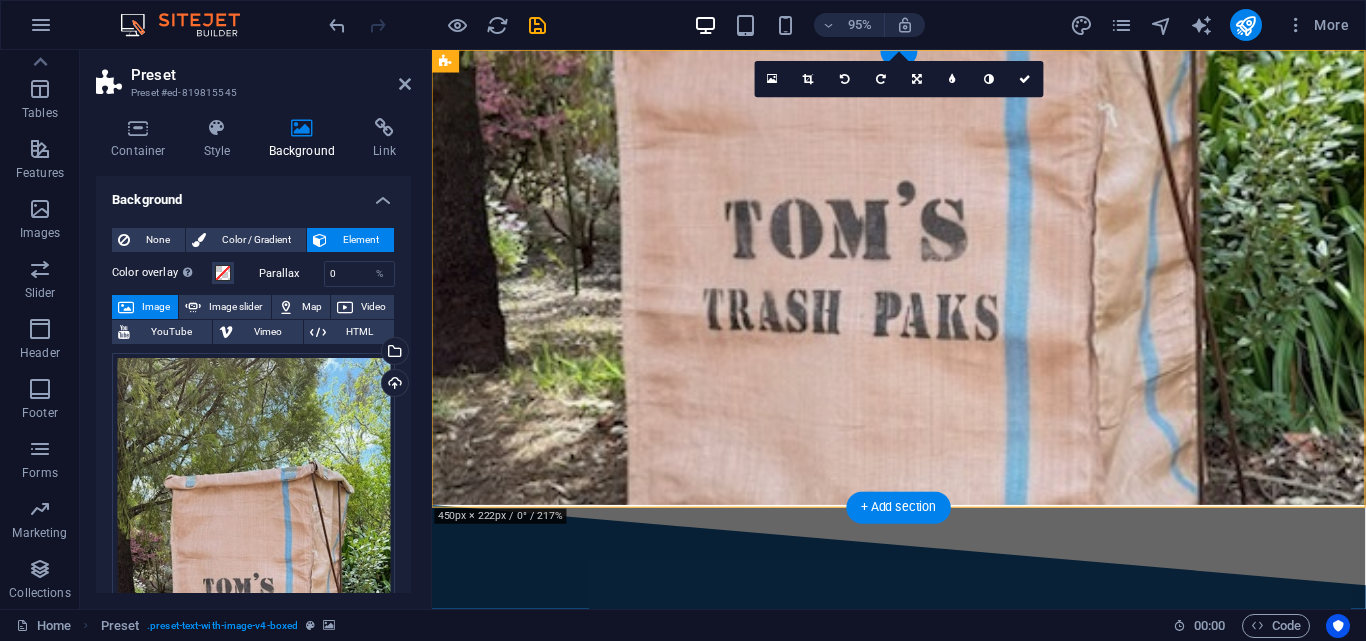 scroll, scrollTop: 0, scrollLeft: 0, axis: both 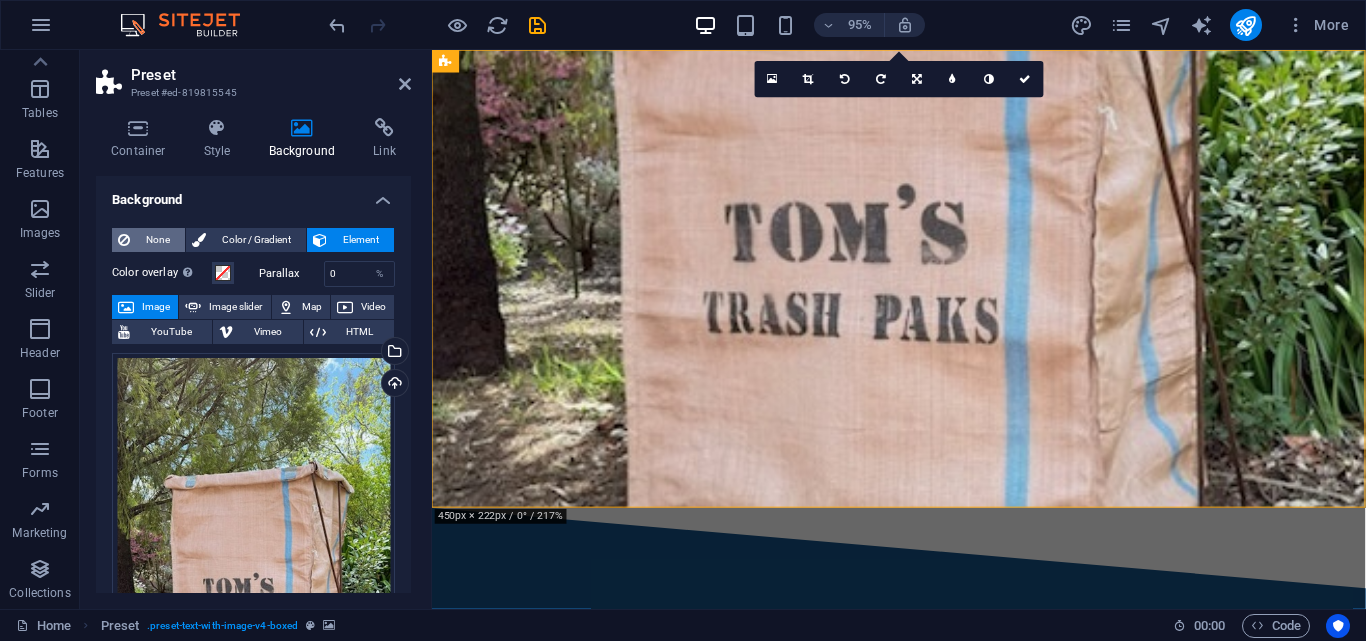 click on "None" at bounding box center (157, 240) 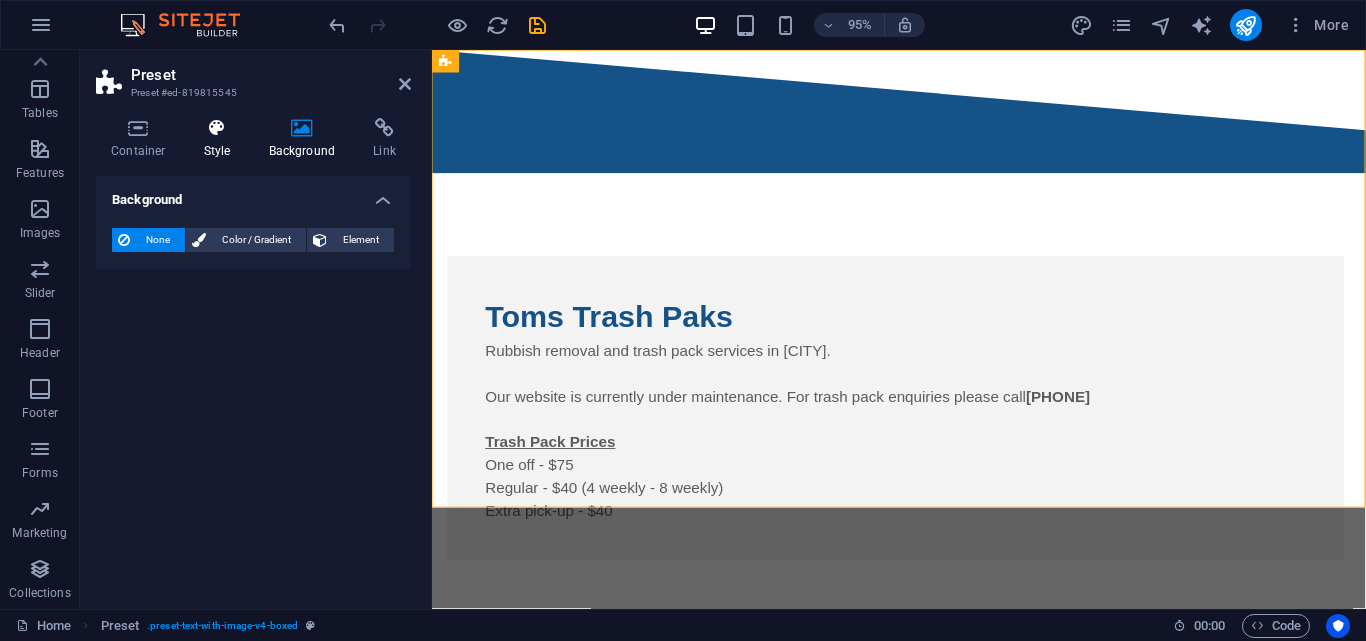 click on "Style" at bounding box center [221, 139] 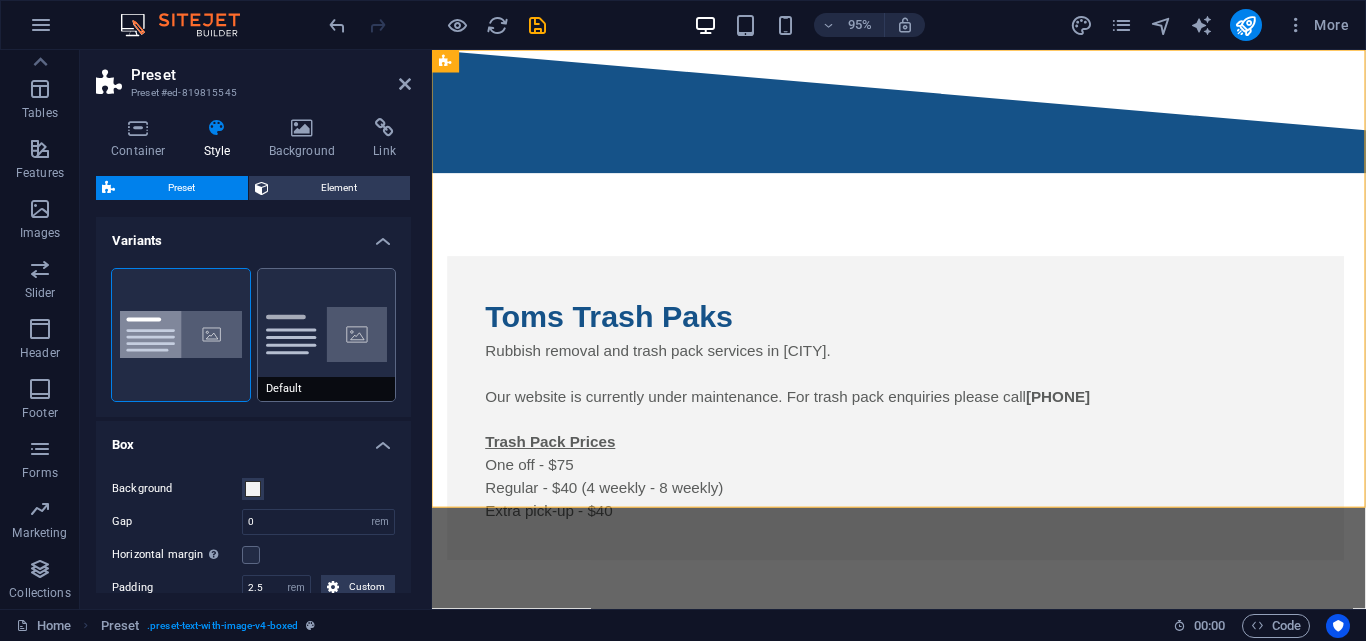 click on "Default" at bounding box center (327, 335) 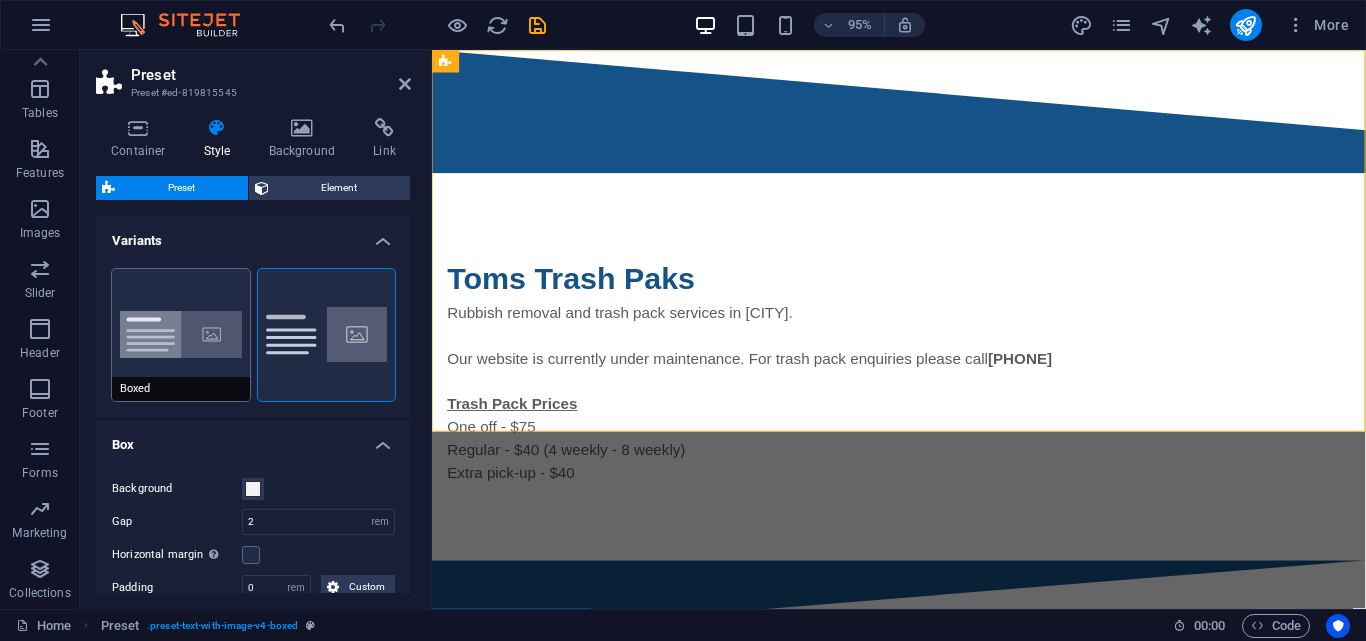 click on "Boxed" at bounding box center (181, 335) 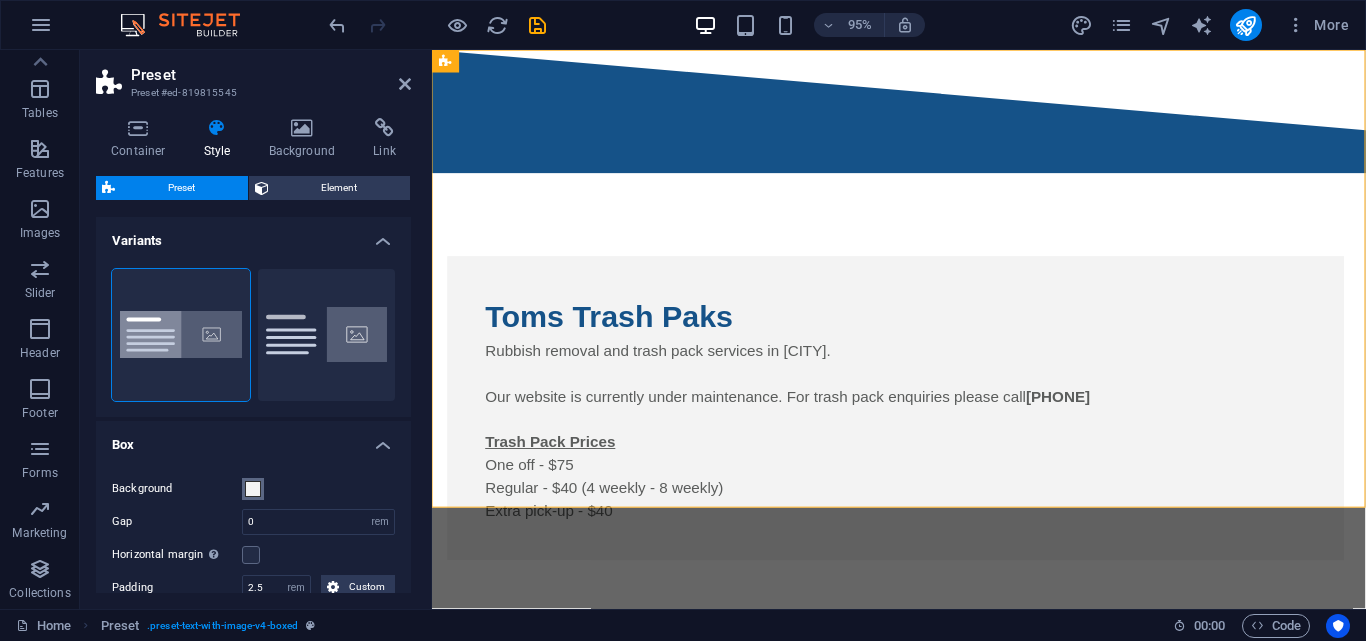 click on "Background" at bounding box center (253, 489) 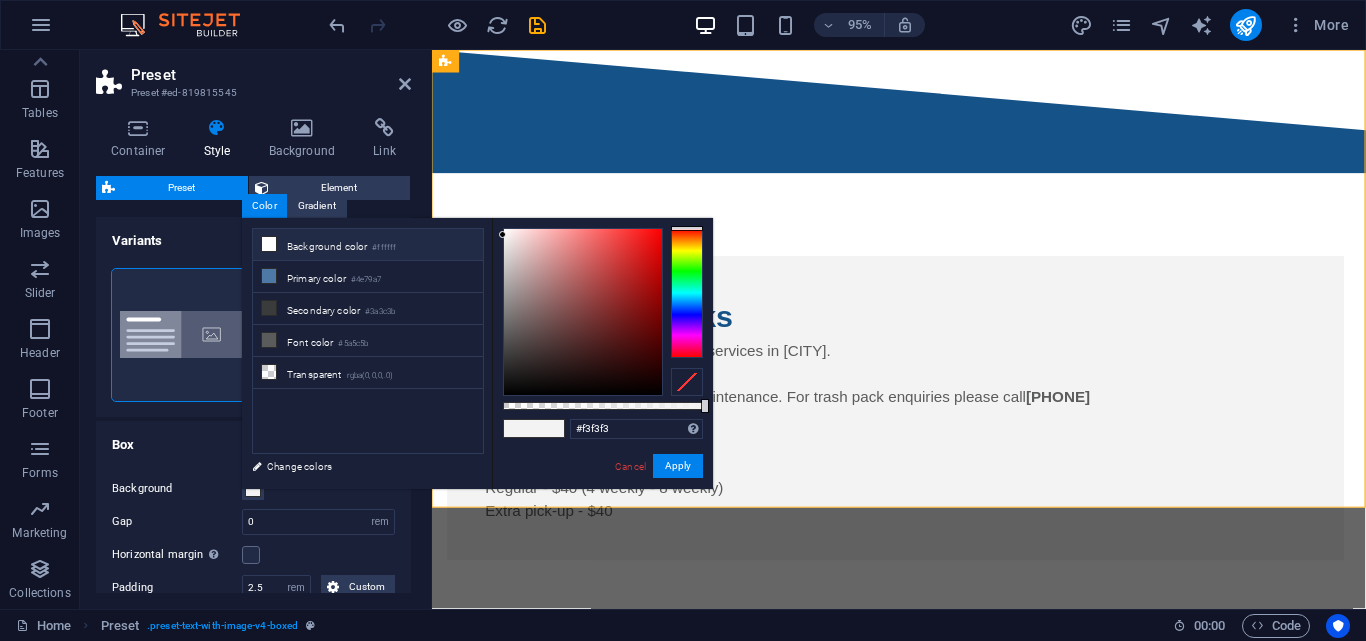 click on "Background color
#ffffff" at bounding box center (368, 245) 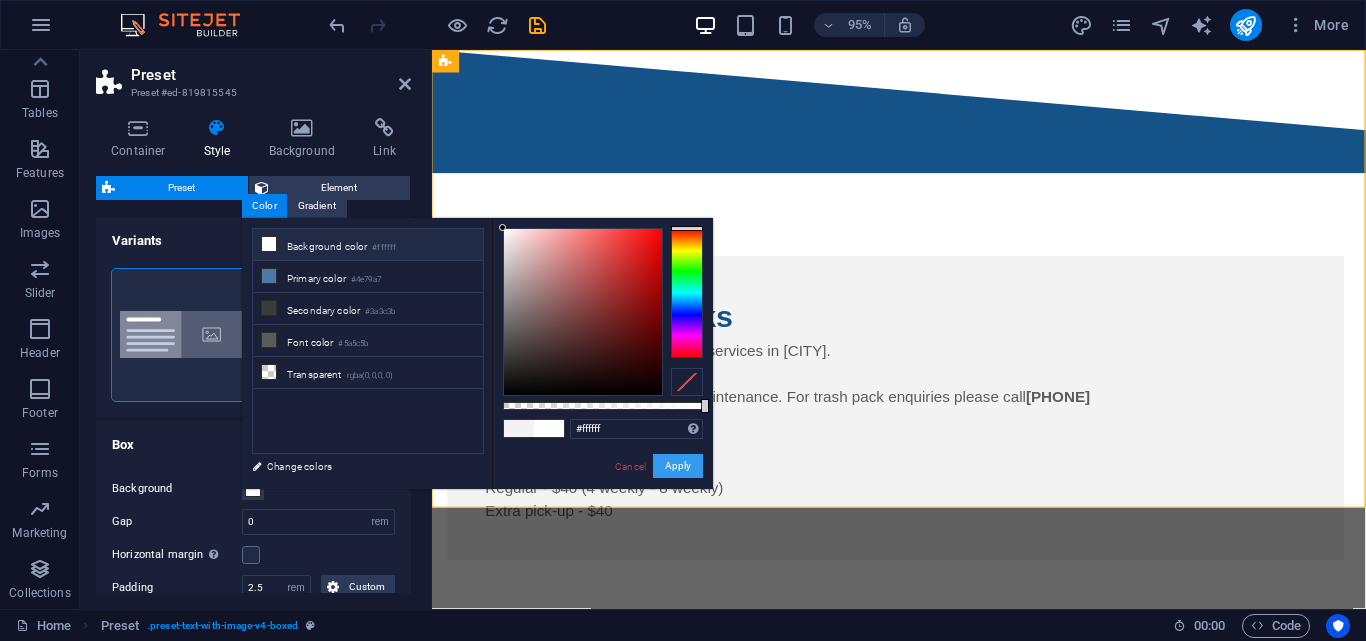 drag, startPoint x: 687, startPoint y: 471, endPoint x: 268, endPoint y: 444, distance: 419.86902 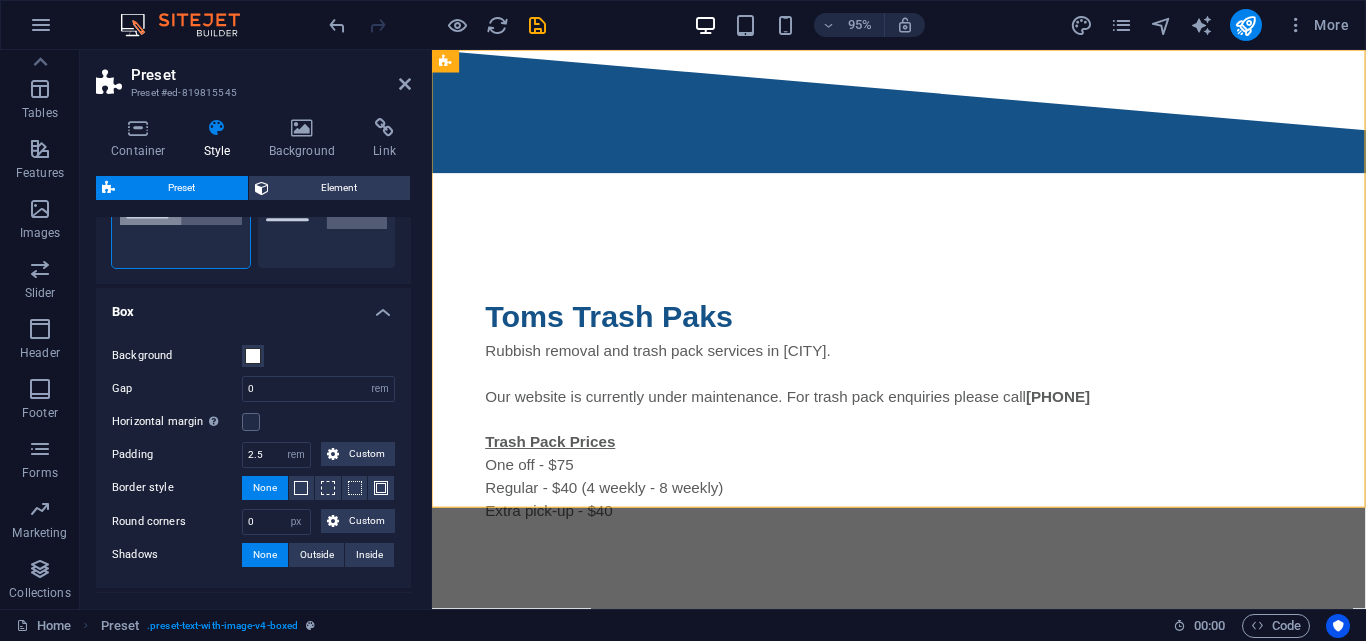 scroll, scrollTop: 260, scrollLeft: 0, axis: vertical 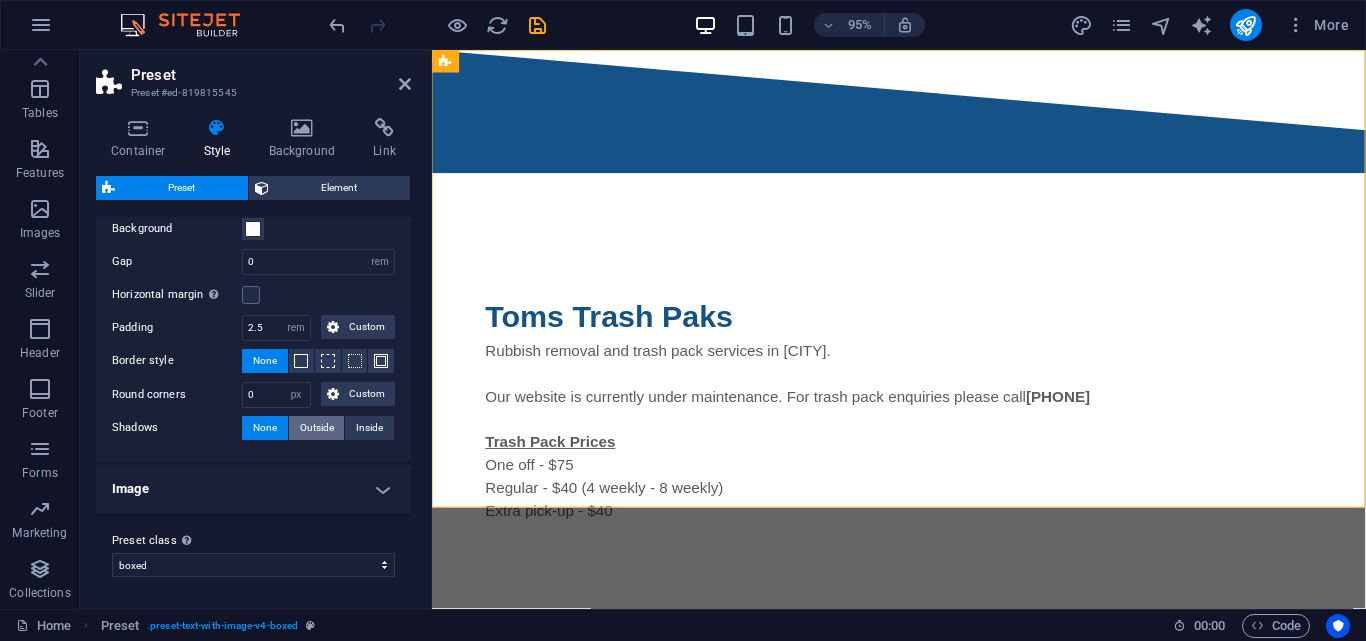 click on "Outside" at bounding box center [317, 428] 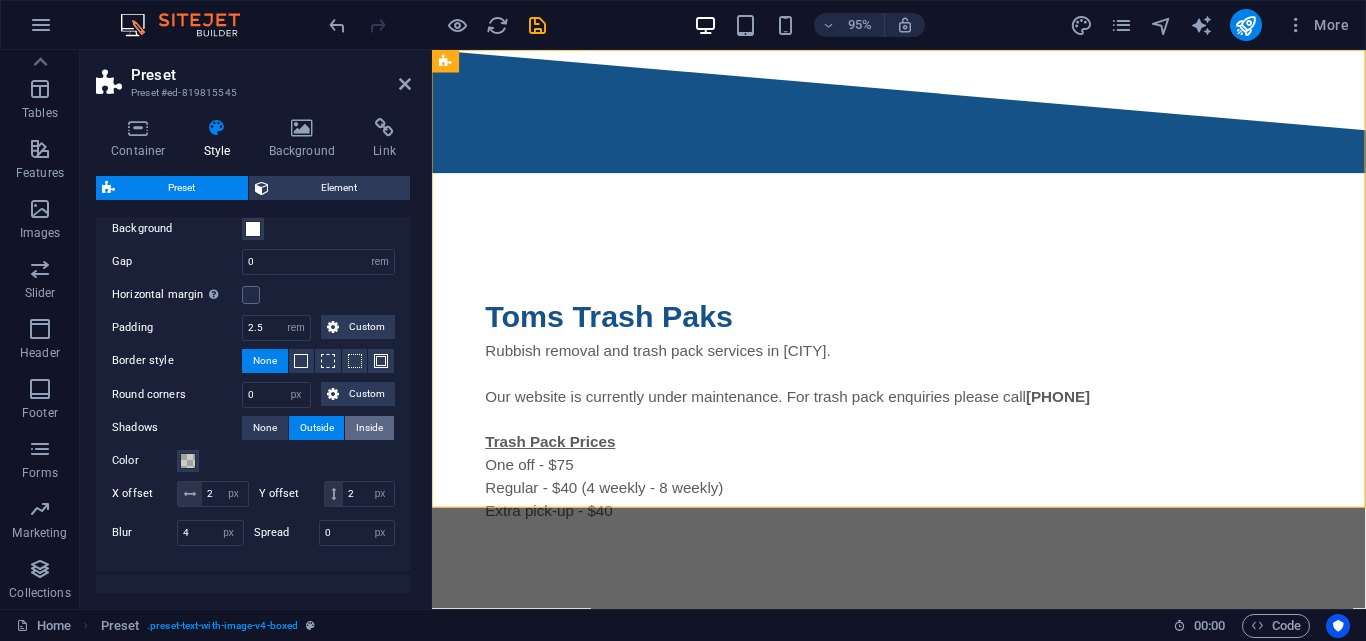 click on "Inside" at bounding box center (369, 428) 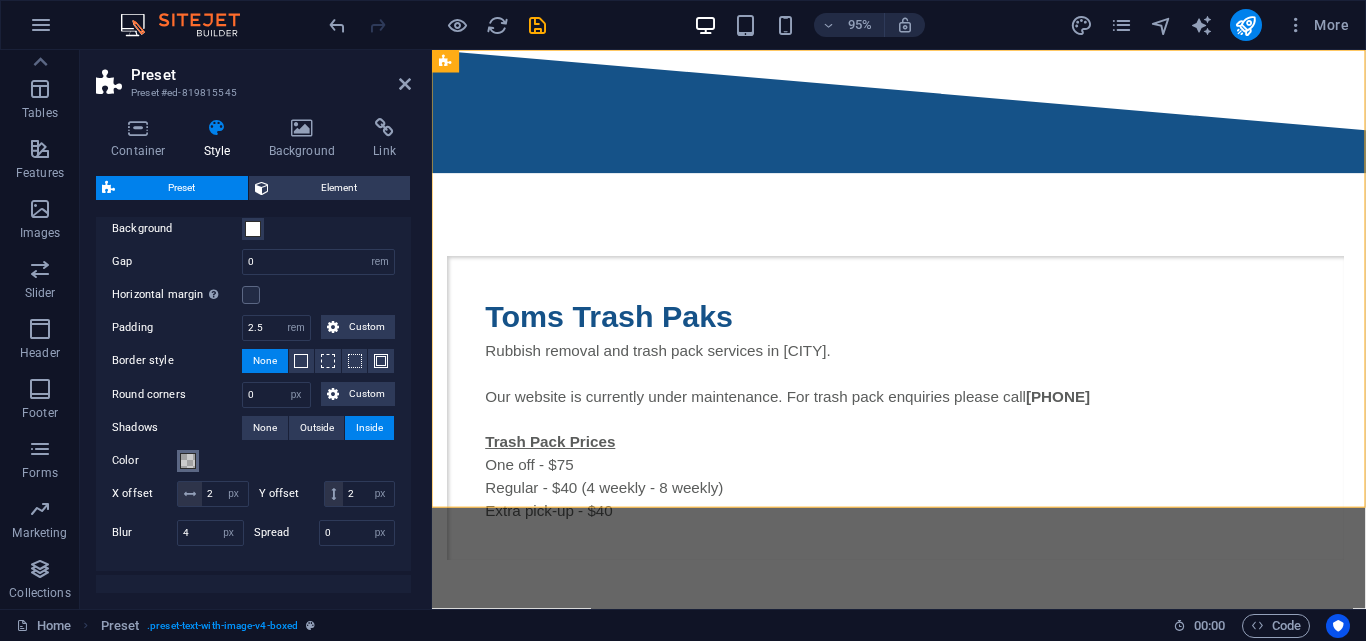 click at bounding box center [188, 461] 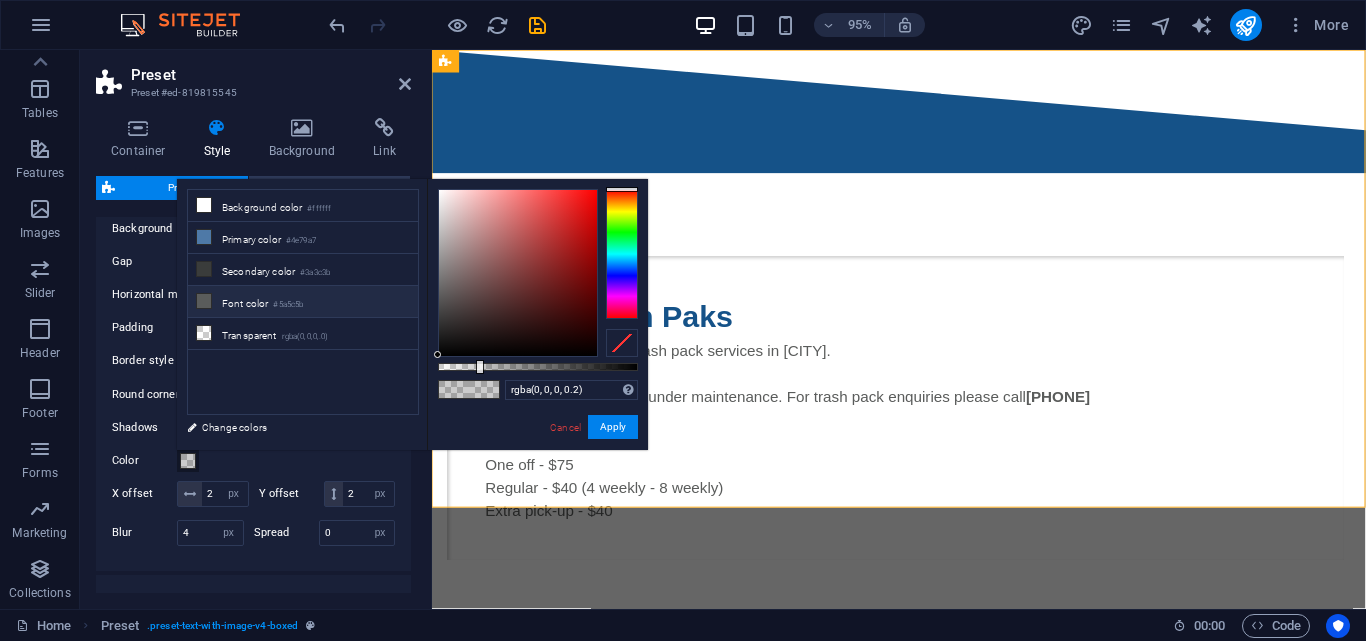 click on "Font color
#5a5c5b" at bounding box center [303, 302] 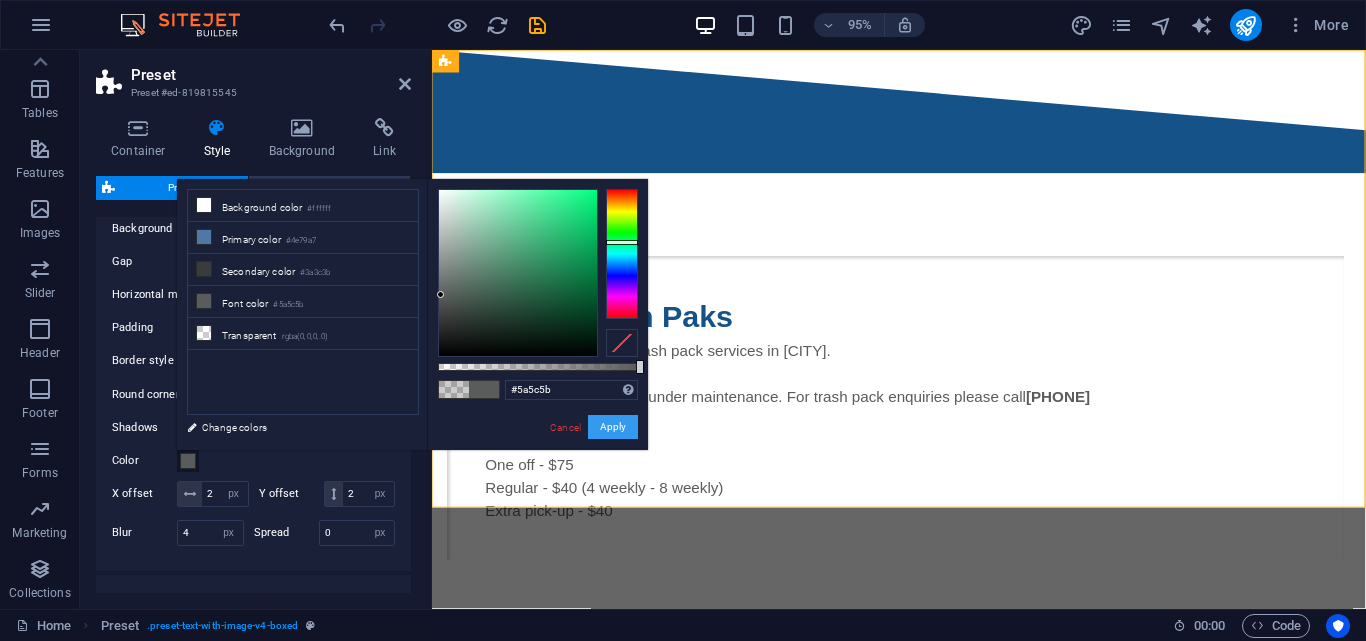 click on "Apply" at bounding box center [613, 427] 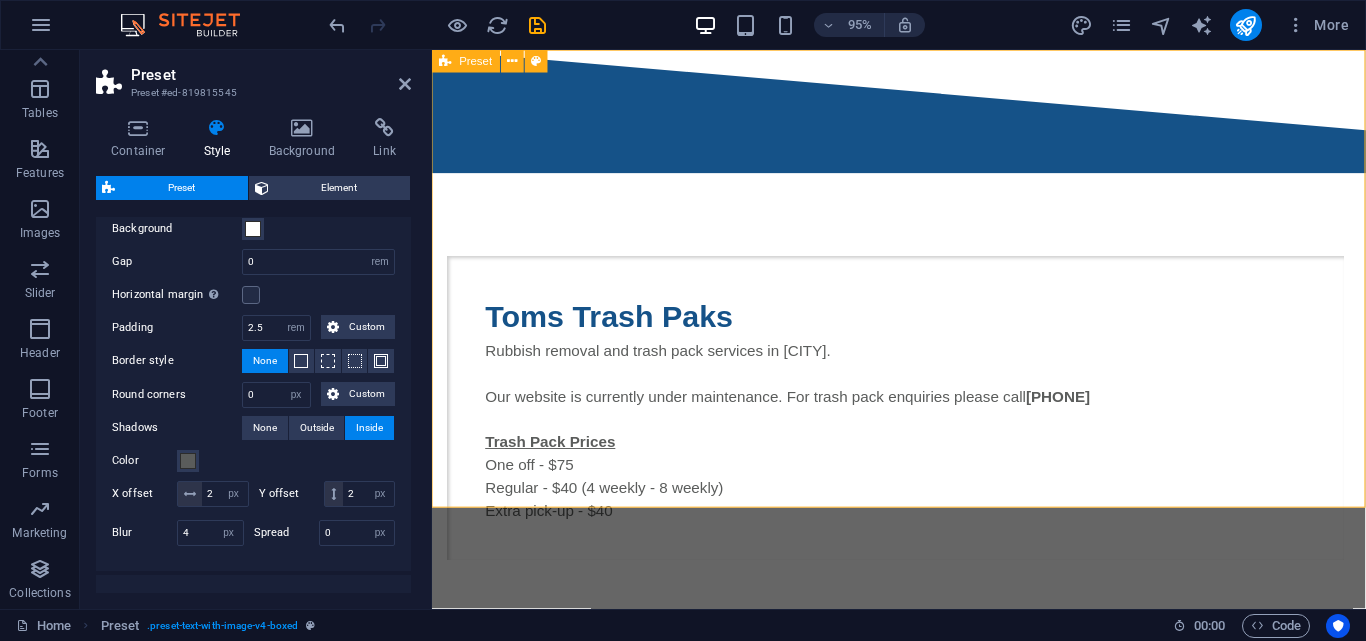 click on "Toms Trash Paks Rubbish removal and trash pack services in [CITY]. Our website is currently under maintenance. For trash pack enquiries please call  [PHONE] Trash Pack Prices One off - $75 Regular - $40 (4 weekly - 8 weekly) Extra pick-up - $40" at bounding box center [923, 358] 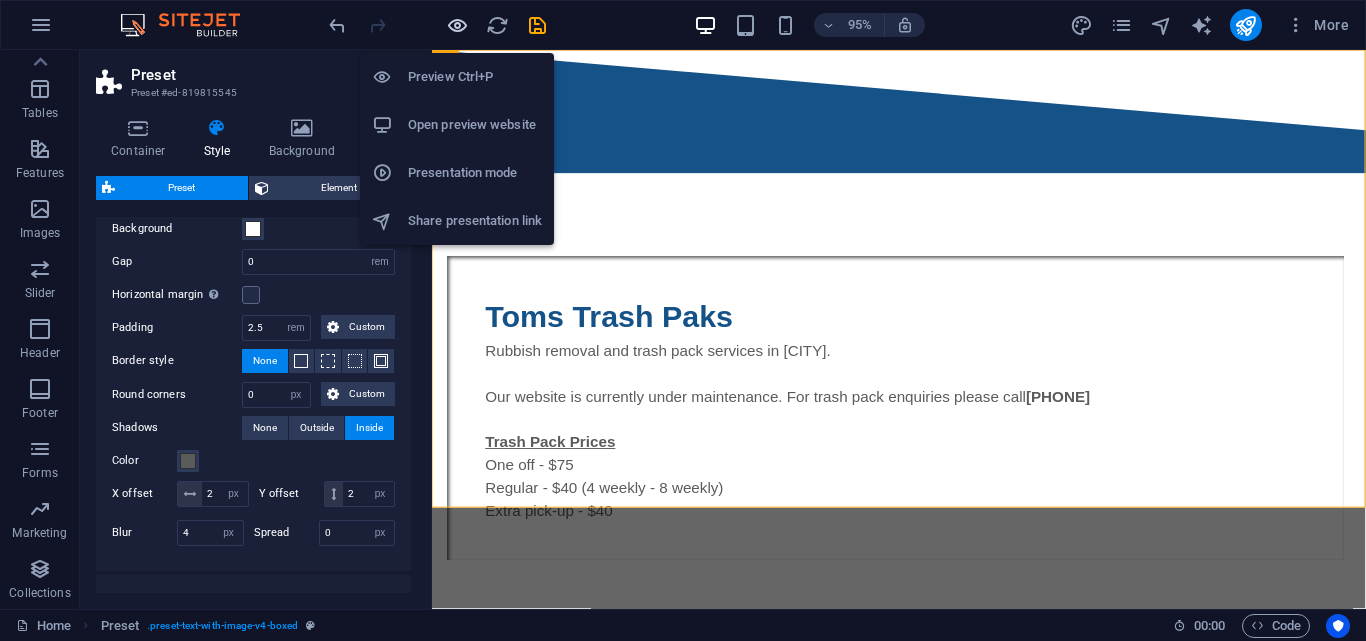 click at bounding box center (457, 25) 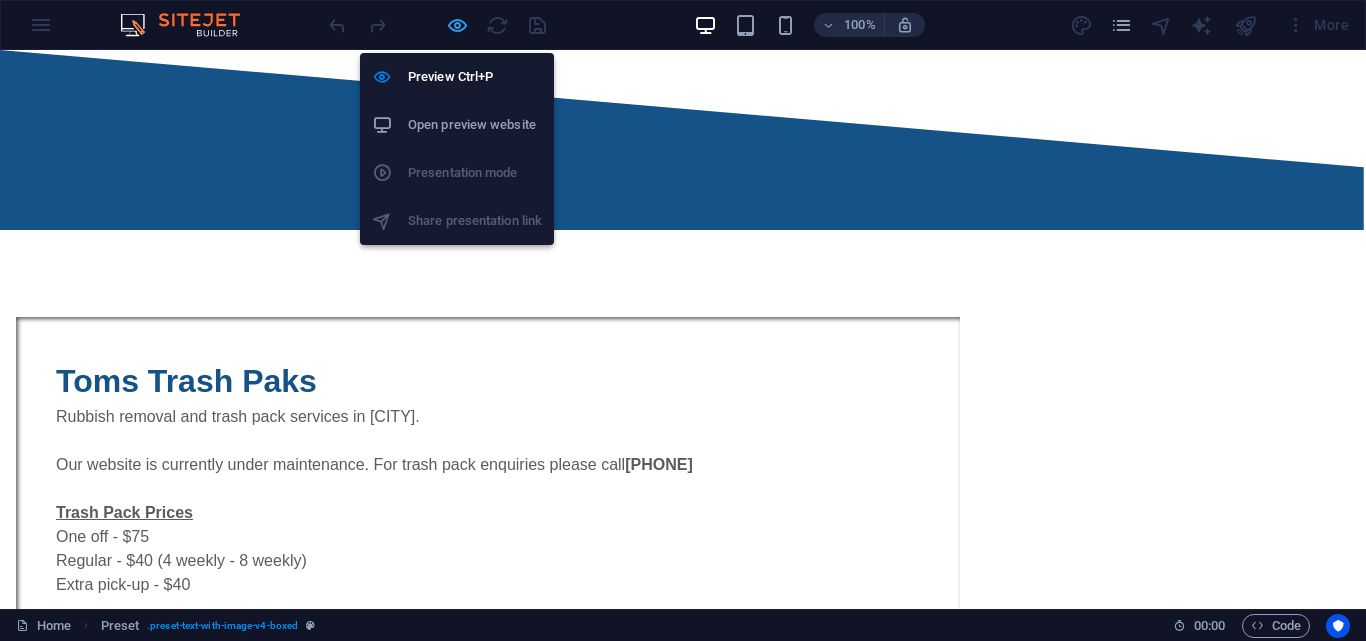 click at bounding box center [457, 25] 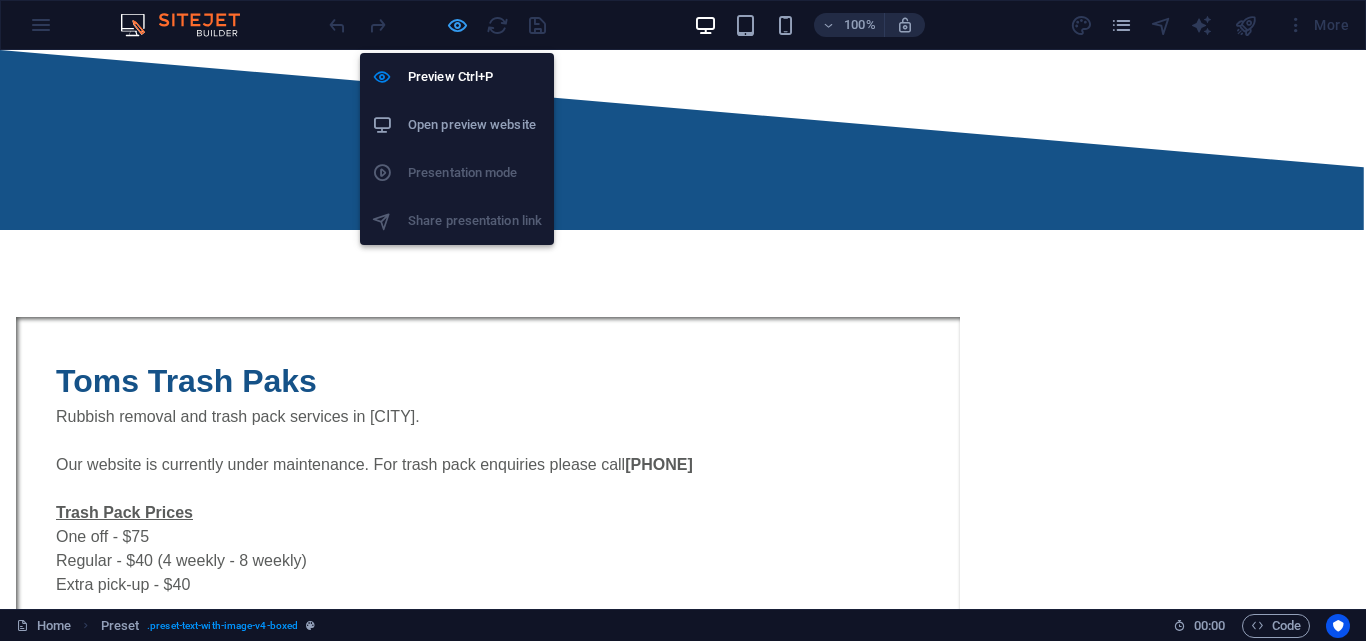 select on "rem" 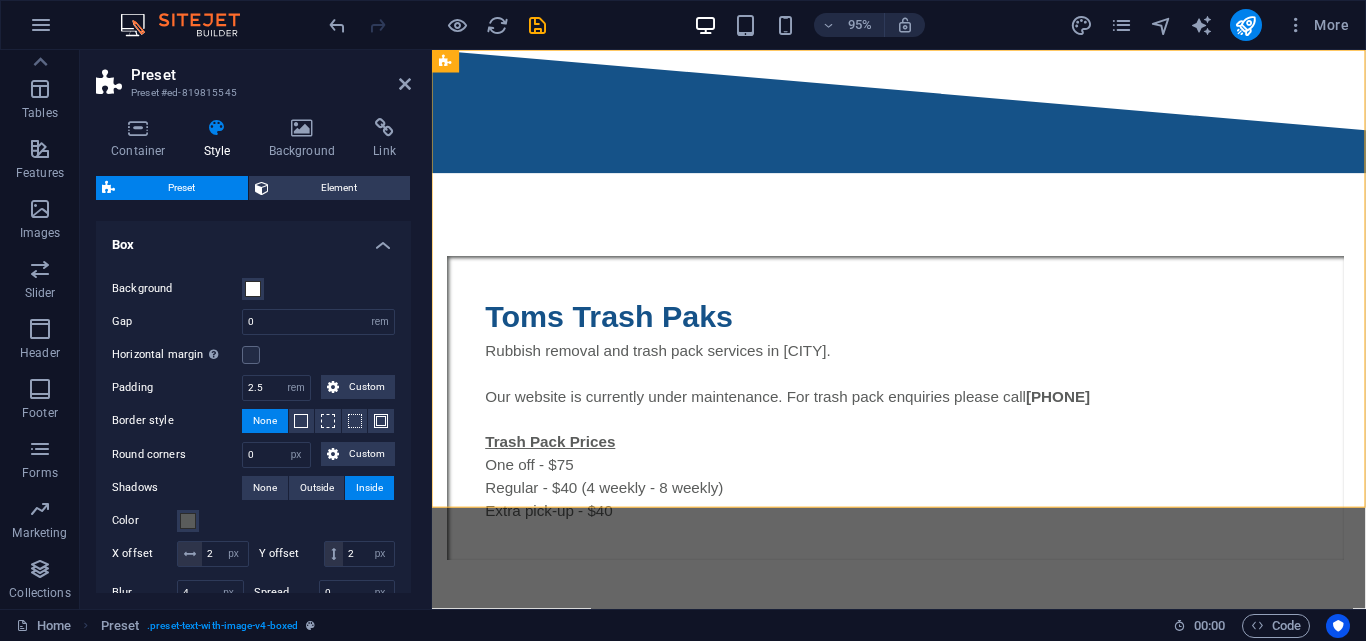 scroll, scrollTop: 333, scrollLeft: 0, axis: vertical 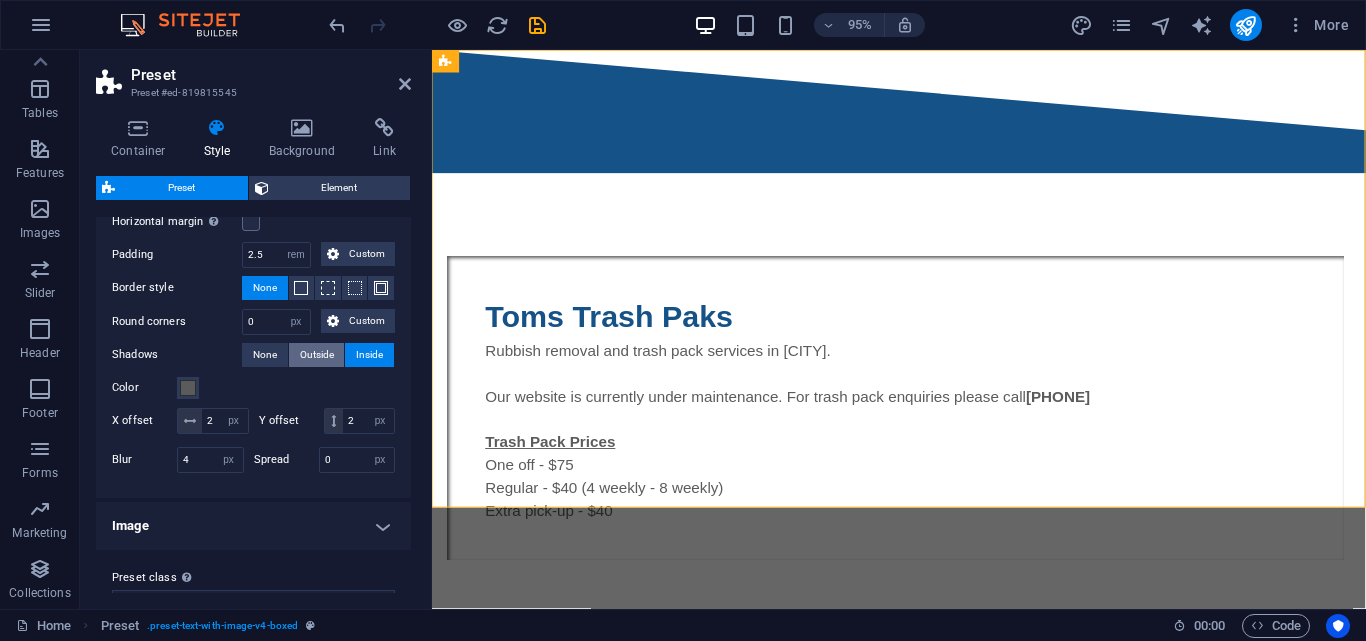 click on "Outside" at bounding box center (317, 355) 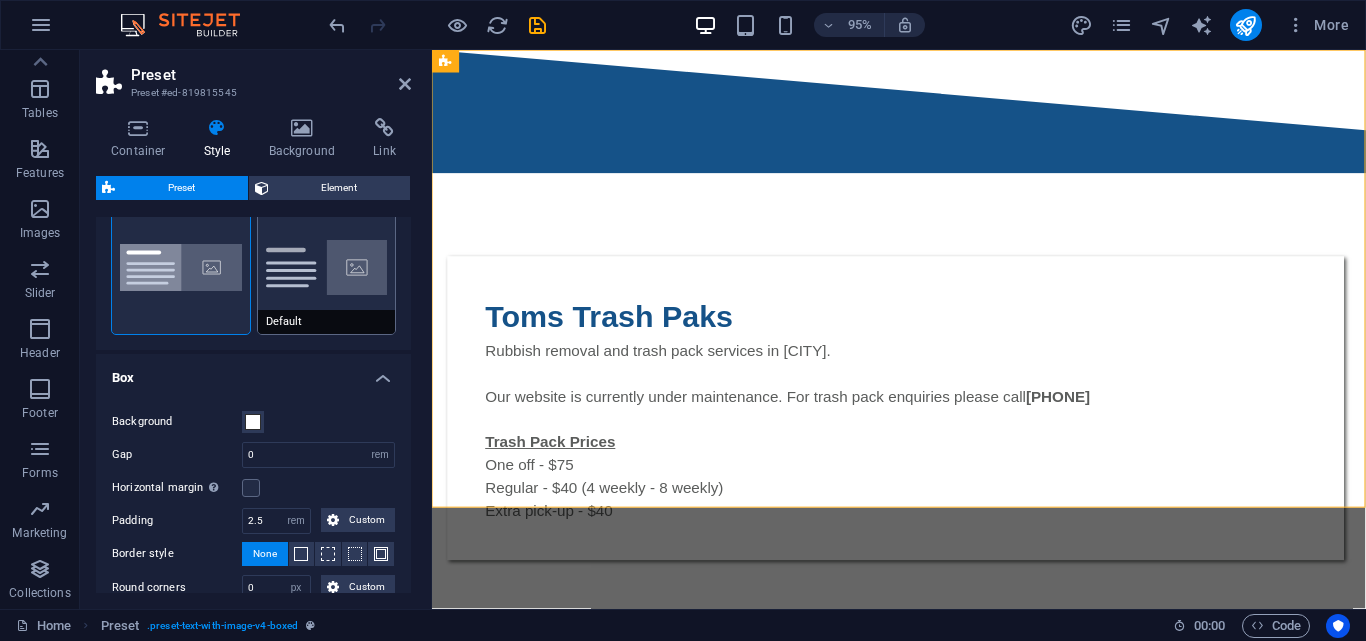 scroll, scrollTop: 0, scrollLeft: 0, axis: both 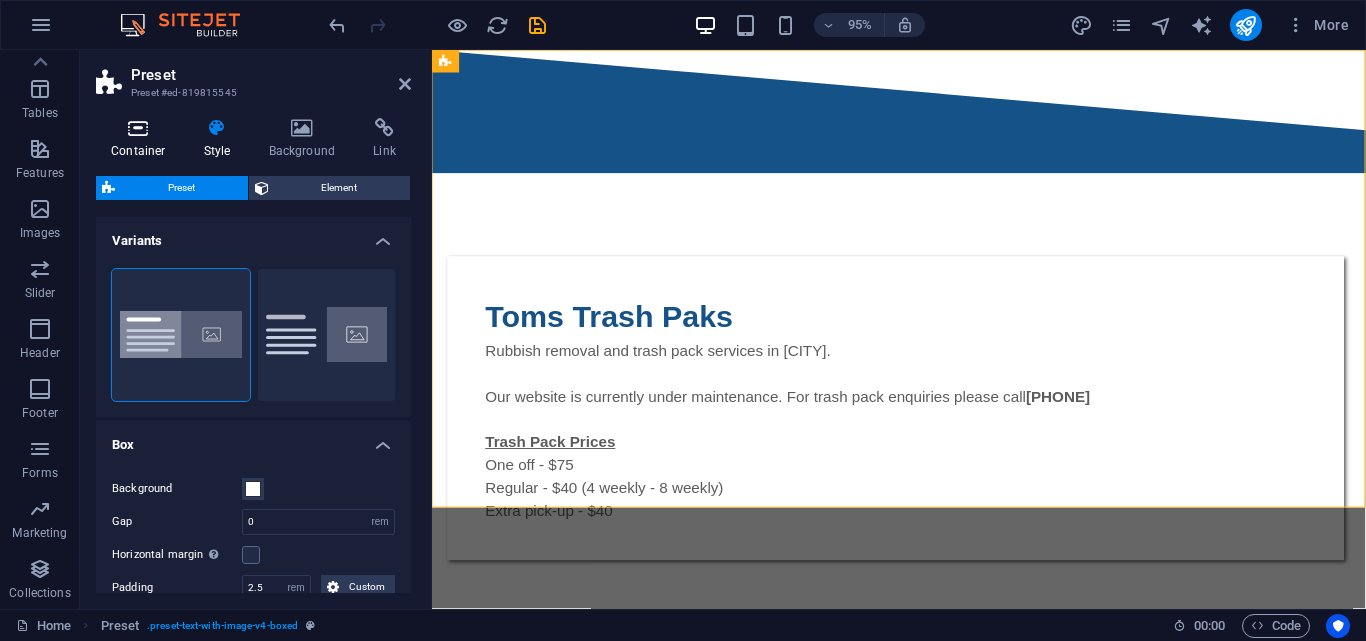 click at bounding box center [138, 128] 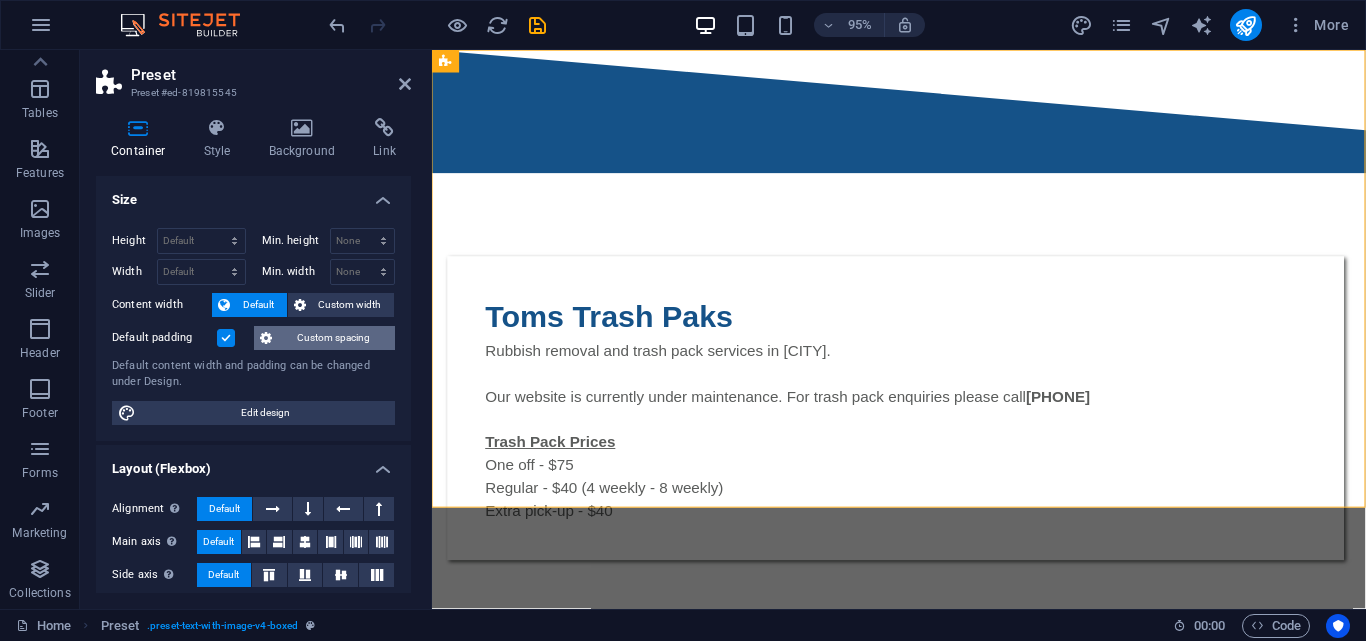 click on "Custom spacing" at bounding box center [333, 338] 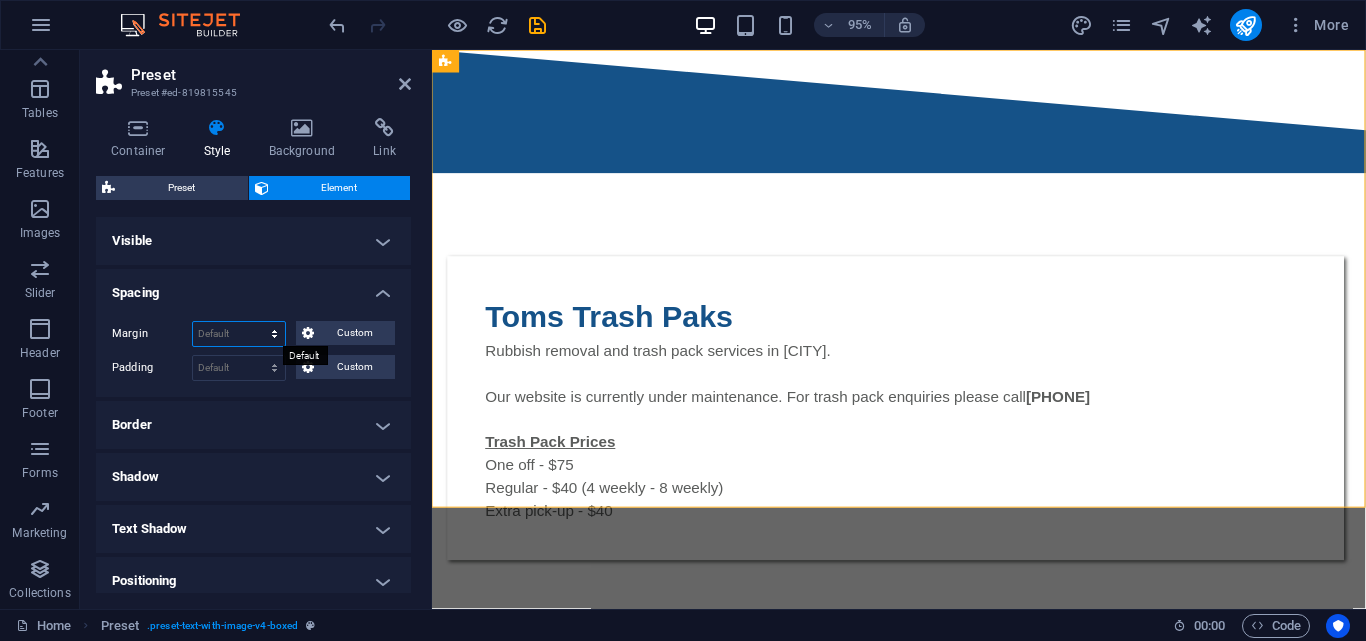click on "Default auto px % rem vw vh Custom" at bounding box center [239, 334] 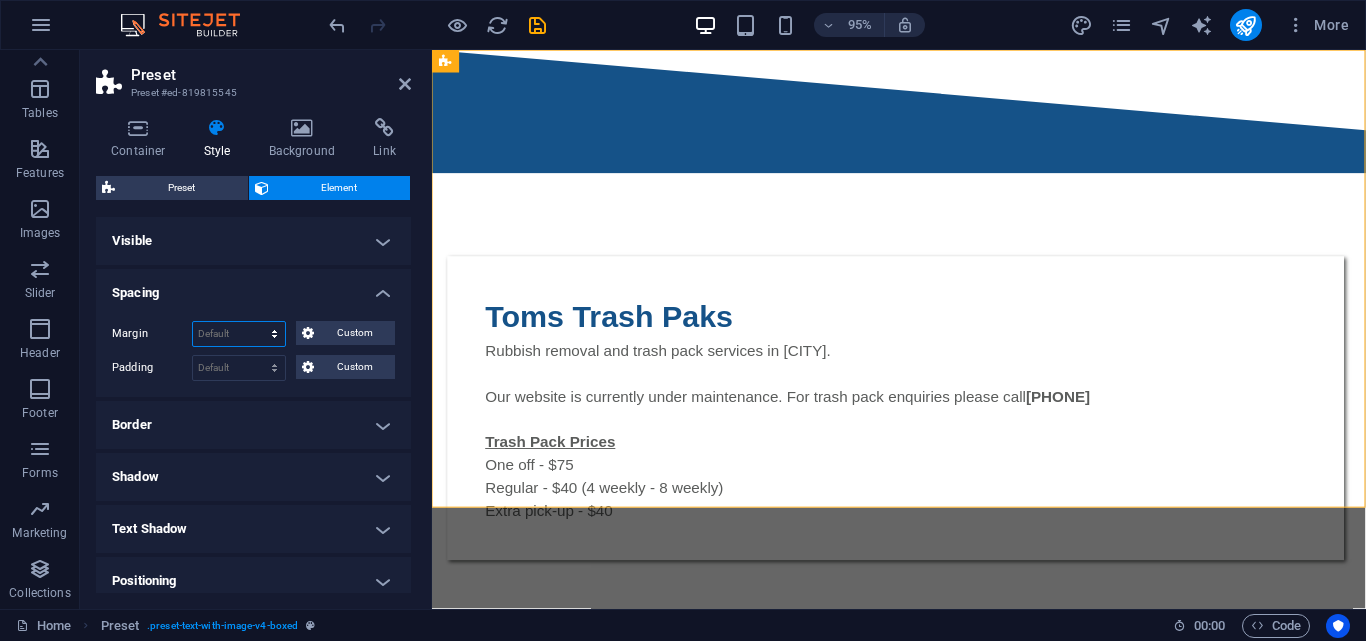 select on "%" 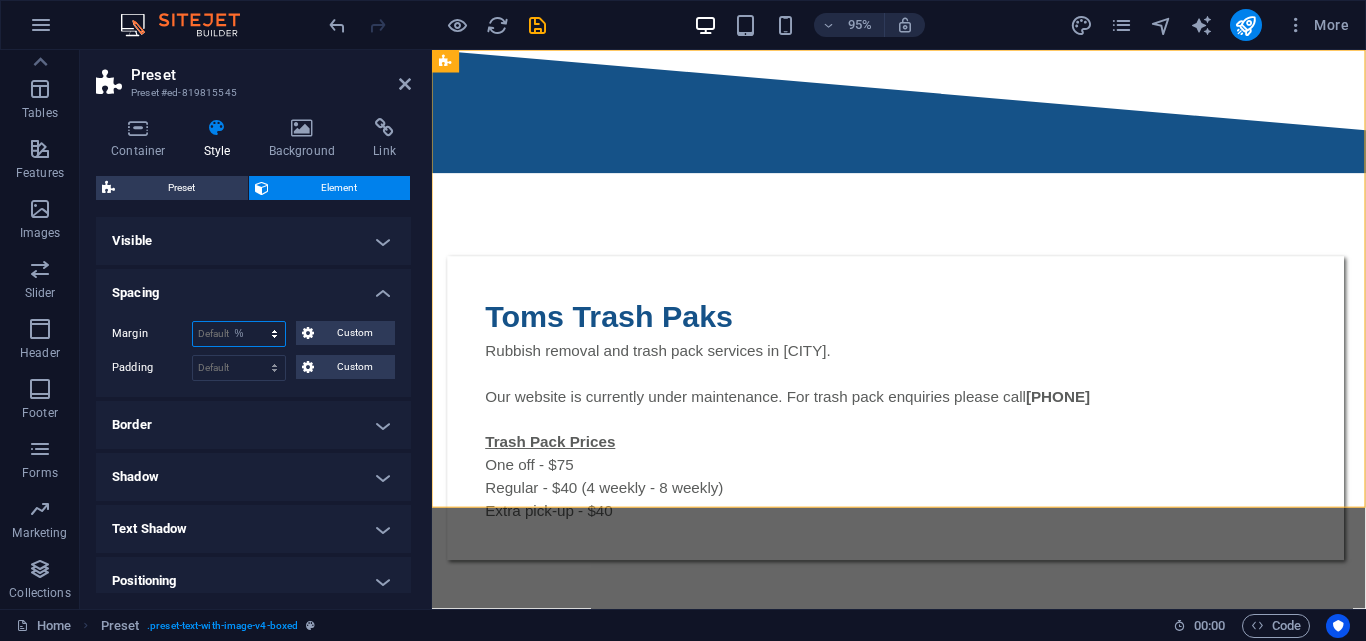 click on "Default auto px % rem vw vh Custom" at bounding box center [239, 334] 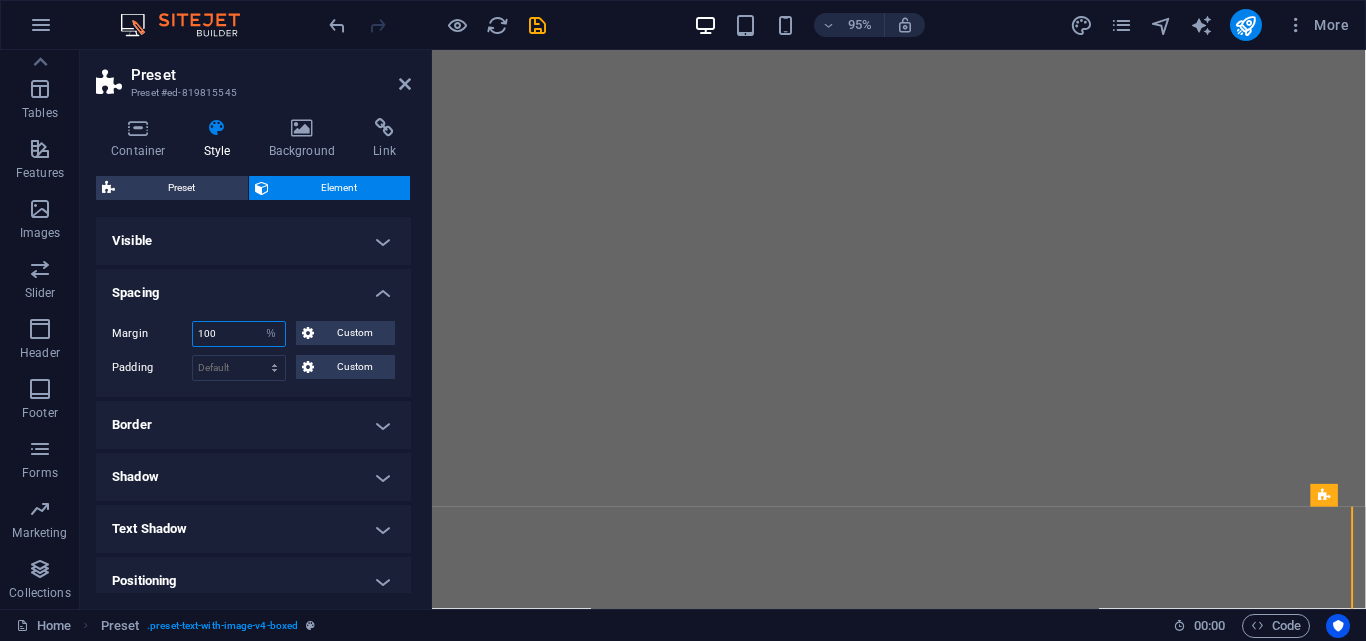 scroll, scrollTop: 1409, scrollLeft: 0, axis: vertical 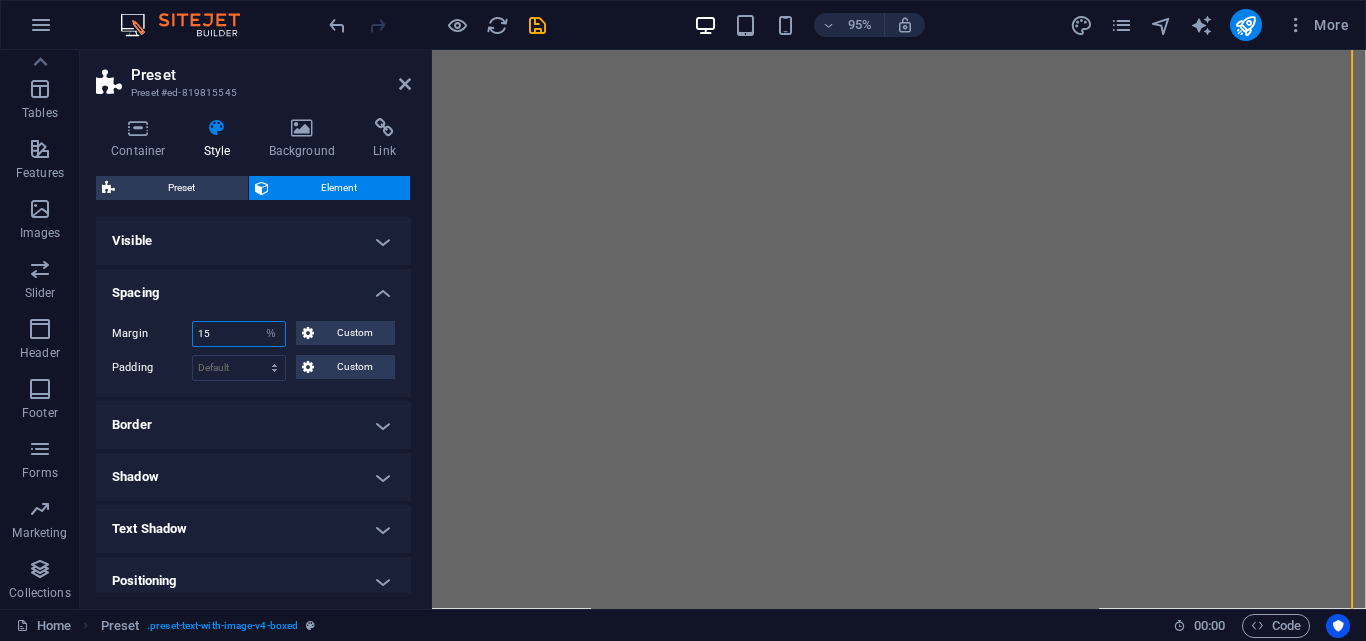 type on "15" 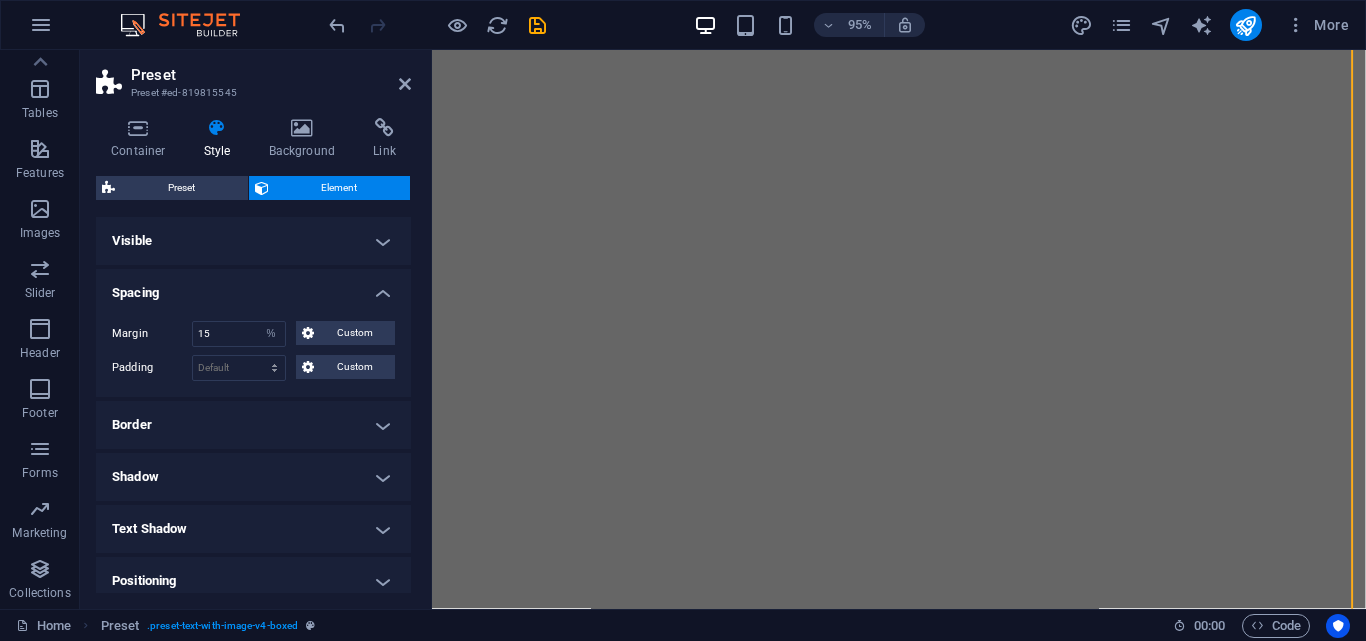 click on "Layout How this element expands within the layout (Flexbox). Size Default auto px % 1/1 1/2 1/3 1/4 1/5 1/6 1/7 1/8 1/9 1/10 Grow Shrink Order Container layout Visible Visible Opacity 100 % Overflow Spacing Margin 15 Default auto px % rem vw vh Custom Custom 15 auto px % rem vw vh 15 auto px % rem vw vh 15 auto px % rem vw vh 15 auto px % rem vw vh Padding Default px rem % vh vw Custom Custom px rem % vh vw px rem % vh vw px rem % vh vw px rem % vh vw Border Style              - Width 1 auto px rem % vh vw Custom Custom 1 auto px rem % vh vw 1 auto px rem % vh vw 1 auto px rem % vh vw 1 auto px rem % vh vw  - Color Round corners For background overlay and background images, the overflow must be hidden so that the round corners are visible Default px rem % vh vw Custom Custom px rem % vh vw px rem % vh vw px rem % vh vw px rem % vh vw Shadow Default None Outside Inside Color X offset 0 px rem vh vw Y offset 0 px rem vh vw Blur 0 px rem % vh vw Spread 0 px rem vh vw Text Shadow Default None Outside 0" at bounding box center (253, 515) 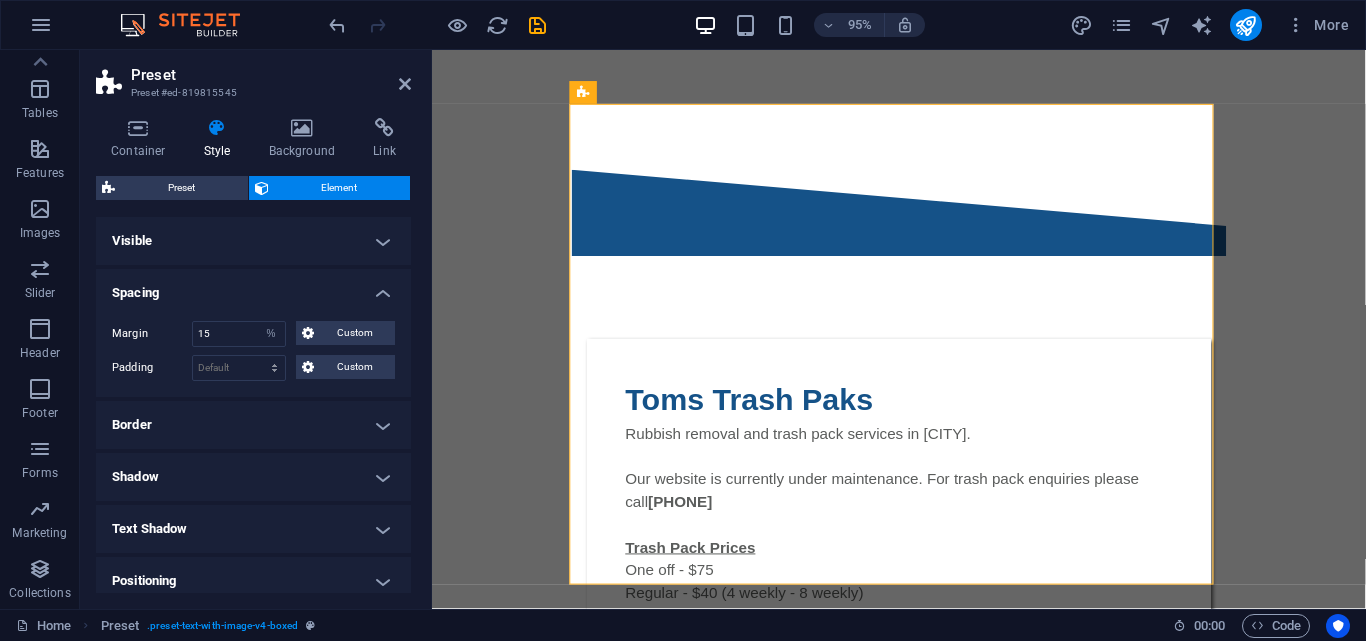 scroll, scrollTop: 88, scrollLeft: 0, axis: vertical 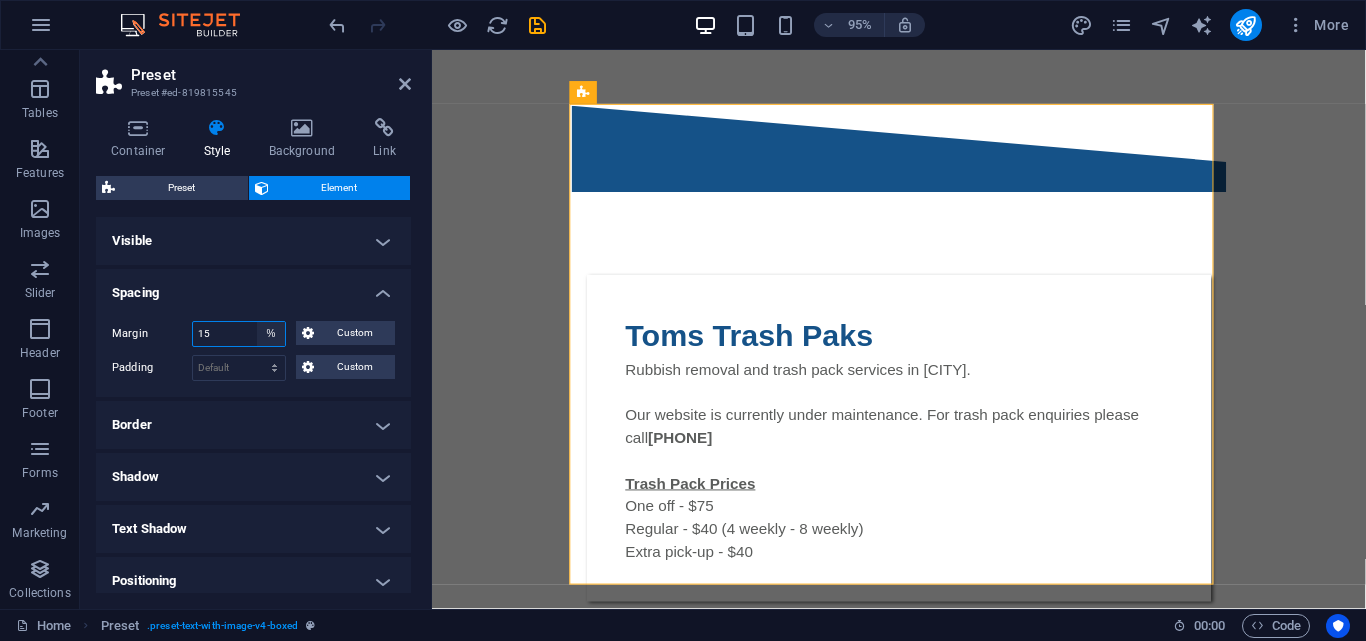 click on "Default auto px % rem vw vh Custom" at bounding box center (271, 334) 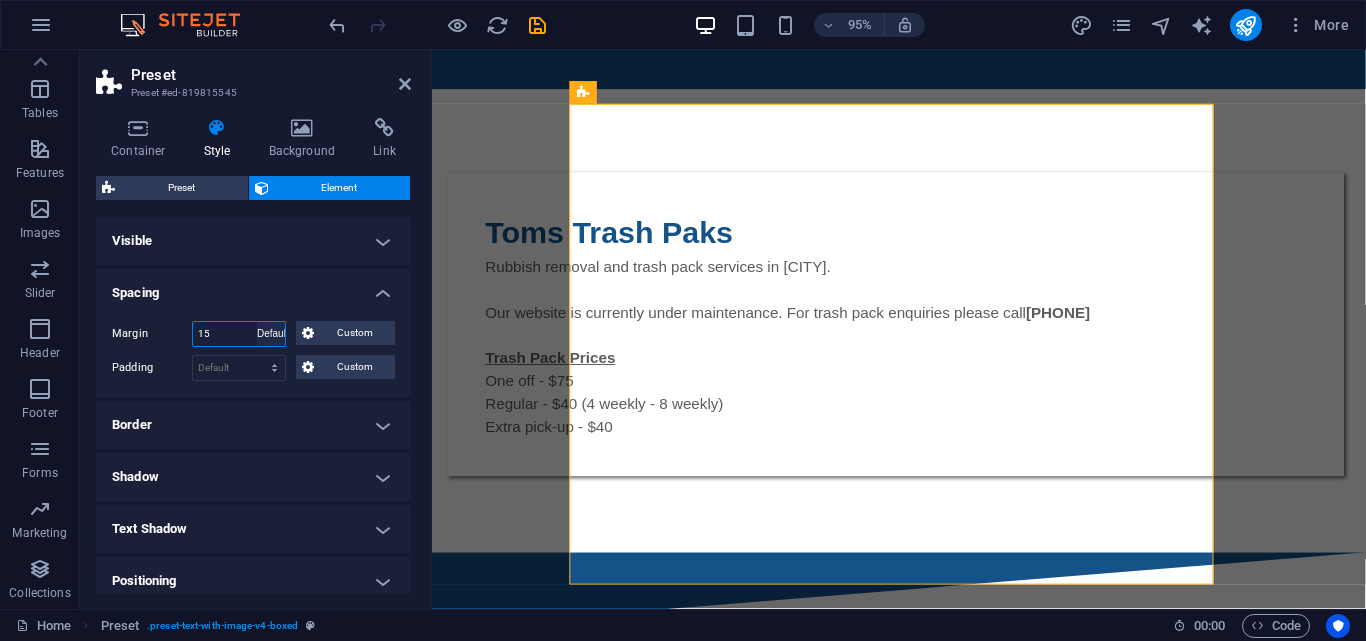 click on "Default auto px % rem vw vh Custom" at bounding box center (271, 334) 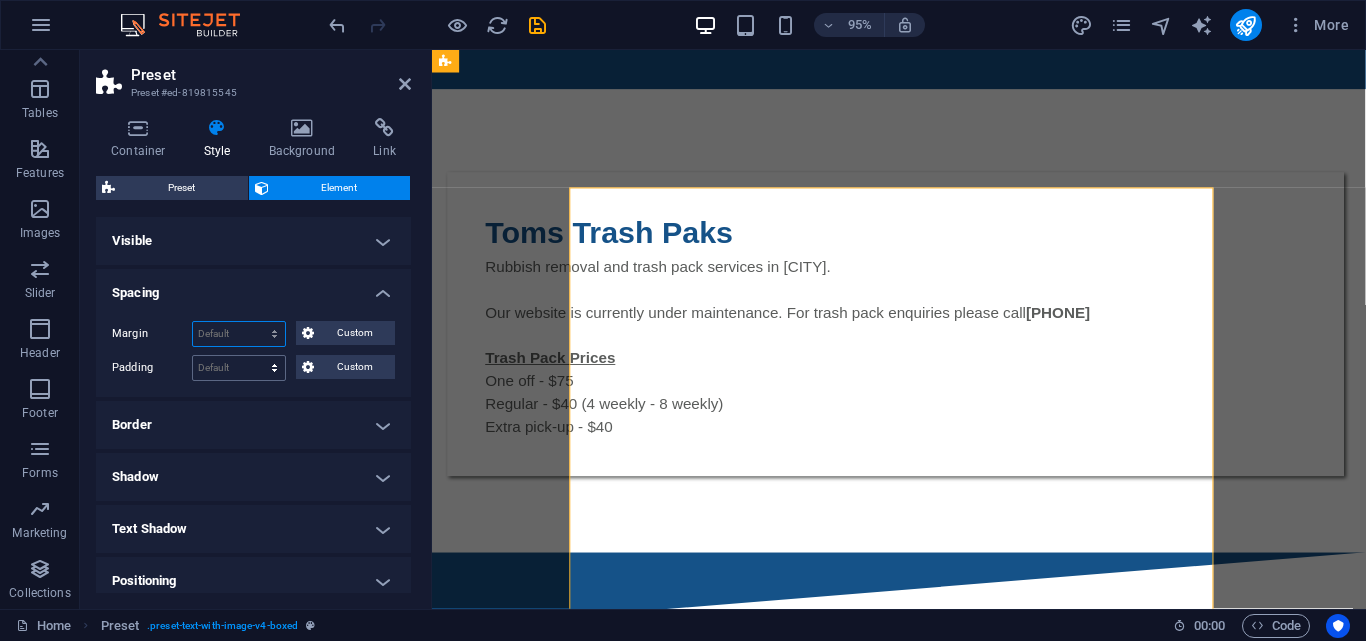 scroll, scrollTop: 0, scrollLeft: 0, axis: both 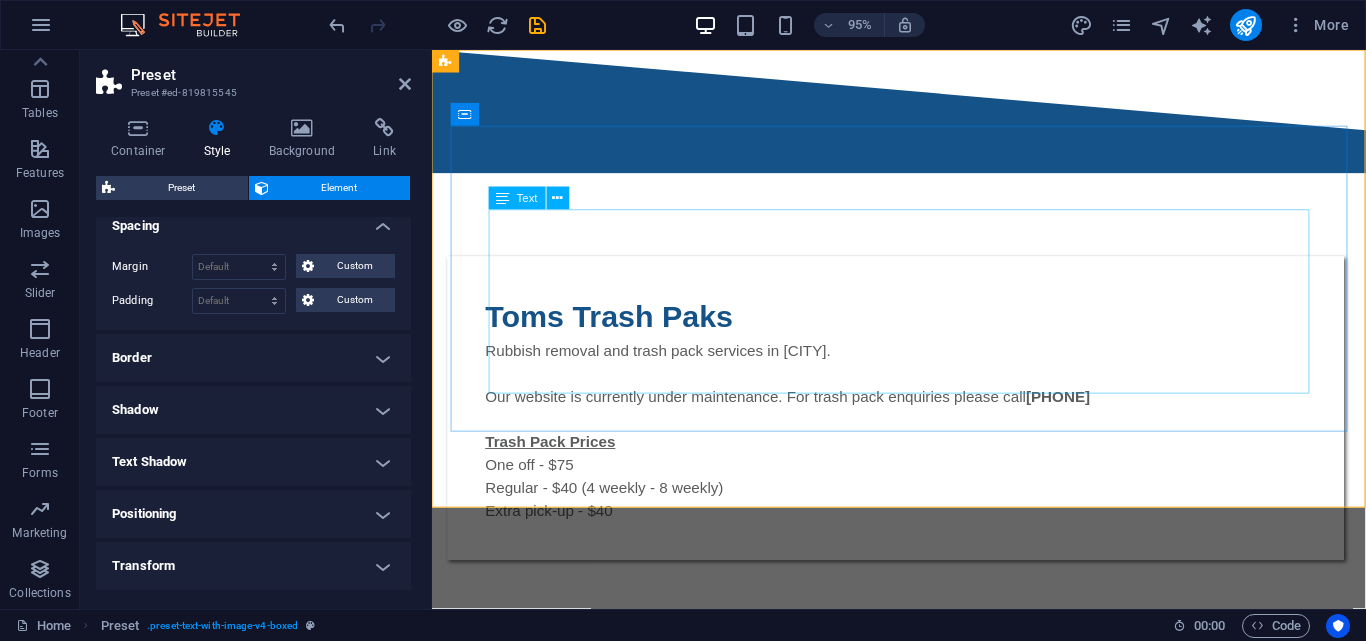 click on "Rubbish removal and trash pack services in [CITY]. Our website is currently under maintenance. For trash pack enquiries please call  [PHONE] Trash Pack Prices One off - $75 Regular - $40 (4 weekly - 8 weekly) Extra pick-up - $40" at bounding box center [920, 451] 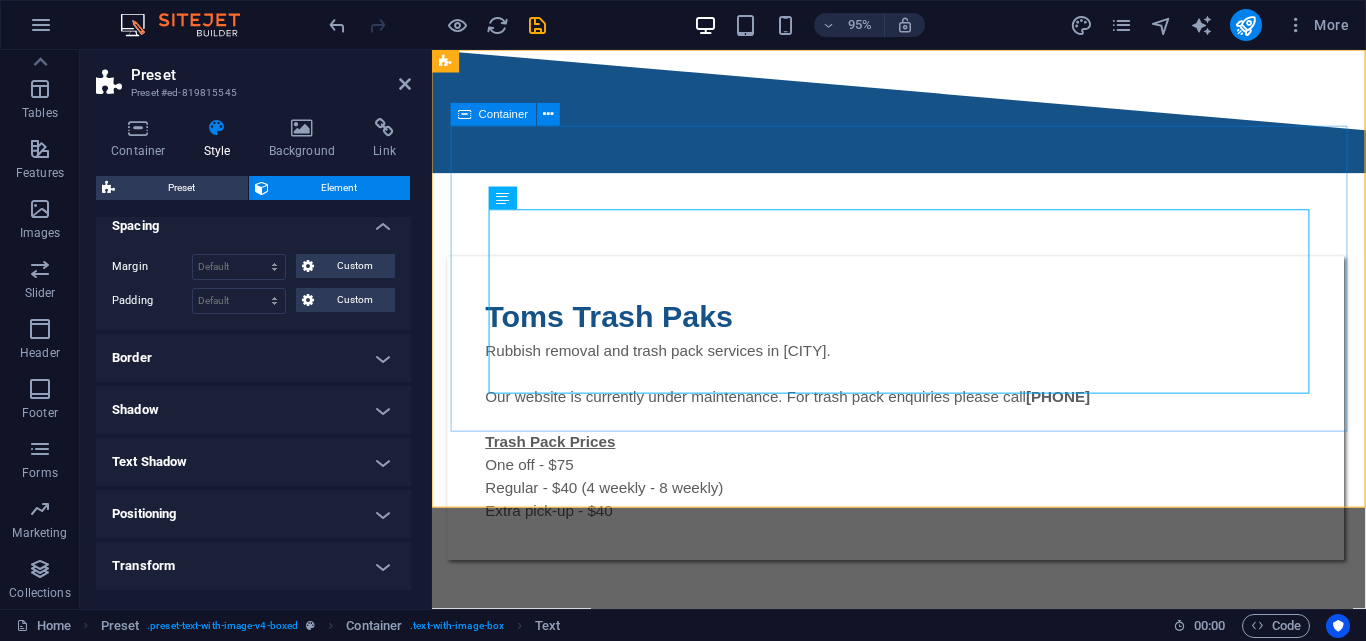 click on "Toms Trash Paks Rubbish removal and trash pack services in [CITY]. Our website is currently under maintenance. For trash pack enquiries please call  [PHONE] Trash Pack Prices One off - $75 Regular - $40 (4 weekly - 8 weekly) Extra pick-up - $40" at bounding box center [920, 427] 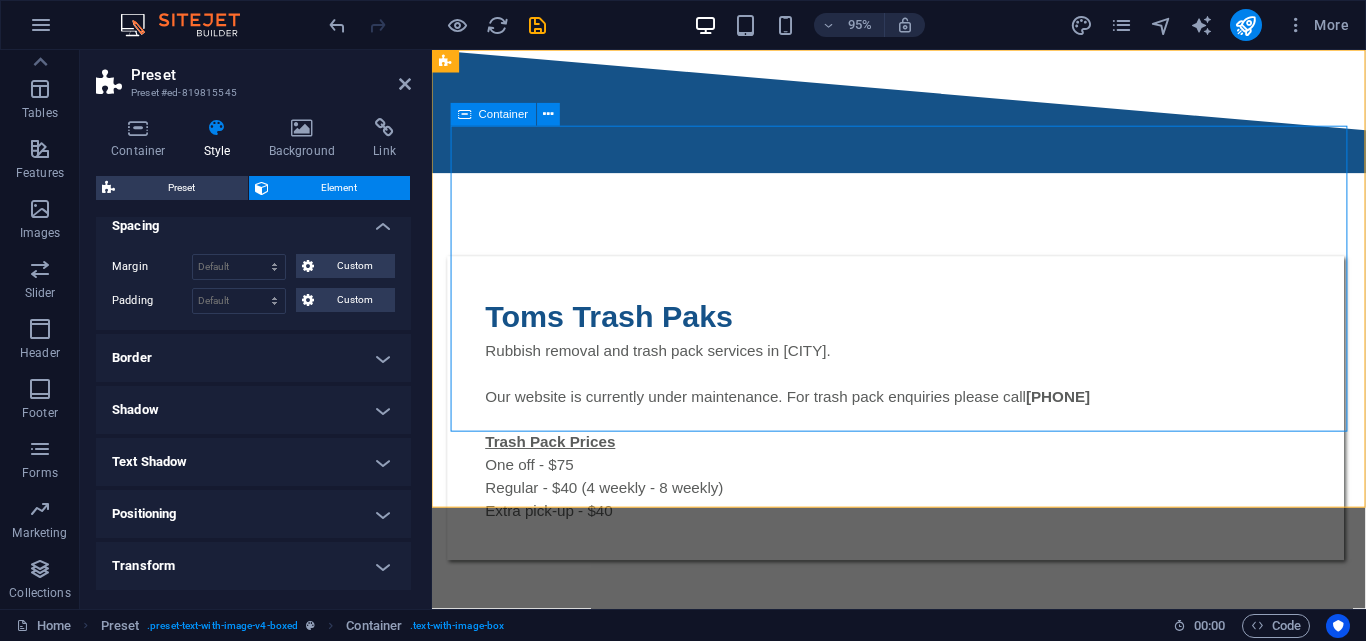 click on "Toms Trash Paks Rubbish removal and trash pack services in [CITY]. Our website is currently under maintenance. For trash pack enquiries please call  [PHONE] Trash Pack Prices One off - $75 Regular - $40 (4 weekly - 8 weekly) Extra pick-up - $40" at bounding box center (920, 427) 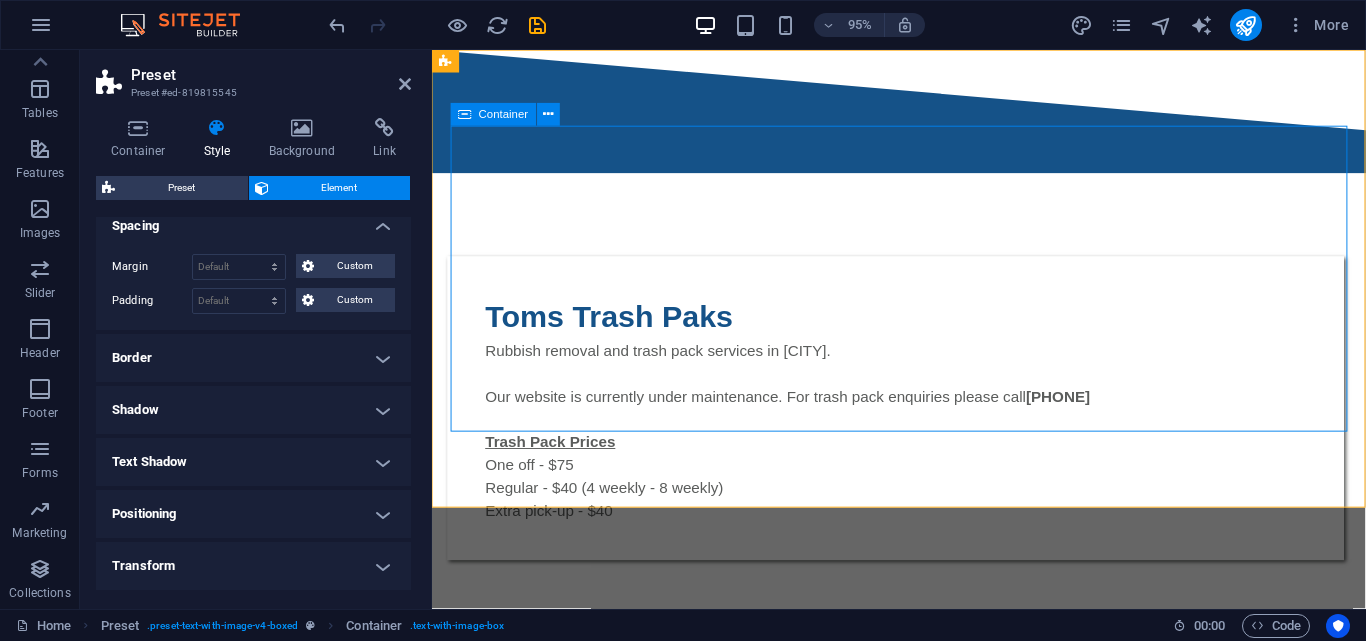 click on "Toms Trash Paks Rubbish removal and trash pack services in [CITY]. Our website is currently under maintenance. For trash pack enquiries please call  [PHONE] Trash Pack Prices One off - $75 Regular - $40 (4 weekly - 8 weekly) Extra pick-up - $40" at bounding box center (920, 427) 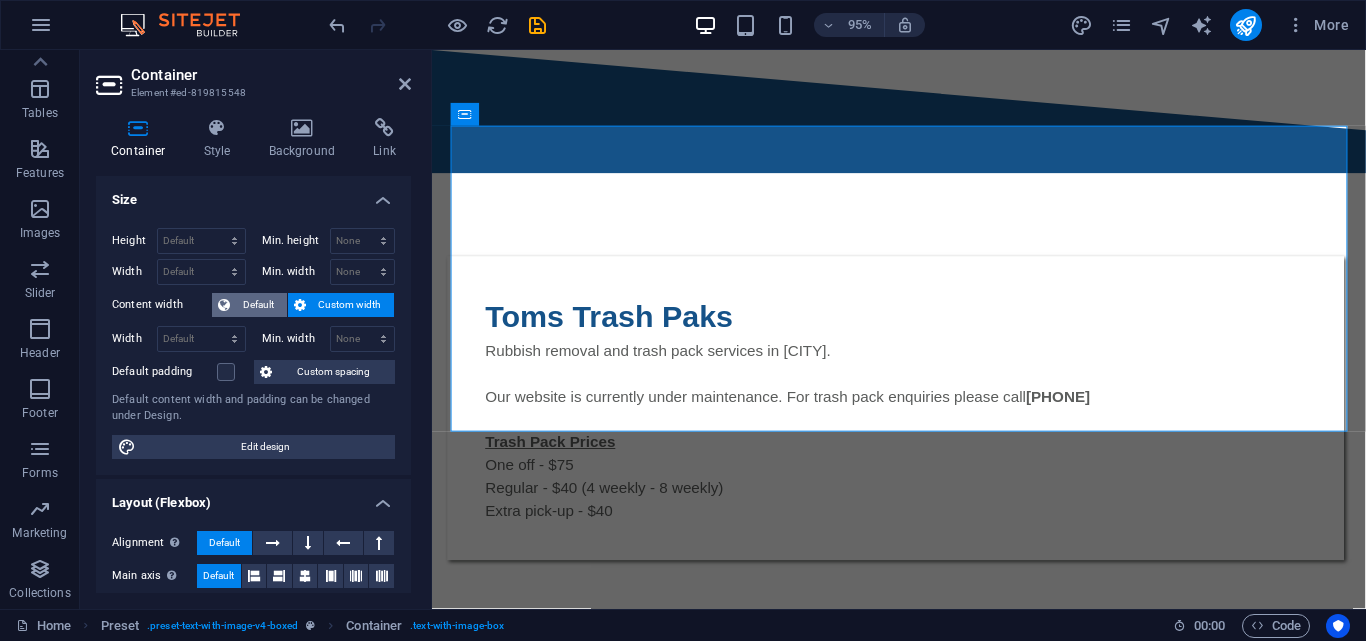 click on "Default" at bounding box center (258, 305) 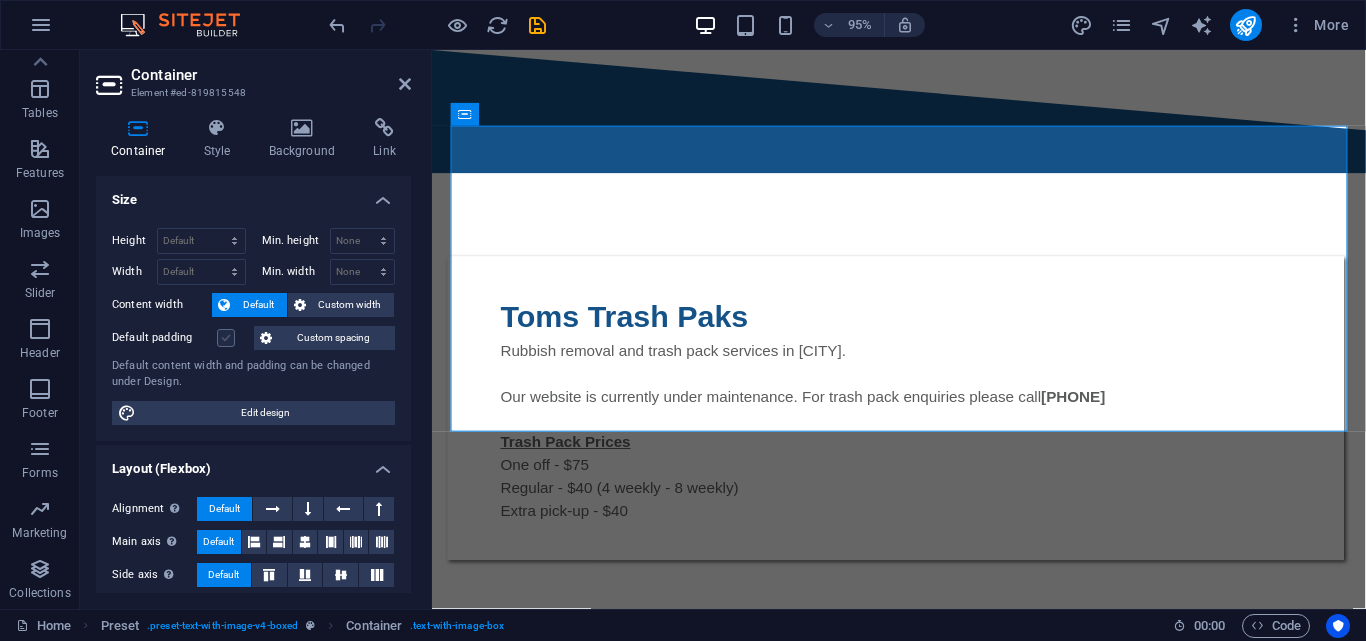 drag, startPoint x: 213, startPoint y: 342, endPoint x: 229, endPoint y: 342, distance: 16 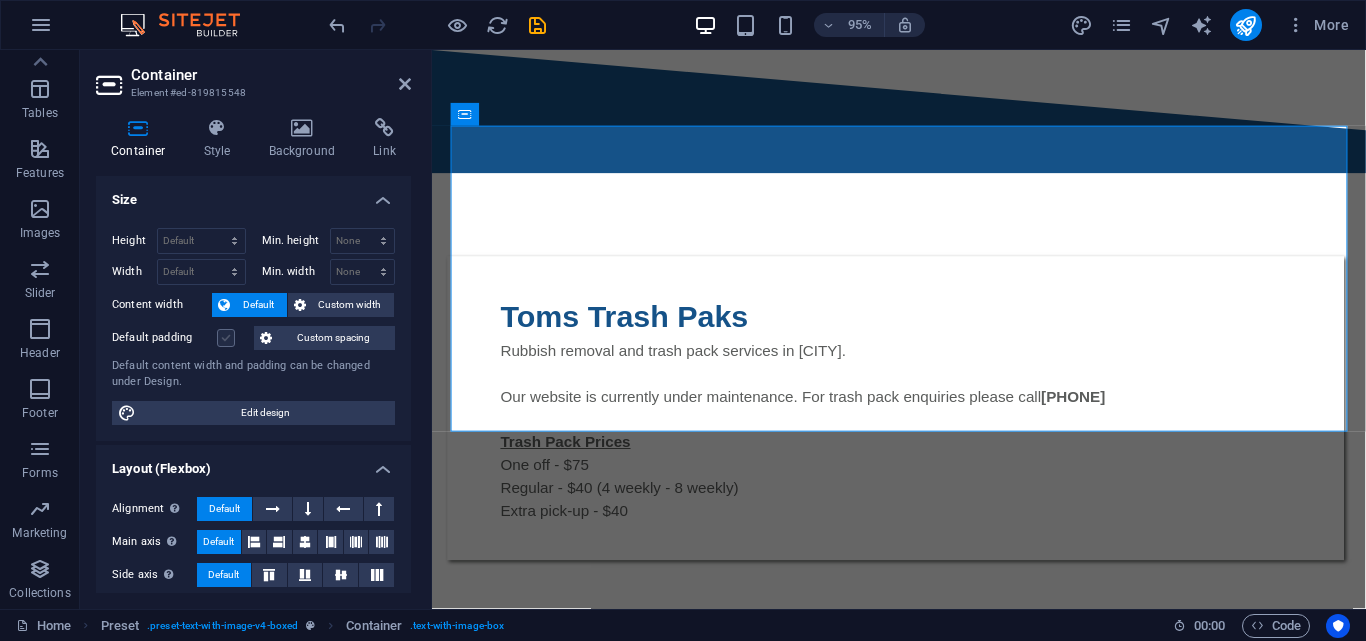click on "Default padding" at bounding box center [180, 338] 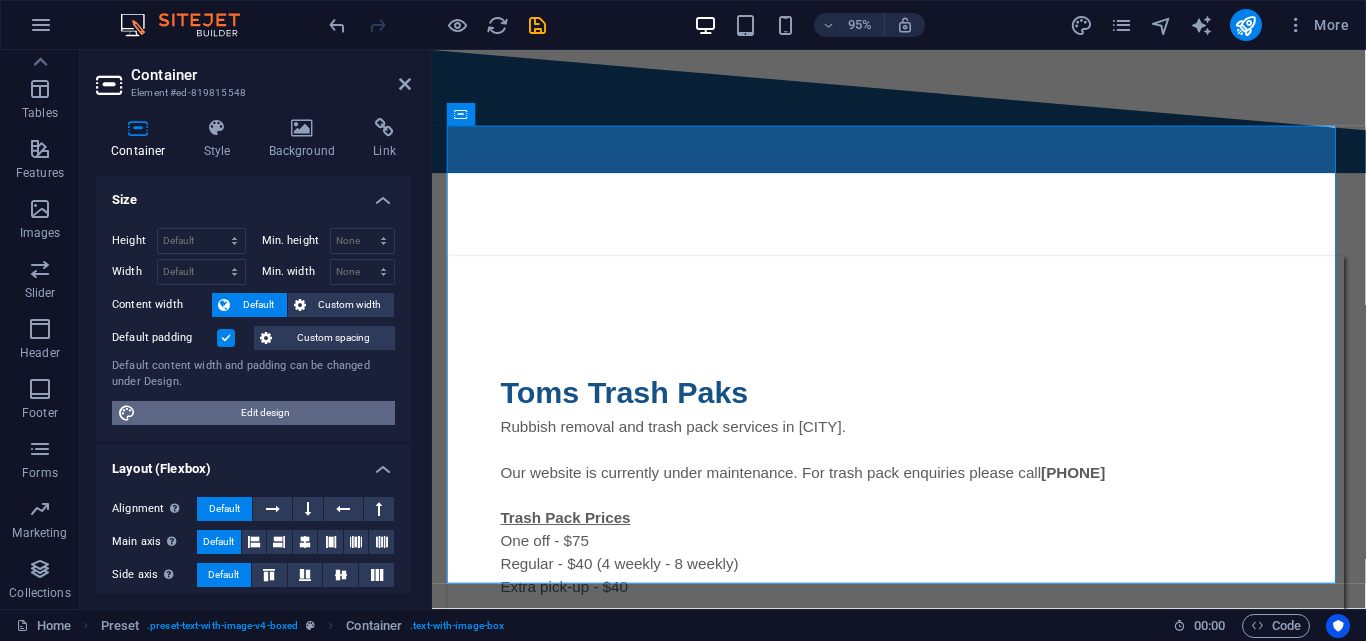 click on "Edit design" at bounding box center (265, 413) 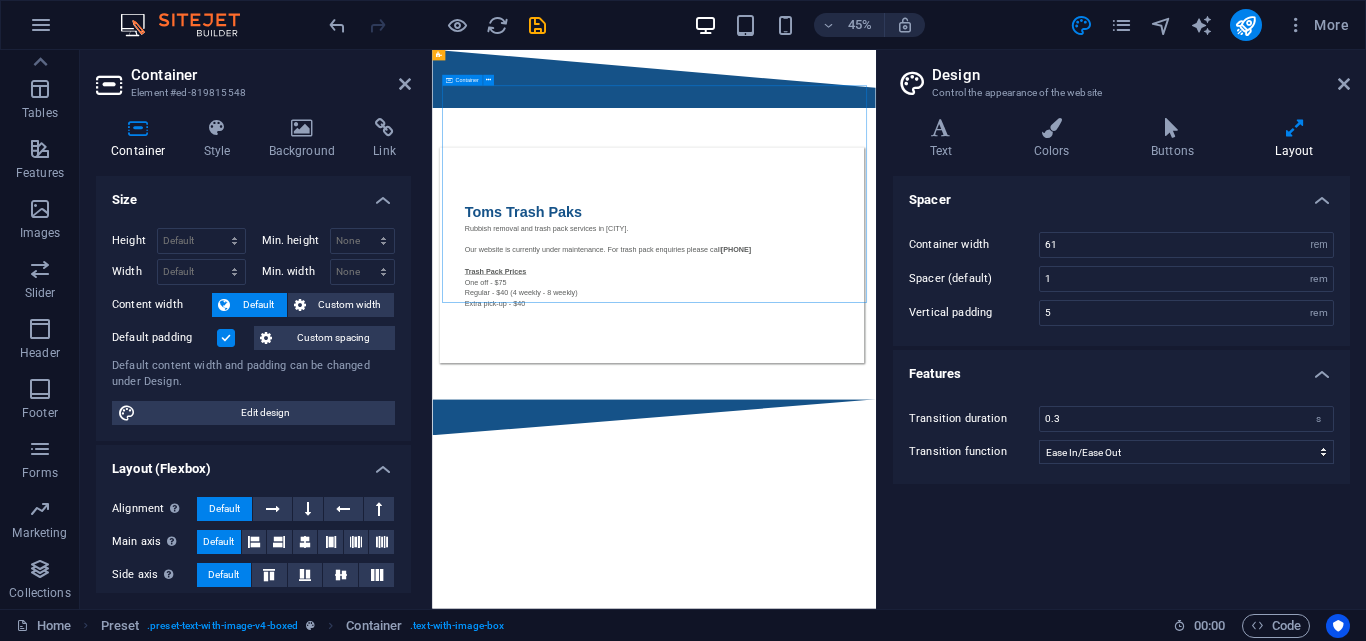 drag, startPoint x: 747, startPoint y: 607, endPoint x: 743, endPoint y: 556, distance: 51.156624 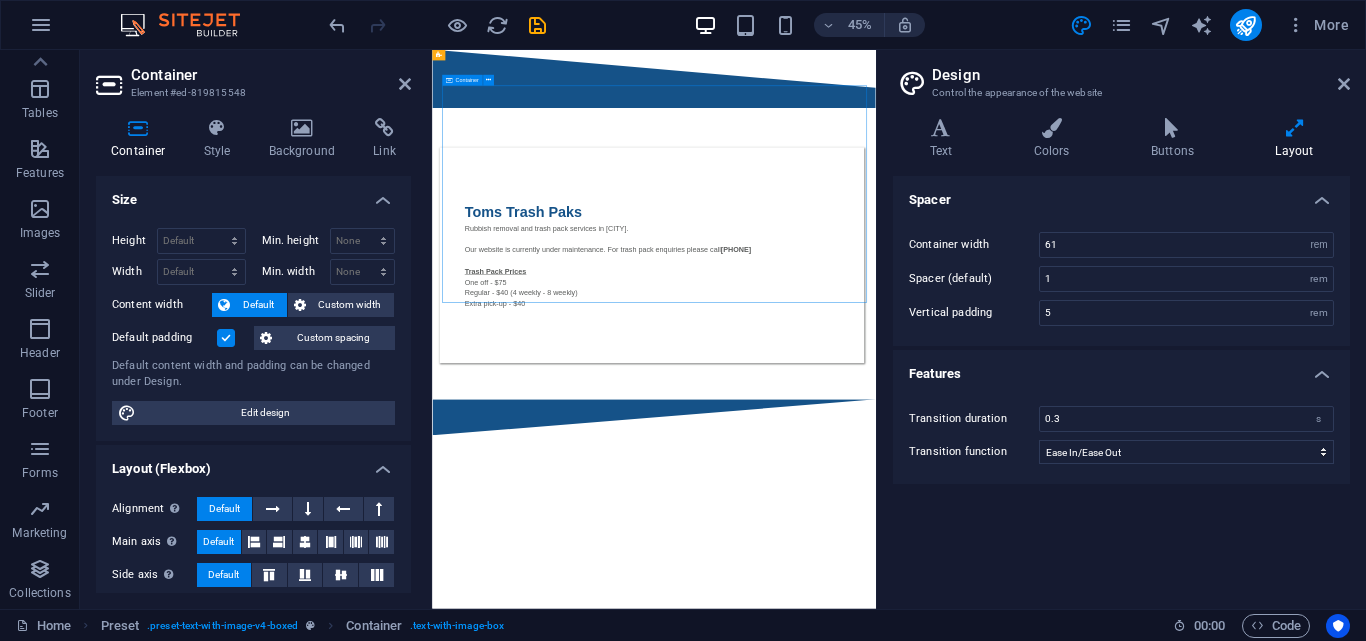 click on "Toms Trash Paks Rubbish removal and trash pack services in [CITY]. Our website is currently under maintenance. For trash pack enquiries please call  [PHONE] Trash Pack Prices One off - $75 Regular - $40 (4 weekly - 8 weekly) Extra pick-up - $40" at bounding box center (920, 507) 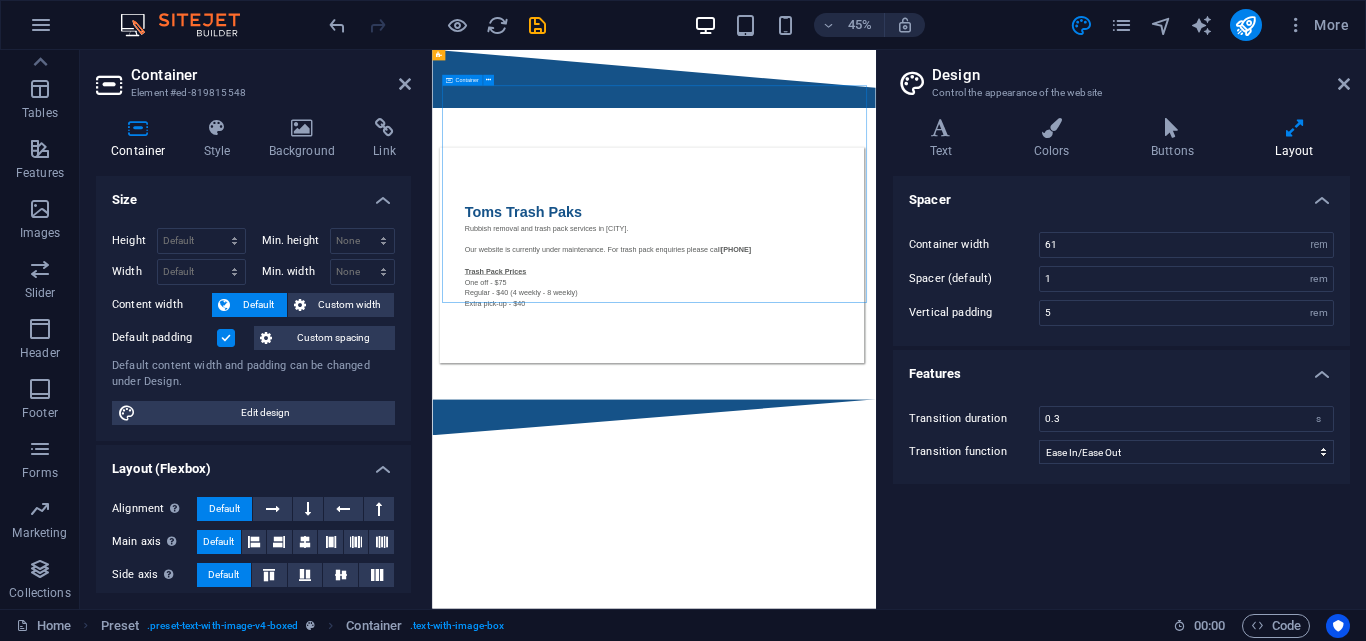 click on "Toms Trash Paks Rubbish removal and trash pack services in [CITY]. Our website is currently under maintenance. For trash pack enquiries please call  [PHONE] Trash Pack Prices One off - $75 Regular - $40 (4 weekly - 8 weekly) Extra pick-up - $40" at bounding box center (920, 507) 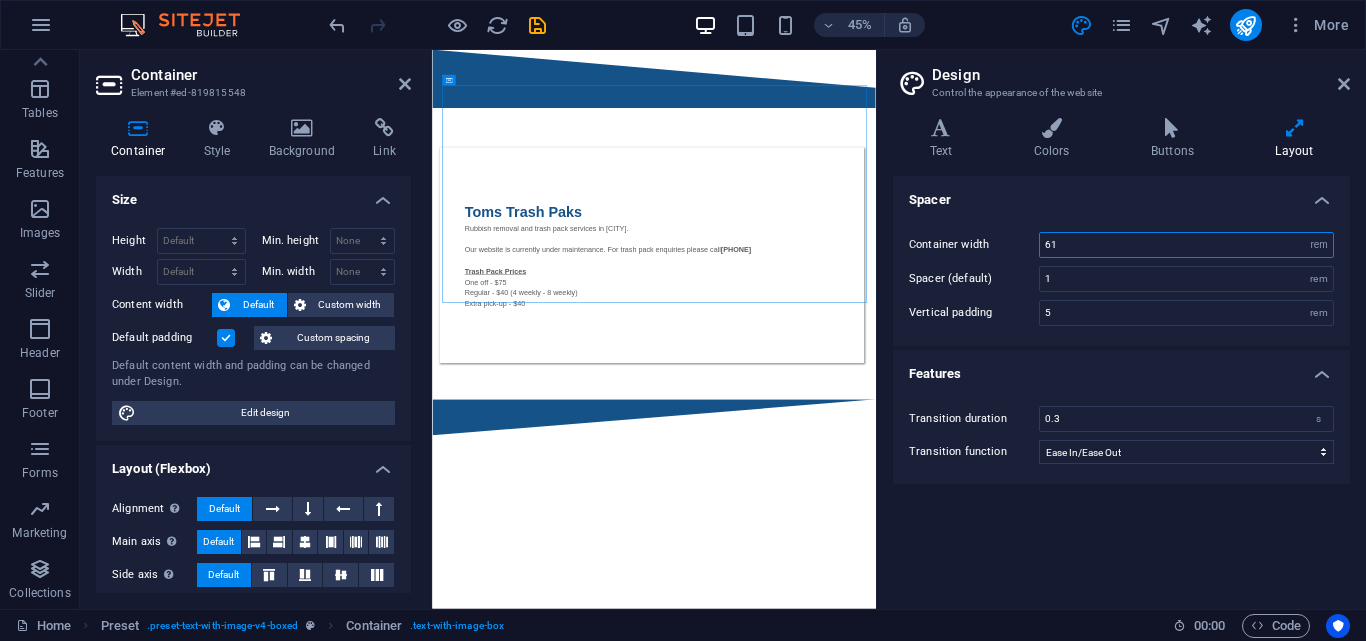 click on "61" at bounding box center (1186, 245) 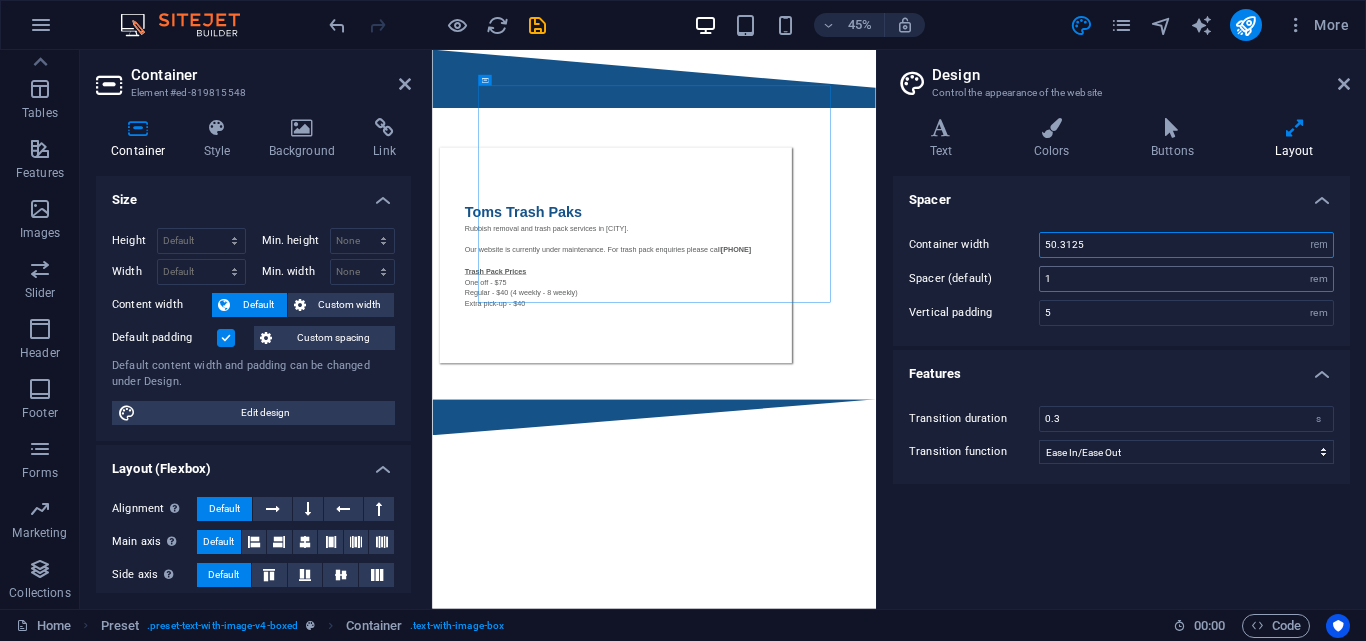 type on "50.25" 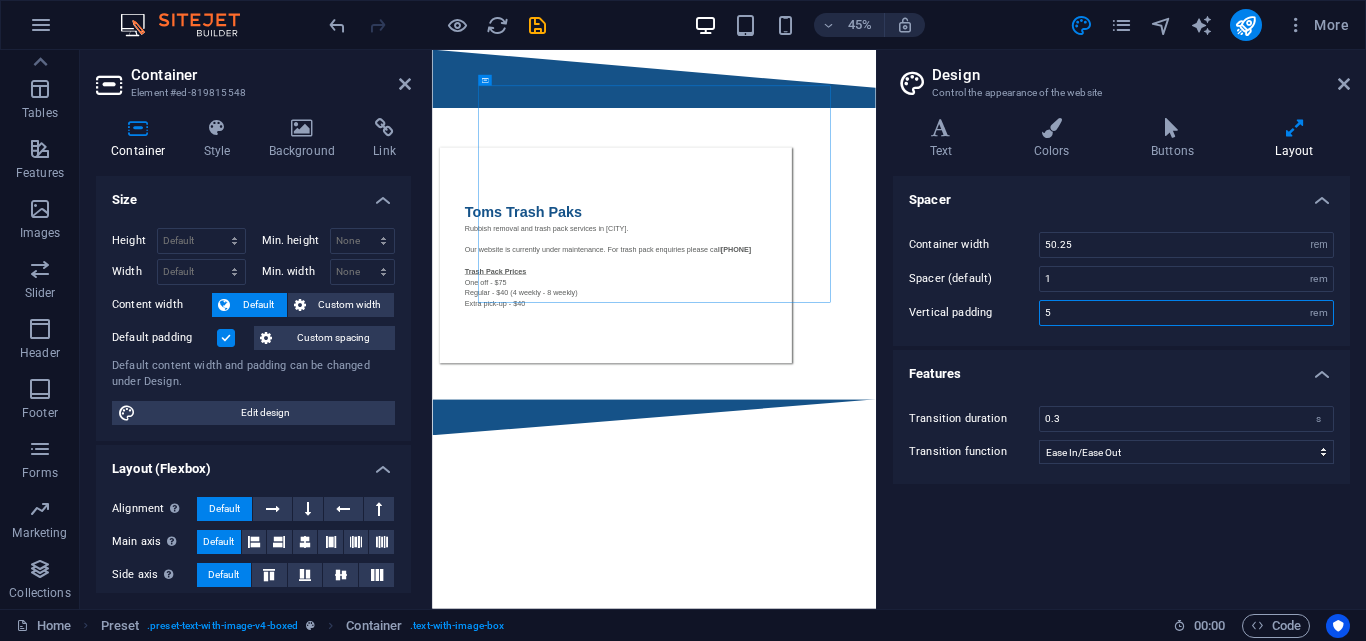 click on "5" at bounding box center [1186, 313] 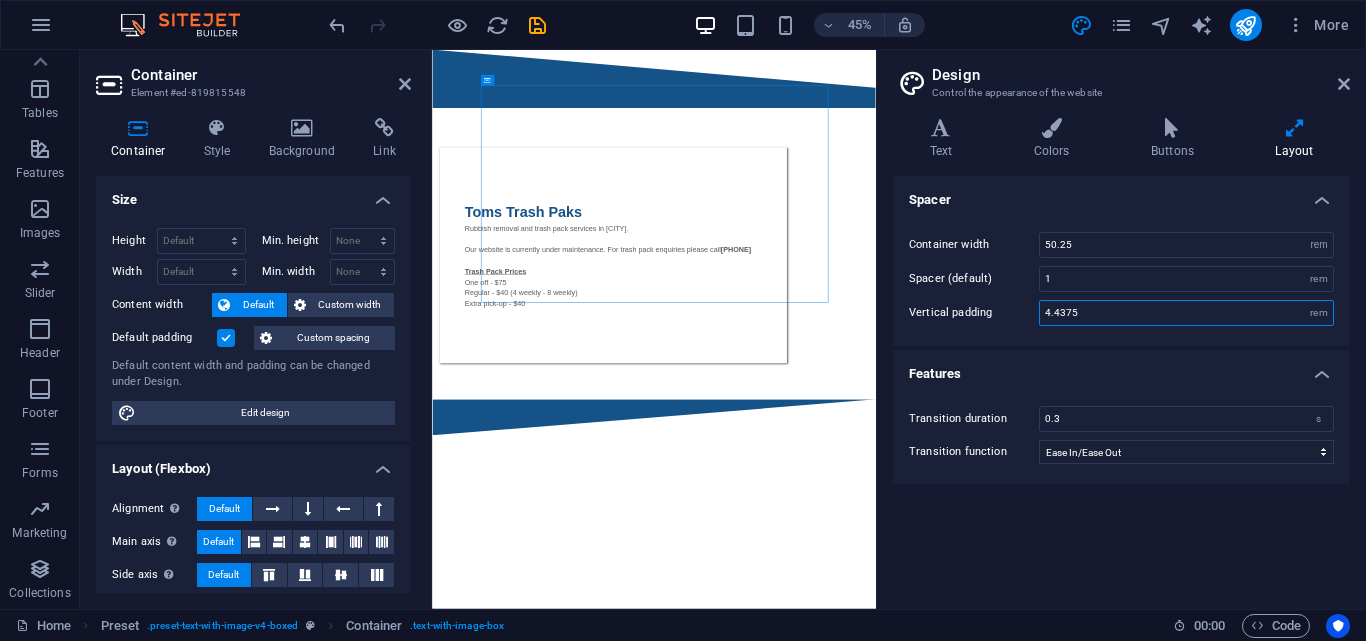 type on "4.375" 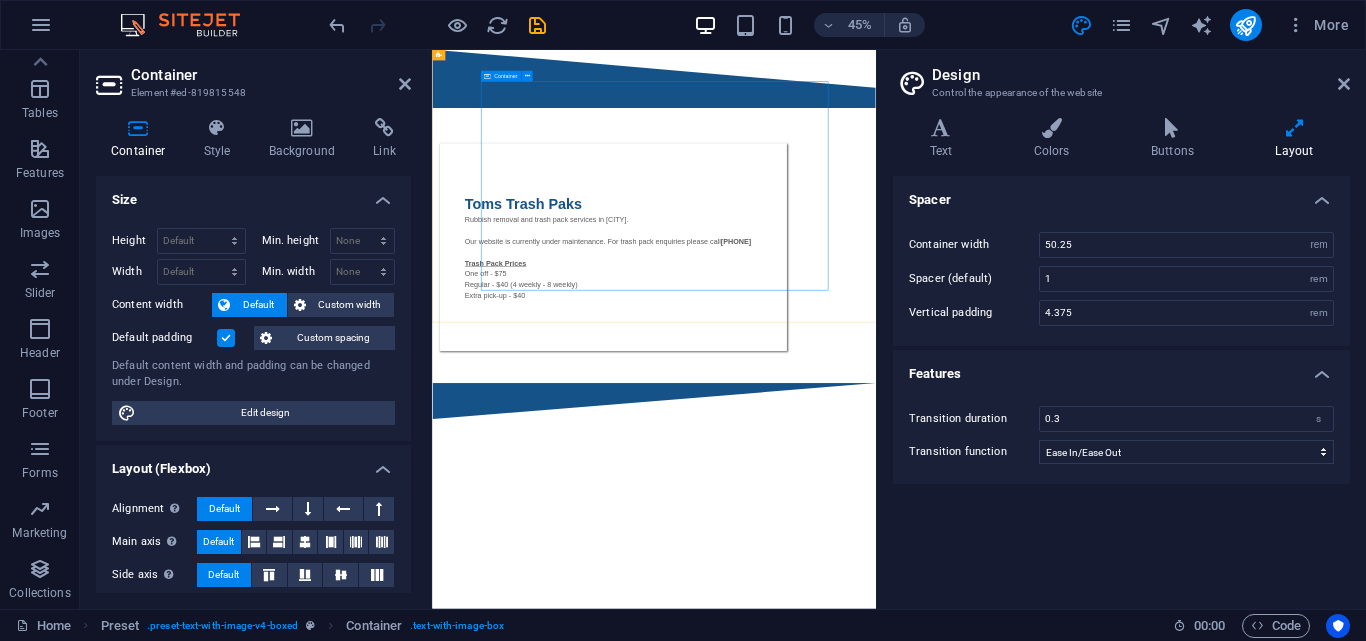 click on "Toms Trash Paks Rubbish removal and trash pack services in [CITY]. Our website is currently under maintenance. For trash pack enquiries please call  [PHONE] Trash Pack Prices One off - $75 Regular - $40 (4 weekly - 8 weekly) Extra pick-up - $40" at bounding box center [834, 489] 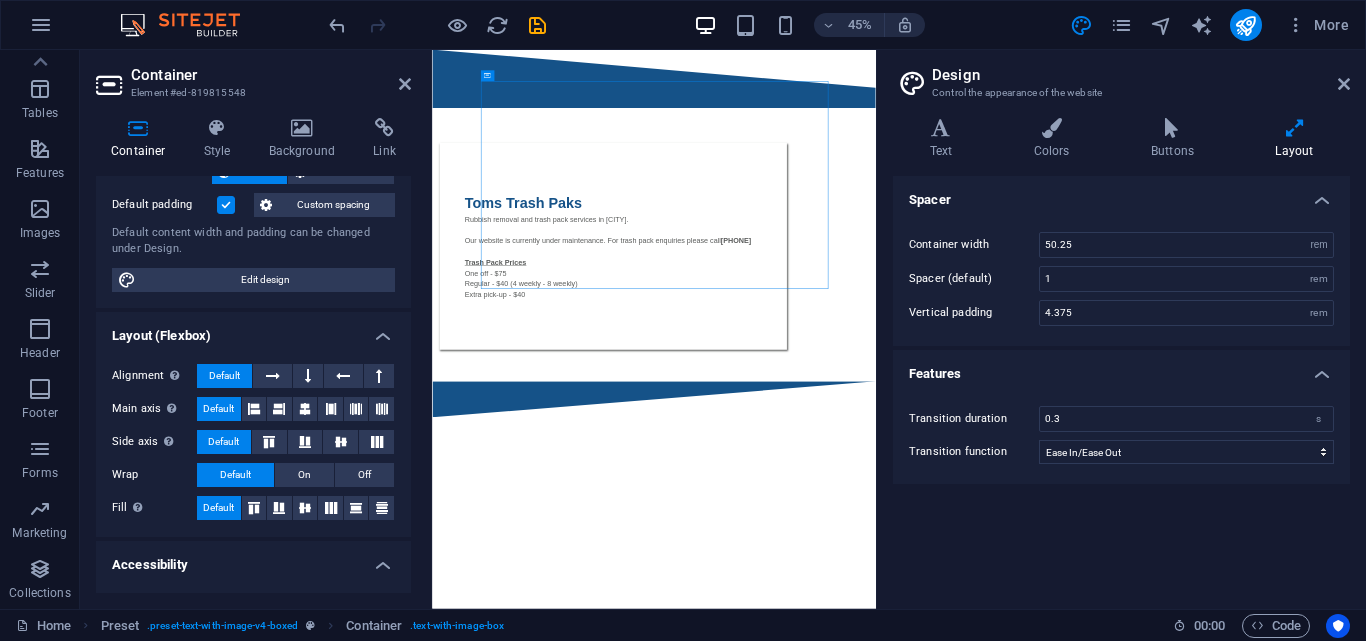 scroll, scrollTop: 267, scrollLeft: 0, axis: vertical 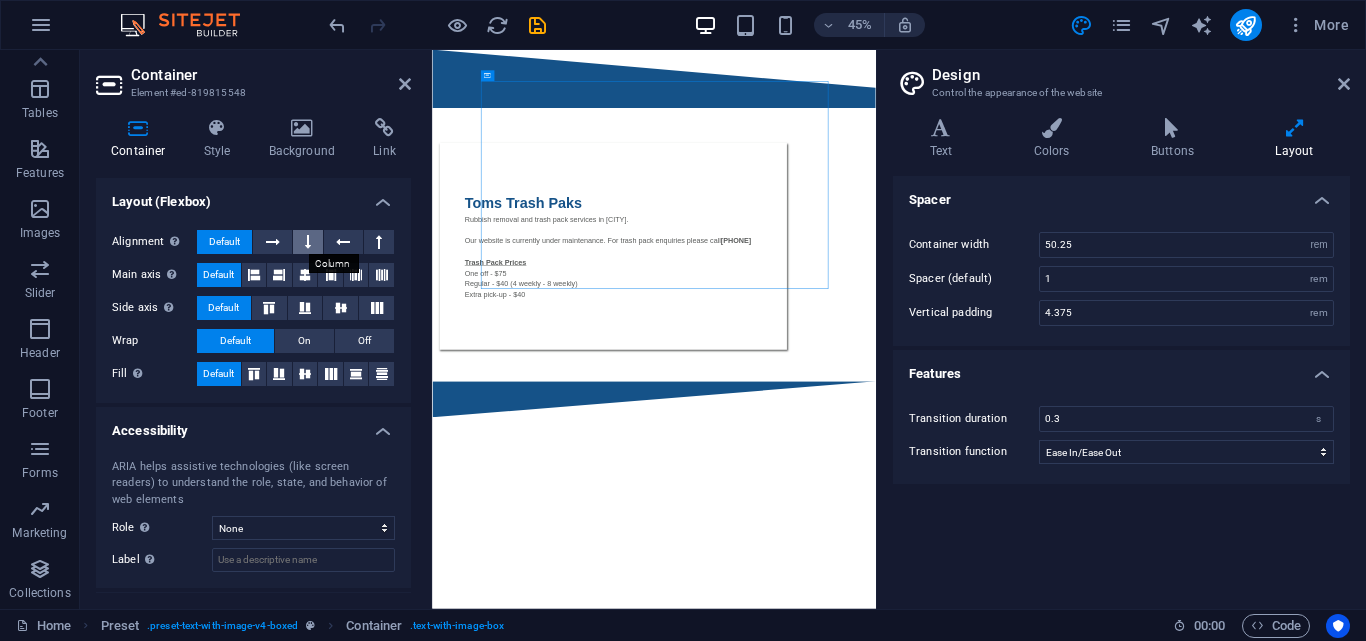 click at bounding box center [308, 242] 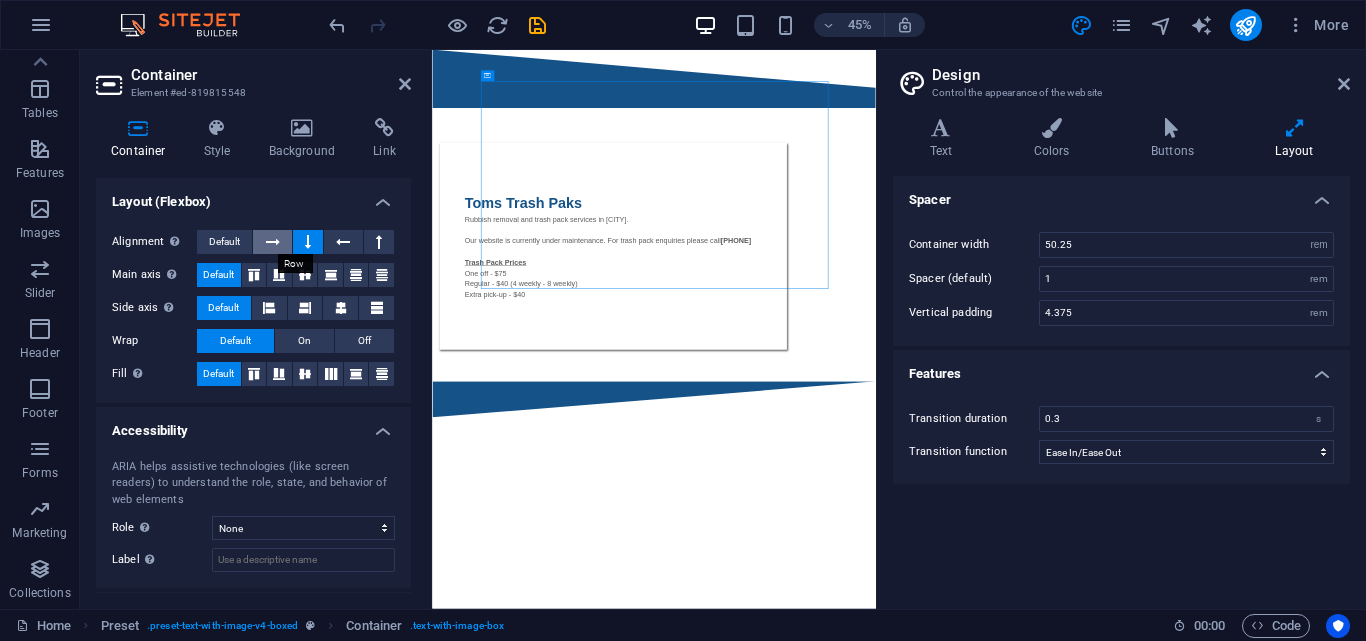 click at bounding box center (272, 242) 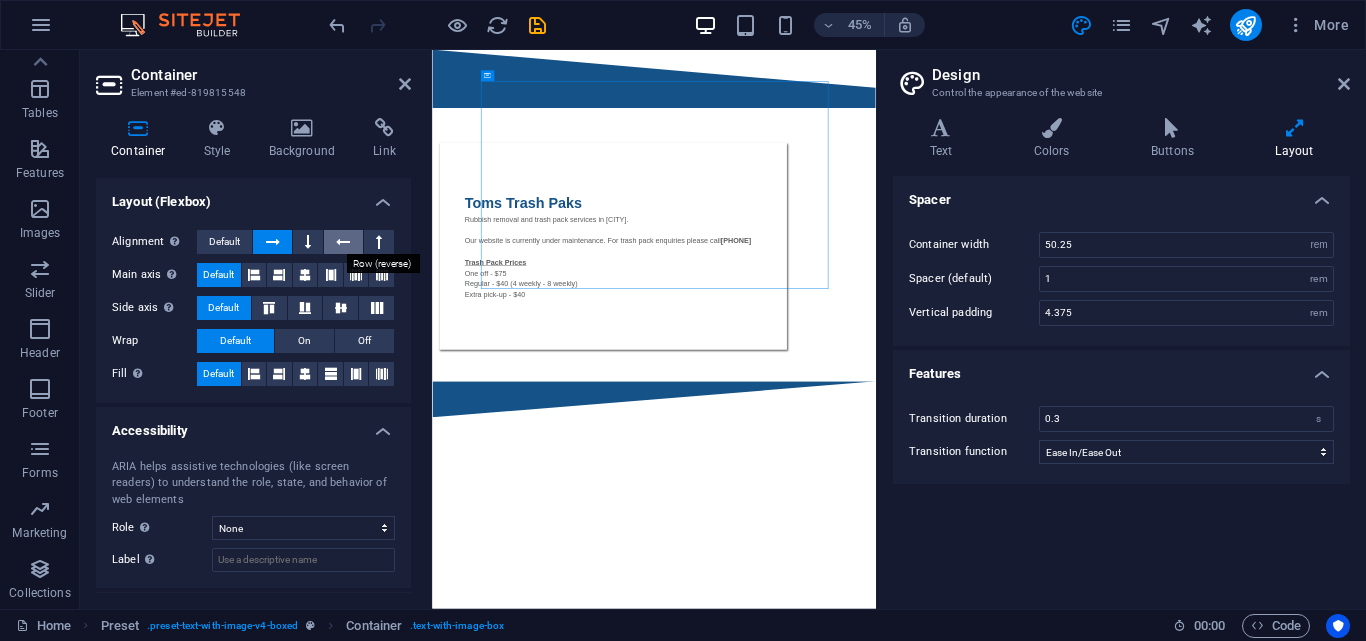 click at bounding box center [343, 242] 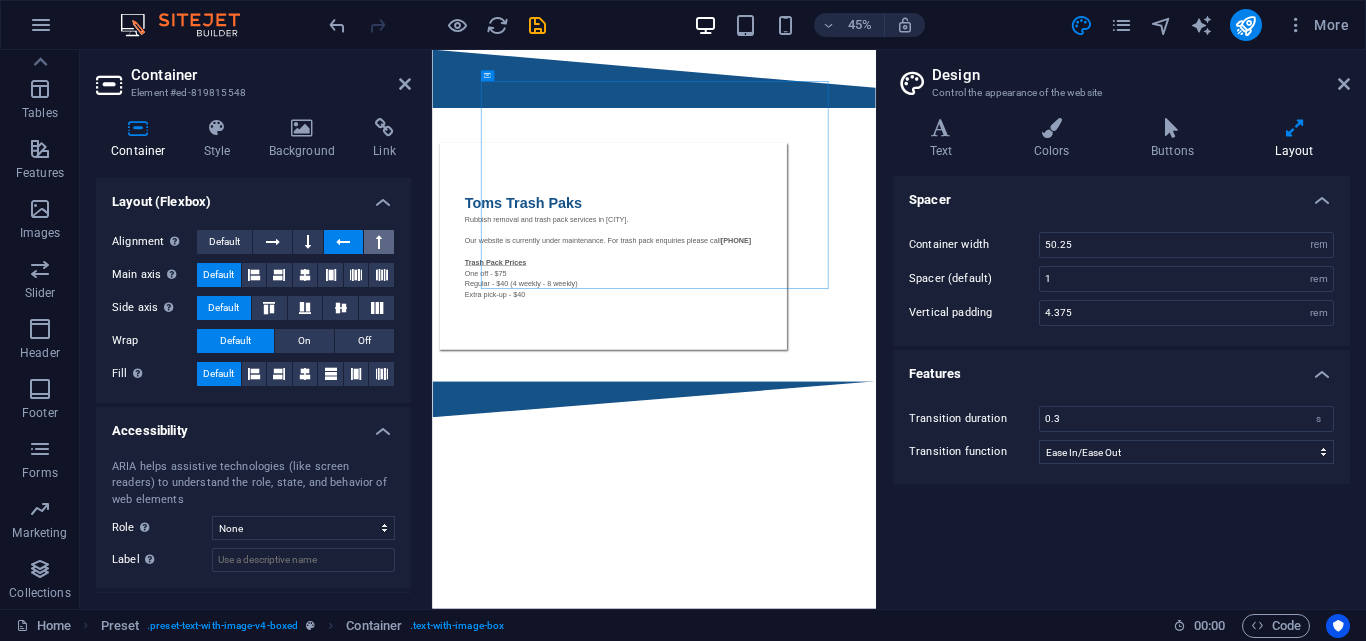 click at bounding box center (379, 242) 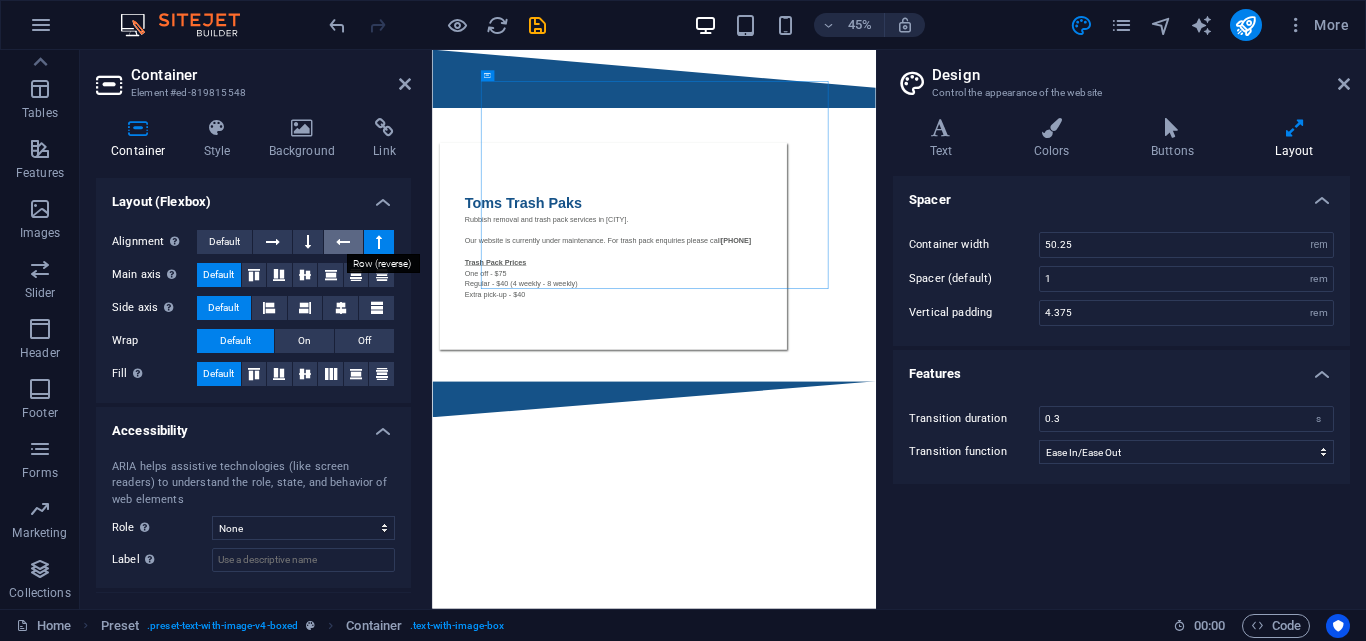 click at bounding box center [343, 242] 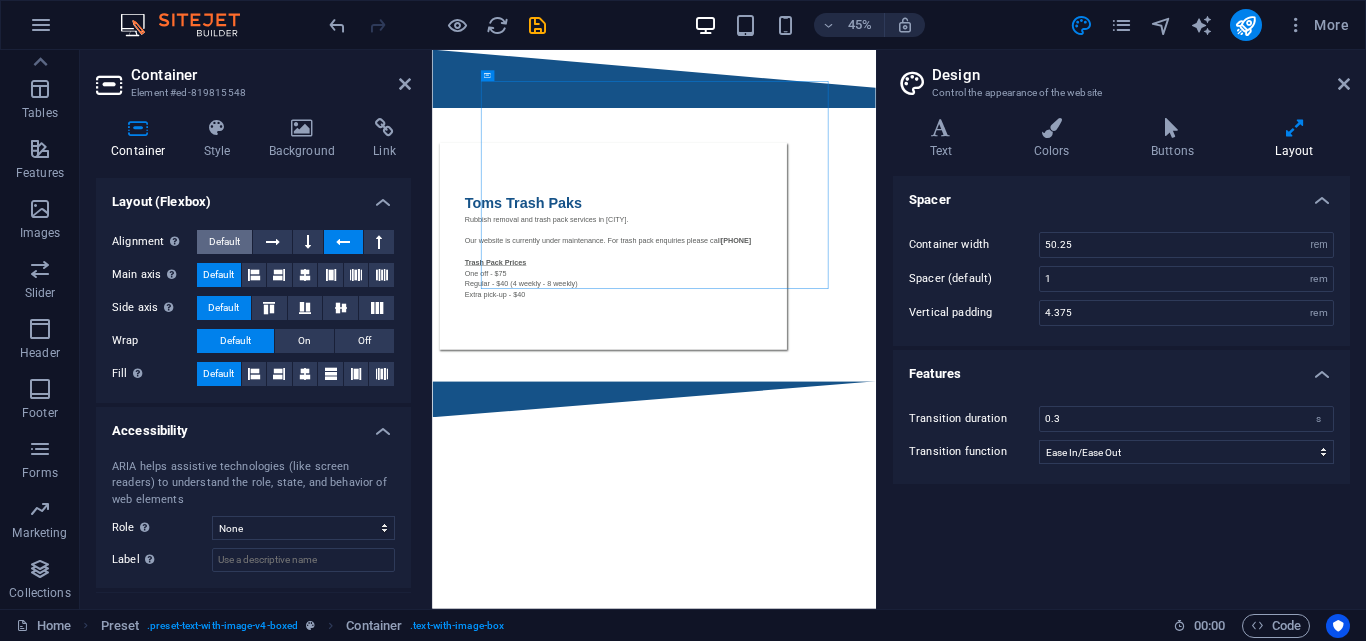 click on "Default" at bounding box center [224, 242] 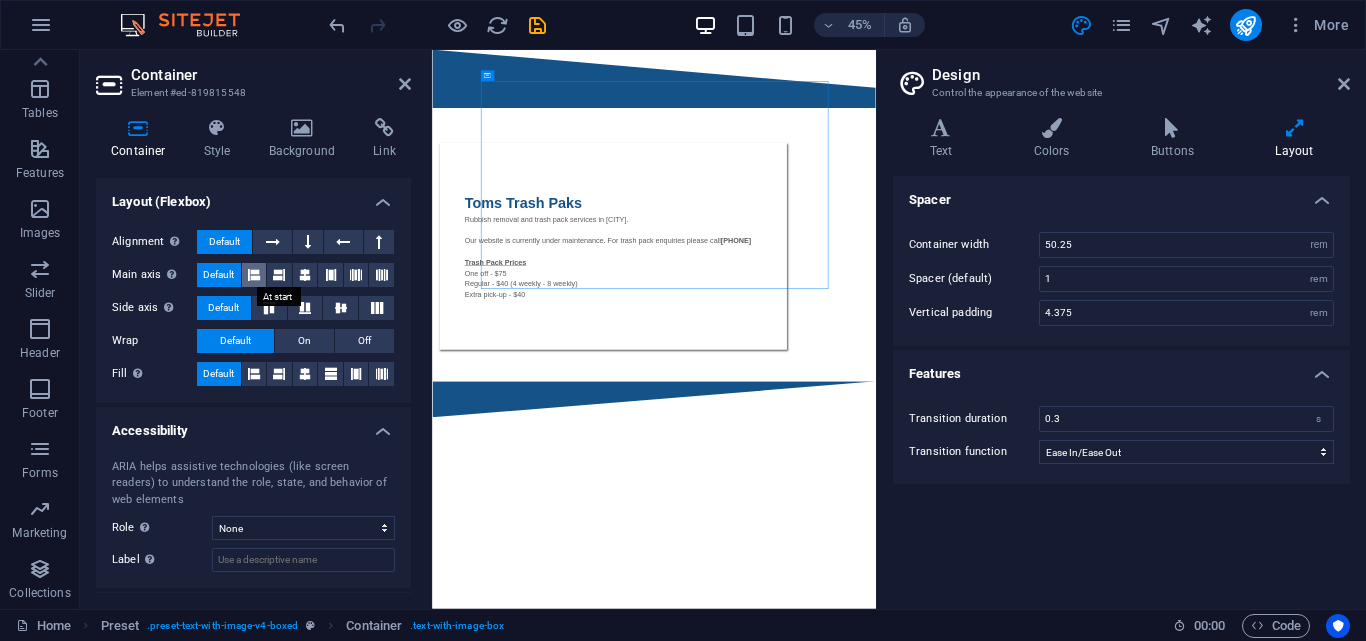 click at bounding box center [254, 275] 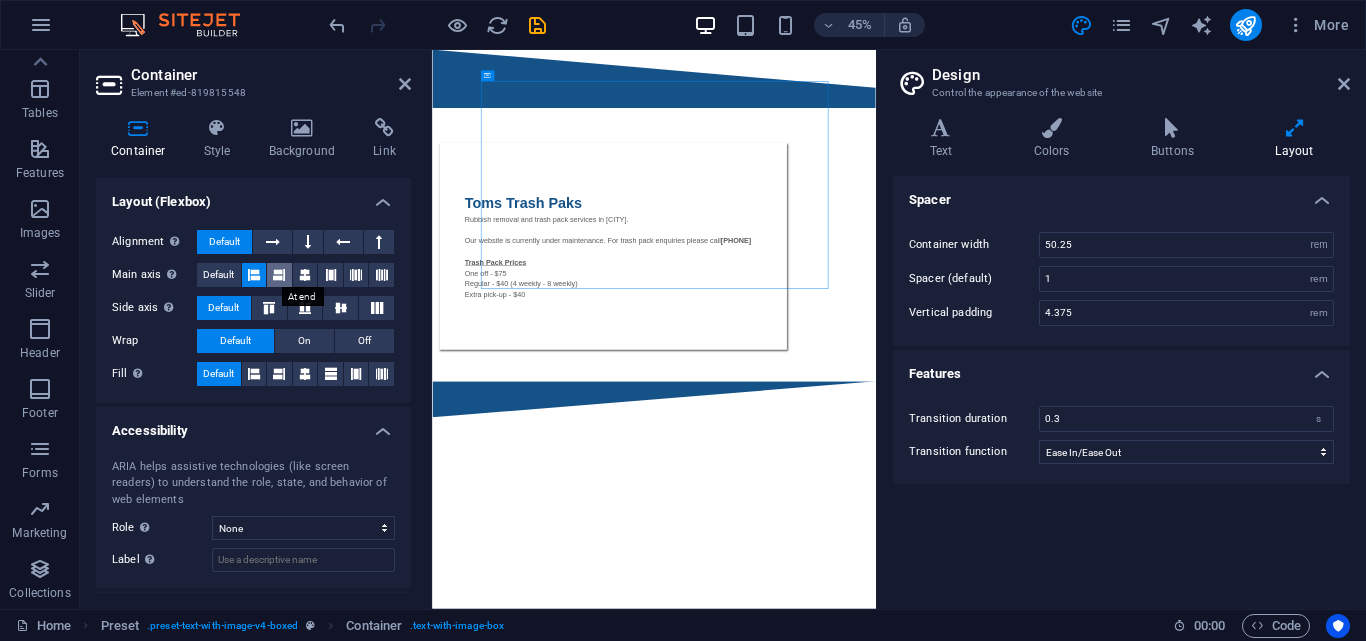 click at bounding box center (279, 275) 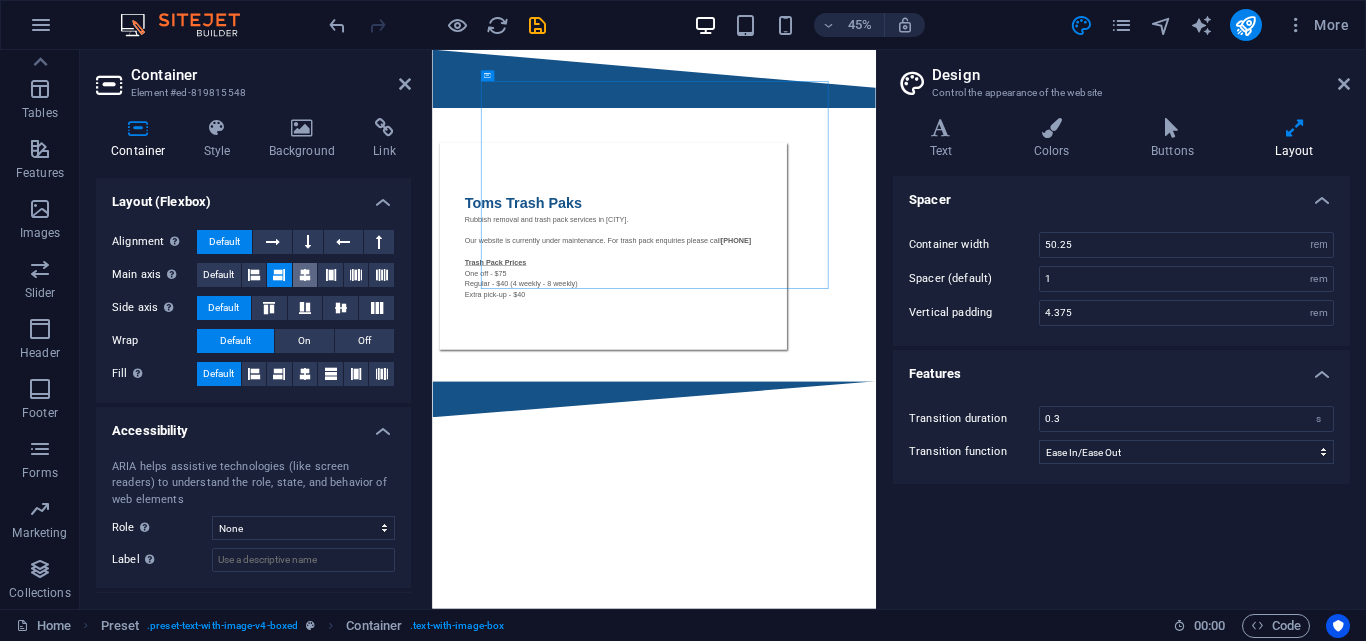 click at bounding box center (305, 275) 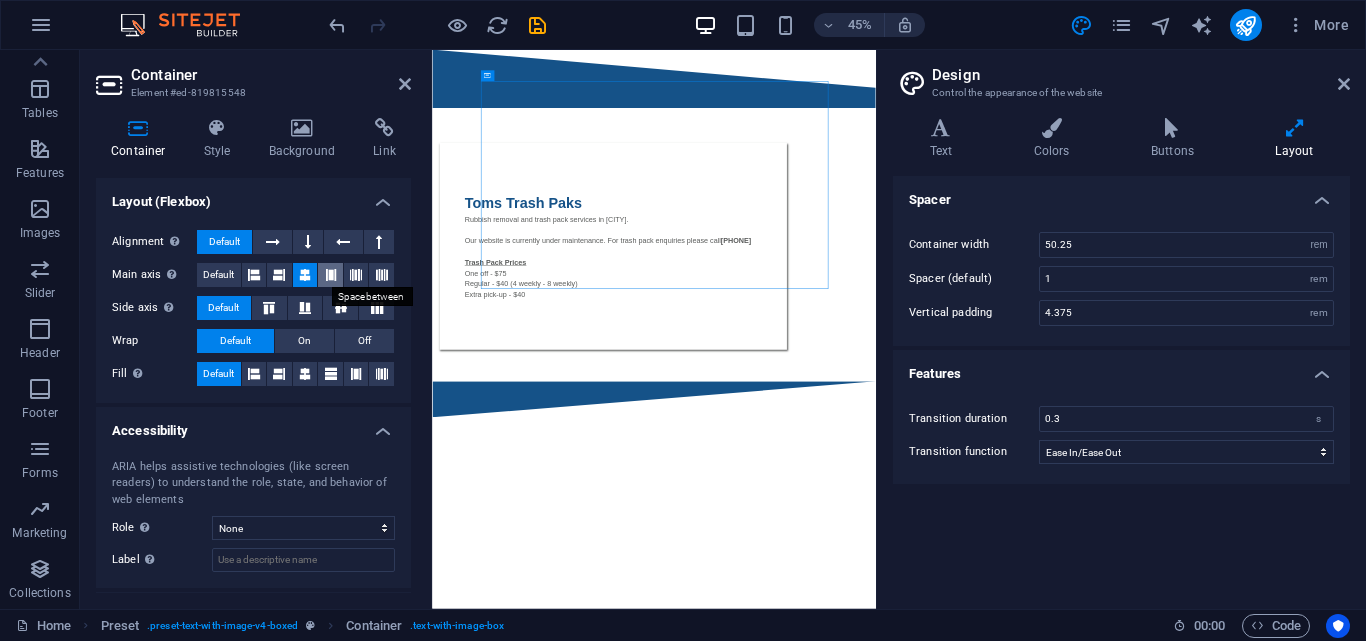click at bounding box center (331, 275) 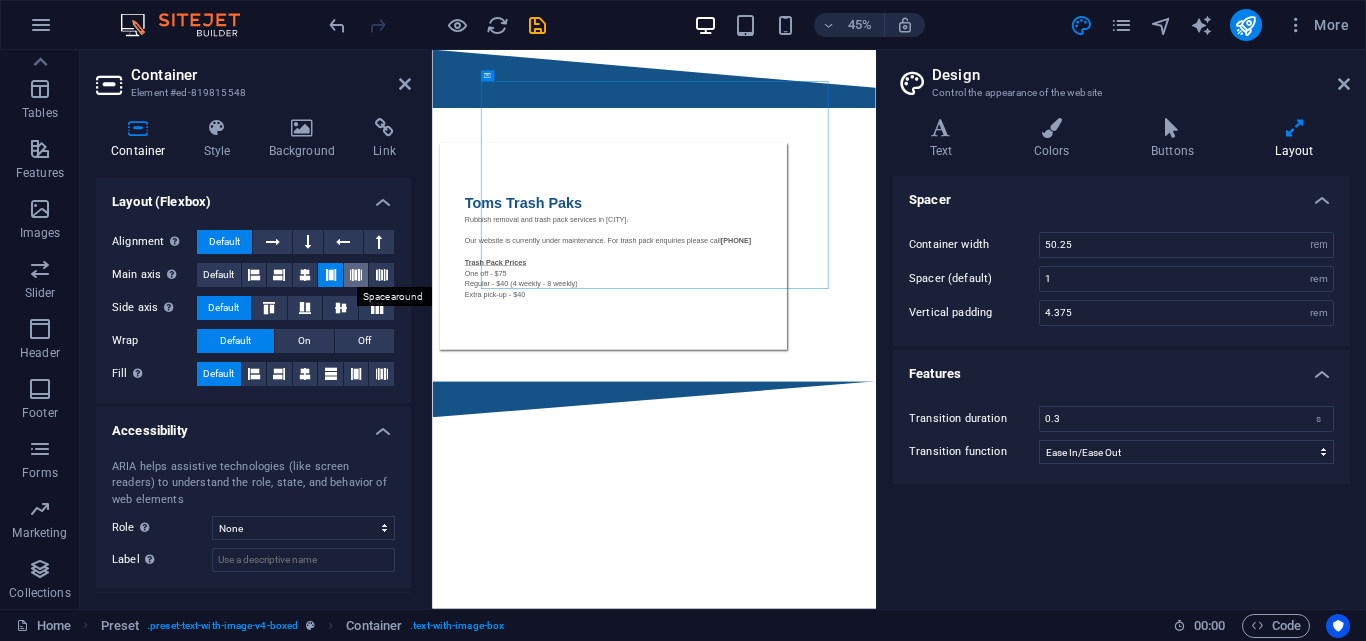 click at bounding box center (356, 275) 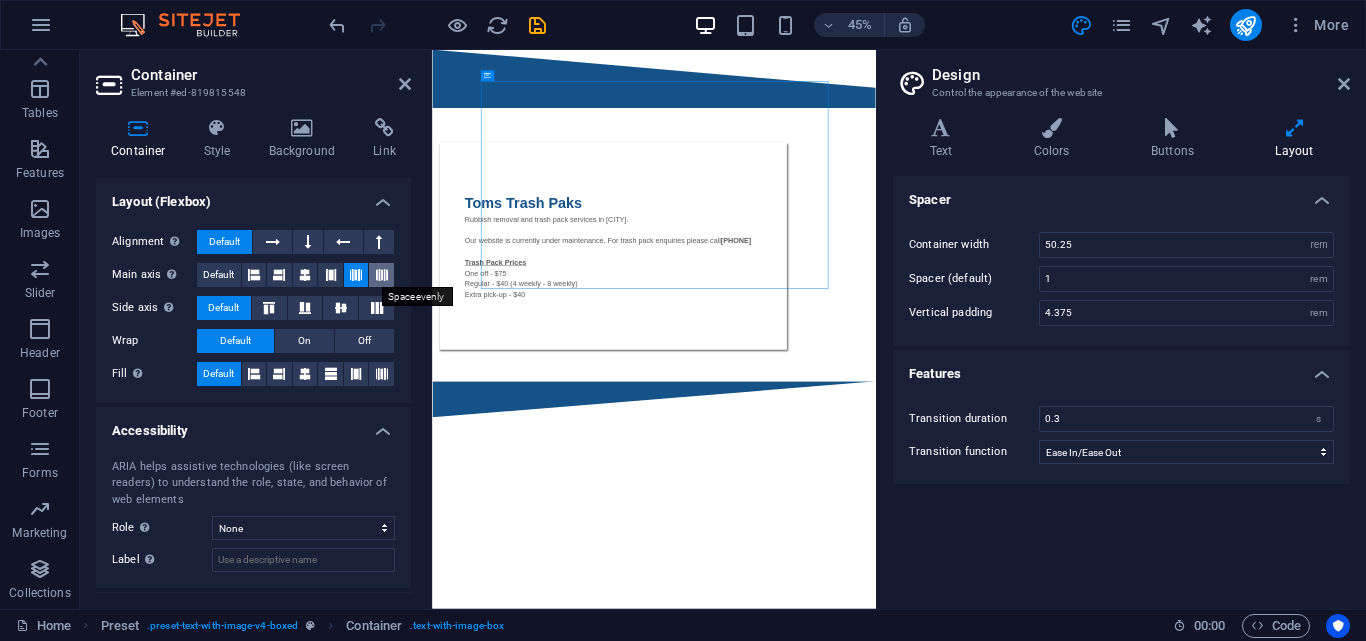 click at bounding box center [382, 275] 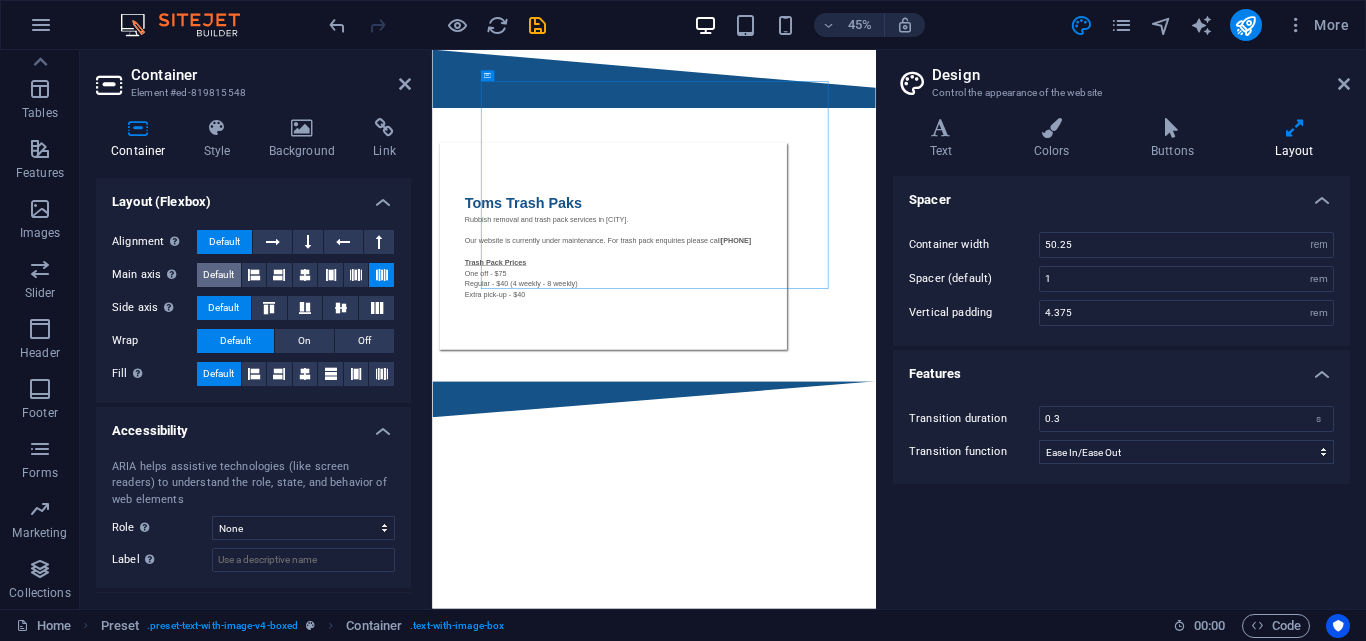 click on "Default" at bounding box center [218, 275] 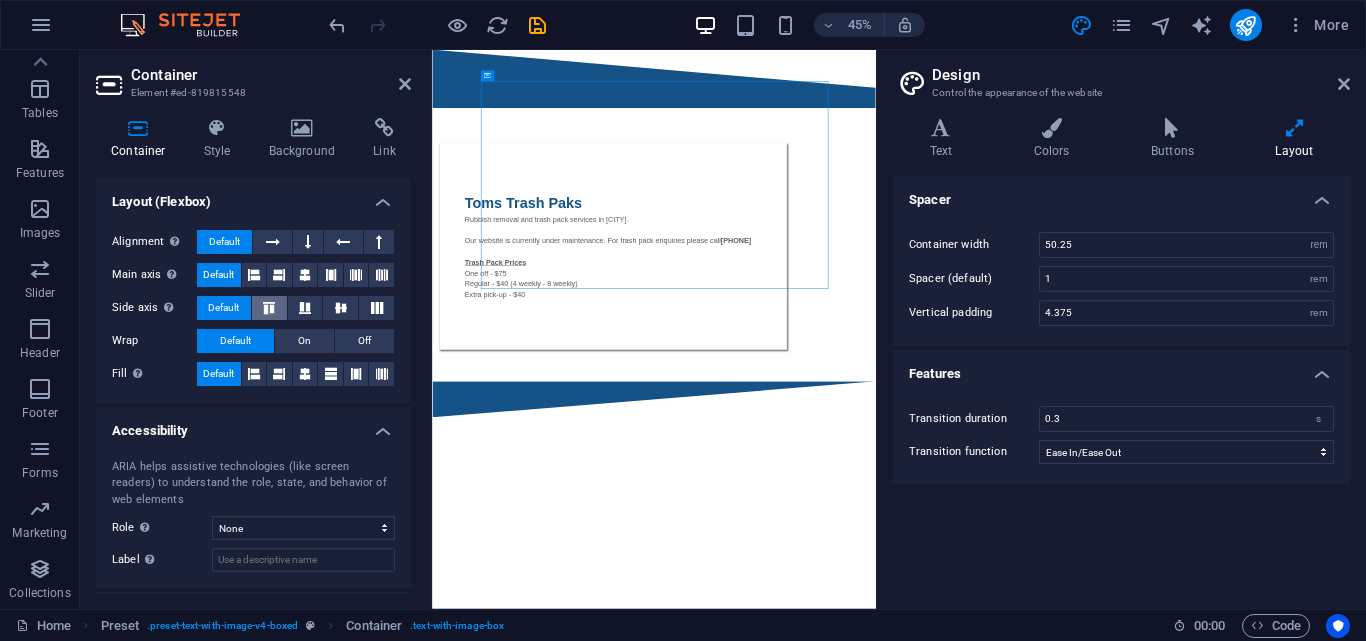 click at bounding box center [269, 308] 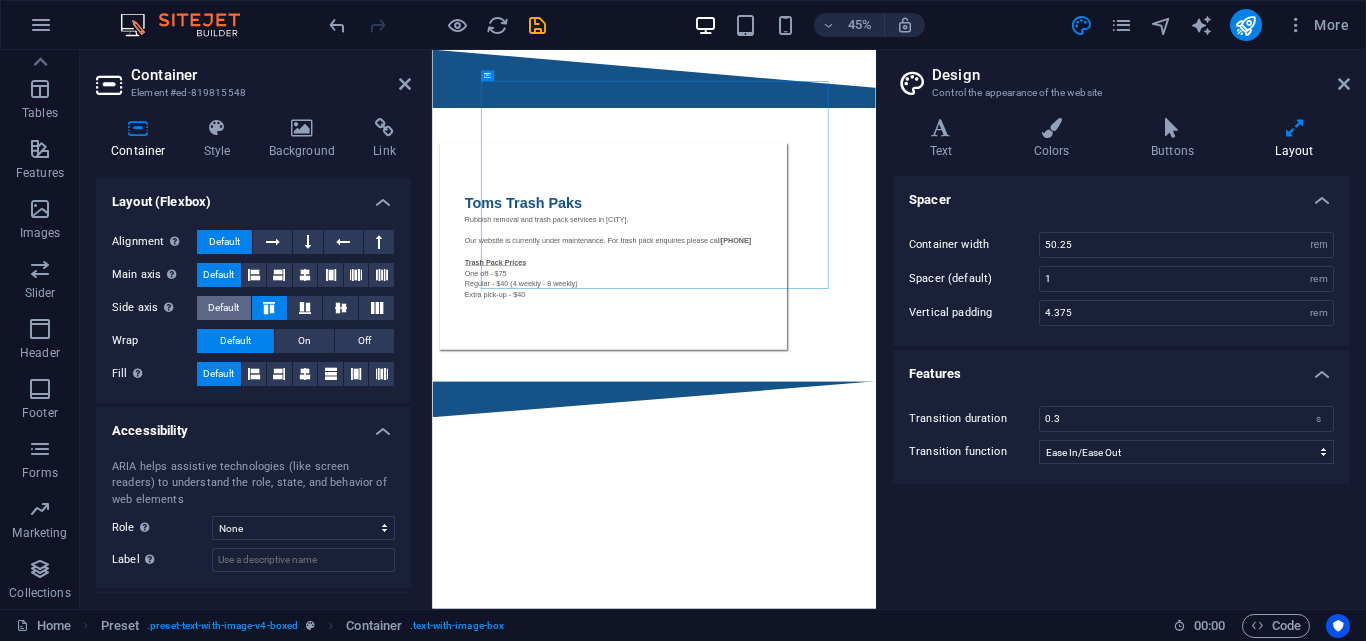 click on "Default" at bounding box center (223, 308) 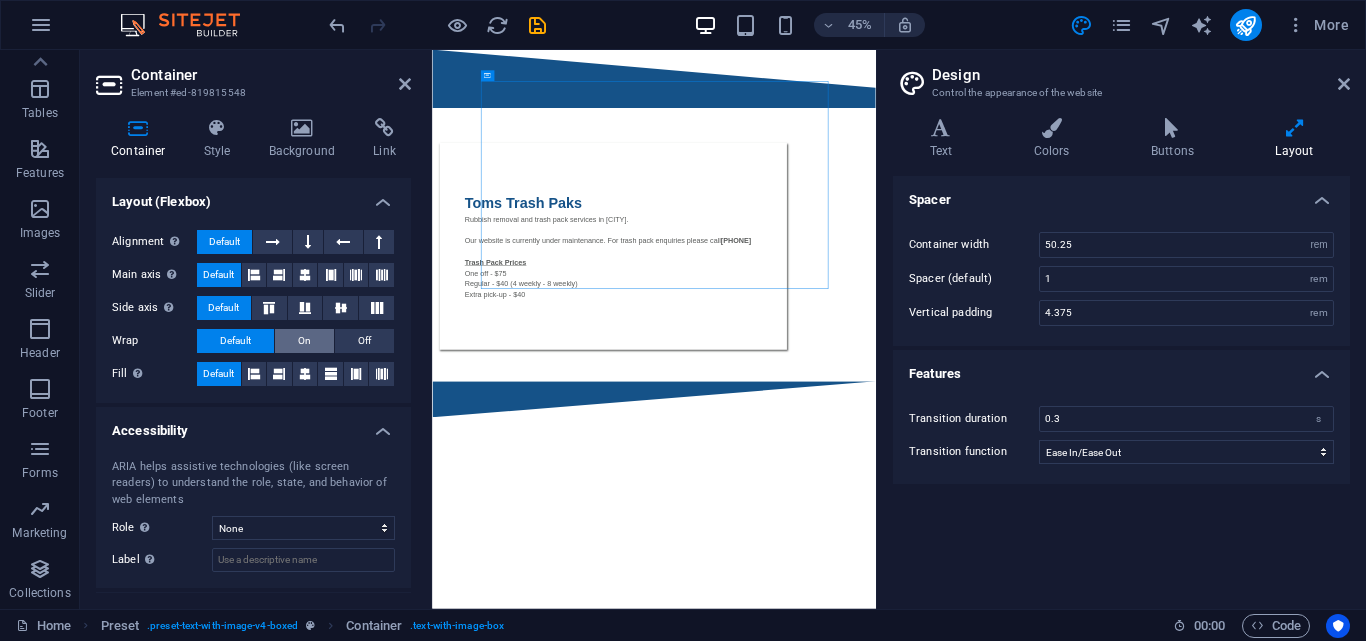 click on "On" at bounding box center (304, 341) 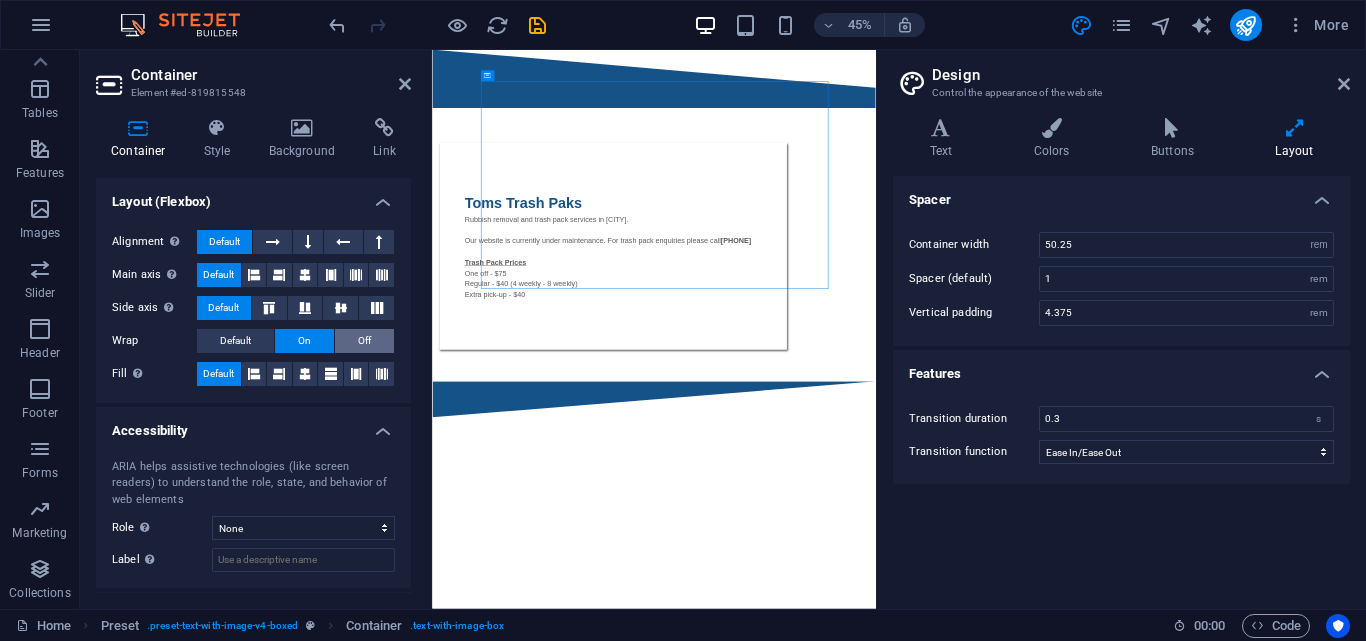 click on "Off" at bounding box center (364, 341) 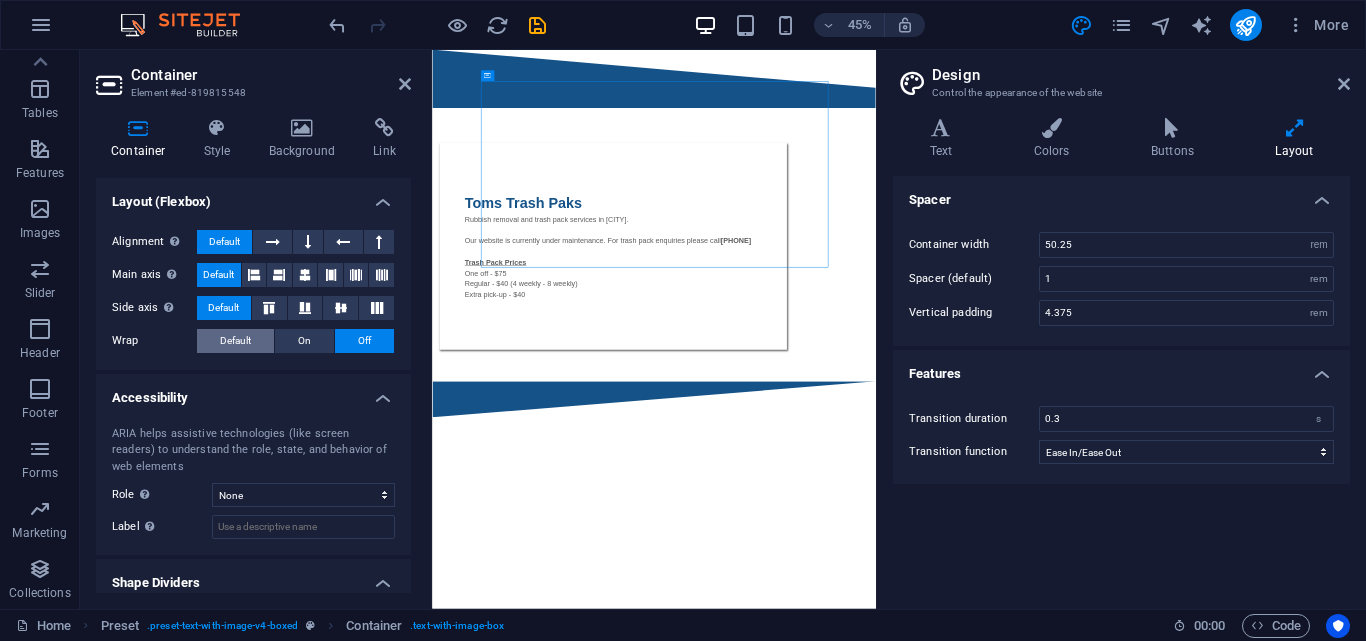 click on "Default" at bounding box center (235, 341) 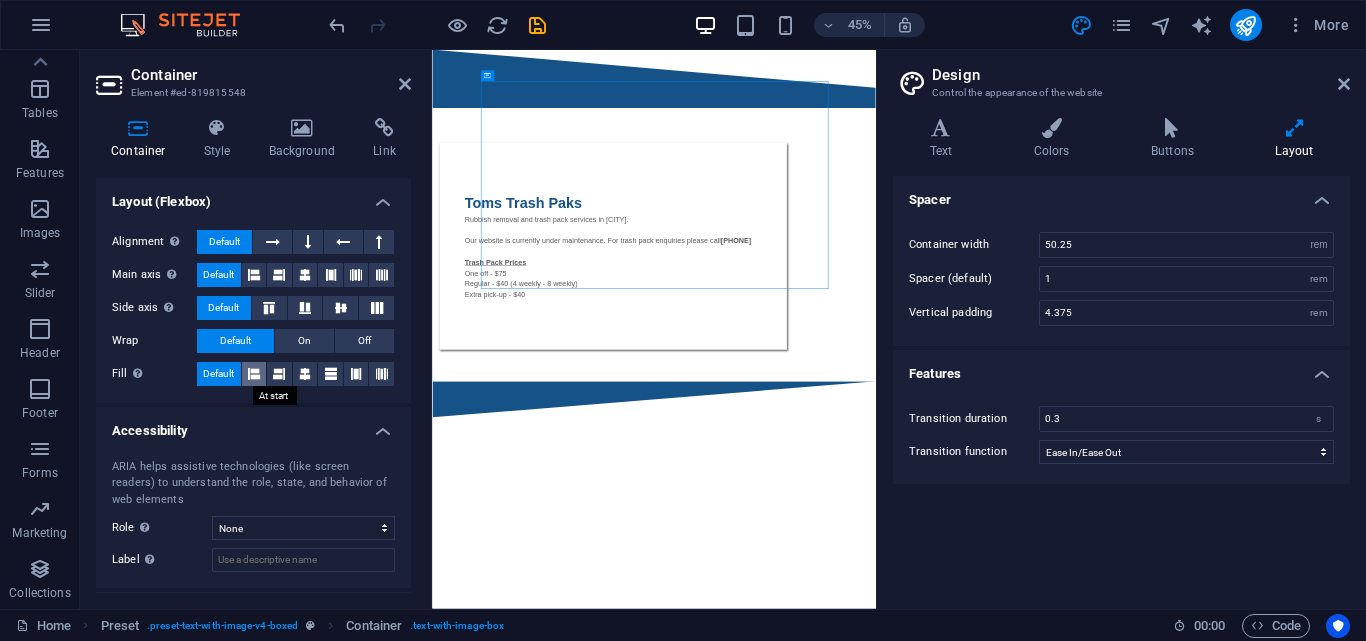 click at bounding box center (254, 374) 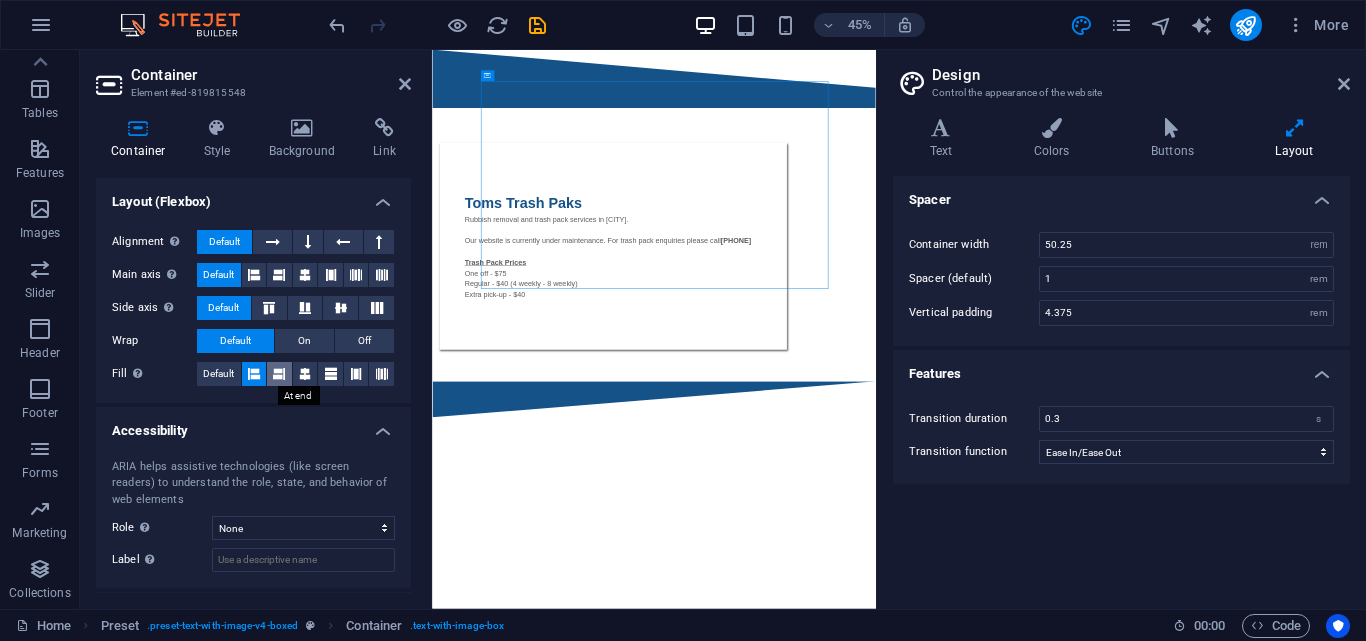 click at bounding box center (279, 374) 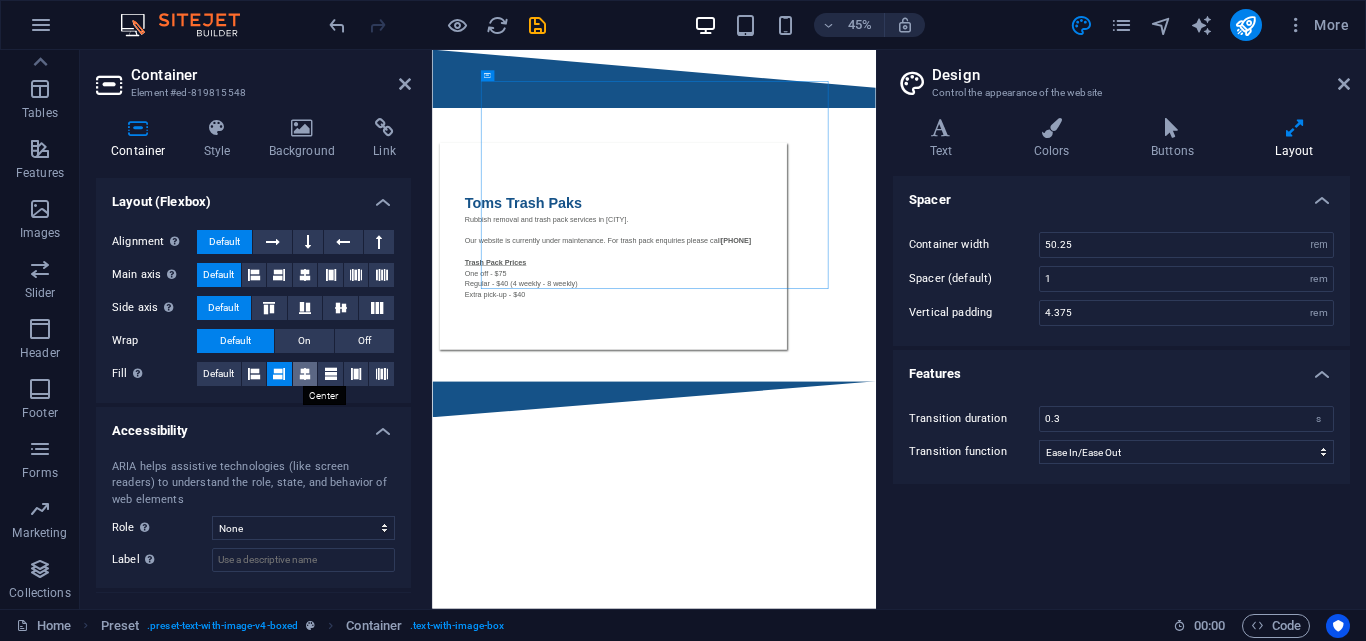 click at bounding box center [305, 374] 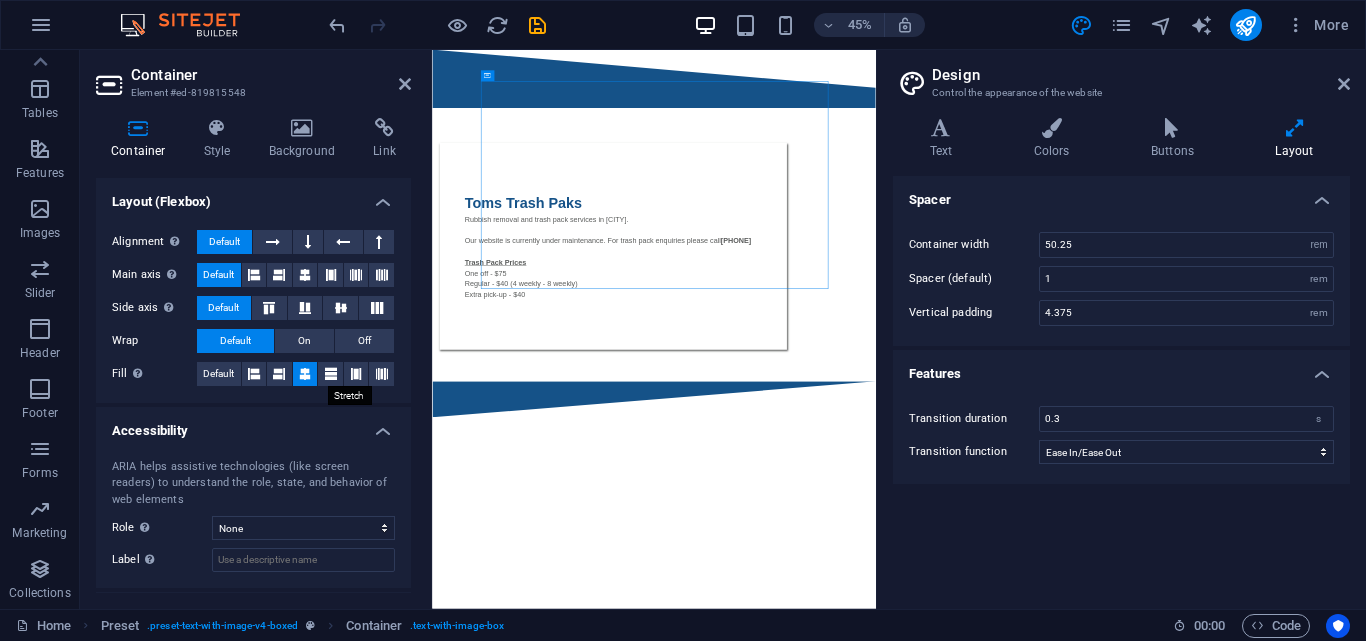 scroll, scrollTop: 358, scrollLeft: 0, axis: vertical 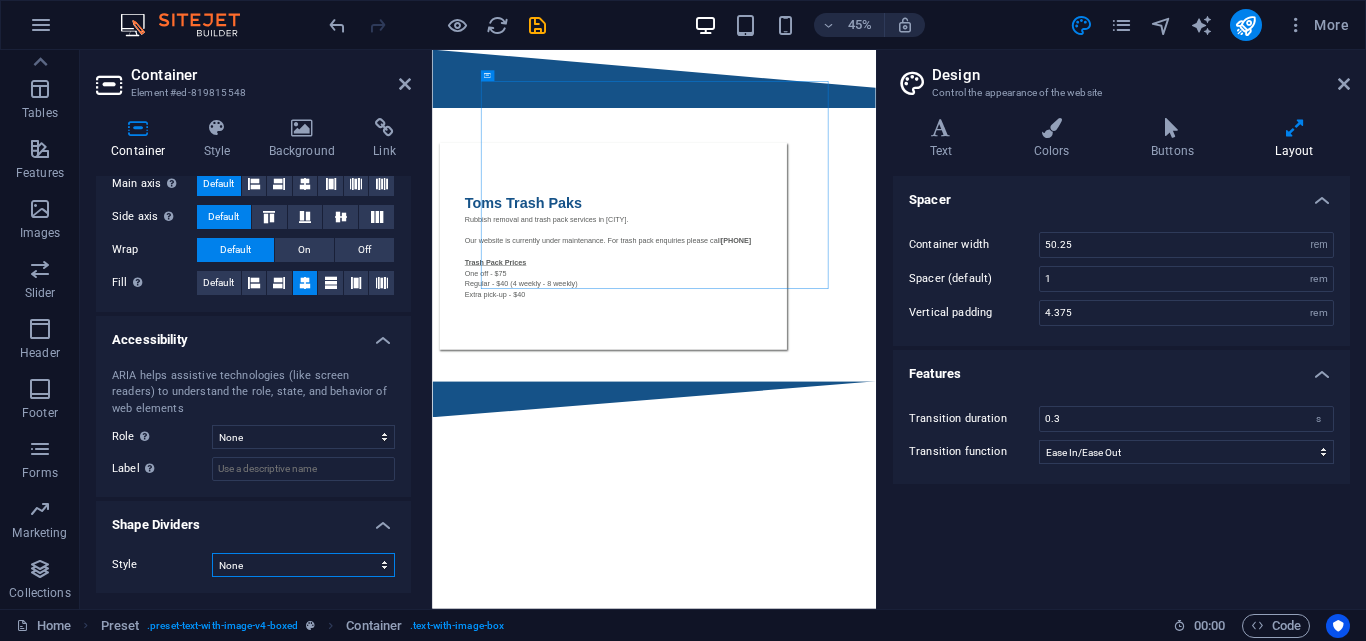 click on "None Triangle Square Diagonal Polygon 1 Polygon 2 Zigzag Multiple Zigzags Waves Multiple Waves Half Circle Circle Circle Shadow Blocks Hexagons Clouds Multiple Clouds Fan Pyramids Book Paint Drip Fire Shredded Paper Arrow" at bounding box center (303, 565) 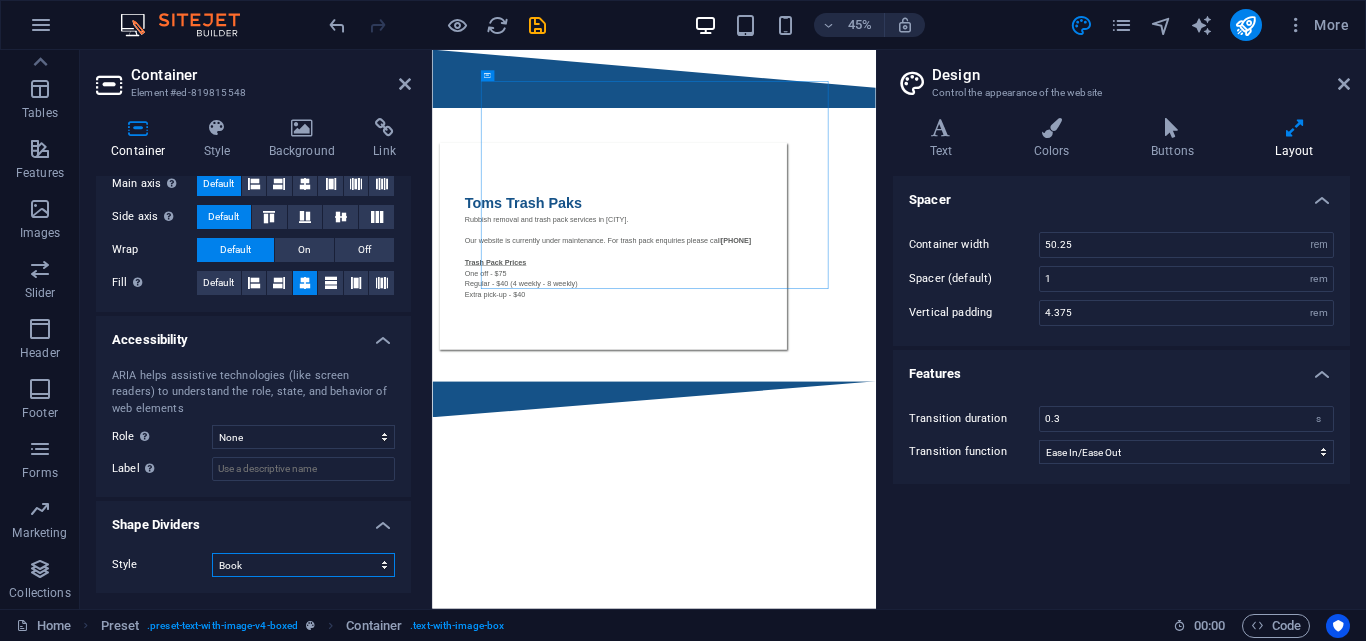 click on "None Triangle Square Diagonal Polygon 1 Polygon 2 Zigzag Multiple Zigzags Waves Multiple Waves Half Circle Circle Circle Shadow Blocks Hexagons Clouds Multiple Clouds Fan Pyramids Book Paint Drip Fire Shredded Paper Arrow" at bounding box center (303, 565) 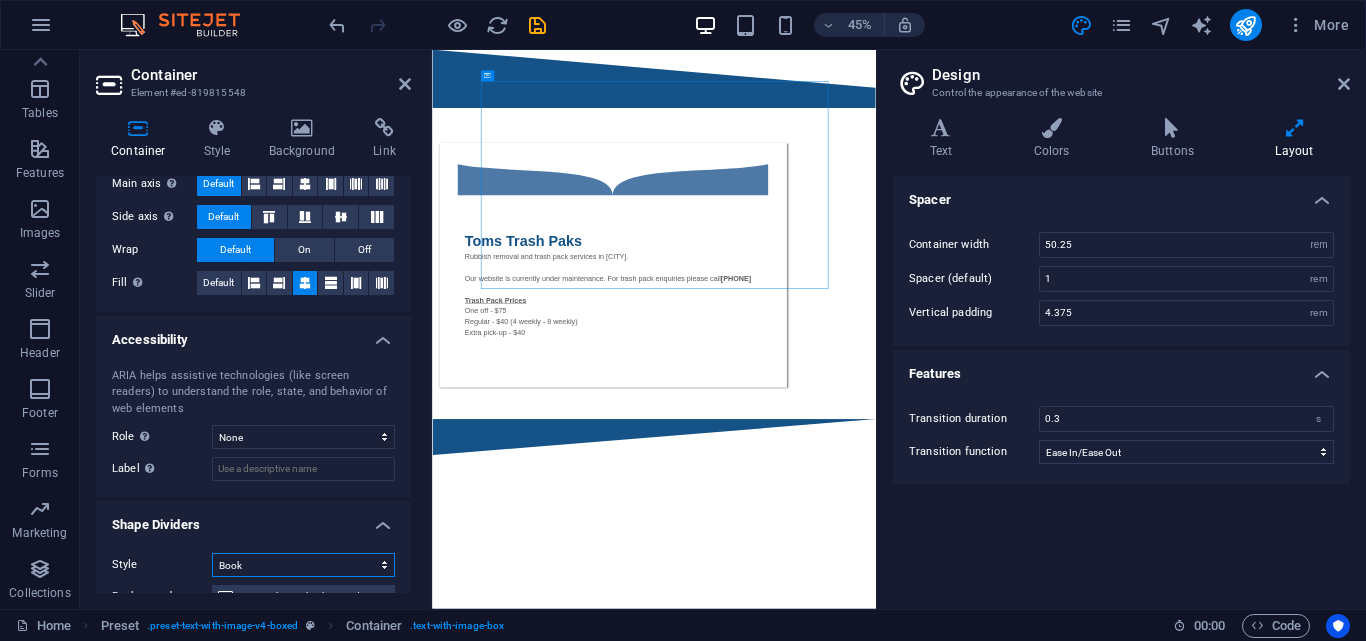 click on "None Triangle Square Diagonal Polygon 1 Polygon 2 Zigzag Multiple Zigzags Waves Multiple Waves Half Circle Circle Circle Shadow Blocks Hexagons Clouds Multiple Clouds Fan Pyramids Book Paint Drip Fire Shredded Paper Arrow" at bounding box center (303, 565) 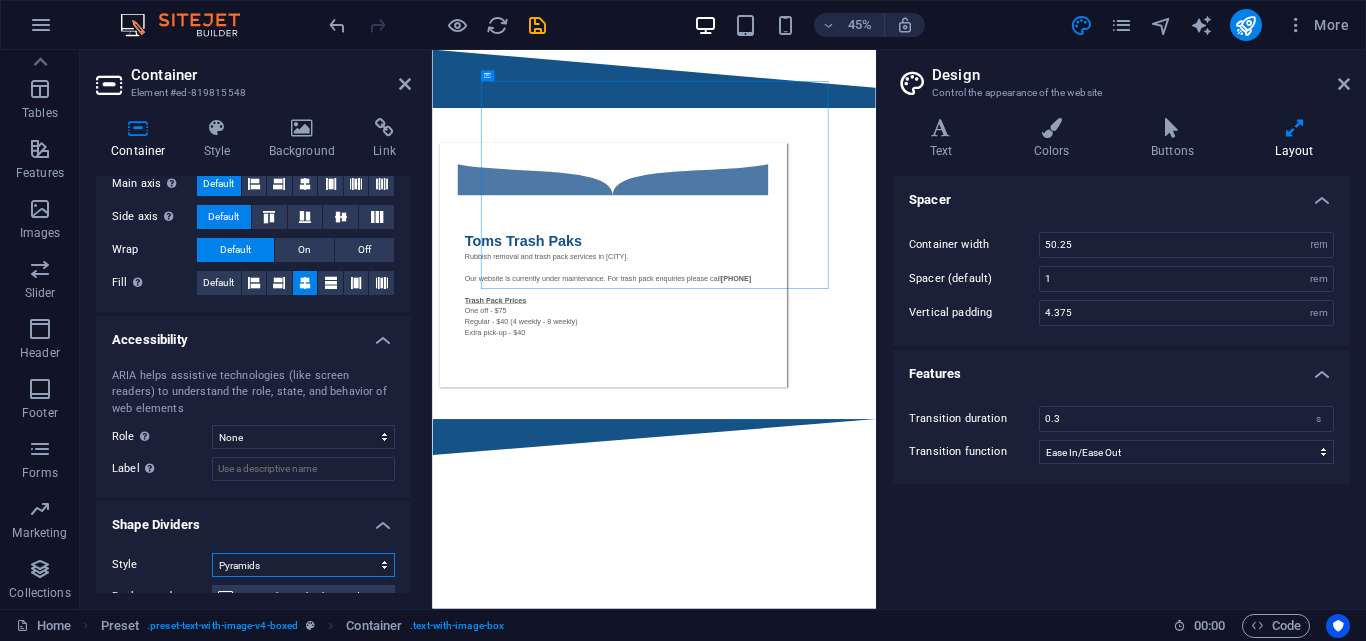 click on "None Triangle Square Diagonal Polygon 1 Polygon 2 Zigzag Multiple Zigzags Waves Multiple Waves Half Circle Circle Circle Shadow Blocks Hexagons Clouds Multiple Clouds Fan Pyramids Book Paint Drip Fire Shredded Paper Arrow" at bounding box center (303, 565) 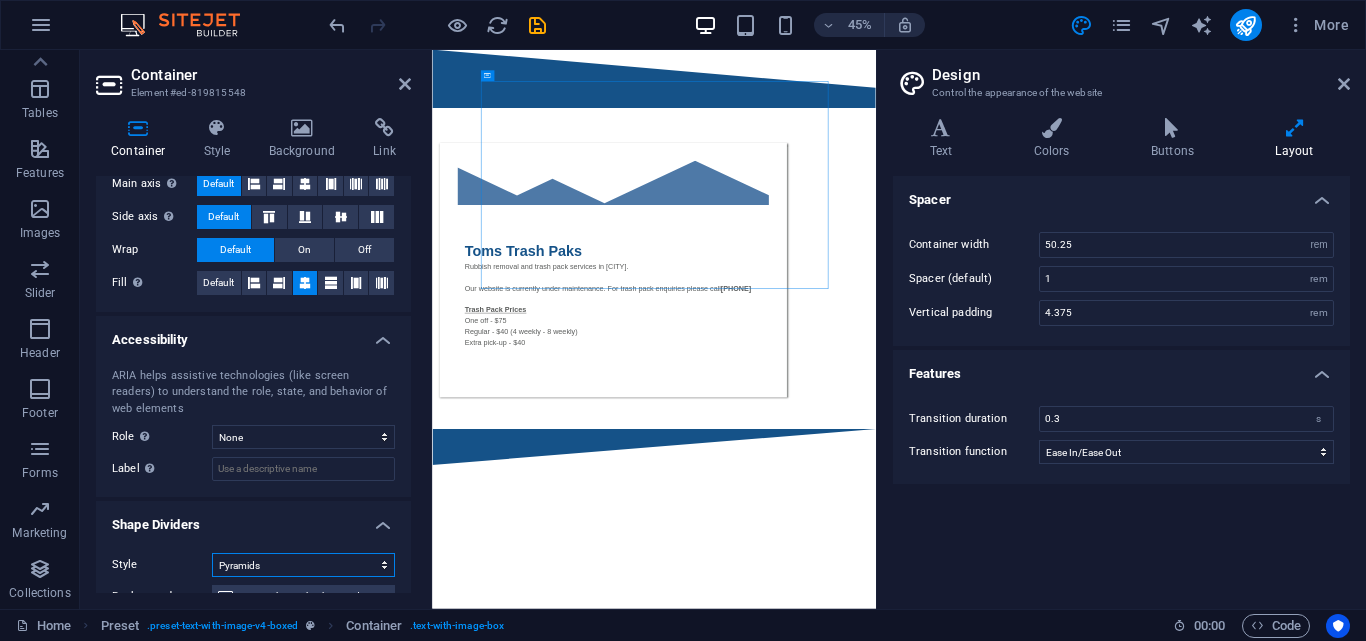 click on "None Triangle Square Diagonal Polygon 1 Polygon 2 Zigzag Multiple Zigzags Waves Multiple Waves Half Circle Circle Circle Shadow Blocks Hexagons Clouds Multiple Clouds Fan Pyramids Book Paint Drip Fire Shredded Paper Arrow" at bounding box center [303, 565] 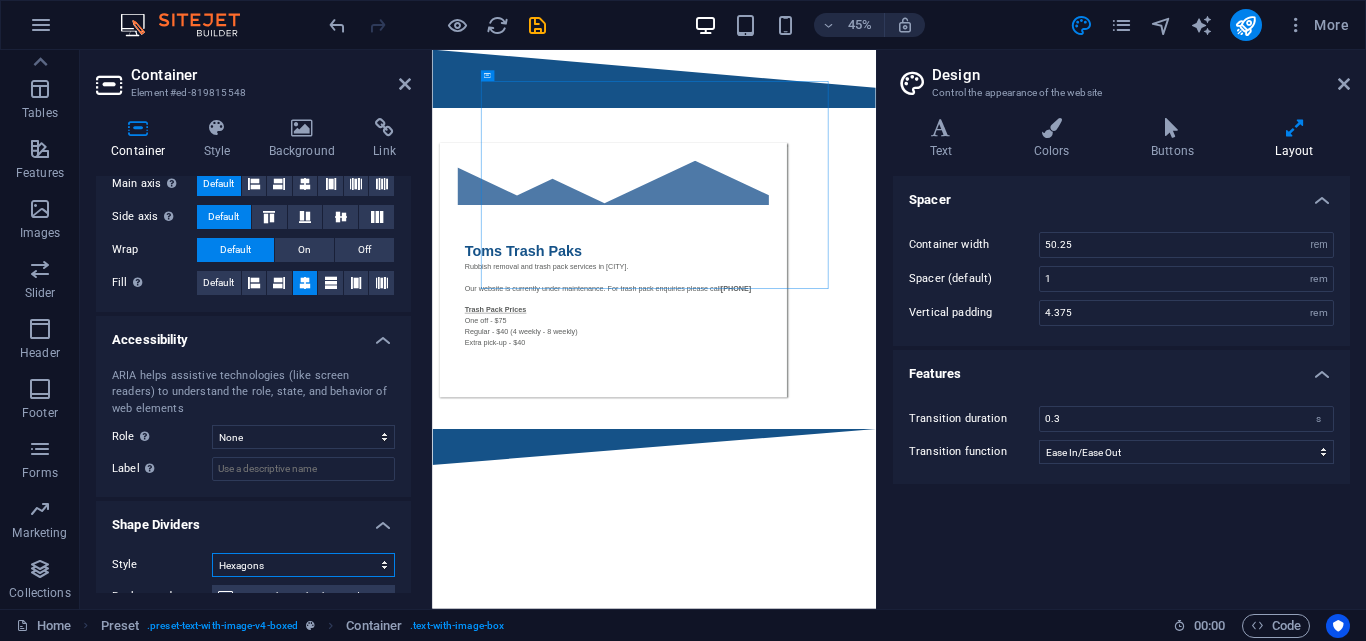 click on "None Triangle Square Diagonal Polygon 1 Polygon 2 Zigzag Multiple Zigzags Waves Multiple Waves Half Circle Circle Circle Shadow Blocks Hexagons Clouds Multiple Clouds Fan Pyramids Book Paint Drip Fire Shredded Paper Arrow" at bounding box center (303, 565) 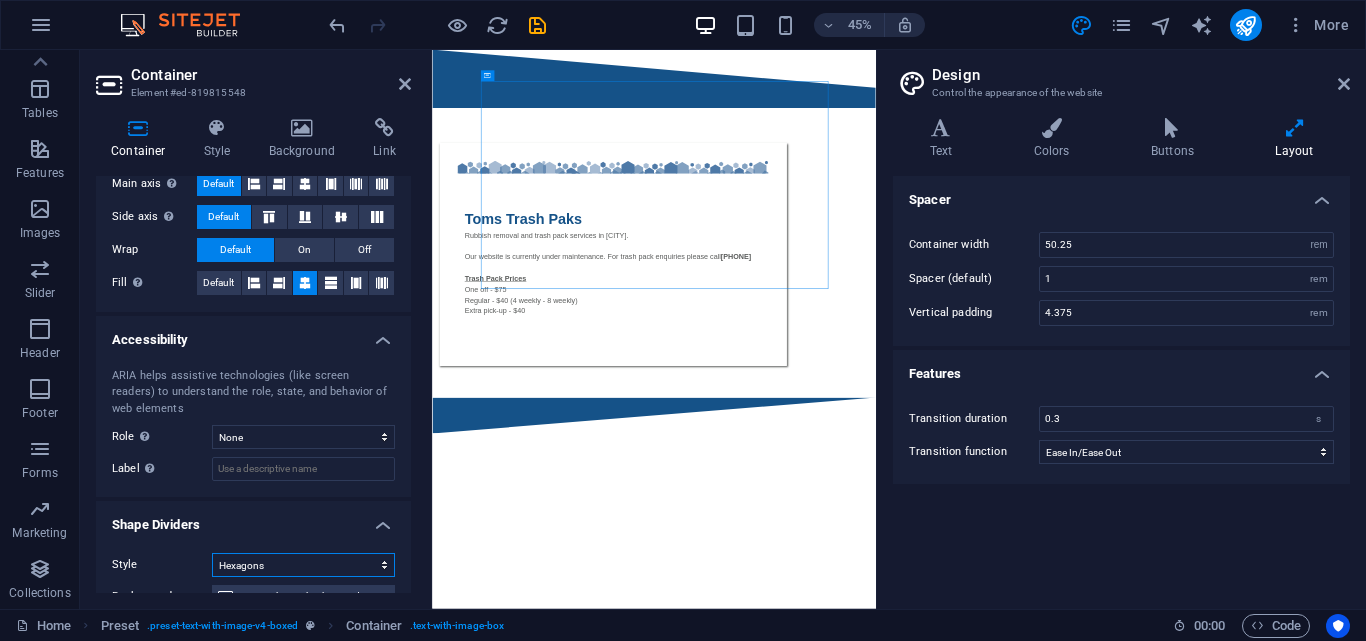 click on "None Triangle Square Diagonal Polygon 1 Polygon 2 Zigzag Multiple Zigzags Waves Multiple Waves Half Circle Circle Circle Shadow Blocks Hexagons Clouds Multiple Clouds Fan Pyramids Book Paint Drip Fire Shredded Paper Arrow" at bounding box center [303, 565] 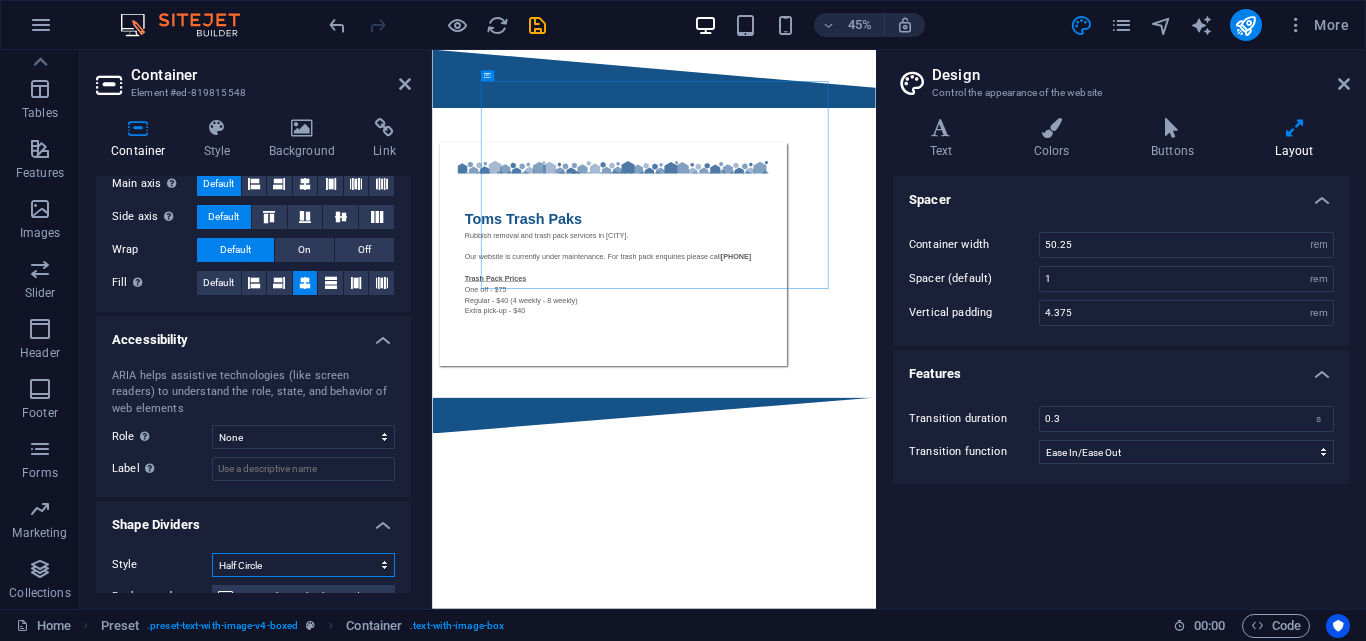 click on "None Triangle Square Diagonal Polygon 1 Polygon 2 Zigzag Multiple Zigzags Waves Multiple Waves Half Circle Circle Circle Shadow Blocks Hexagons Clouds Multiple Clouds Fan Pyramids Book Paint Drip Fire Shredded Paper Arrow" at bounding box center [303, 565] 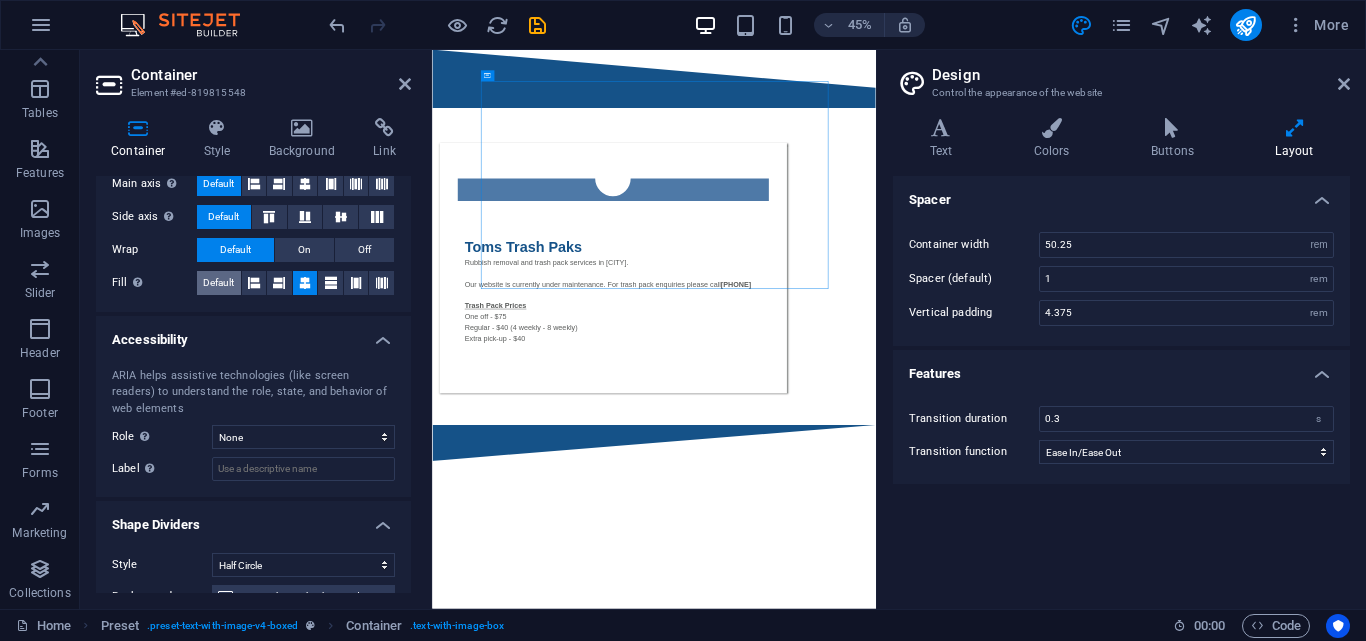 click on "Default" at bounding box center (218, 283) 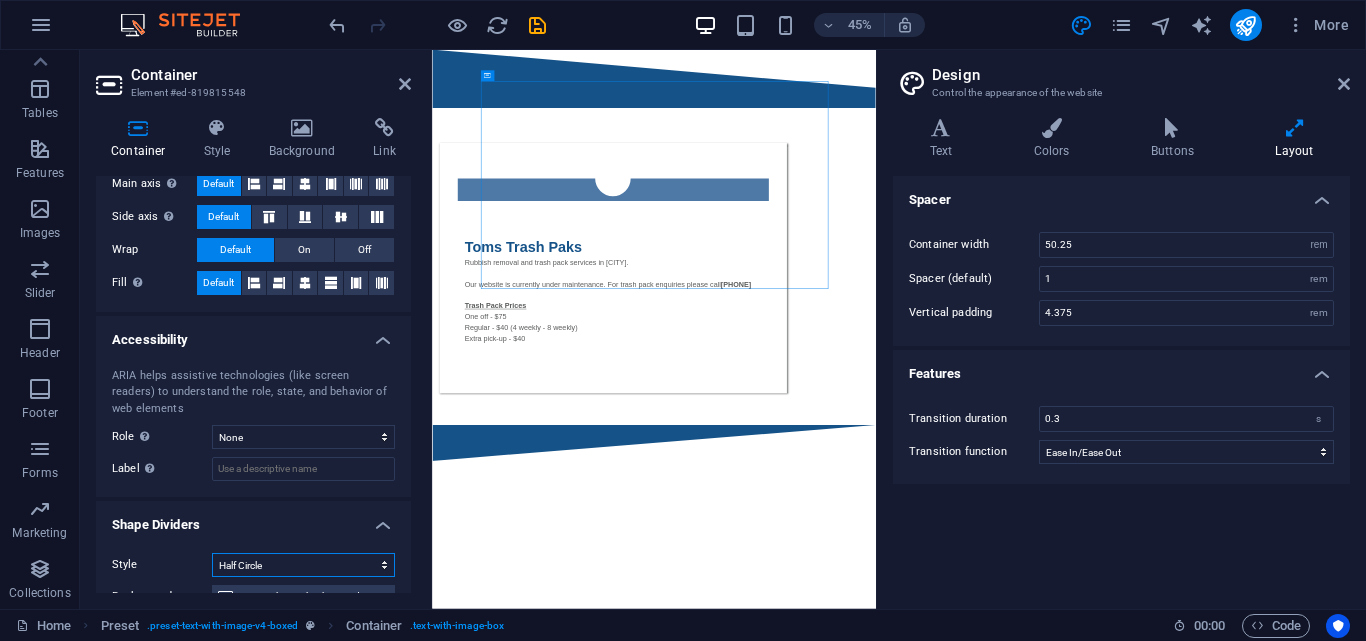 click on "None Triangle Square Diagonal Polygon 1 Polygon 2 Zigzag Multiple Zigzags Waves Multiple Waves Half Circle Circle Circle Shadow Blocks Hexagons Clouds Multiple Clouds Fan Pyramids Book Paint Drip Fire Shredded Paper Arrow" at bounding box center [303, 565] 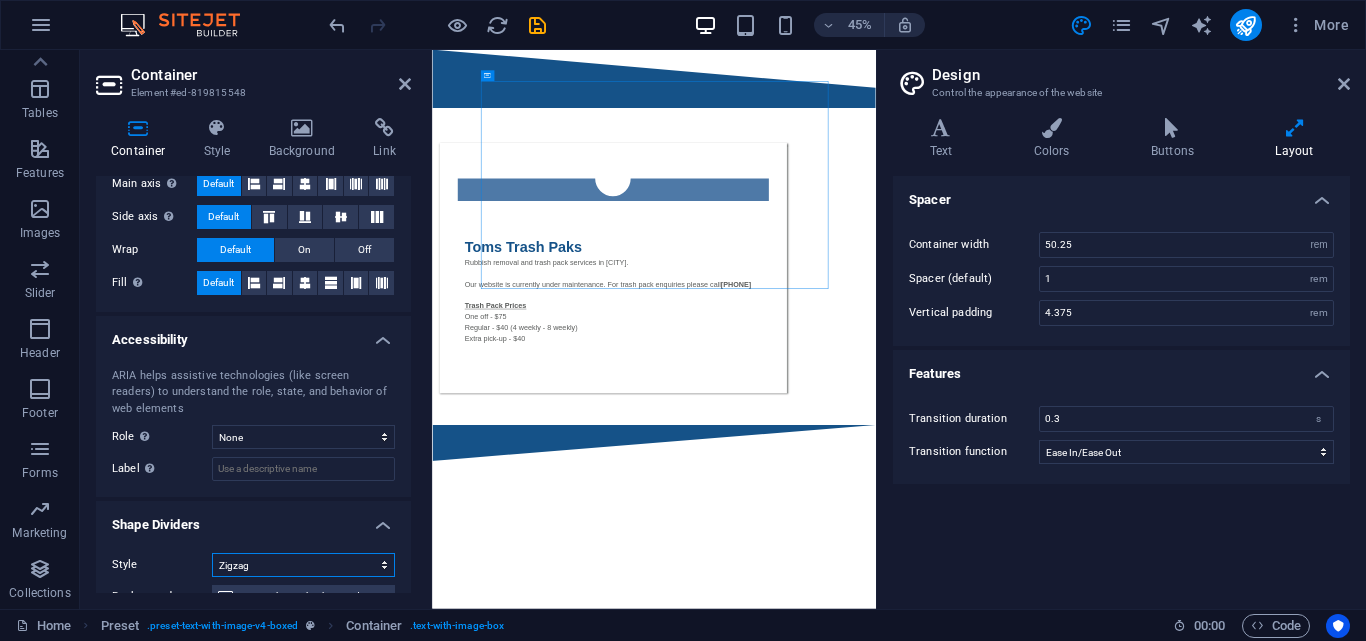 click on "None Triangle Square Diagonal Polygon 1 Polygon 2 Zigzag Multiple Zigzags Waves Multiple Waves Half Circle Circle Circle Shadow Blocks Hexagons Clouds Multiple Clouds Fan Pyramids Book Paint Drip Fire Shredded Paper Arrow" at bounding box center (303, 565) 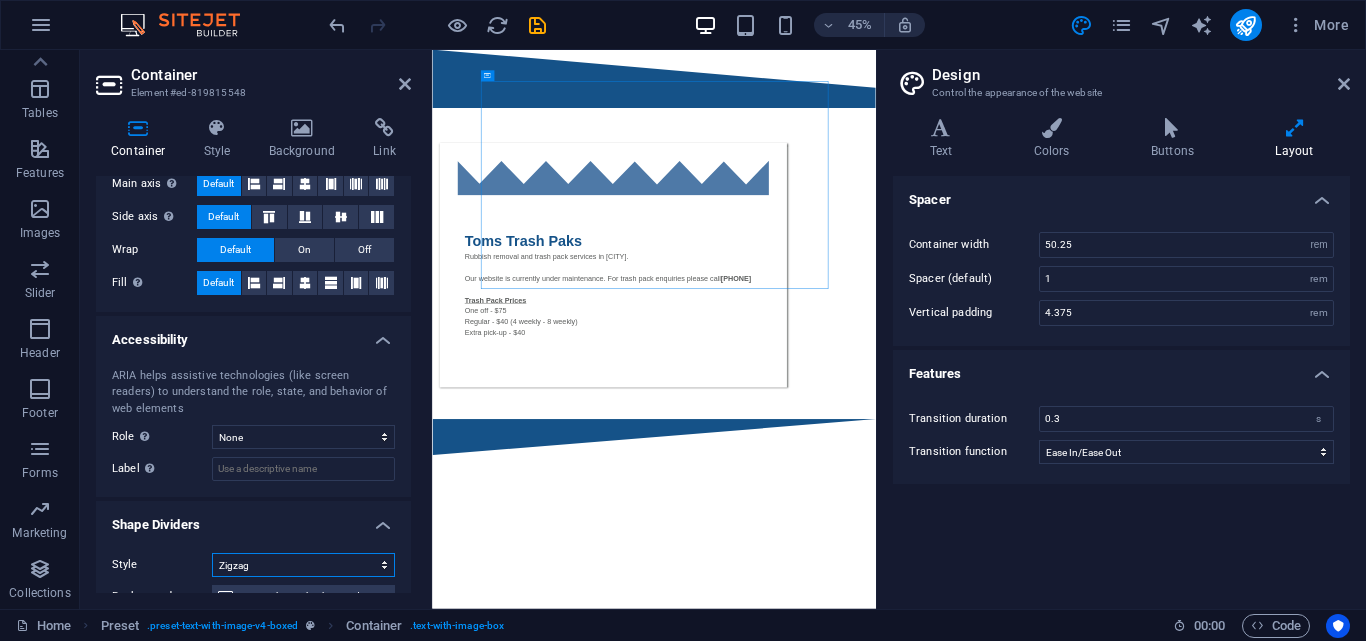 click on "None Triangle Square Diagonal Polygon 1 Polygon 2 Zigzag Multiple Zigzags Waves Multiple Waves Half Circle Circle Circle Shadow Blocks Hexagons Clouds Multiple Clouds Fan Pyramids Book Paint Drip Fire Shredded Paper Arrow" at bounding box center (303, 565) 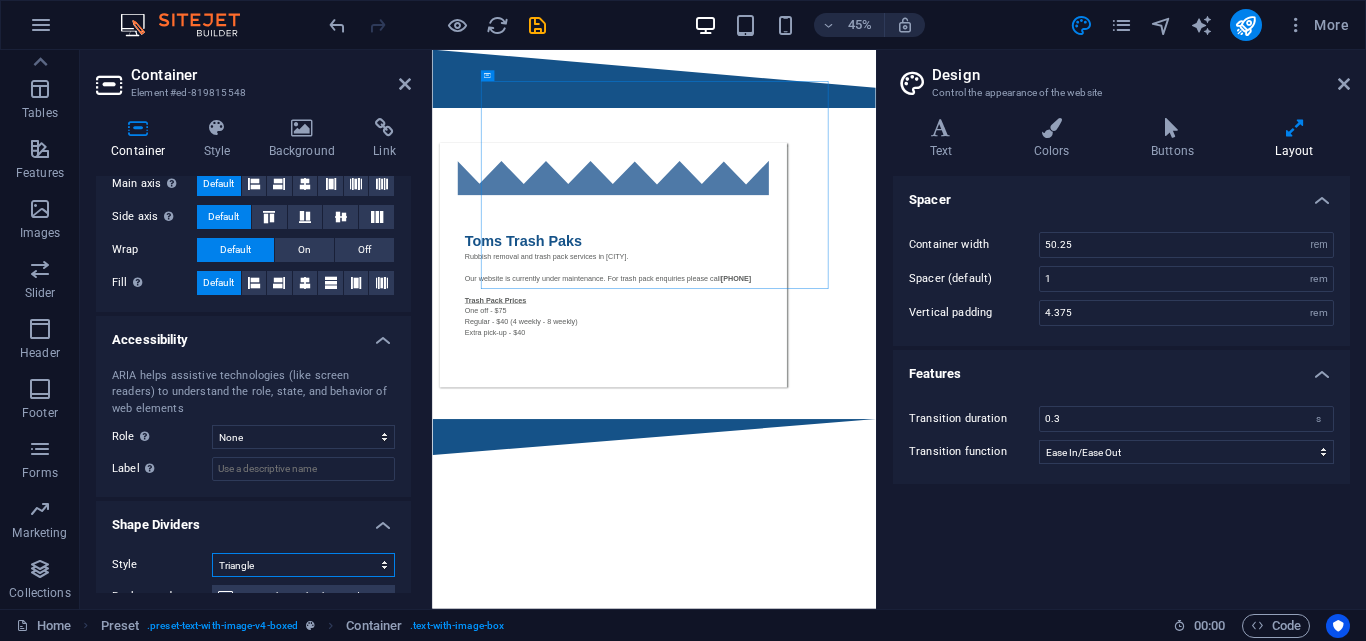 click on "None Triangle Square Diagonal Polygon 1 Polygon 2 Zigzag Multiple Zigzags Waves Multiple Waves Half Circle Circle Circle Shadow Blocks Hexagons Clouds Multiple Clouds Fan Pyramids Book Paint Drip Fire Shredded Paper Arrow" at bounding box center (303, 565) 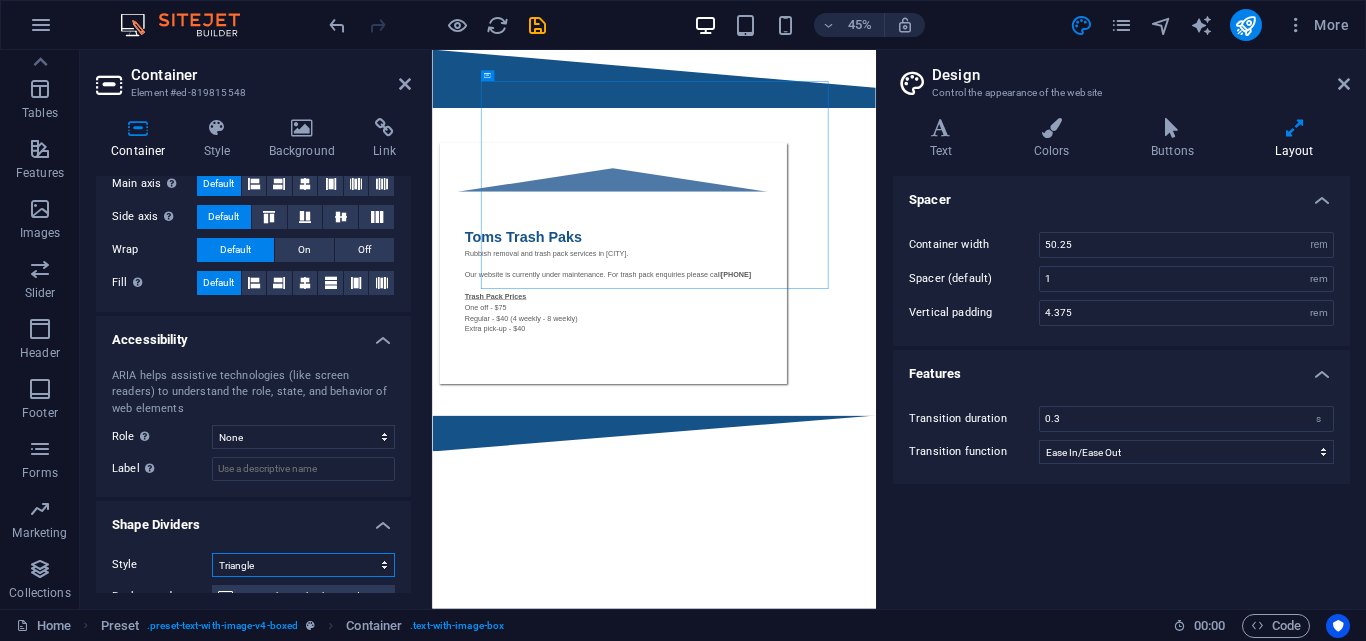 click on "None Triangle Square Diagonal Polygon 1 Polygon 2 Zigzag Multiple Zigzags Waves Multiple Waves Half Circle Circle Circle Shadow Blocks Hexagons Clouds Multiple Clouds Fan Pyramids Book Paint Drip Fire Shredded Paper Arrow" at bounding box center [303, 565] 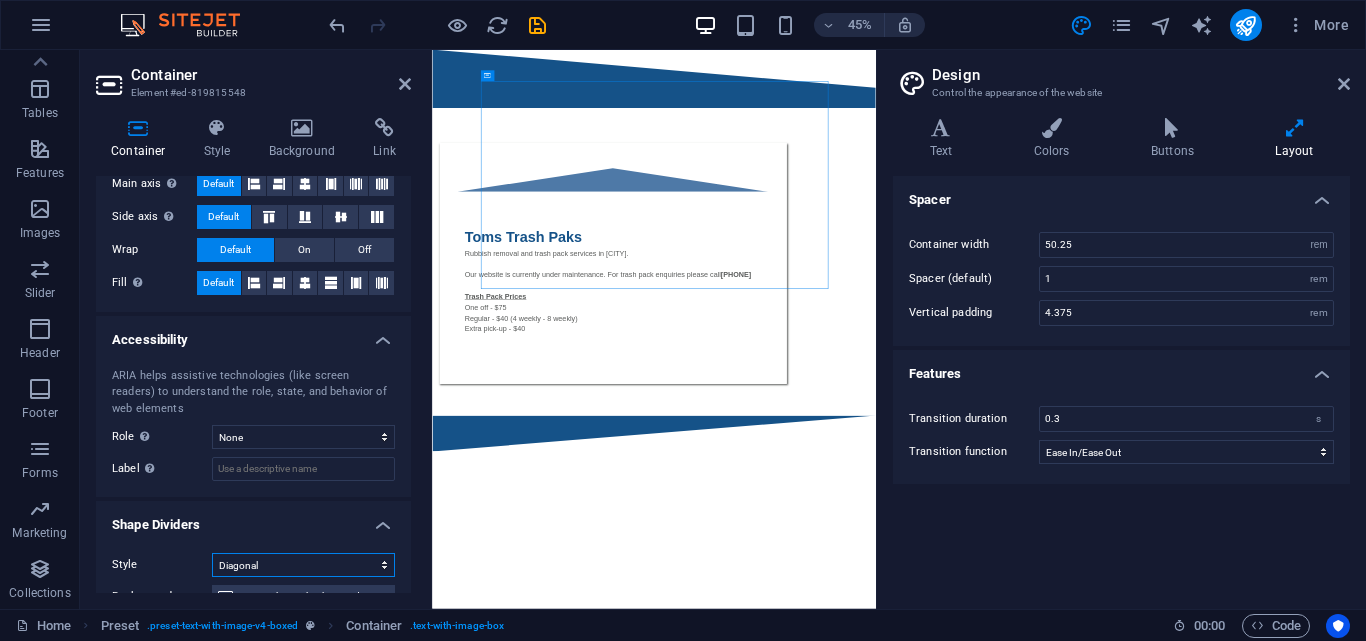 click on "None Triangle Square Diagonal Polygon 1 Polygon 2 Zigzag Multiple Zigzags Waves Multiple Waves Half Circle Circle Circle Shadow Blocks Hexagons Clouds Multiple Clouds Fan Pyramids Book Paint Drip Fire Shredded Paper Arrow" at bounding box center [303, 565] 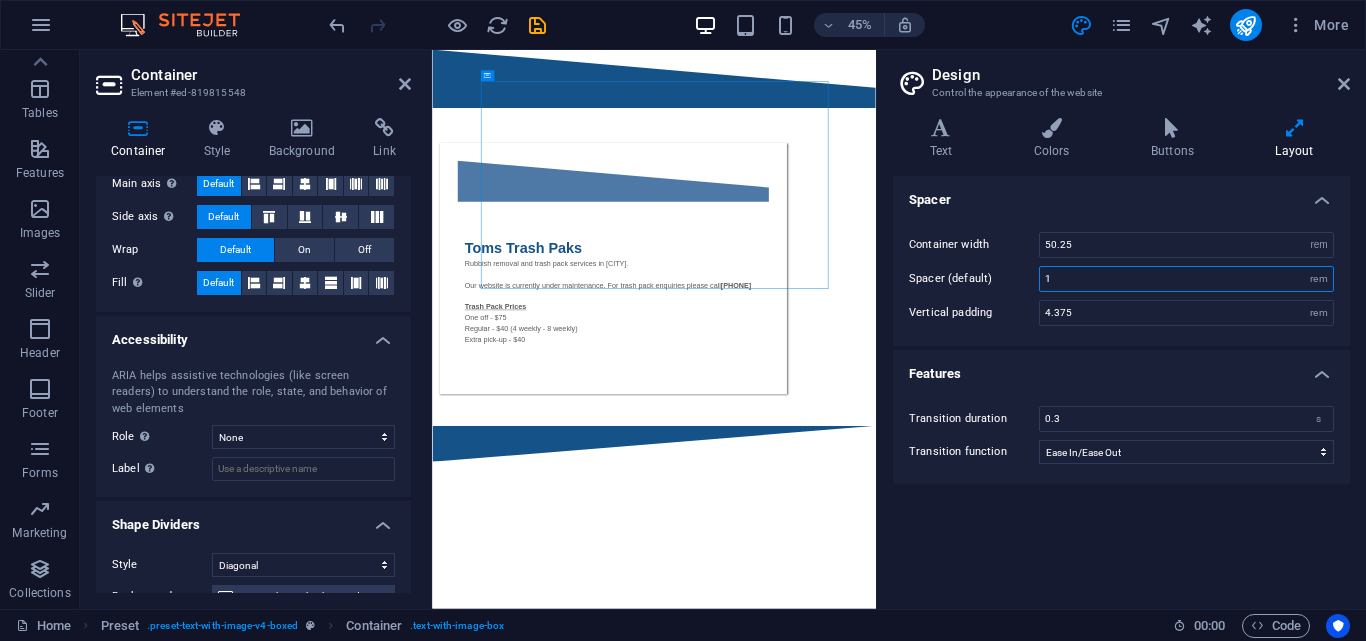 click on "1" at bounding box center (1186, 279) 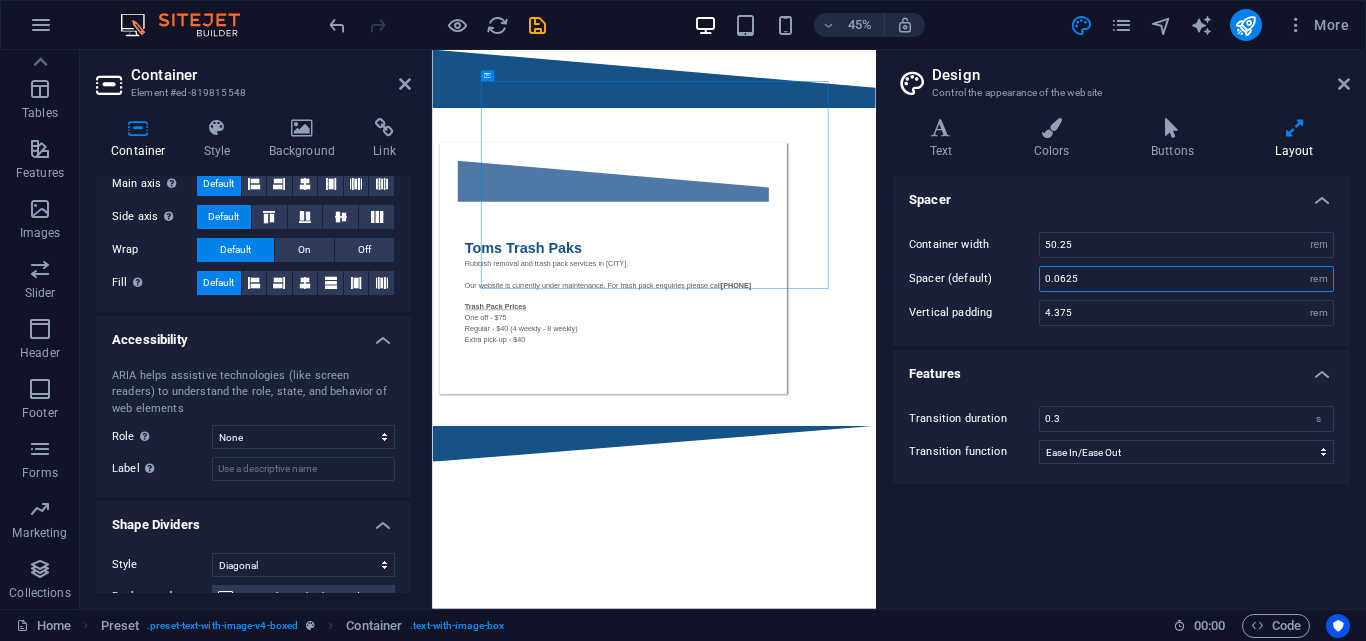 type on "0" 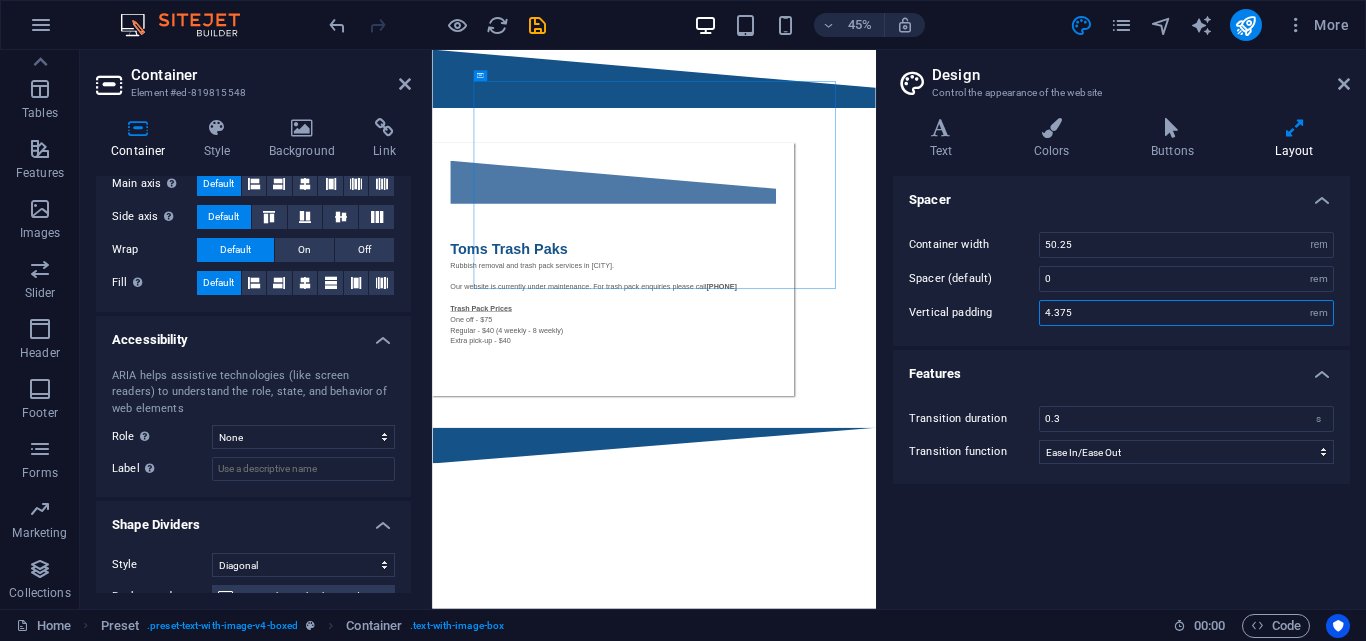 click on "4.375" at bounding box center [1186, 313] 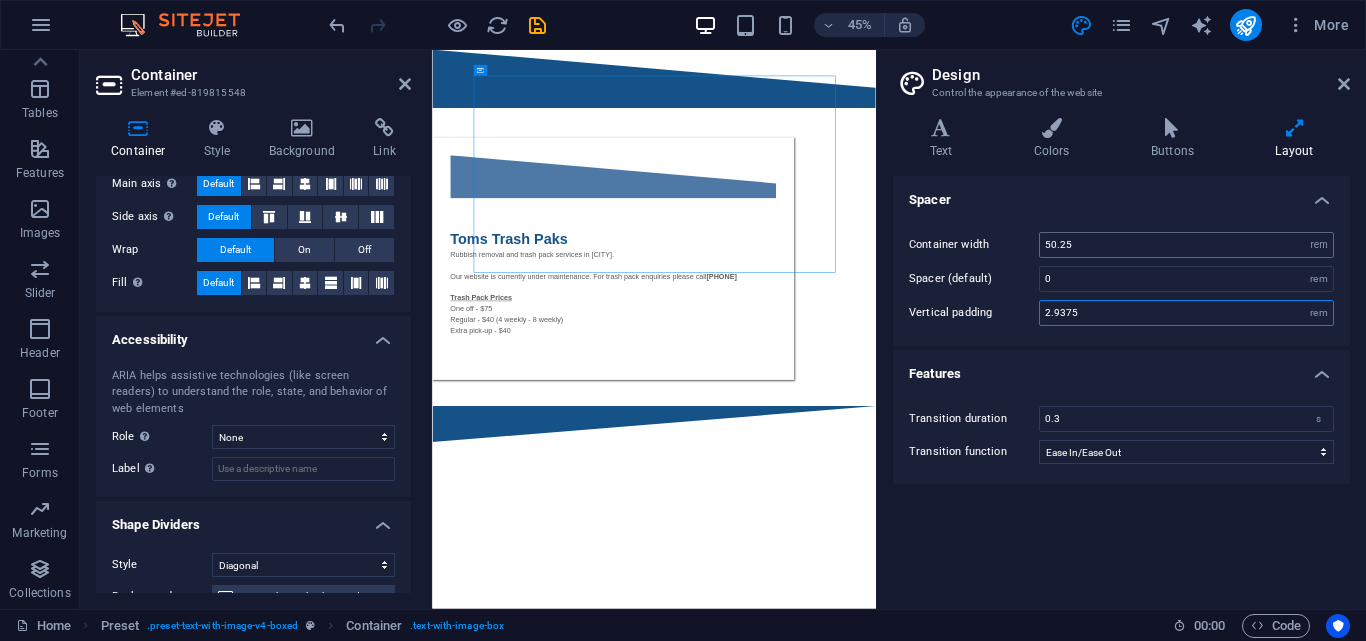 type on "2.875" 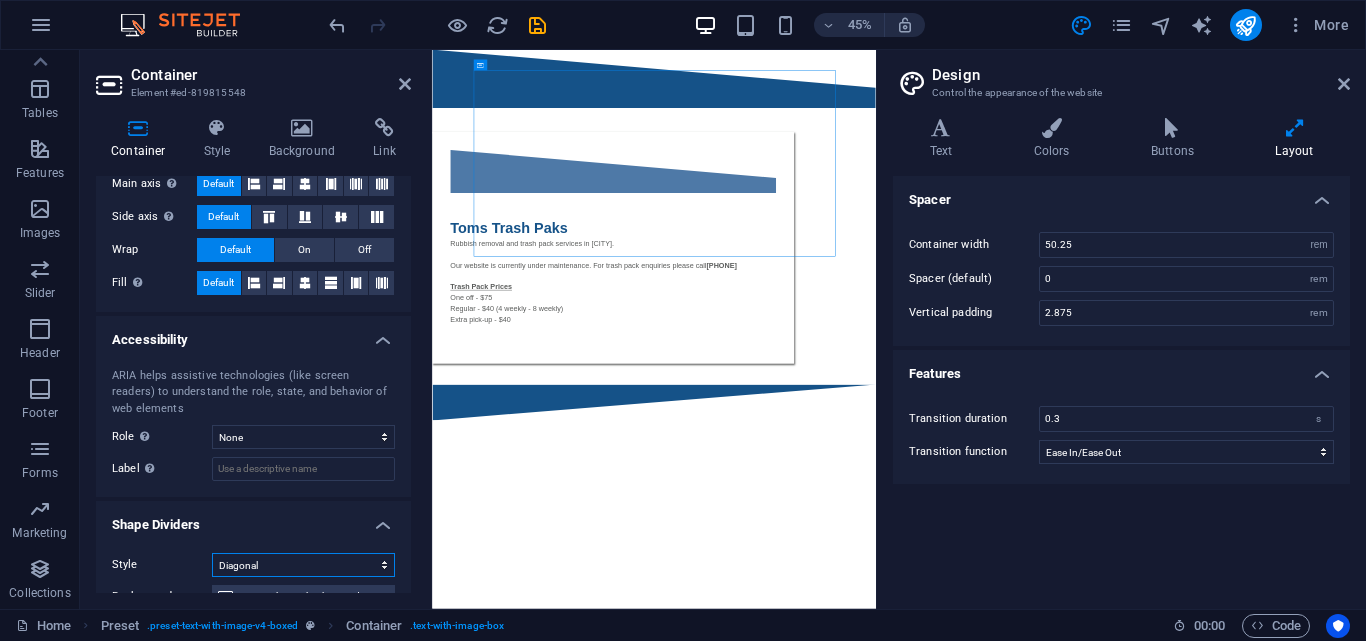 click on "None Triangle Square Diagonal Polygon 1 Polygon 2 Zigzag Multiple Zigzags Waves Multiple Waves Half Circle Circle Circle Shadow Blocks Hexagons Clouds Multiple Clouds Fan Pyramids Book Paint Drip Fire Shredded Paper Arrow" at bounding box center (303, 565) 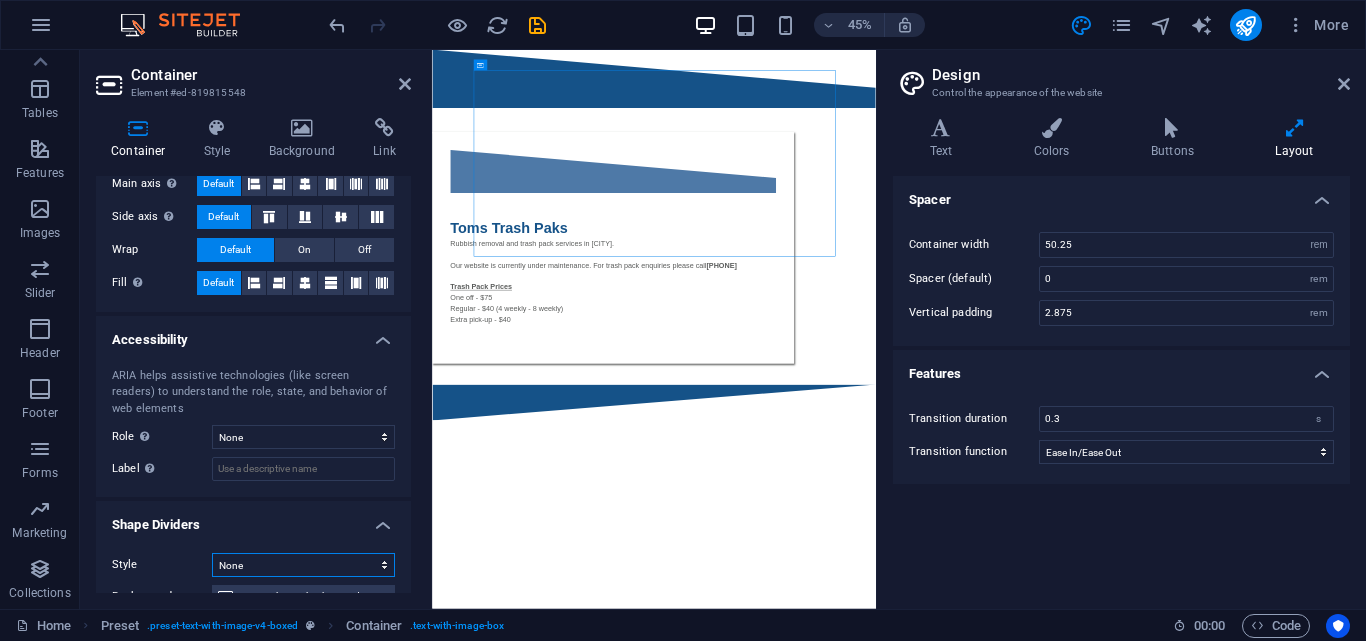 click on "None Triangle Square Diagonal Polygon 1 Polygon 2 Zigzag Multiple Zigzags Waves Multiple Waves Half Circle Circle Circle Shadow Blocks Hexagons Clouds Multiple Clouds Fan Pyramids Book Paint Drip Fire Shredded Paper Arrow" at bounding box center (303, 565) 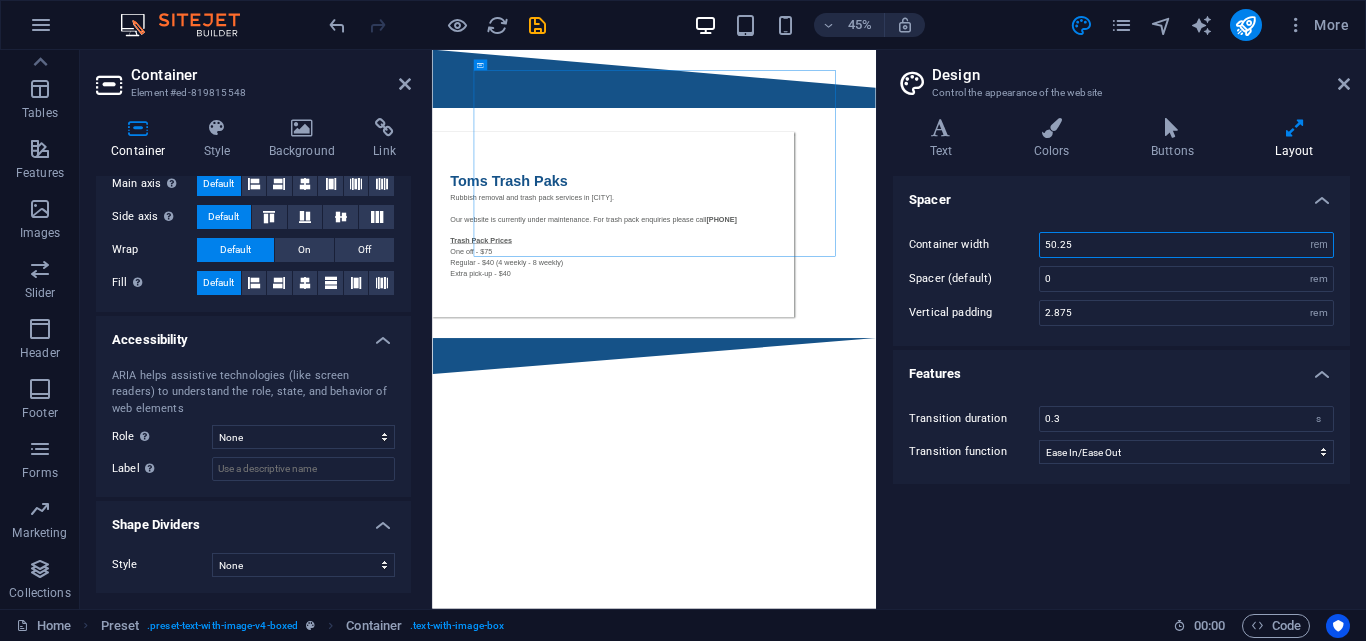 click on "50.25" at bounding box center (1186, 245) 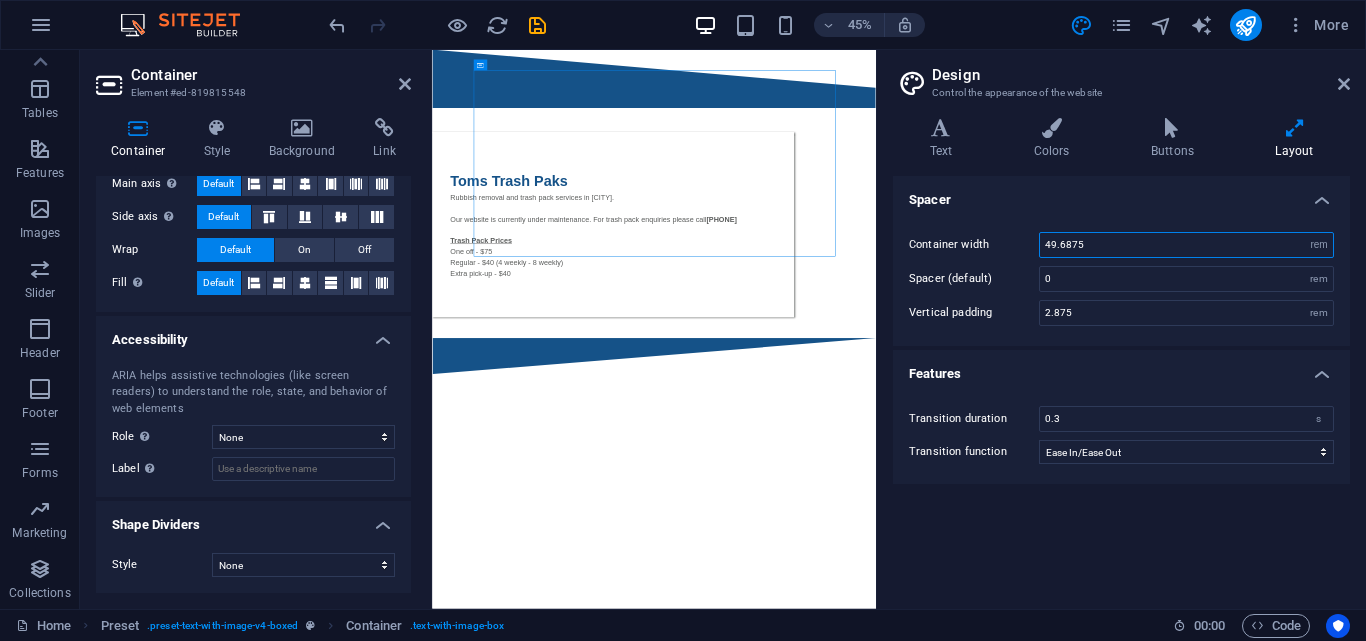 type on "49.625" 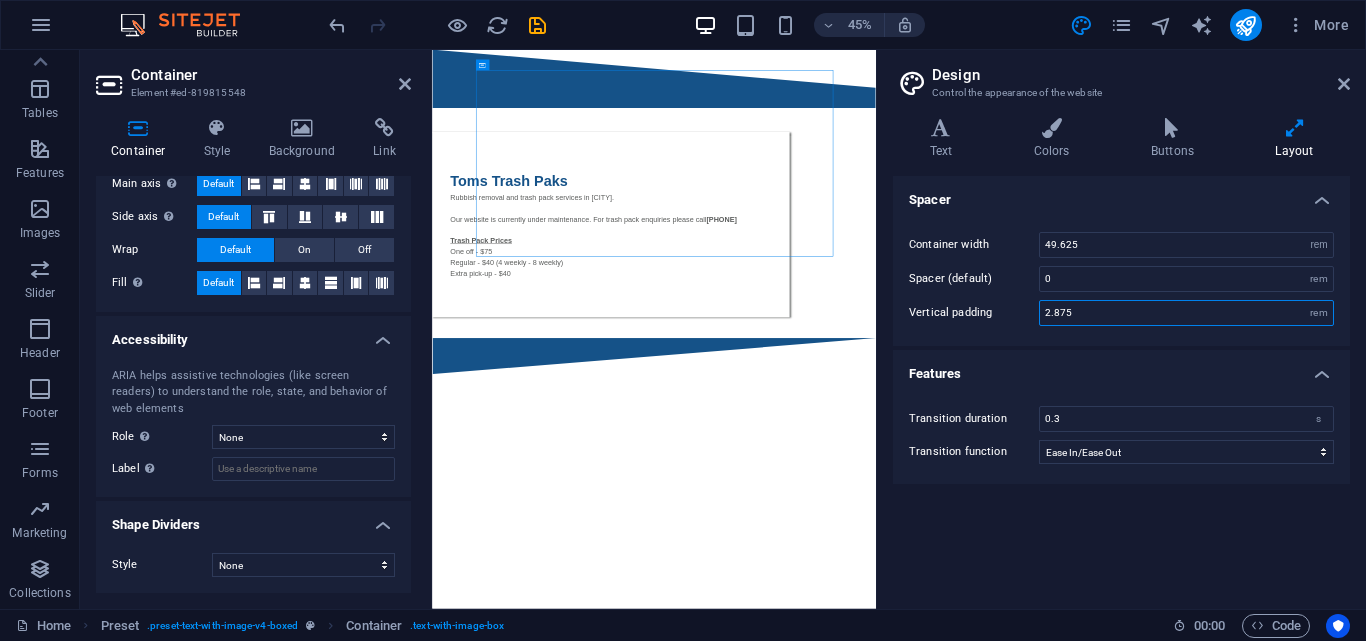 click on "2.875" at bounding box center (1186, 313) 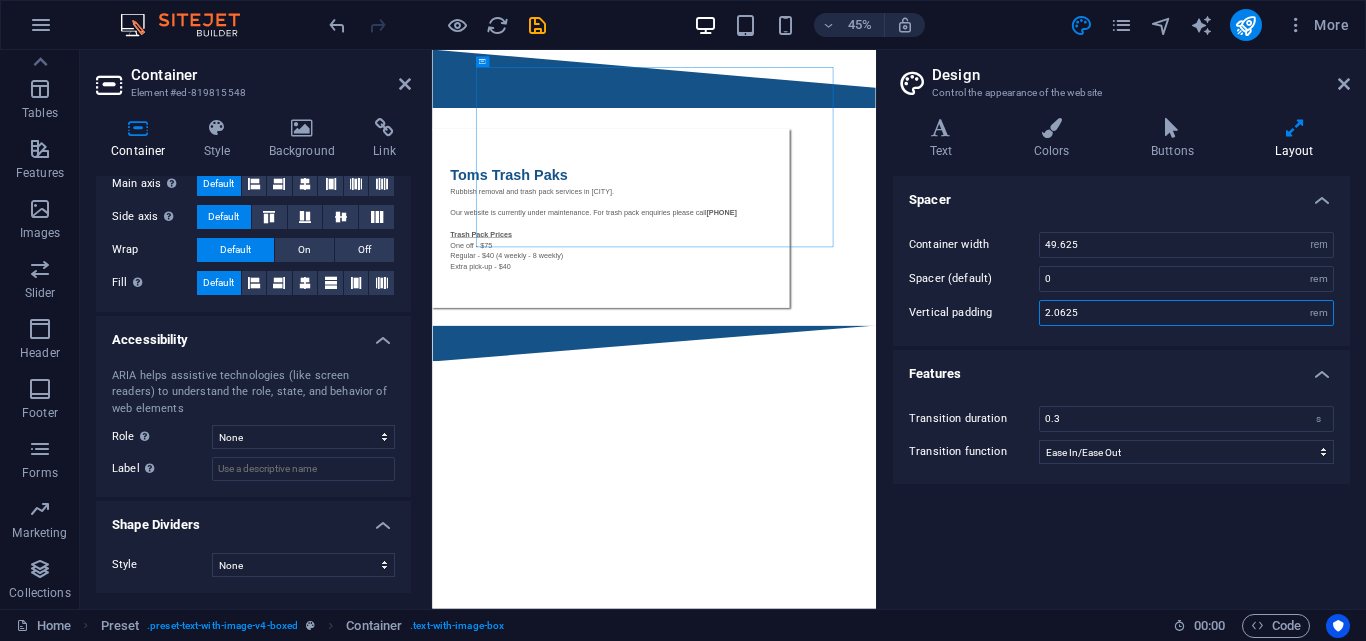 type on "2" 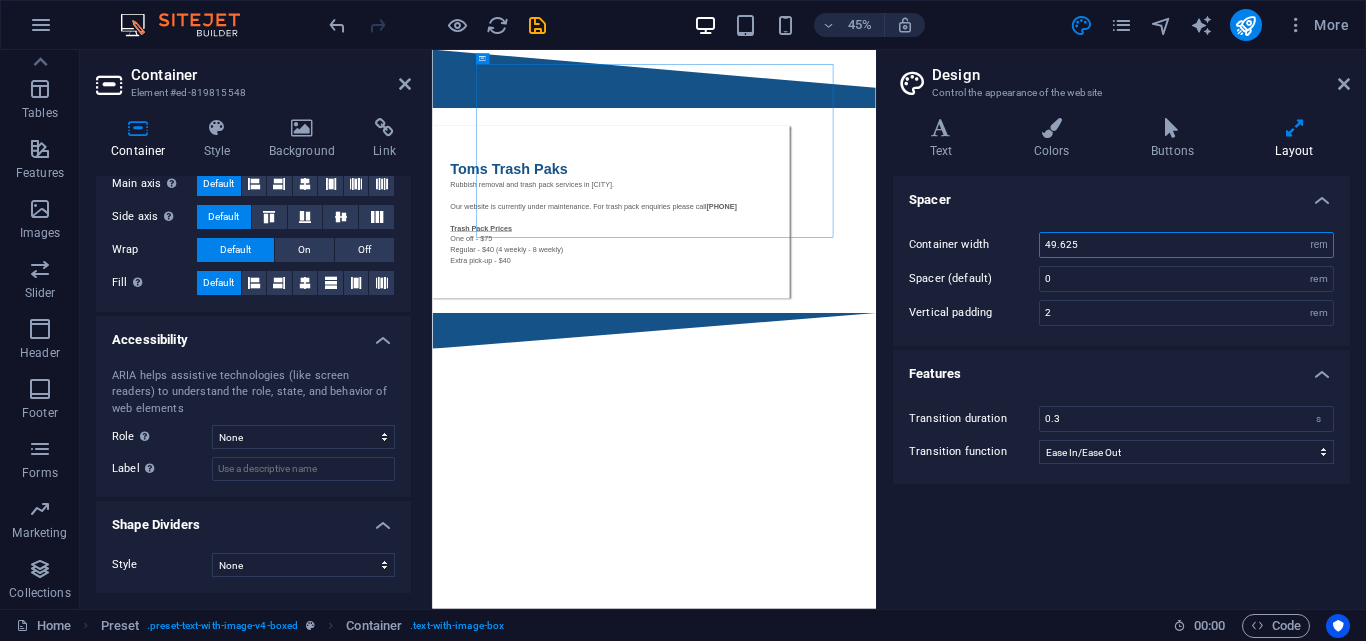drag, startPoint x: 1120, startPoint y: 251, endPoint x: 1020, endPoint y: 278, distance: 103.58089 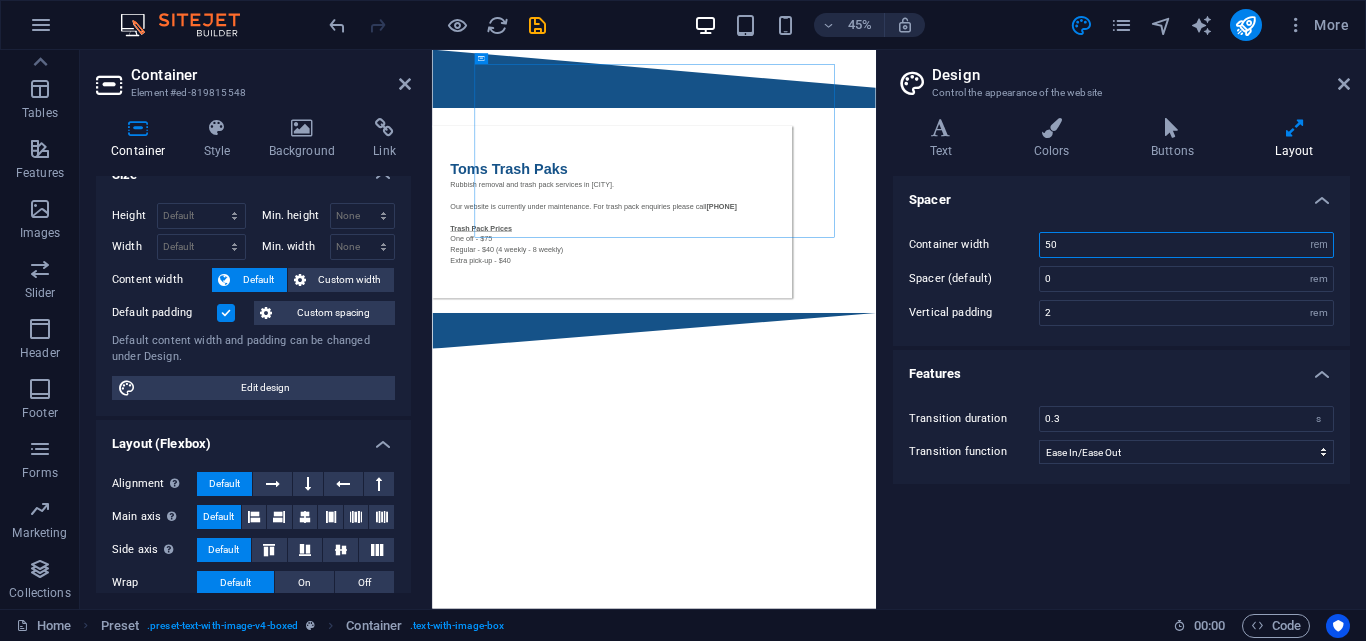 scroll, scrollTop: 0, scrollLeft: 0, axis: both 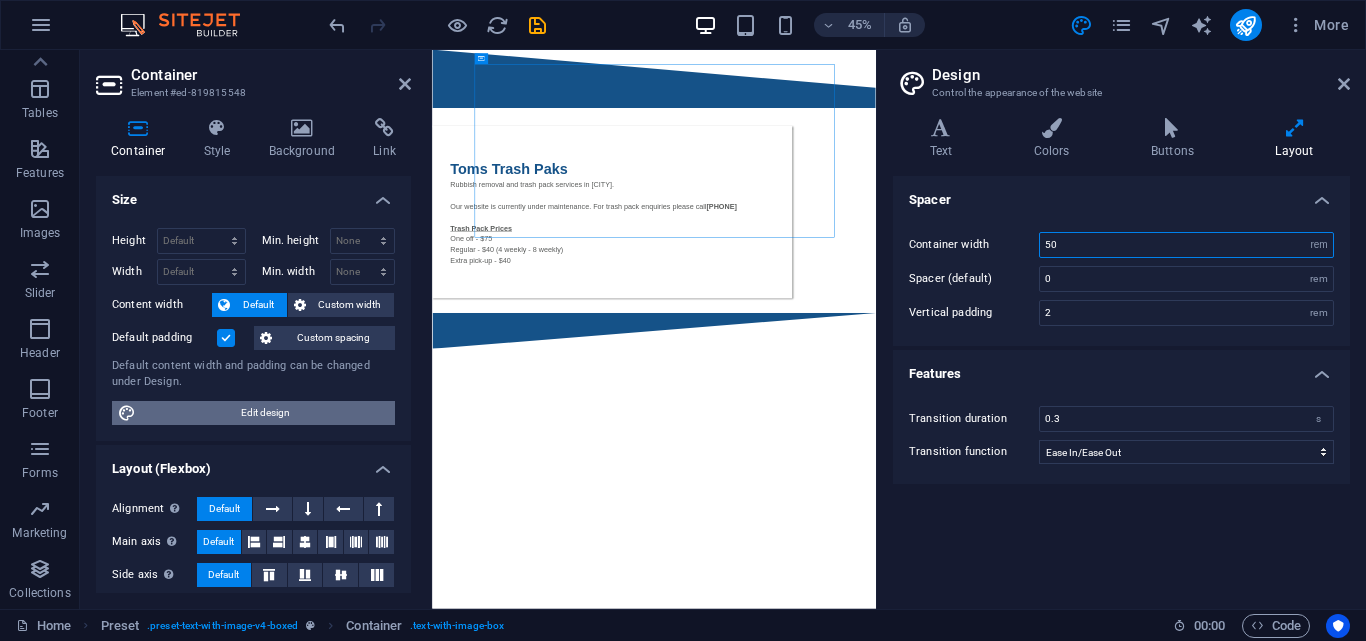 type on "50" 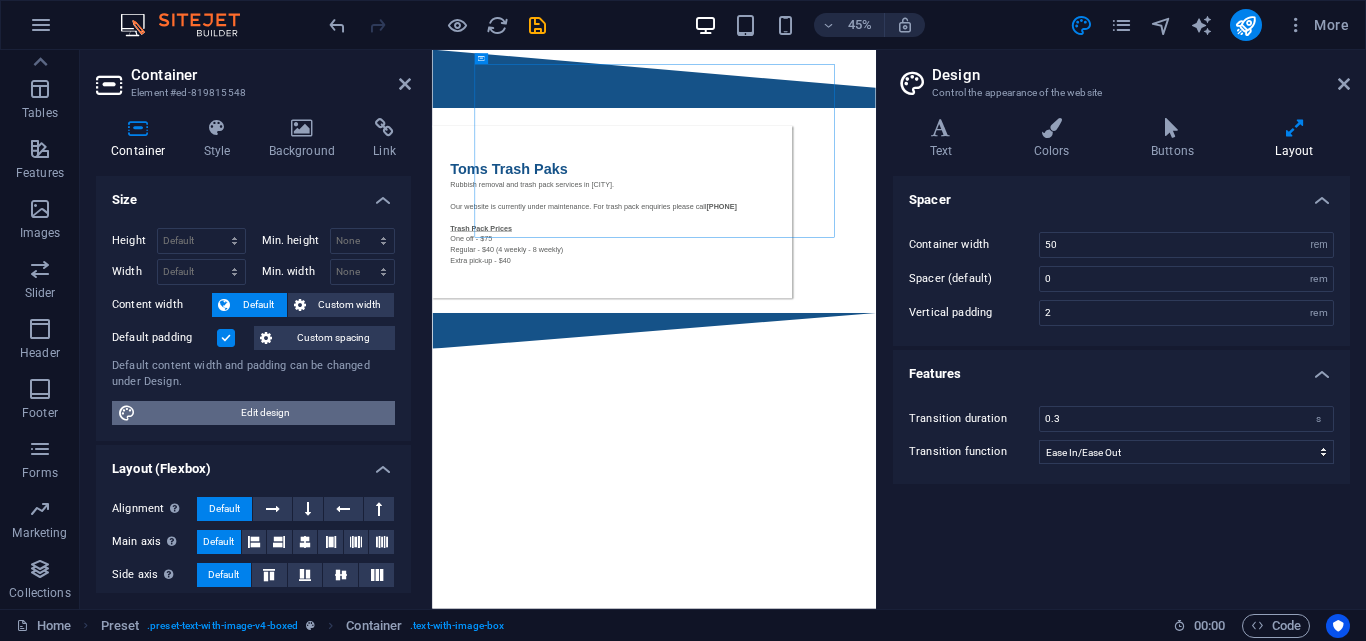 click on "Edit design" at bounding box center (265, 413) 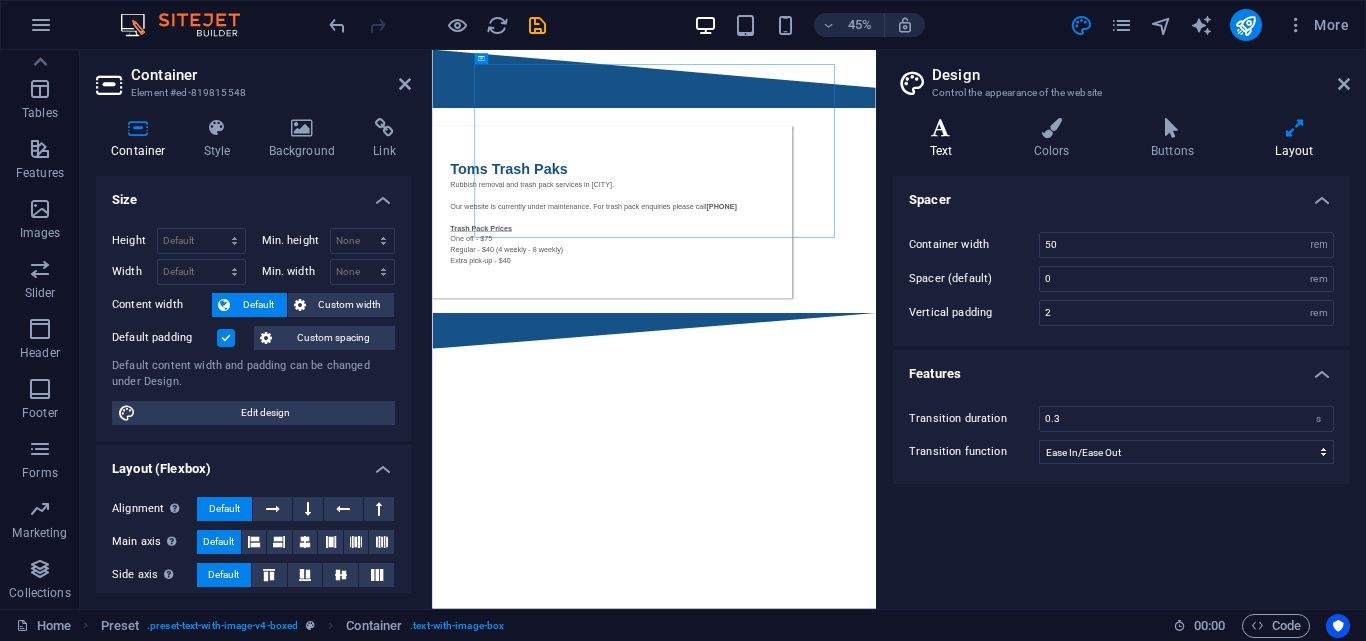 click on "Text" at bounding box center (945, 139) 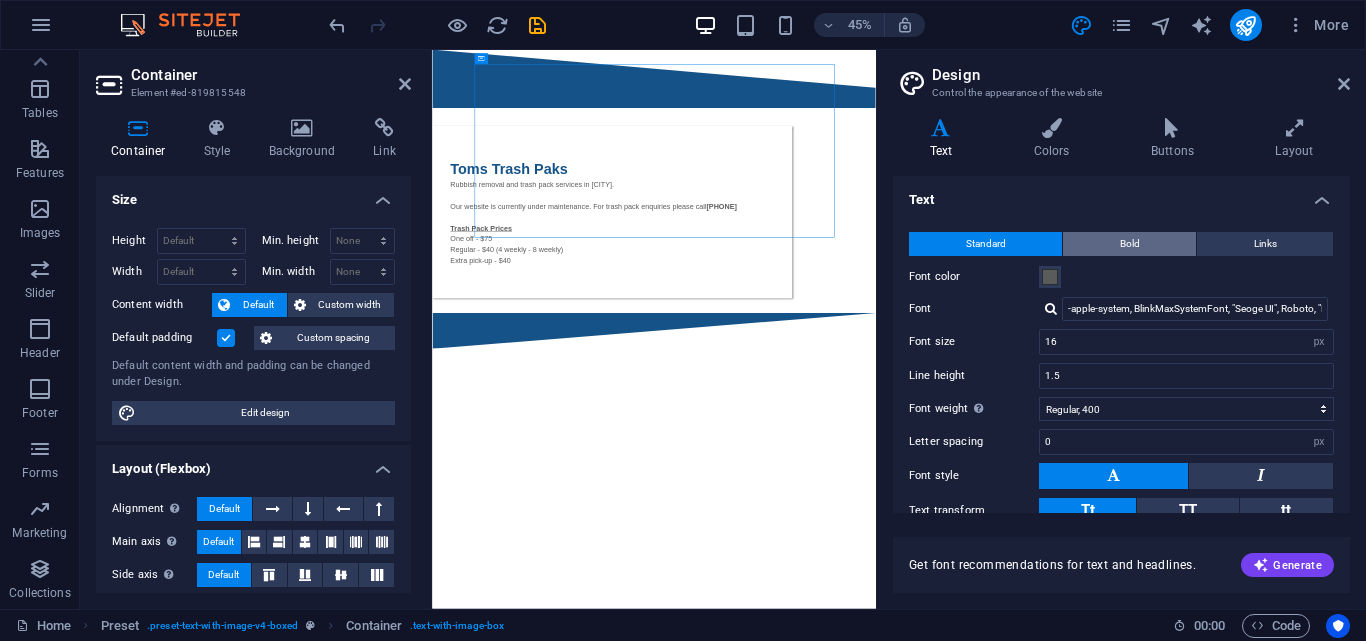 click on "Bold" at bounding box center [1130, 244] 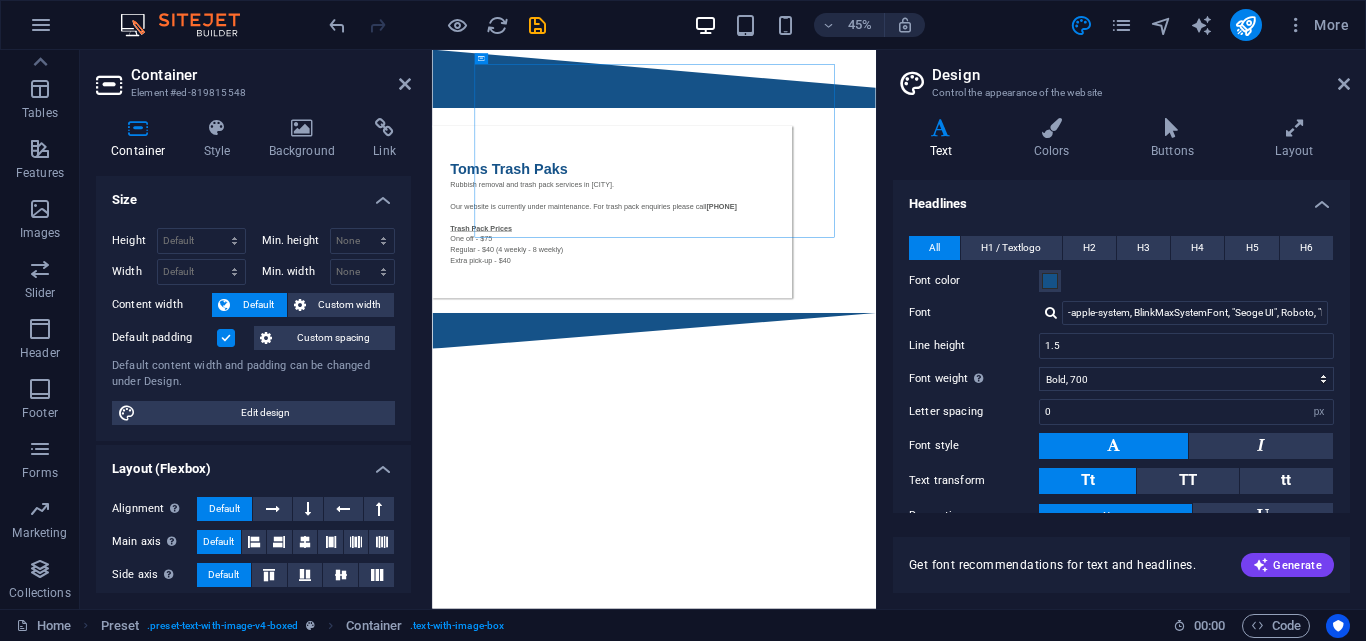 scroll, scrollTop: 239, scrollLeft: 0, axis: vertical 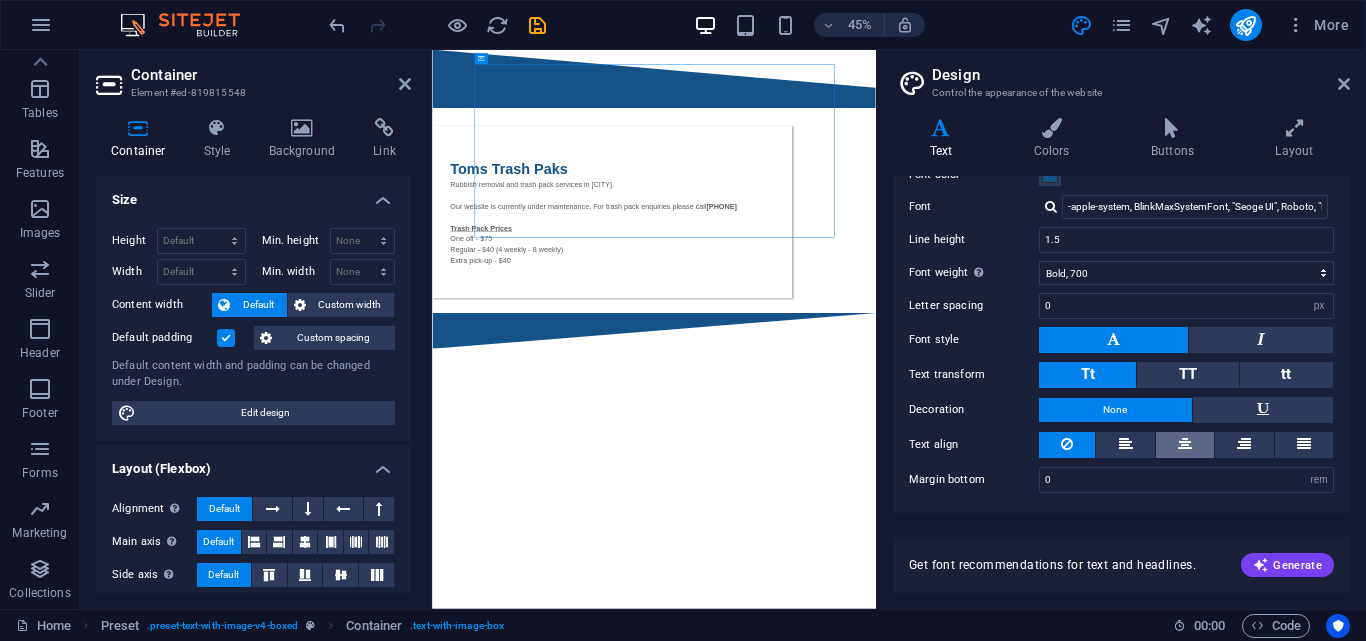 click at bounding box center (1185, 445) 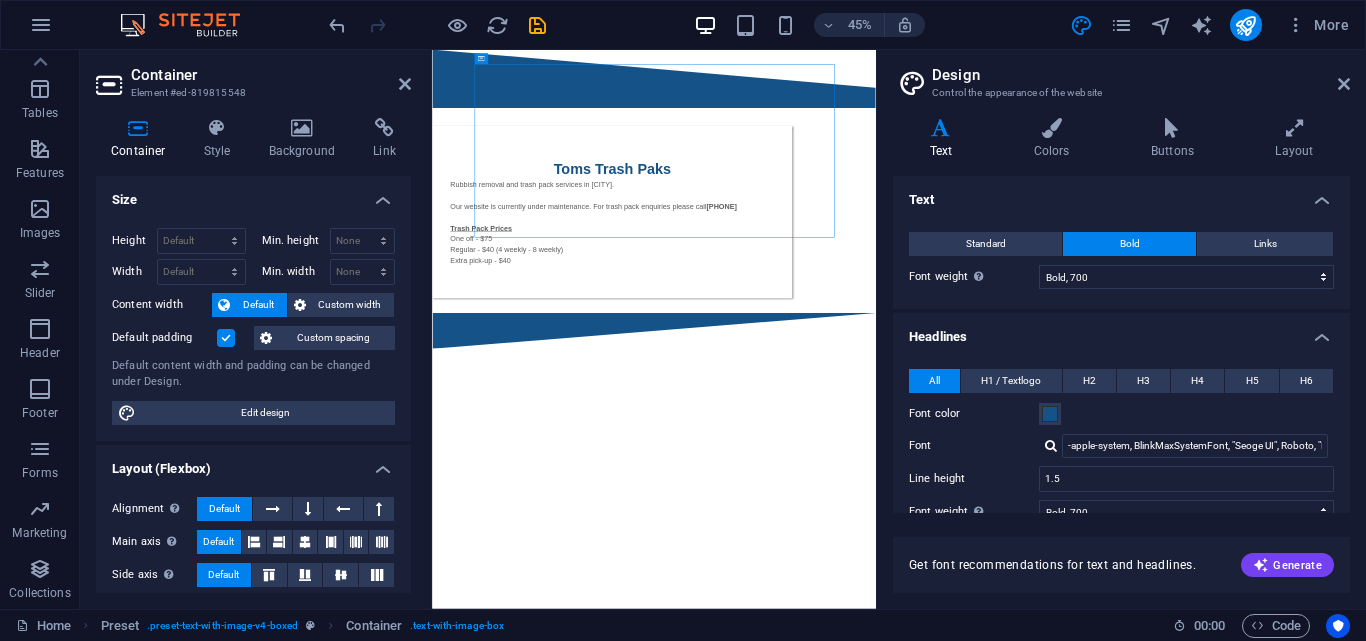 scroll, scrollTop: 239, scrollLeft: 0, axis: vertical 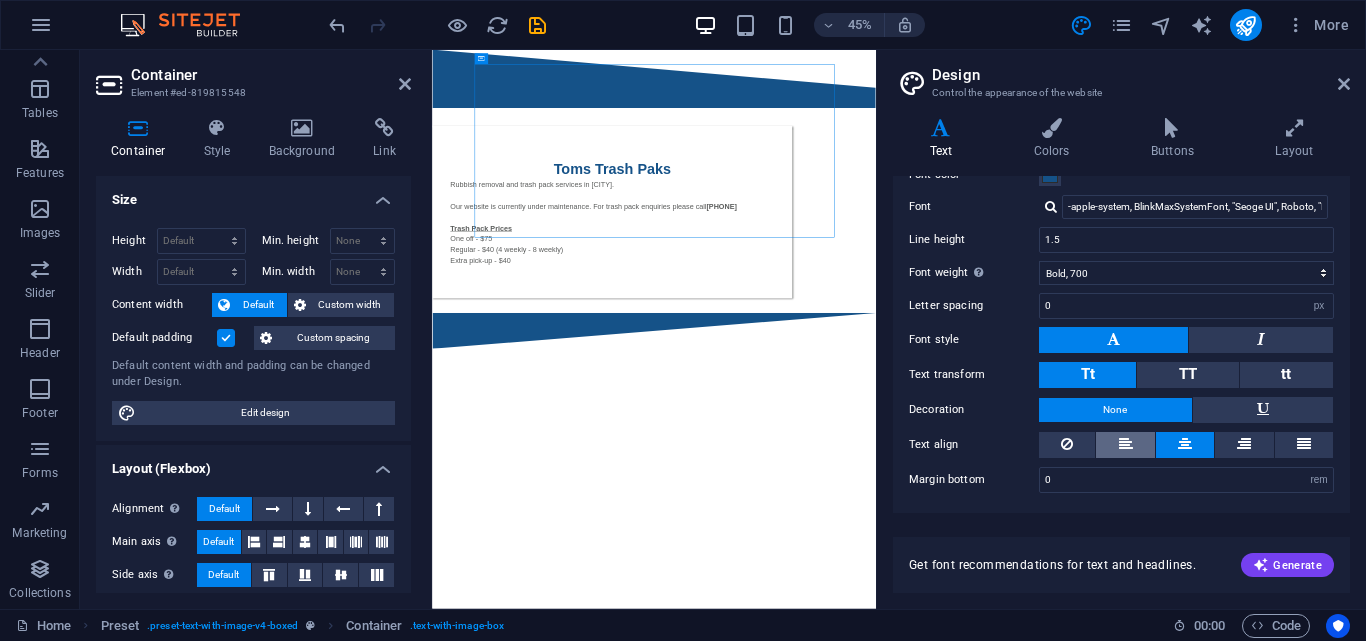 click at bounding box center (1126, 444) 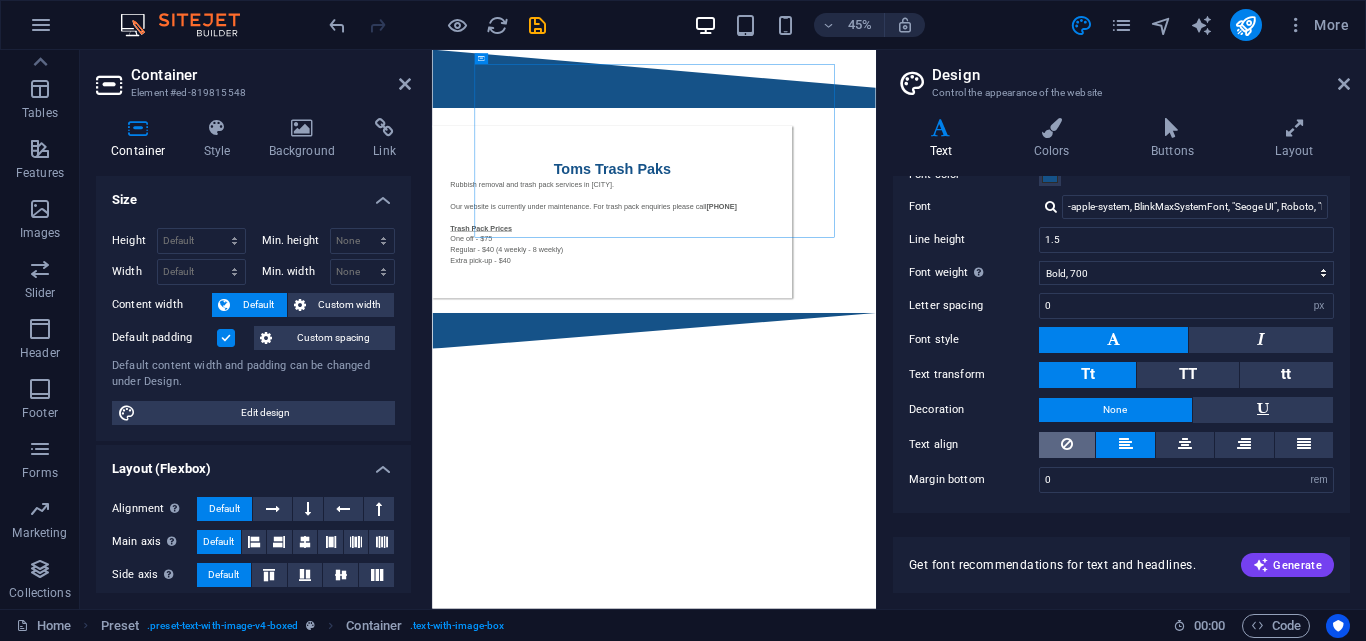 click at bounding box center [1067, 444] 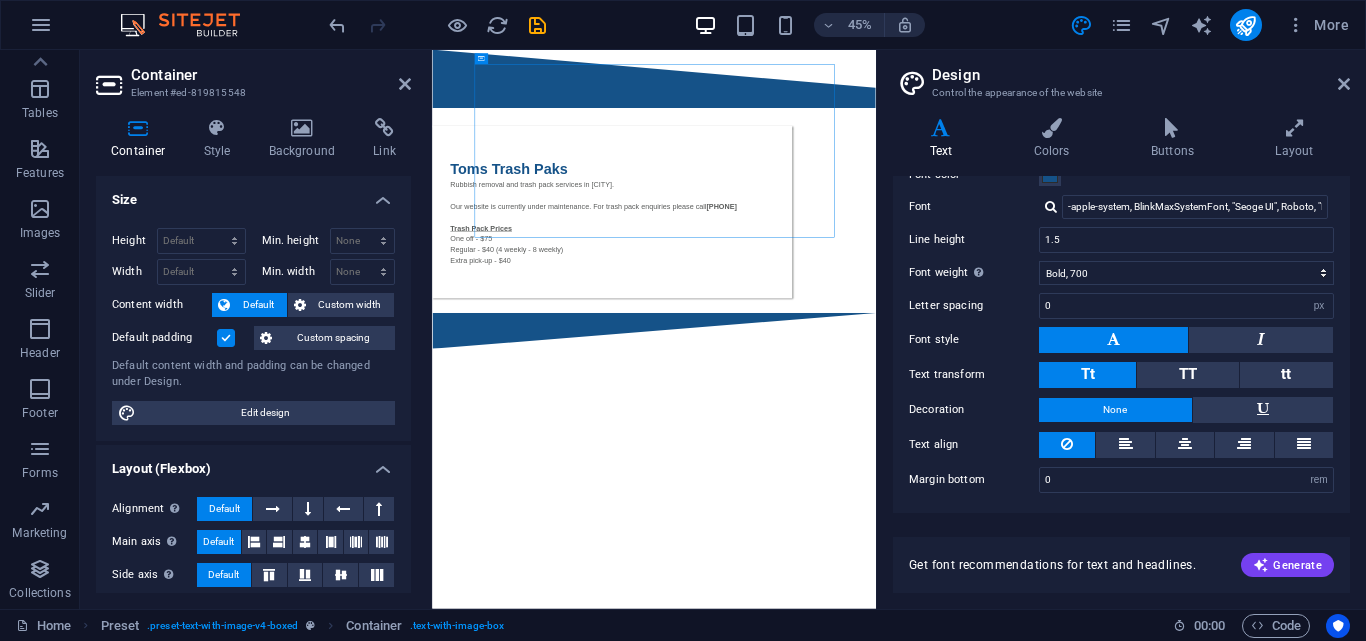 scroll, scrollTop: 0, scrollLeft: 0, axis: both 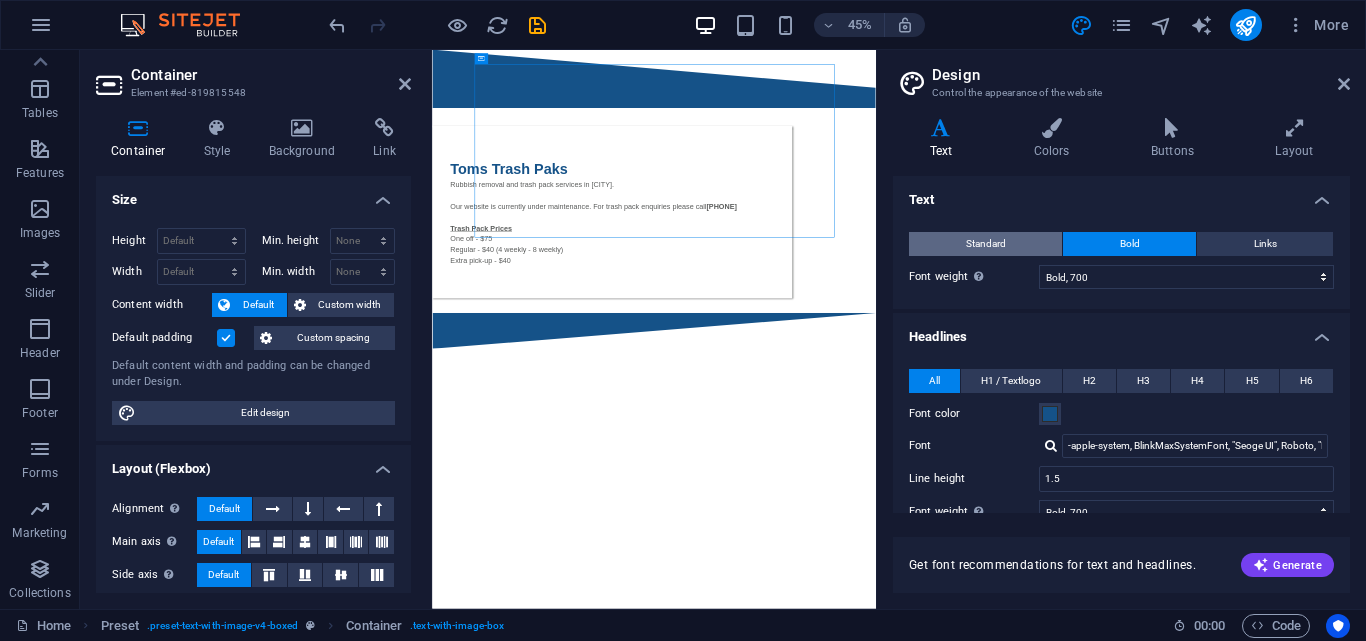 click on "Standard" at bounding box center (985, 244) 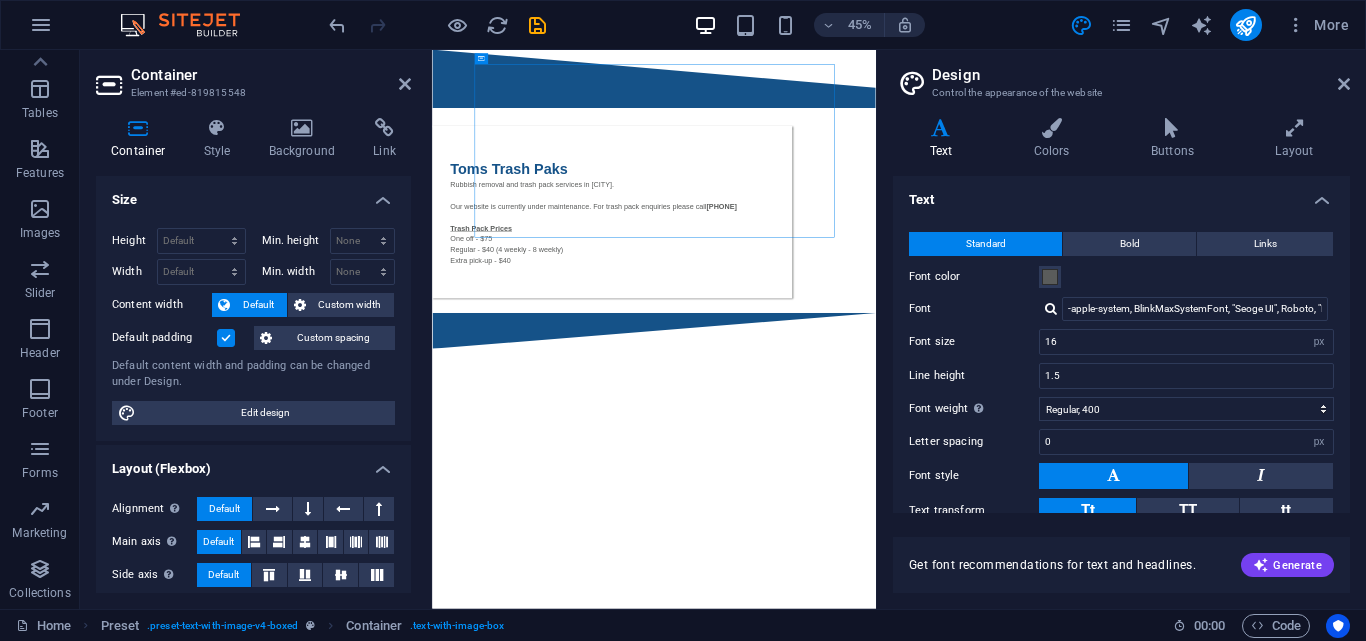 scroll, scrollTop: 200, scrollLeft: 0, axis: vertical 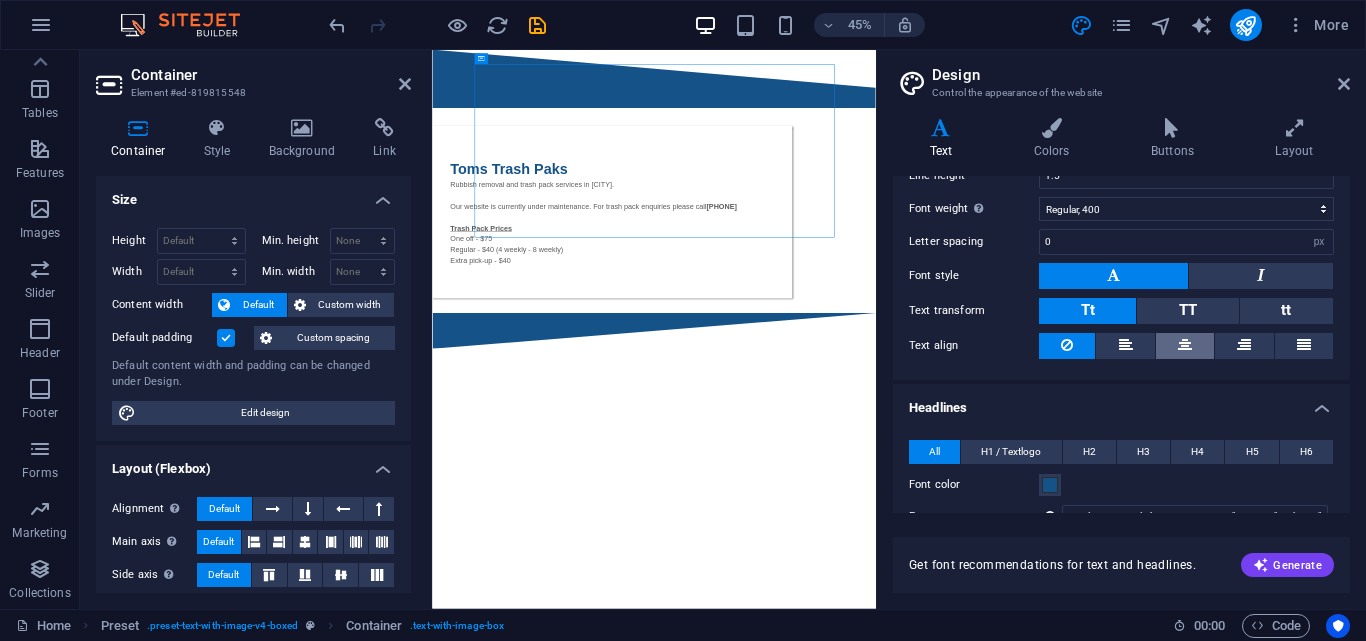 click at bounding box center (1185, 345) 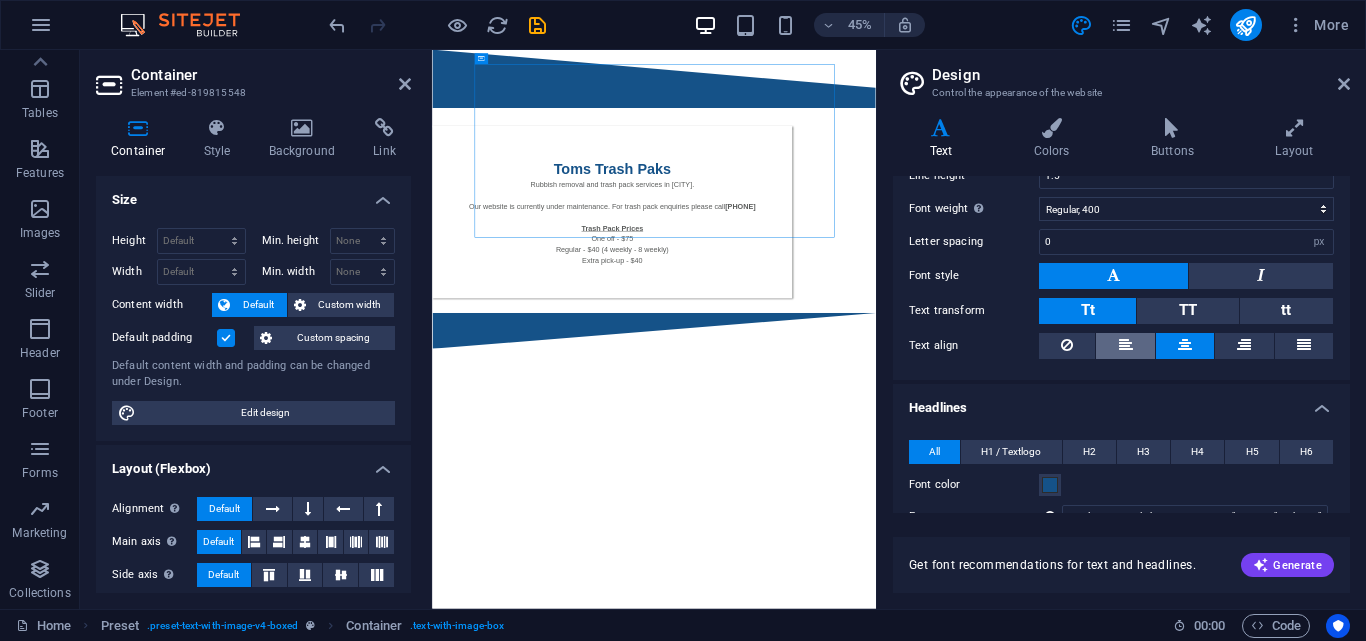 click at bounding box center (1125, 346) 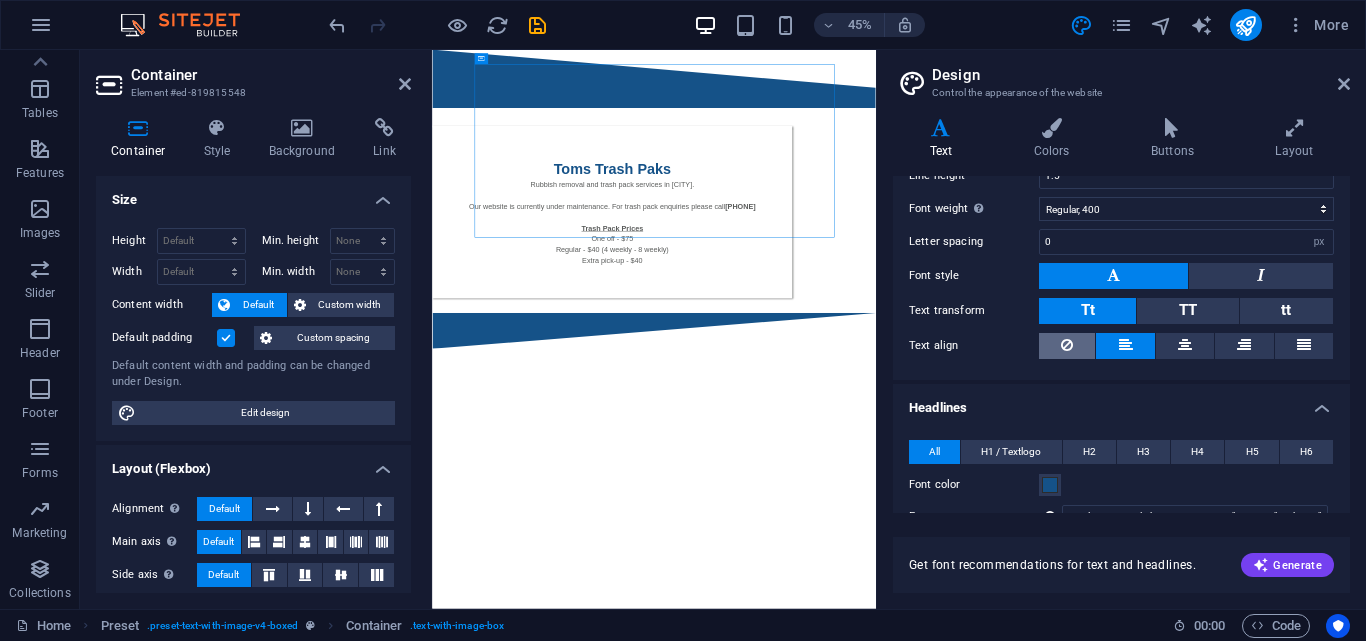 click at bounding box center [1067, 345] 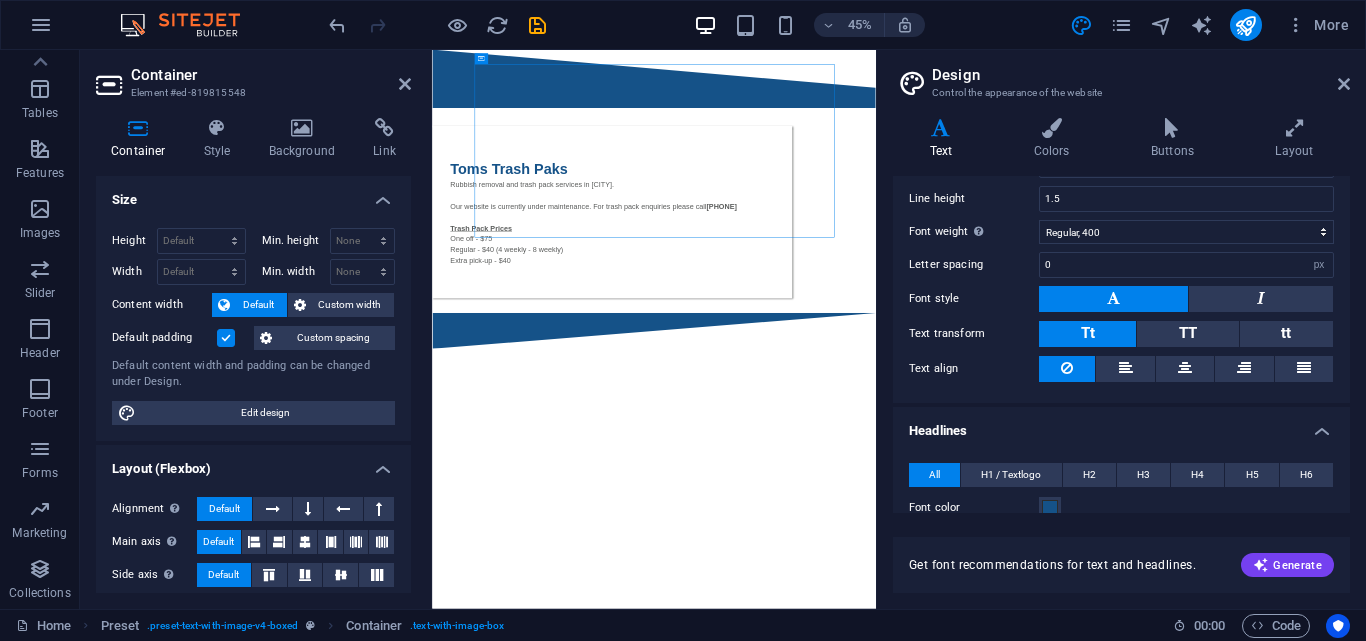 scroll, scrollTop: 0, scrollLeft: 0, axis: both 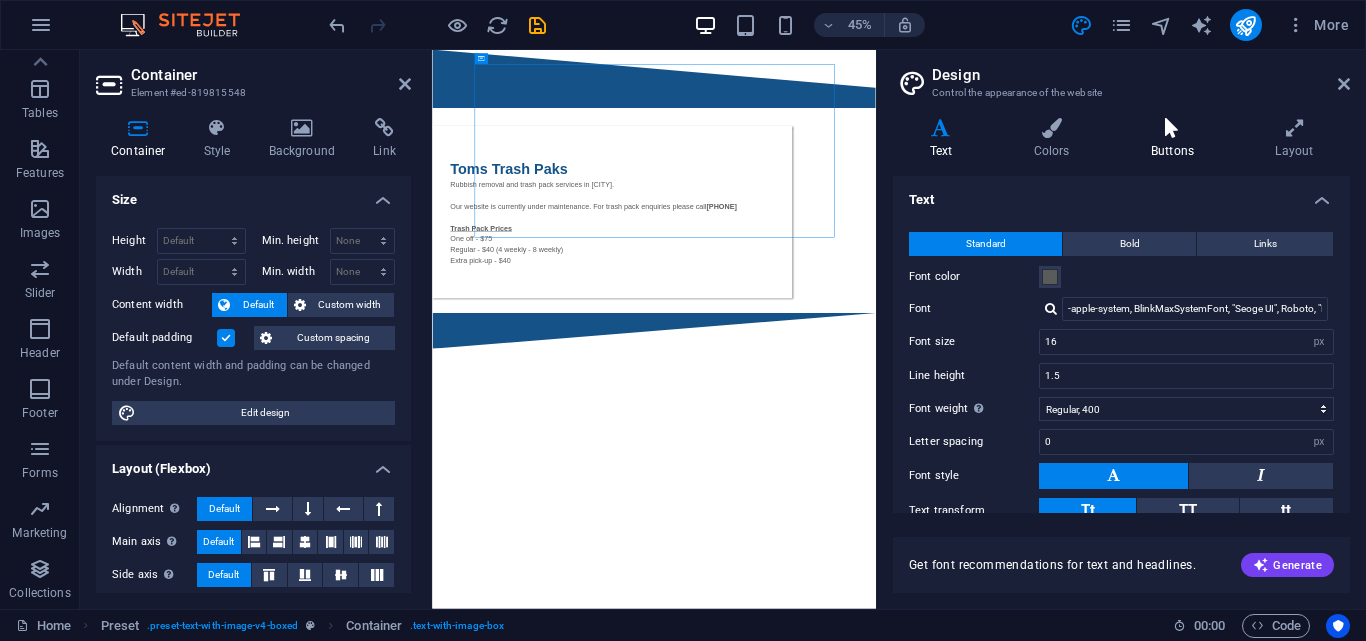 click on "Buttons" at bounding box center [1176, 139] 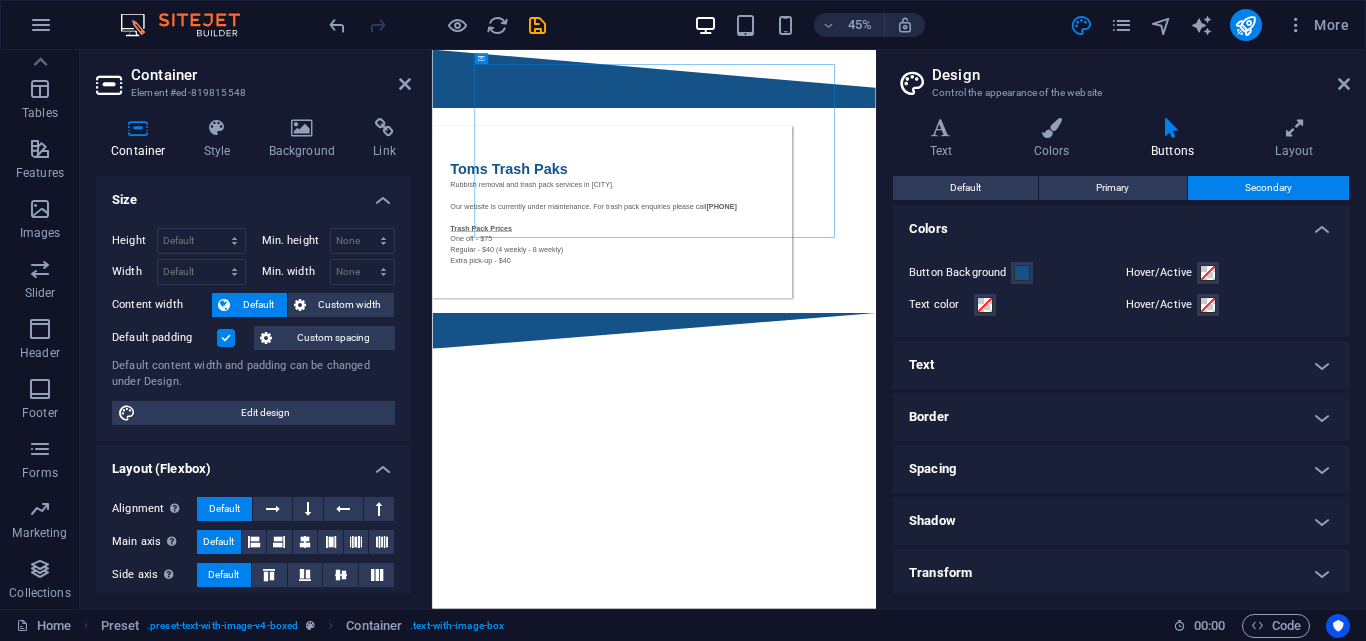 click on "Text" at bounding box center [1121, 365] 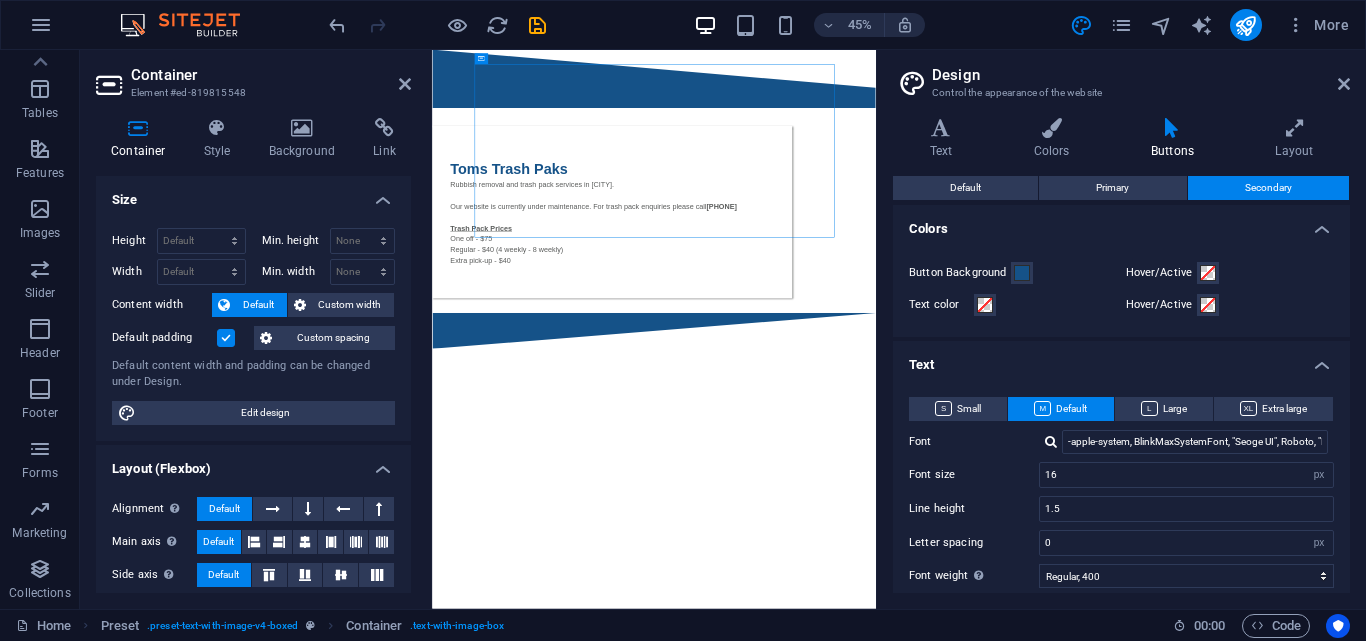 click on "Skip to main content
Toms Trash Paks Rubbish removal and trash pack services in [CITY]. Our website is currently under maintenance. For trash pack enquiries please call  [PHONE] Trash Pack Prices One off - $75 Regular - $40 (4 weekly - 8 weekly) Extra pick-up - $40" at bounding box center (925, 382) 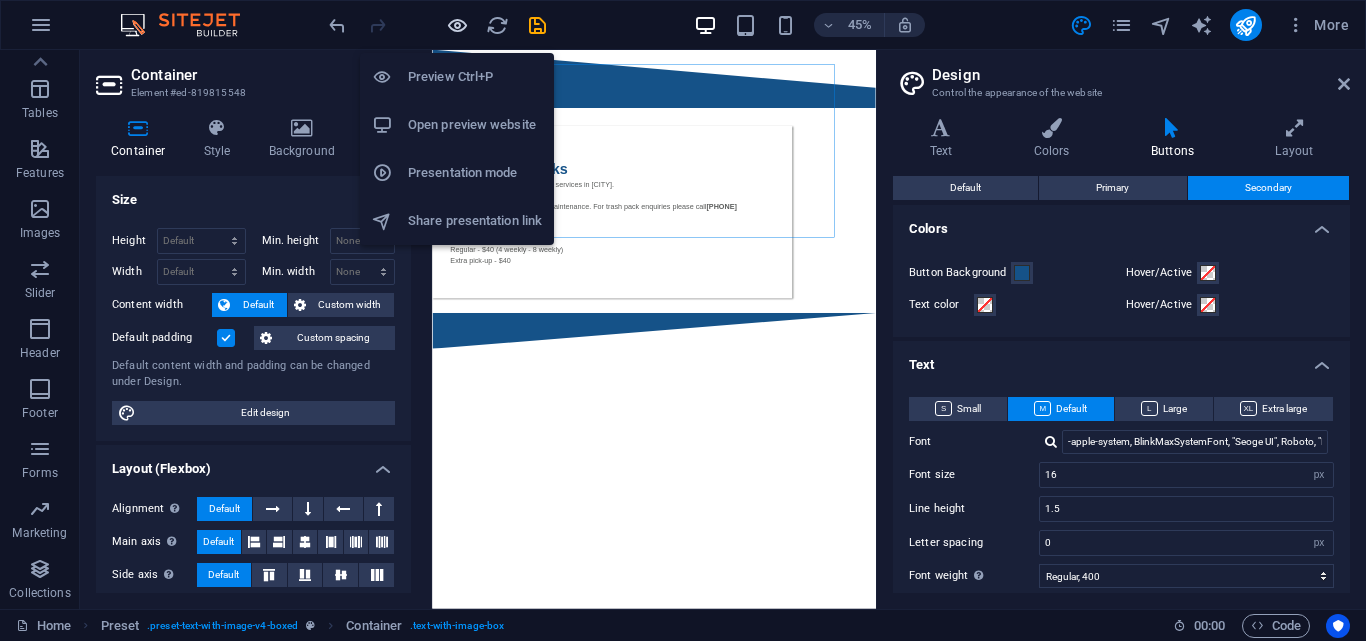 click at bounding box center (457, 25) 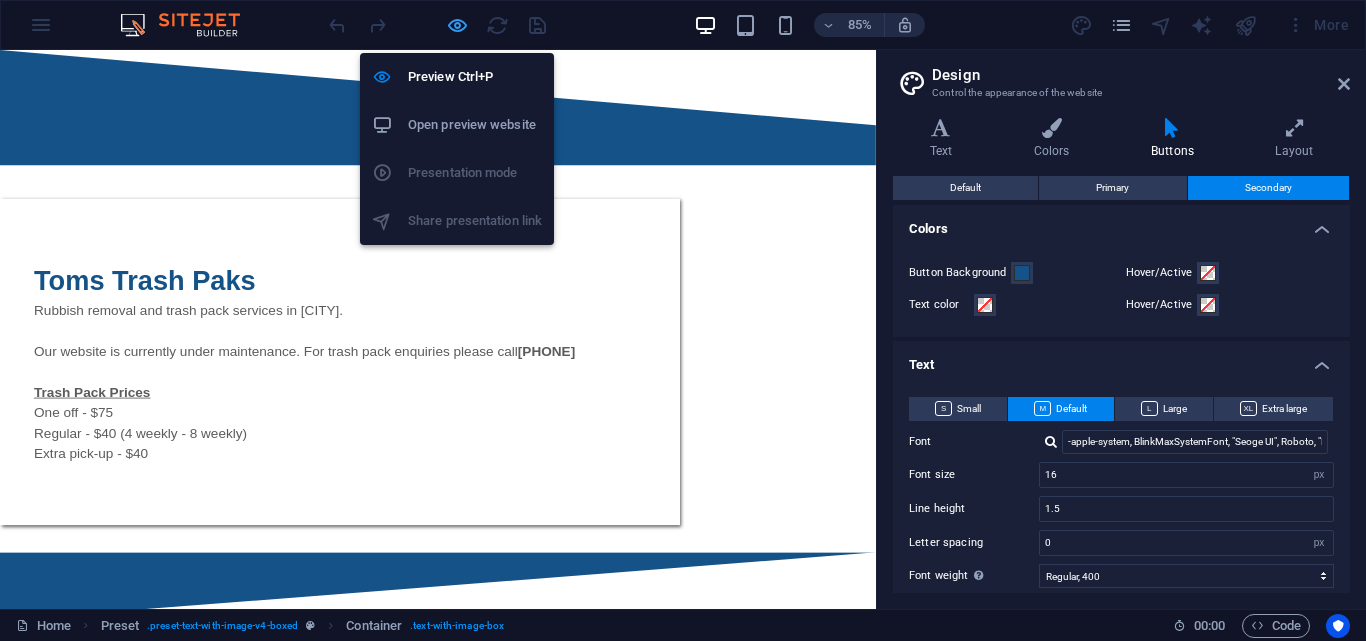 click at bounding box center [457, 25] 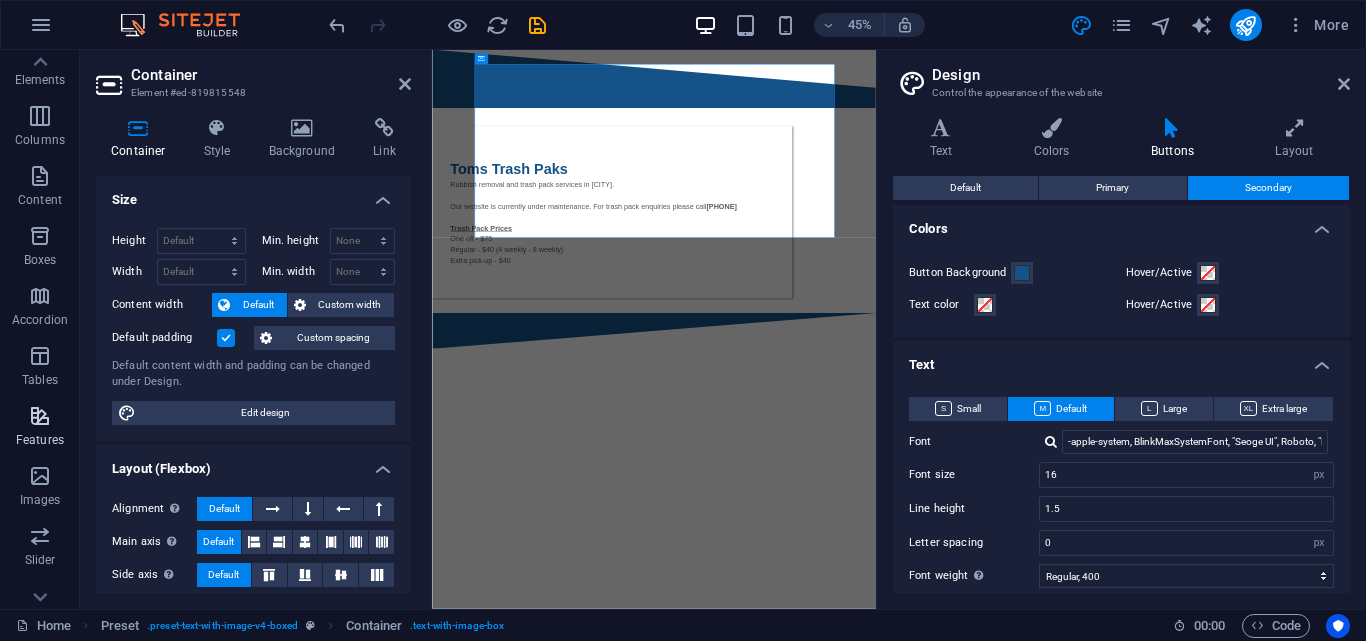scroll, scrollTop: 0, scrollLeft: 0, axis: both 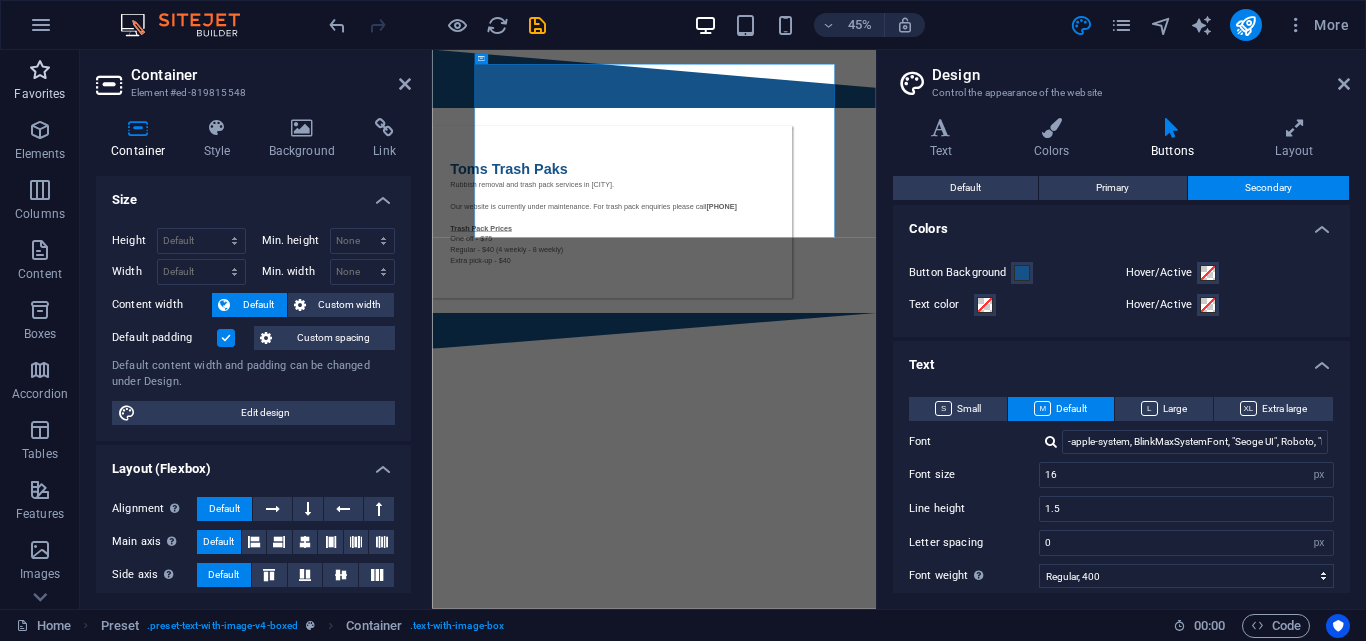 click on "Favorites" at bounding box center [39, 94] 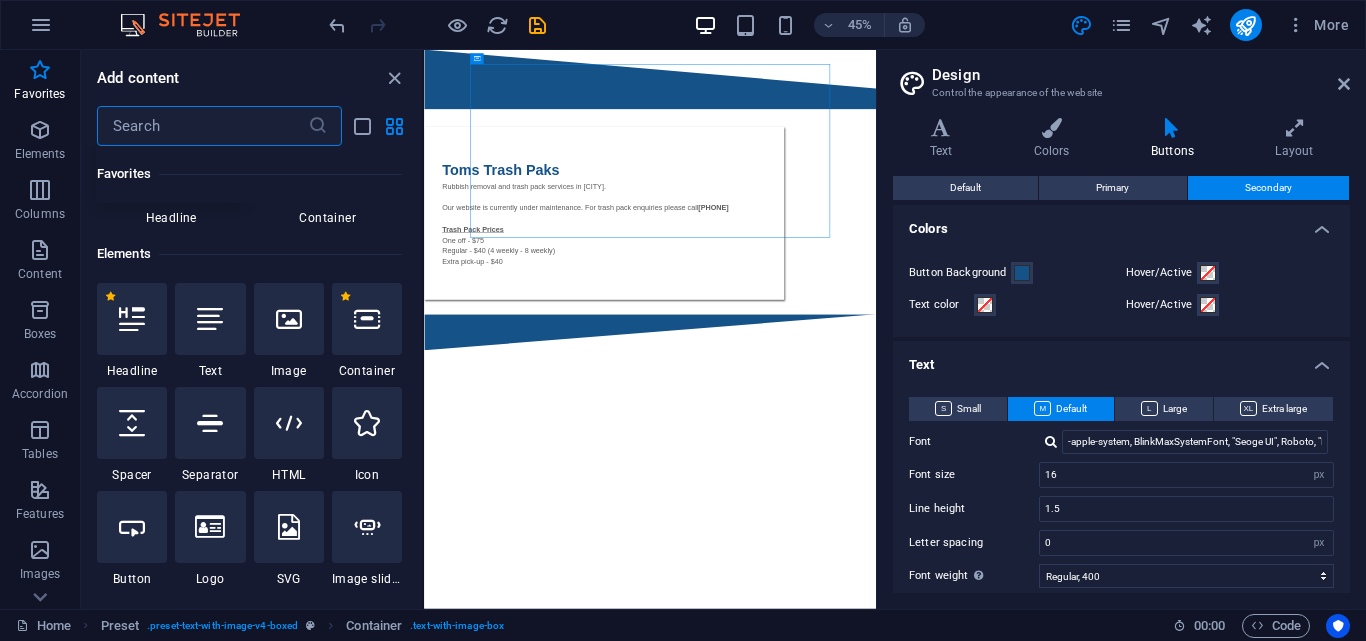 scroll, scrollTop: 200, scrollLeft: 0, axis: vertical 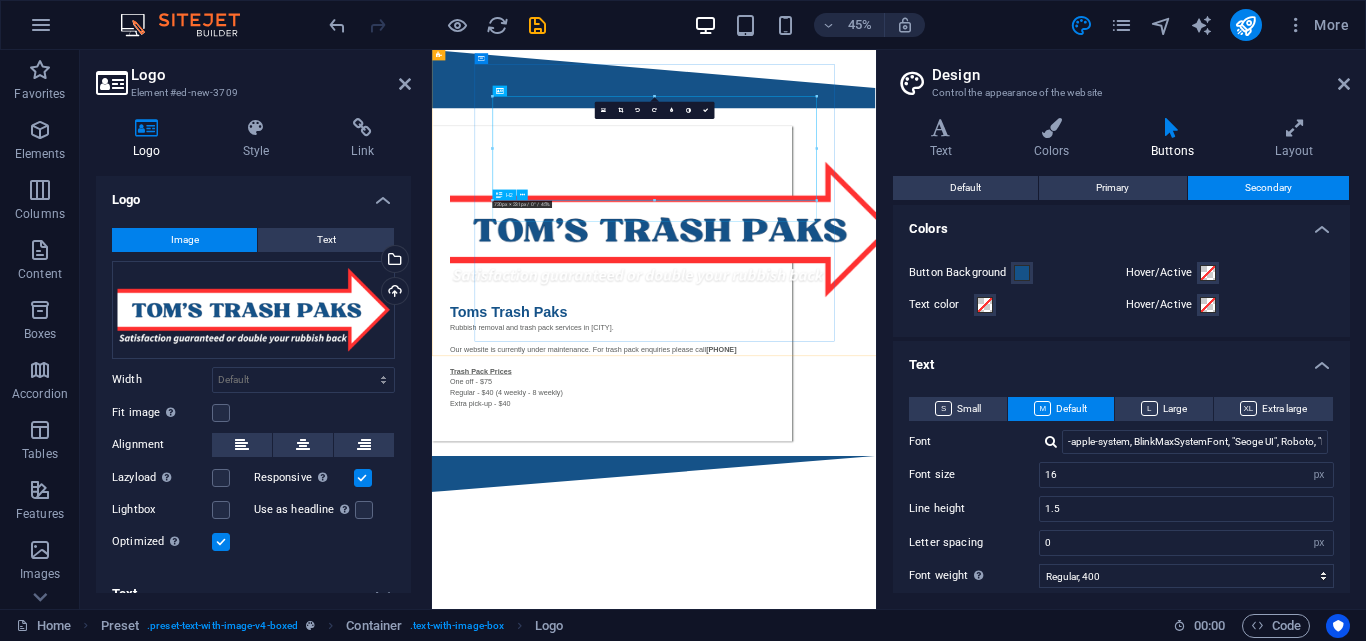 drag, startPoint x: 869, startPoint y: 394, endPoint x: 1119, endPoint y: 245, distance: 291.03436 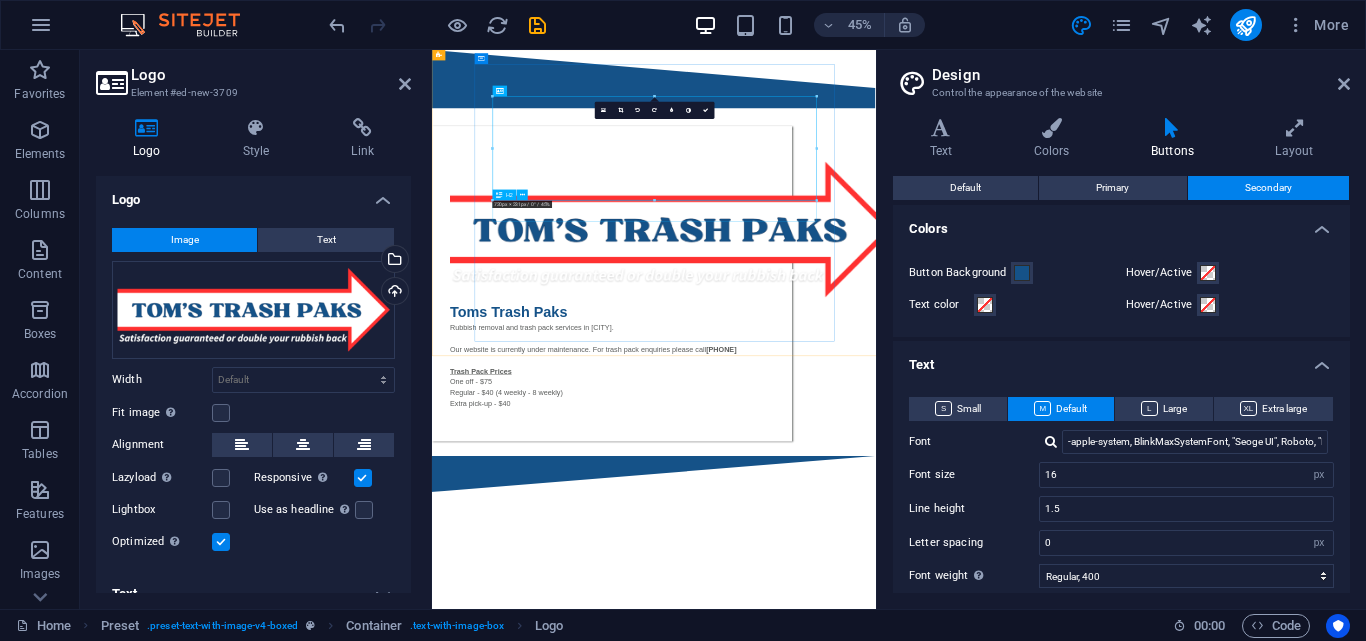click on "Toms Trash Paks Rubbish removal and trash pack services in [CITY]. Our website is currently under maintenance. For trash pack enquiries please call  [PHONE] Trash Pack Prices One off - $75 Regular - $40 (4 weekly - 8 weekly) Extra pick-up - $40" at bounding box center [832, 569] 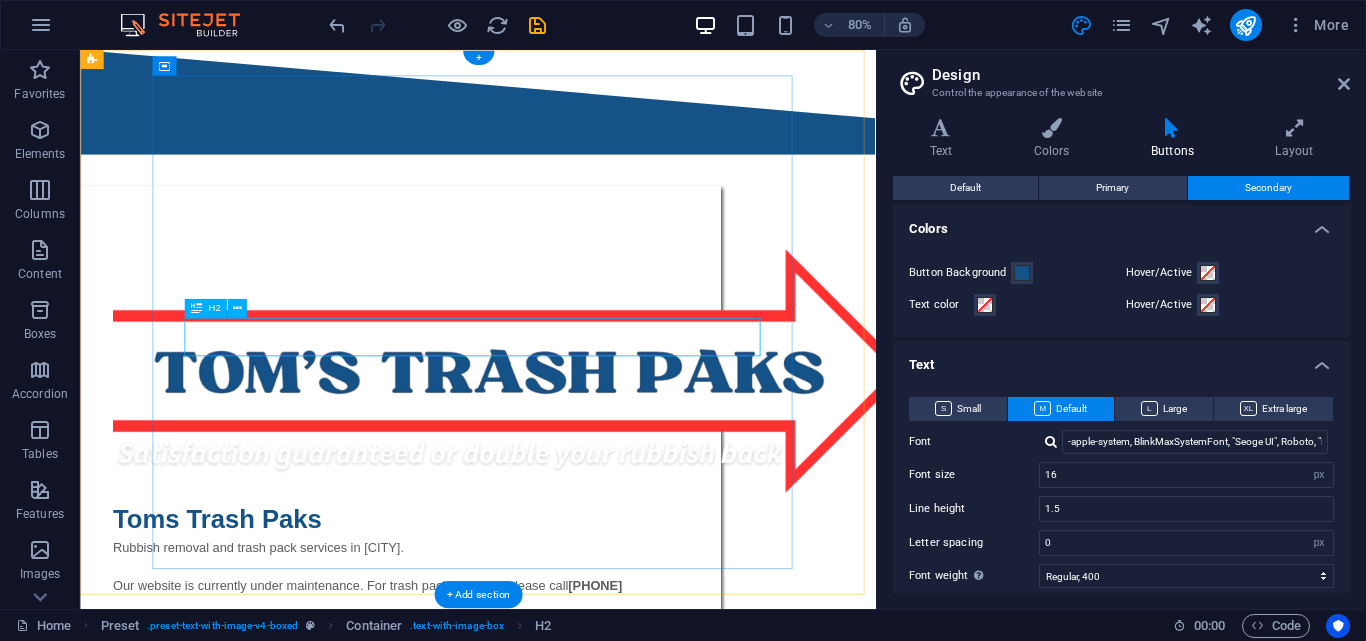 click on "Toms Trash Paks" at bounding box center (480, 636) 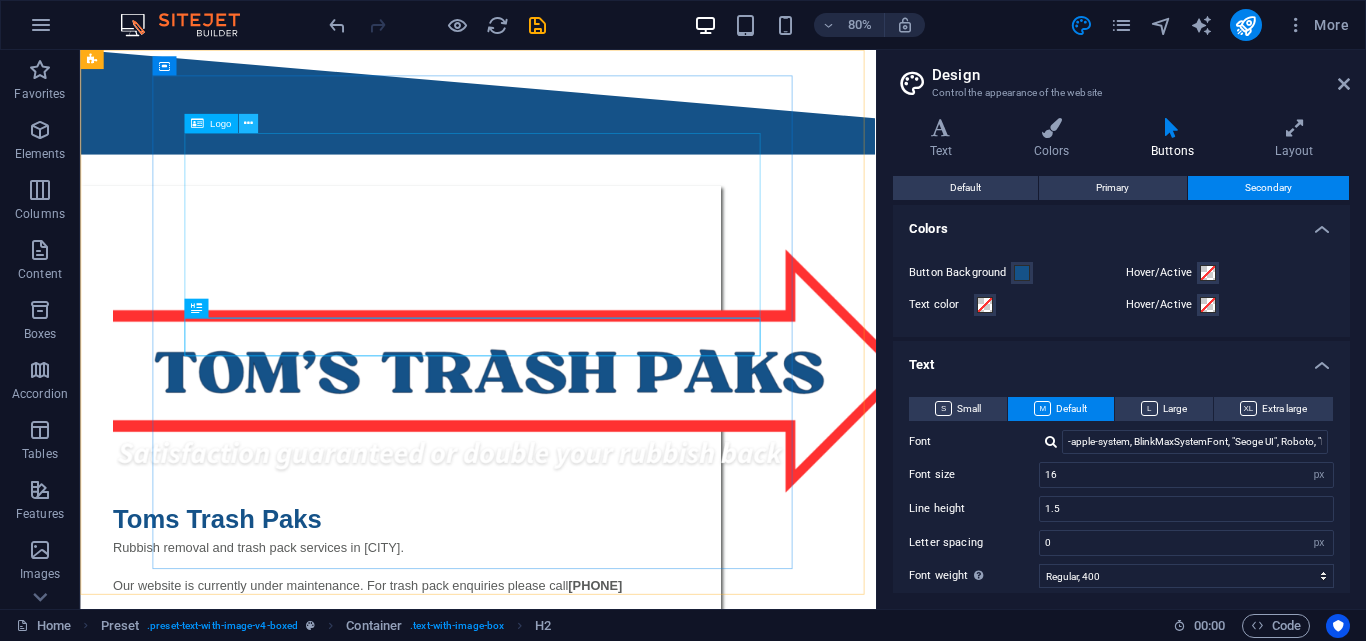 click at bounding box center [247, 123] 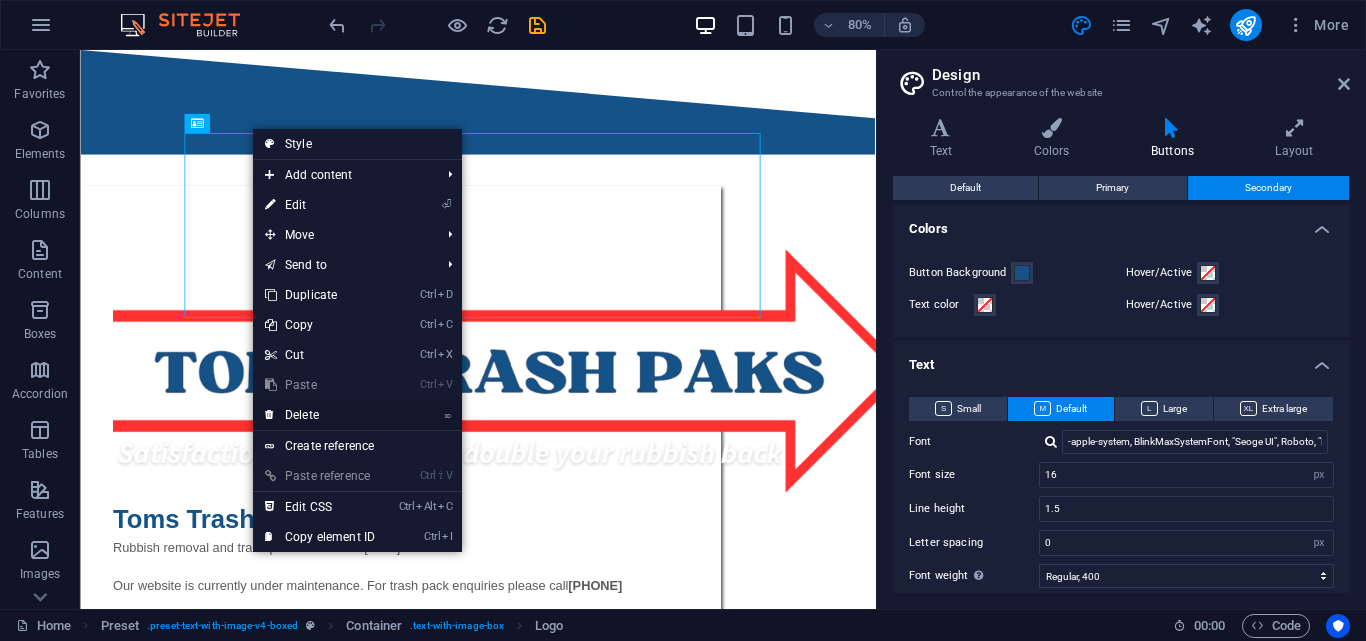 click on "⌦  Delete" at bounding box center (320, 415) 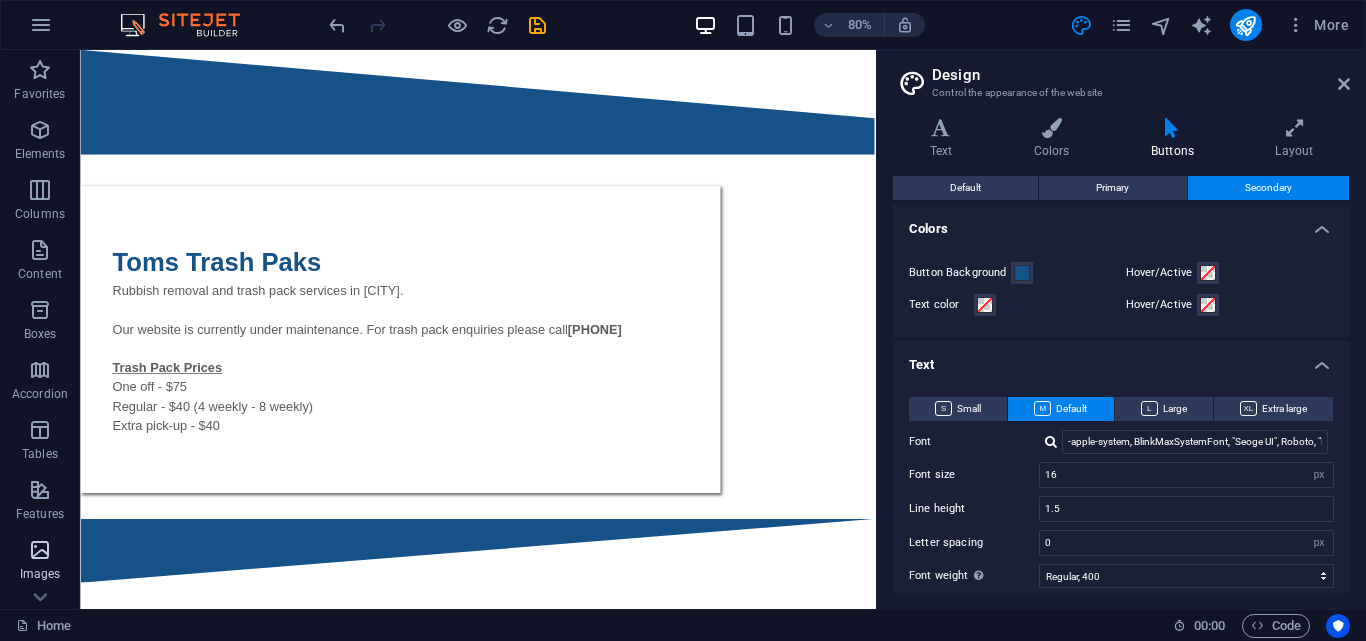 click on "Images" at bounding box center [40, 562] 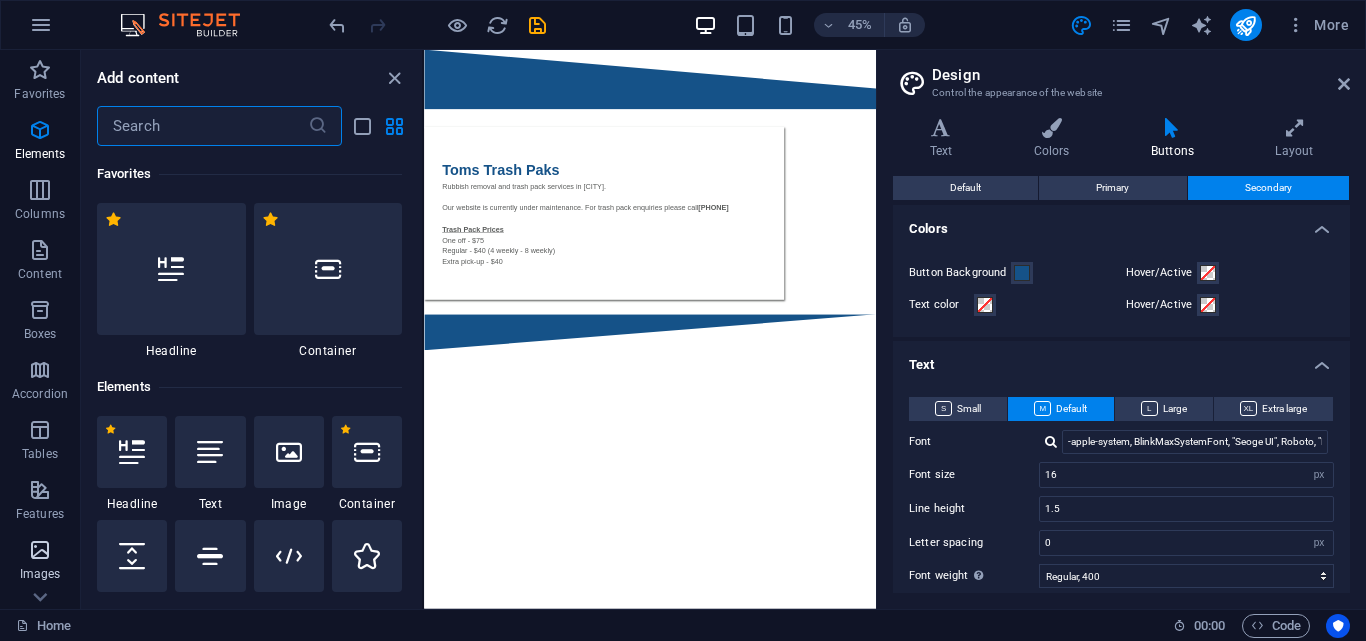 scroll, scrollTop: 10140, scrollLeft: 0, axis: vertical 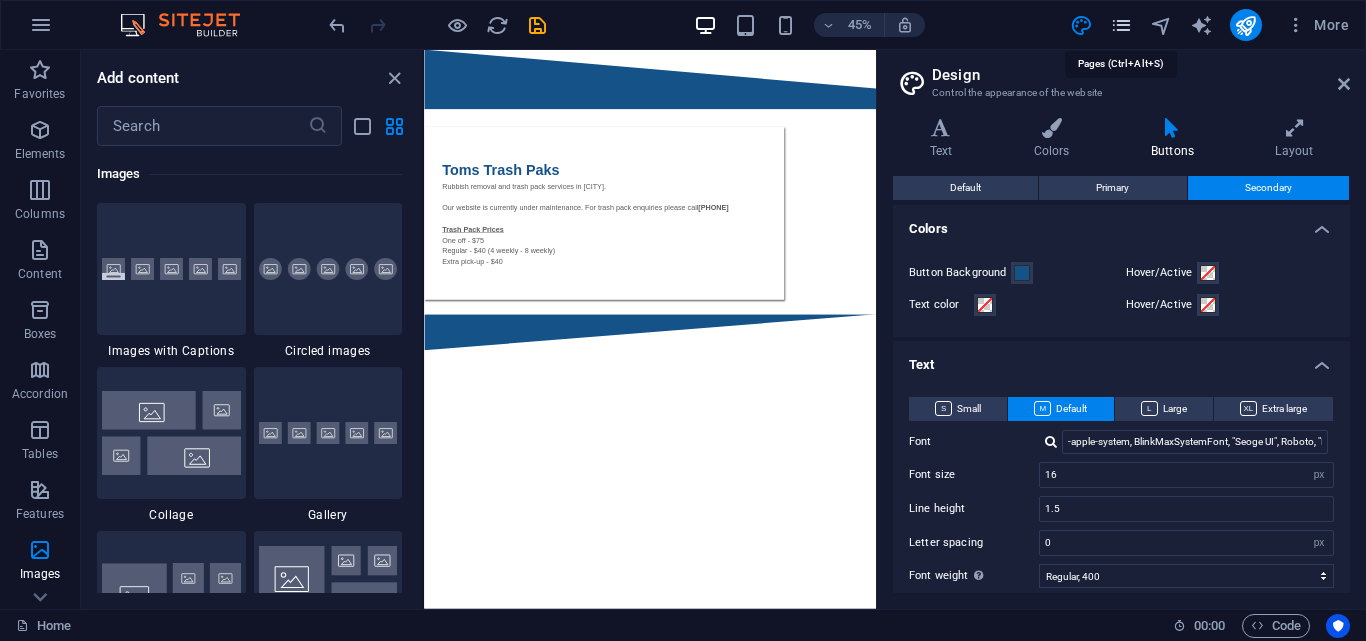 click at bounding box center (1121, 25) 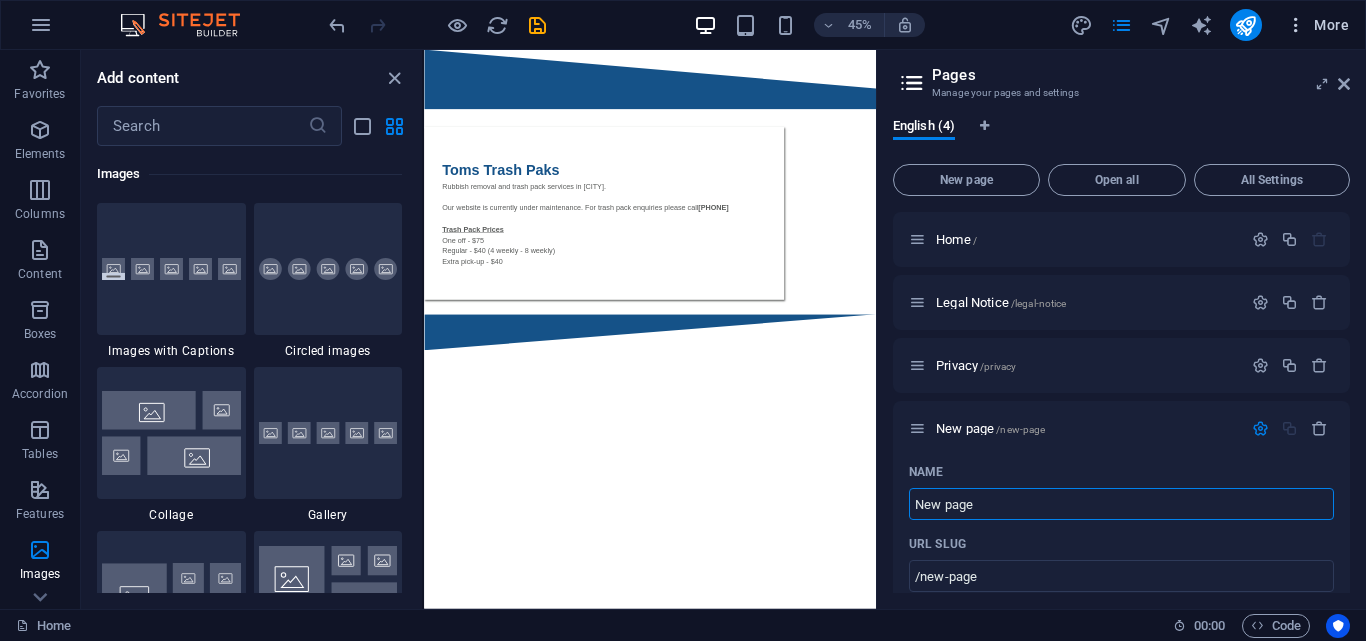 click at bounding box center [1296, 25] 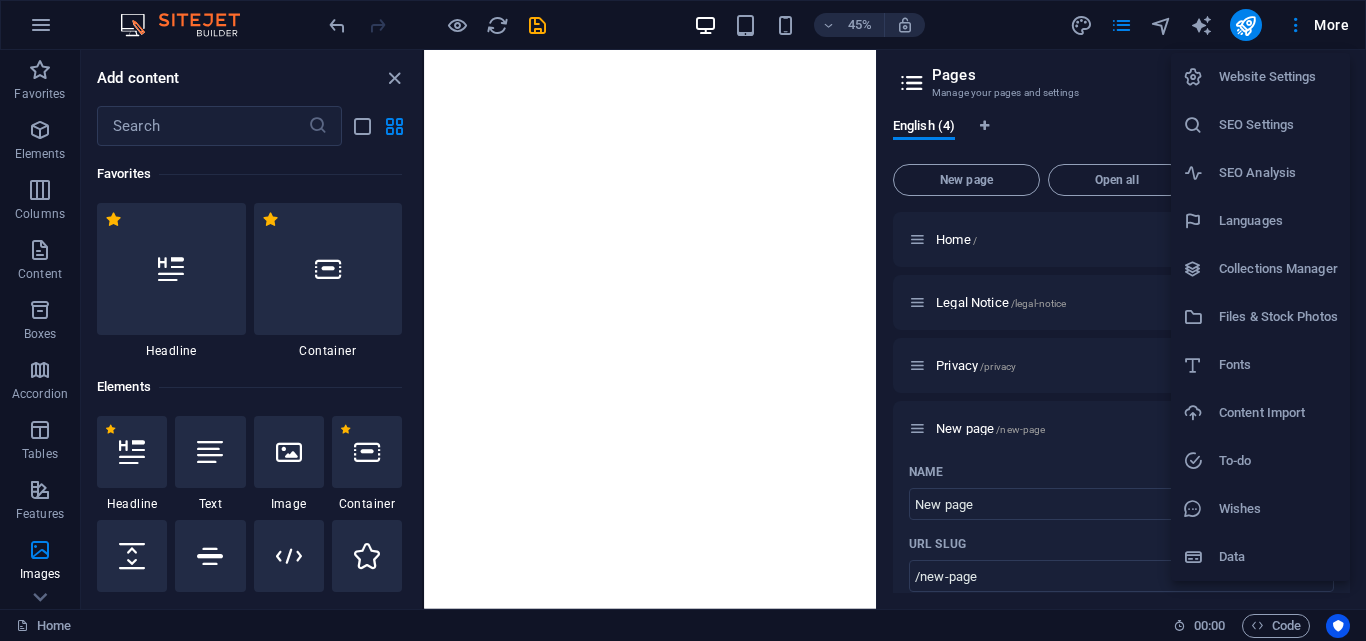scroll, scrollTop: 0, scrollLeft: 0, axis: both 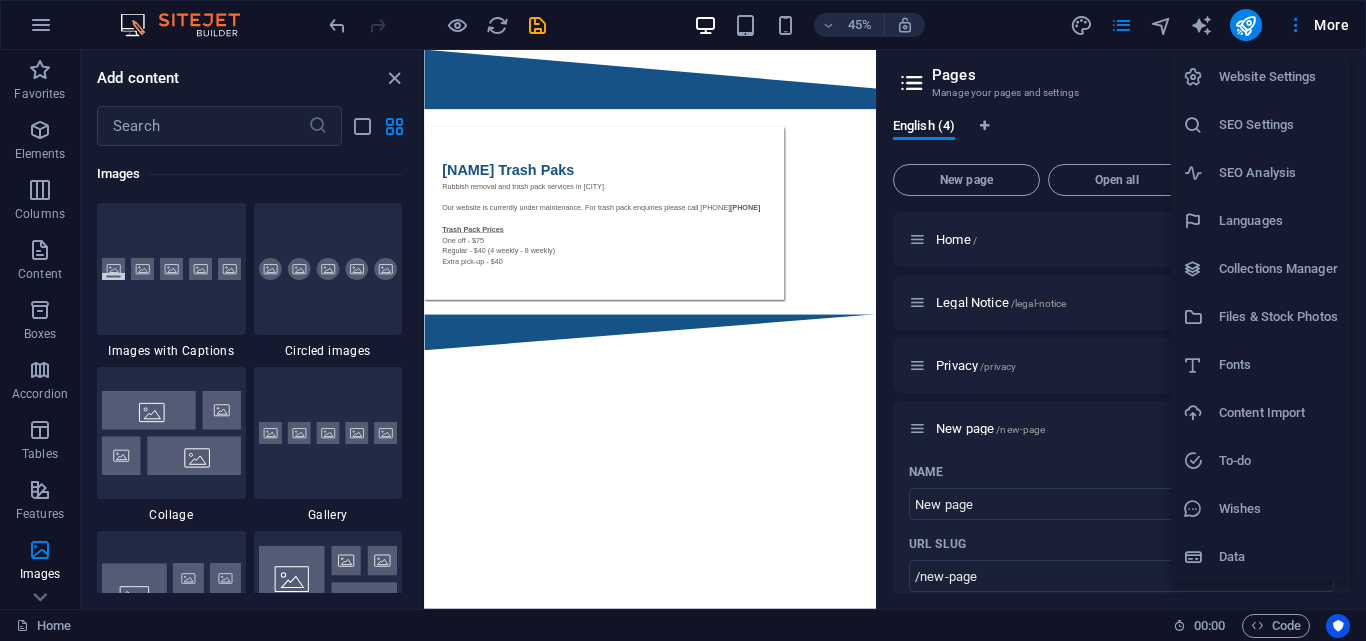 click at bounding box center [683, 320] 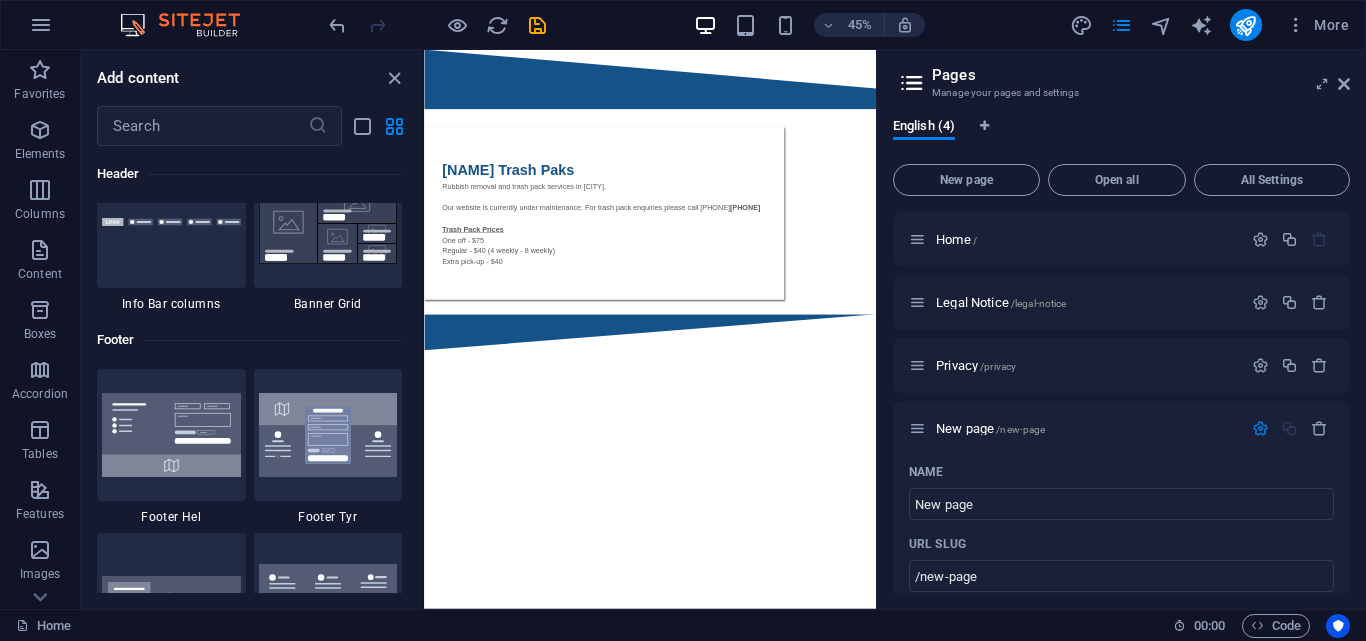 scroll, scrollTop: 12673, scrollLeft: 0, axis: vertical 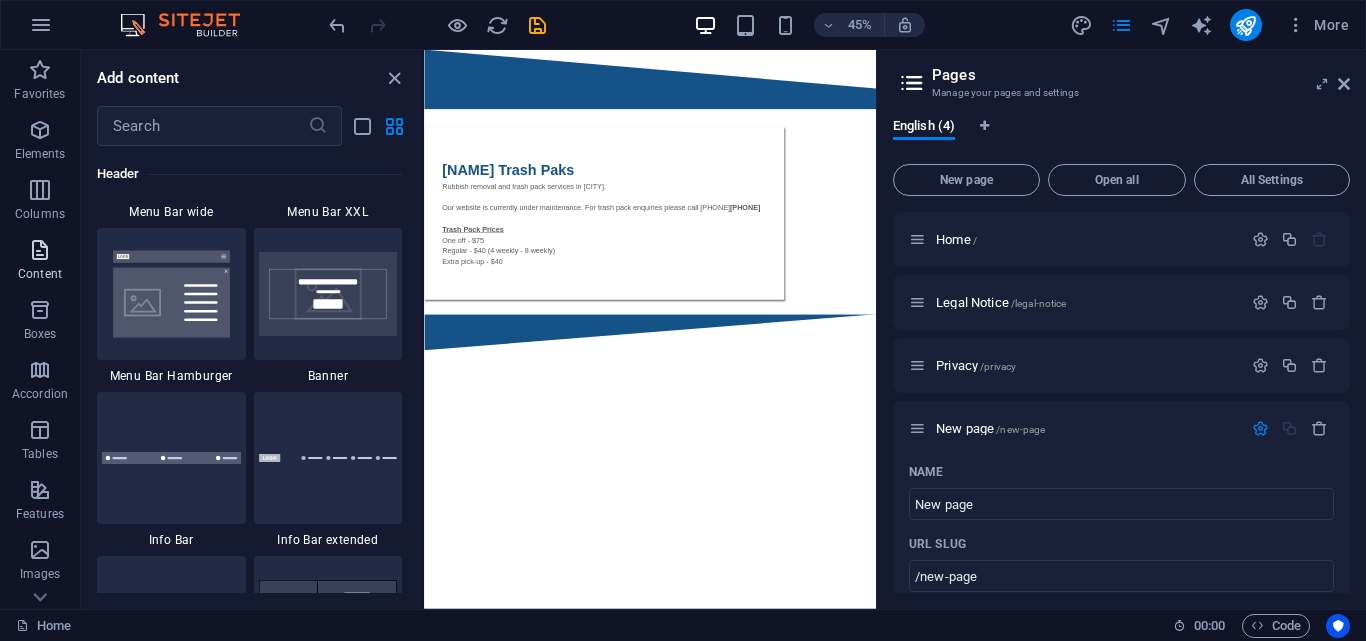 click on "Content" at bounding box center (40, 262) 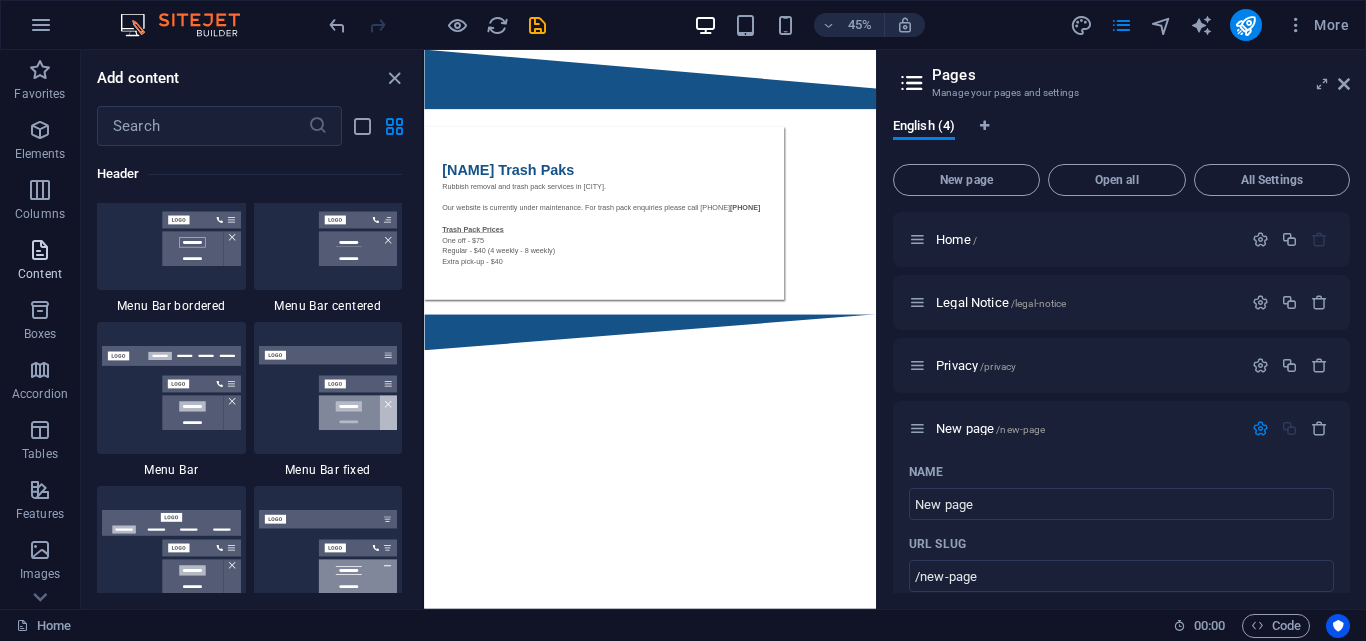 scroll, scrollTop: 3499, scrollLeft: 0, axis: vertical 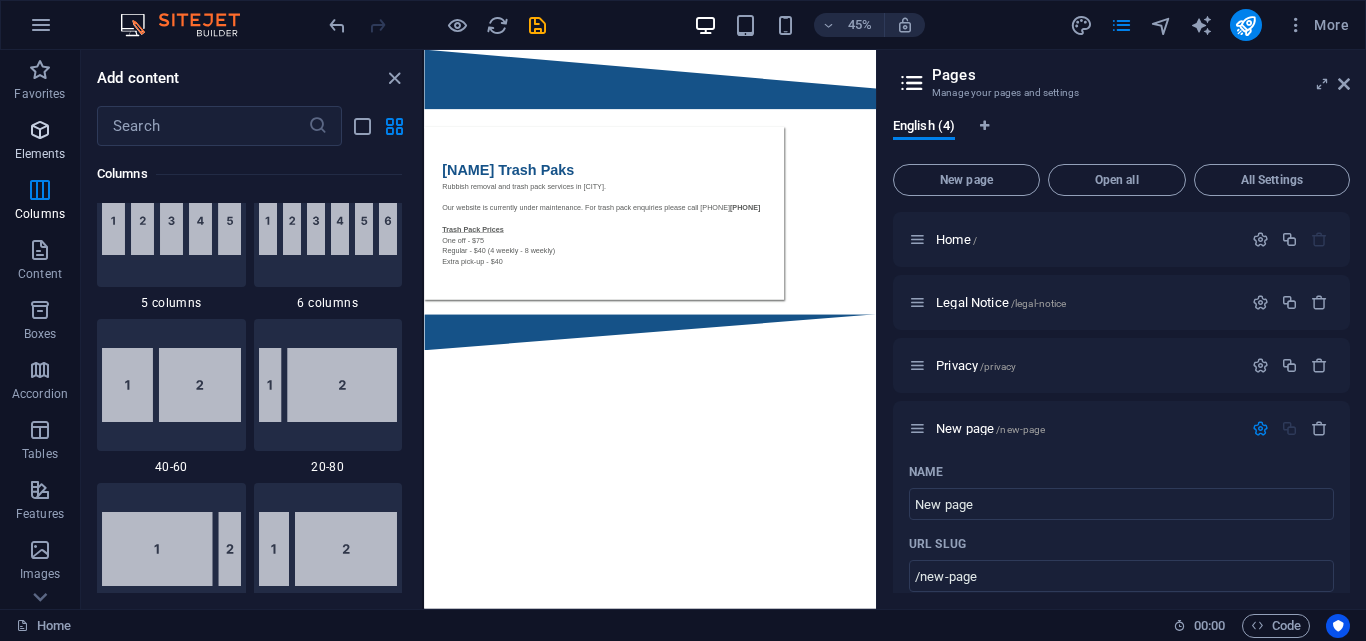 click at bounding box center [40, 130] 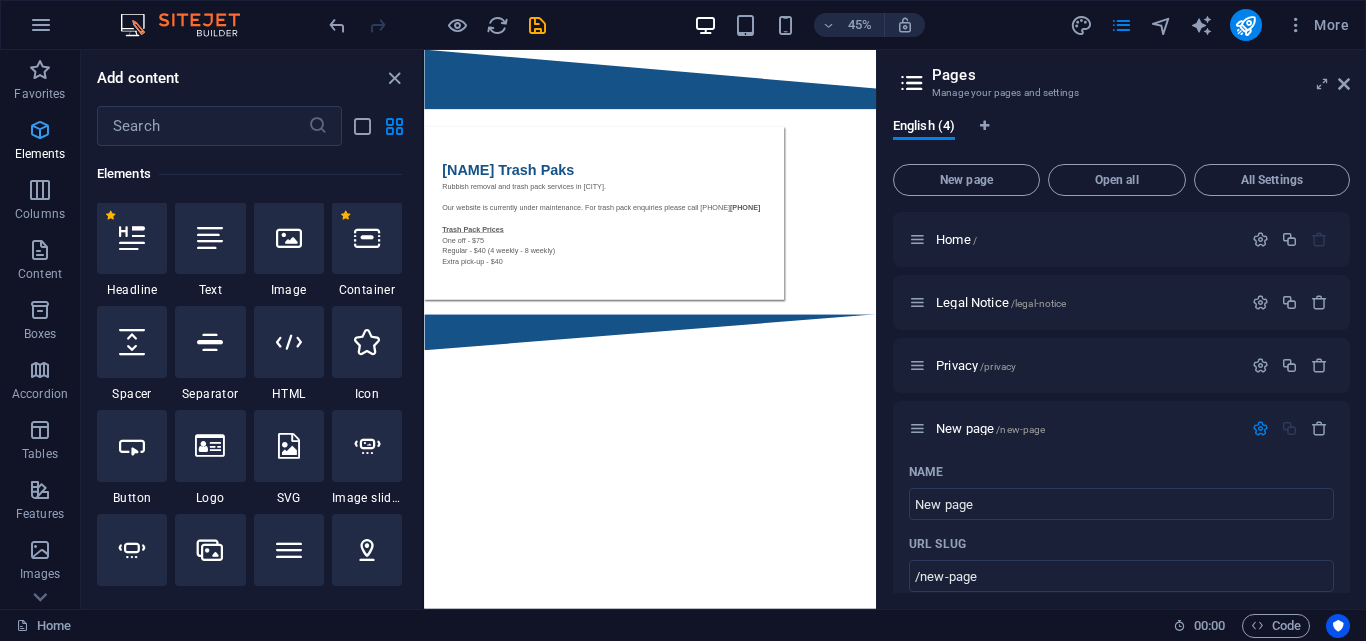 scroll, scrollTop: 213, scrollLeft: 0, axis: vertical 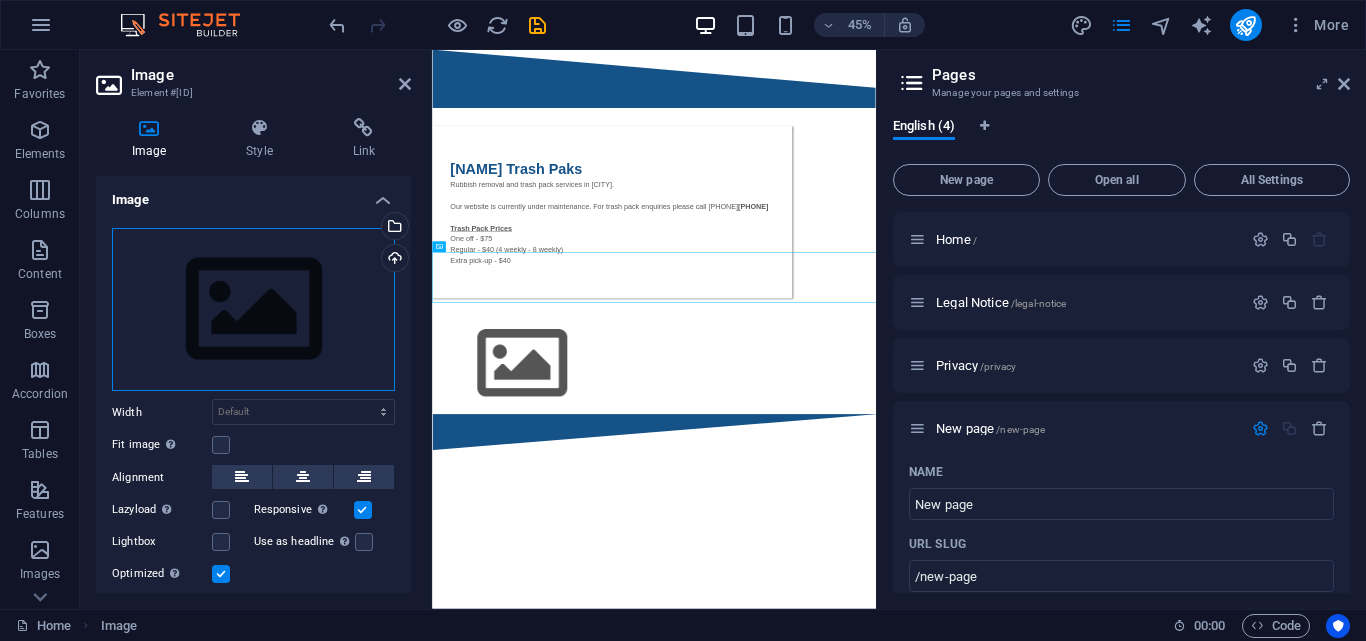 click on "Drag files here, click to choose files or select files from Files or our free stock photos & videos" at bounding box center (253, 310) 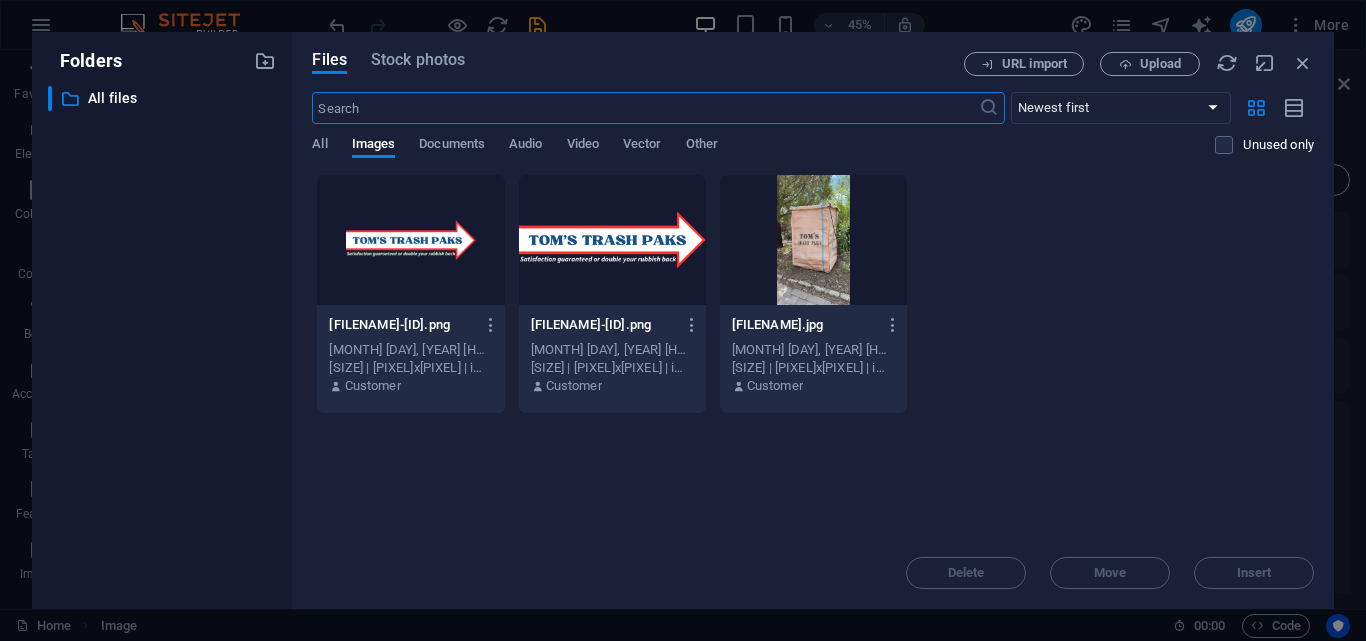 scroll, scrollTop: 1016, scrollLeft: 0, axis: vertical 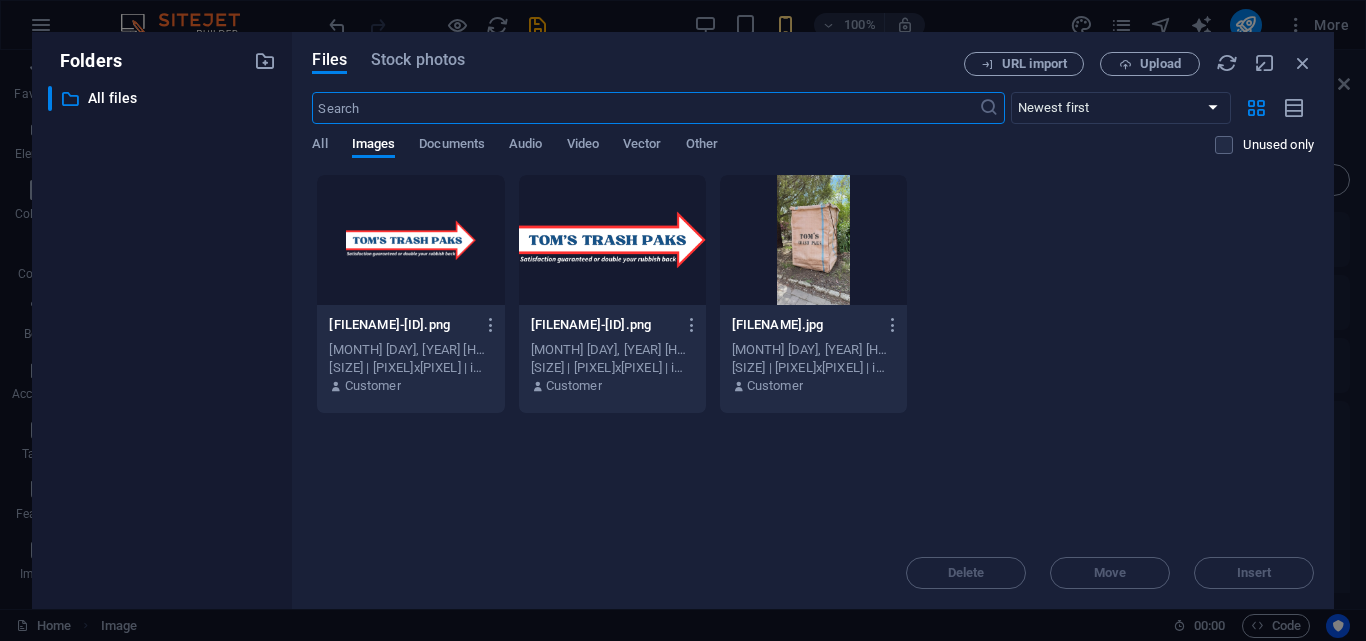 click at bounding box center [813, 240] 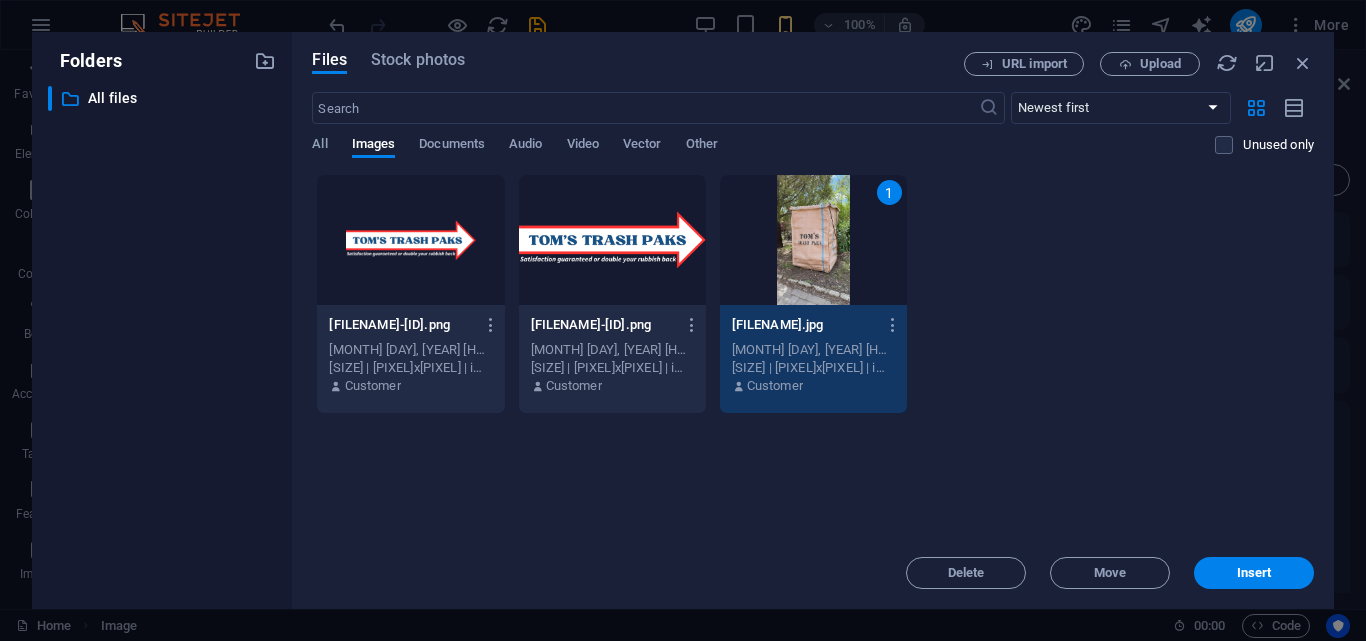 click on "1" at bounding box center (813, 240) 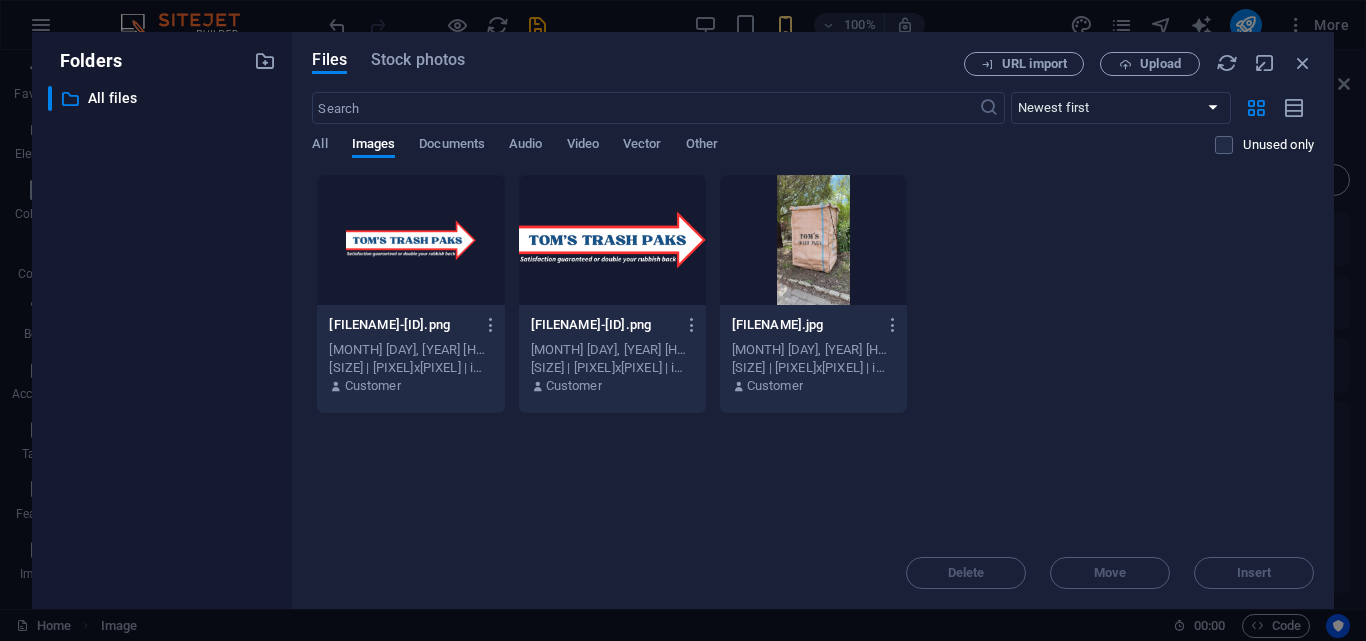 click at bounding box center [813, 240] 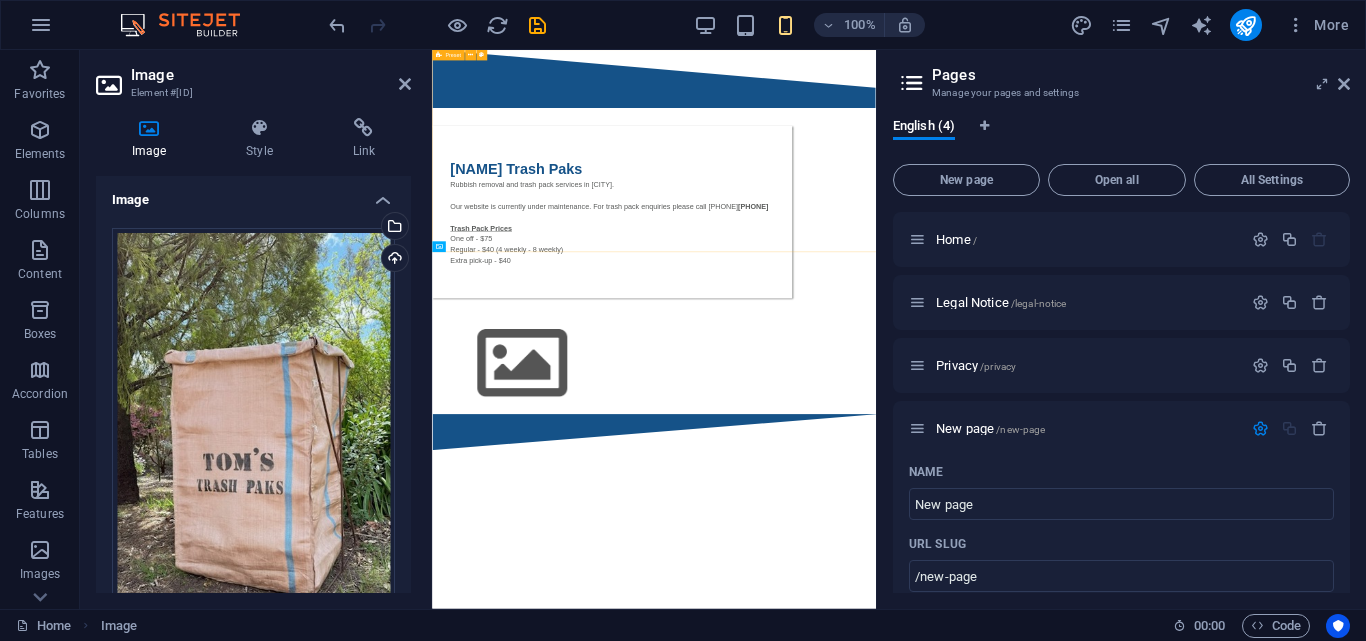 scroll, scrollTop: 0, scrollLeft: 0, axis: both 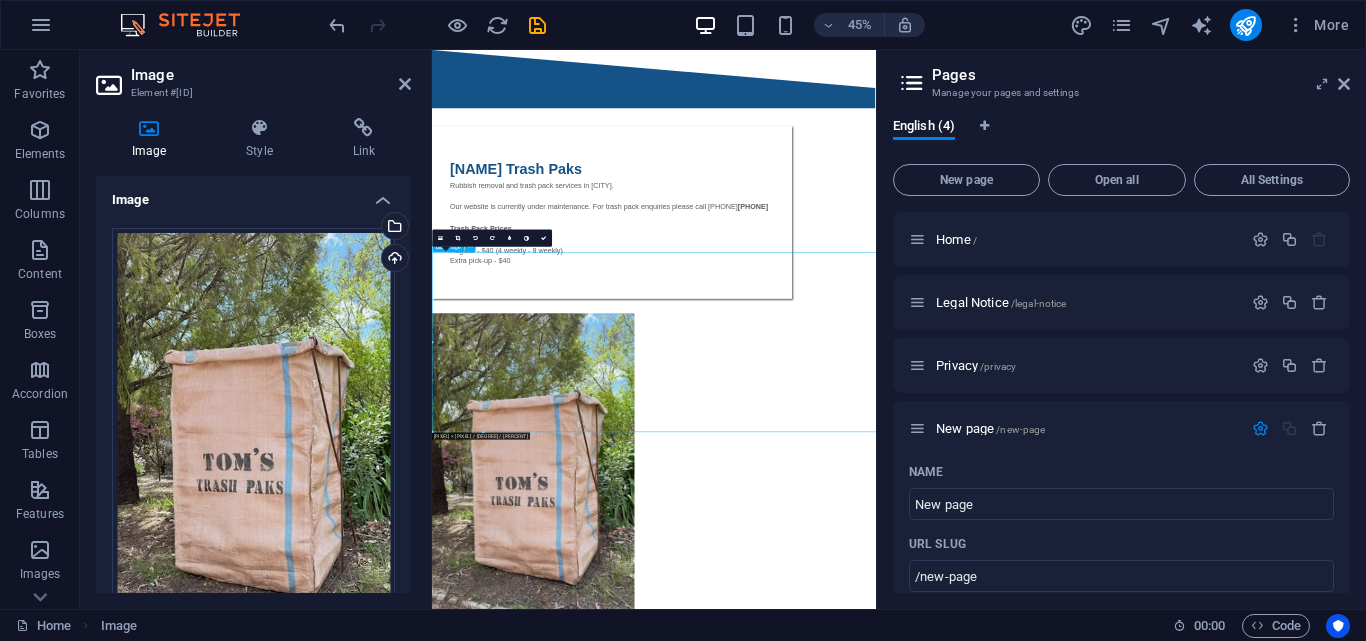 click at bounding box center [925, 1035] 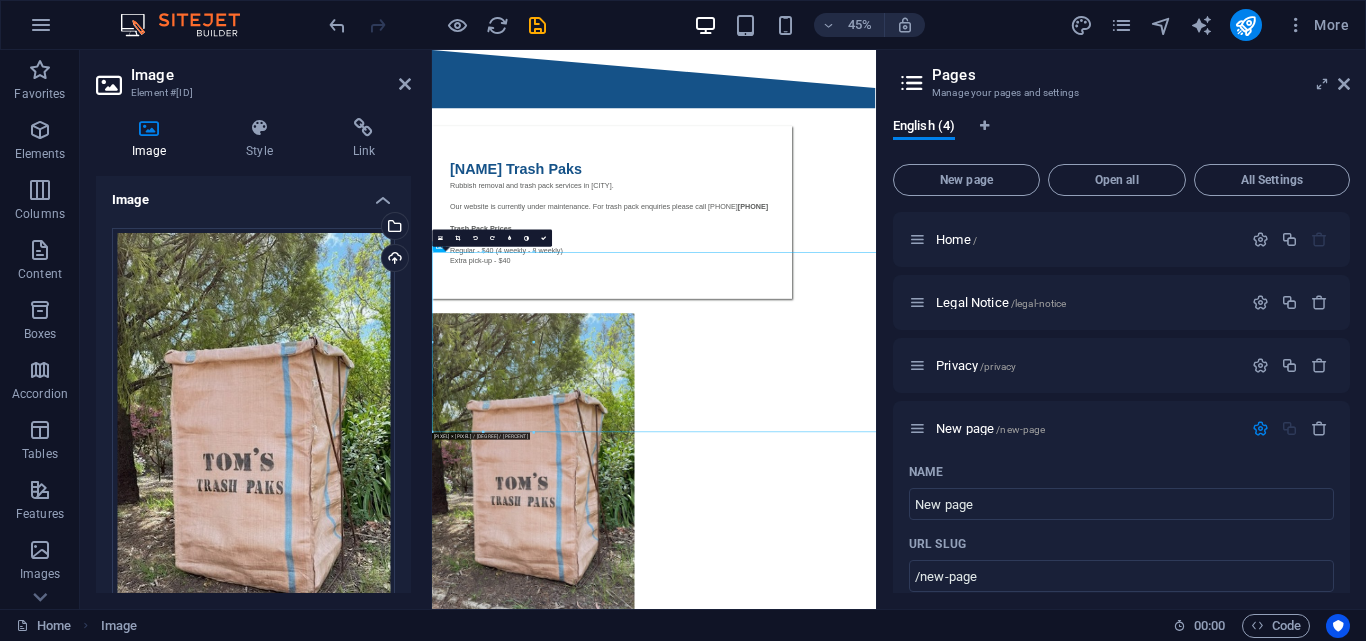 scroll, scrollTop: 333, scrollLeft: 0, axis: vertical 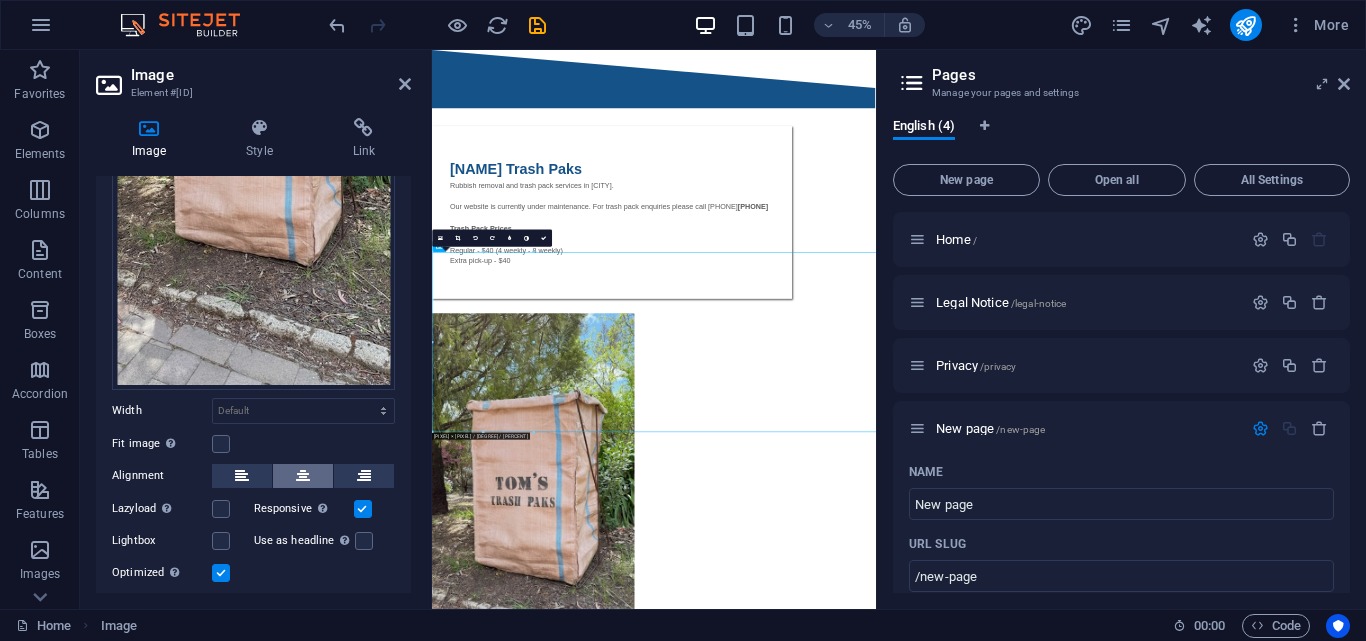 click at bounding box center [303, 476] 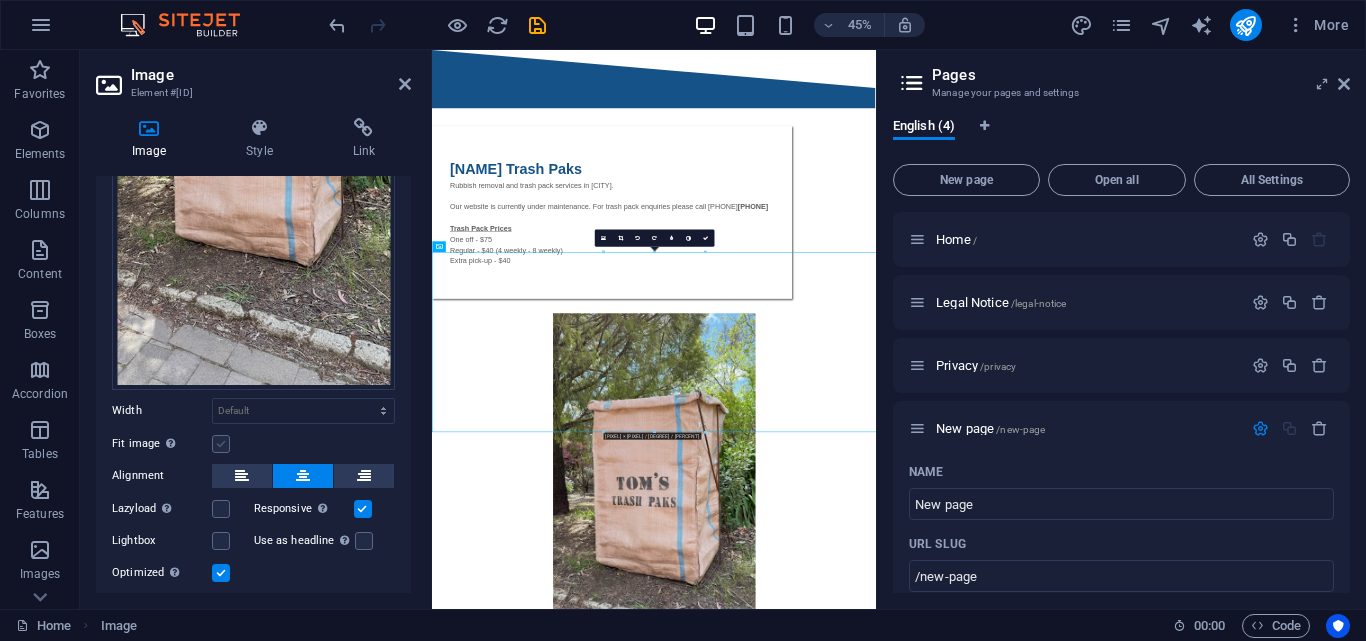 click at bounding box center (221, 444) 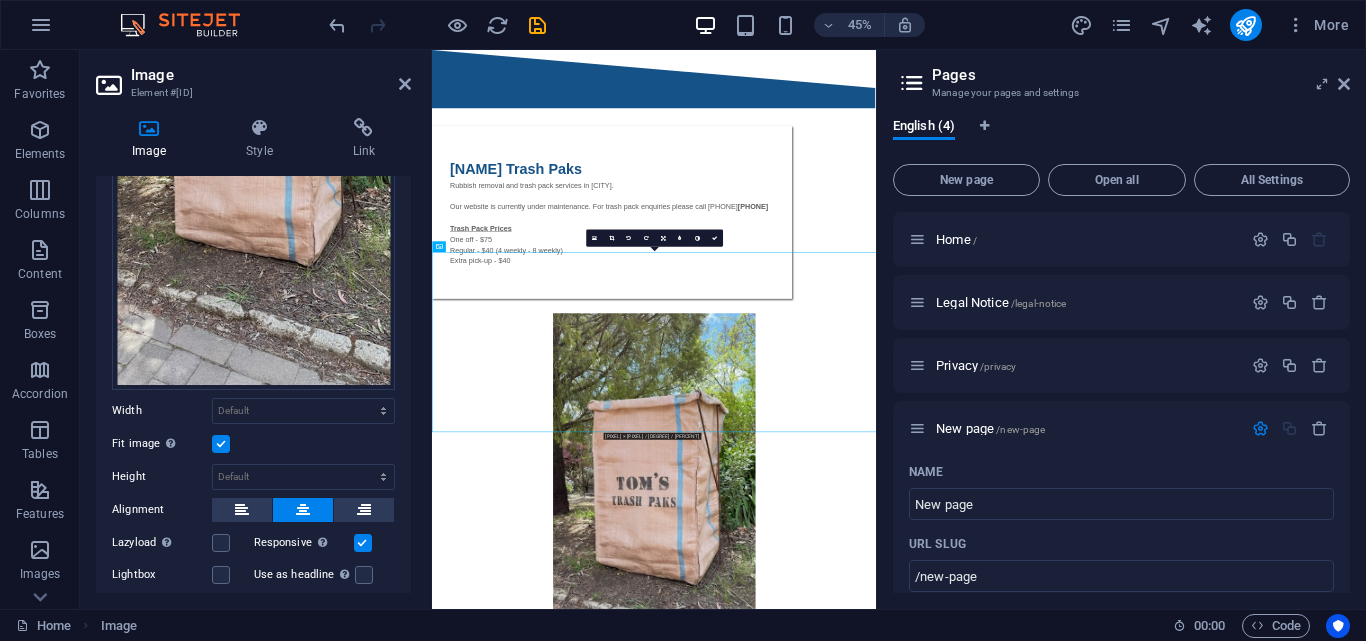 click at bounding box center (221, 444) 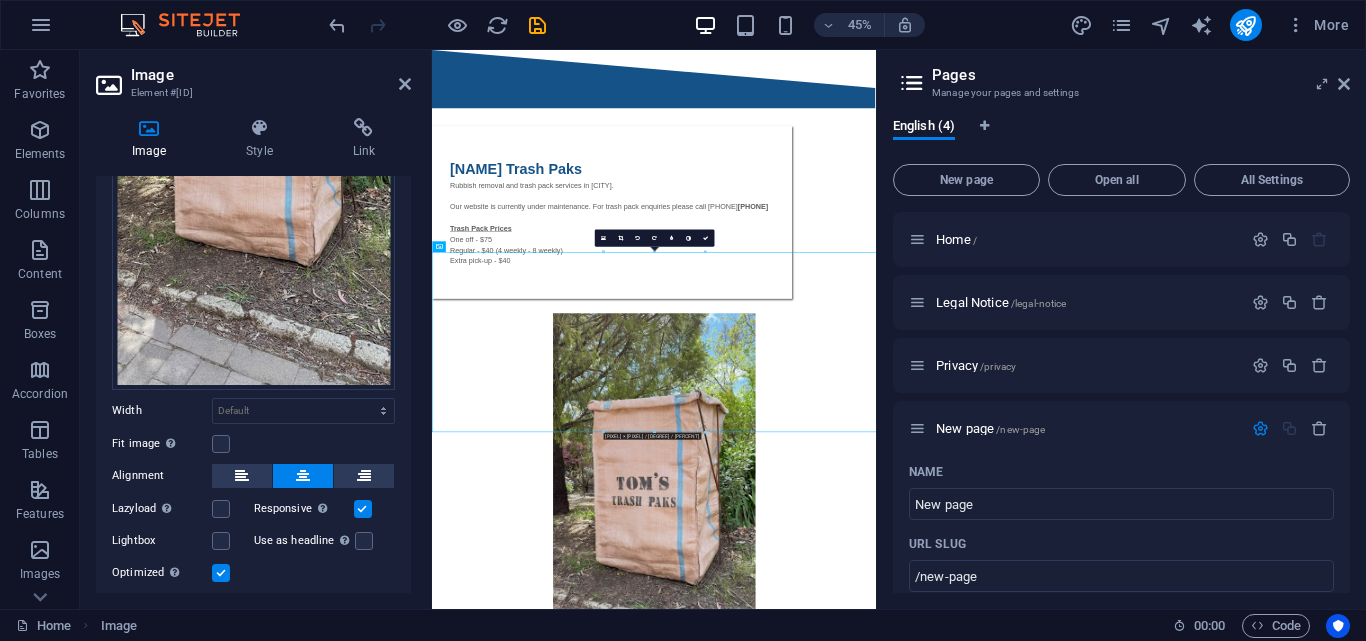 scroll, scrollTop: 438, scrollLeft: 0, axis: vertical 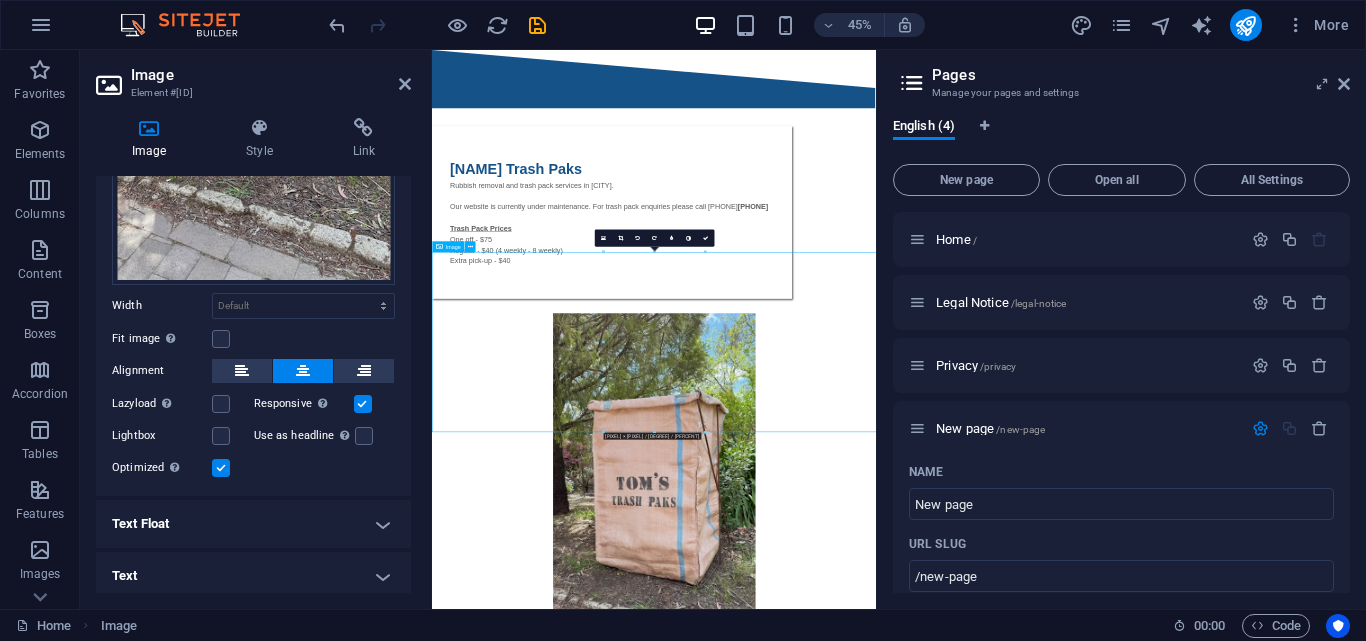 click at bounding box center (925, 1035) 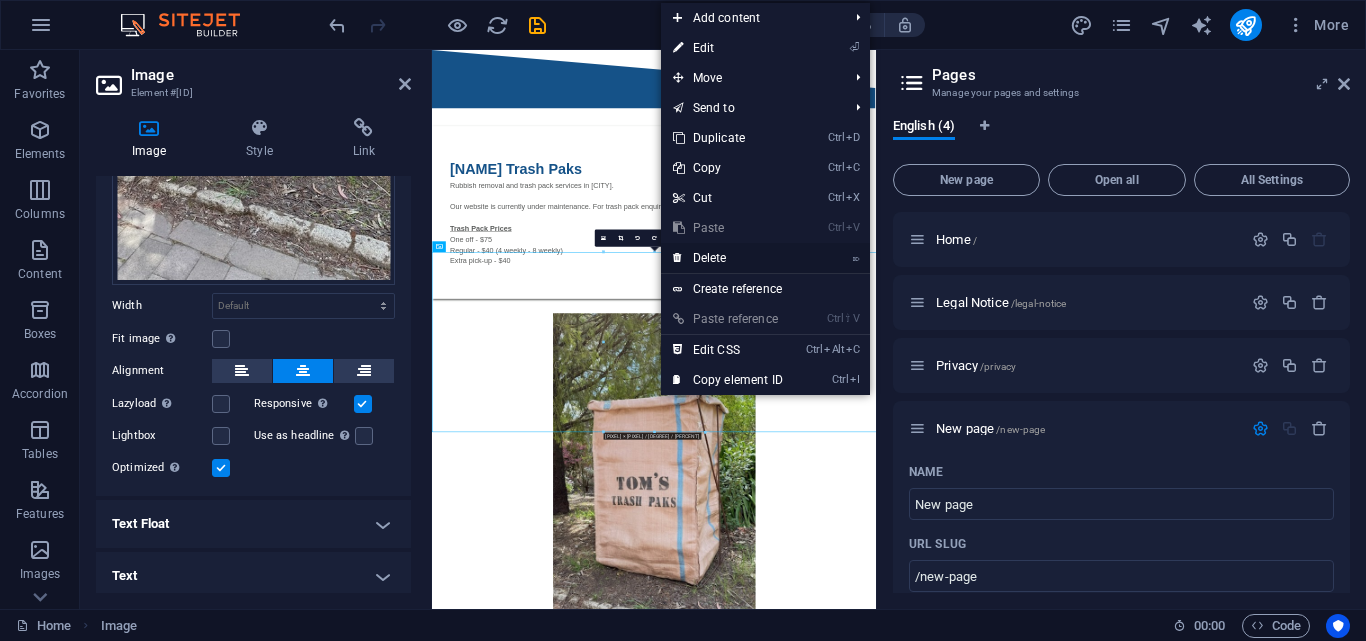 drag, startPoint x: 689, startPoint y: 254, endPoint x: 763, endPoint y: 253, distance: 74.00676 